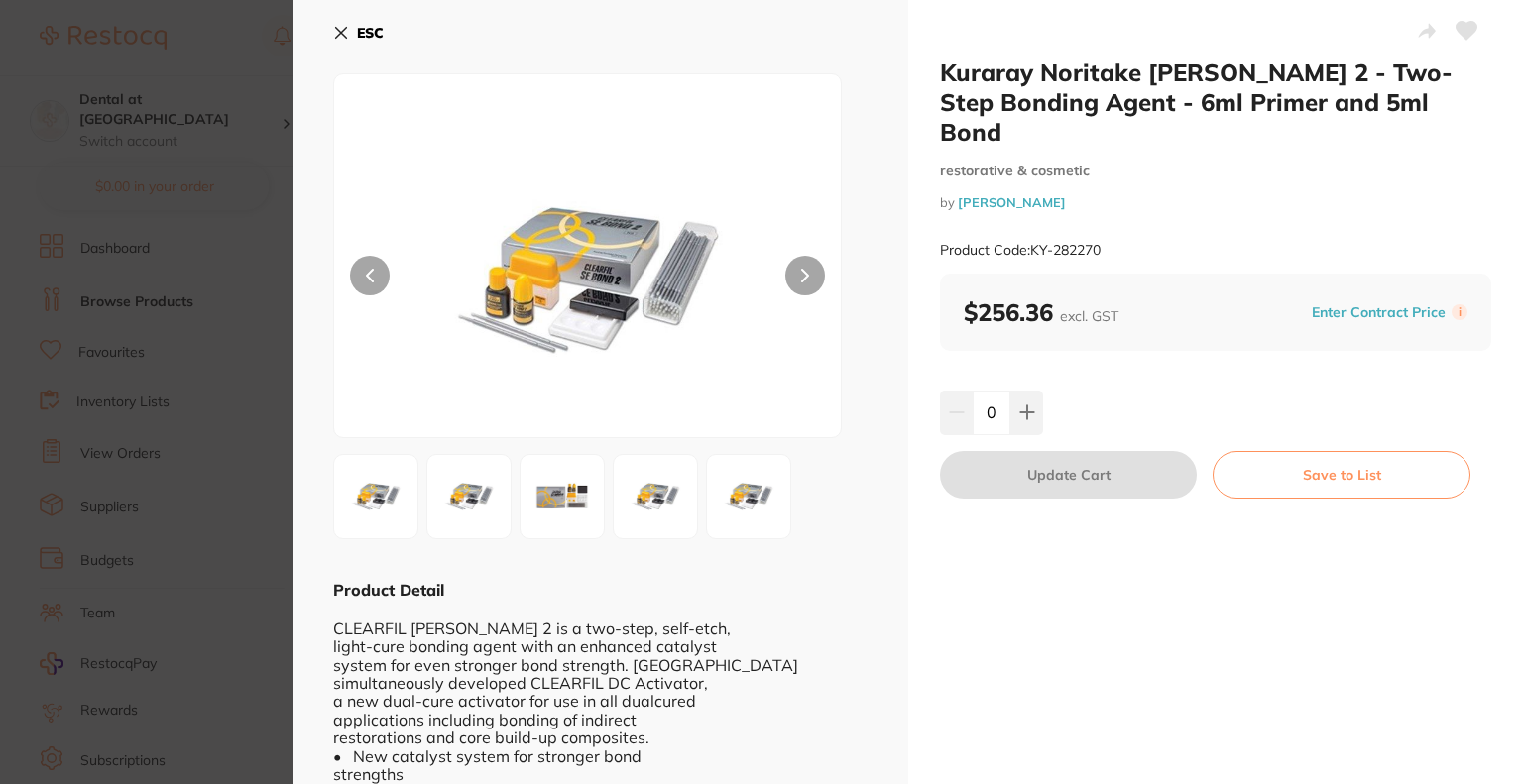 scroll, scrollTop: 0, scrollLeft: 0, axis: both 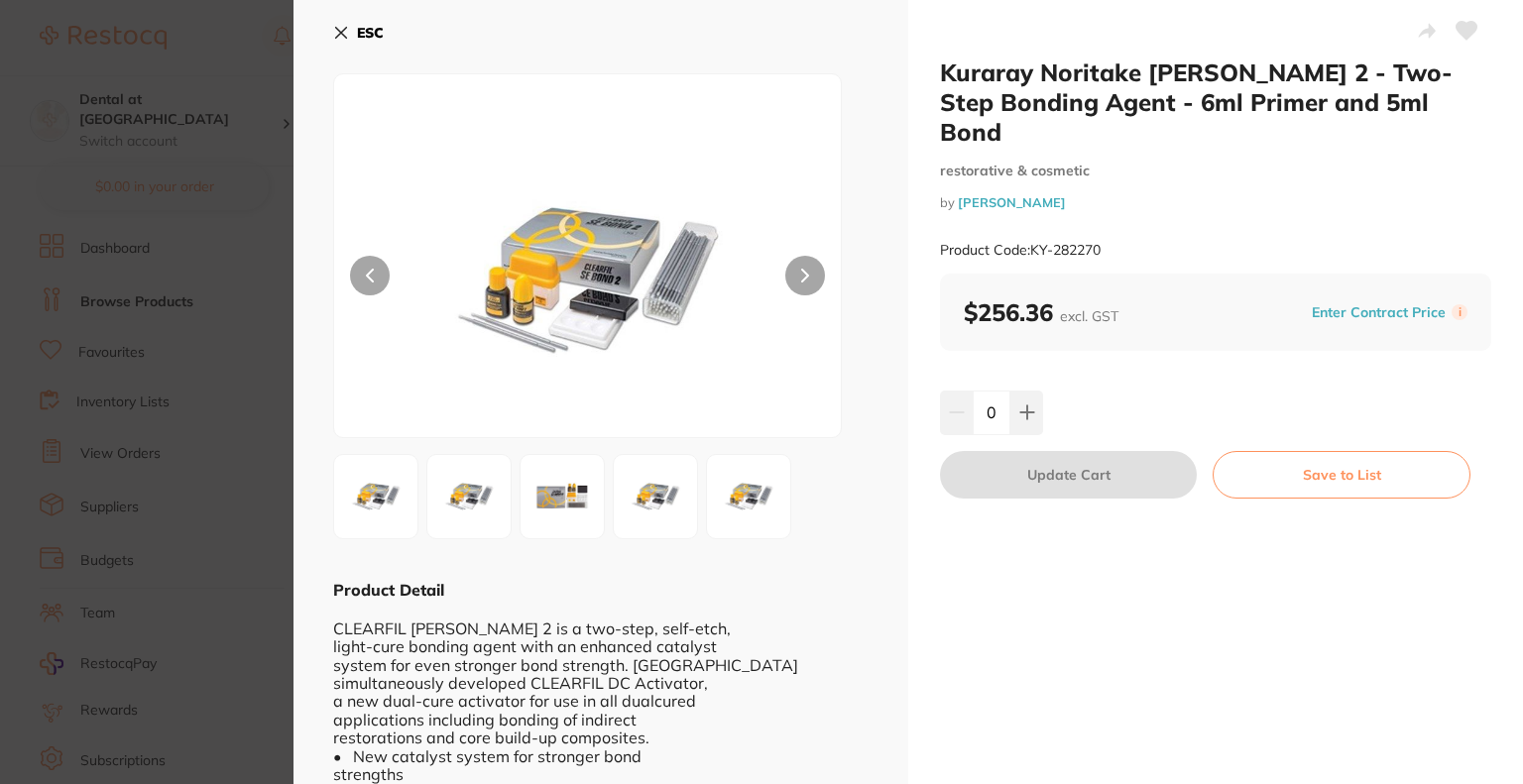 click 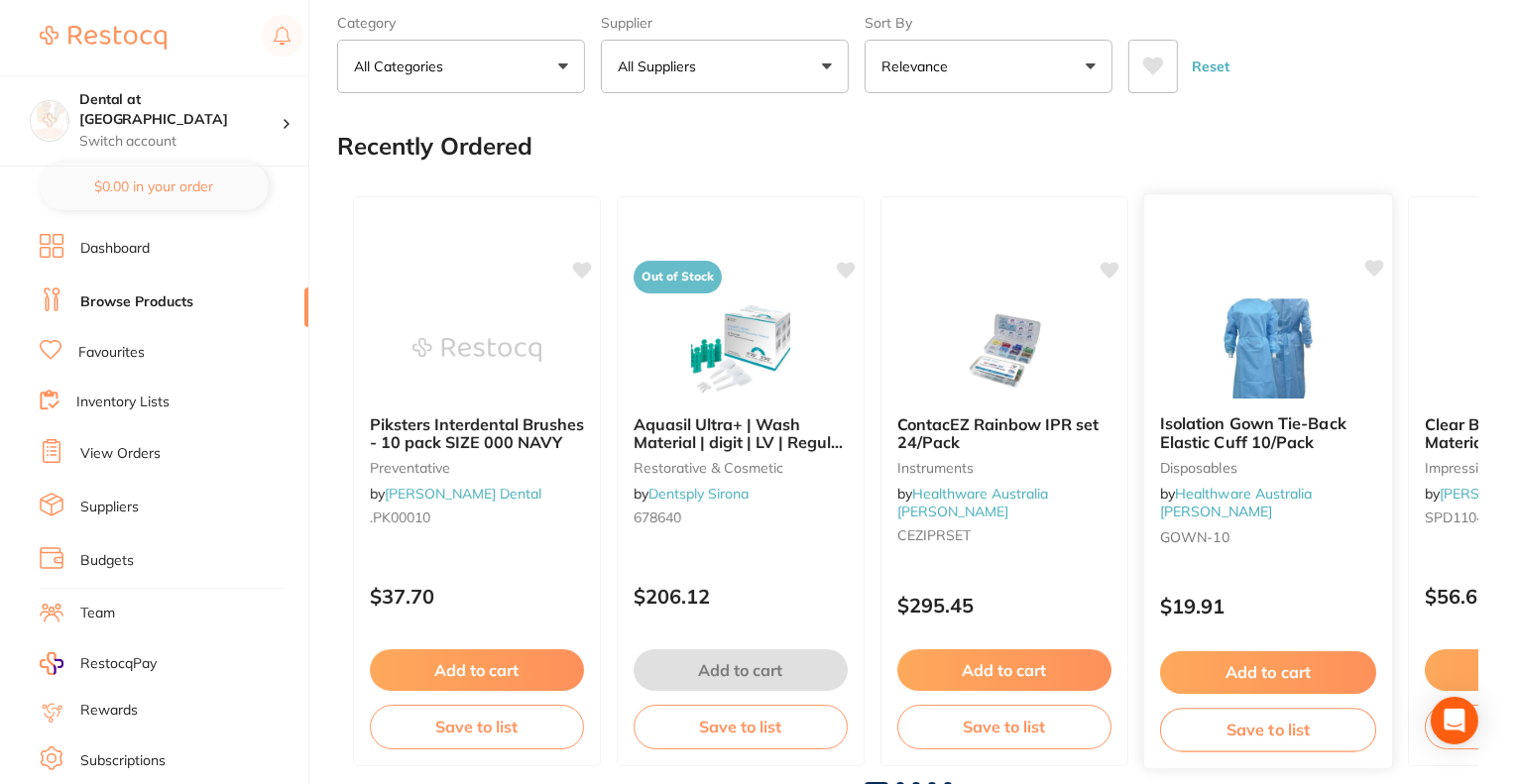 scroll, scrollTop: 198, scrollLeft: 0, axis: vertical 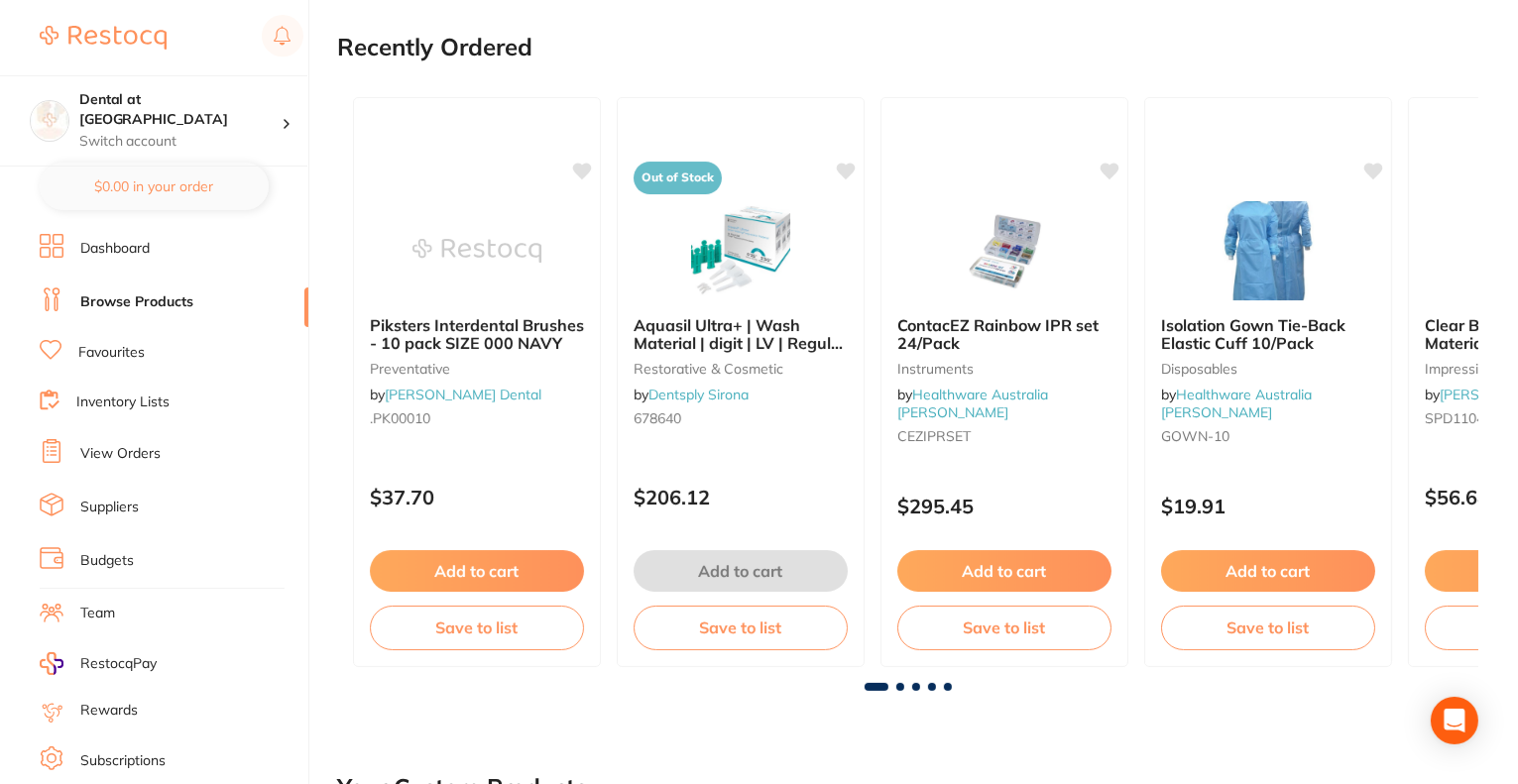 click at bounding box center (900, 687) 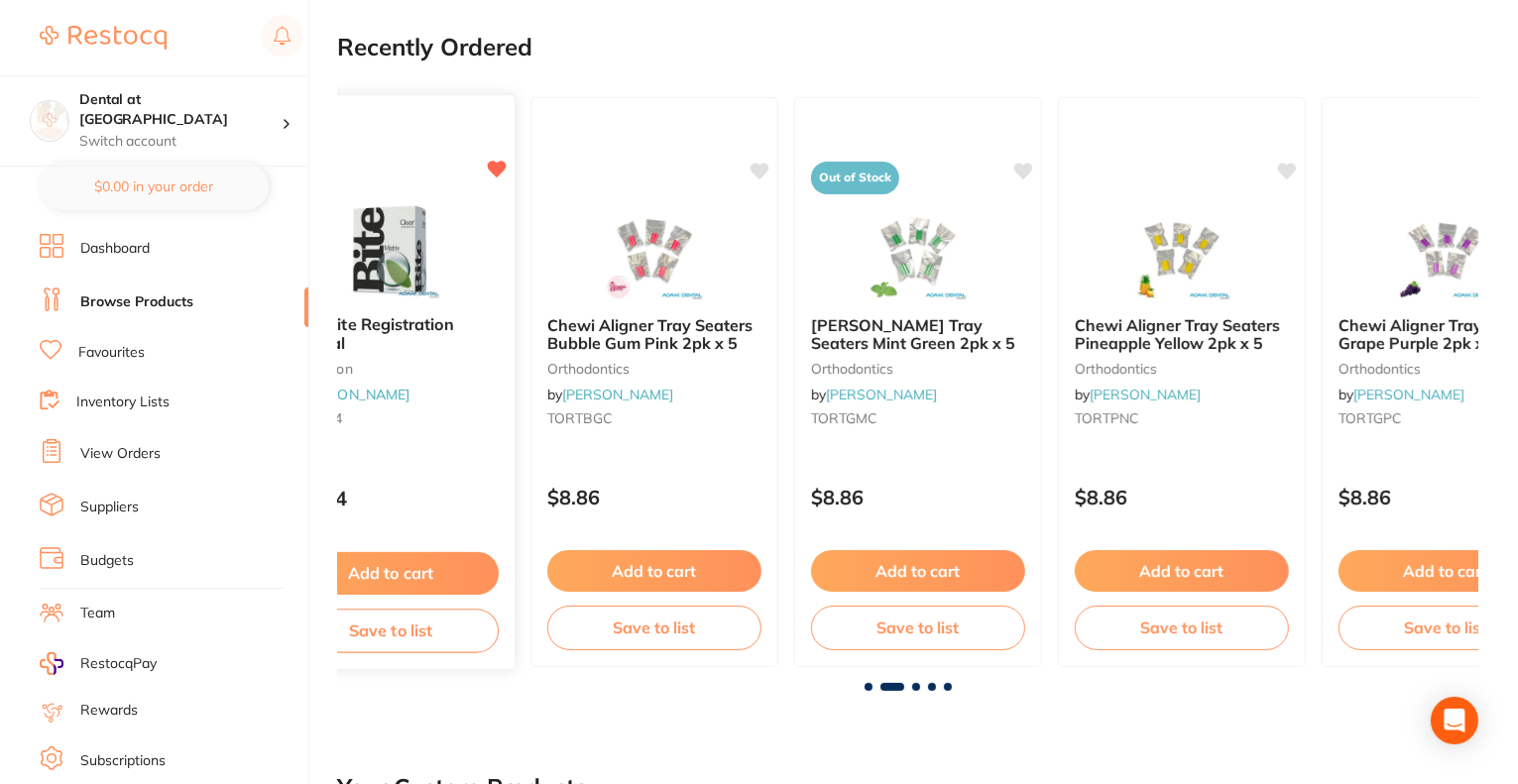 click on "Add to cart" at bounding box center (391, 573) 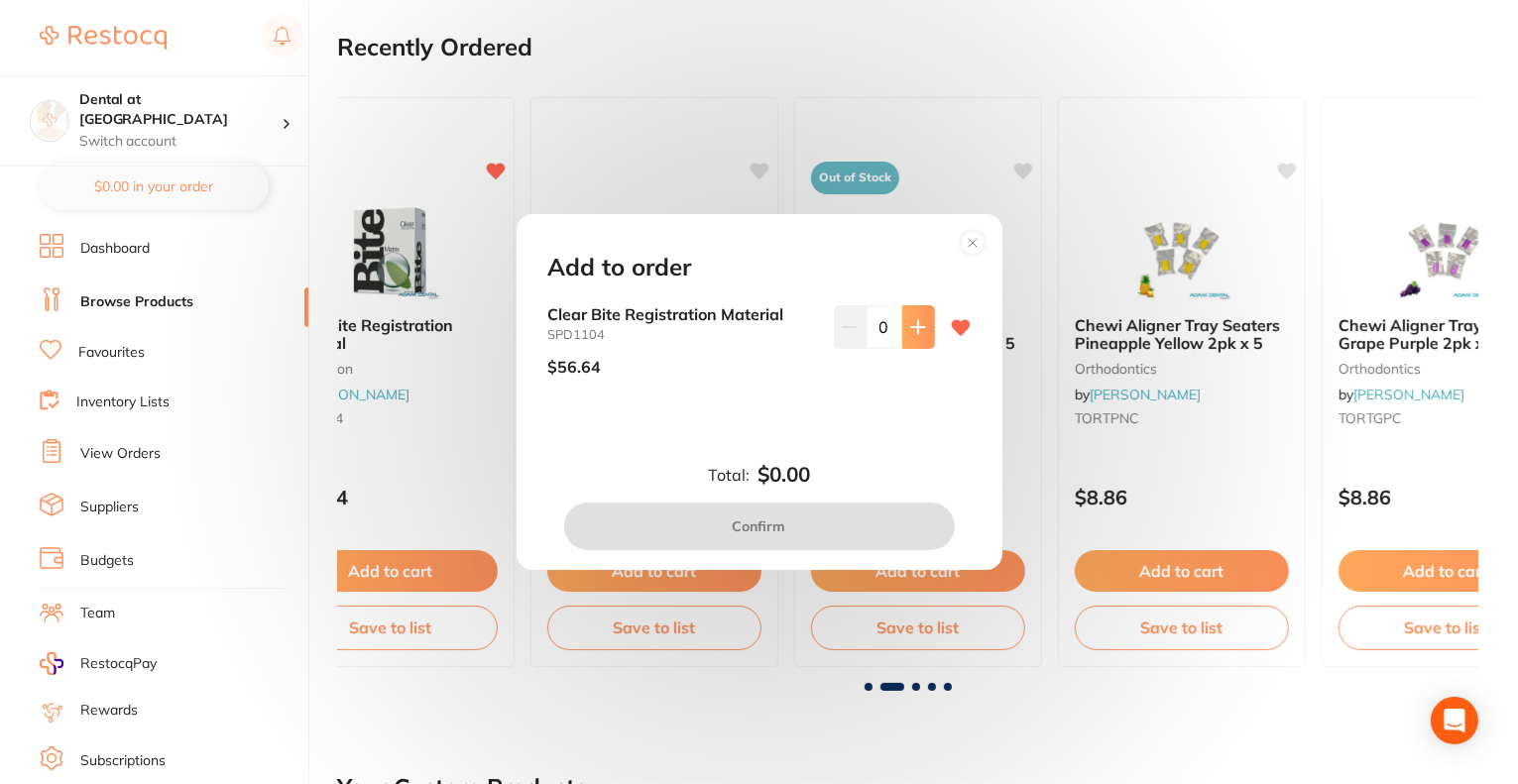 click at bounding box center [918, 327] 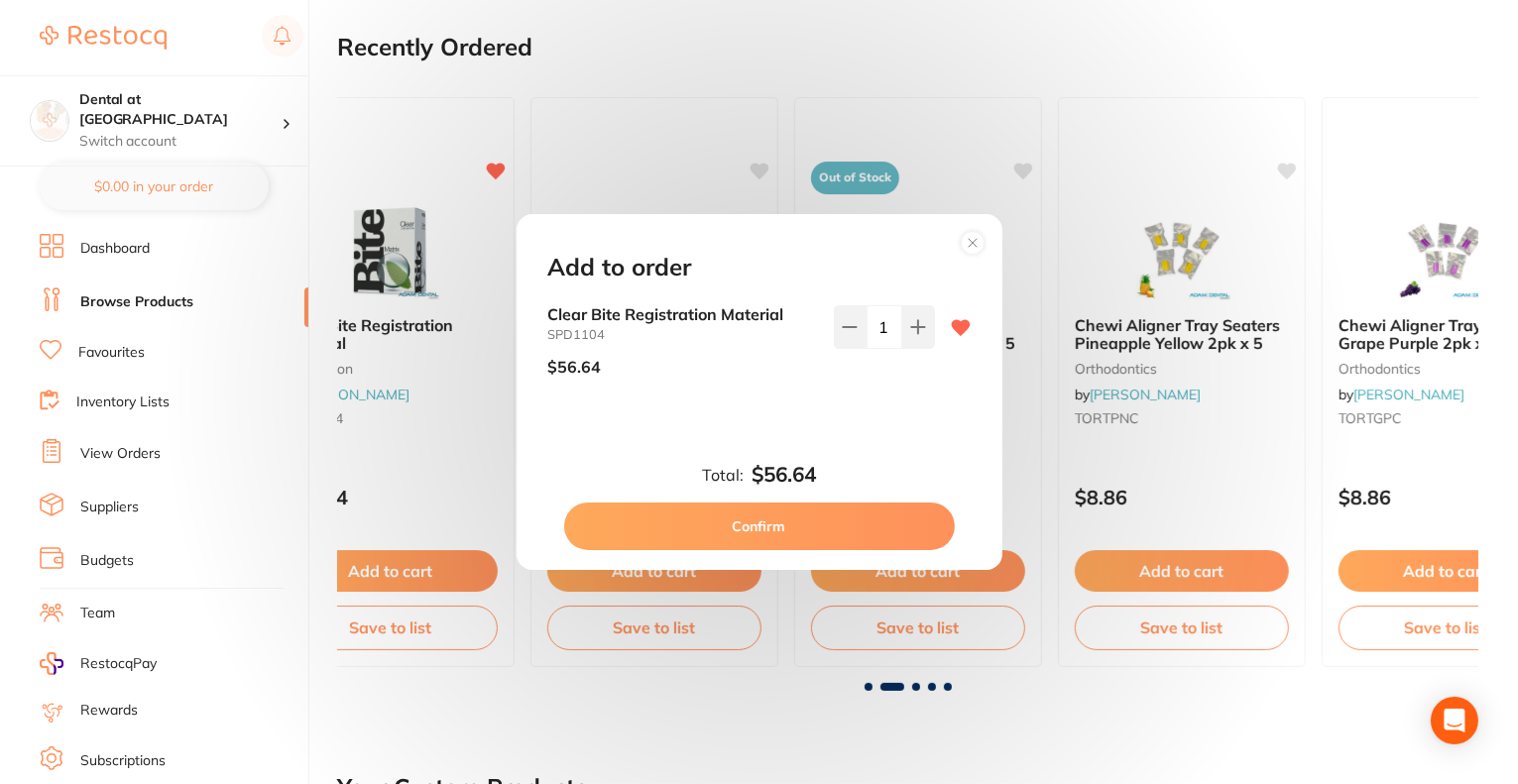 click on "Confirm" at bounding box center (759, 526) 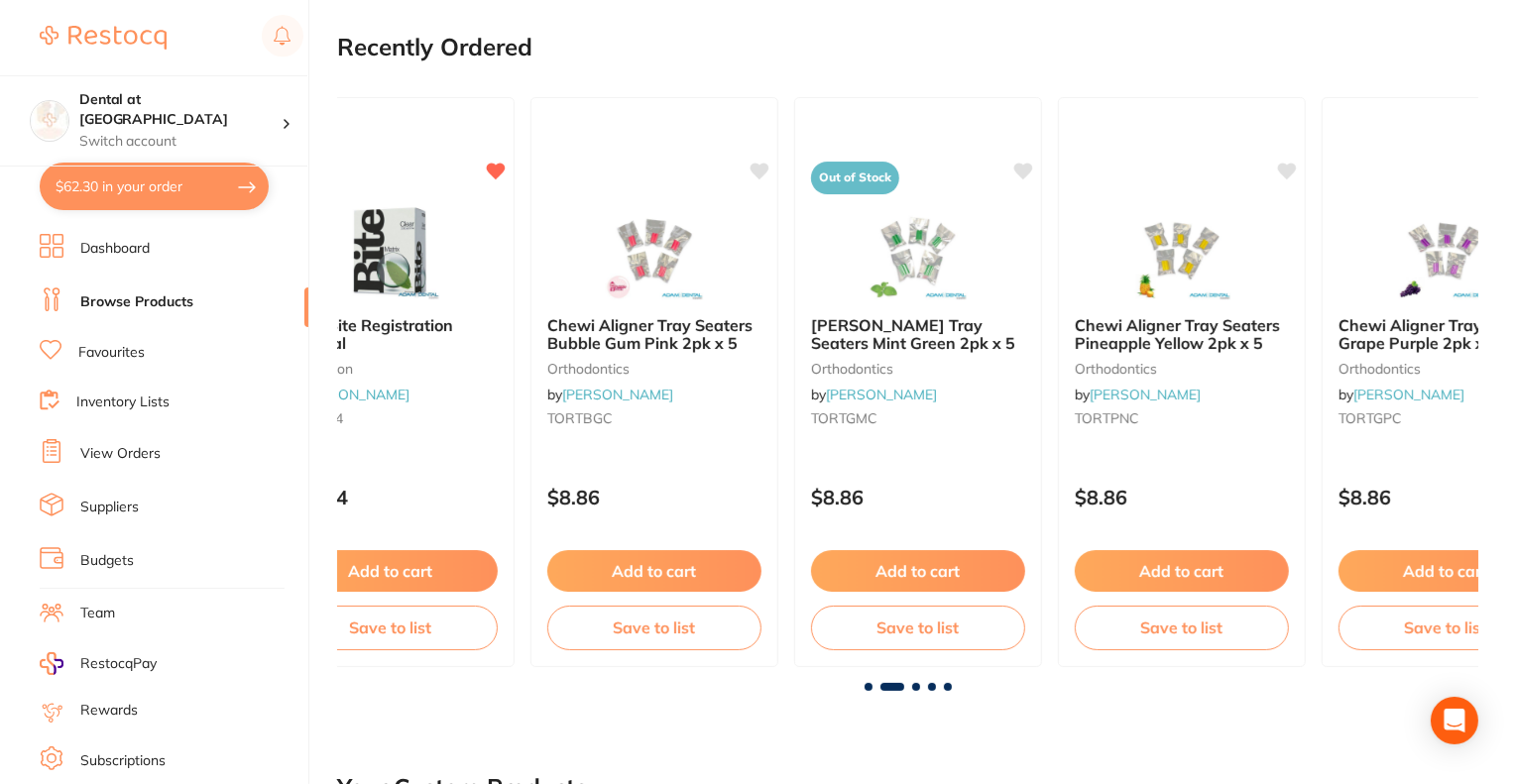 click at bounding box center [916, 687] 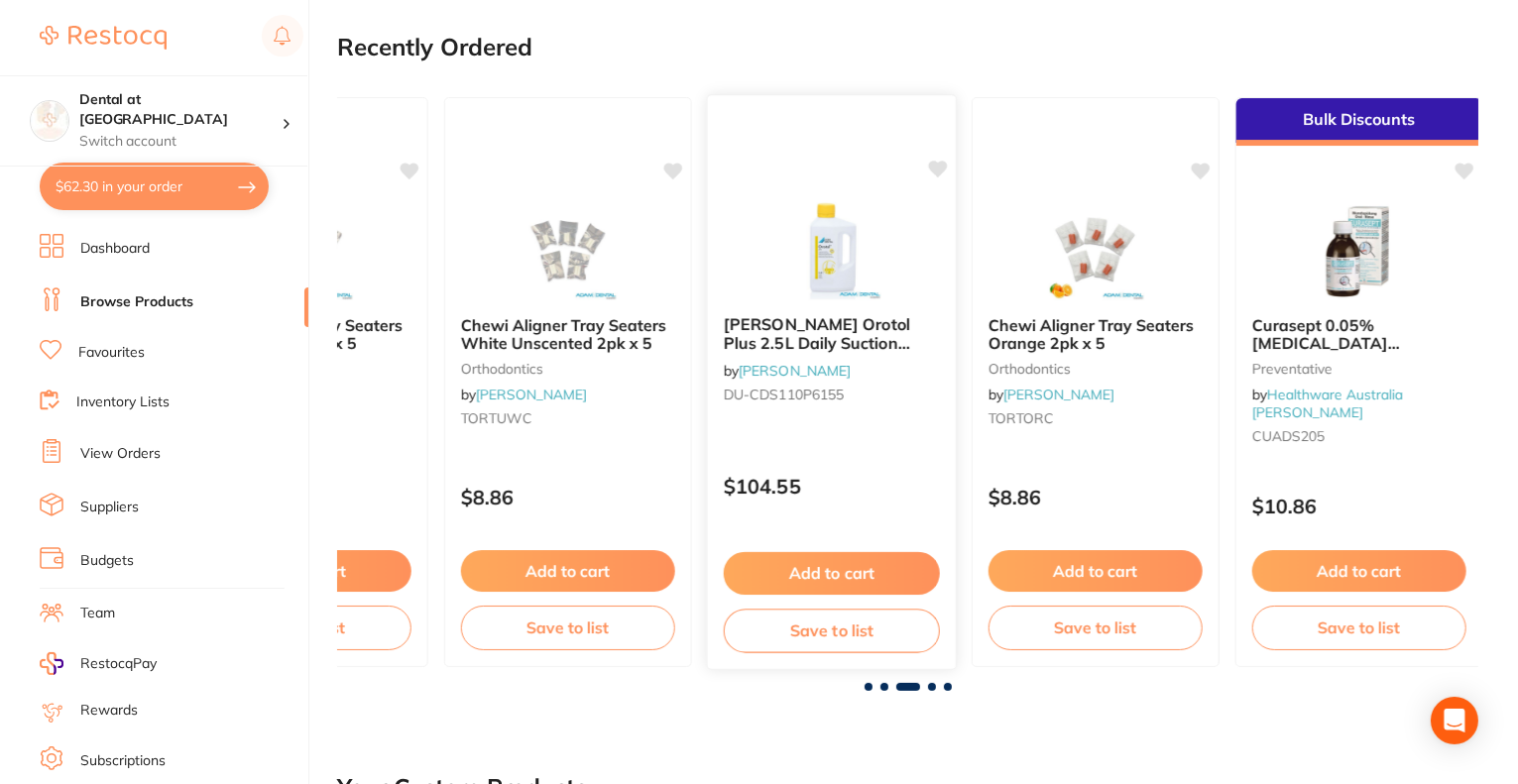 click on "Add to cart" at bounding box center (832, 573) 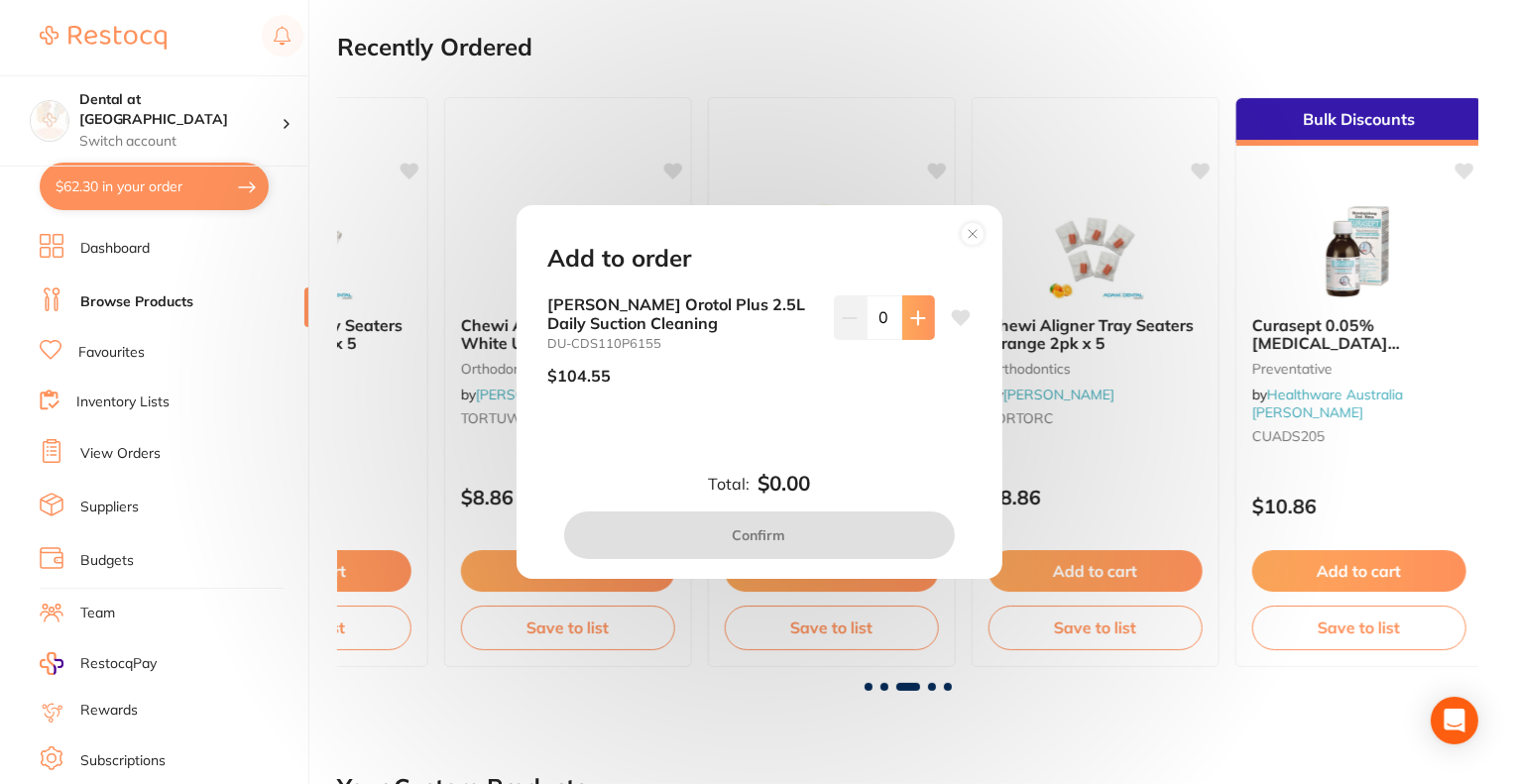 click 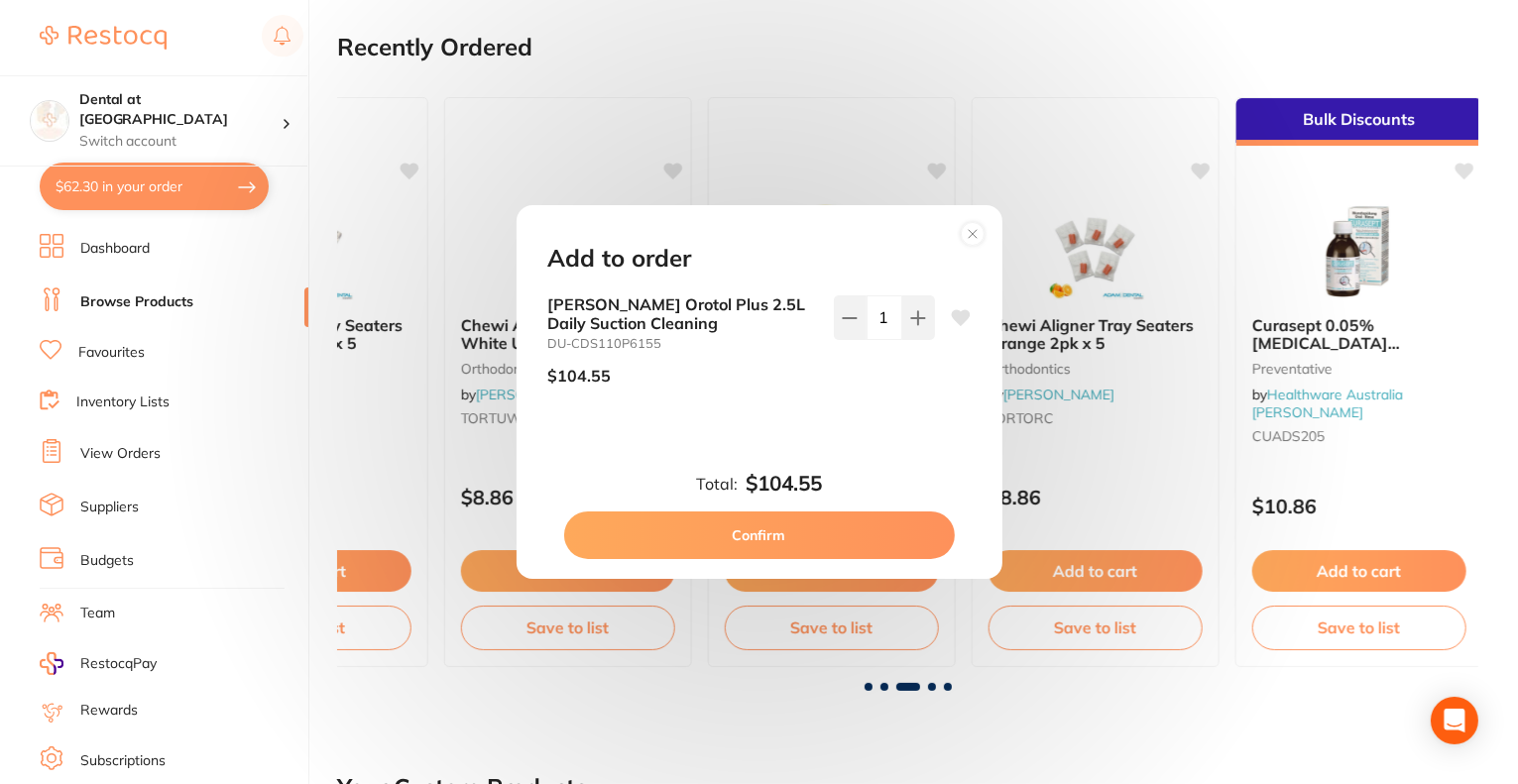 click on "Confirm" at bounding box center [759, 535] 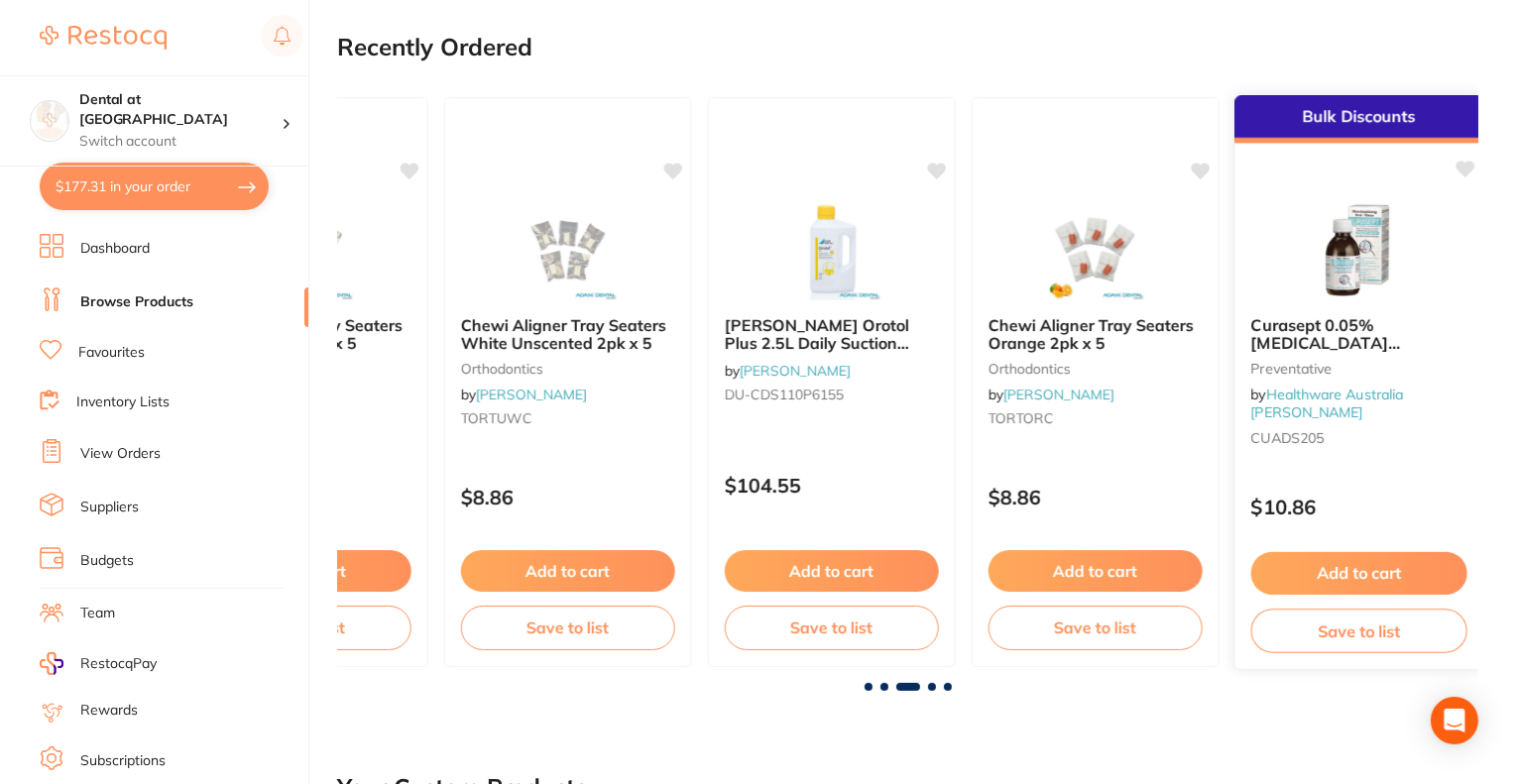 click on "Add to cart" at bounding box center [1359, 573] 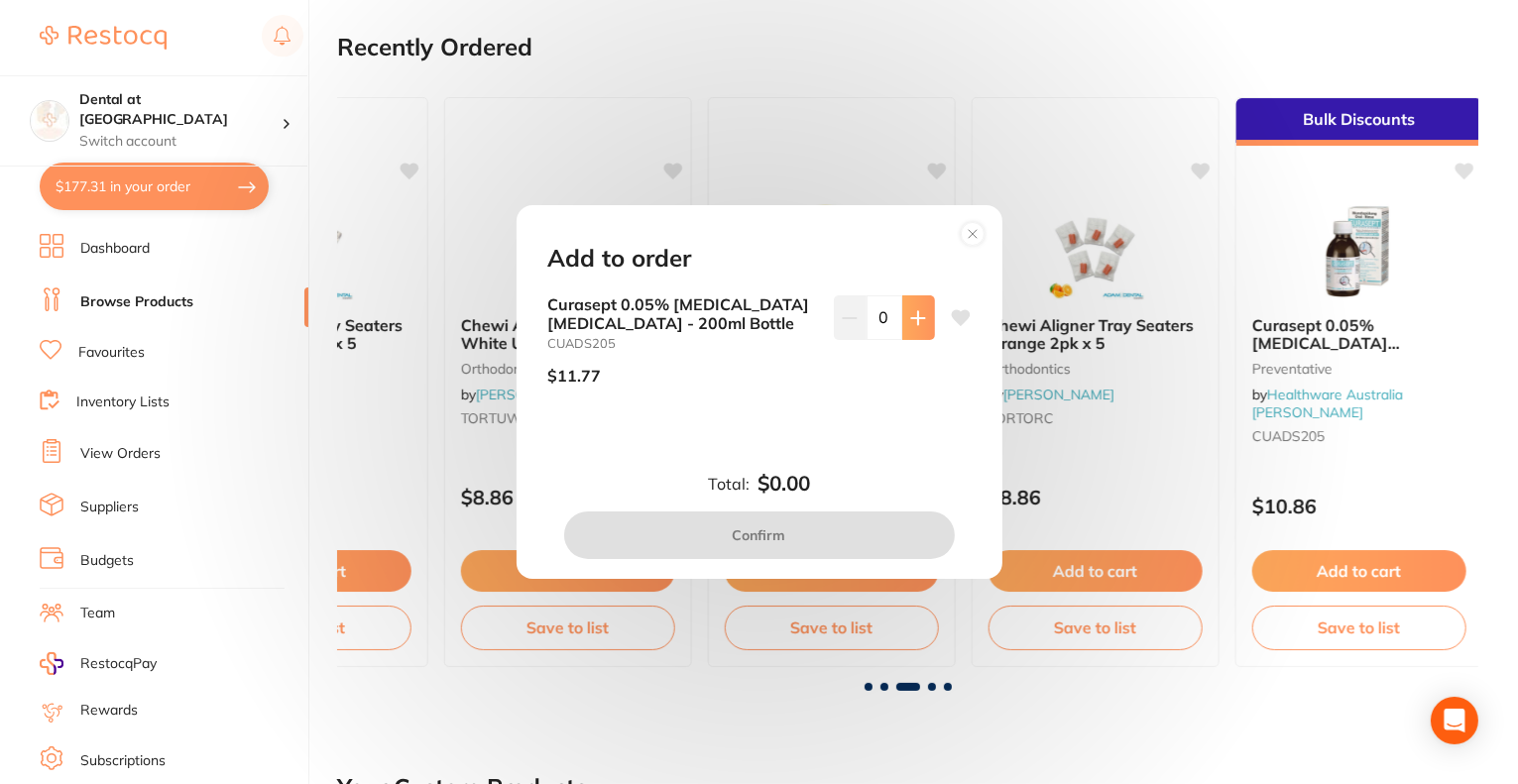 click 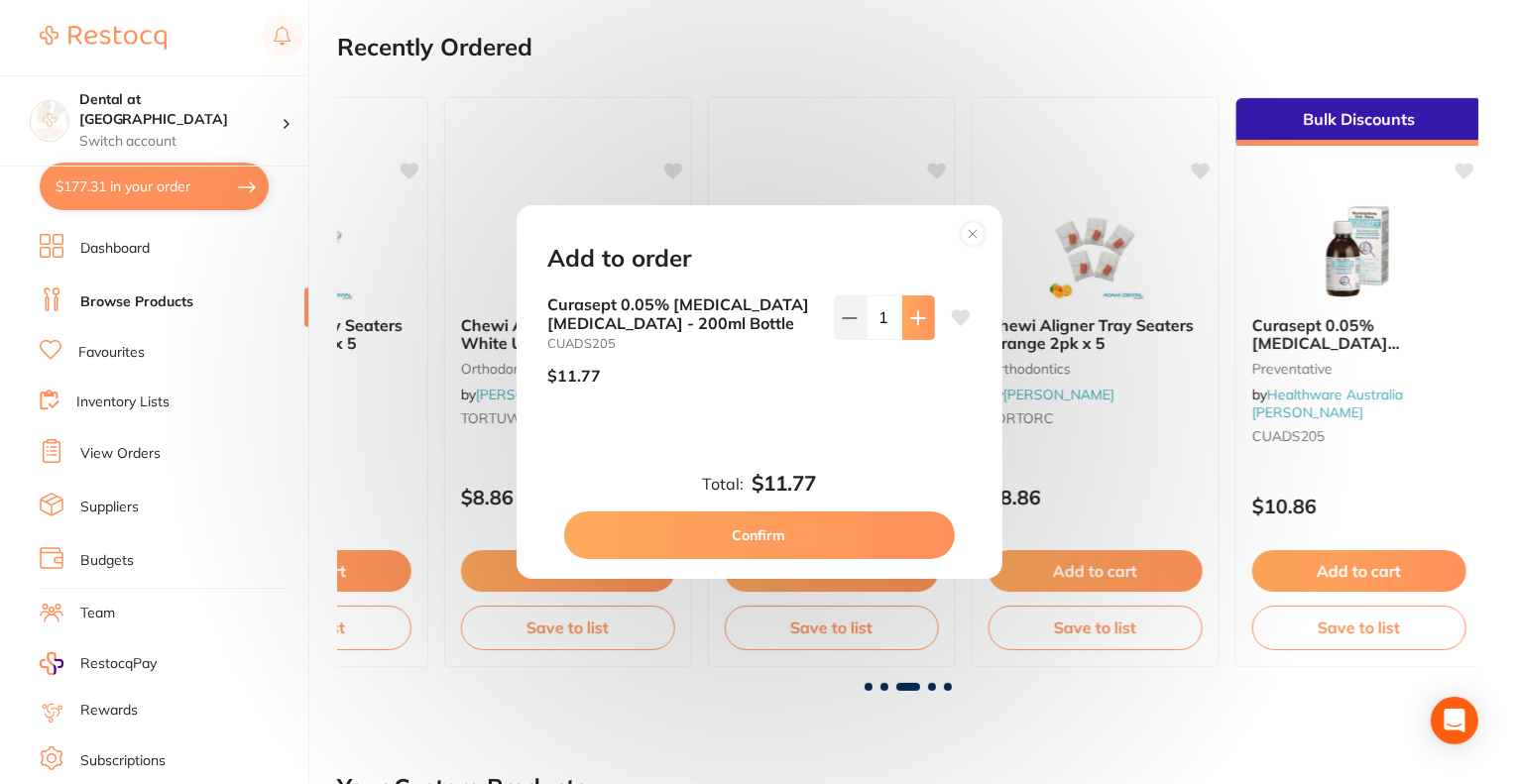 click 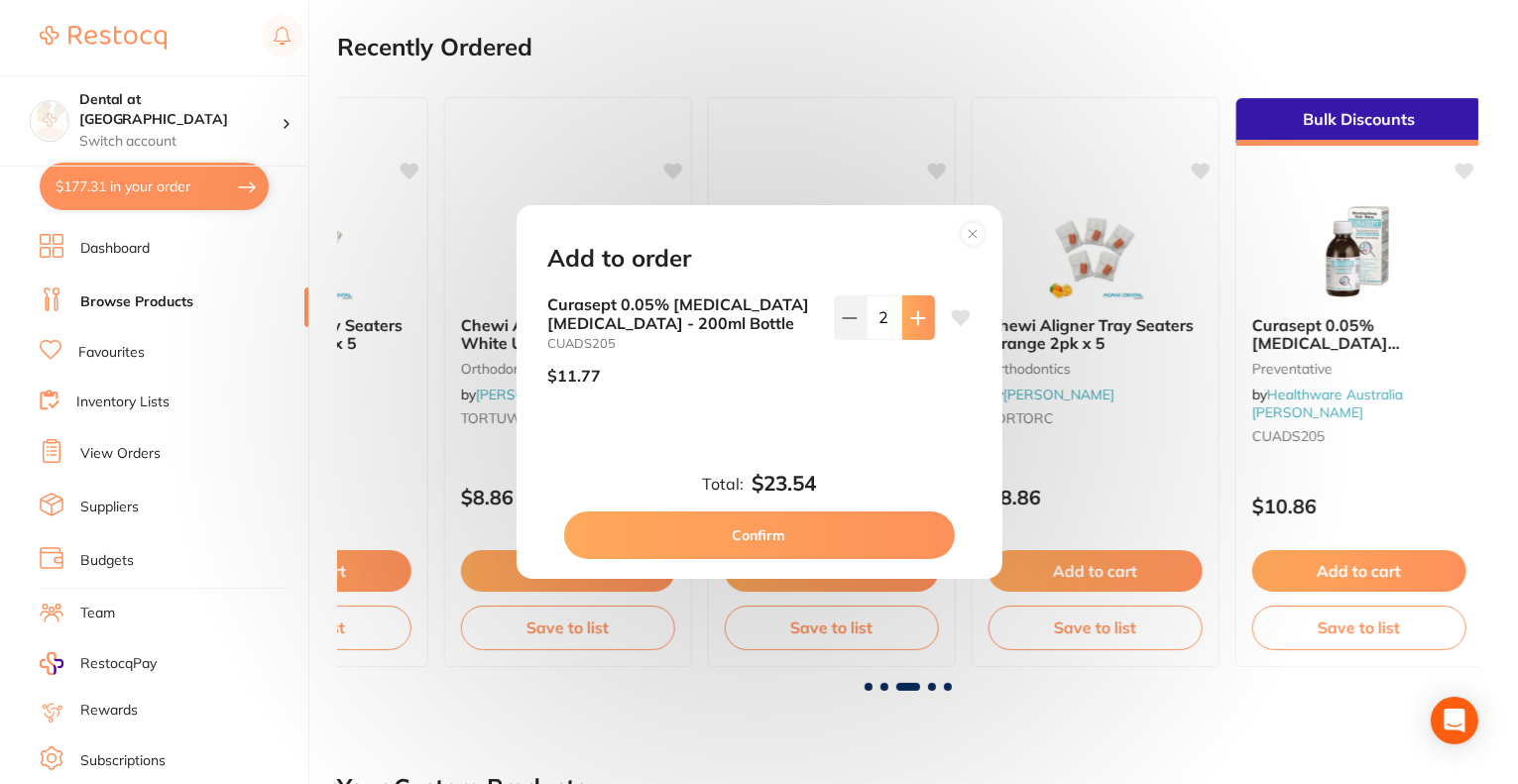 click 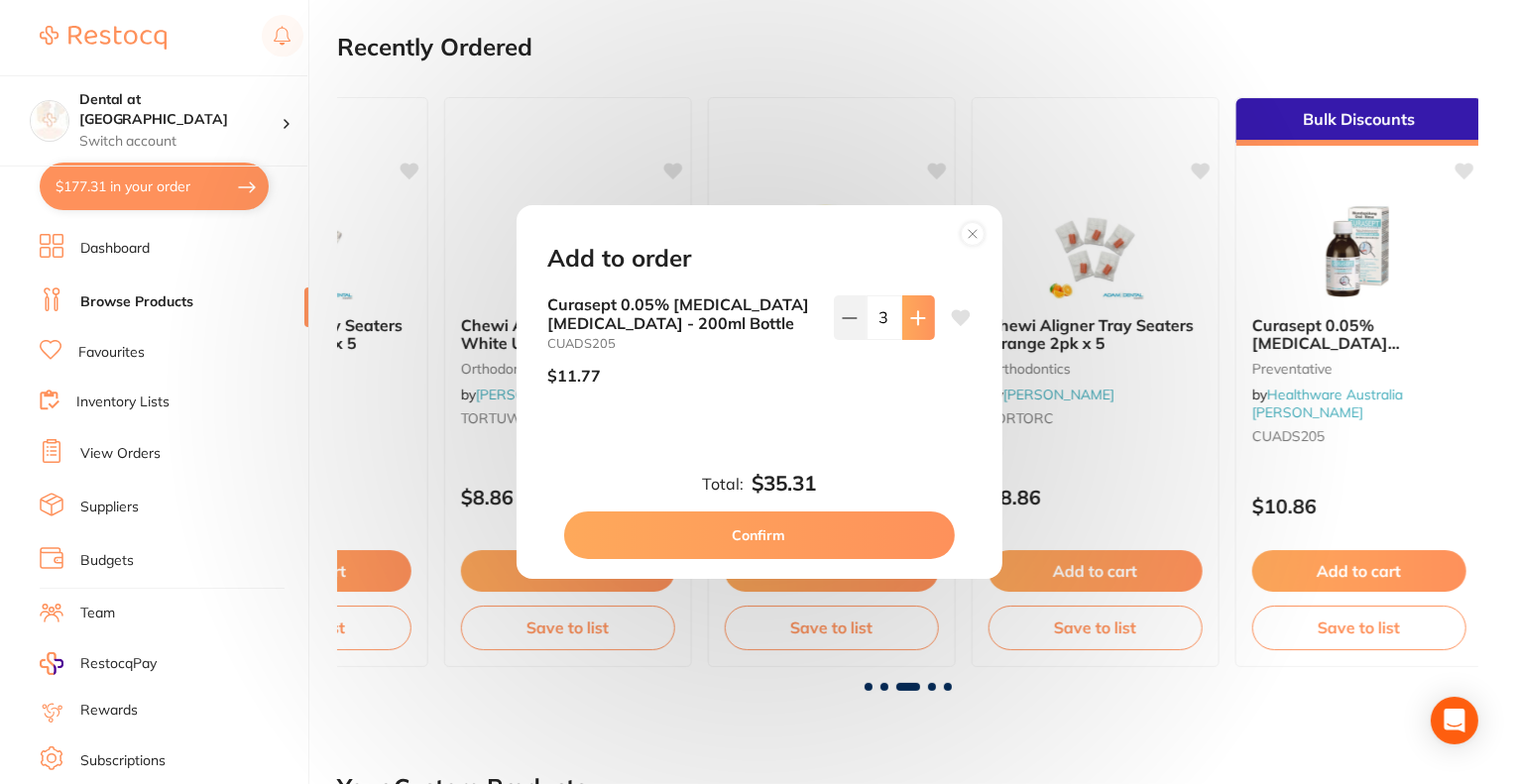 click 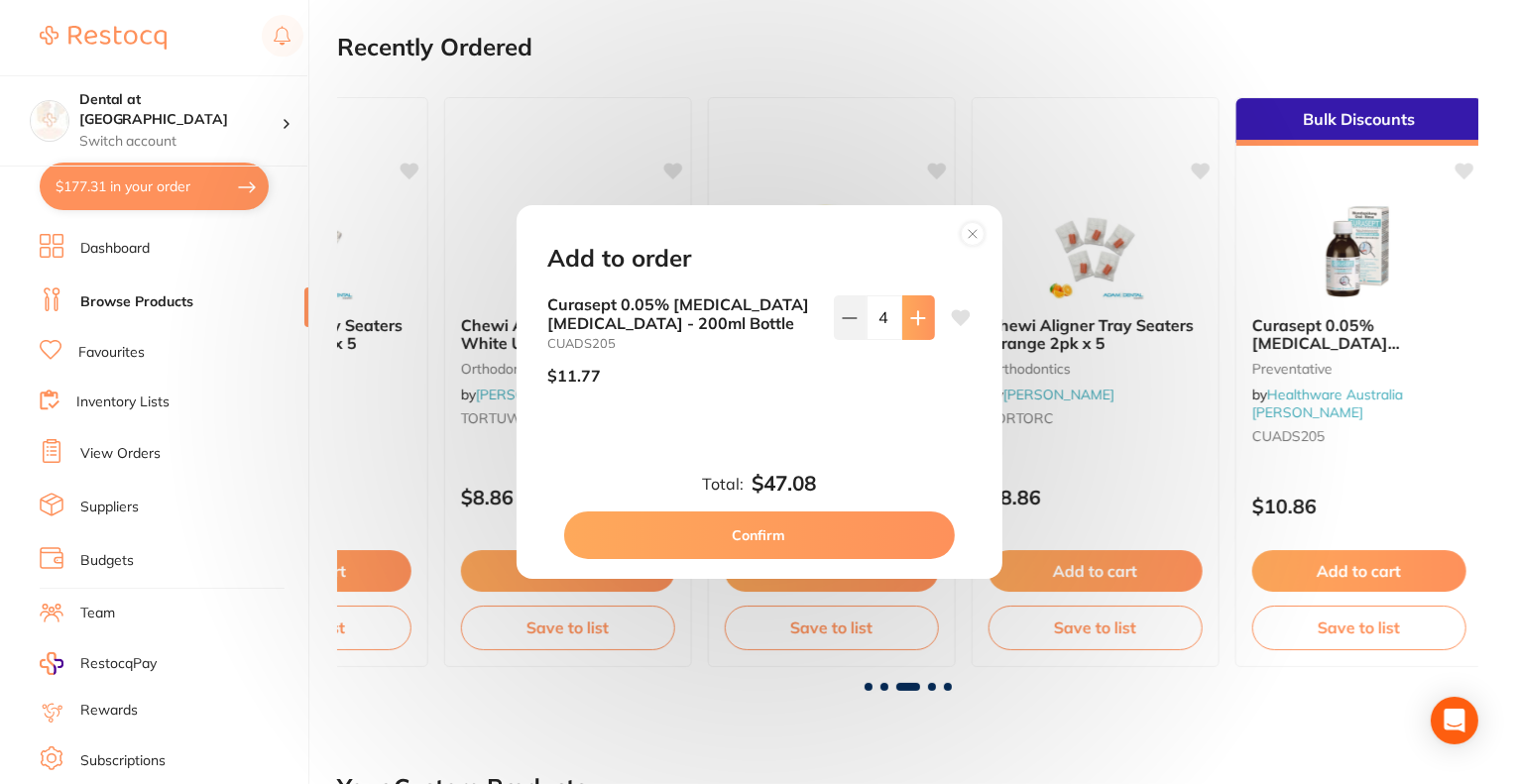click 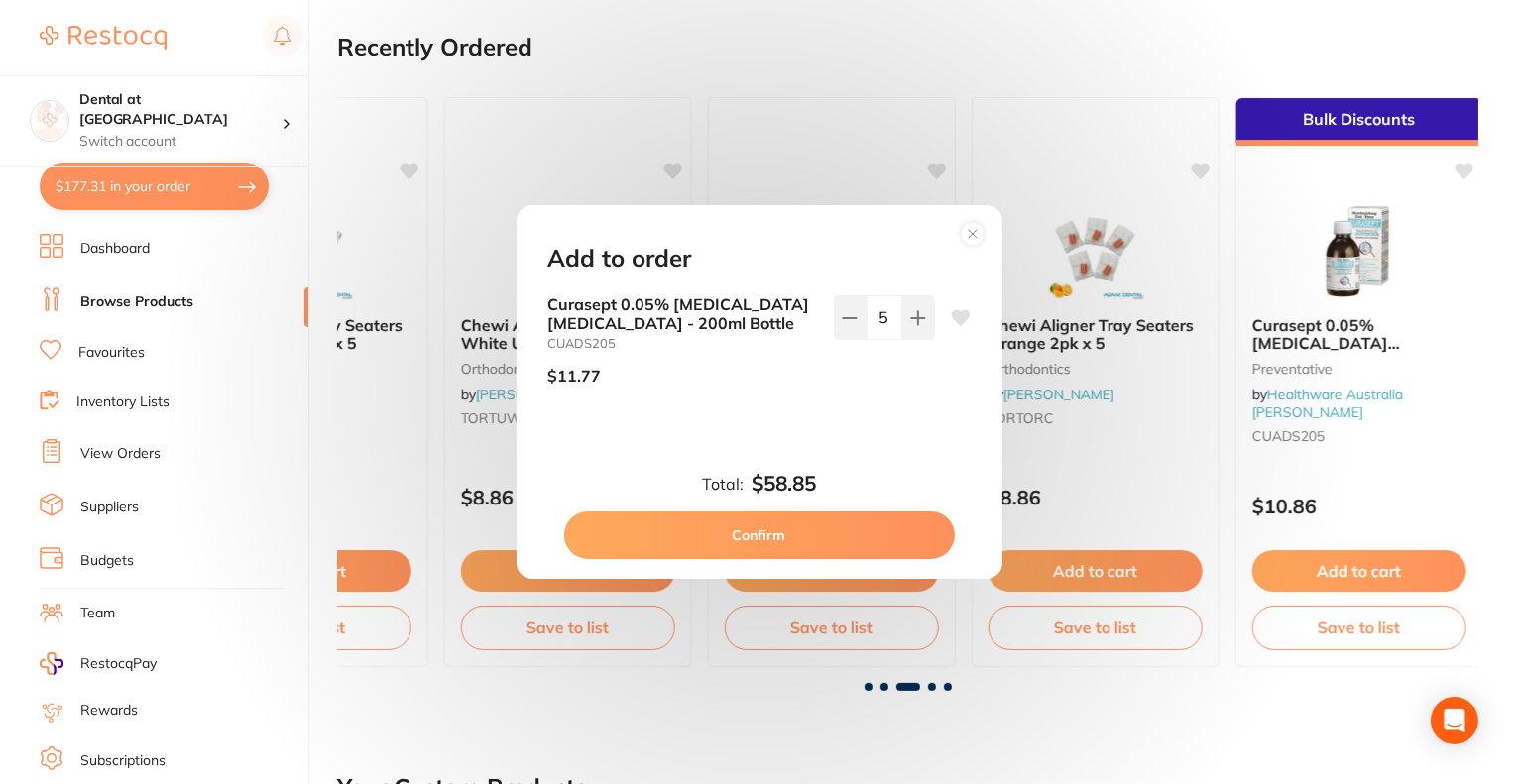 click on "Confirm" at bounding box center (759, 535) 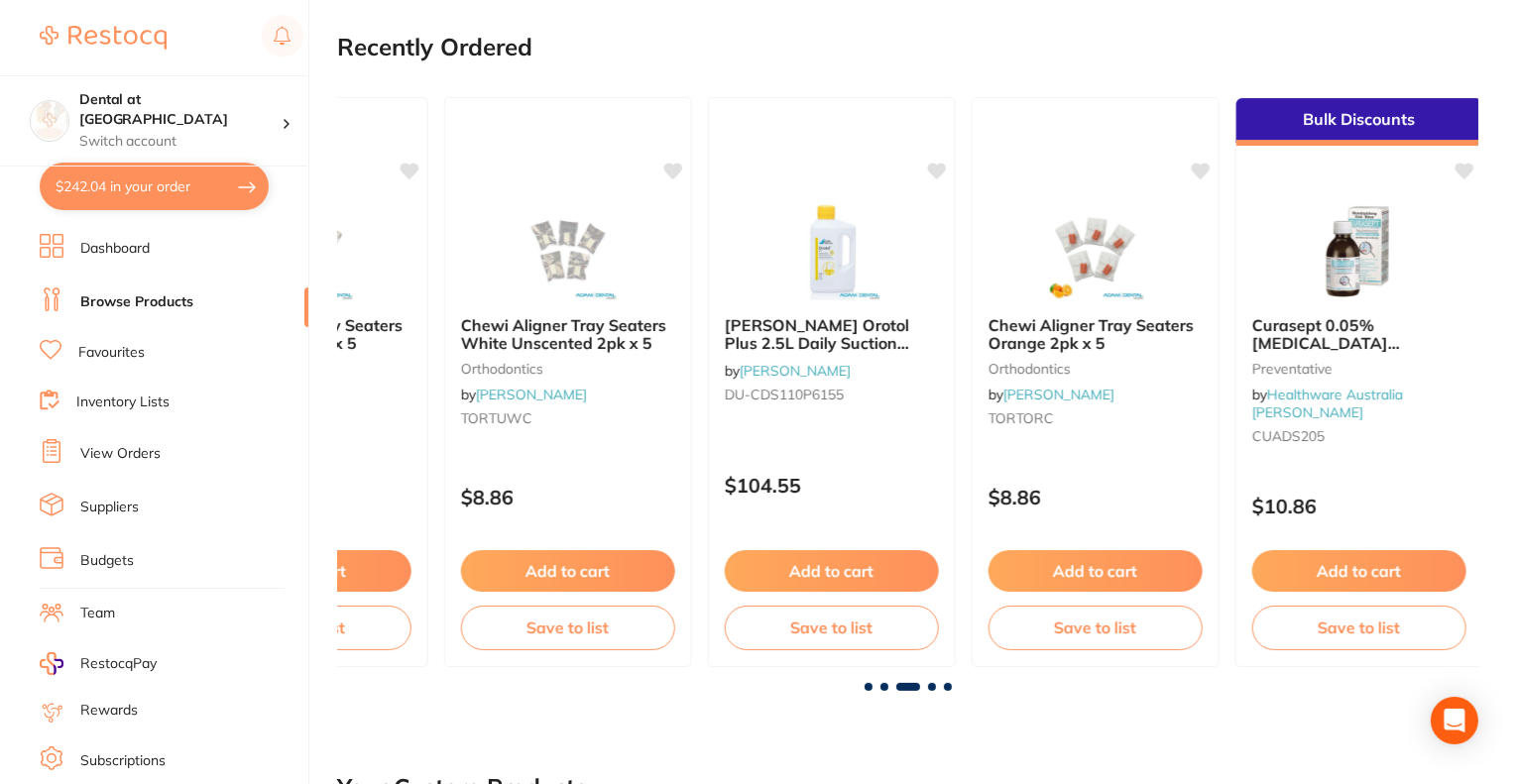 click at bounding box center [932, 687] 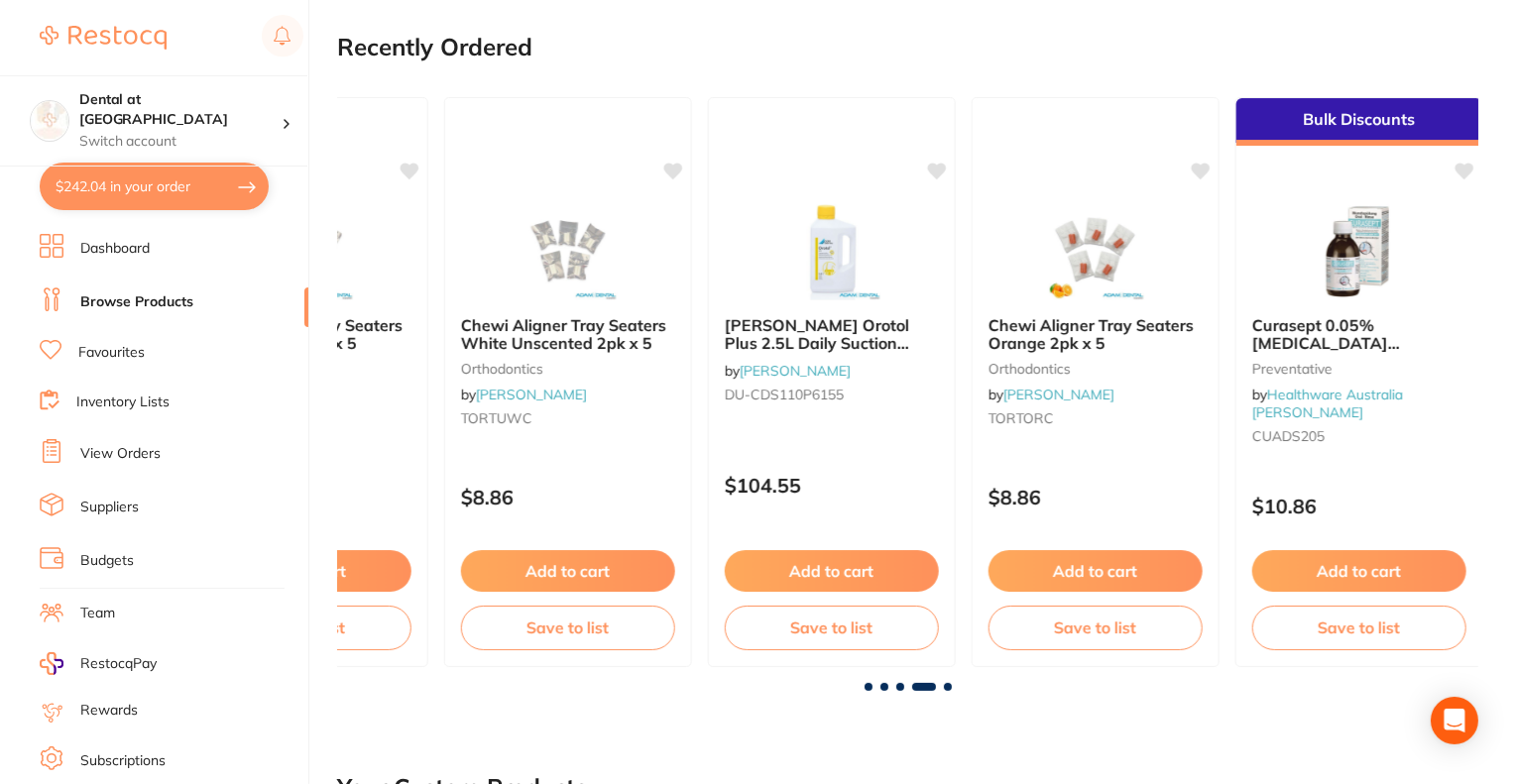 scroll, scrollTop: 0, scrollLeft: 3423, axis: horizontal 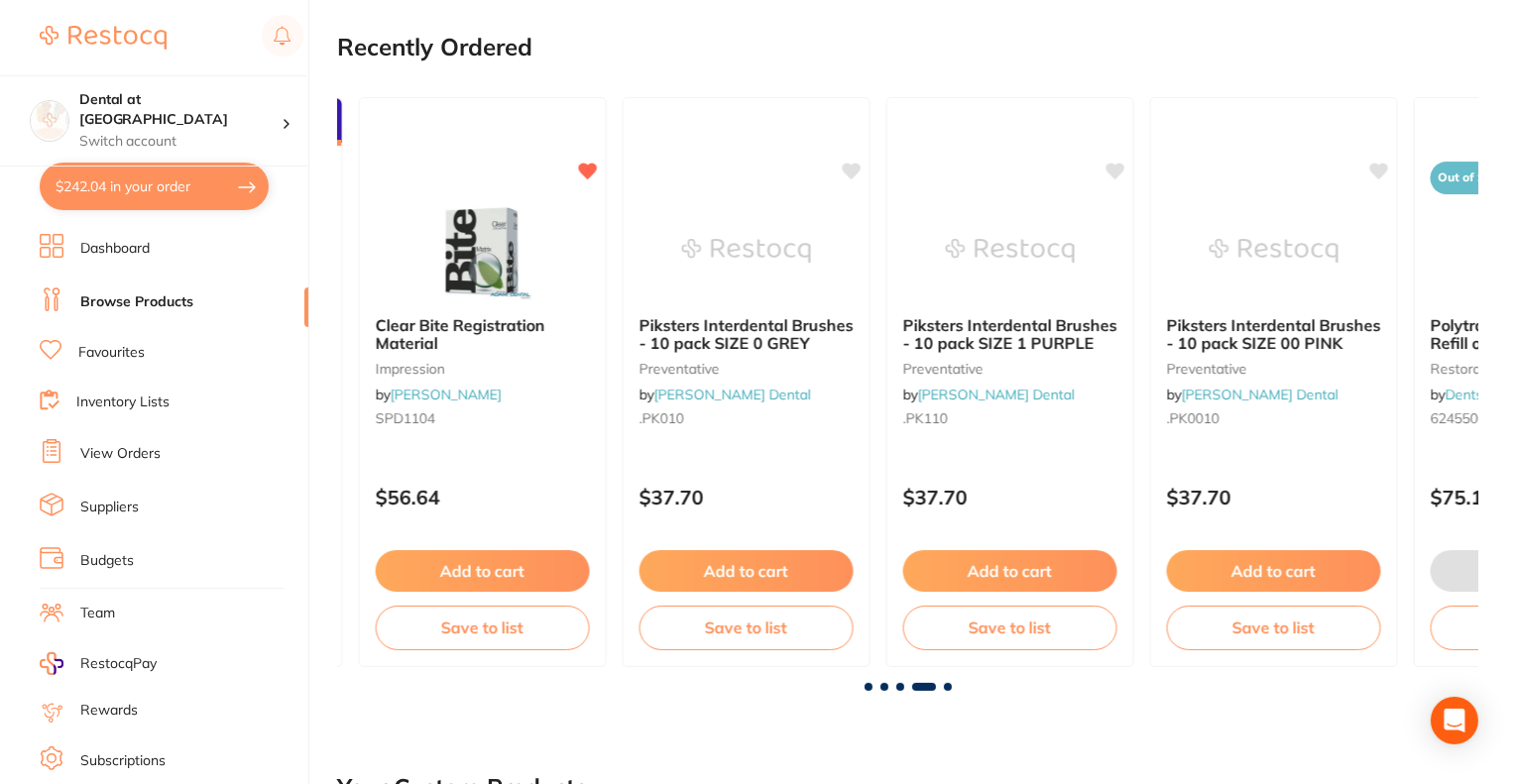 click at bounding box center [948, 687] 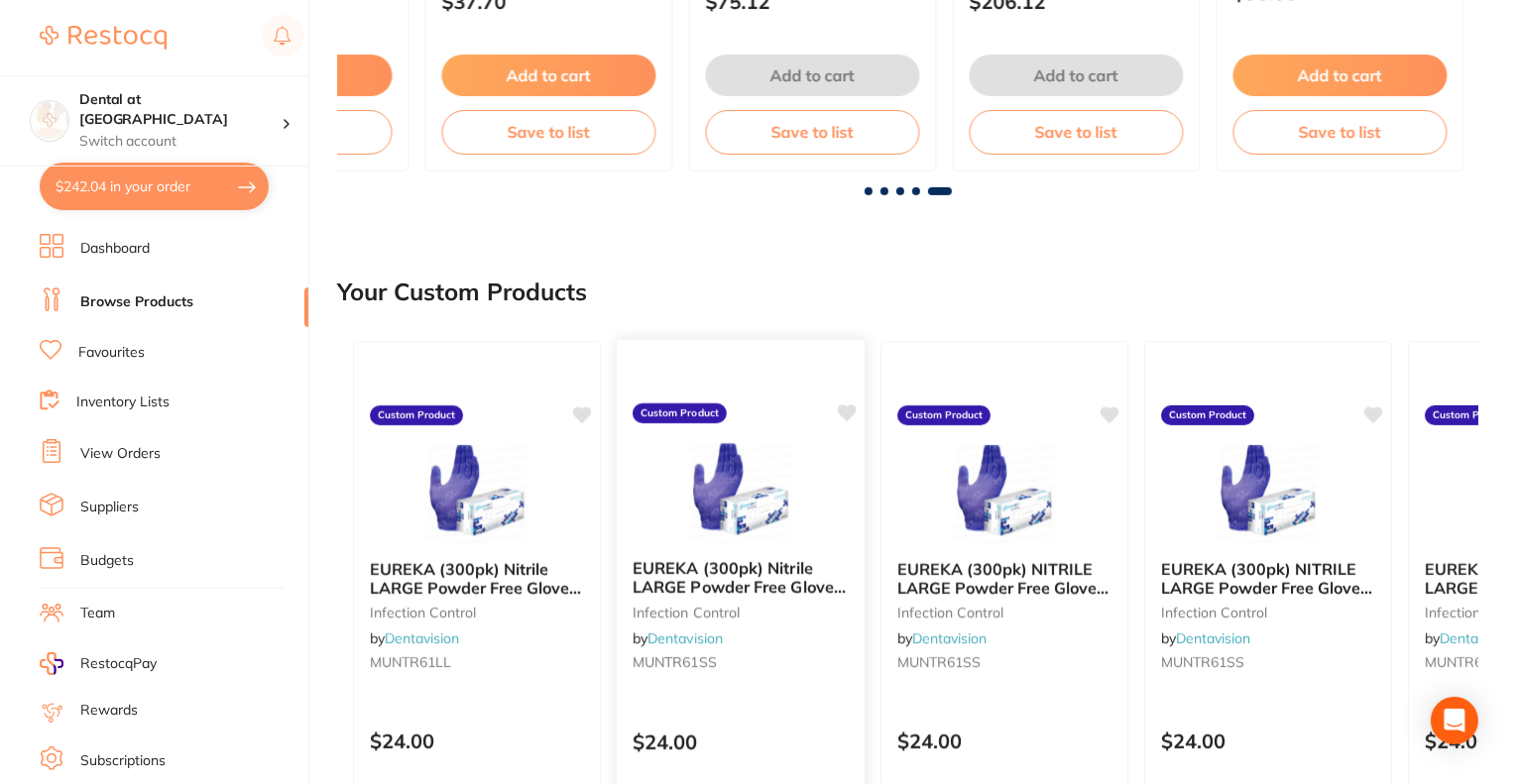 scroll, scrollTop: 892, scrollLeft: 0, axis: vertical 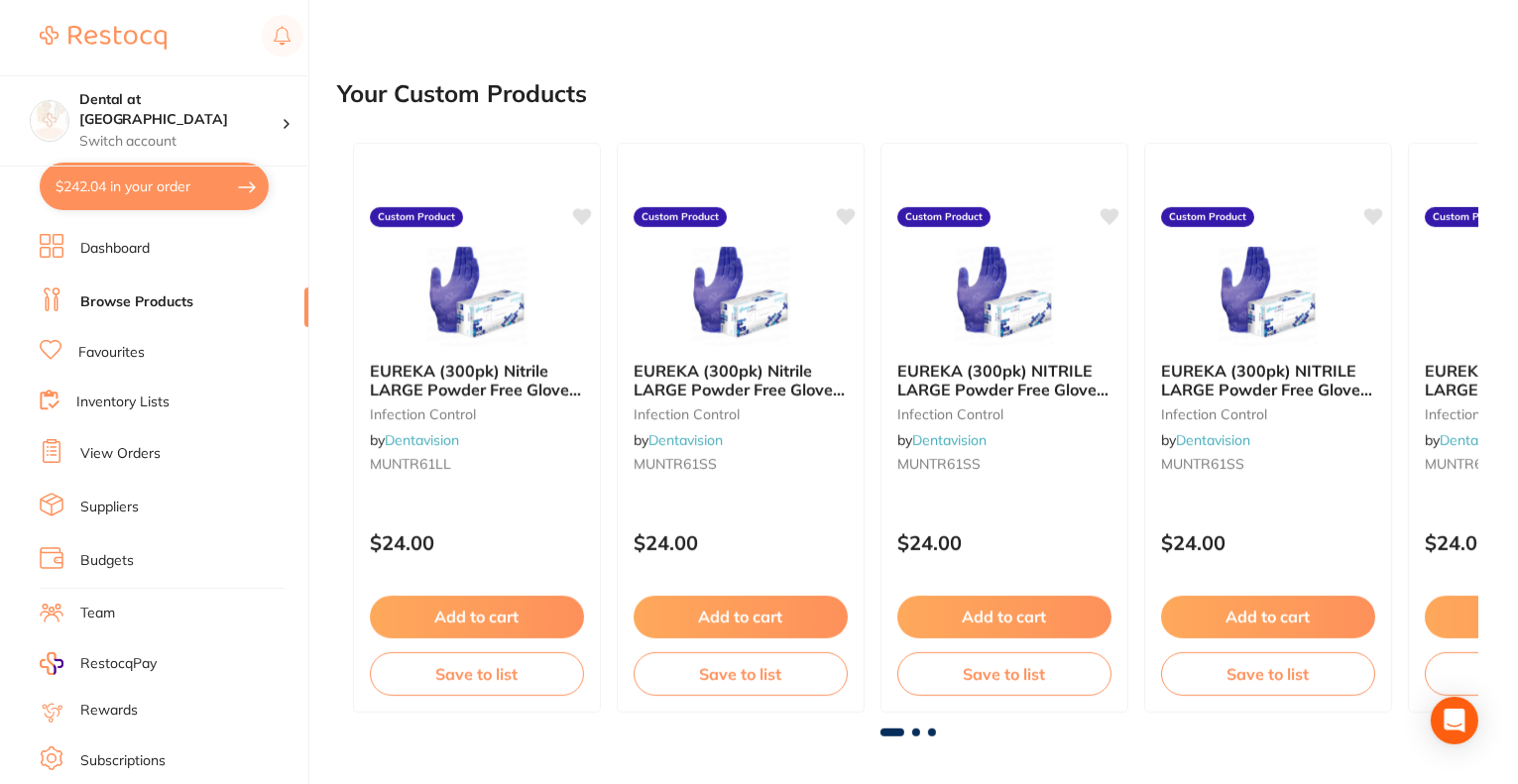 click at bounding box center [916, 732] 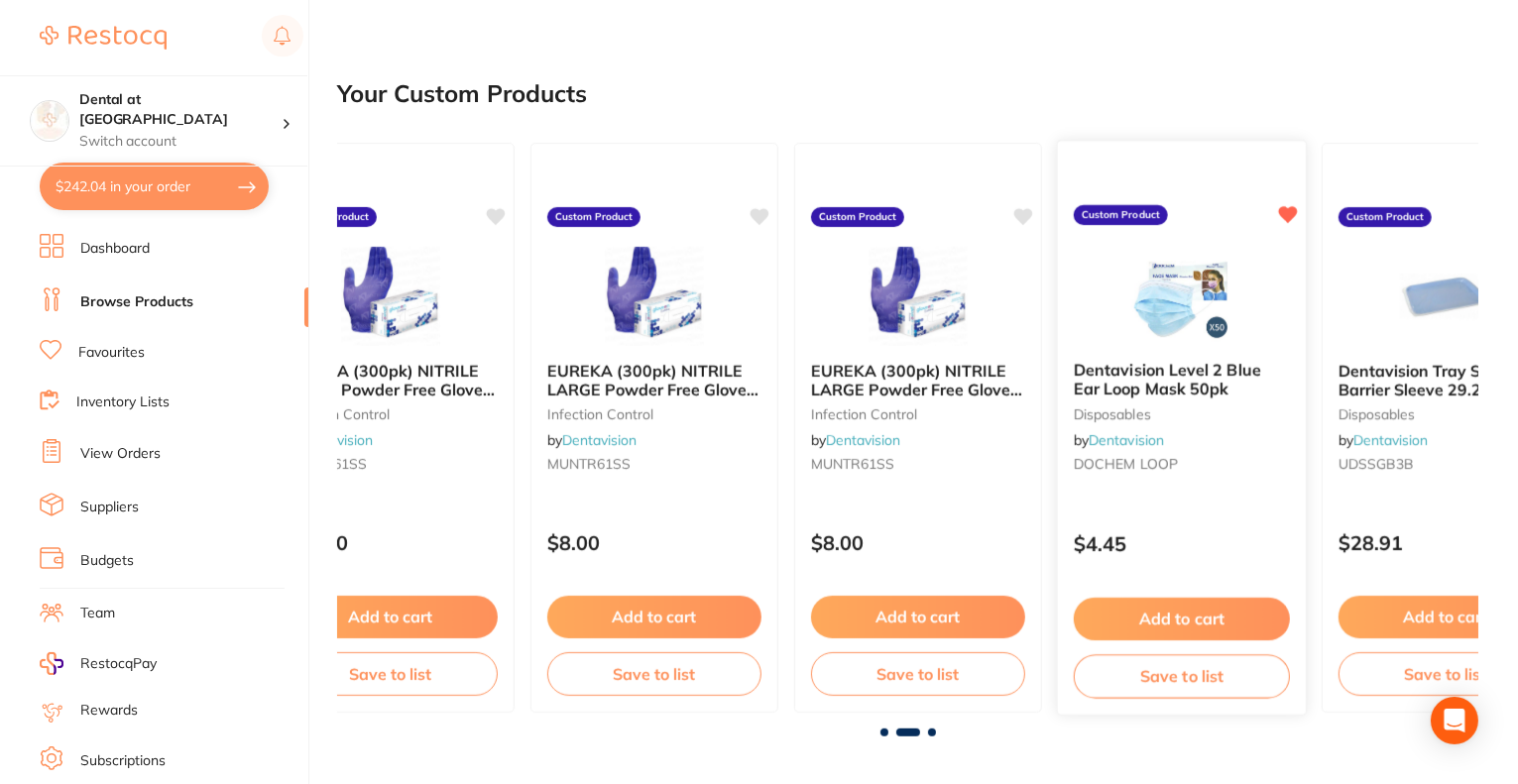 click on "Dentavision" at bounding box center (1126, 440) 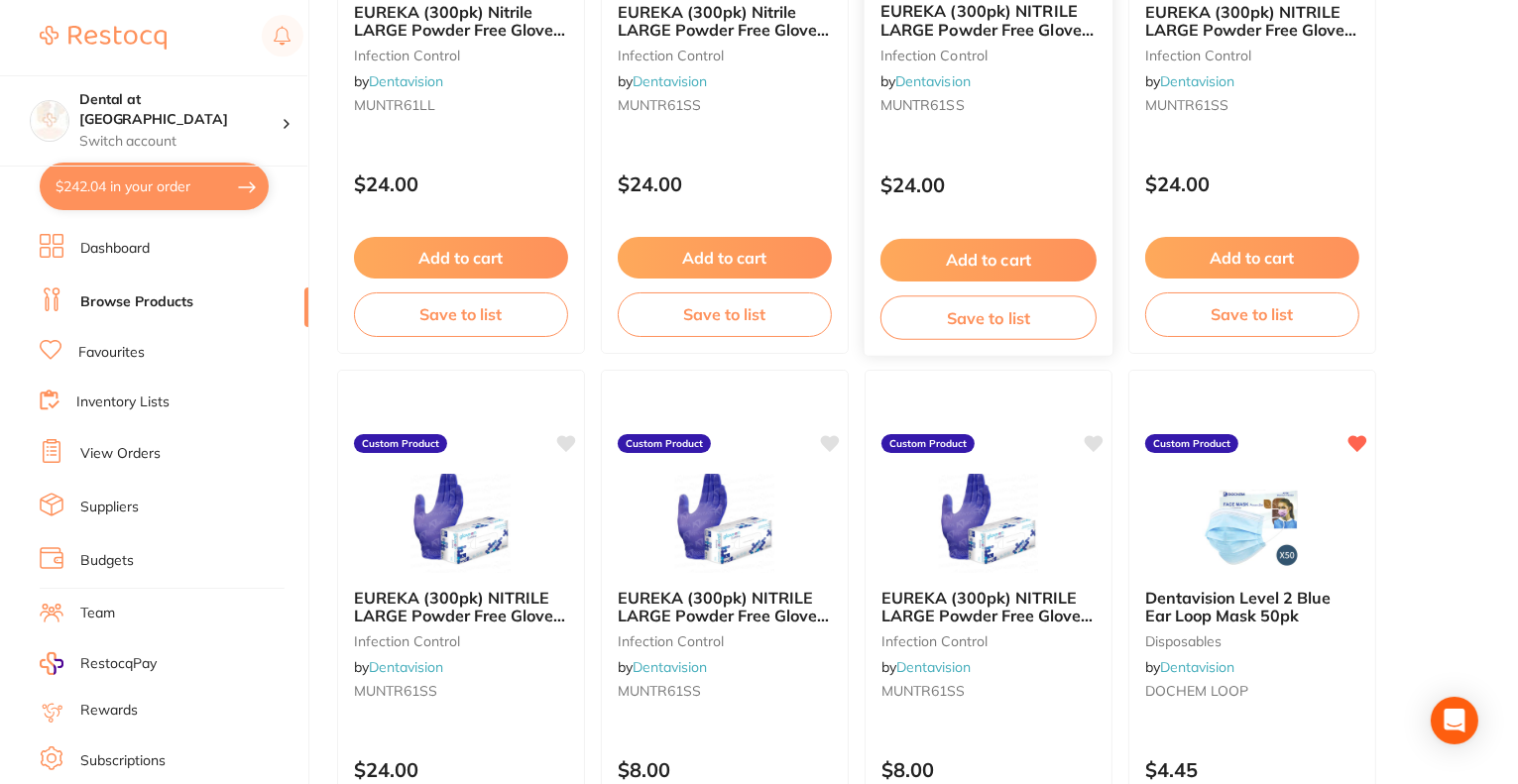 scroll, scrollTop: 595, scrollLeft: 0, axis: vertical 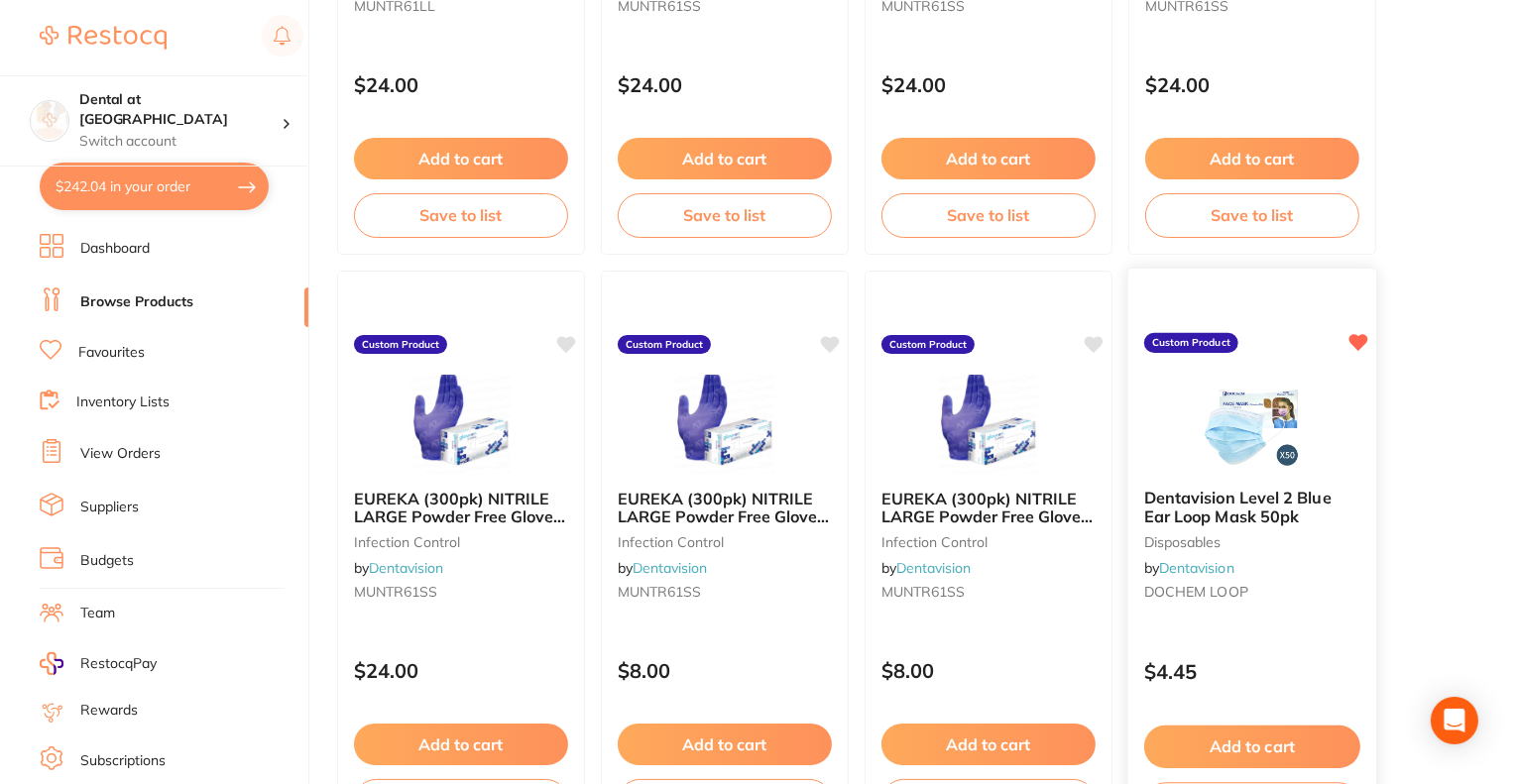 click on "Dentavision Level 2 Blue Ear Loop Mask 50pk" at bounding box center (1237, 506) 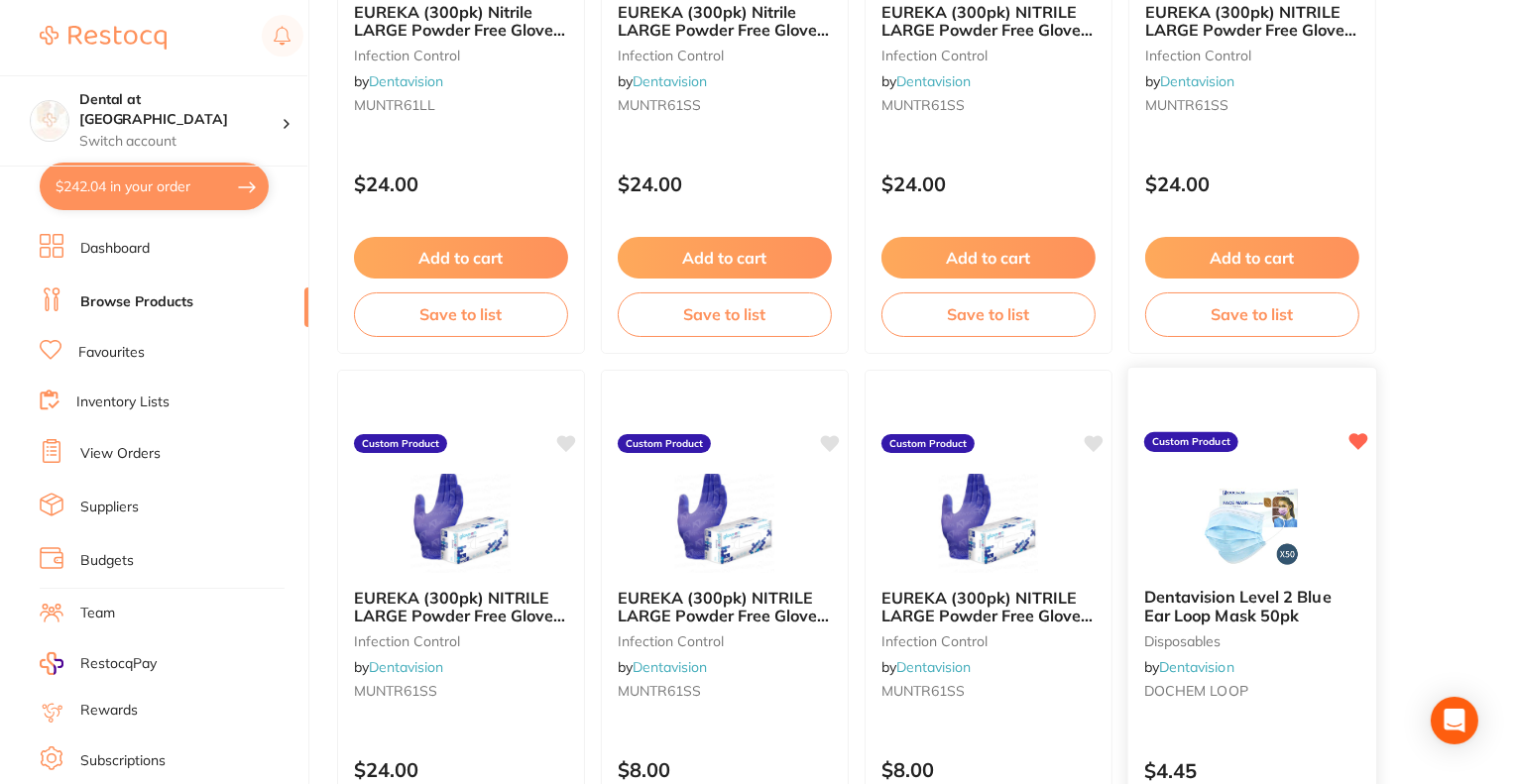 scroll, scrollTop: 793, scrollLeft: 0, axis: vertical 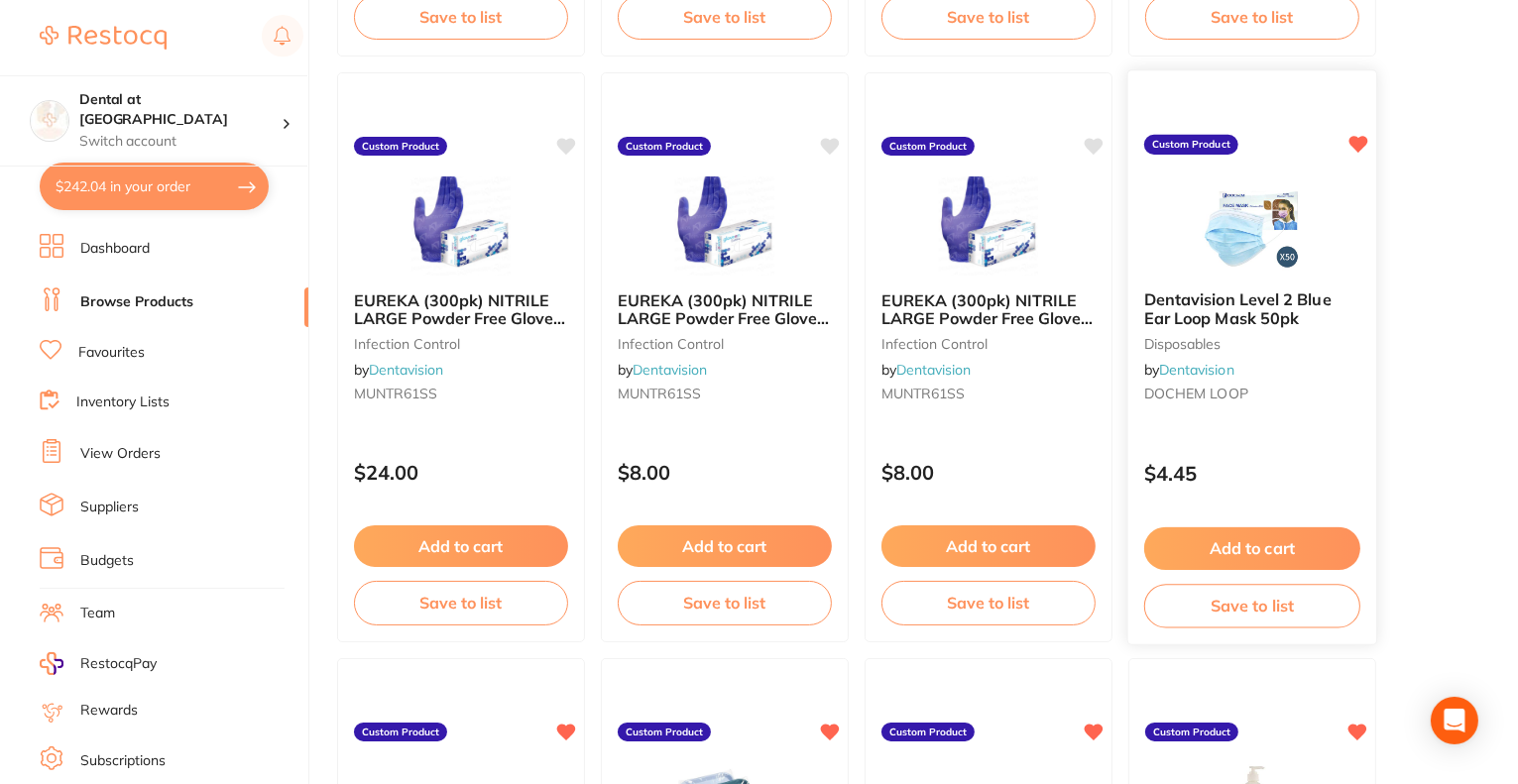 click on "Add to cart" at bounding box center (1252, 548) 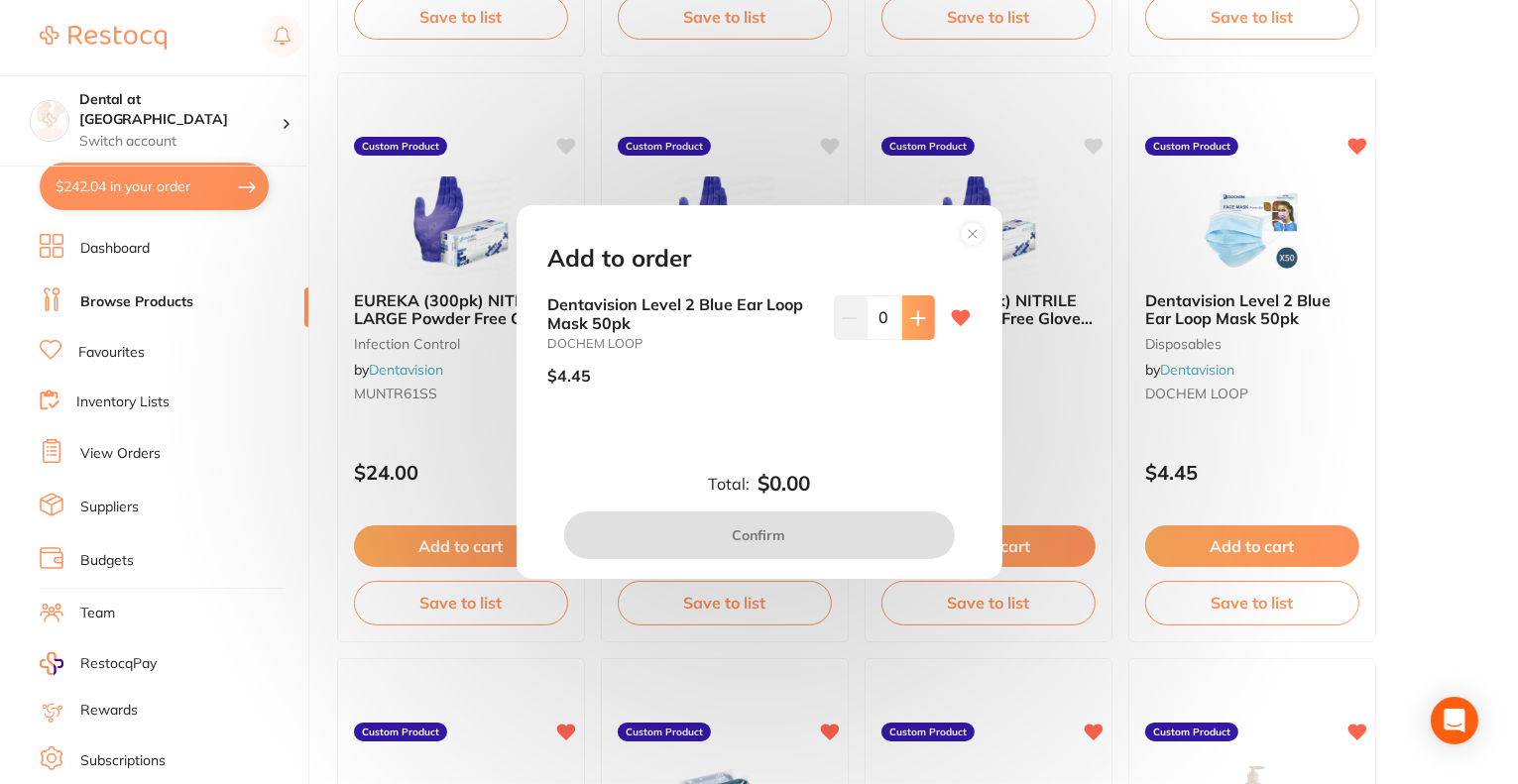 click 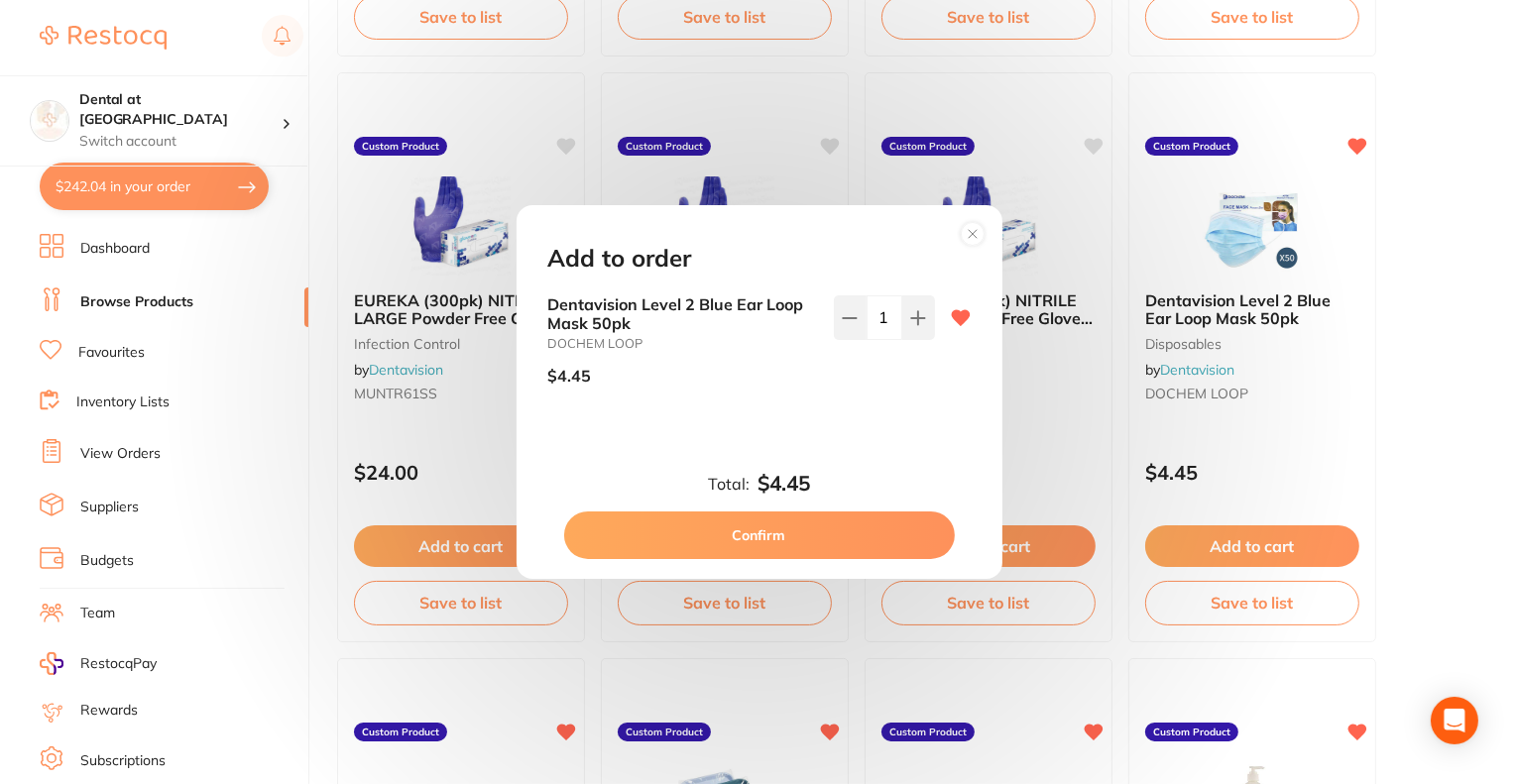 click 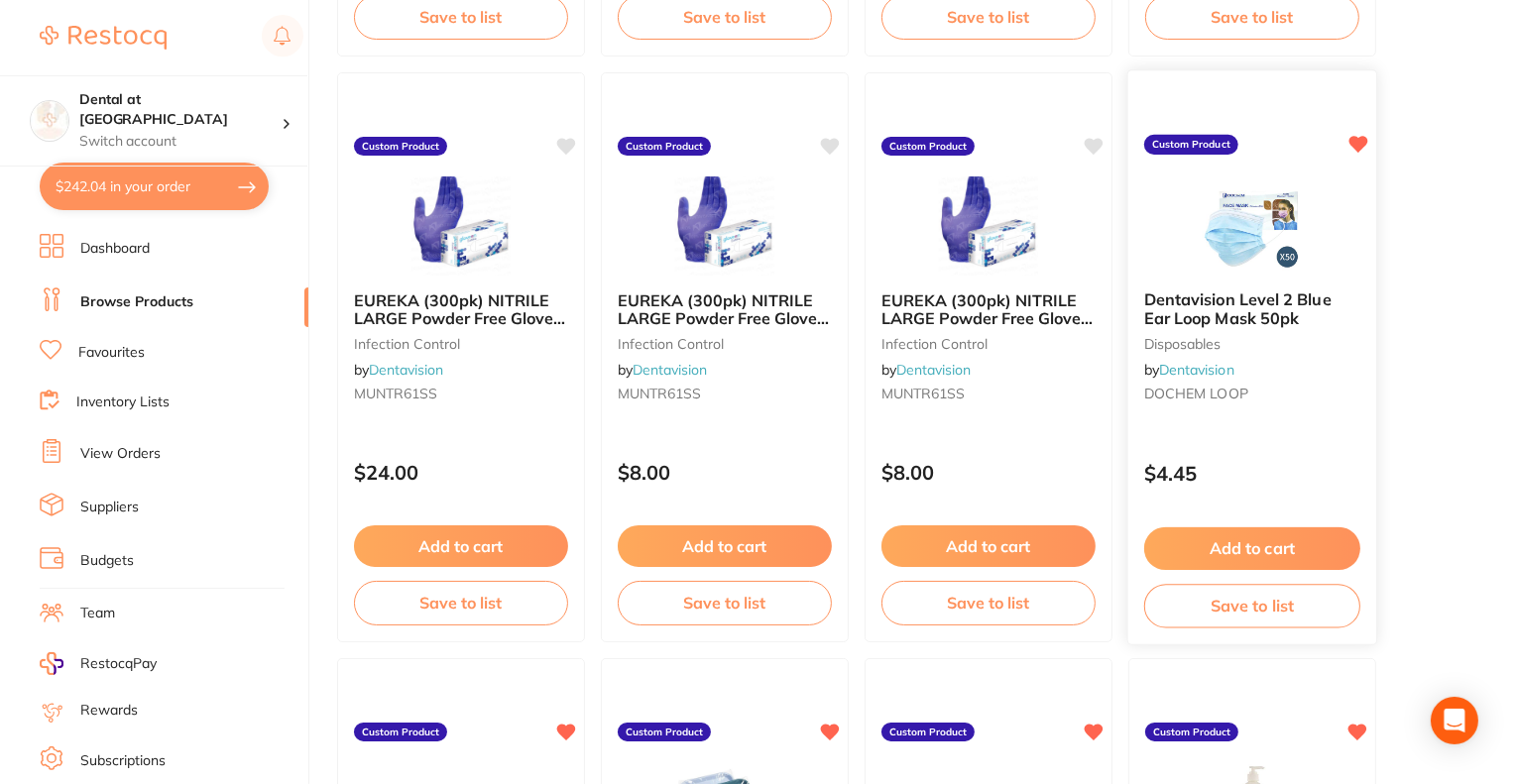 scroll, scrollTop: 1189, scrollLeft: 0, axis: vertical 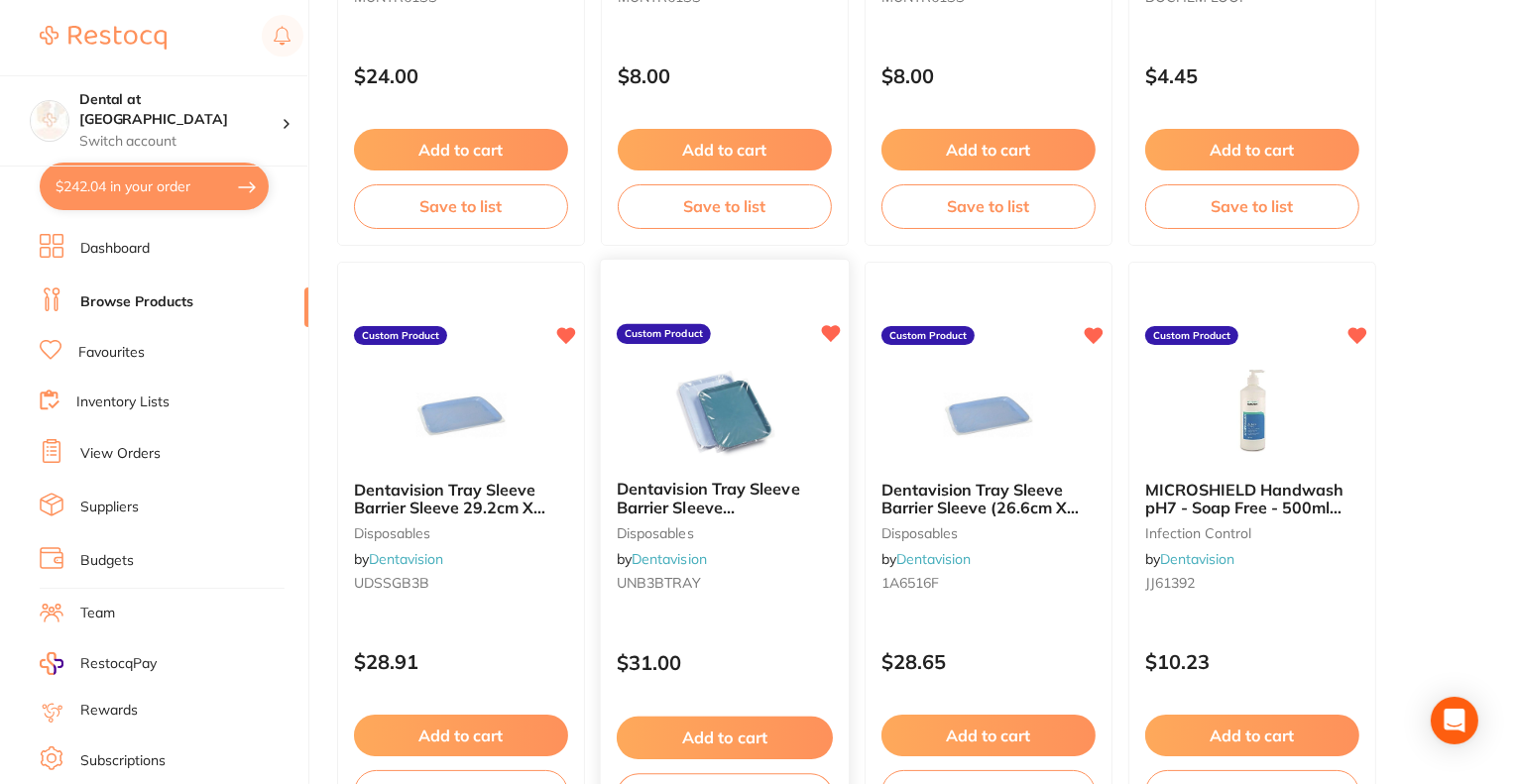 click on "Dentavision Tray Sleeve Barrier Sleeve 25.4cmx36.8cm 10".x14.5"" at bounding box center [720, 506] 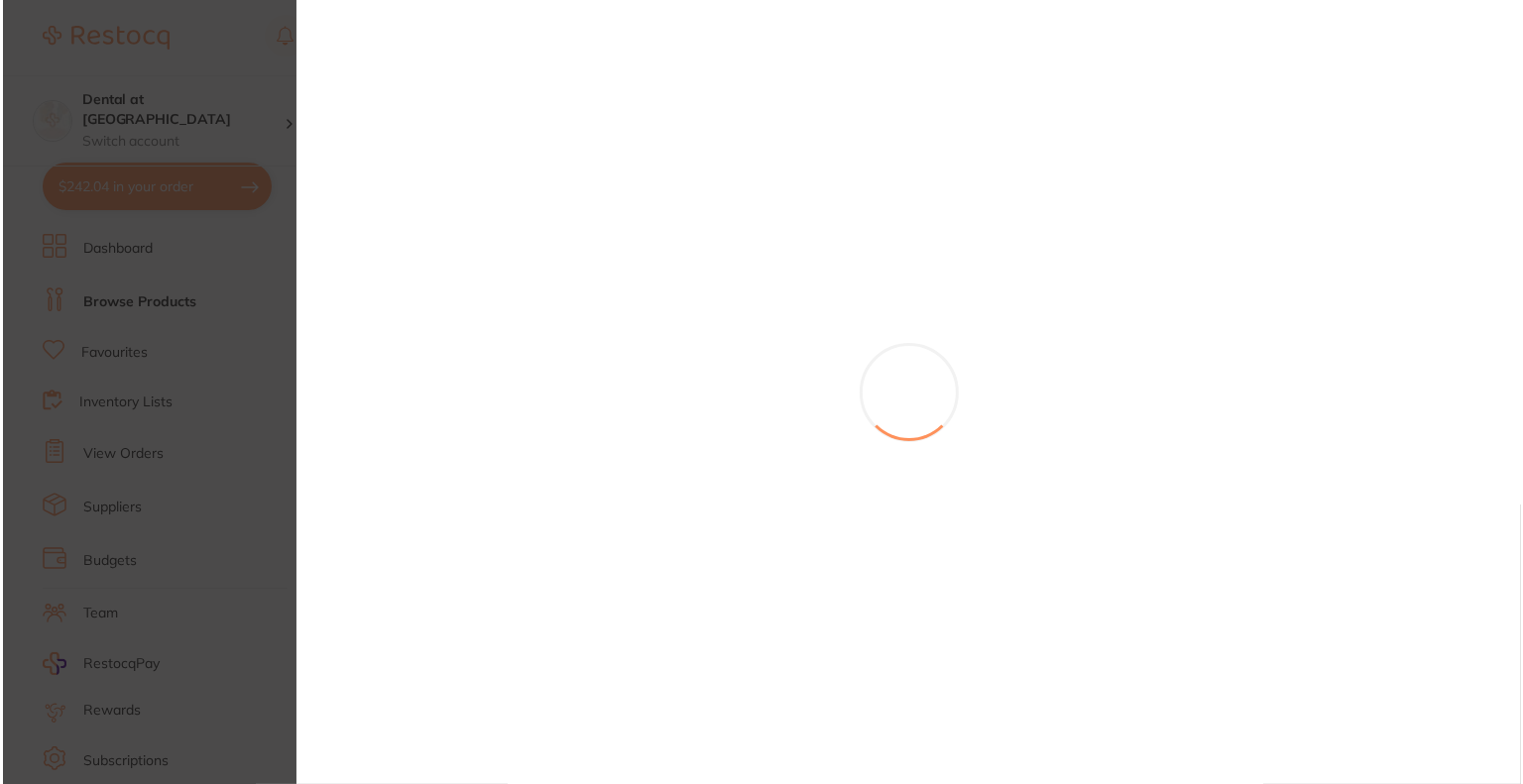 scroll, scrollTop: 0, scrollLeft: 0, axis: both 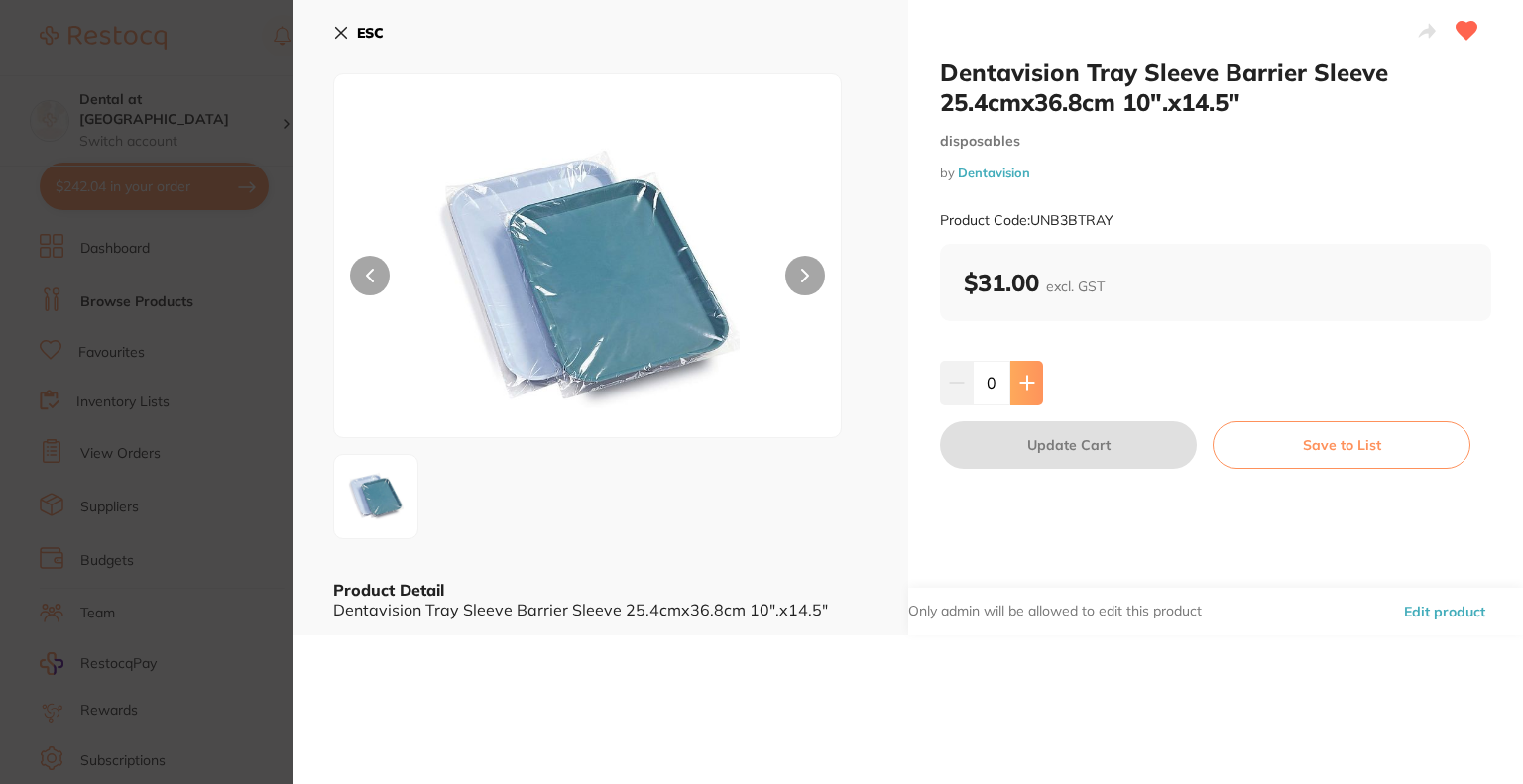 click at bounding box center [1026, 383] 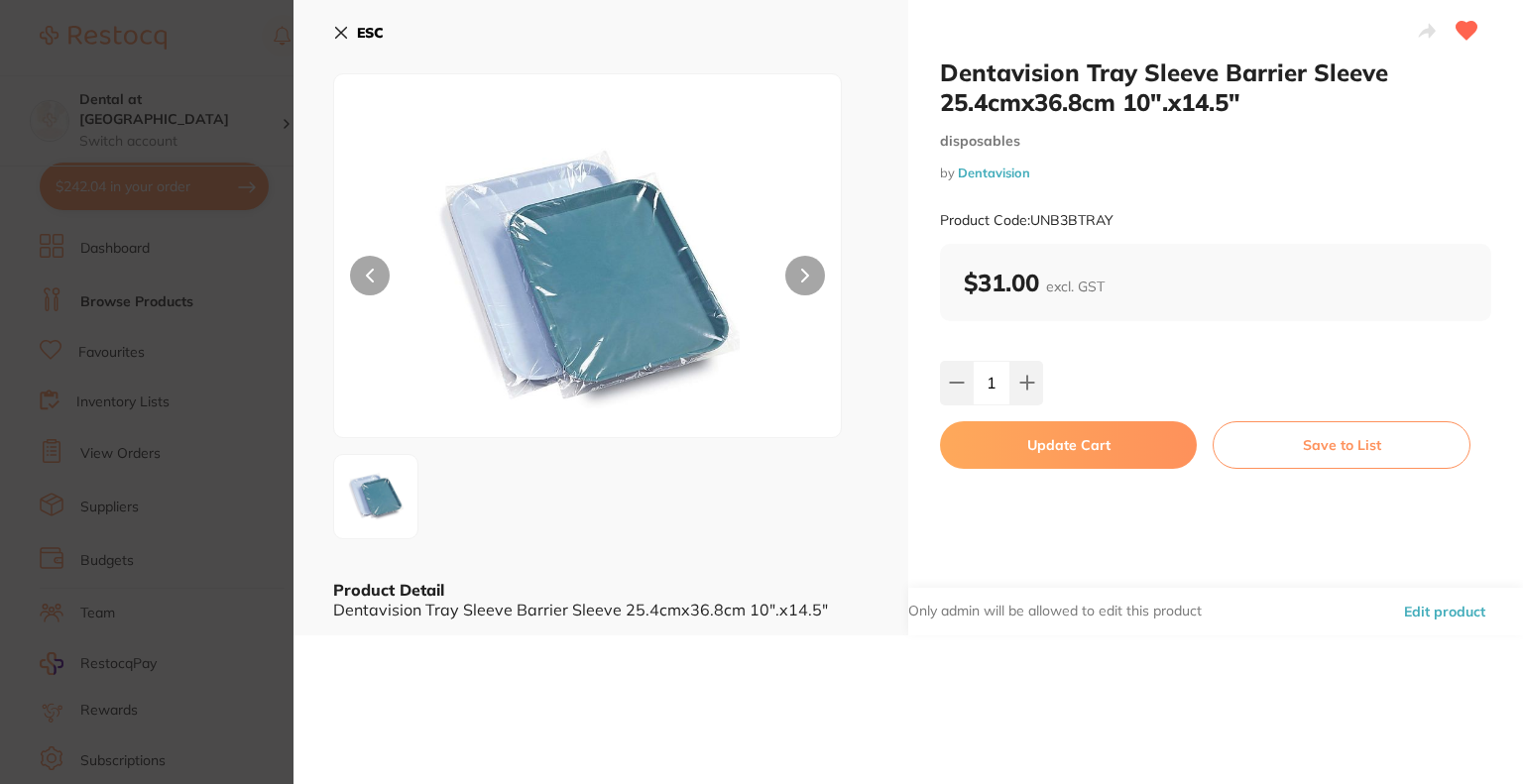 click 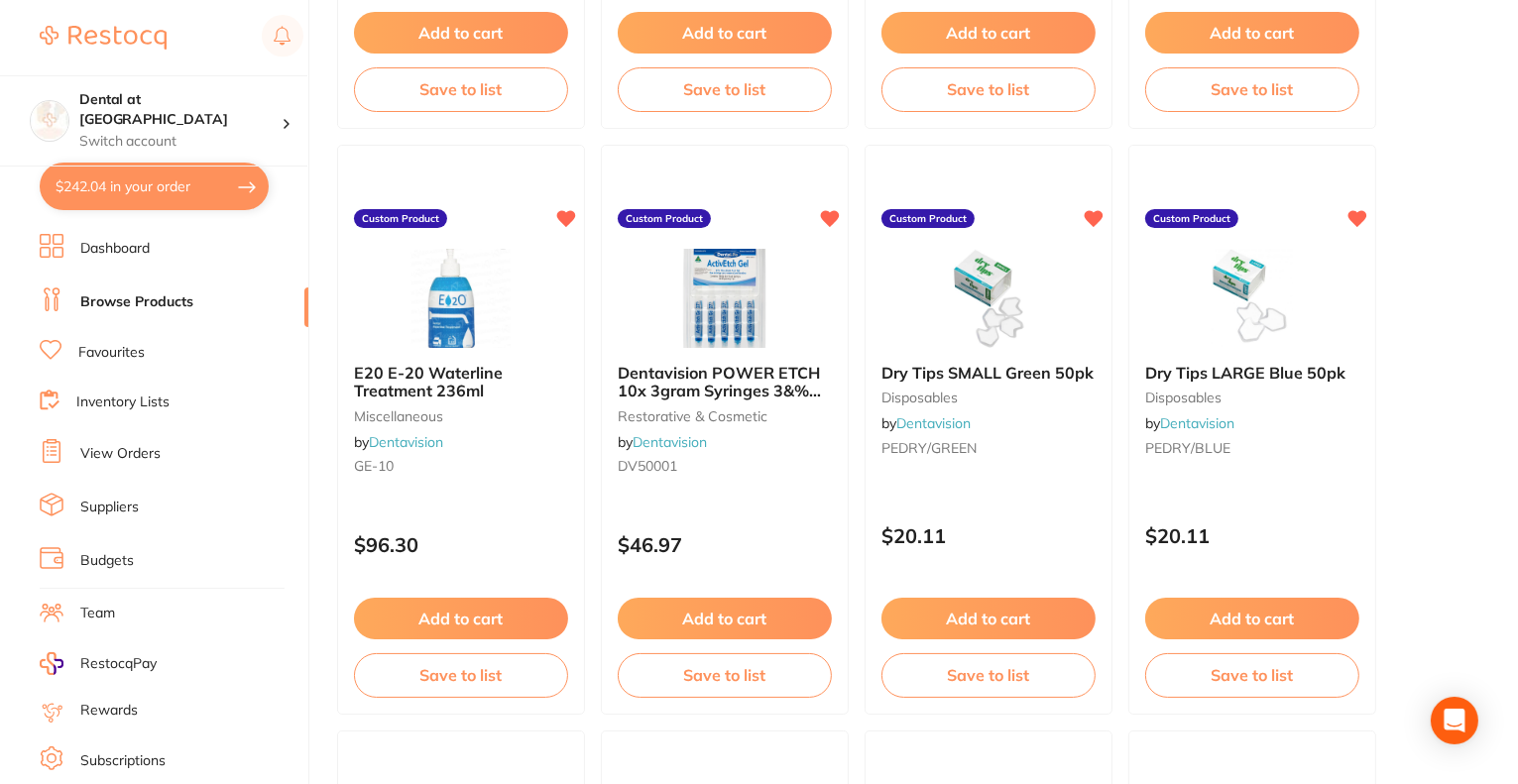 scroll, scrollTop: 2577, scrollLeft: 0, axis: vertical 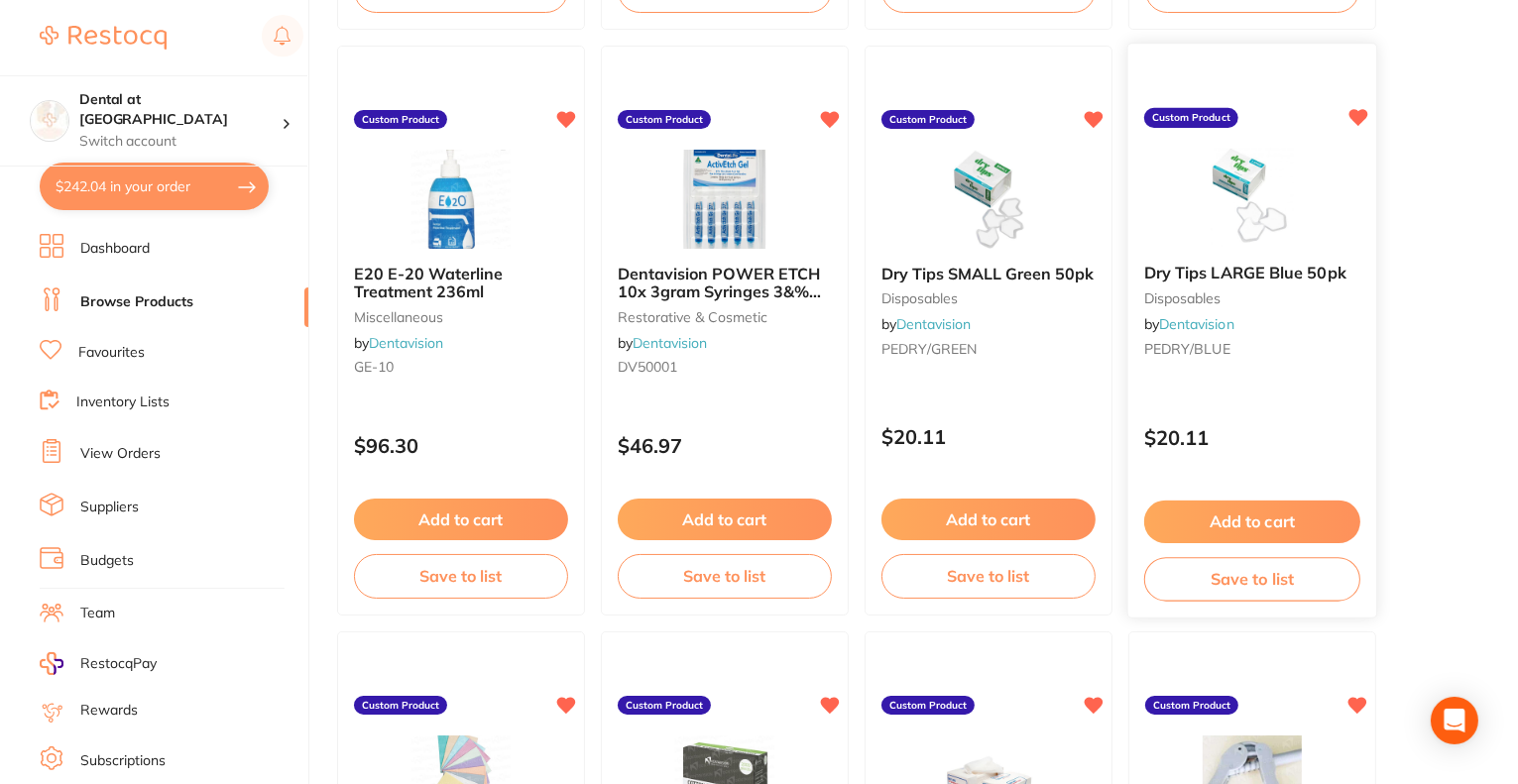 click on "Dry Tips LARGE Blue 50pk" at bounding box center (1245, 273) 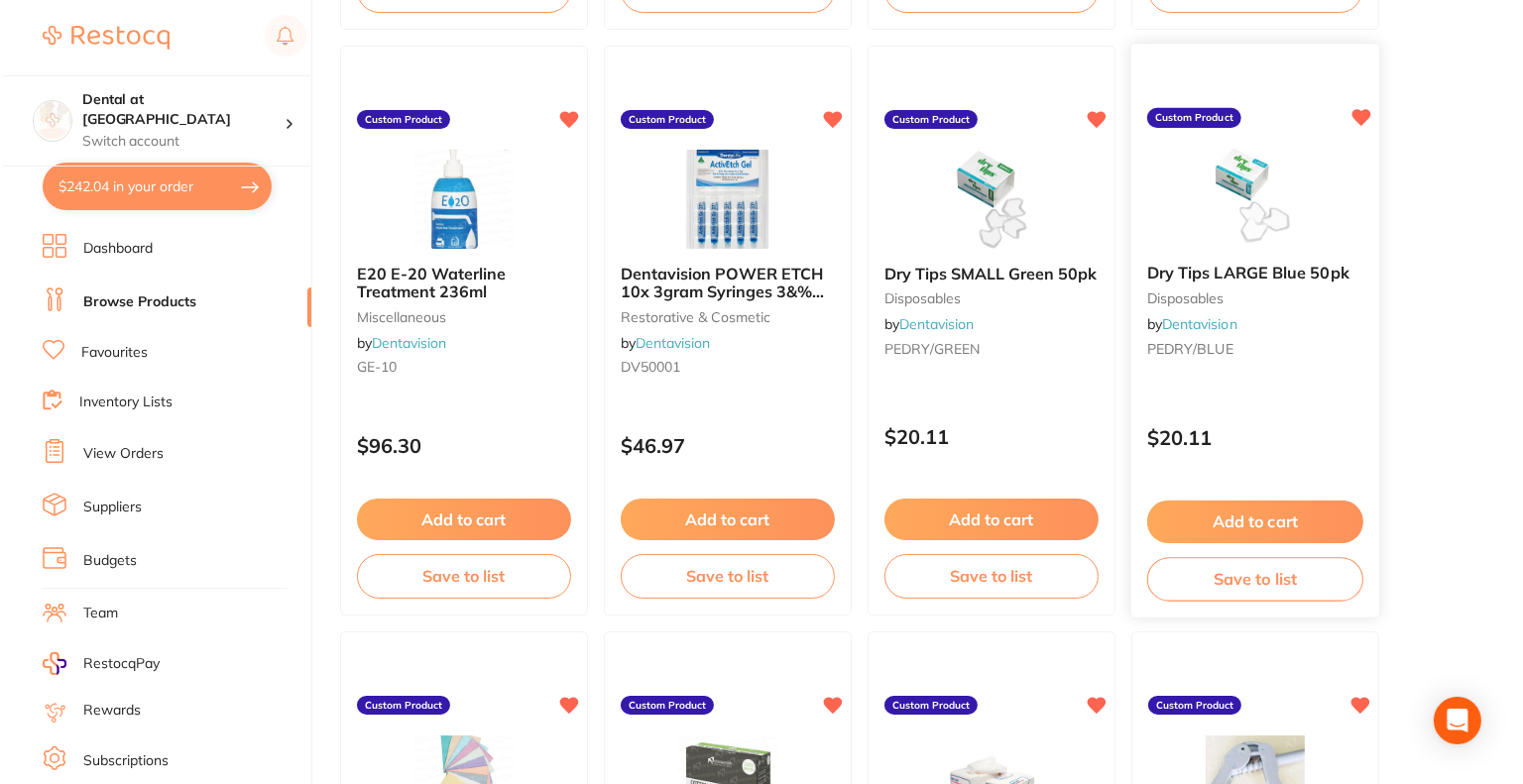 scroll, scrollTop: 0, scrollLeft: 0, axis: both 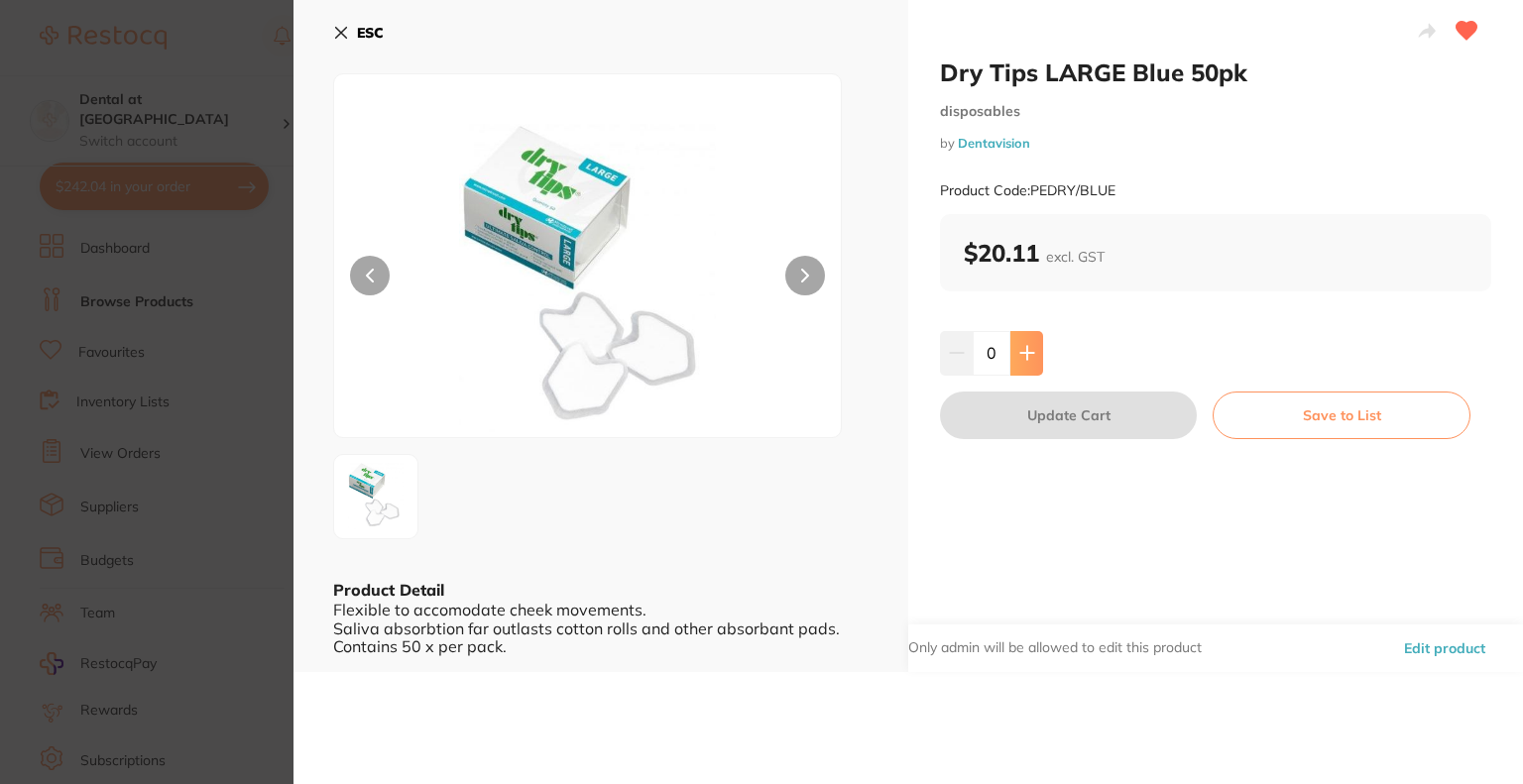 click 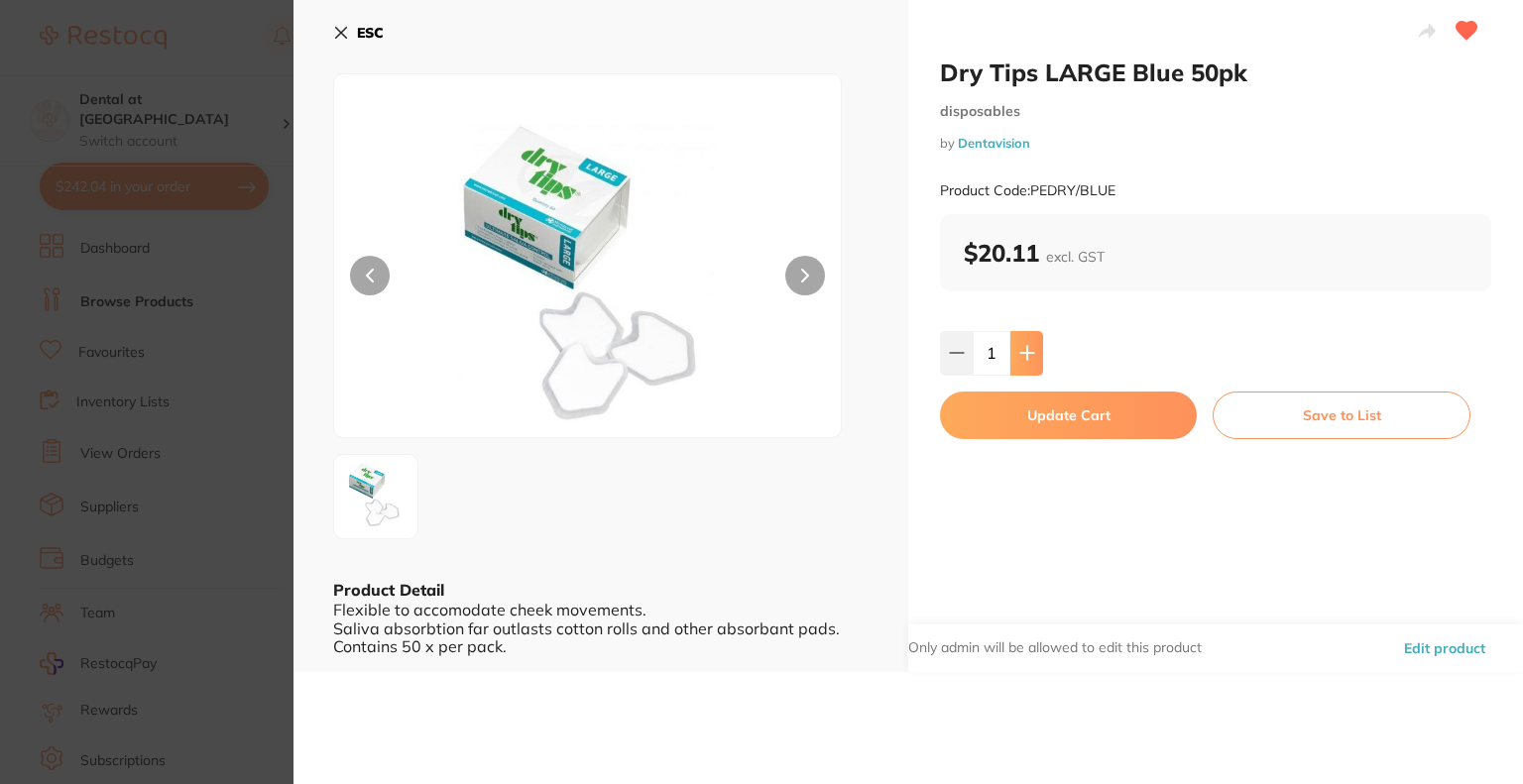 click 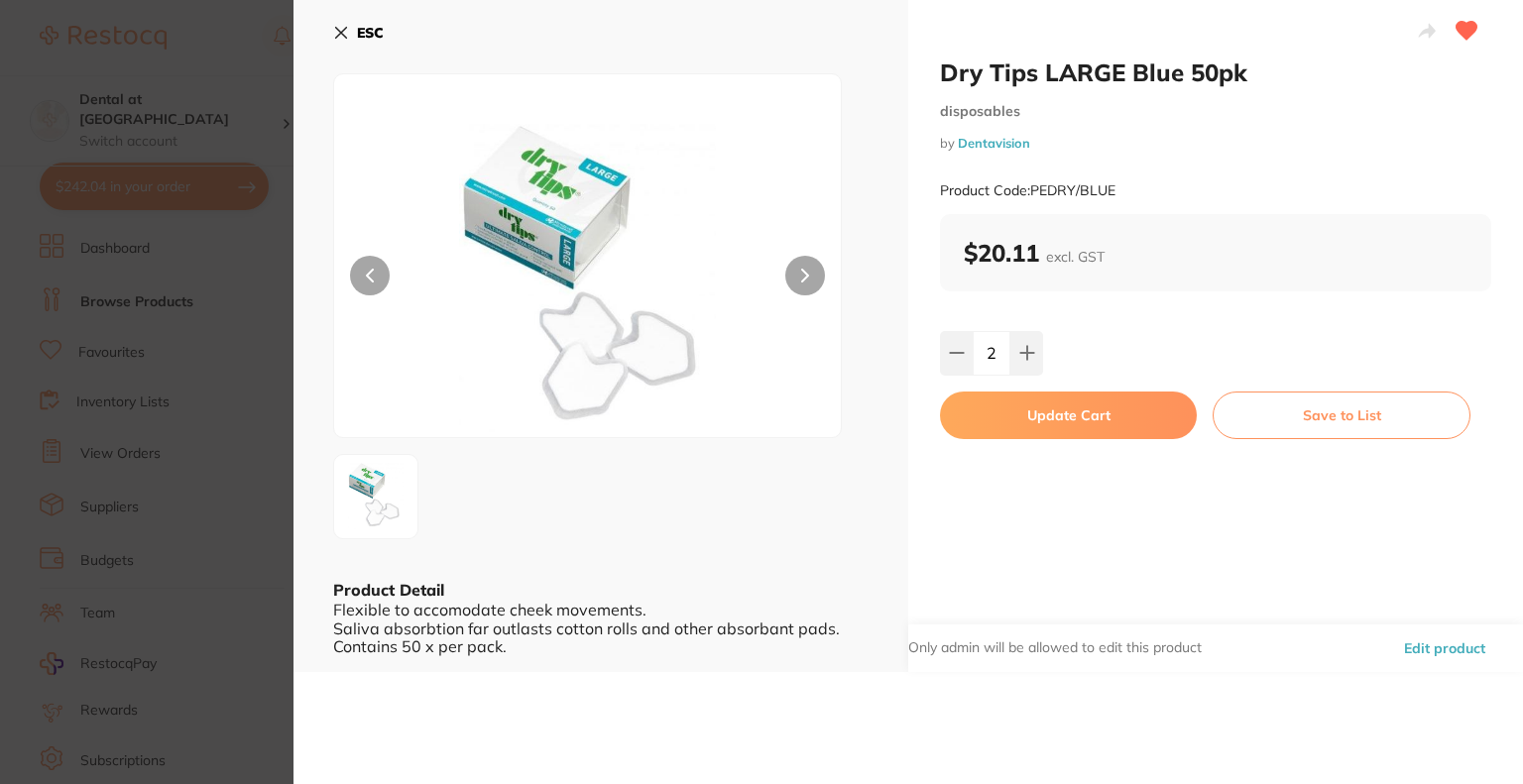 drag, startPoint x: 1027, startPoint y: 346, endPoint x: 1038, endPoint y: 388, distance: 43.416587 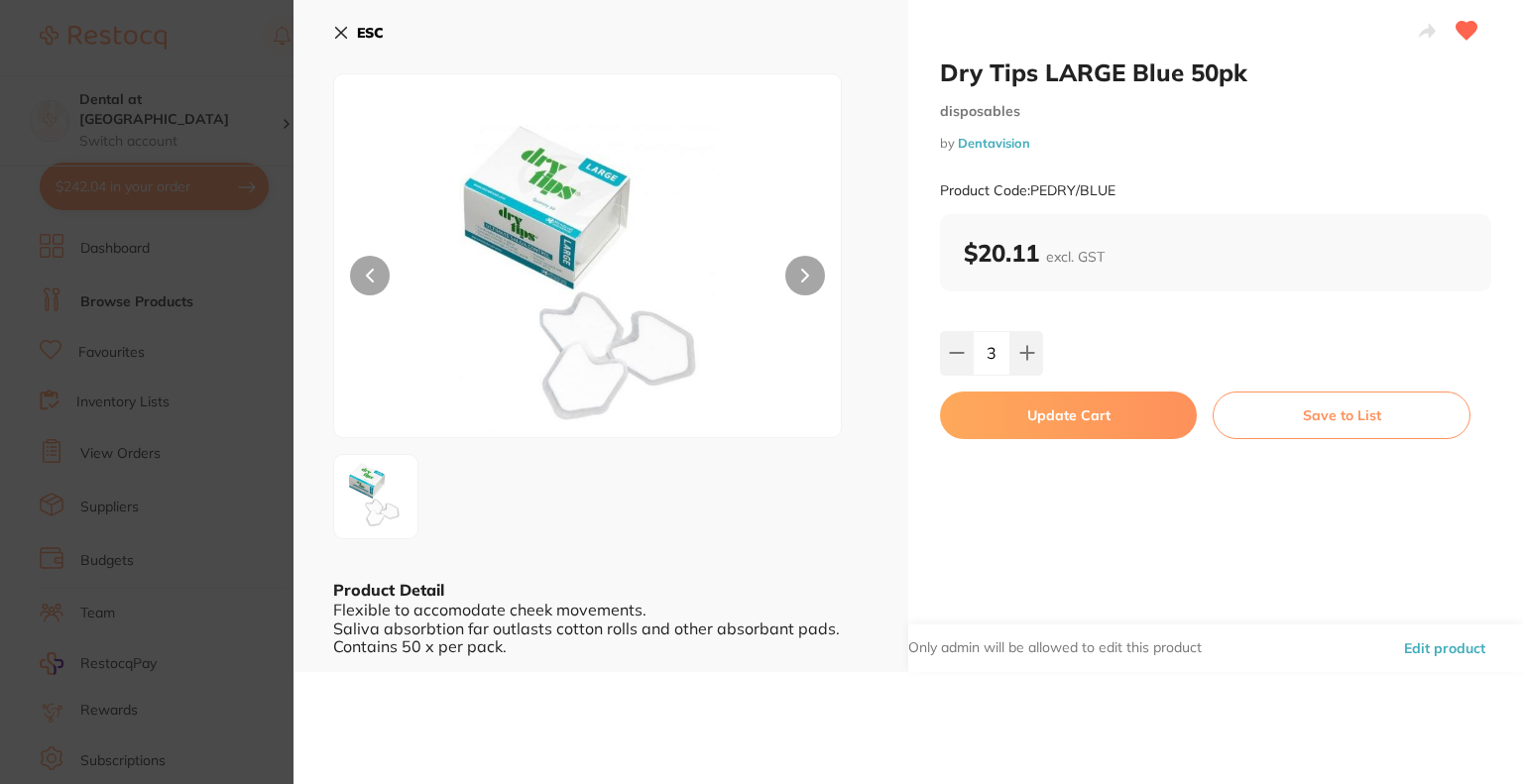 click on "Update Cart" at bounding box center (1068, 415) 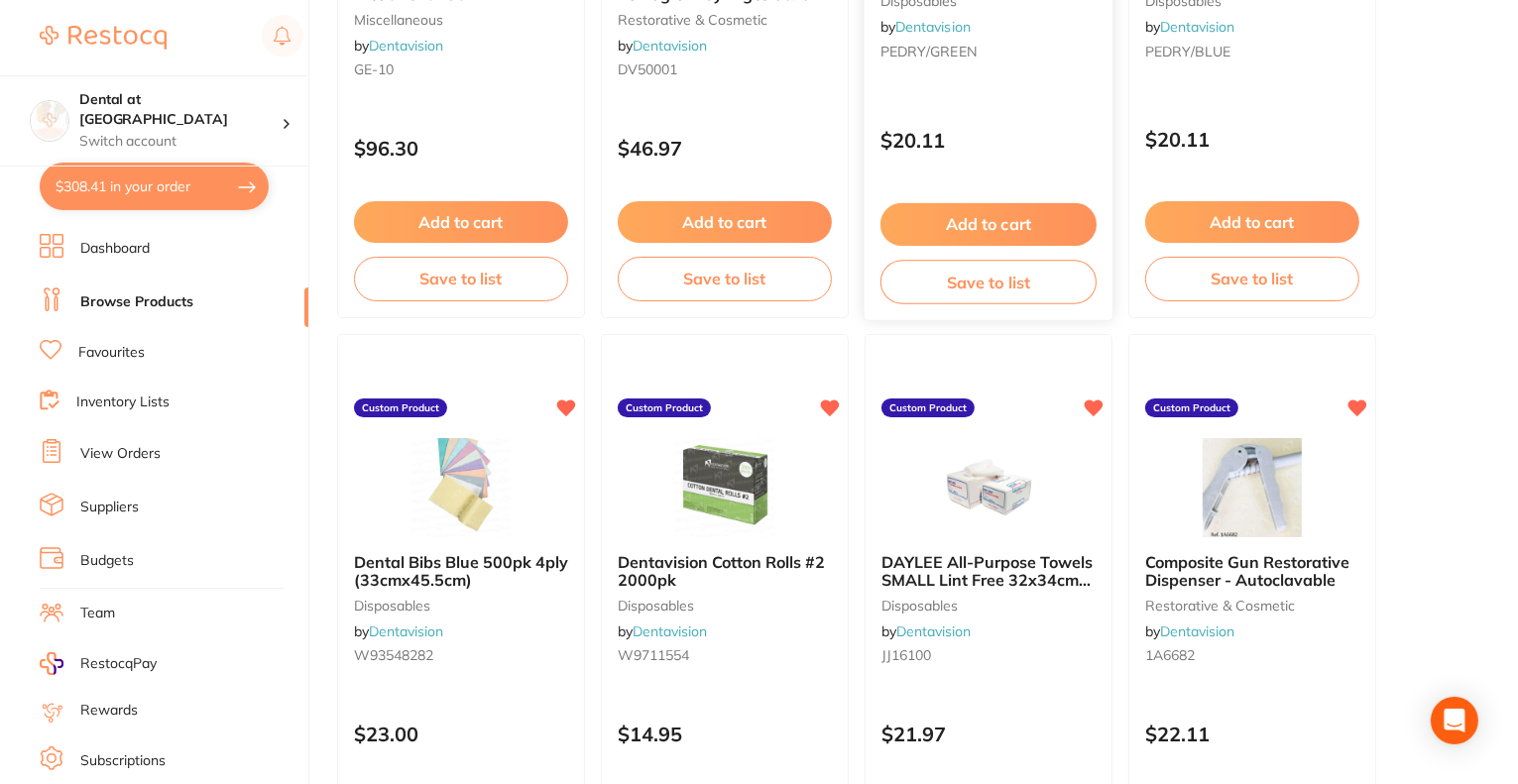 scroll, scrollTop: 2973, scrollLeft: 0, axis: vertical 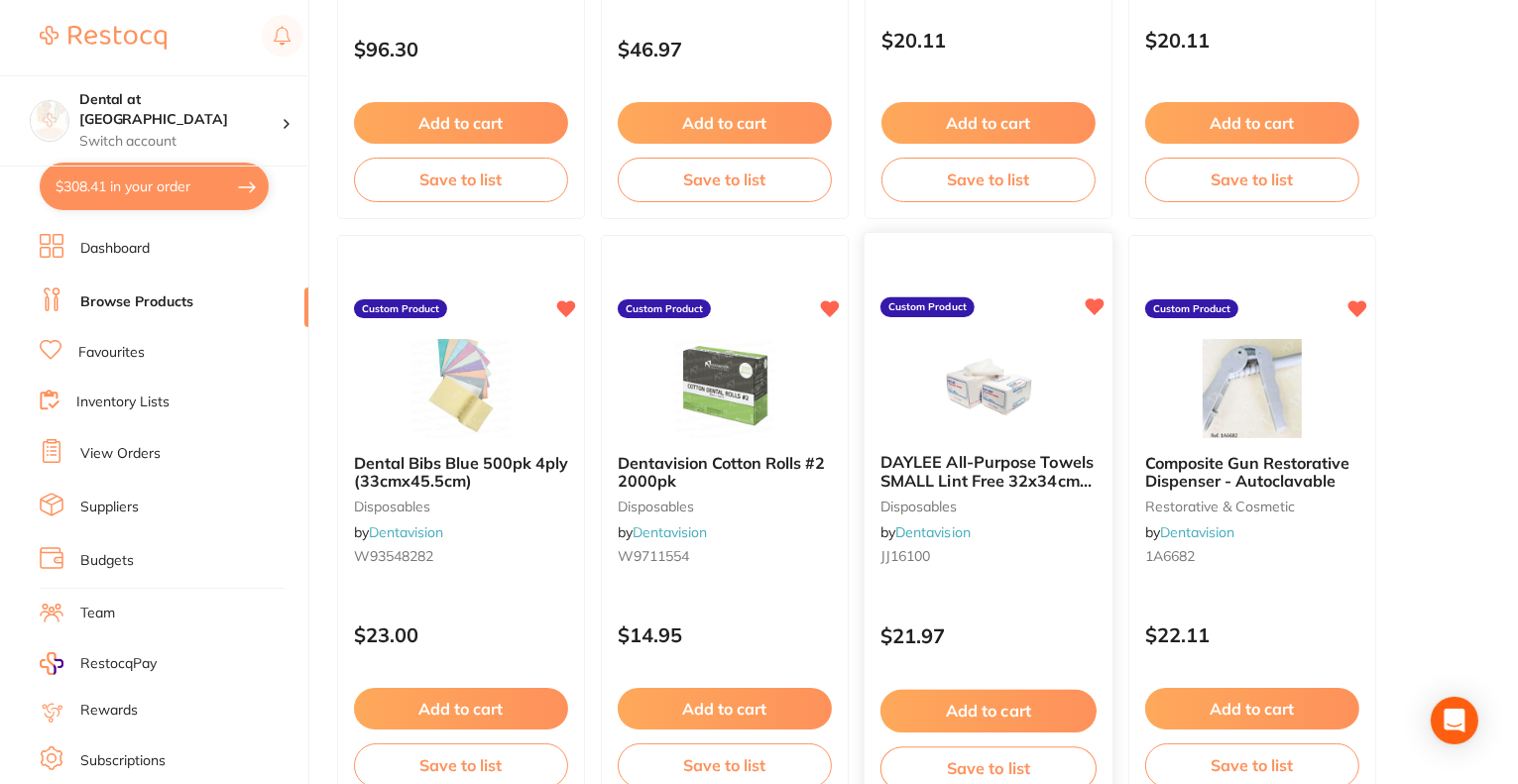 click on "Add to cart" at bounding box center (989, 711) 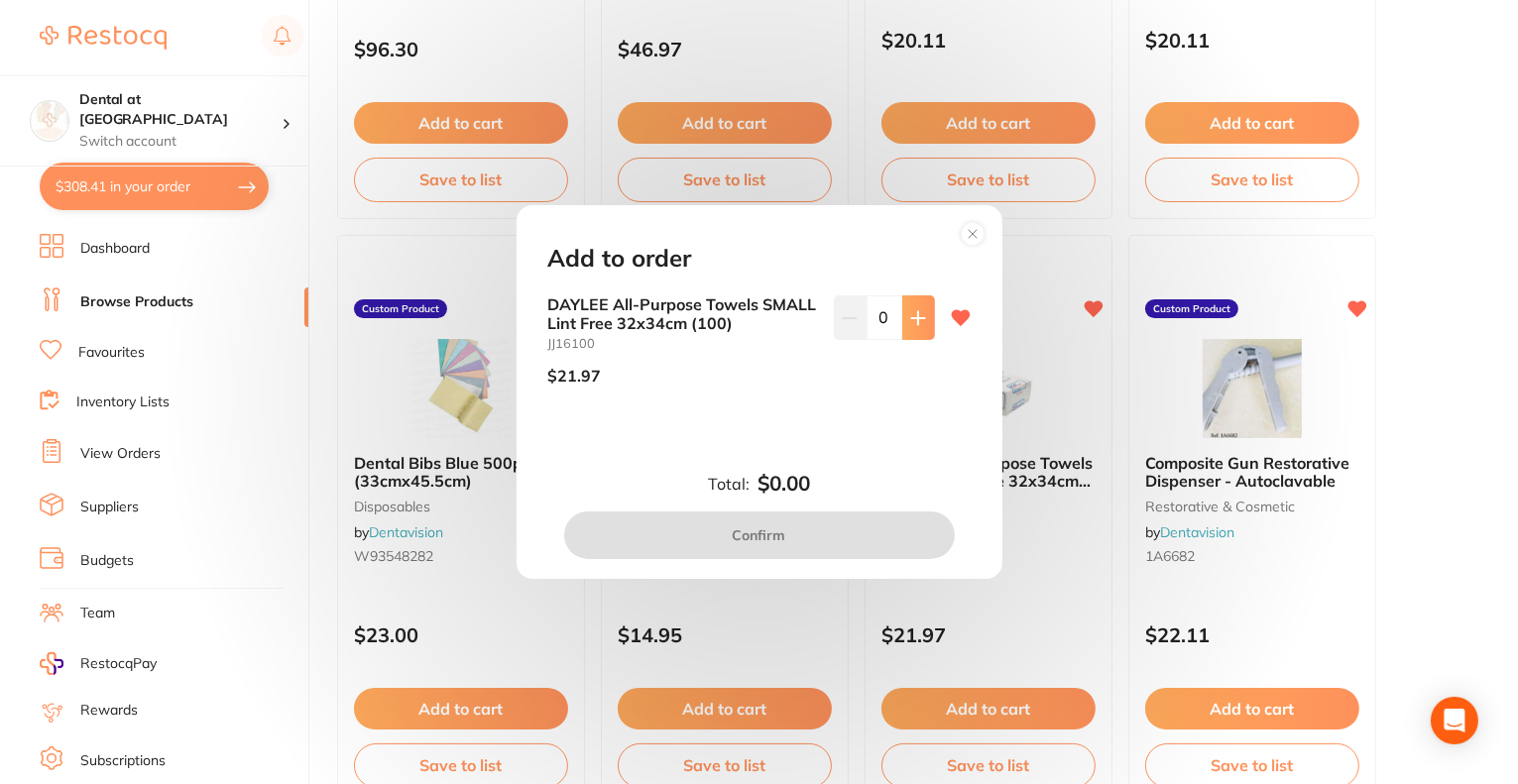 click 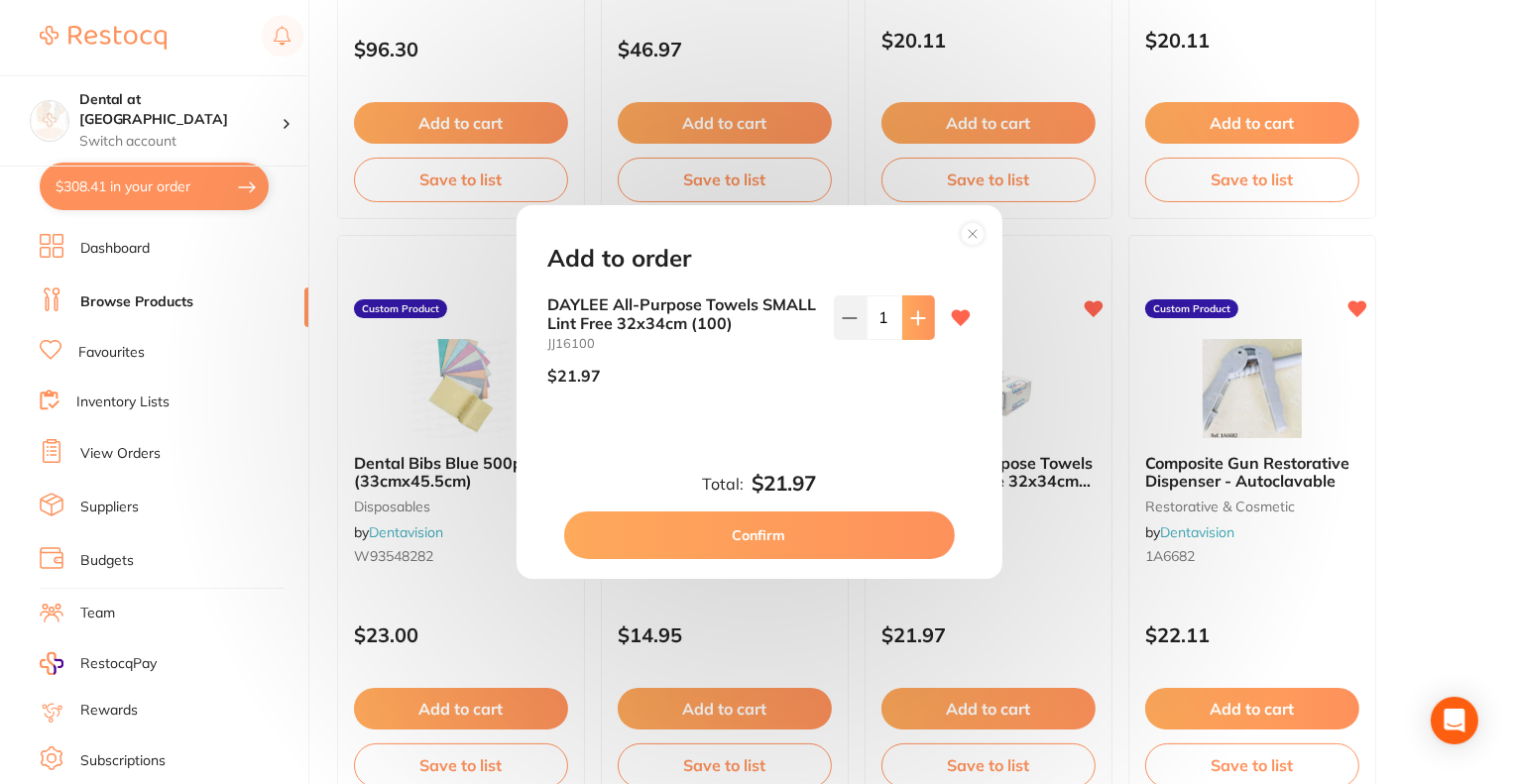 click 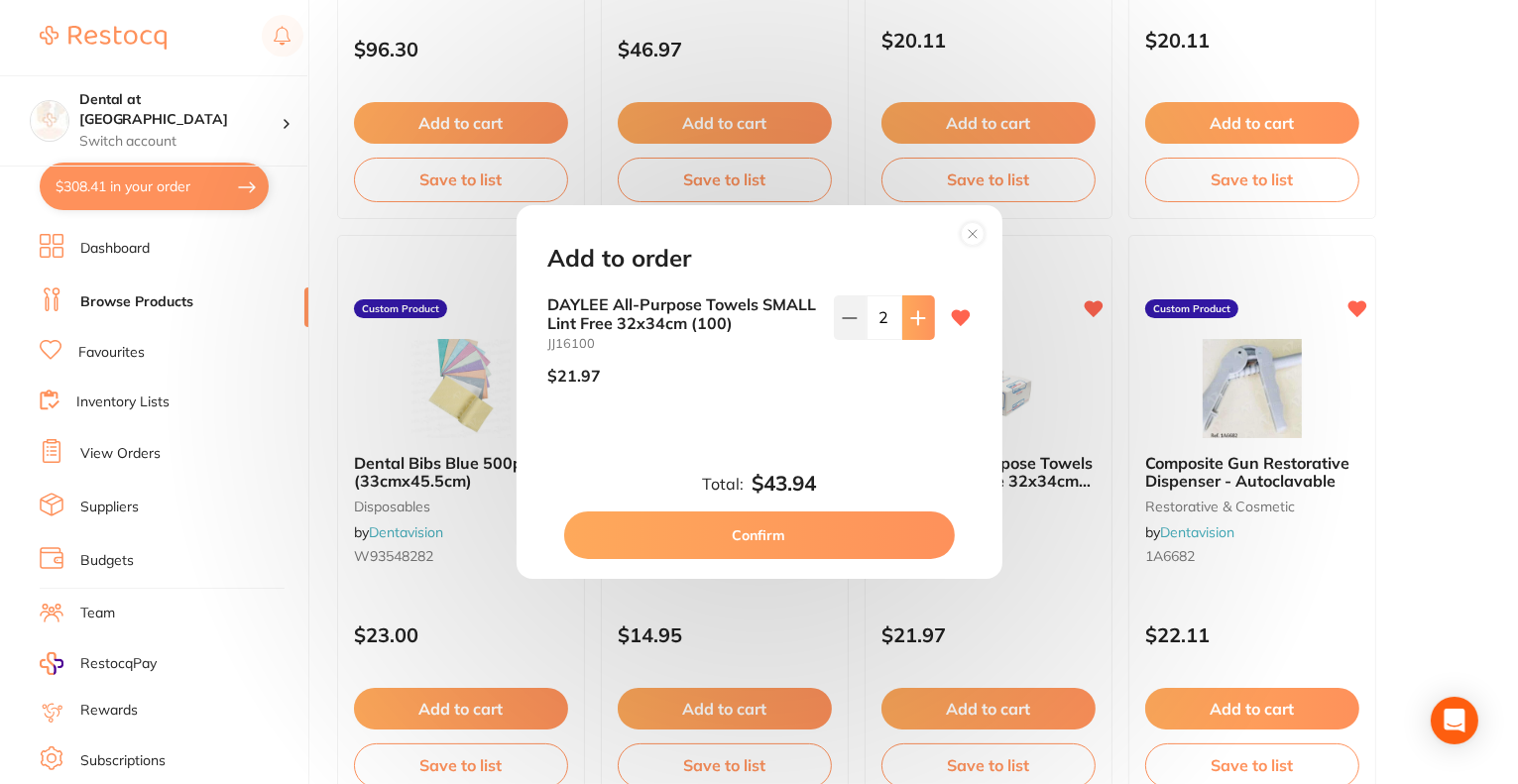 click 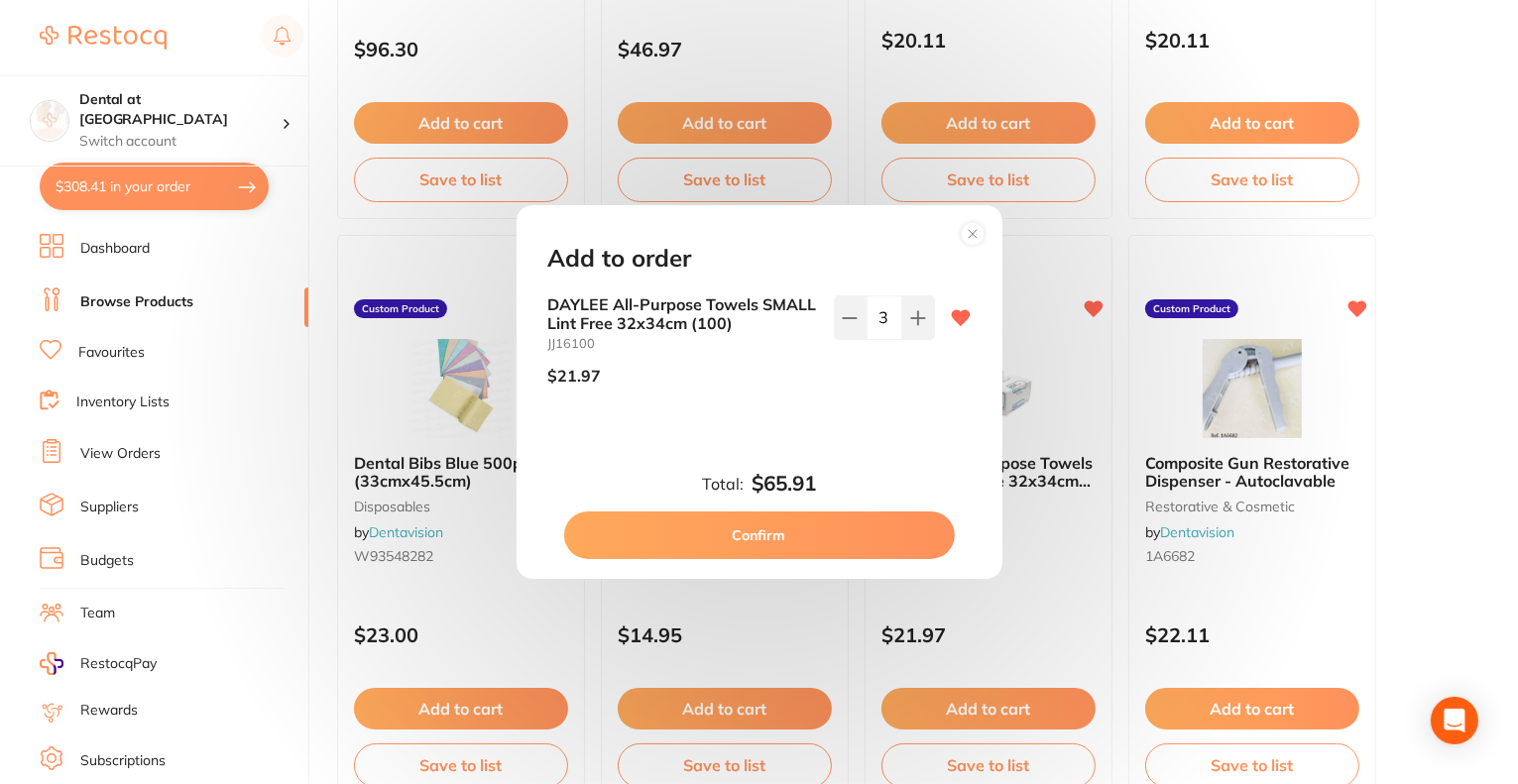 click on "Confirm" at bounding box center [759, 535] 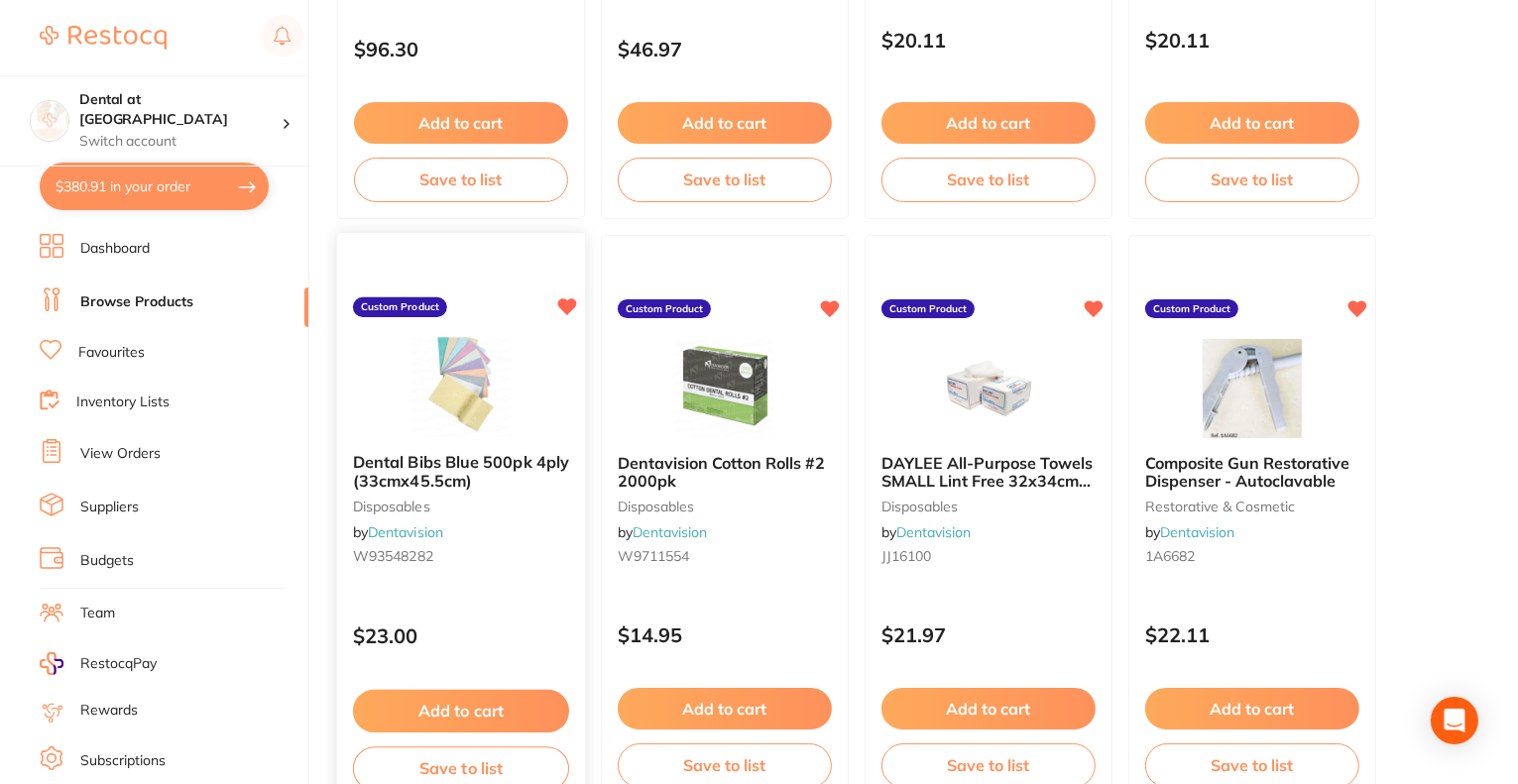 click on "Add to cart" at bounding box center (461, 711) 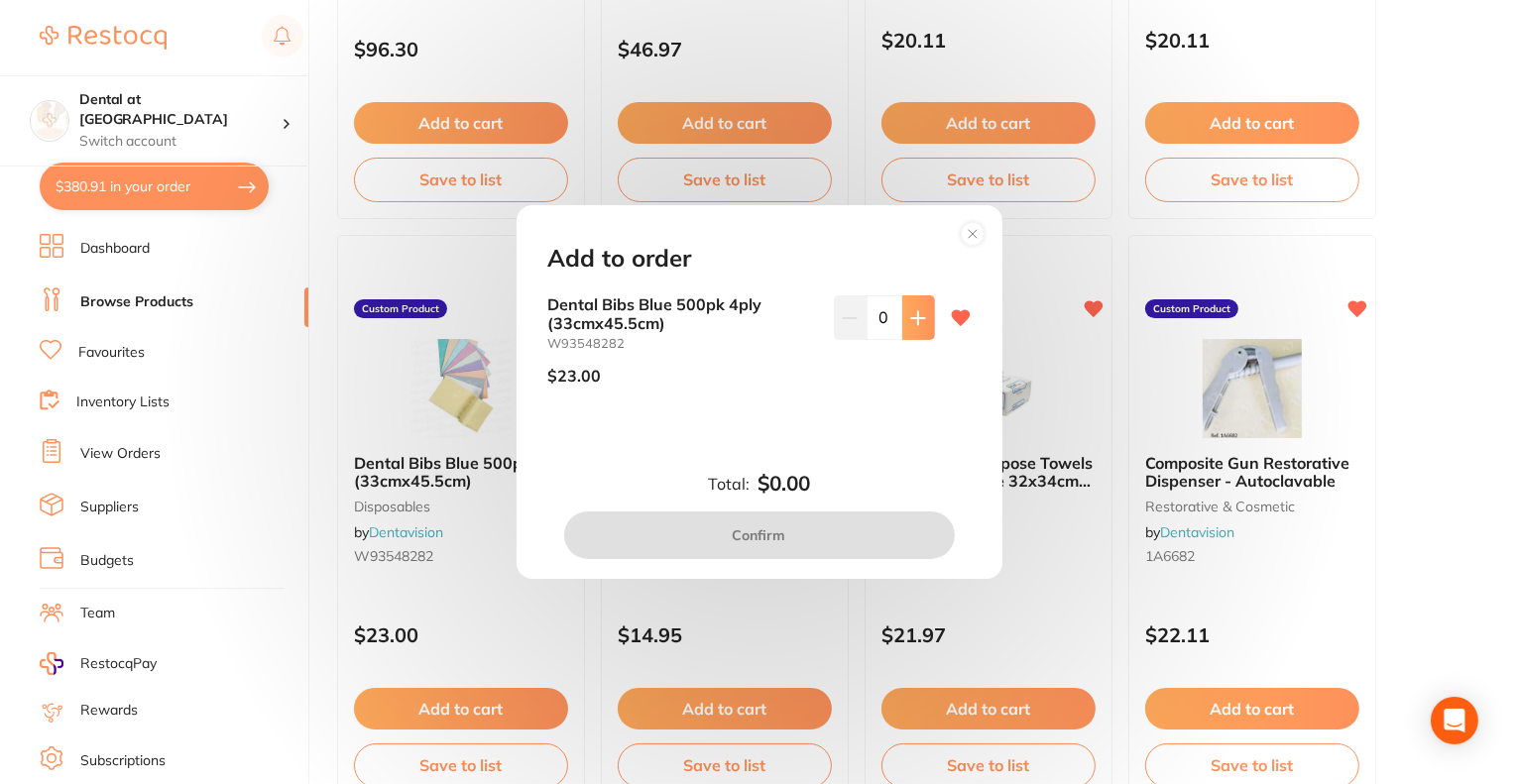 click 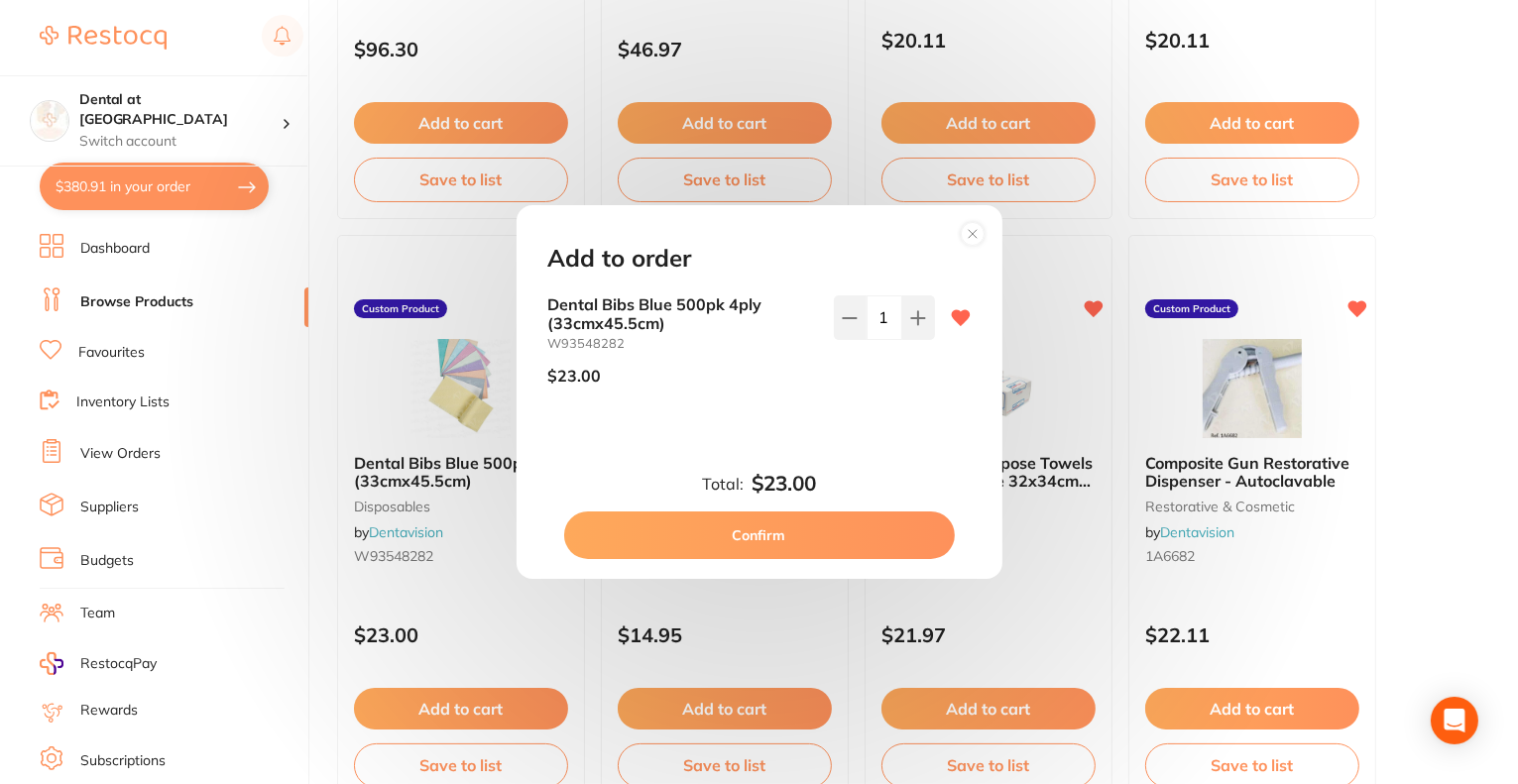 click on "Confirm" at bounding box center [759, 535] 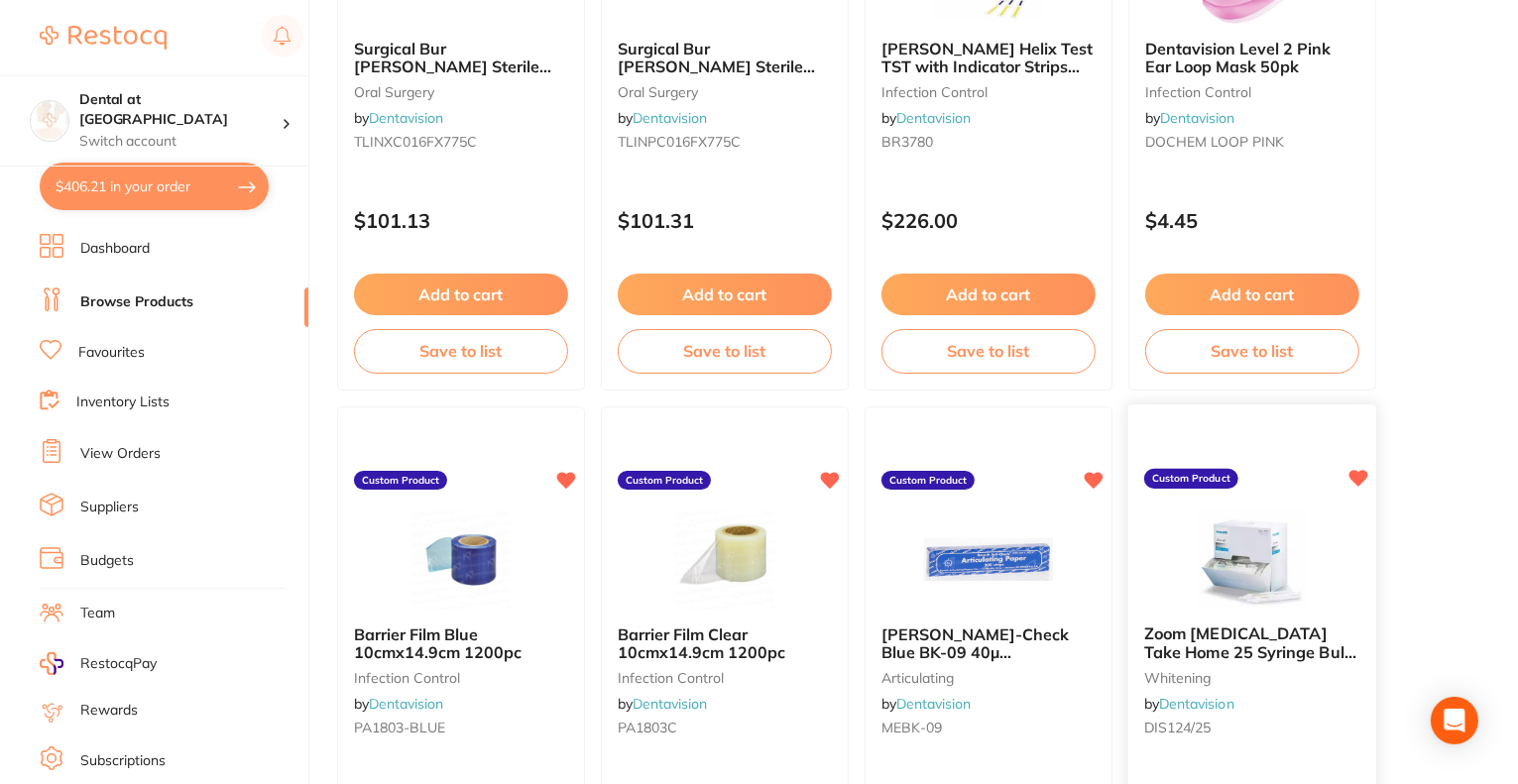 scroll, scrollTop: 4758, scrollLeft: 0, axis: vertical 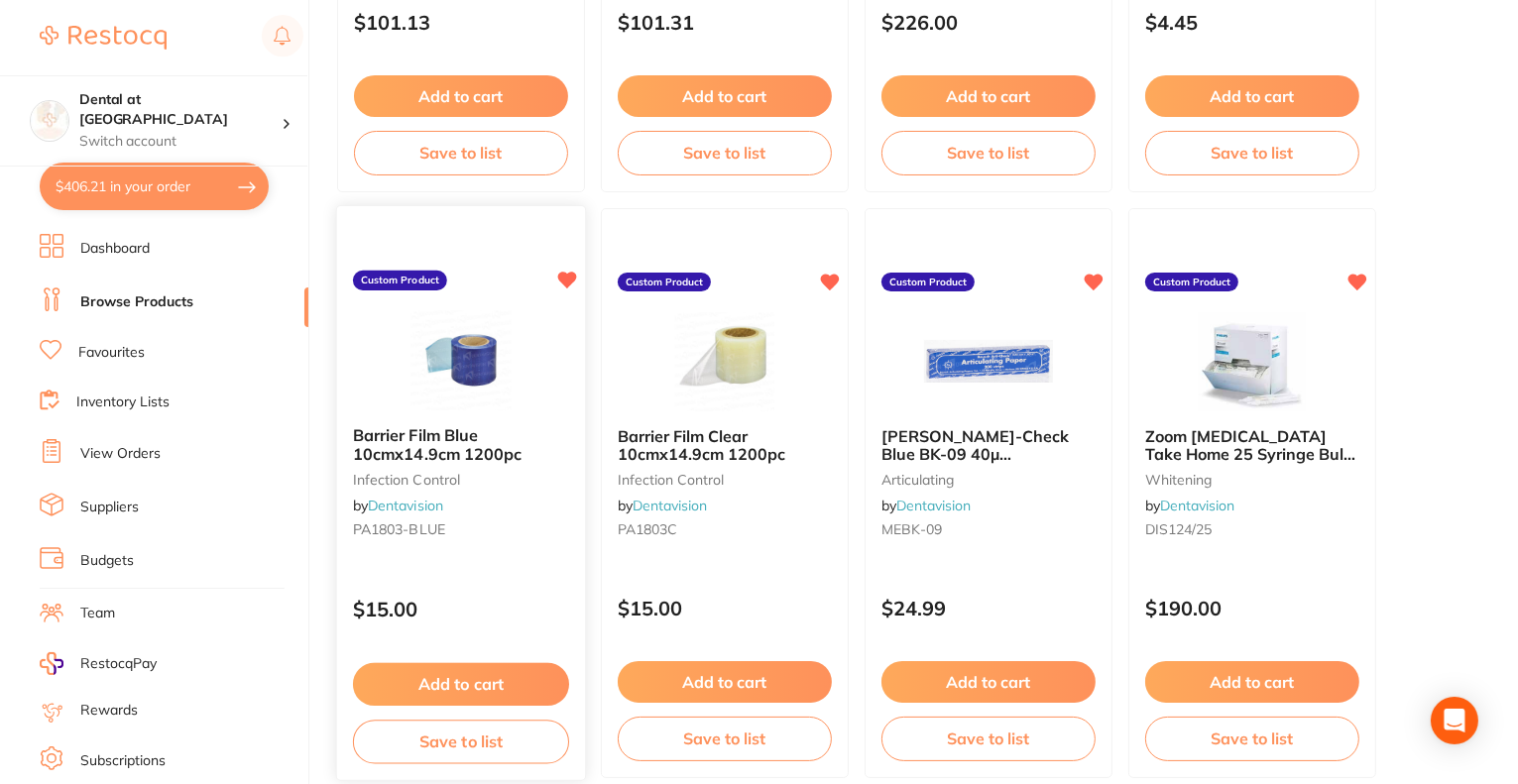 click on "Barrier Film Blue 10cmx14.9cm 1200pc" at bounding box center [437, 444] 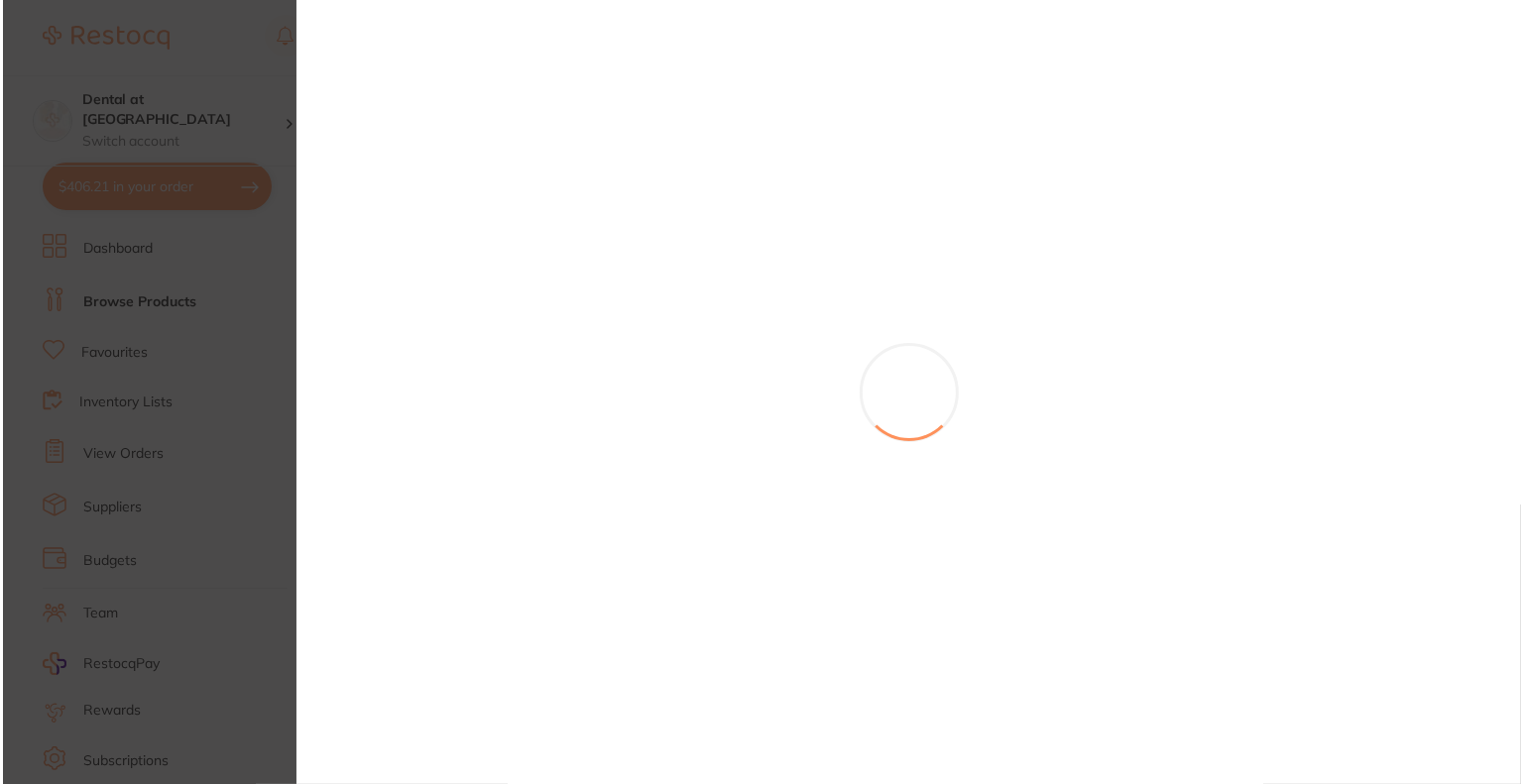 scroll, scrollTop: 0, scrollLeft: 0, axis: both 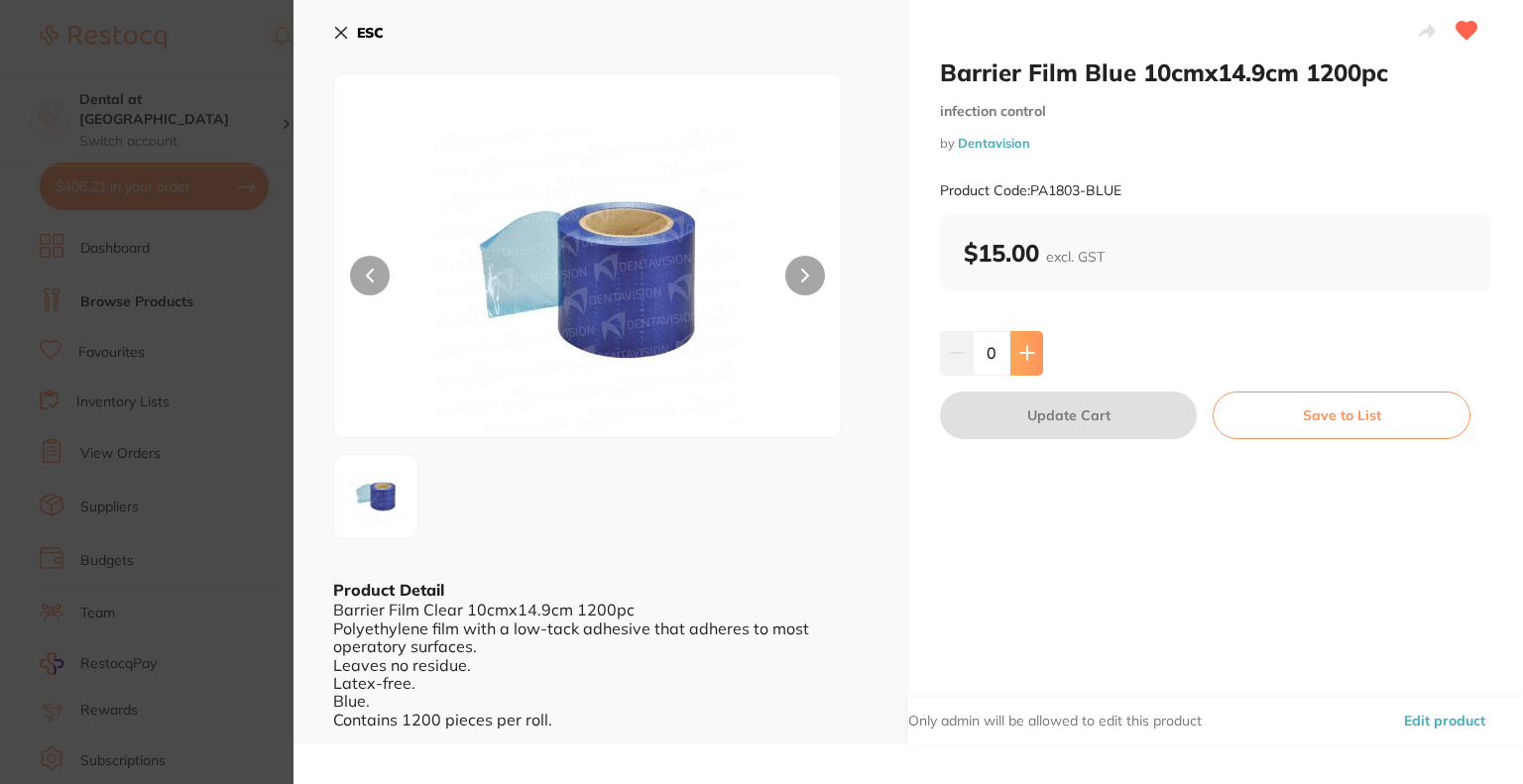click 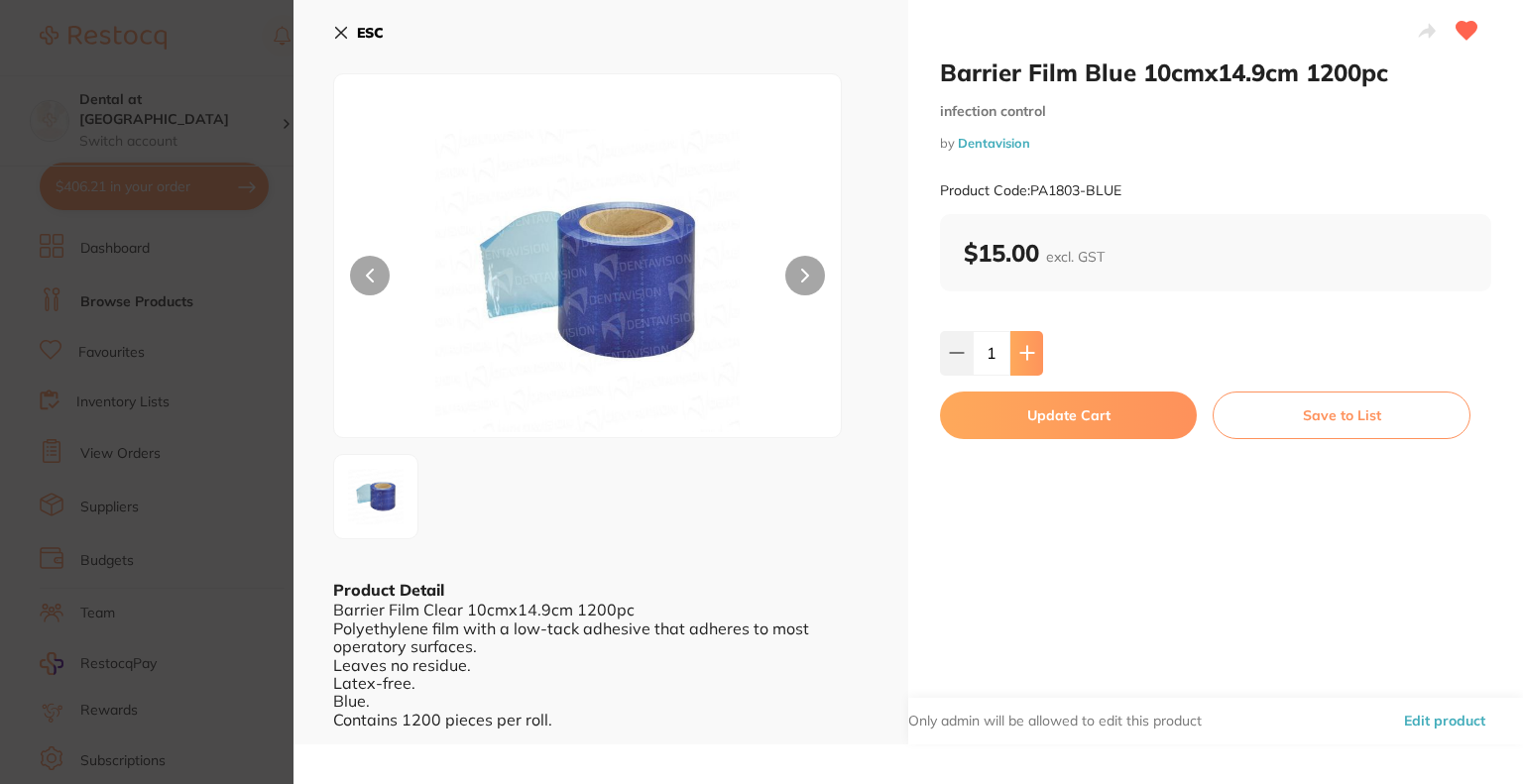 click 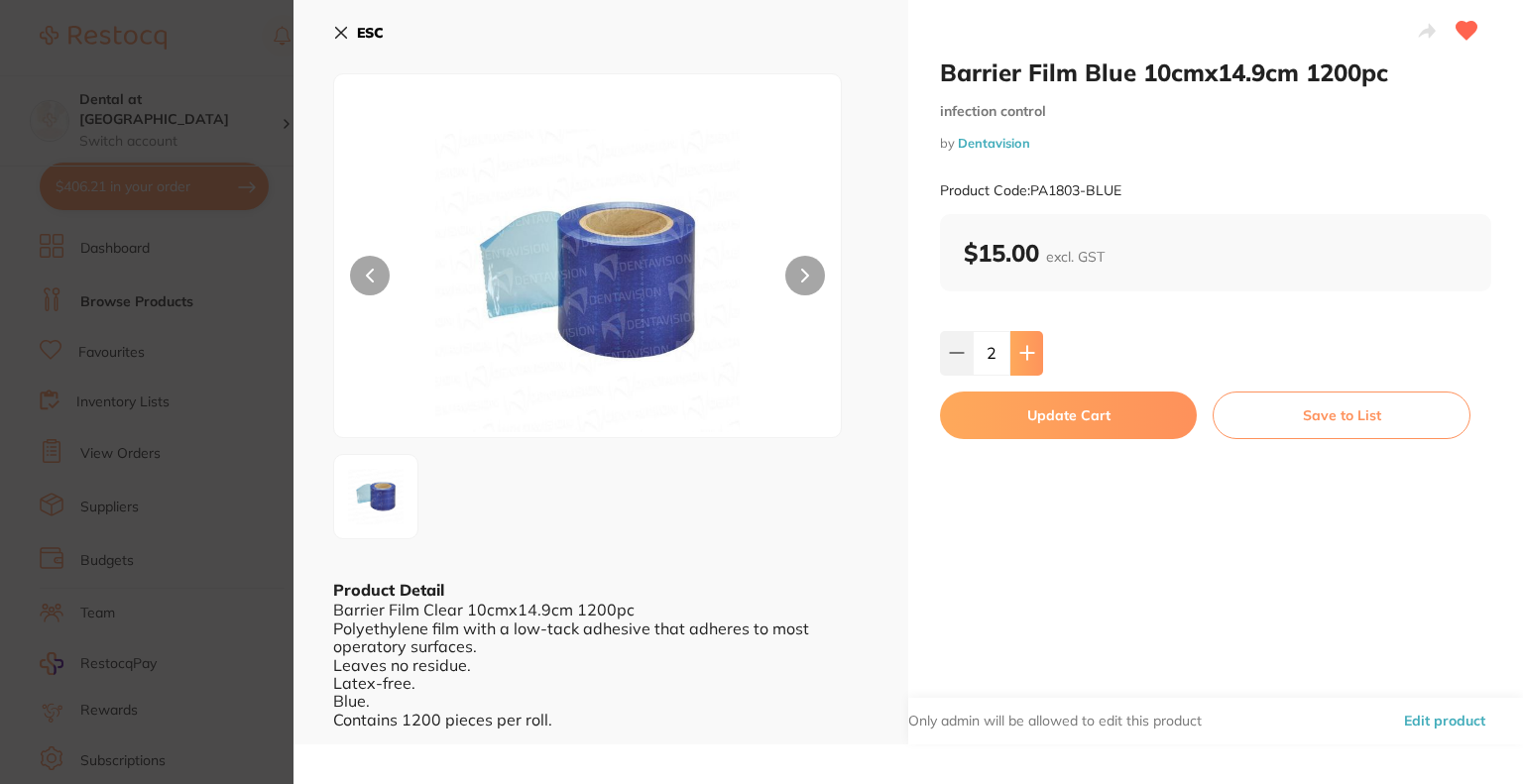 click 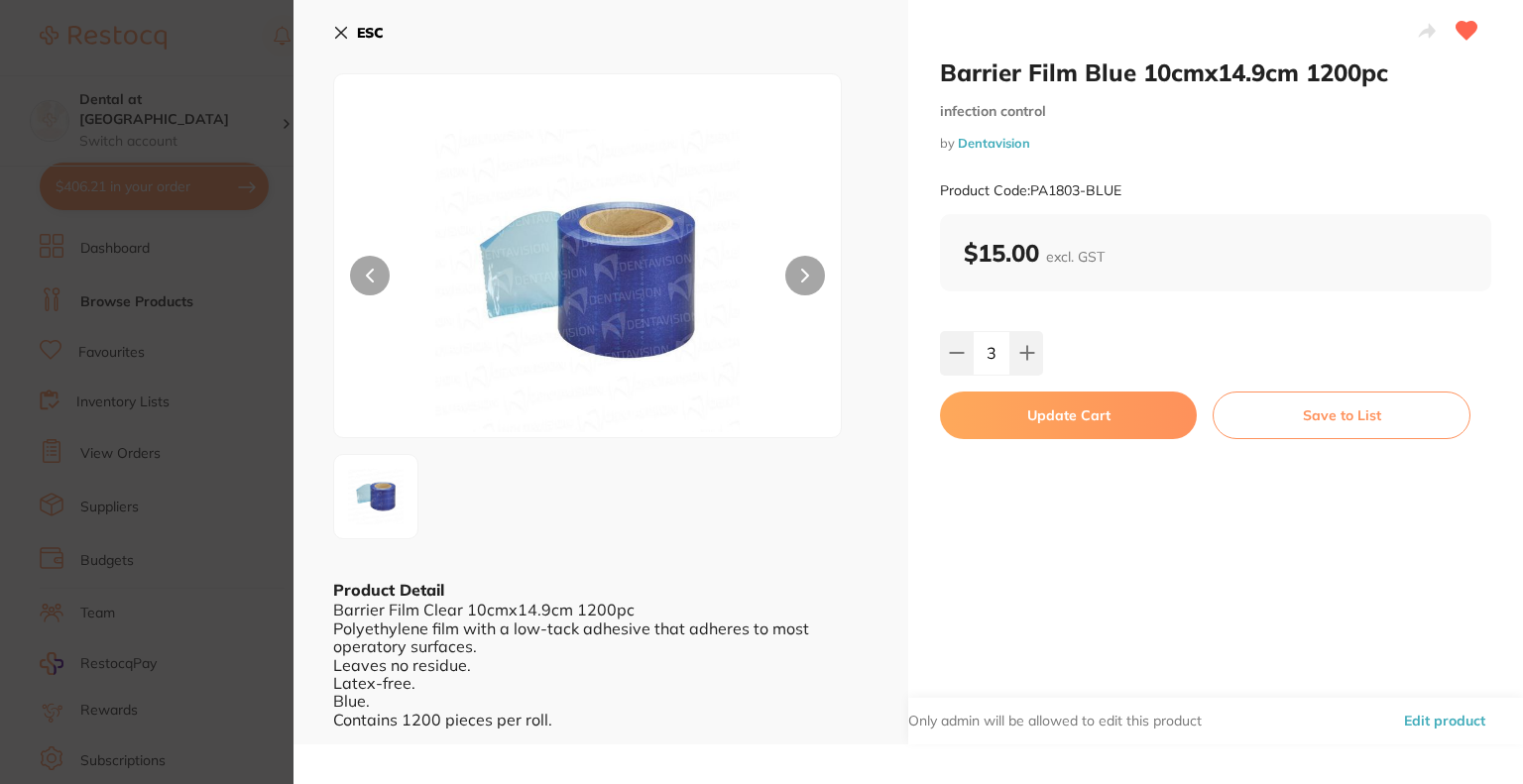 click on "Update Cart" at bounding box center [1068, 415] 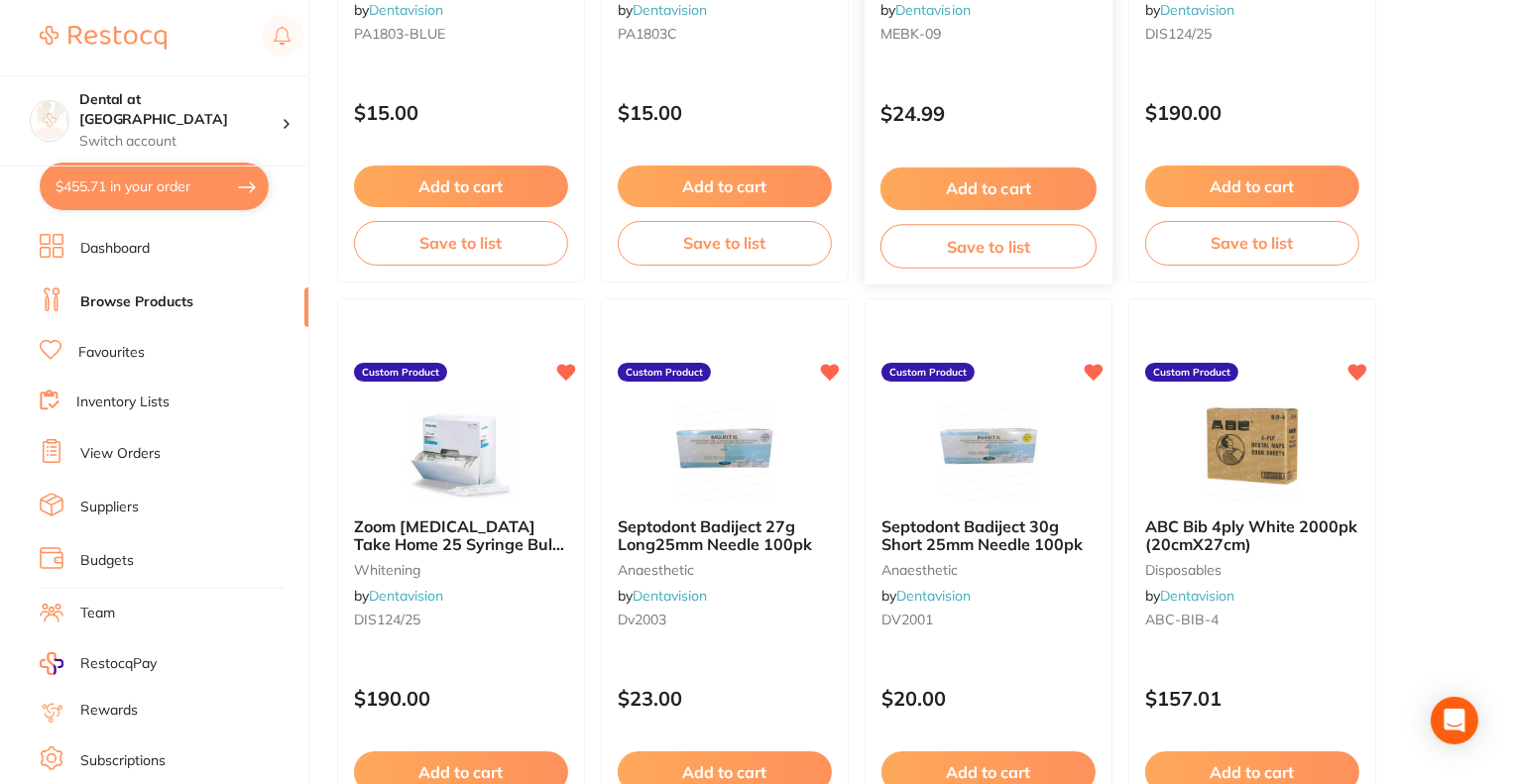 scroll, scrollTop: 5352, scrollLeft: 0, axis: vertical 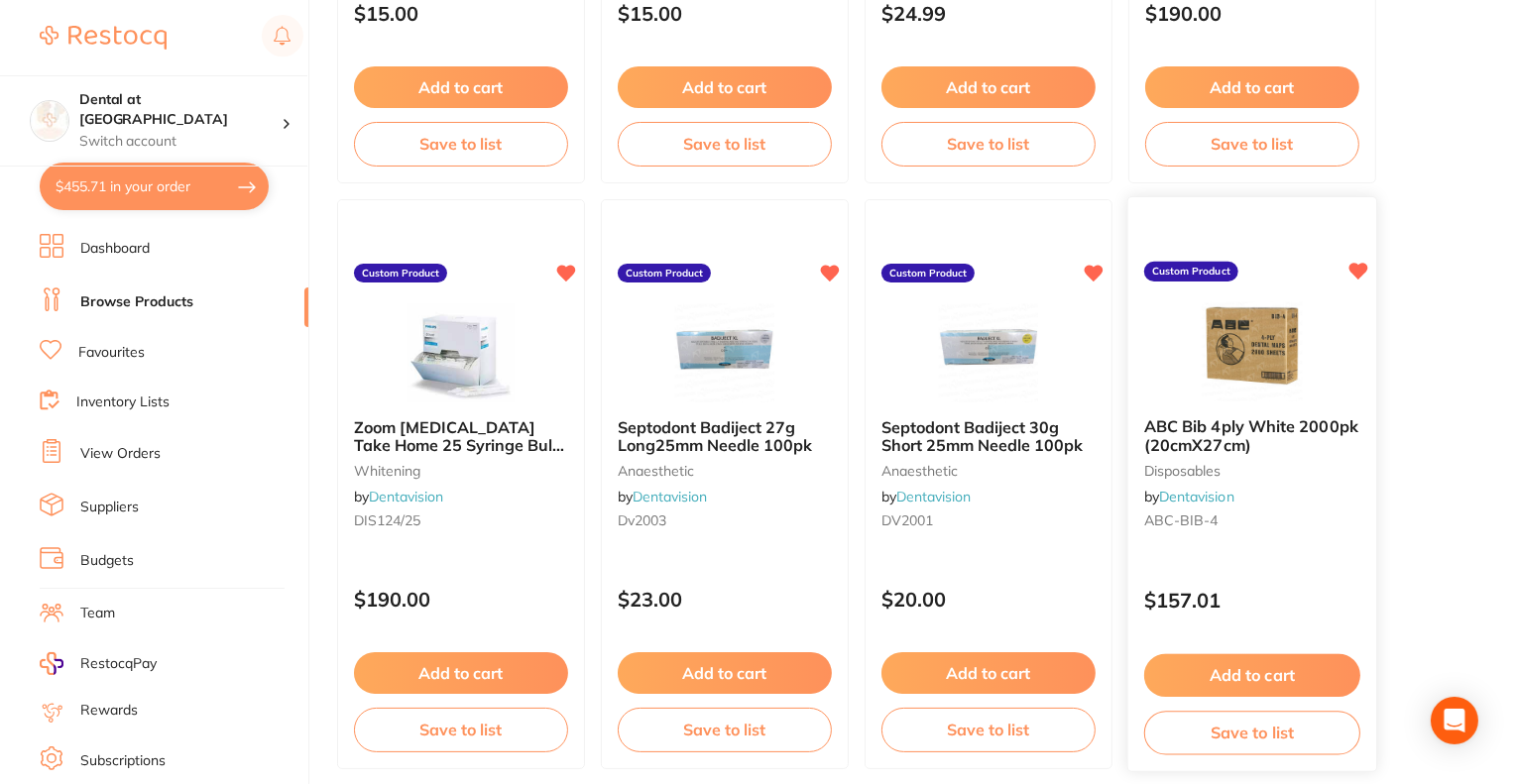 click on "ABC Bib 4ply White 2000pk (20cmX27cm)" at bounding box center (1251, 435) 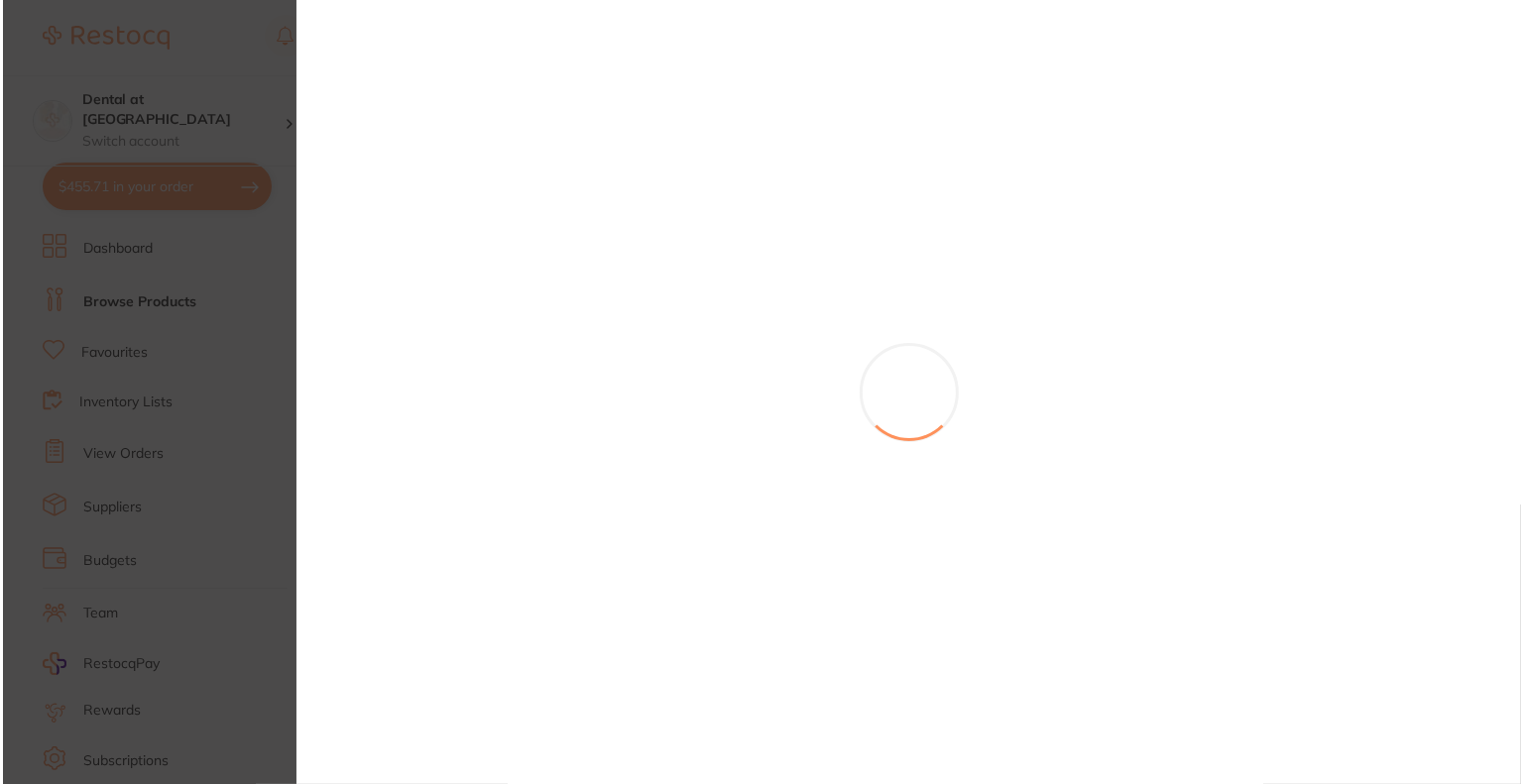 scroll, scrollTop: 0, scrollLeft: 0, axis: both 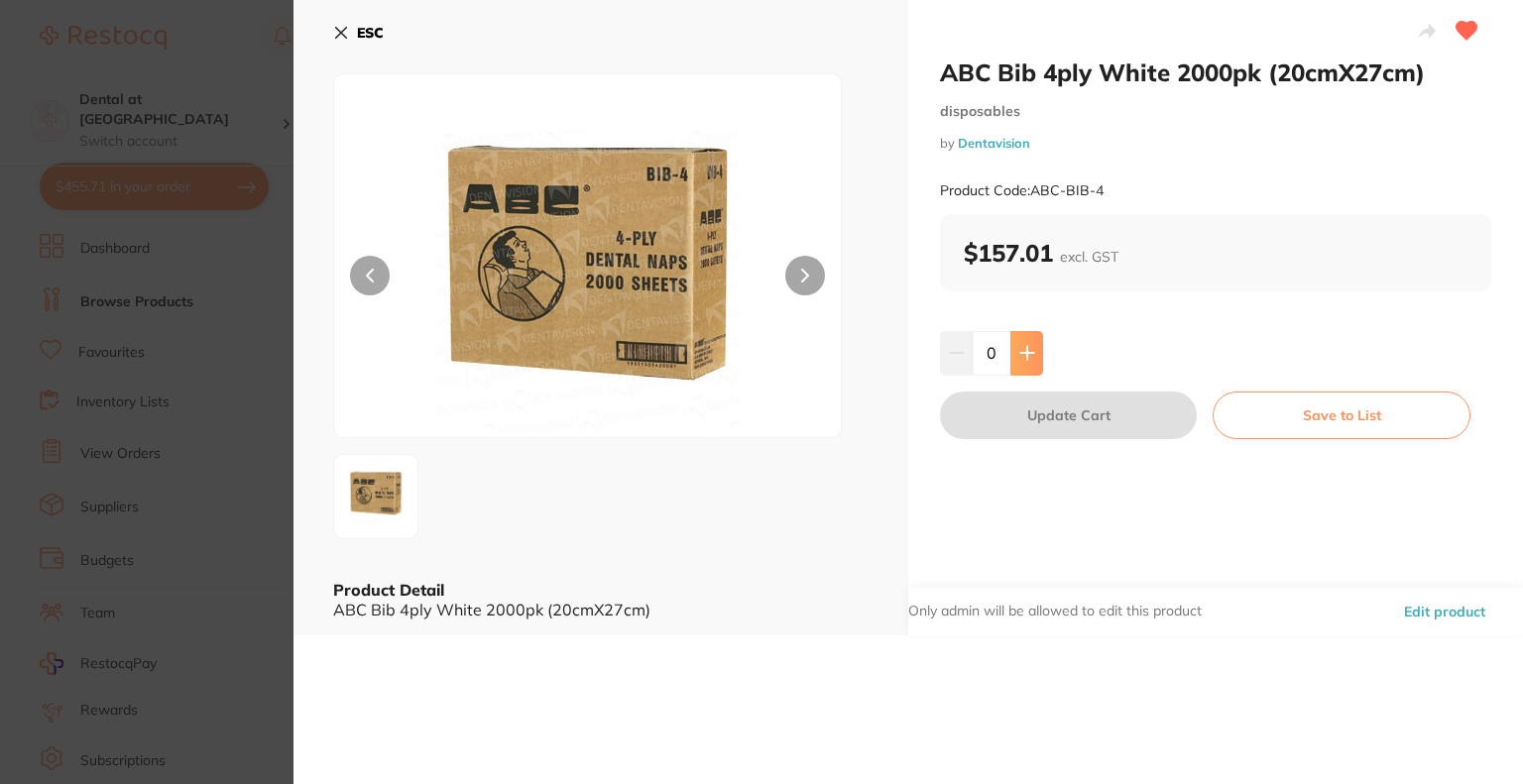 click 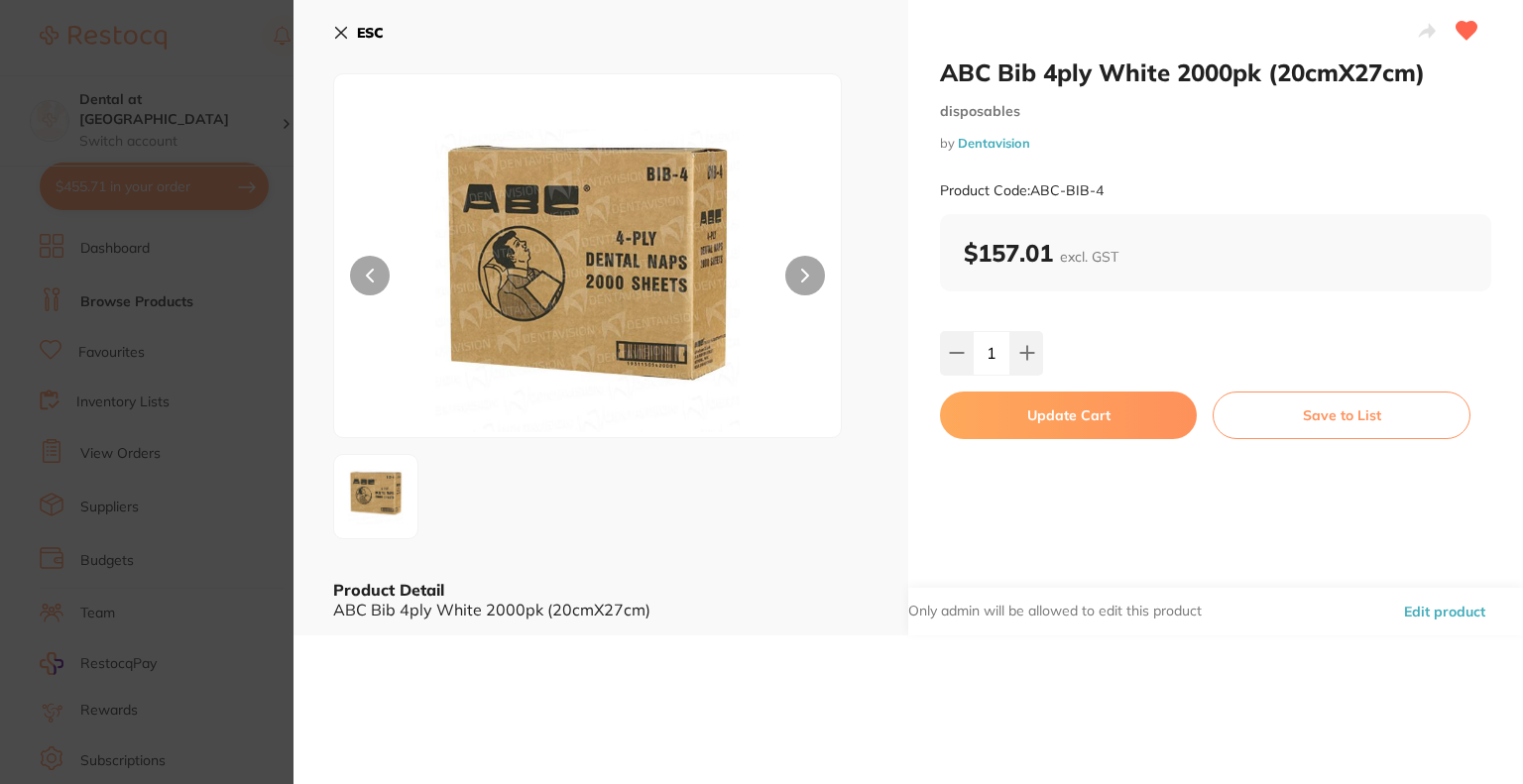 click on "Update Cart" at bounding box center (1068, 415) 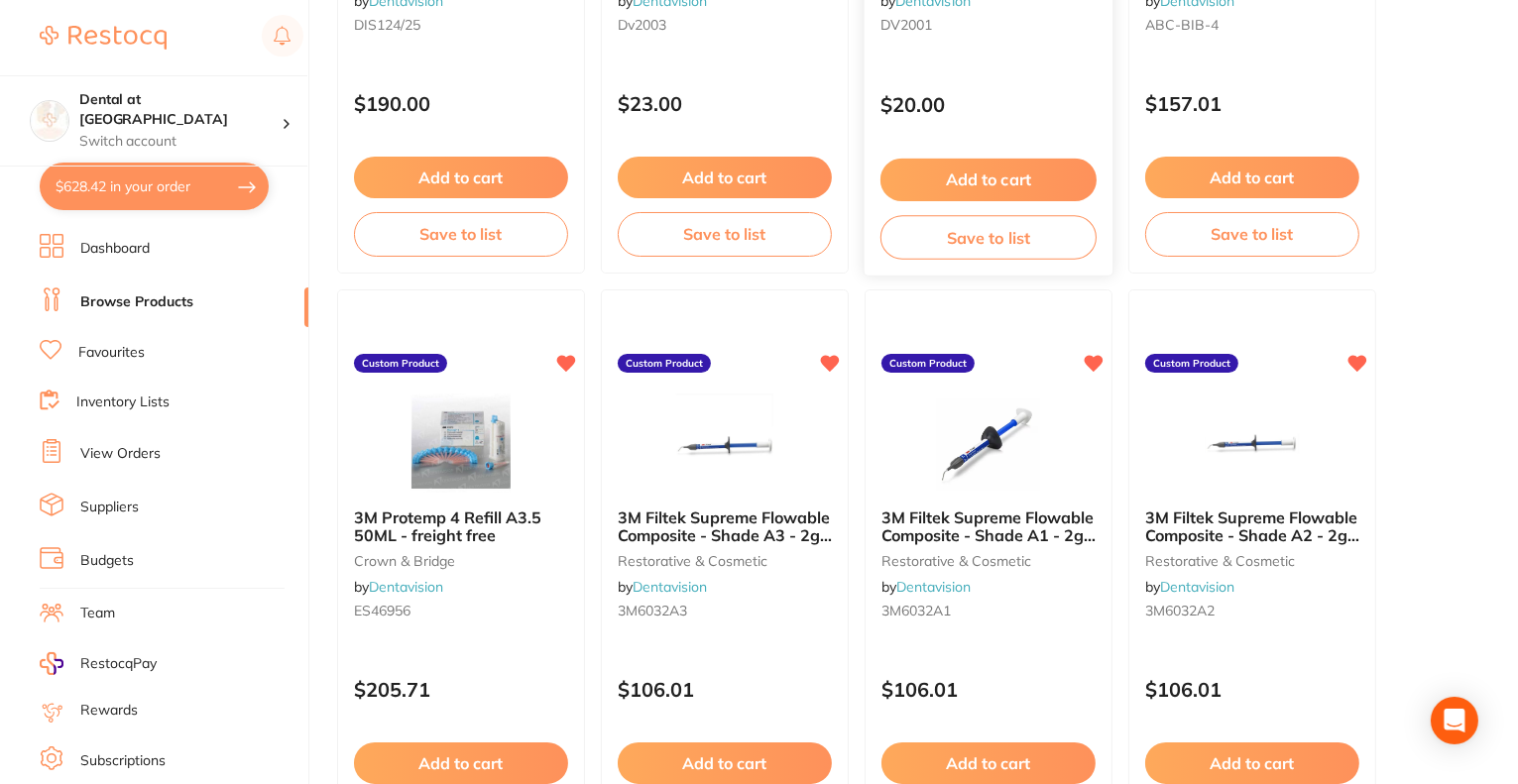 scroll, scrollTop: 5947, scrollLeft: 0, axis: vertical 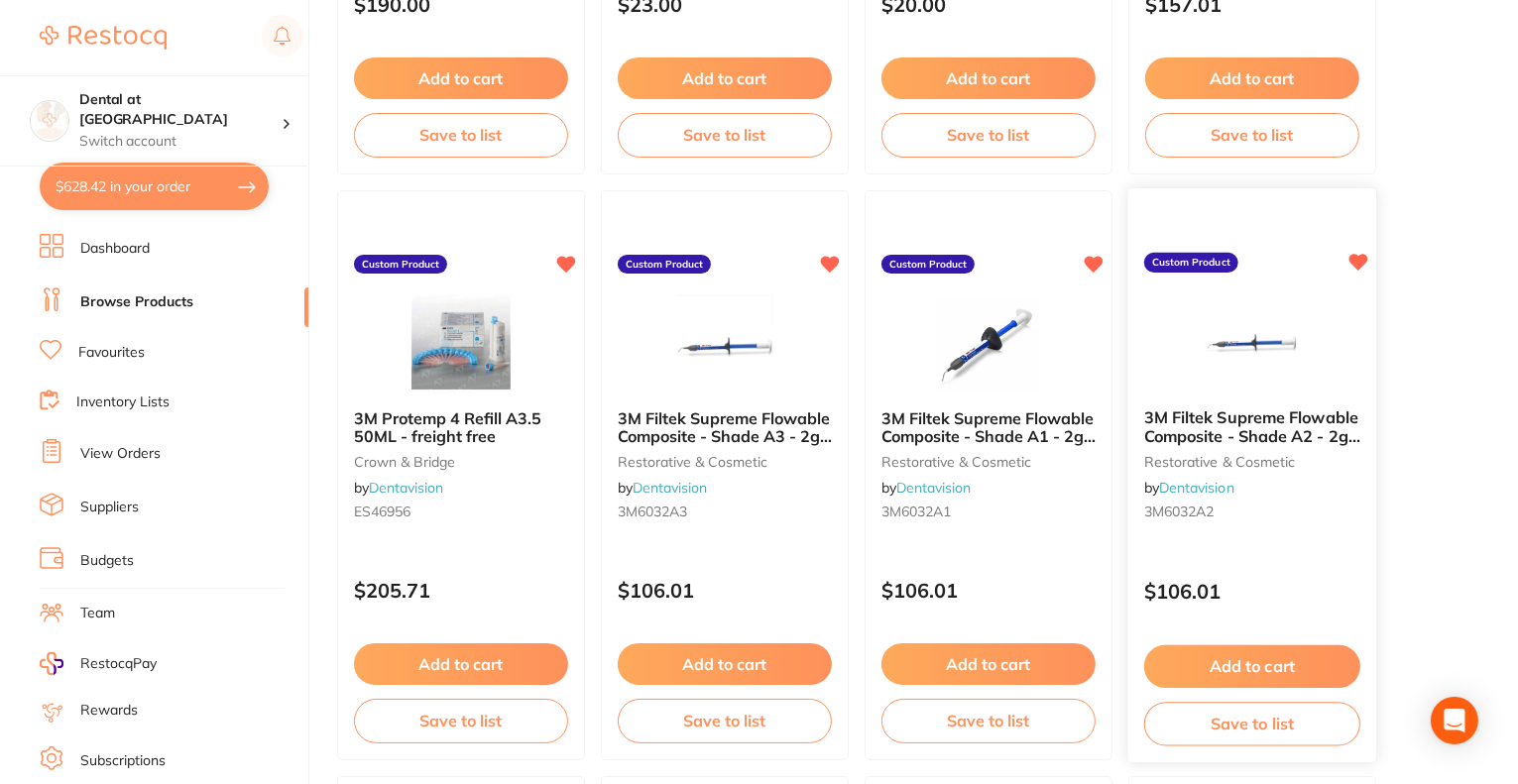 click on "Add to cart" at bounding box center [1252, 666] 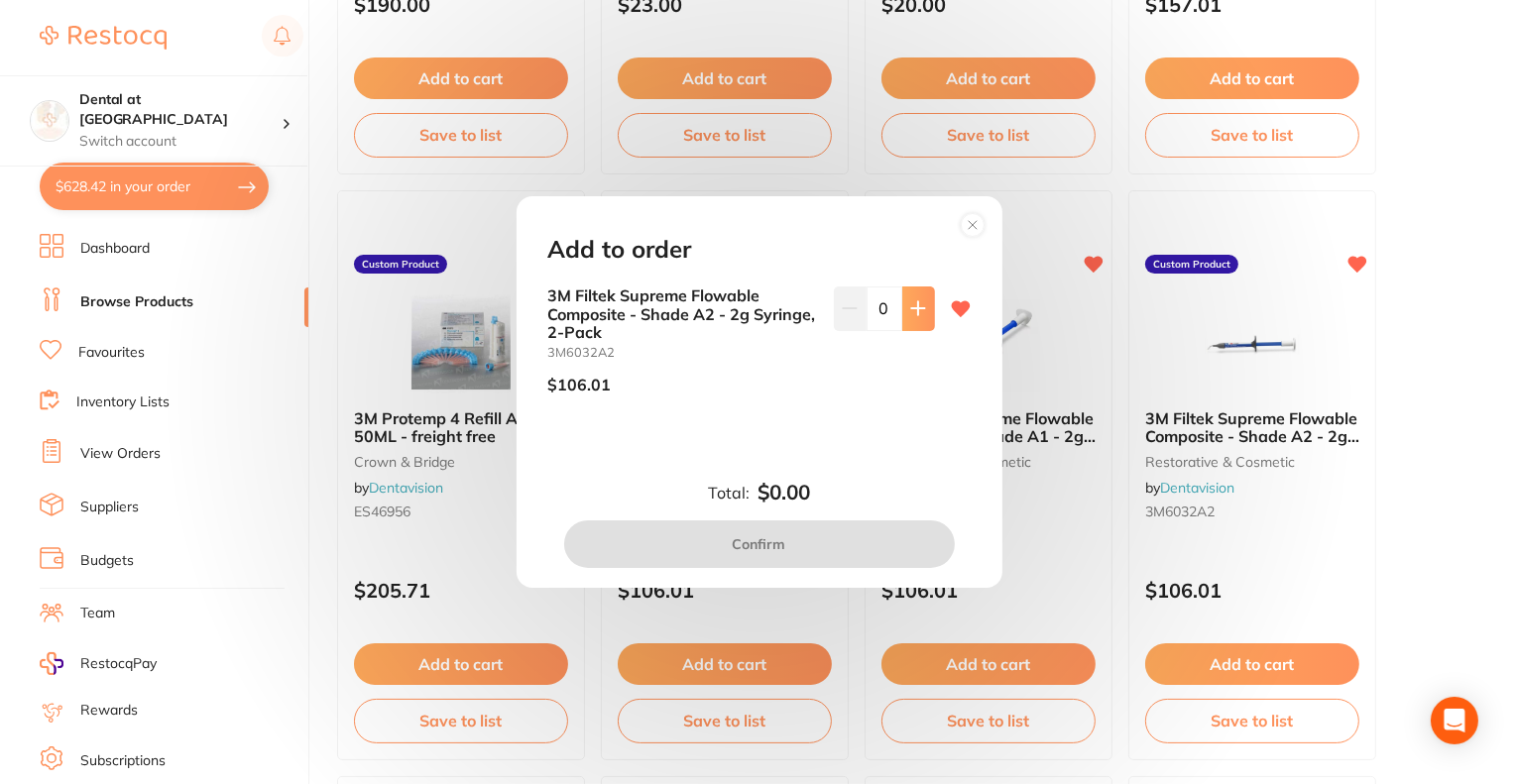 click 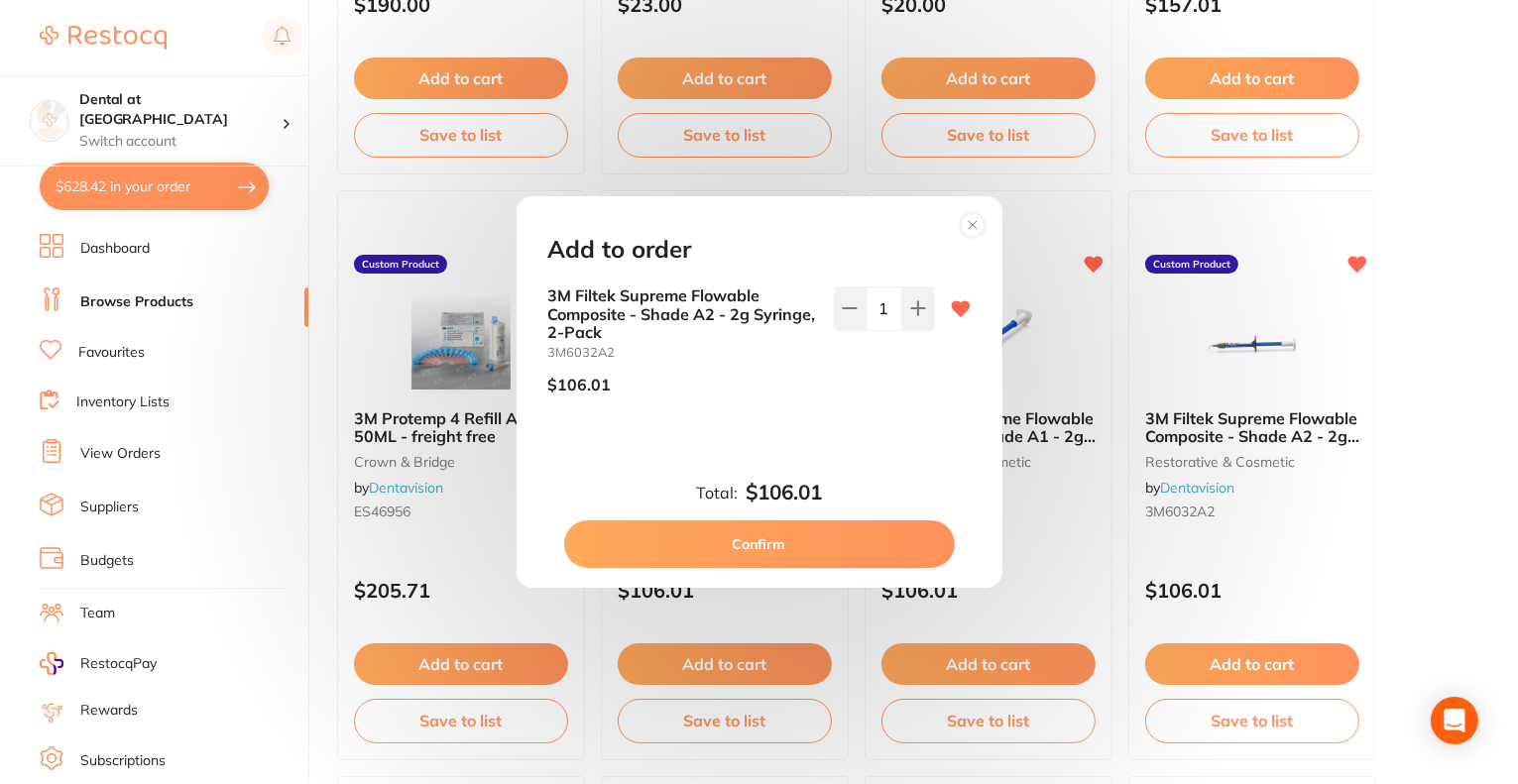 click on "Confirm" at bounding box center [759, 544] 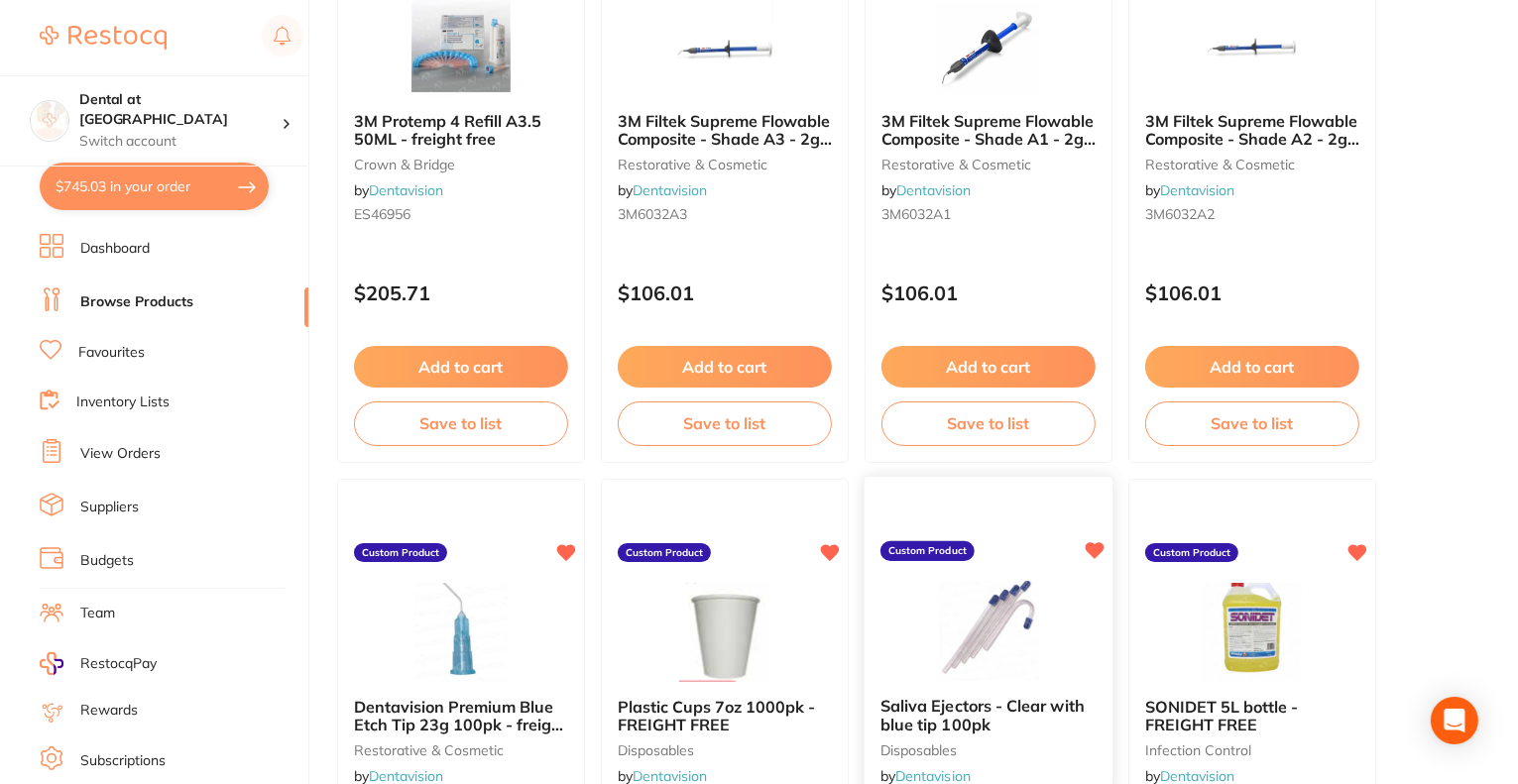 scroll, scrollTop: 6442, scrollLeft: 0, axis: vertical 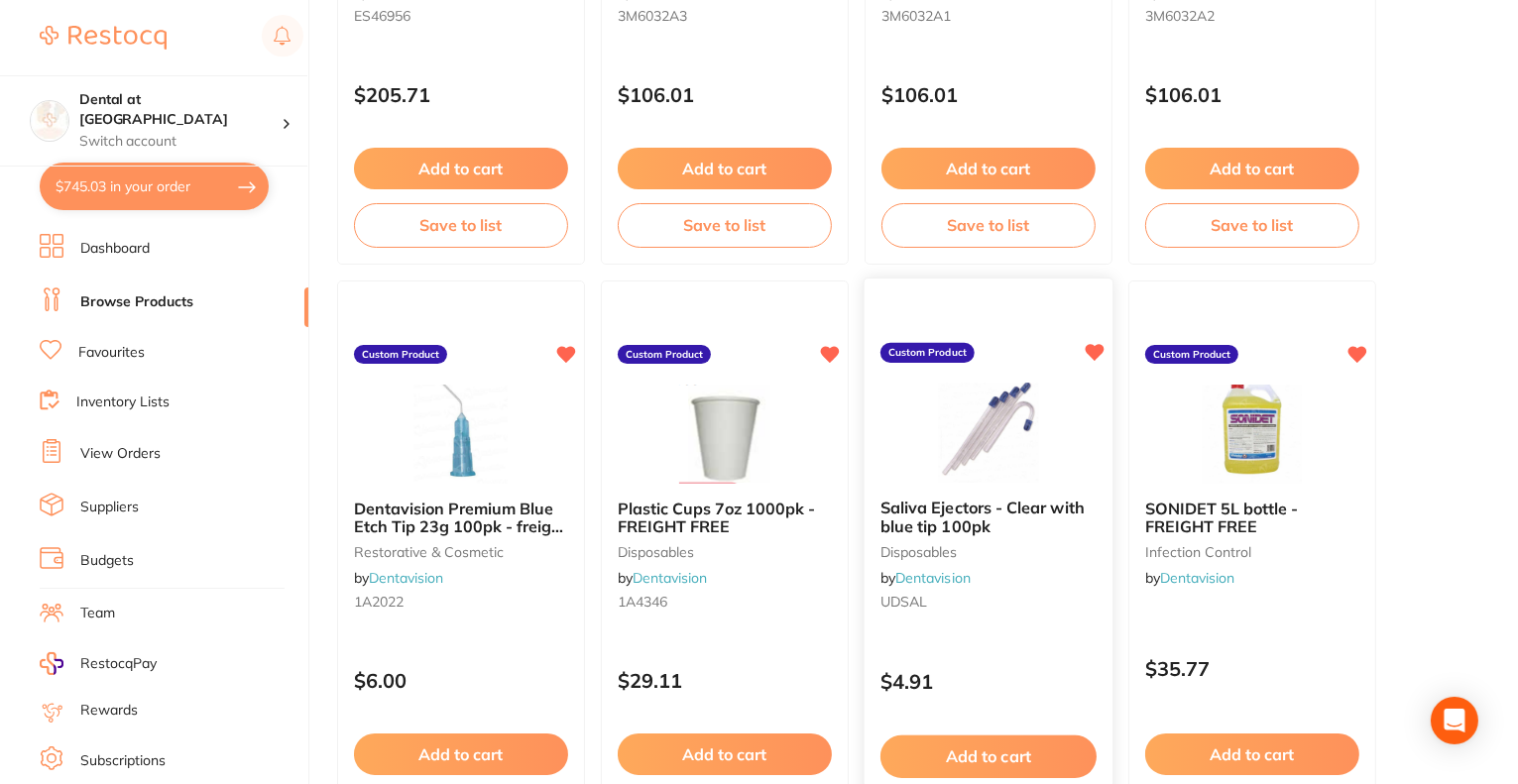 click on "Add to cart" at bounding box center [989, 756] 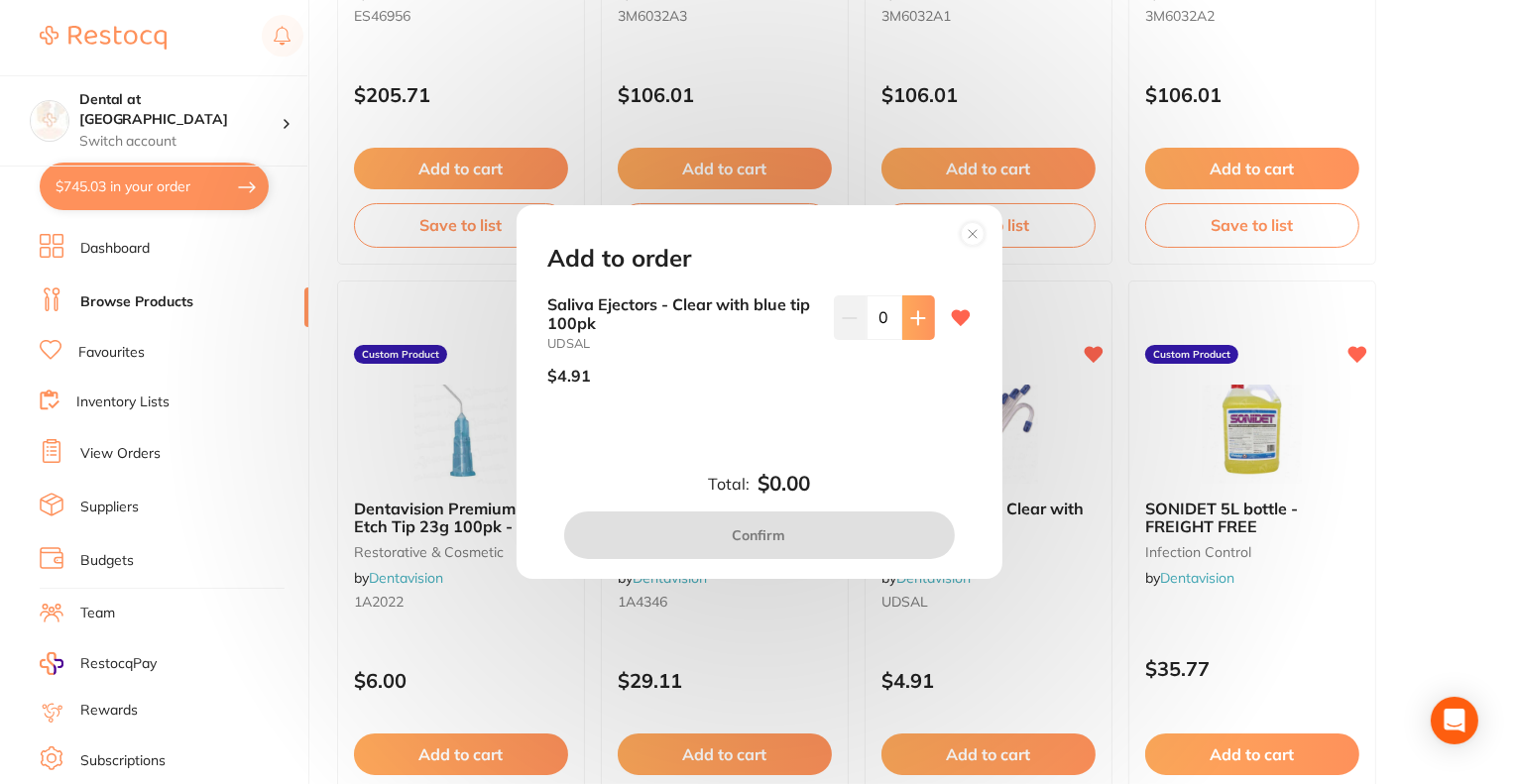click at bounding box center (918, 317) 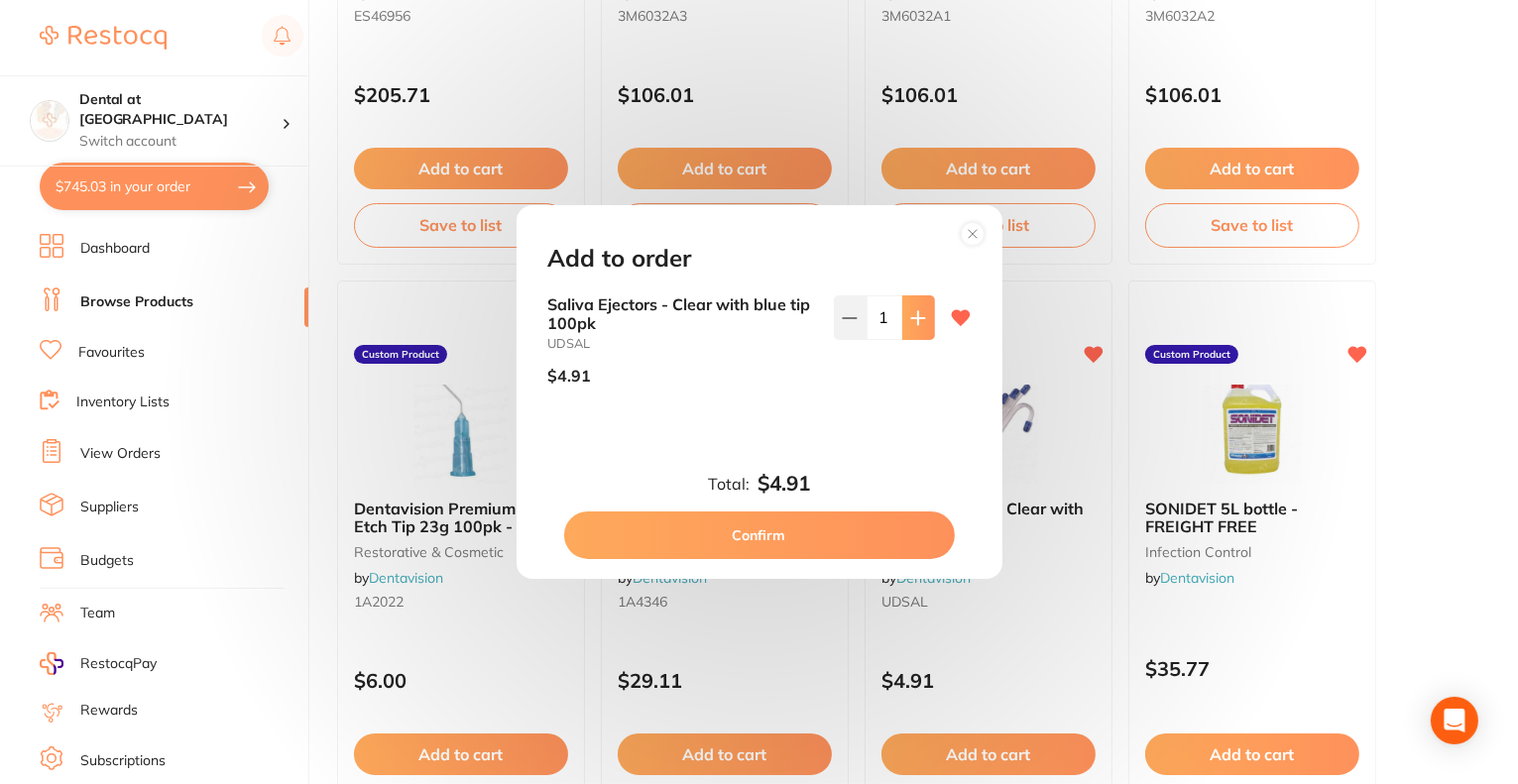 click at bounding box center (918, 317) 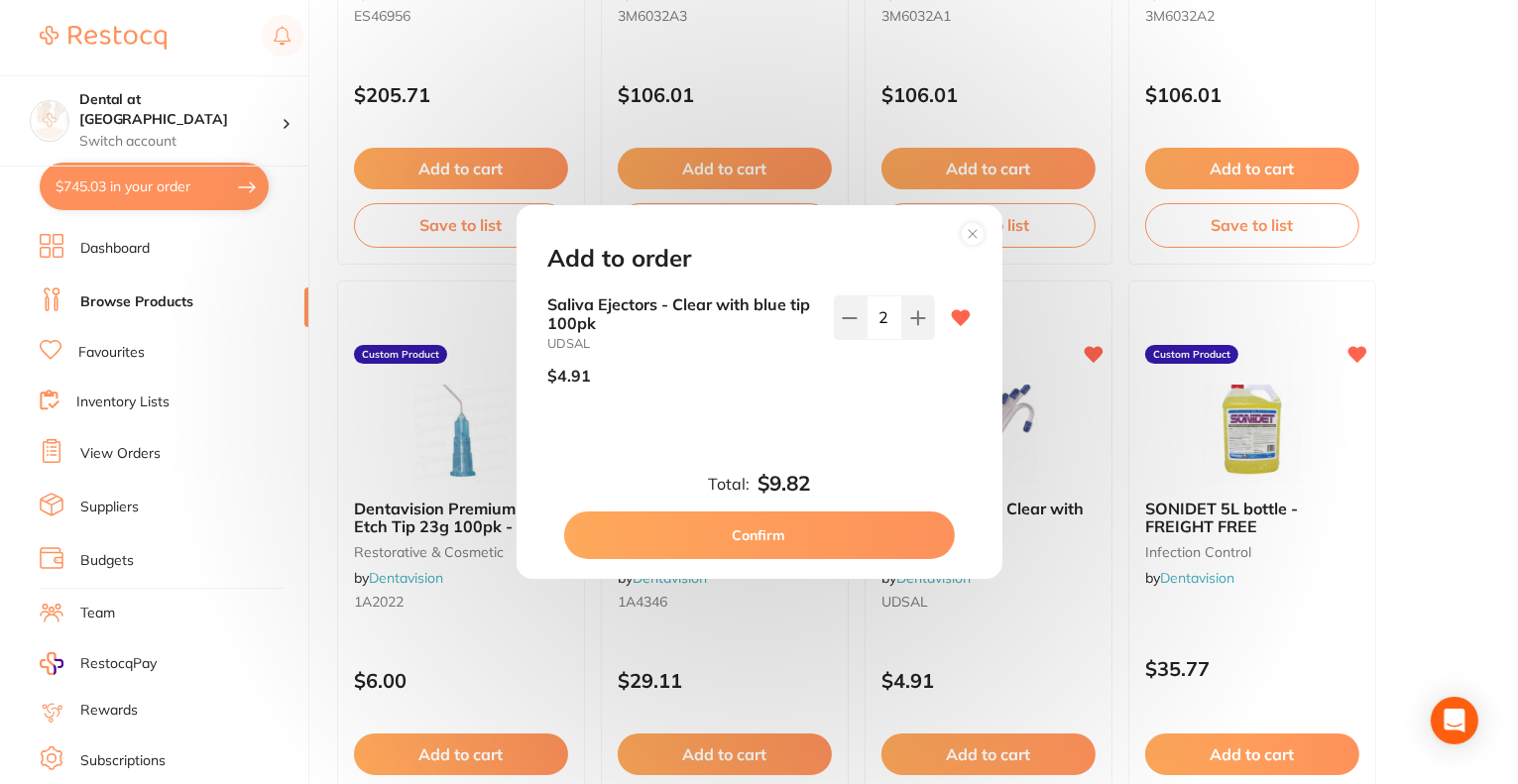 click on "Confirm" at bounding box center [759, 535] 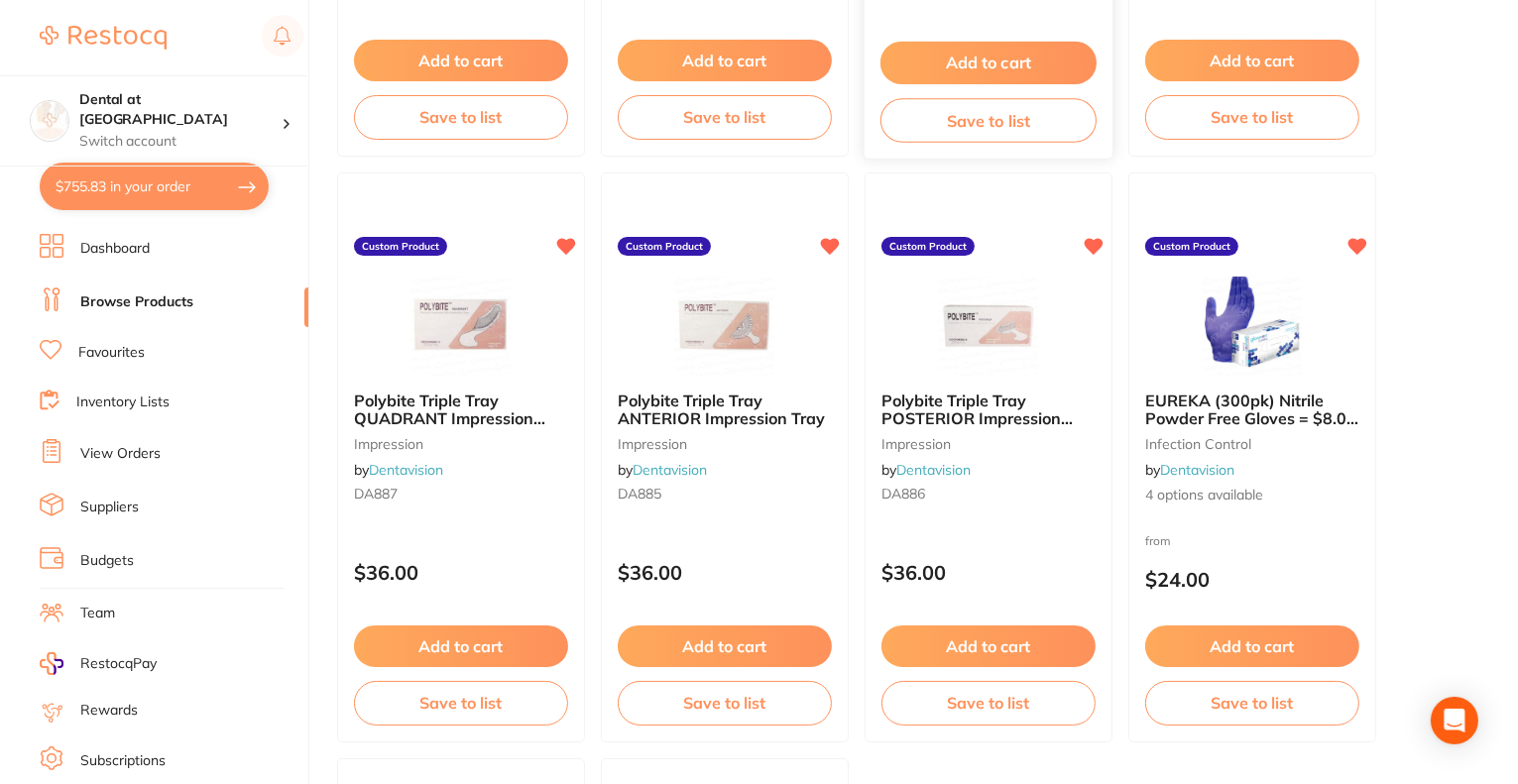 scroll, scrollTop: 7235, scrollLeft: 0, axis: vertical 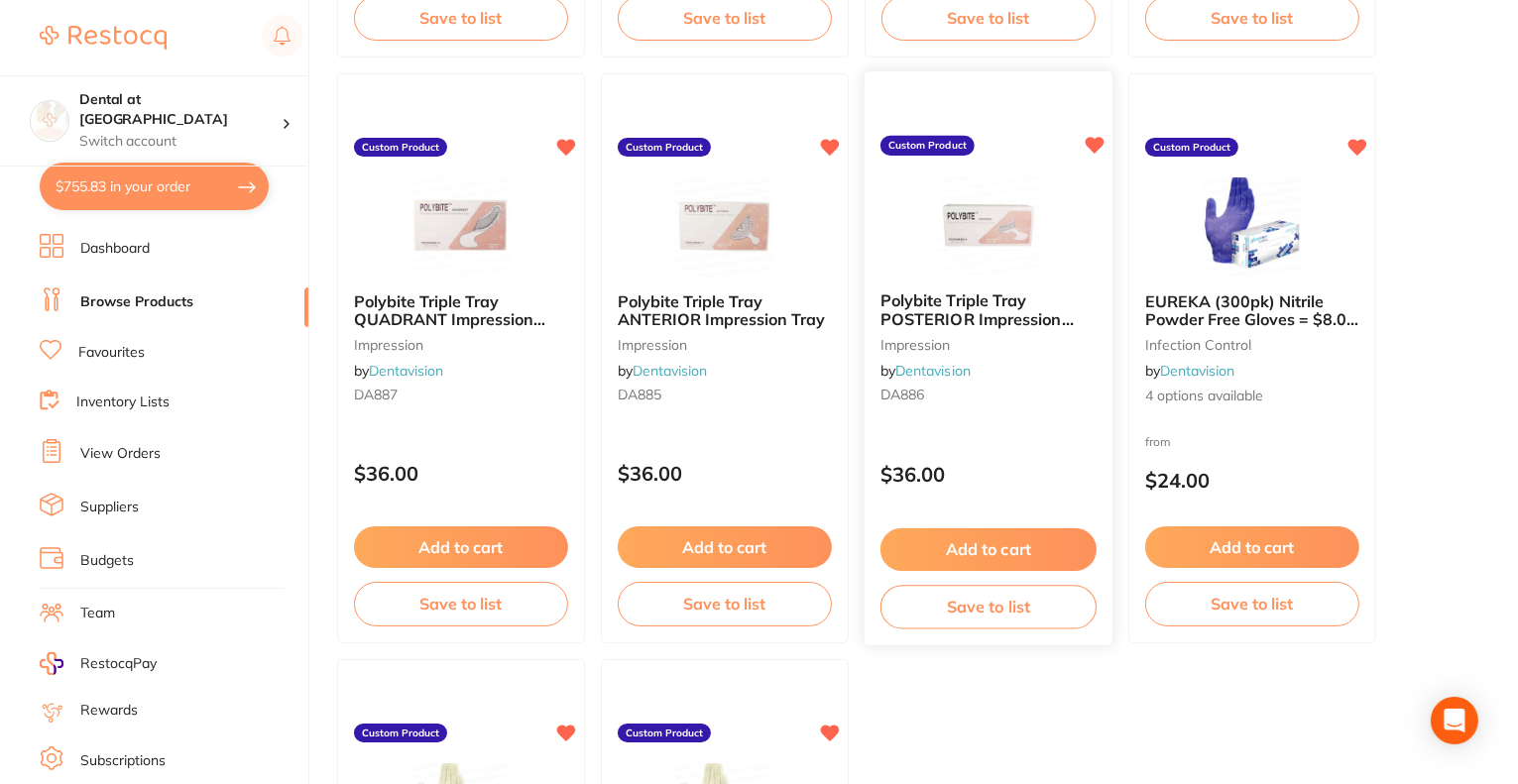 click on "Polybite Triple Tray POSTERIOR Impression Tray" at bounding box center [977, 318] 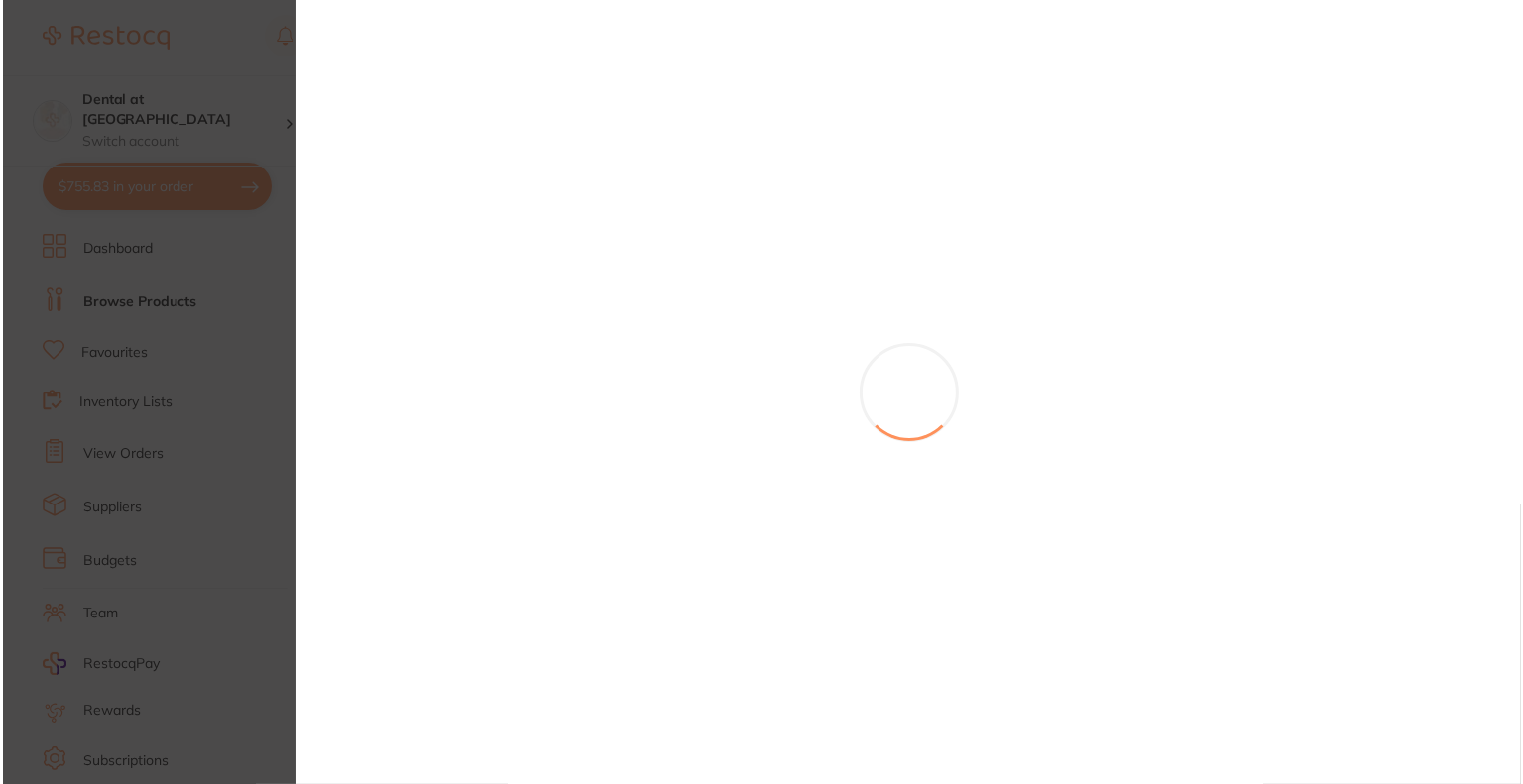 scroll, scrollTop: 0, scrollLeft: 0, axis: both 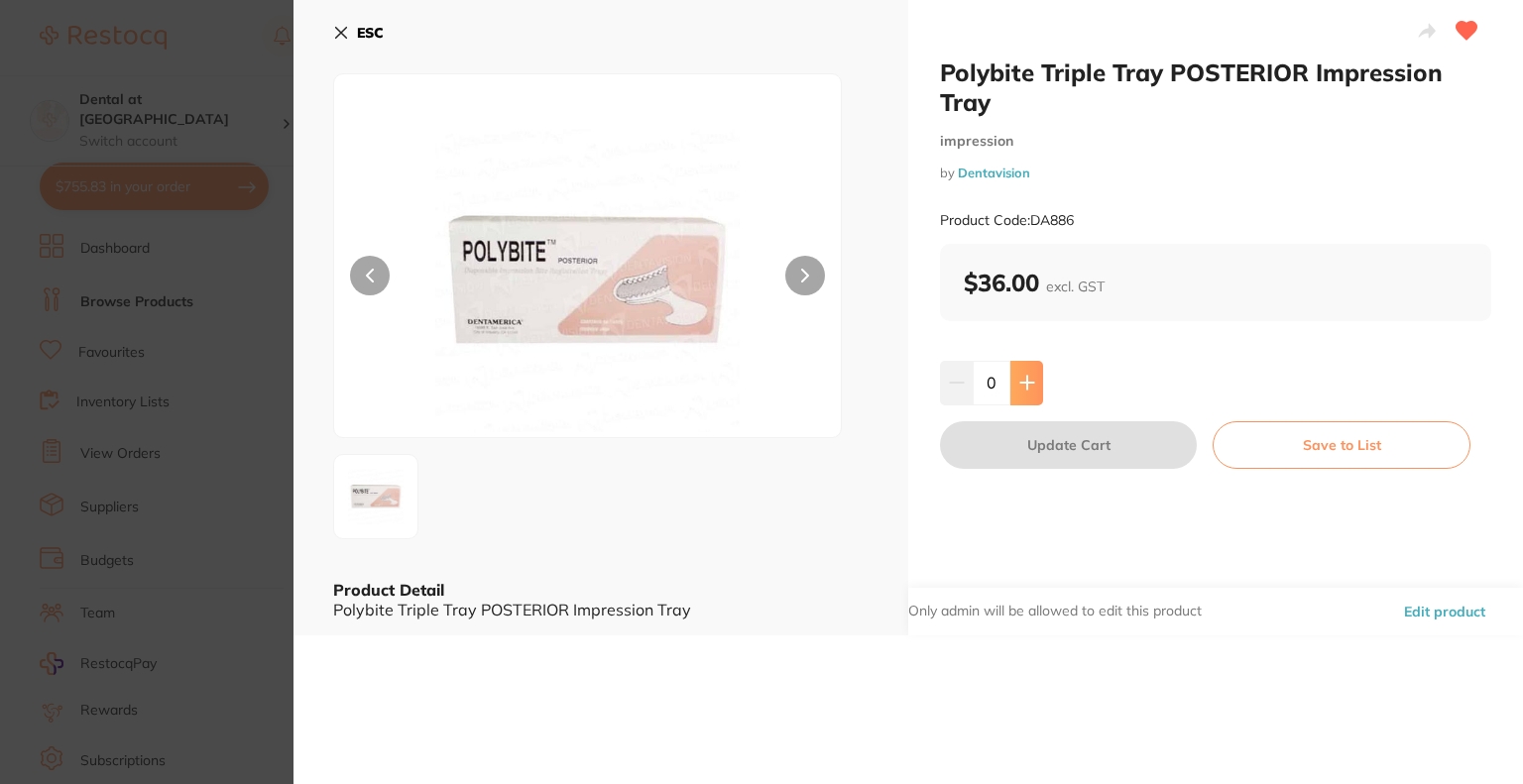 click 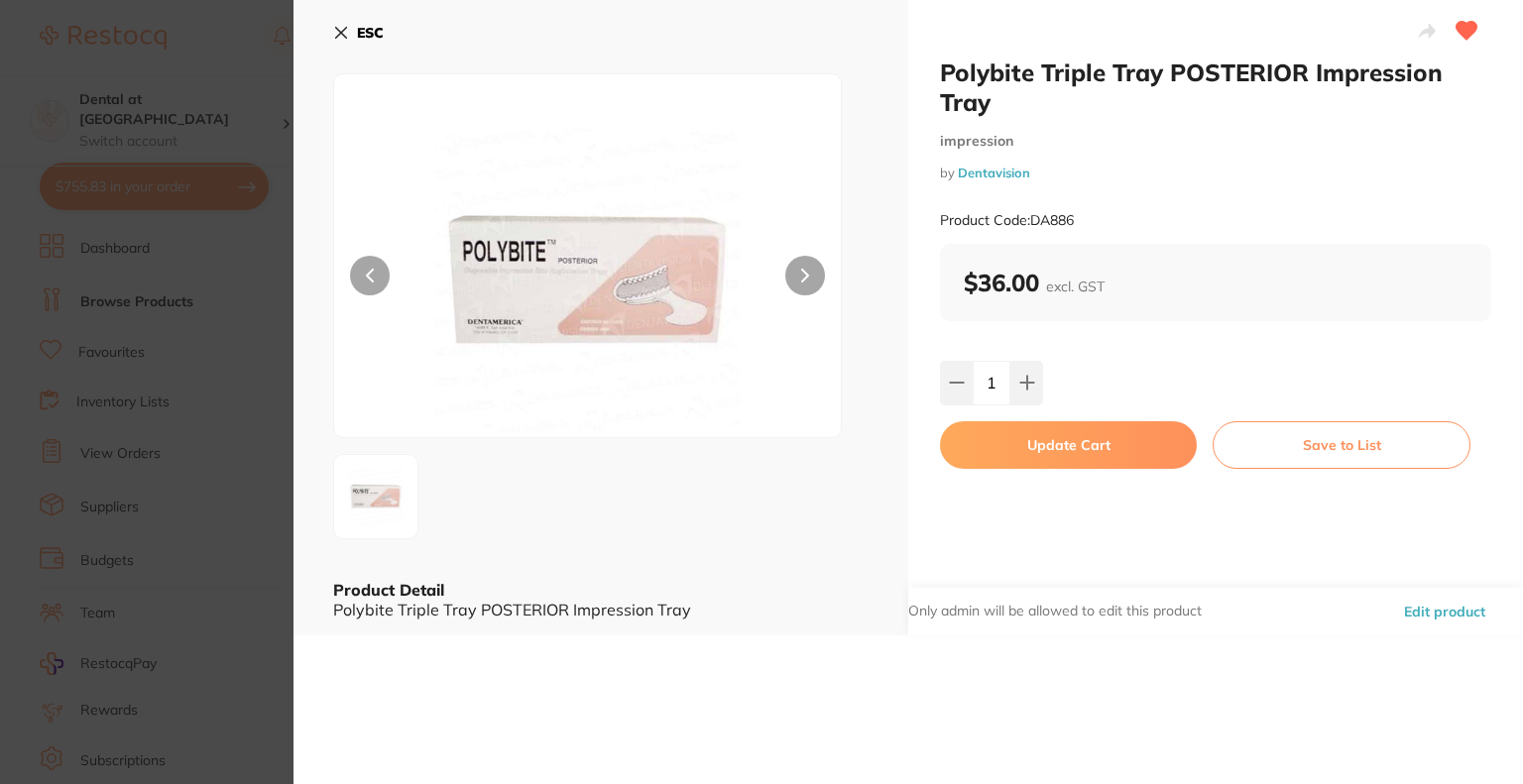 click on "Update Cart" at bounding box center (1068, 445) 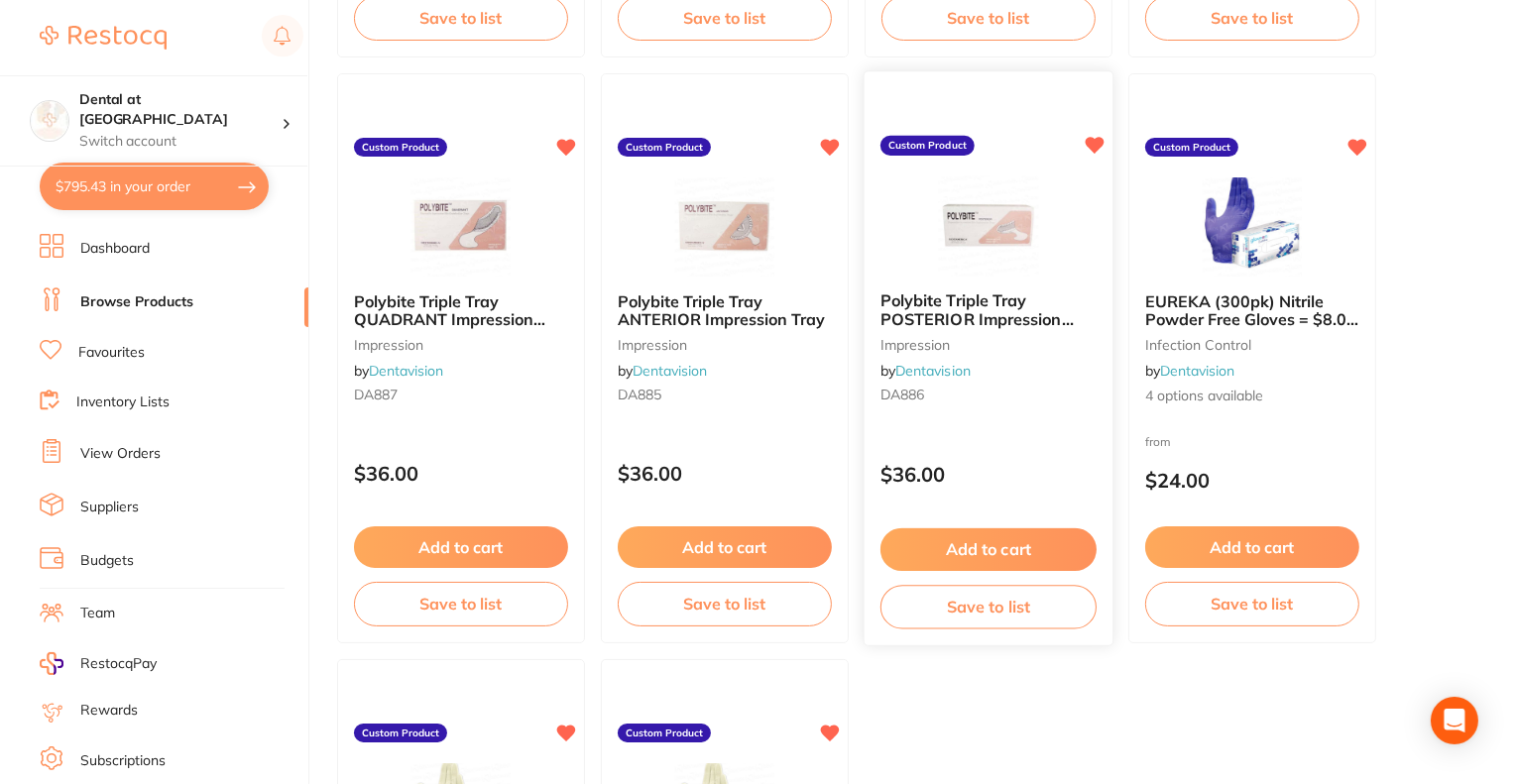 scroll, scrollTop: 7632, scrollLeft: 0, axis: vertical 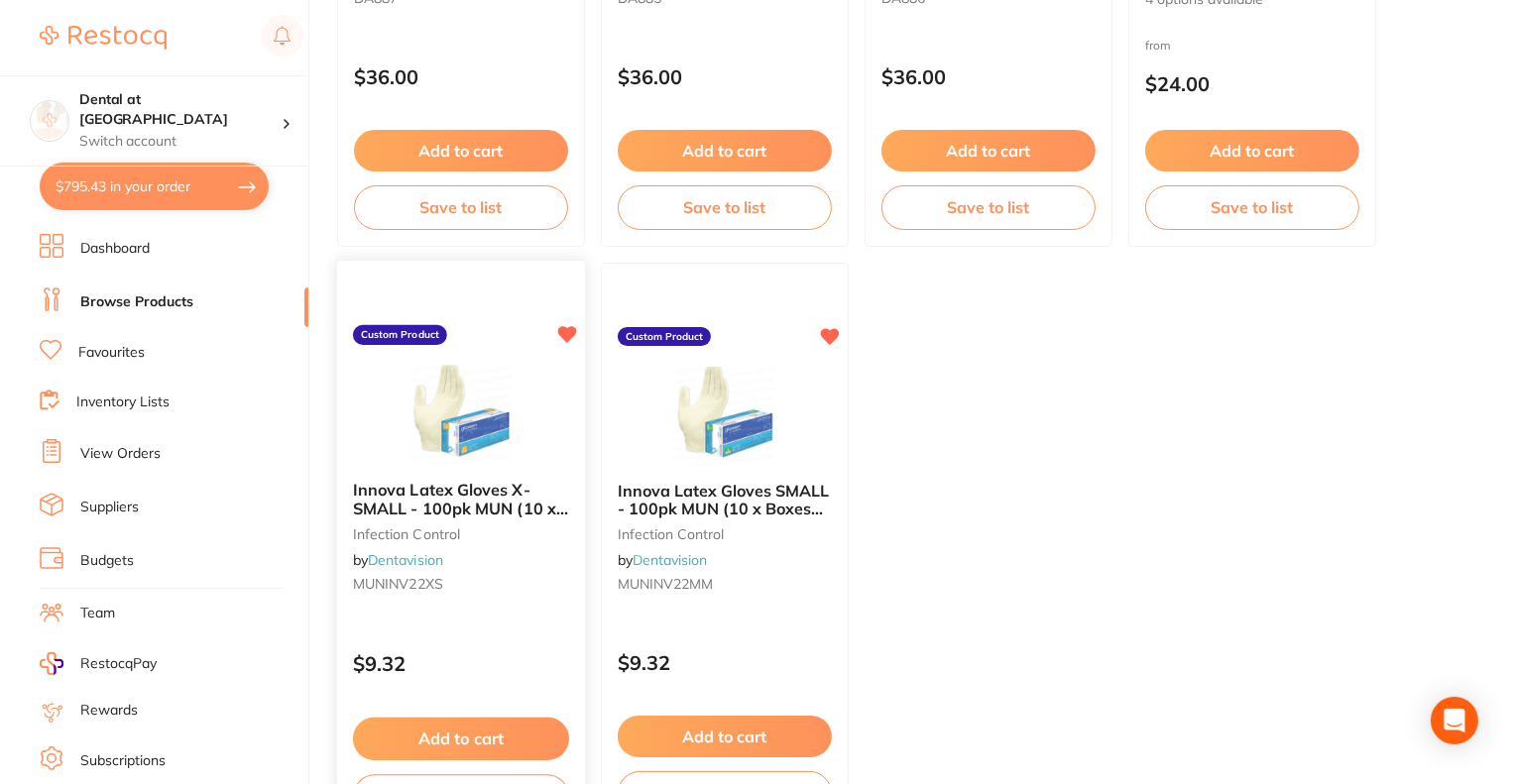 click on "Add to cart" at bounding box center [461, 738] 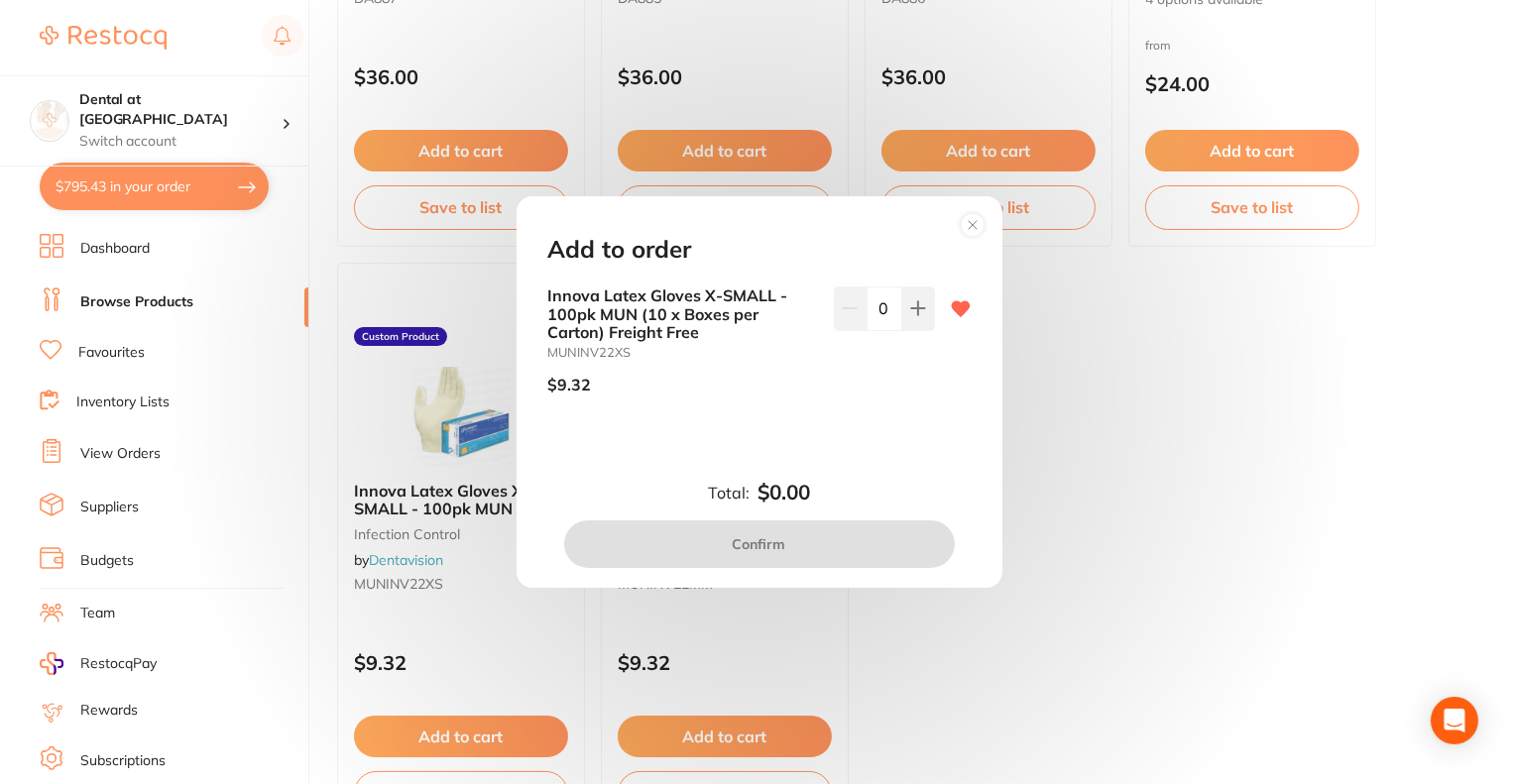click on "0" at bounding box center [884, 308] 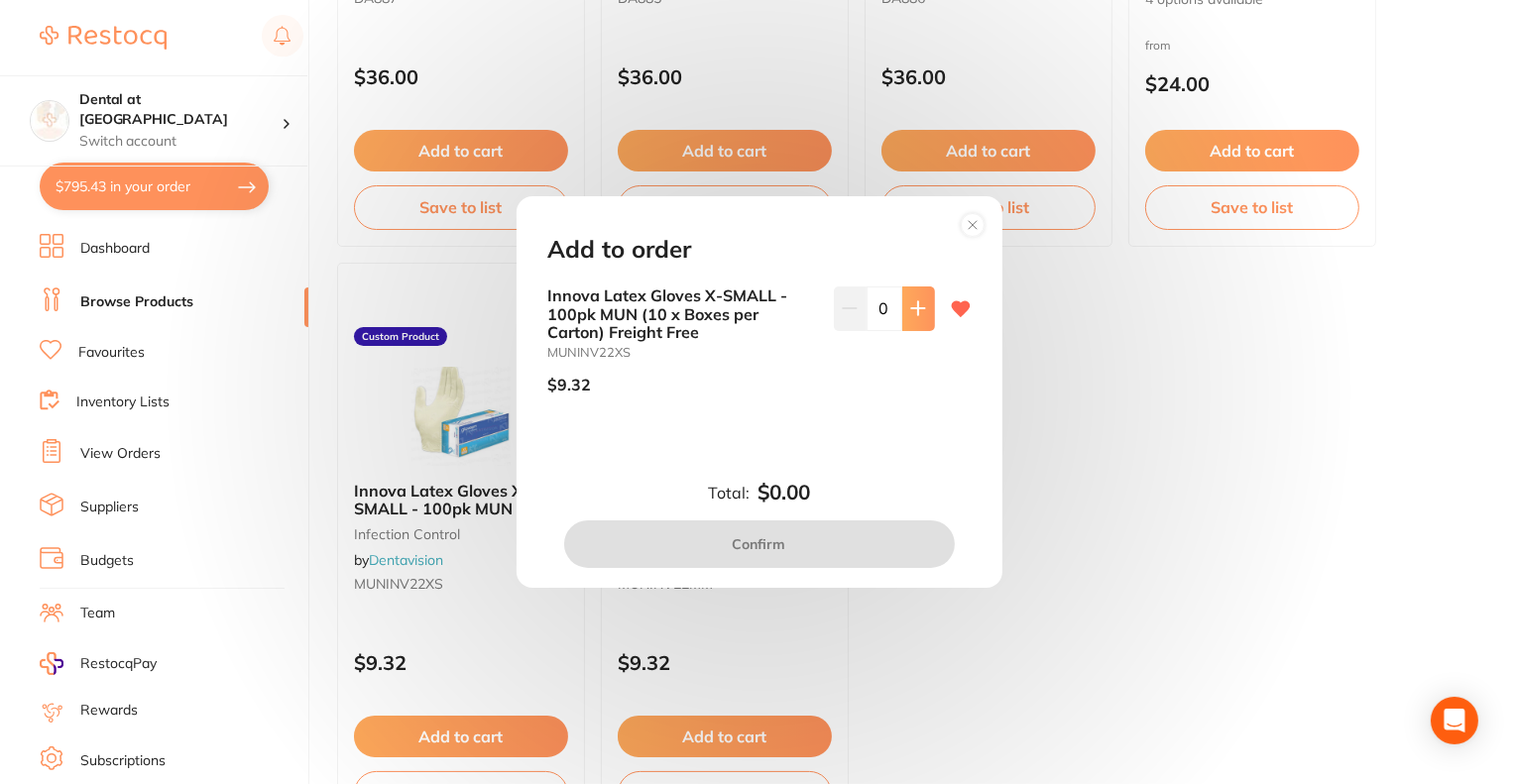 click at bounding box center (918, 308) 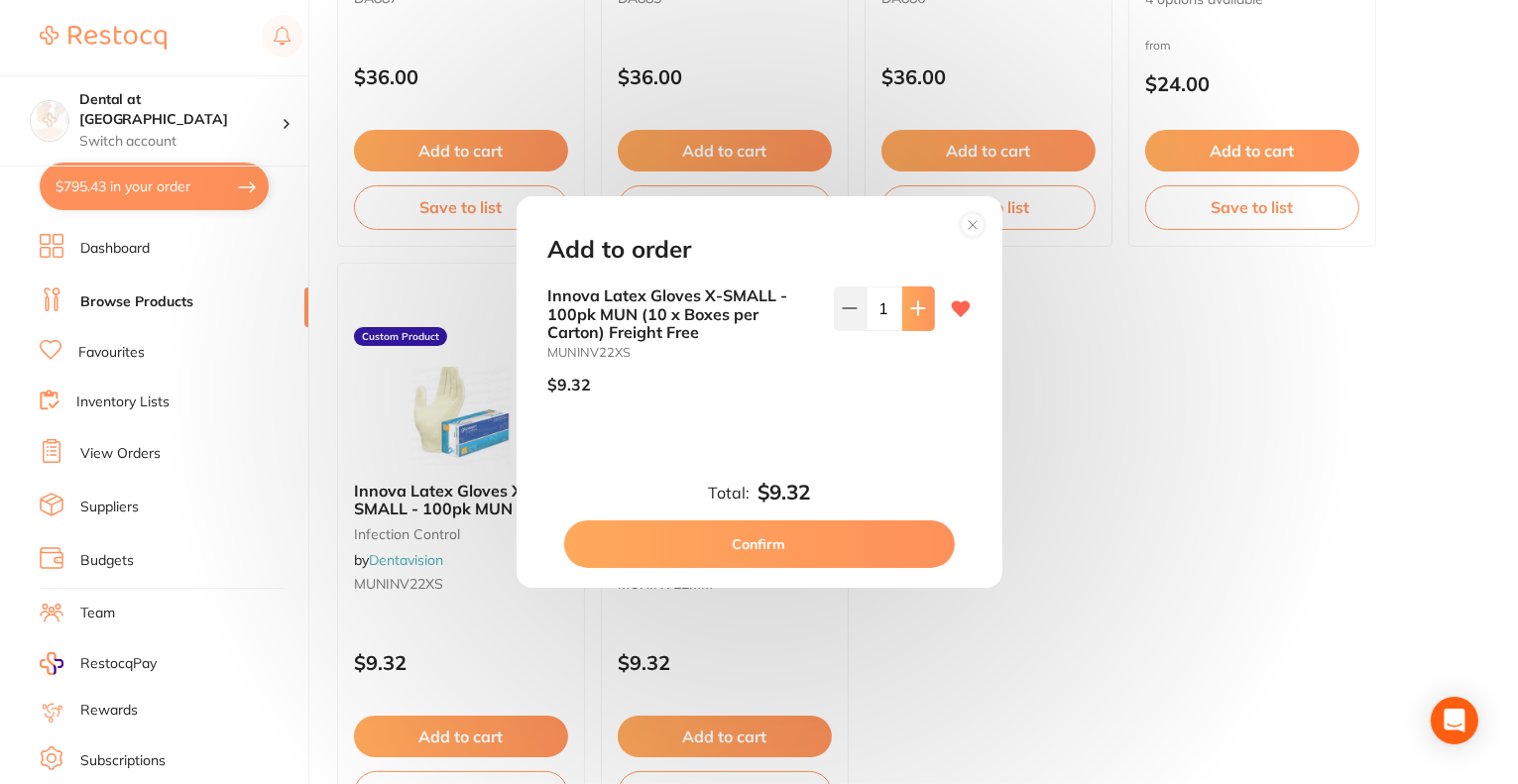 click at bounding box center [918, 308] 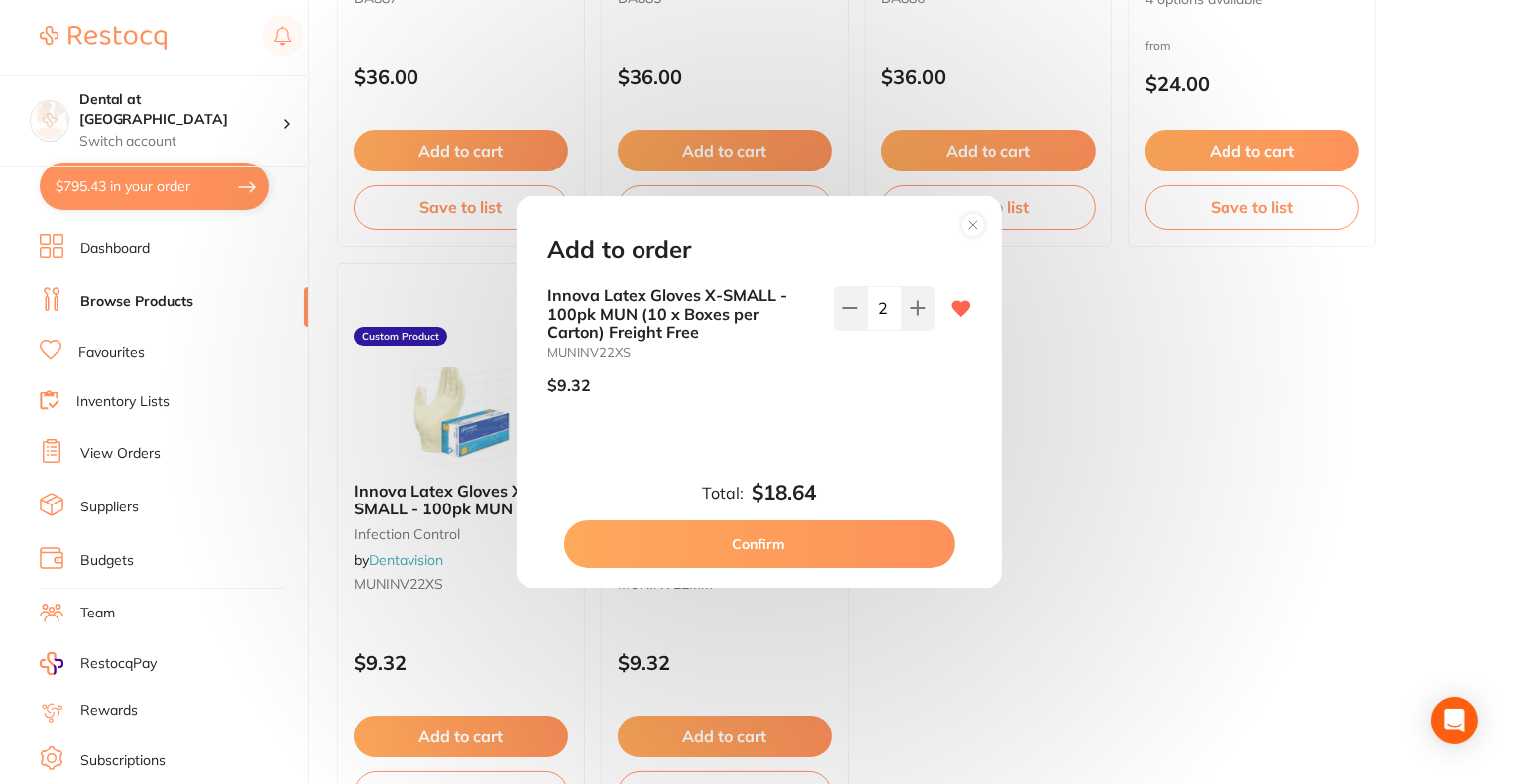 click on "Confirm" at bounding box center [759, 544] 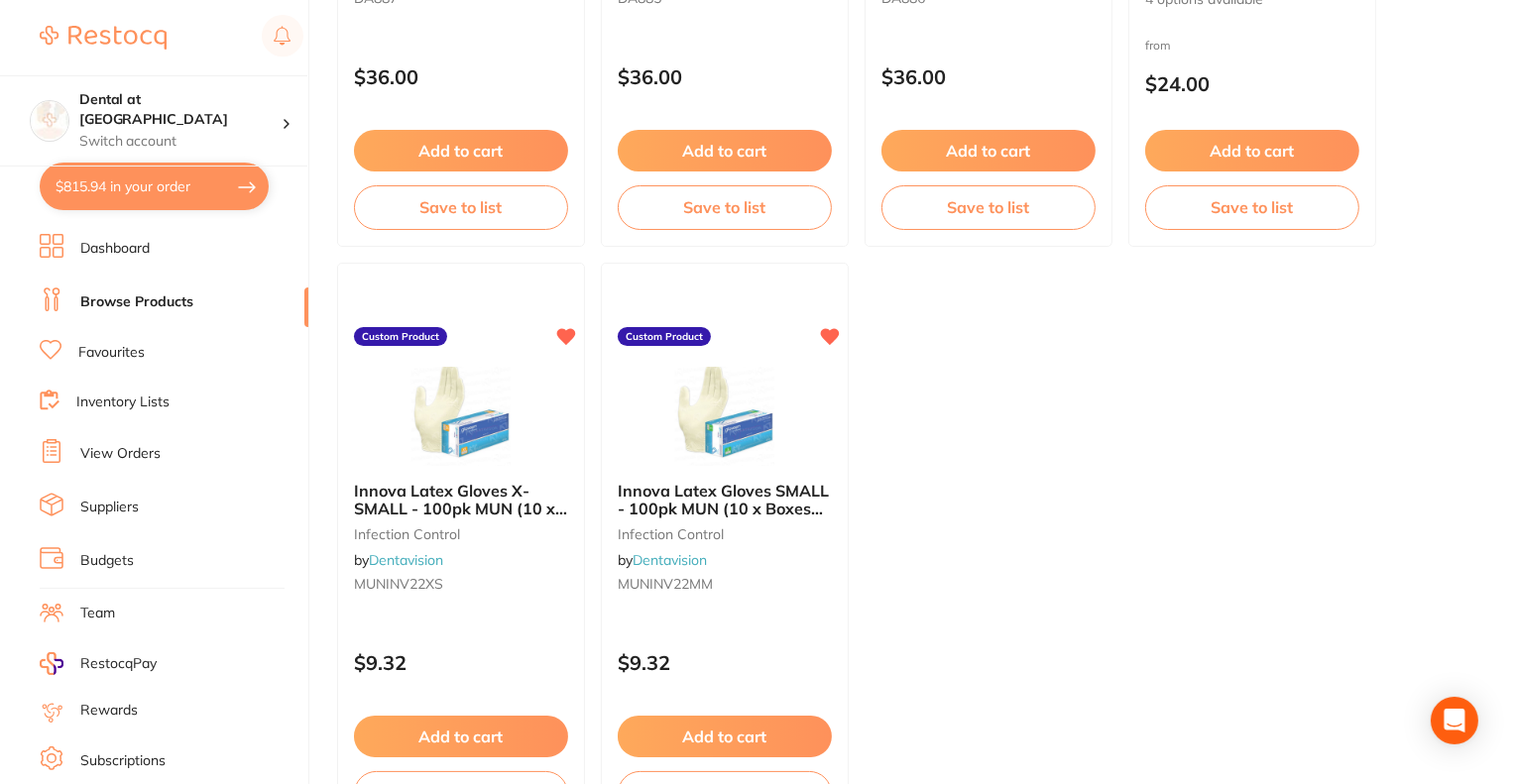 scroll, scrollTop: 7783, scrollLeft: 0, axis: vertical 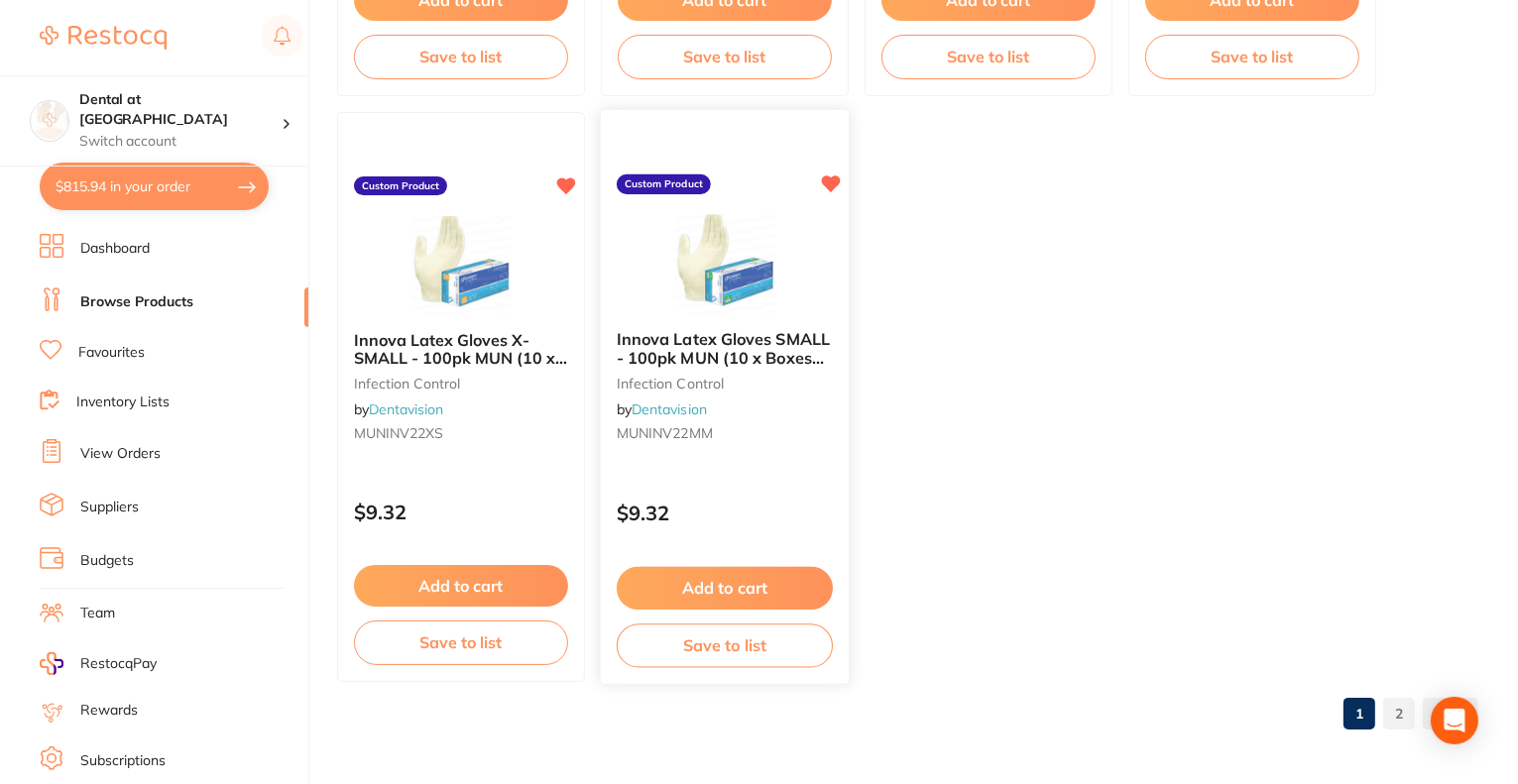 click on "Add to cart" at bounding box center (725, 588) 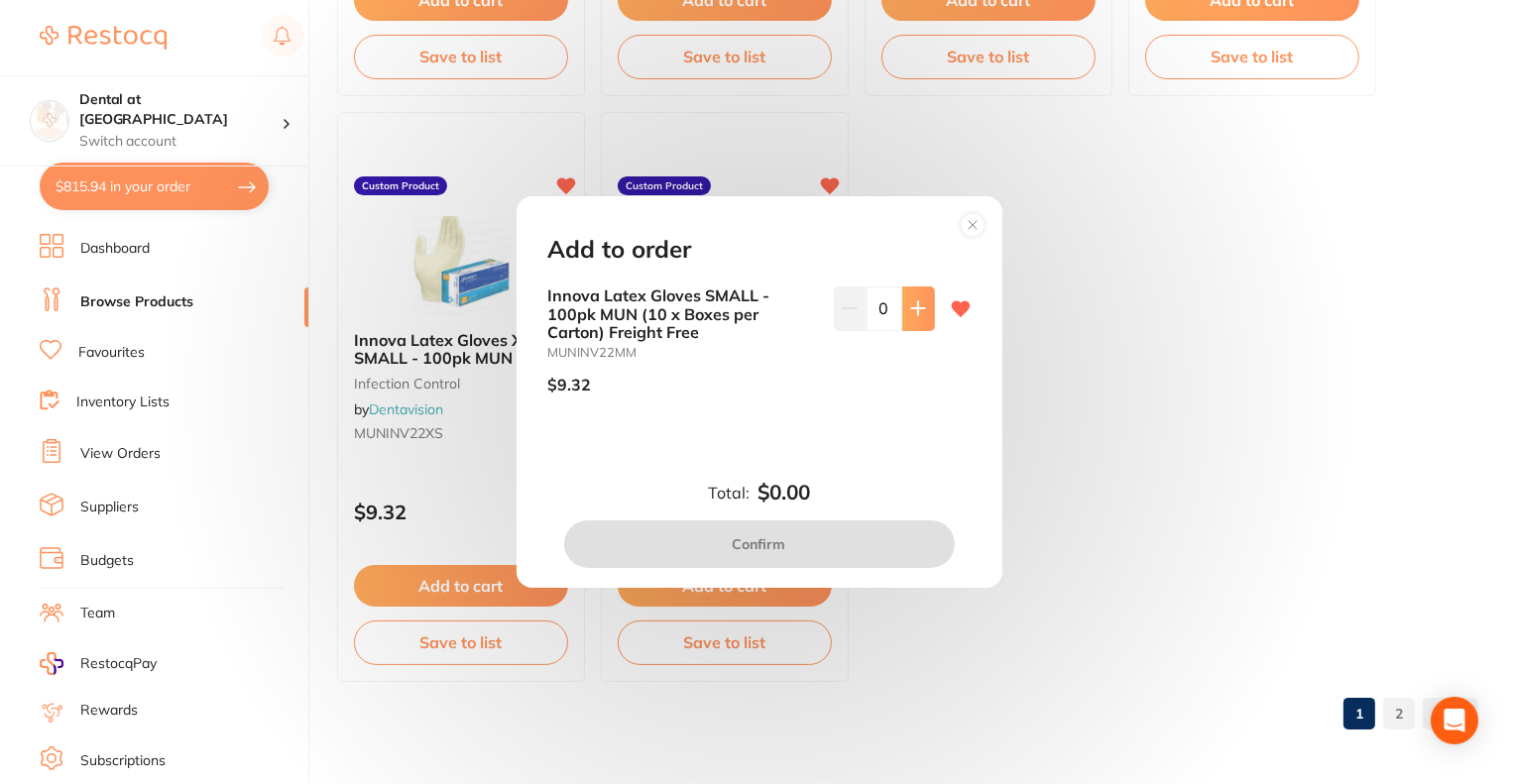 click 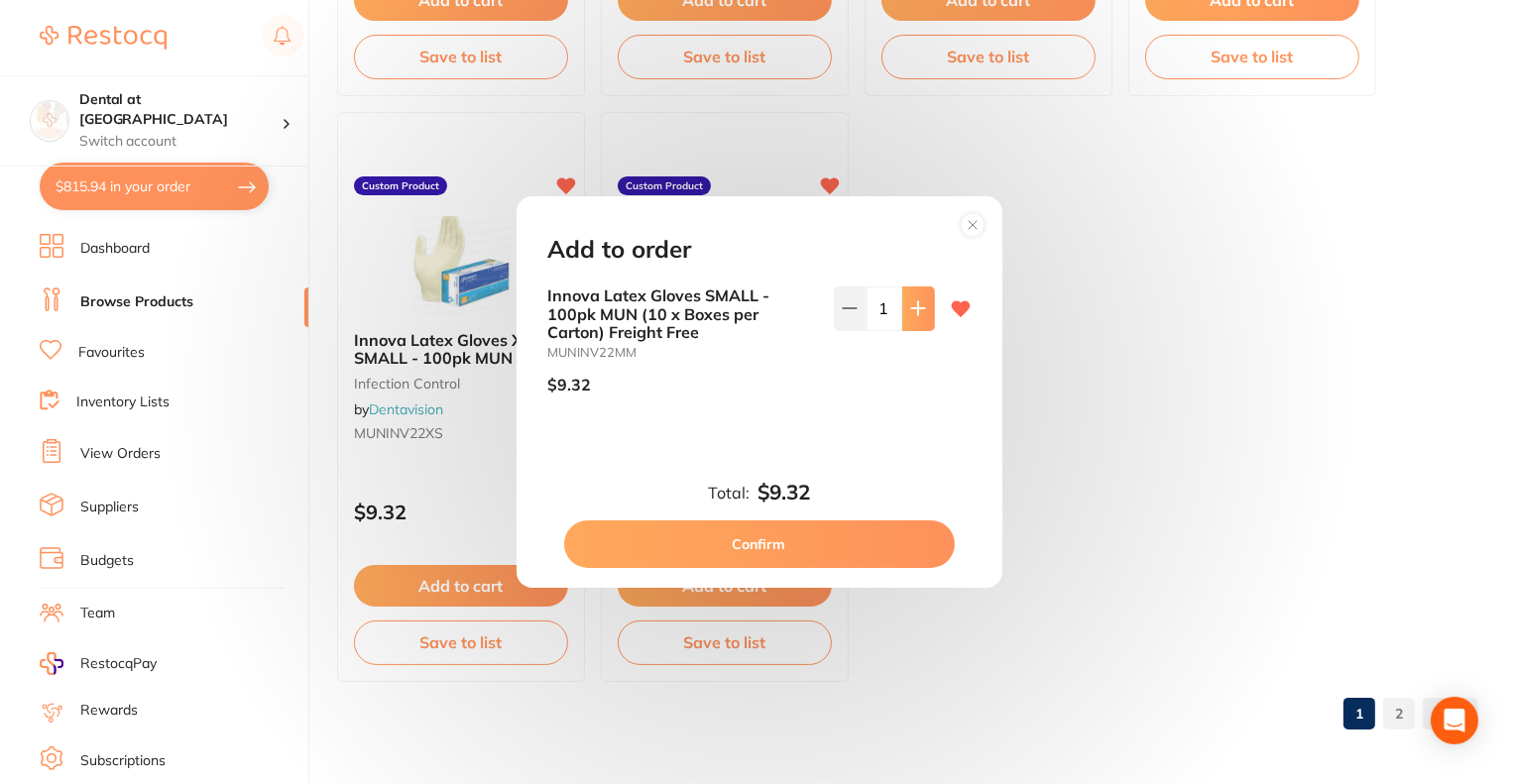 click 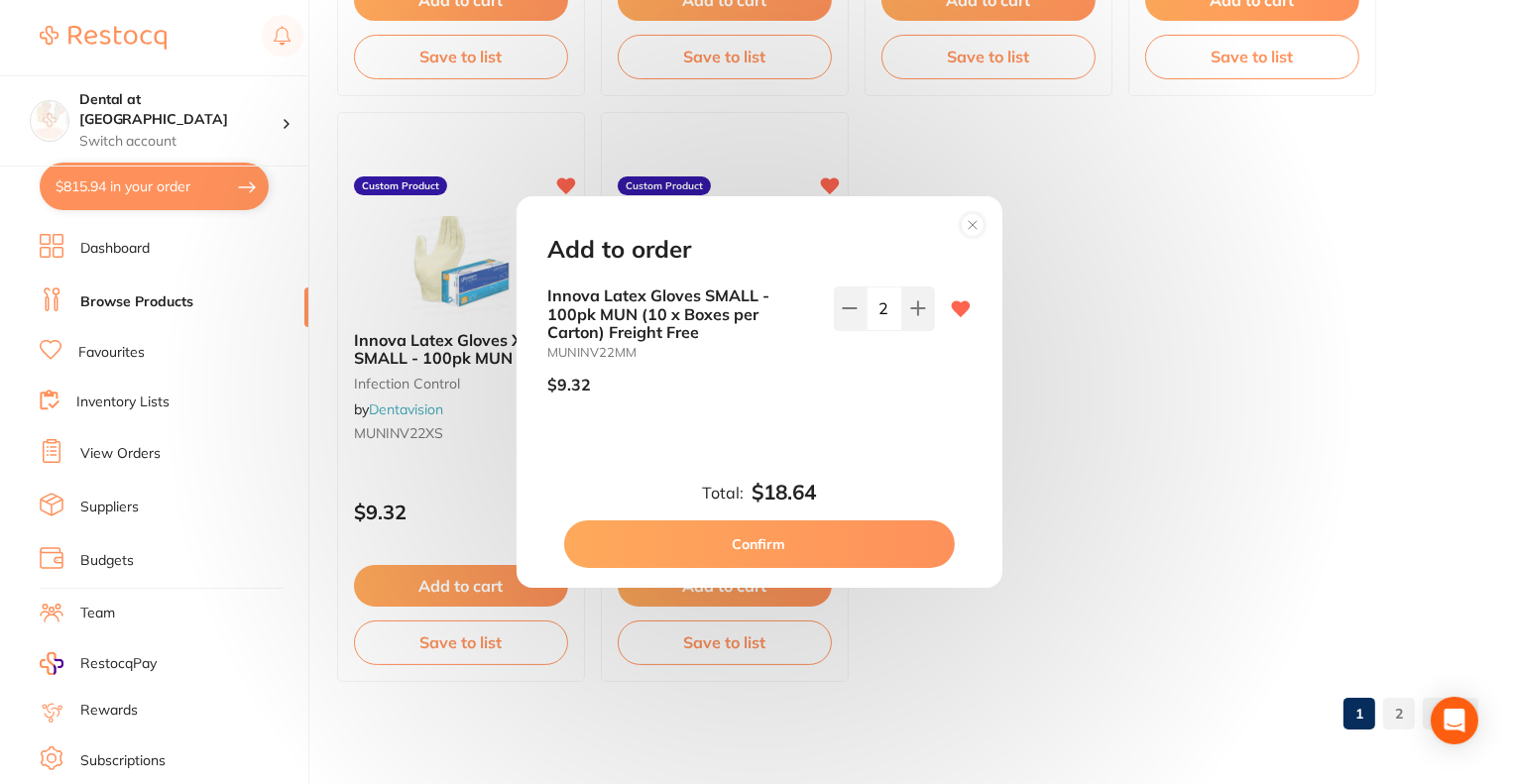 click on "Confirm" at bounding box center (759, 544) 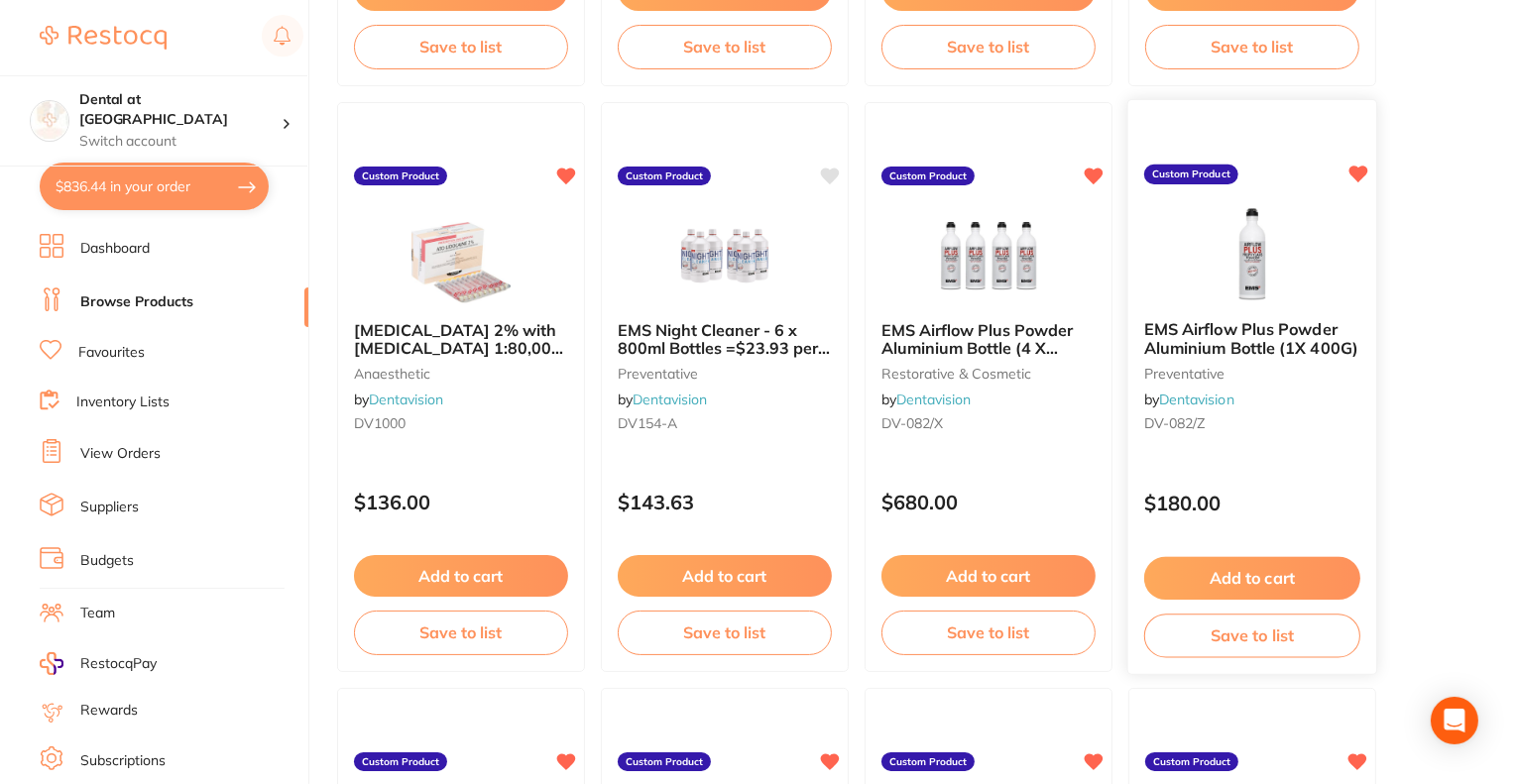 scroll, scrollTop: 1836, scrollLeft: 0, axis: vertical 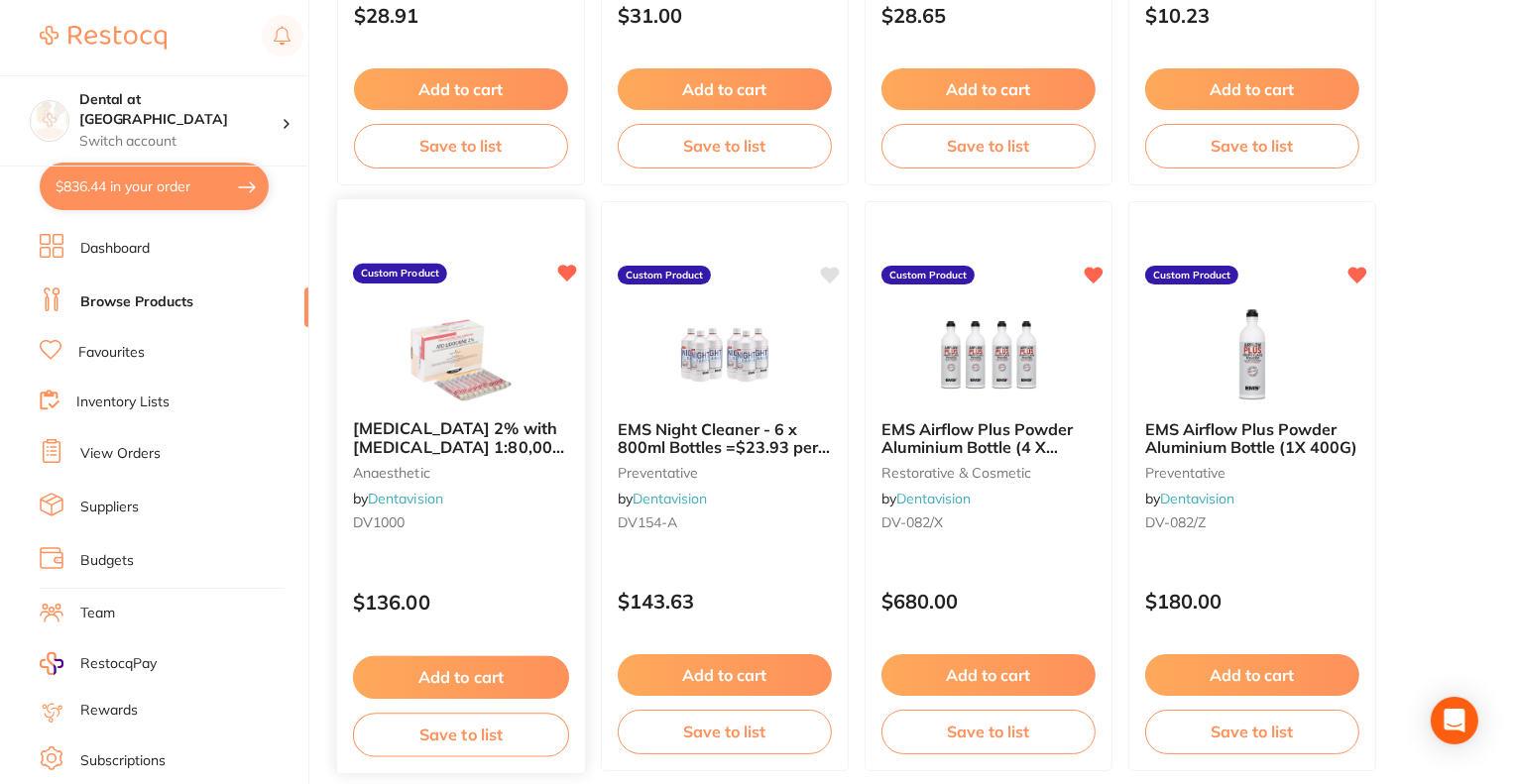 click on "[MEDICAL_DATA] 2% with [MEDICAL_DATA] 1:80,000 100pk 2.2ml (2x 50pk)" at bounding box center (458, 446) 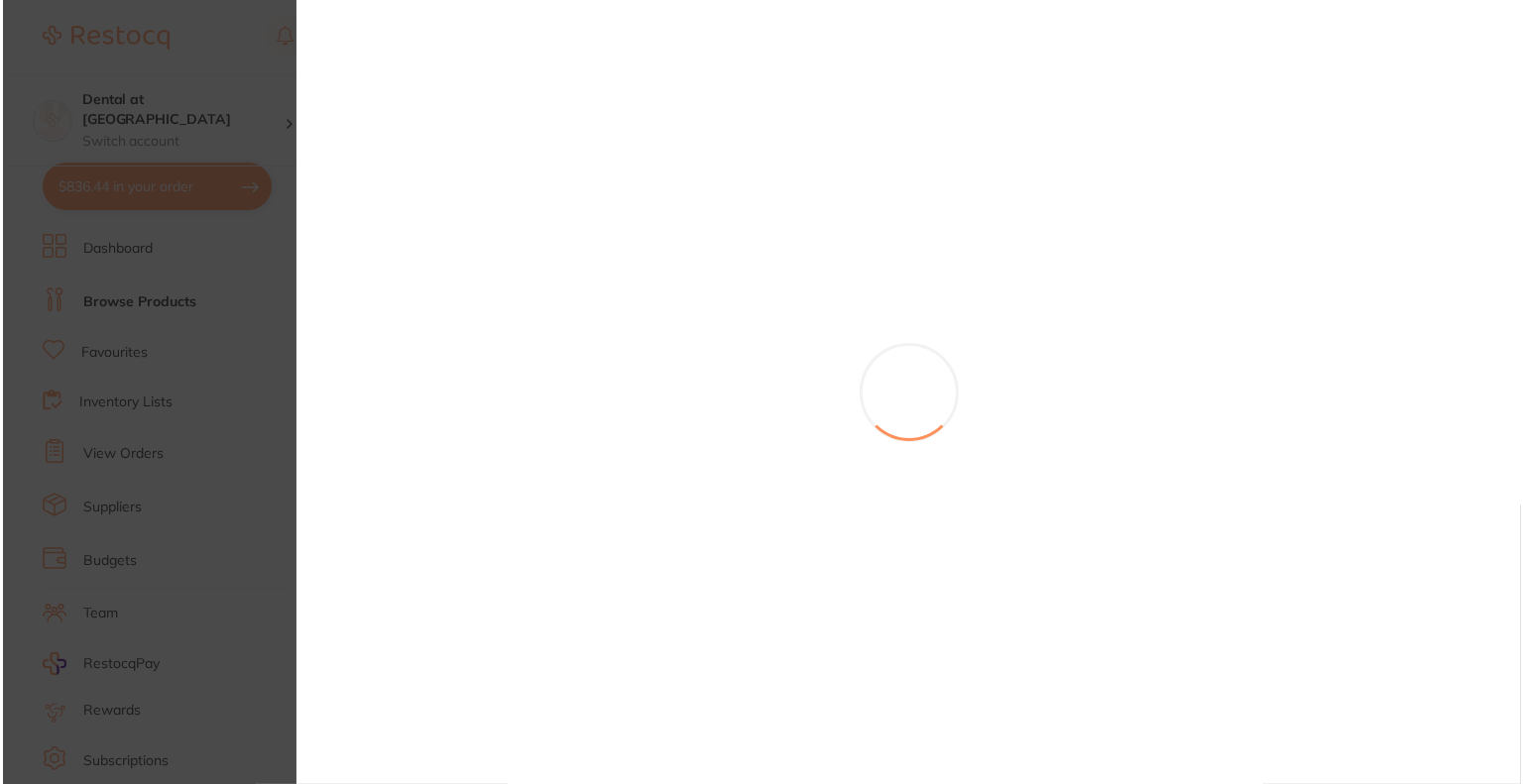 scroll, scrollTop: 0, scrollLeft: 0, axis: both 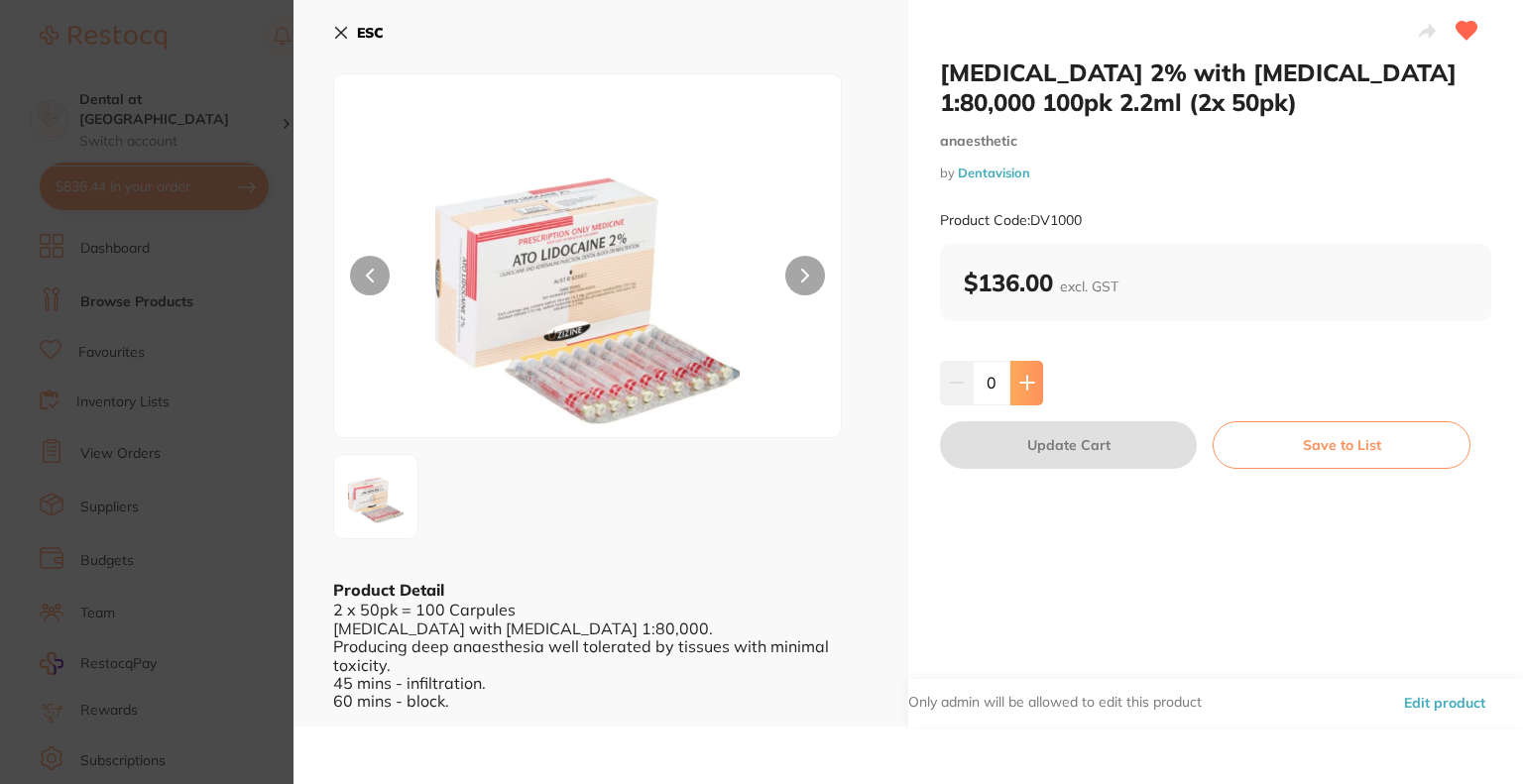 click 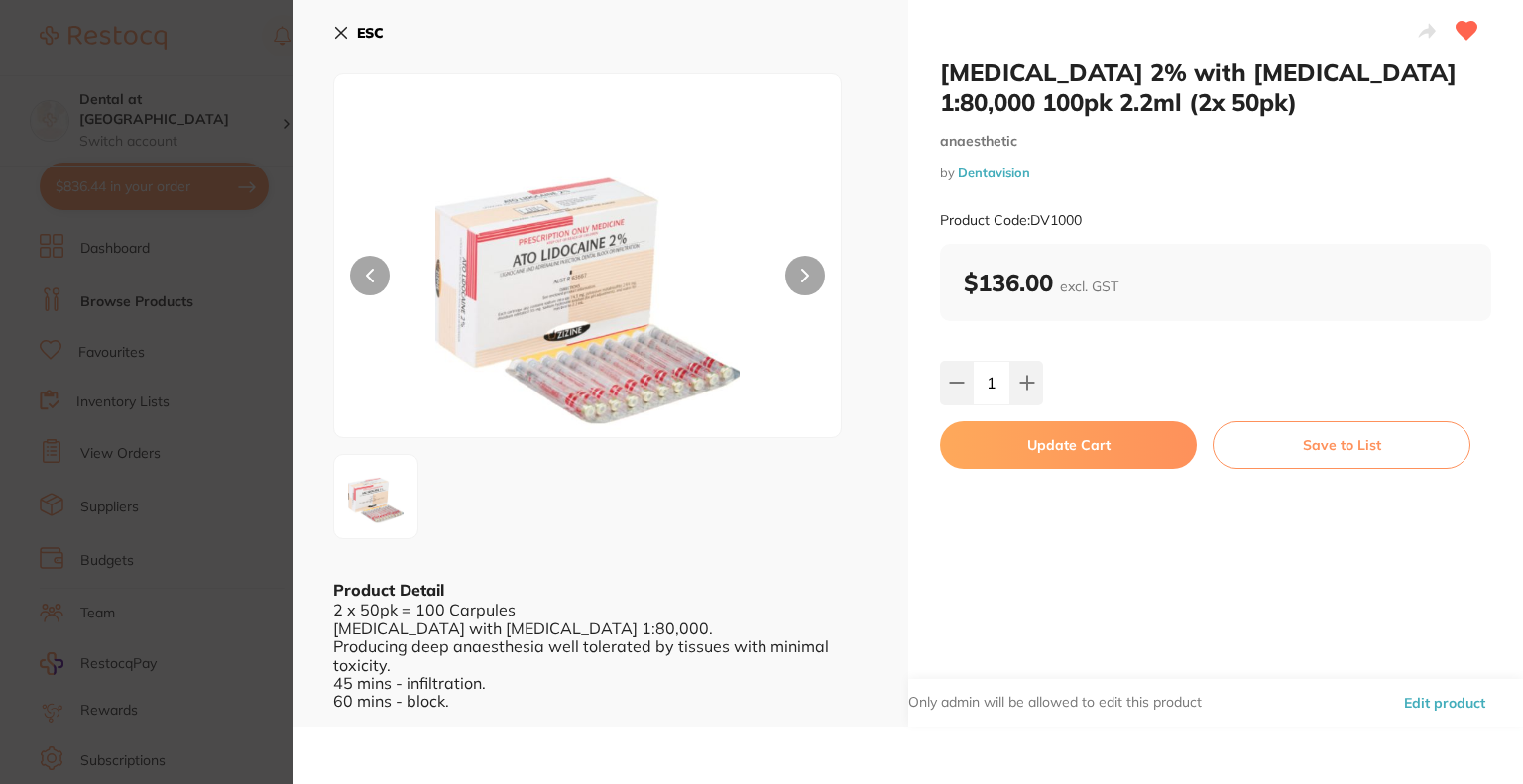 click on "Update Cart" at bounding box center (1068, 445) 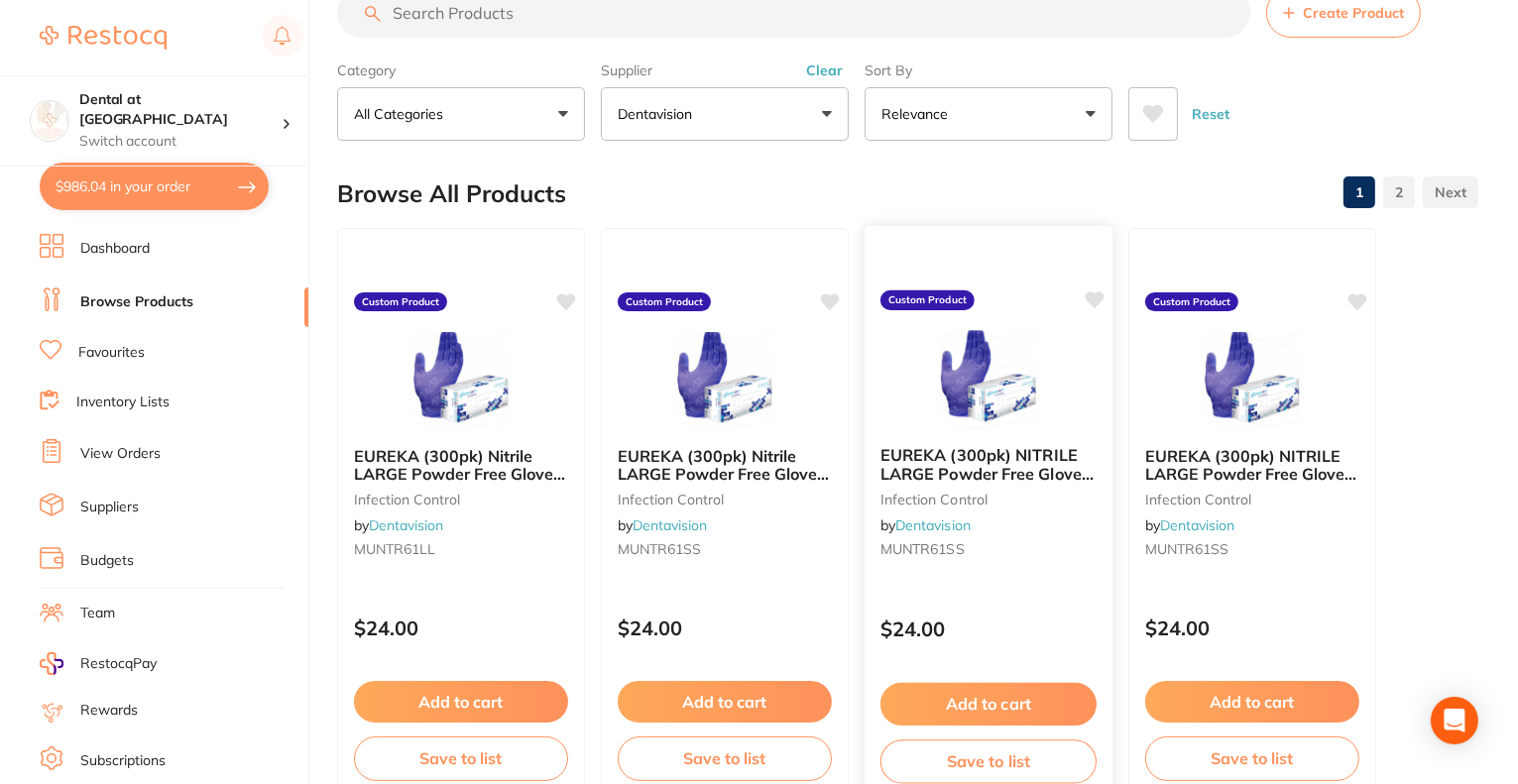 scroll, scrollTop: 0, scrollLeft: 0, axis: both 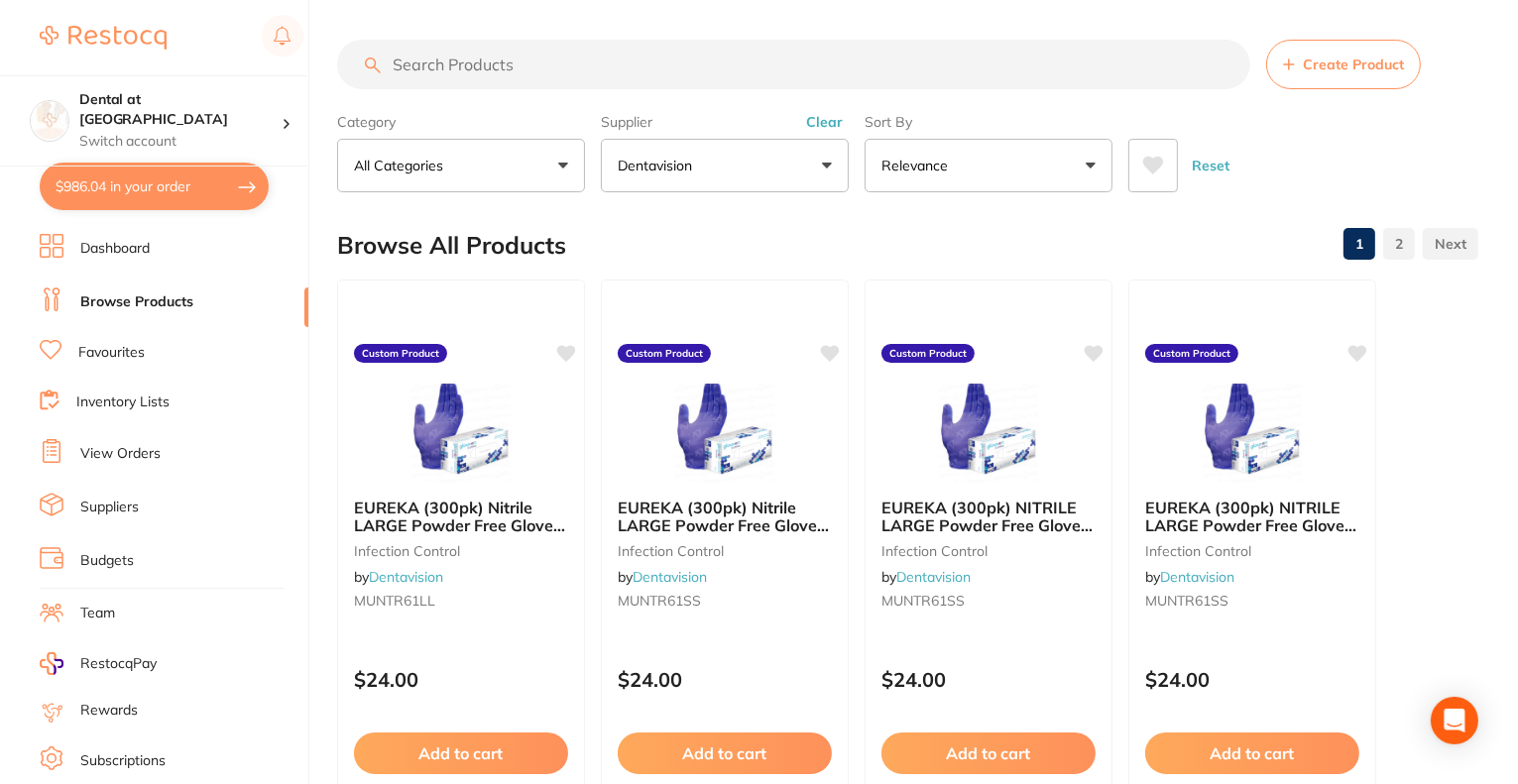 click on "Dashboard" at bounding box center [115, 249] 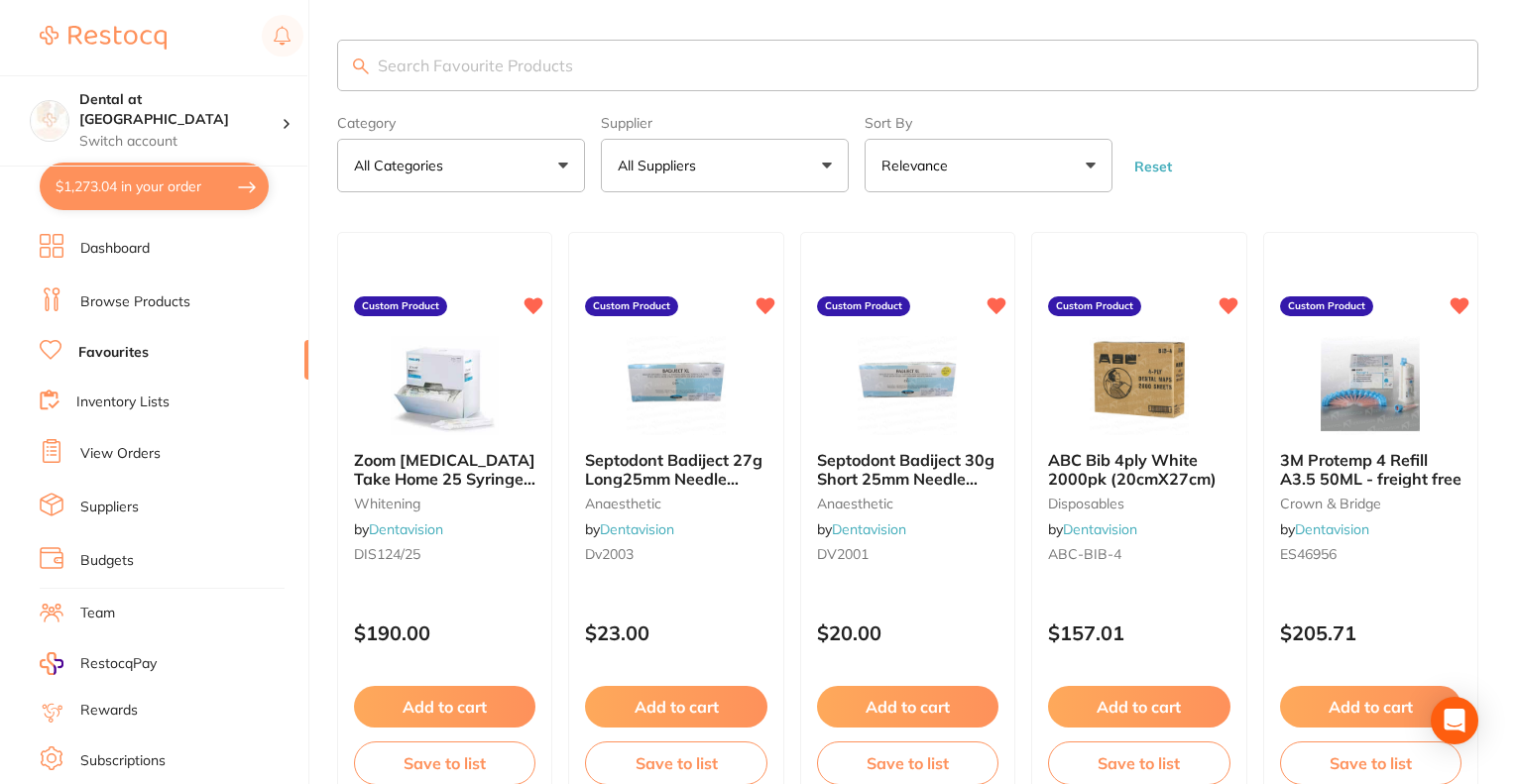 scroll, scrollTop: 130, scrollLeft: 0, axis: vertical 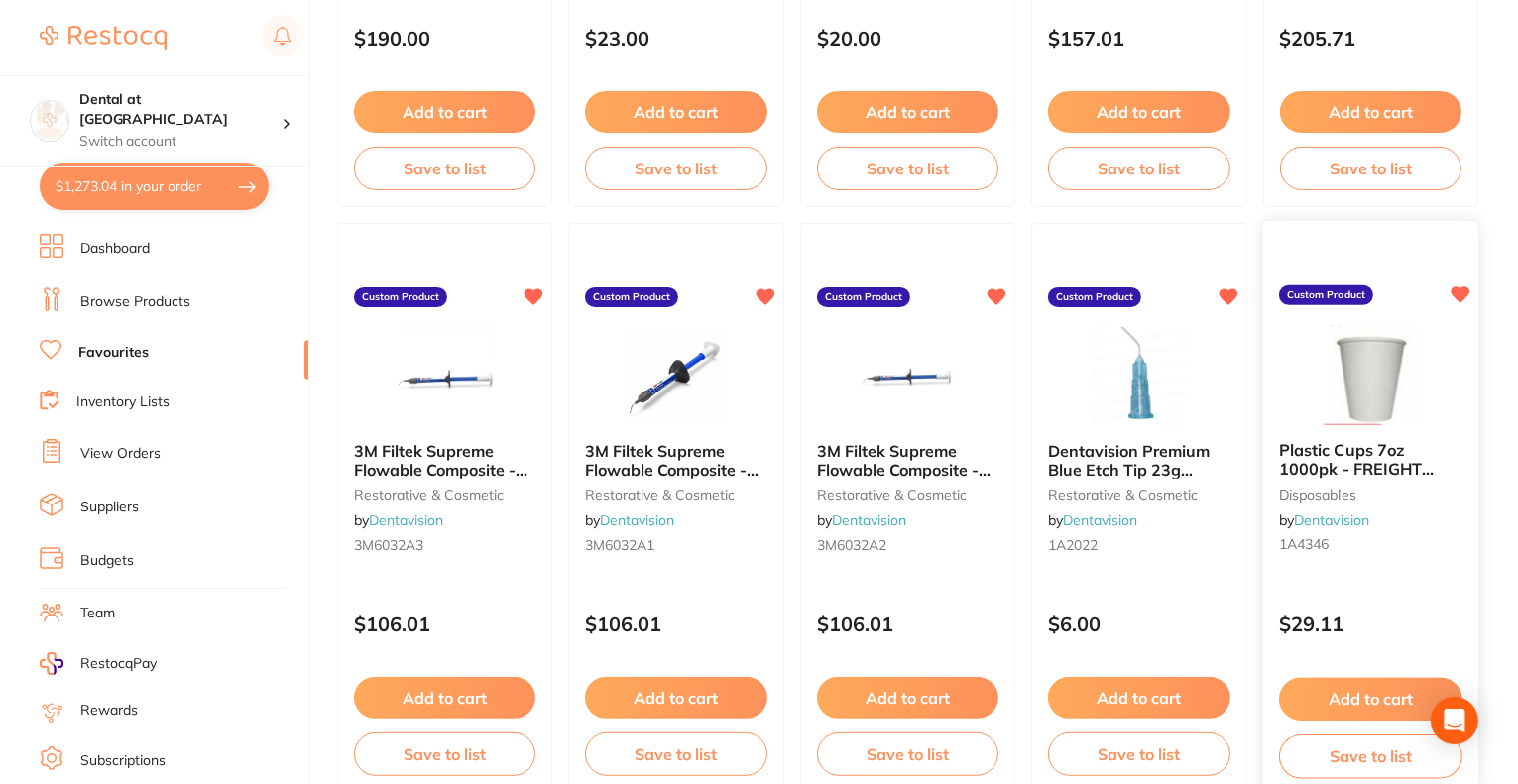 click on "Plastic Cups 7oz 1000pk - FREIGHT FREE" at bounding box center (1356, 469) 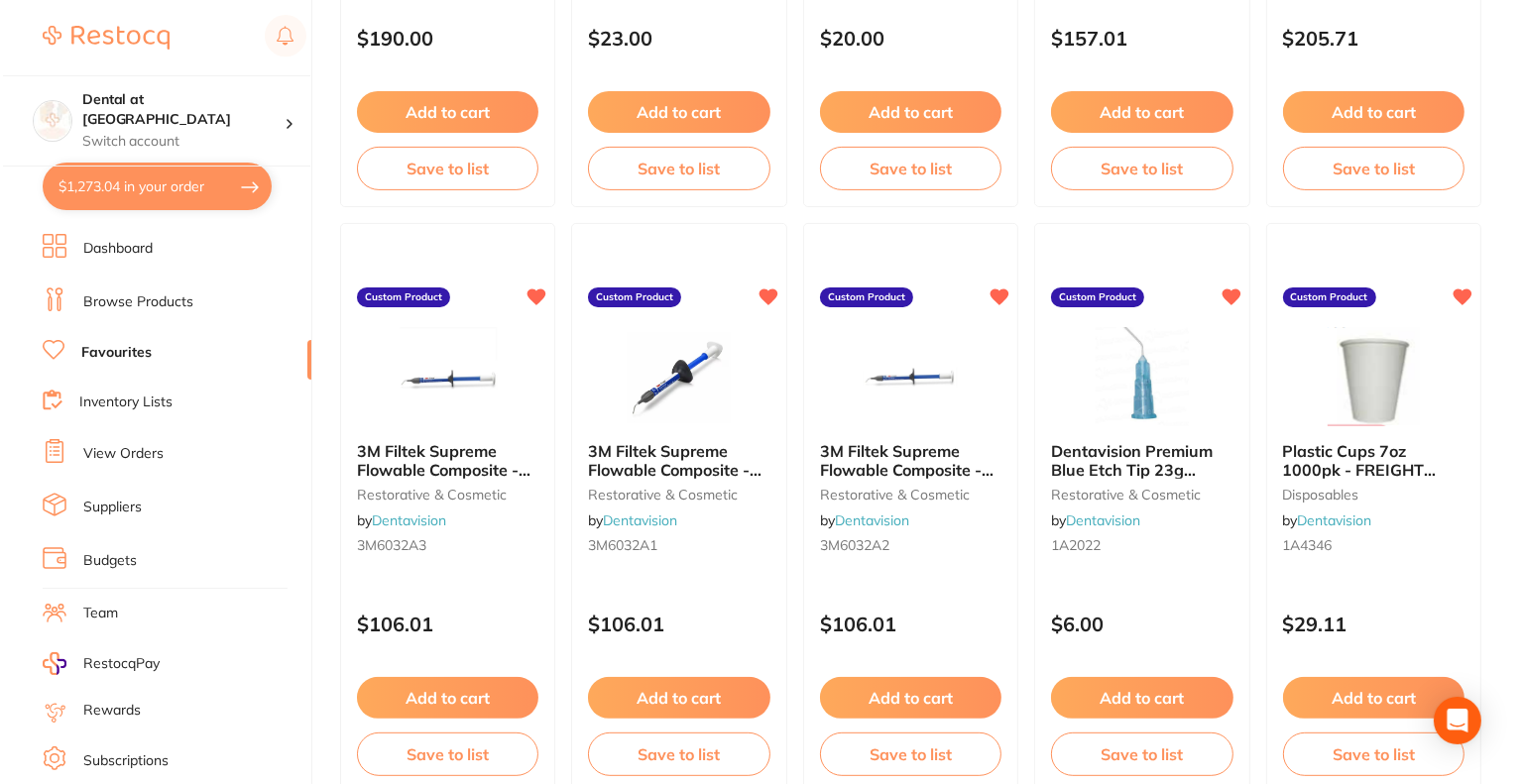 scroll, scrollTop: 0, scrollLeft: 0, axis: both 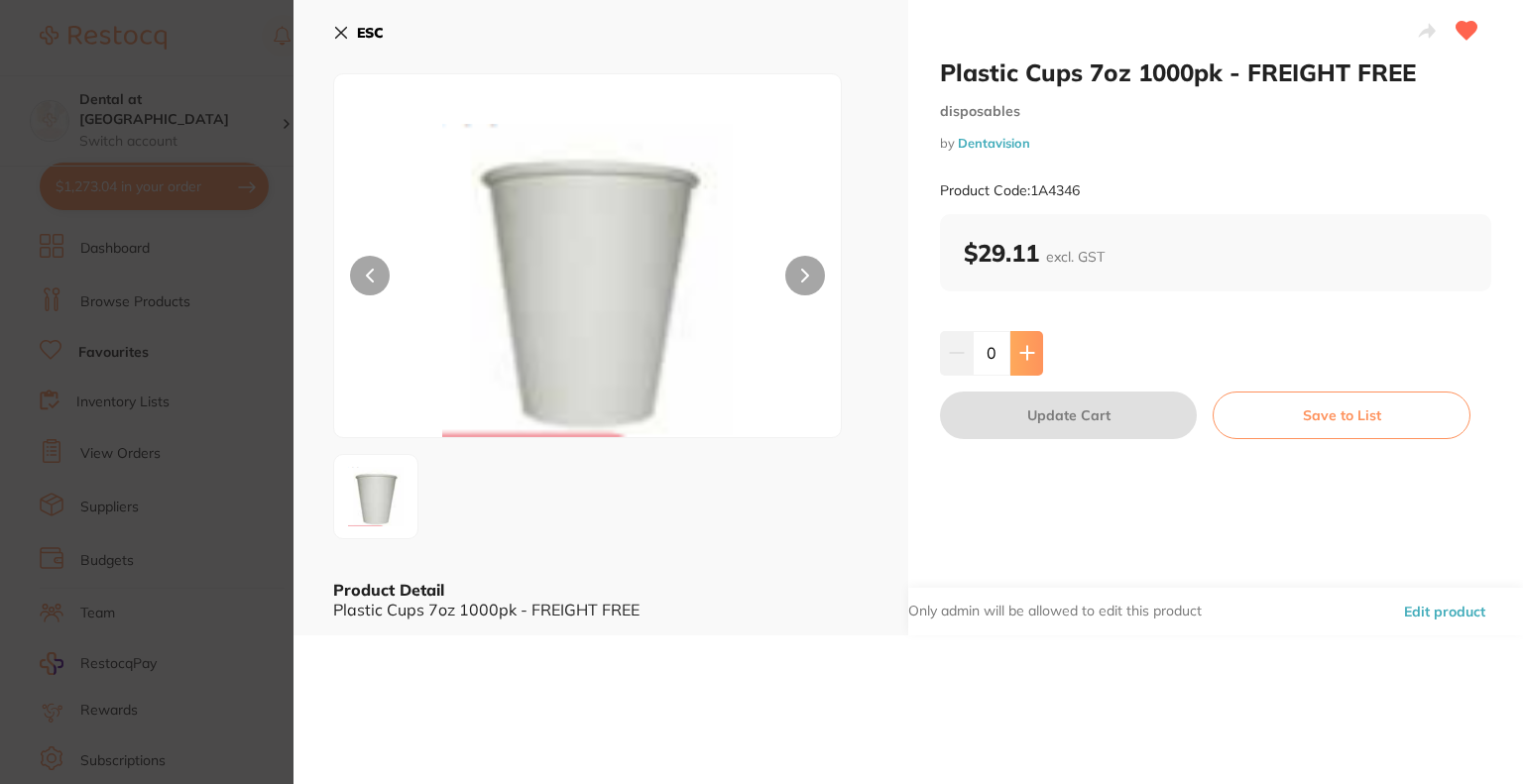 click 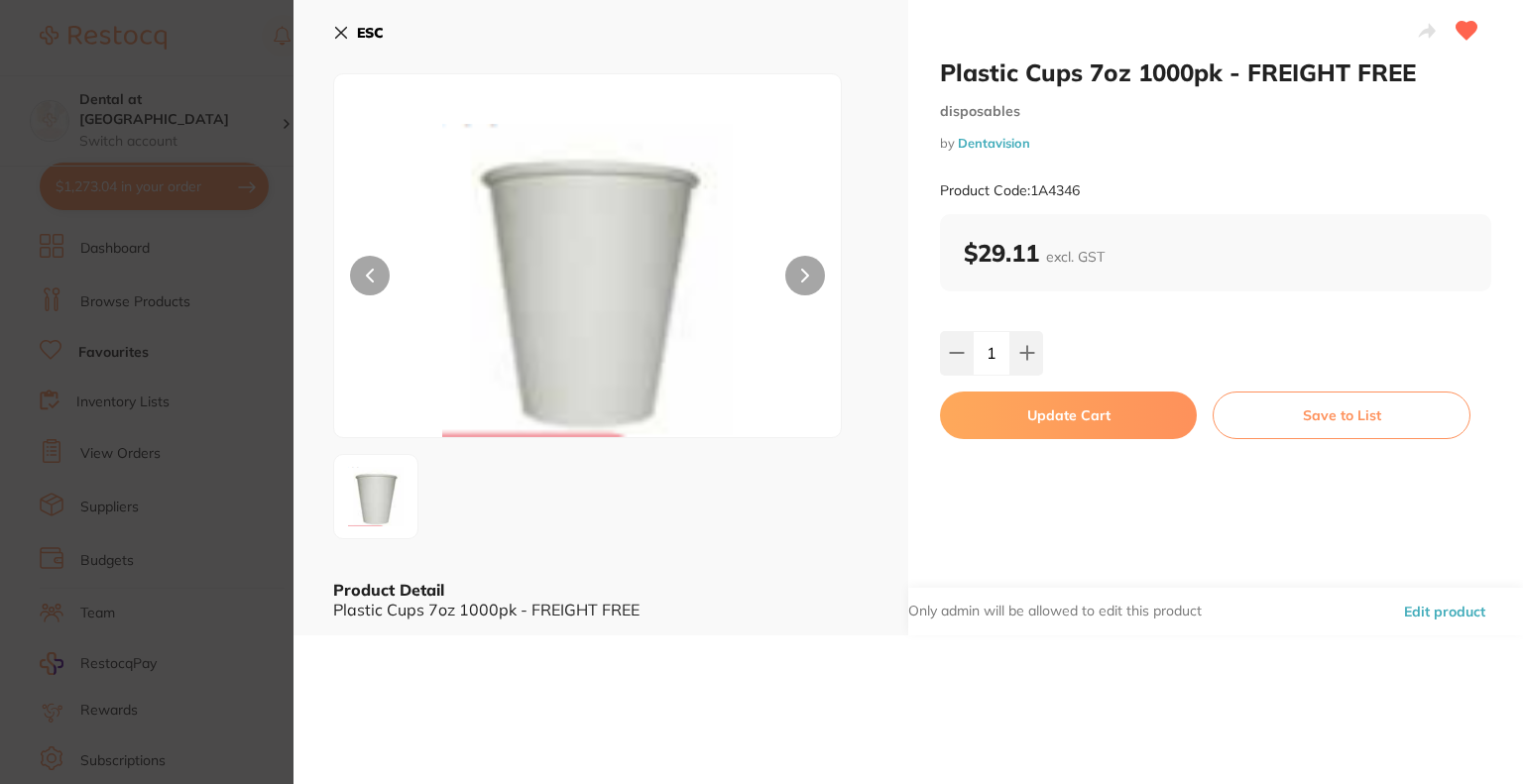 click on "Update Cart" at bounding box center (1068, 415) 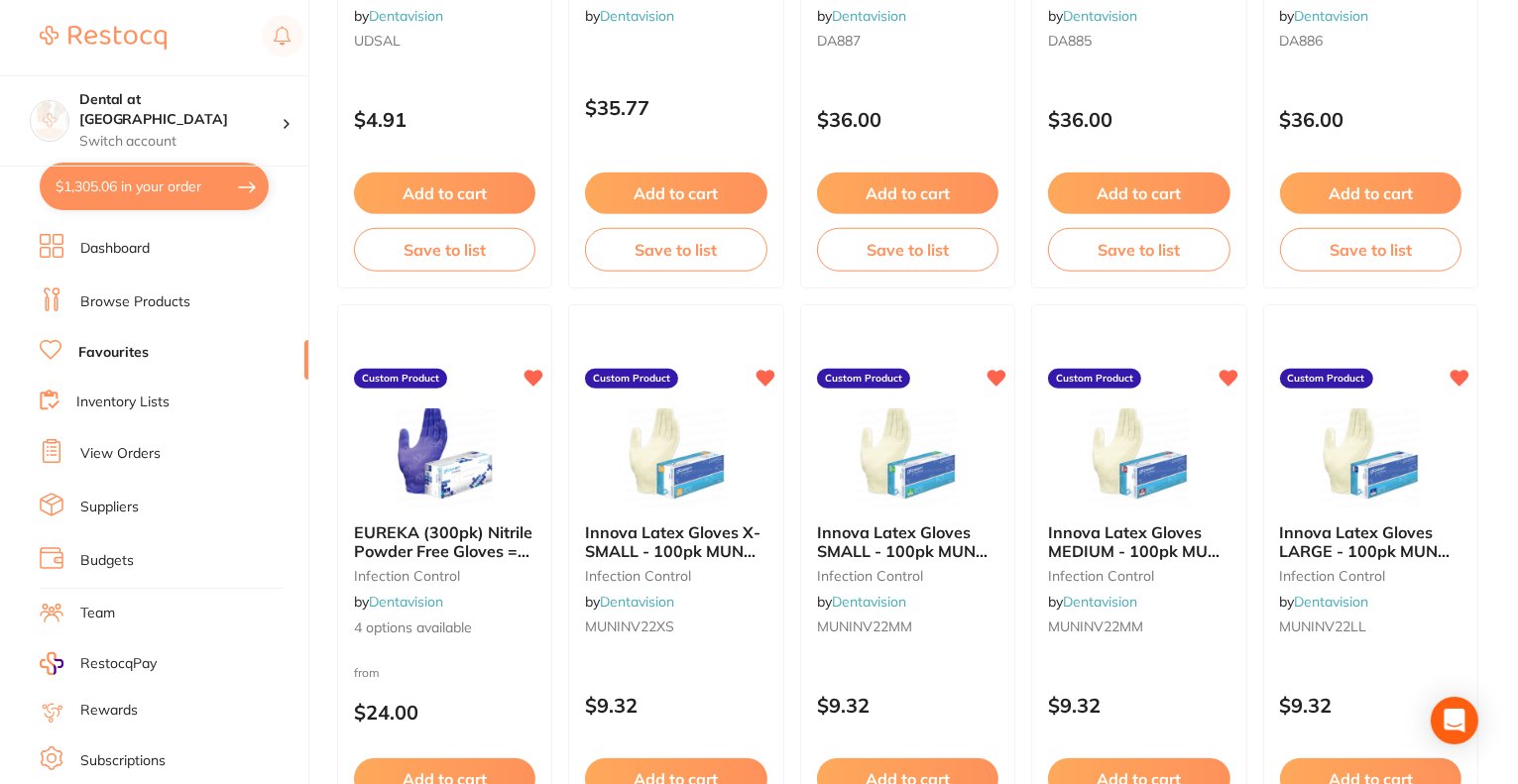 scroll, scrollTop: 1883, scrollLeft: 0, axis: vertical 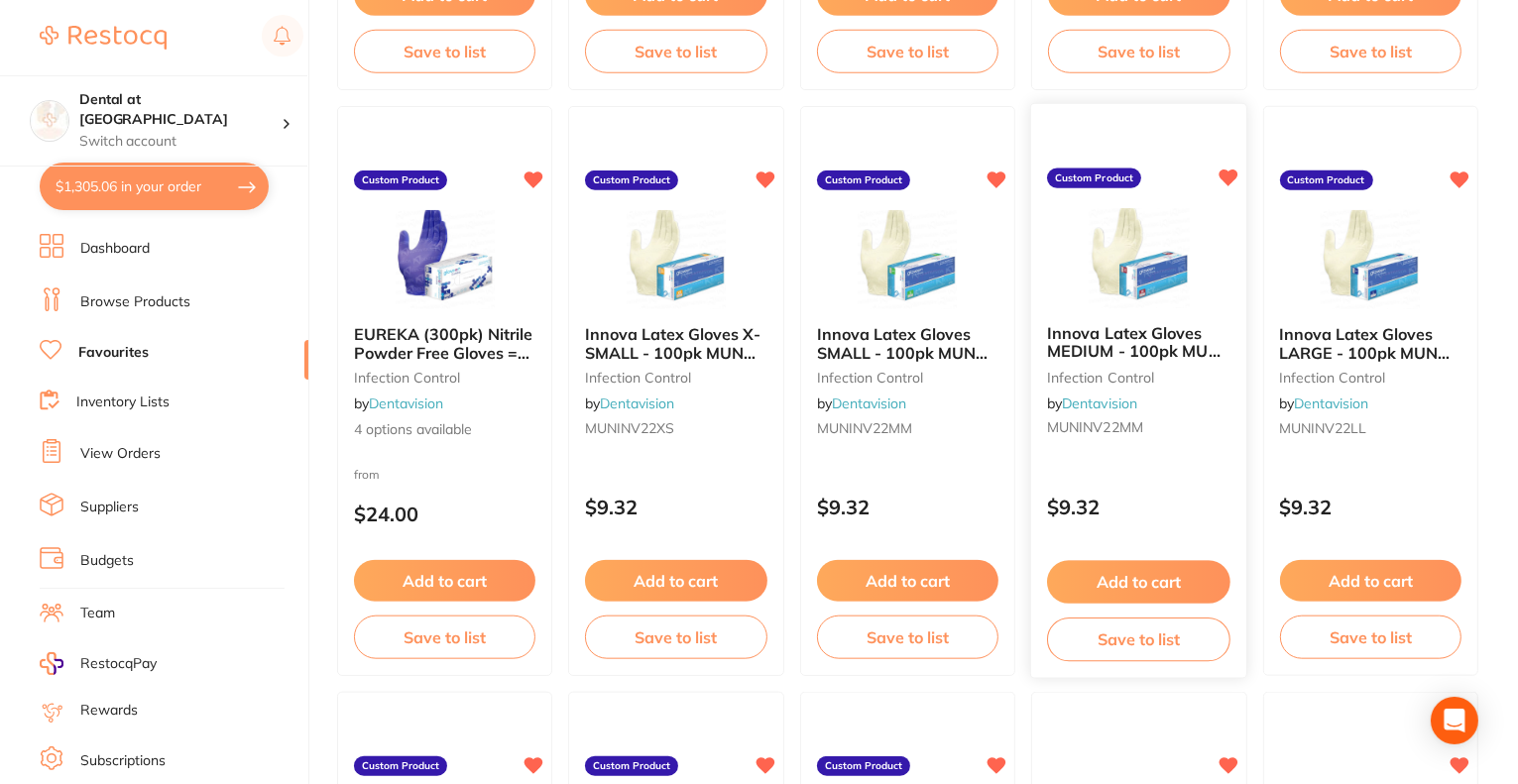 click on "Add to cart" at bounding box center (1138, 582) 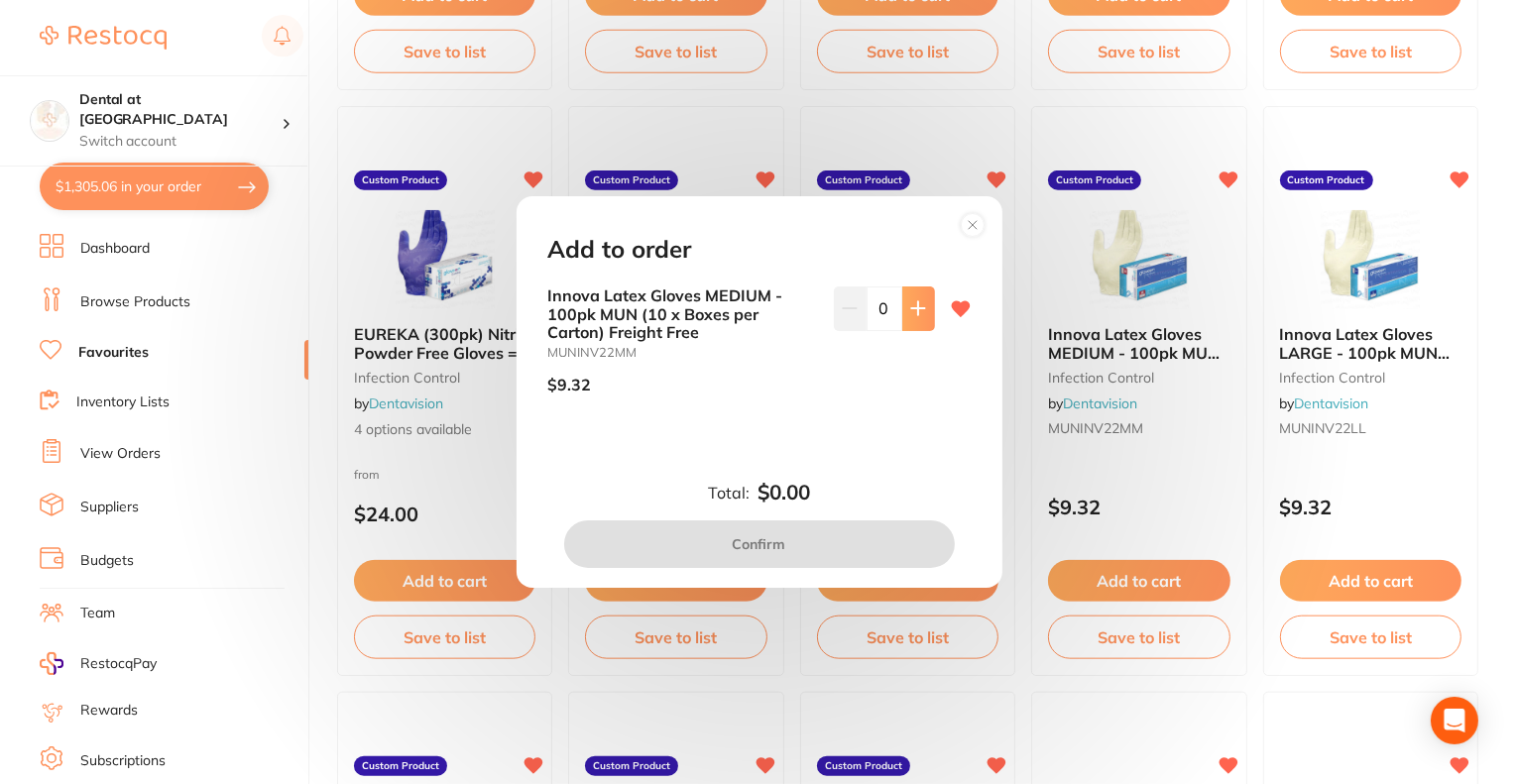 click 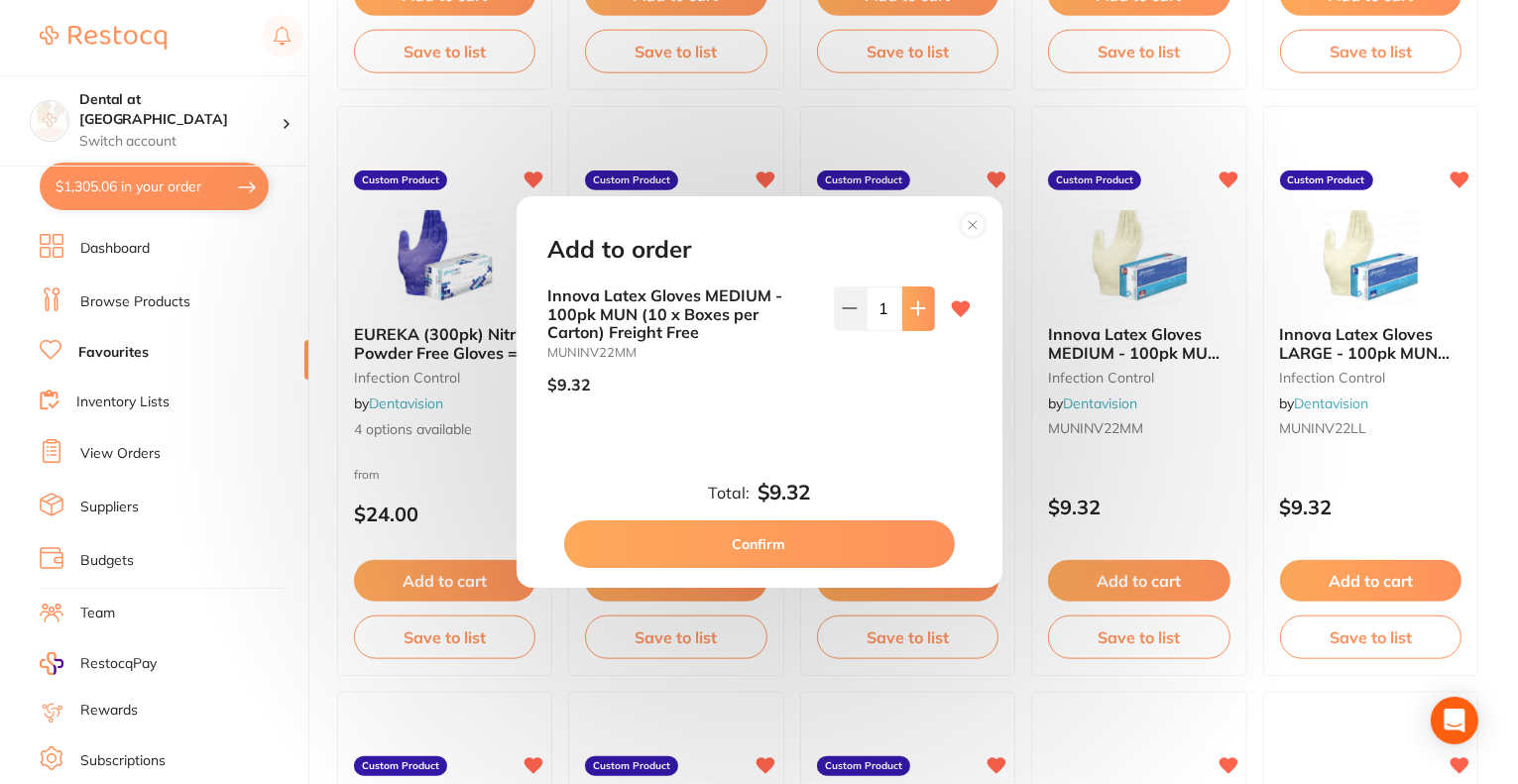 click 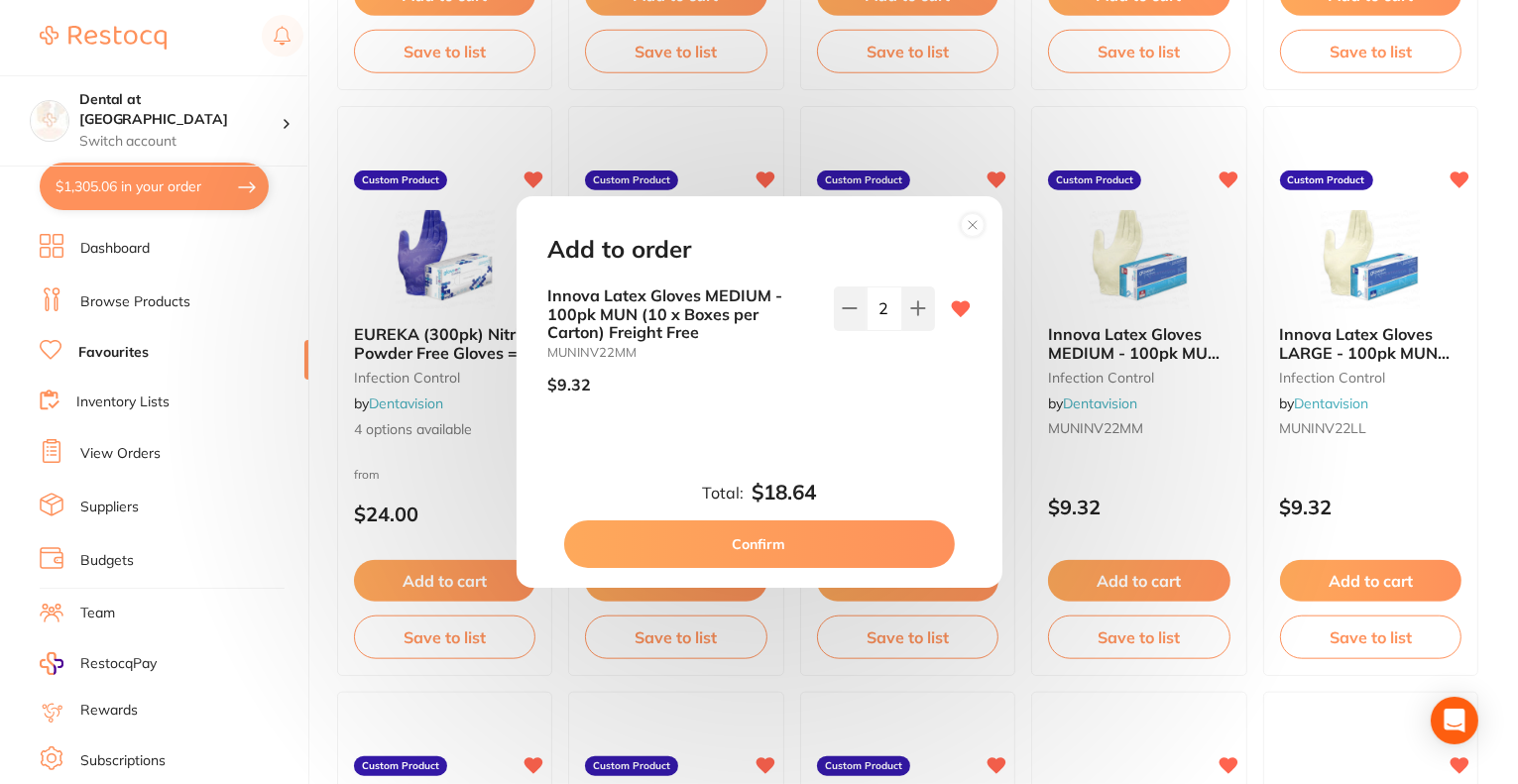 click on "Confirm" at bounding box center (759, 544) 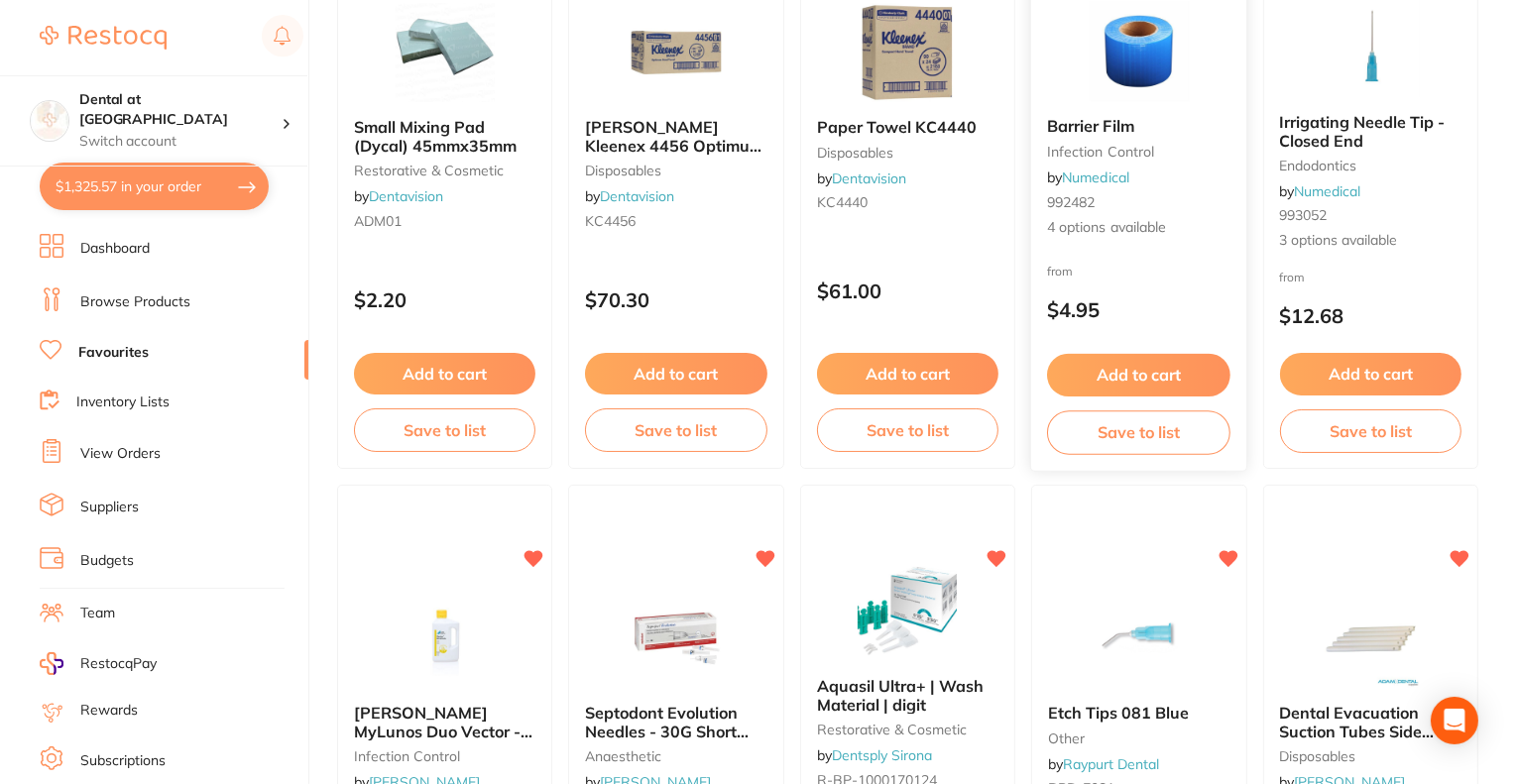 scroll, scrollTop: 2478, scrollLeft: 0, axis: vertical 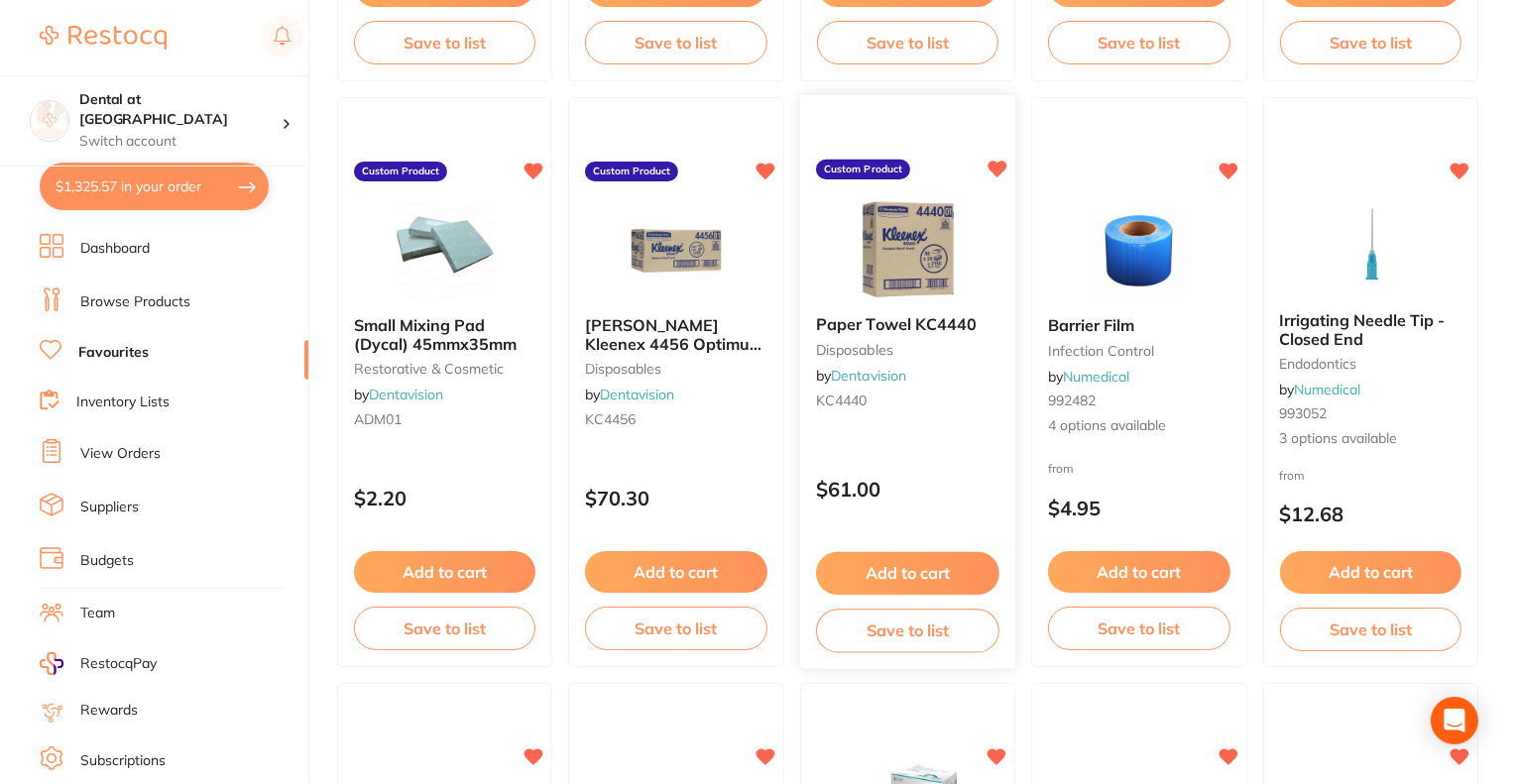 click on "Add to cart" at bounding box center [907, 573] 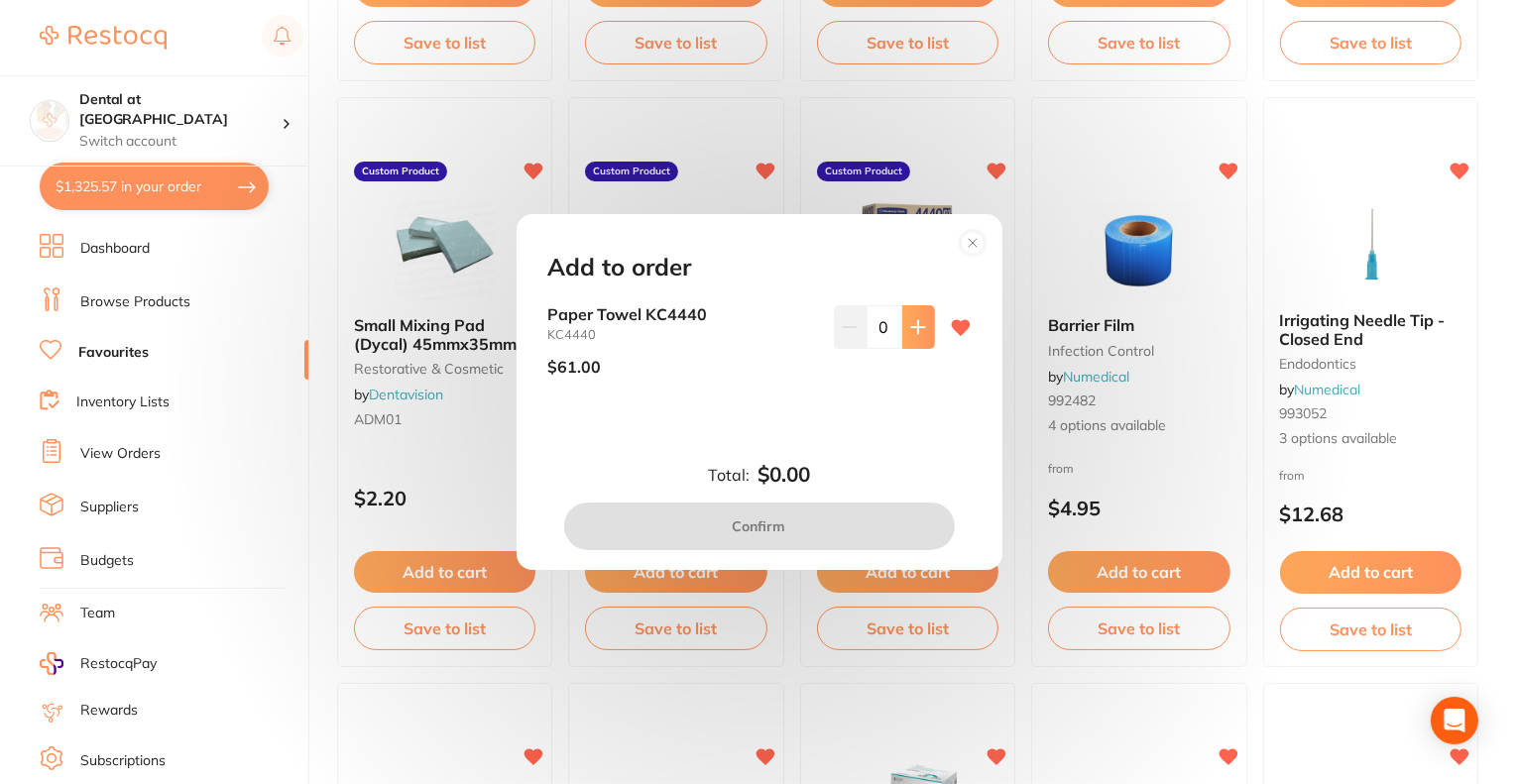 click at bounding box center [918, 327] 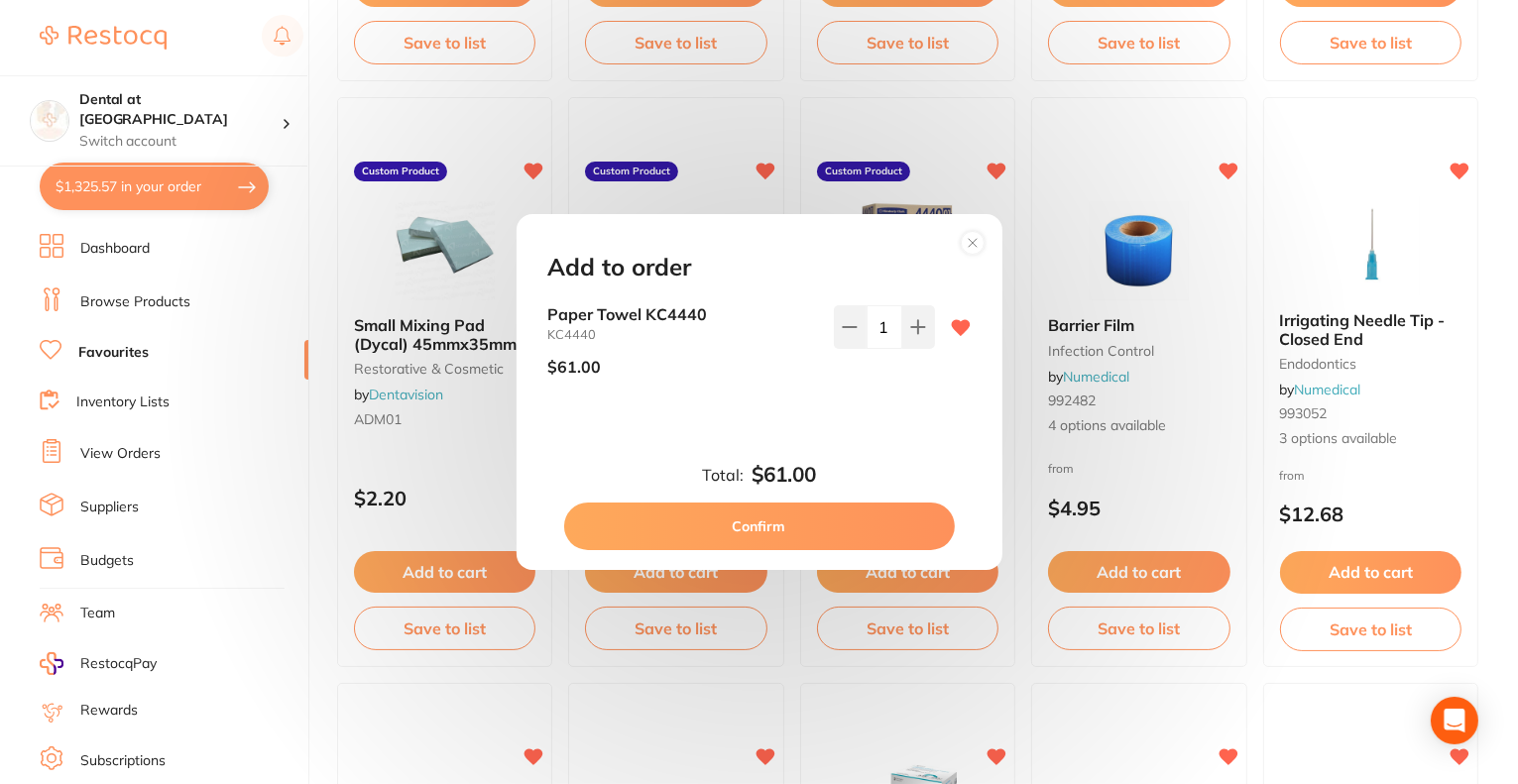click on "Confirm" at bounding box center [759, 526] 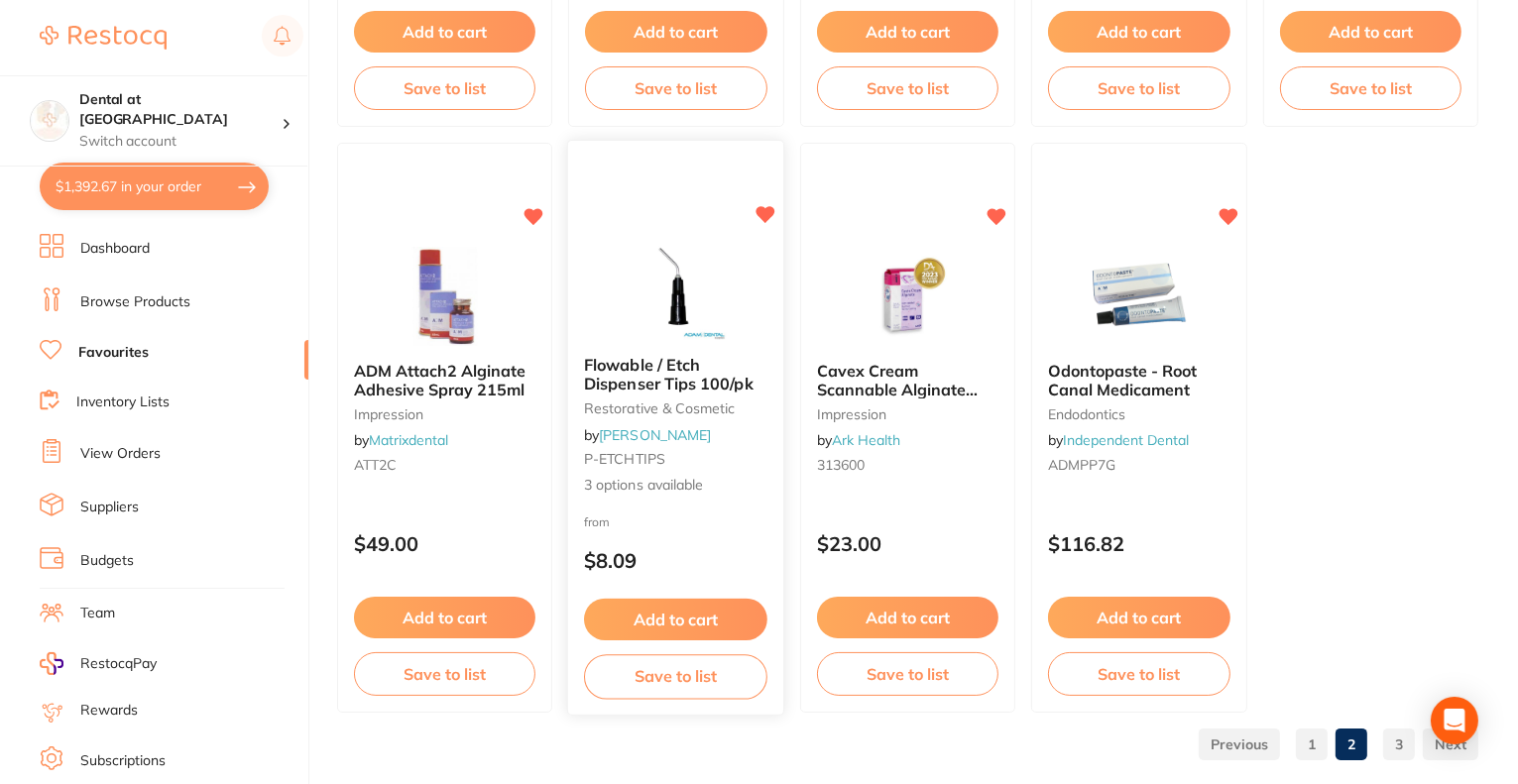scroll, scrollTop: 5978, scrollLeft: 0, axis: vertical 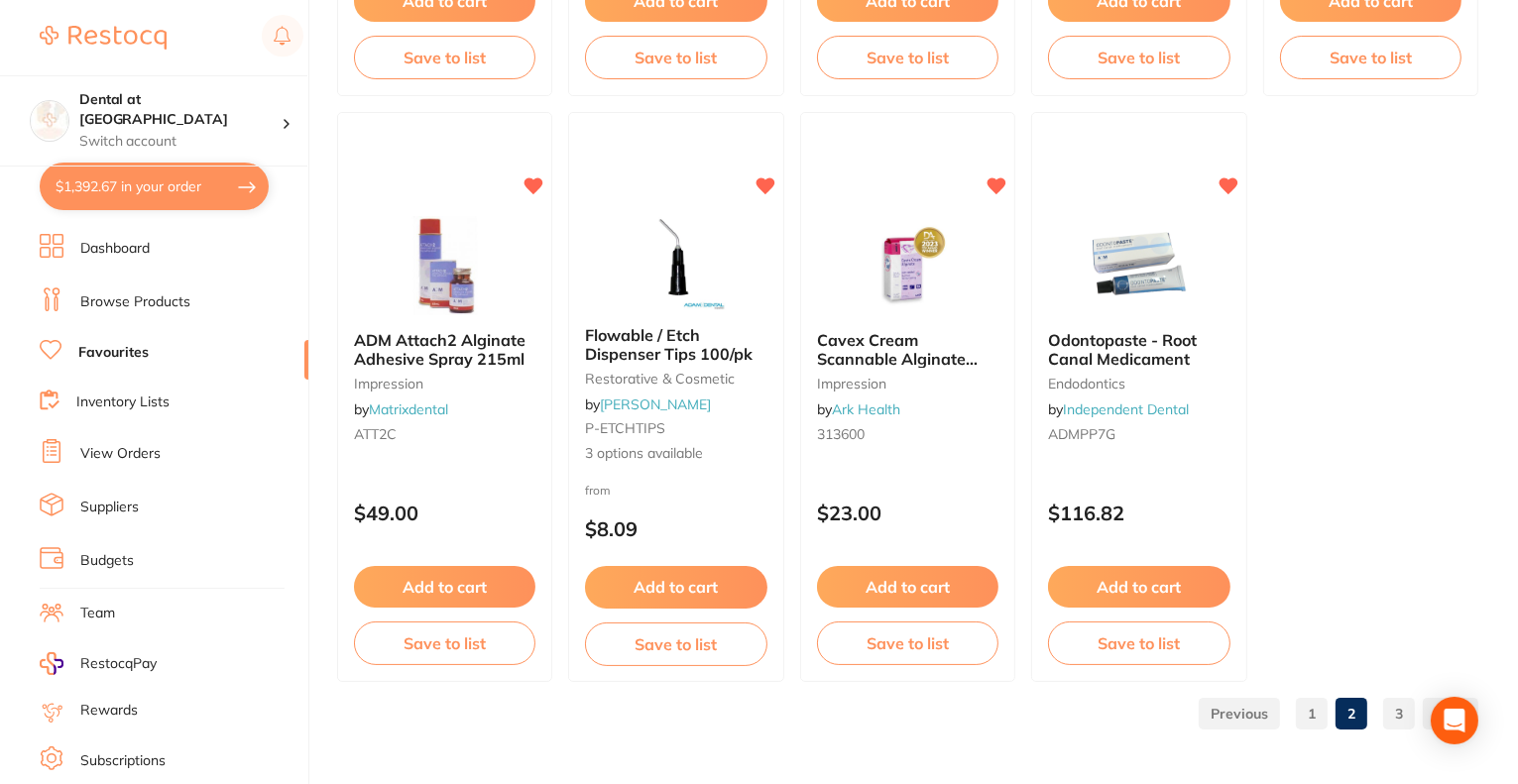 click on "3" at bounding box center (1399, 714) 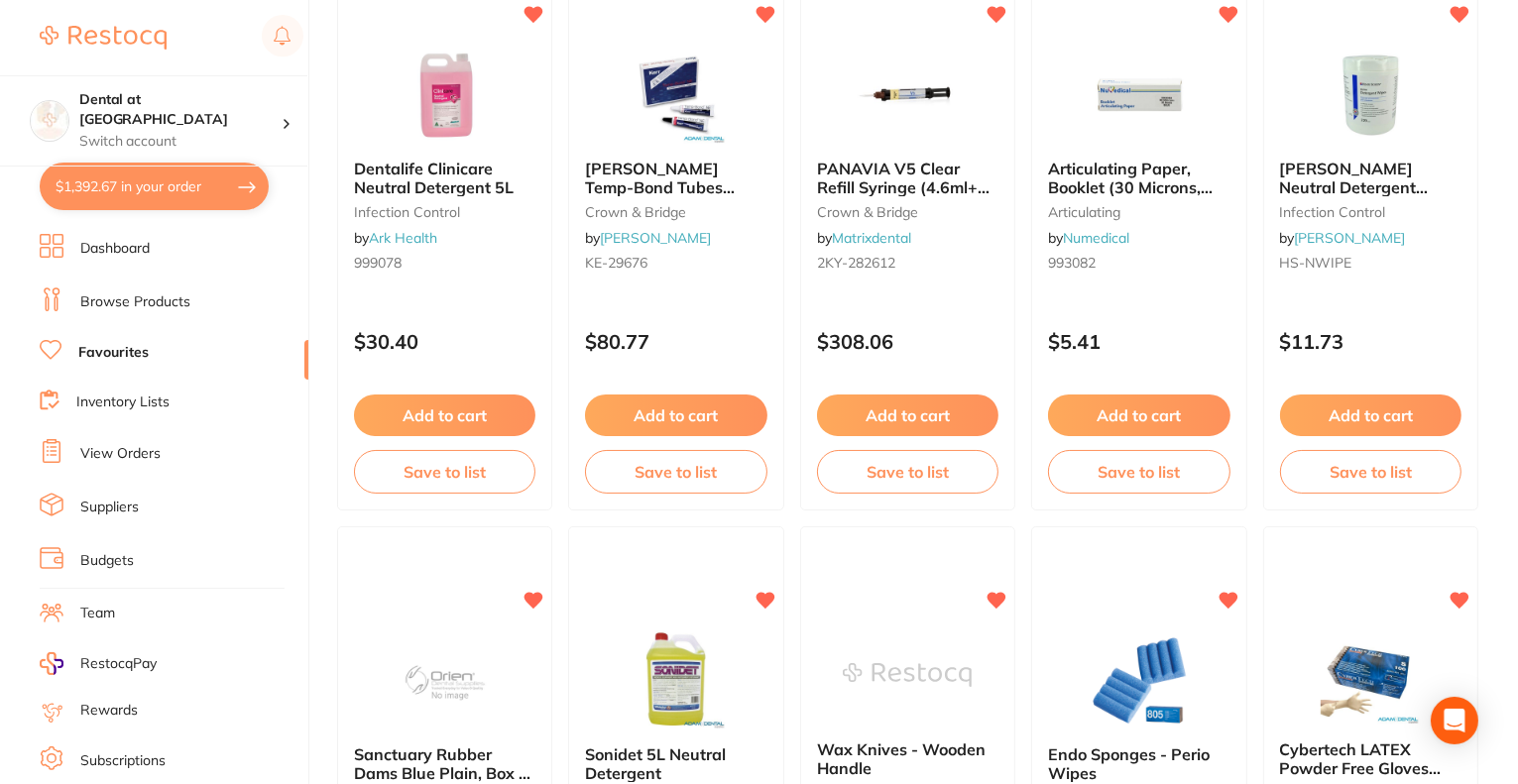 scroll, scrollTop: 0, scrollLeft: 0, axis: both 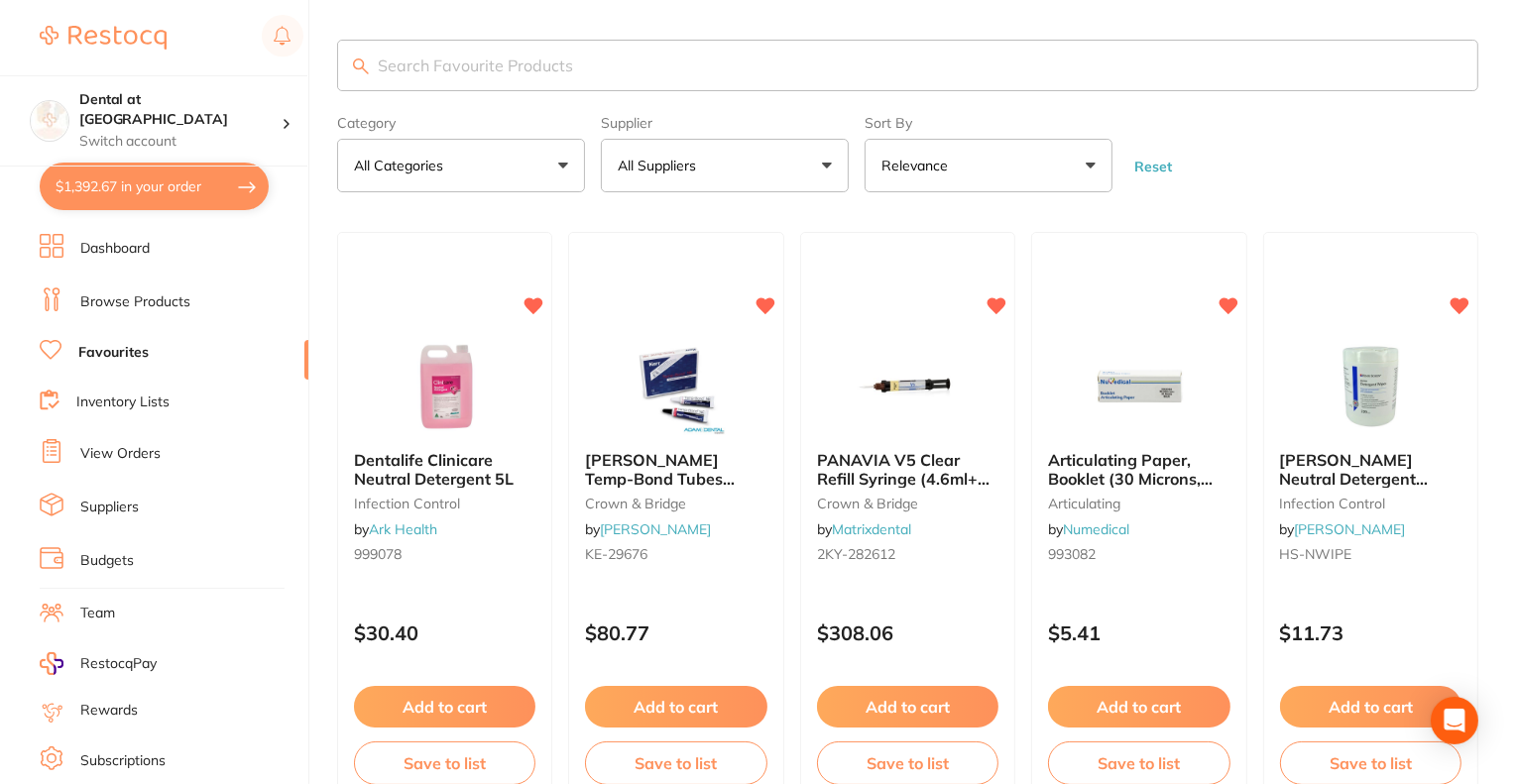 click on "Browse Products" at bounding box center (135, 302) 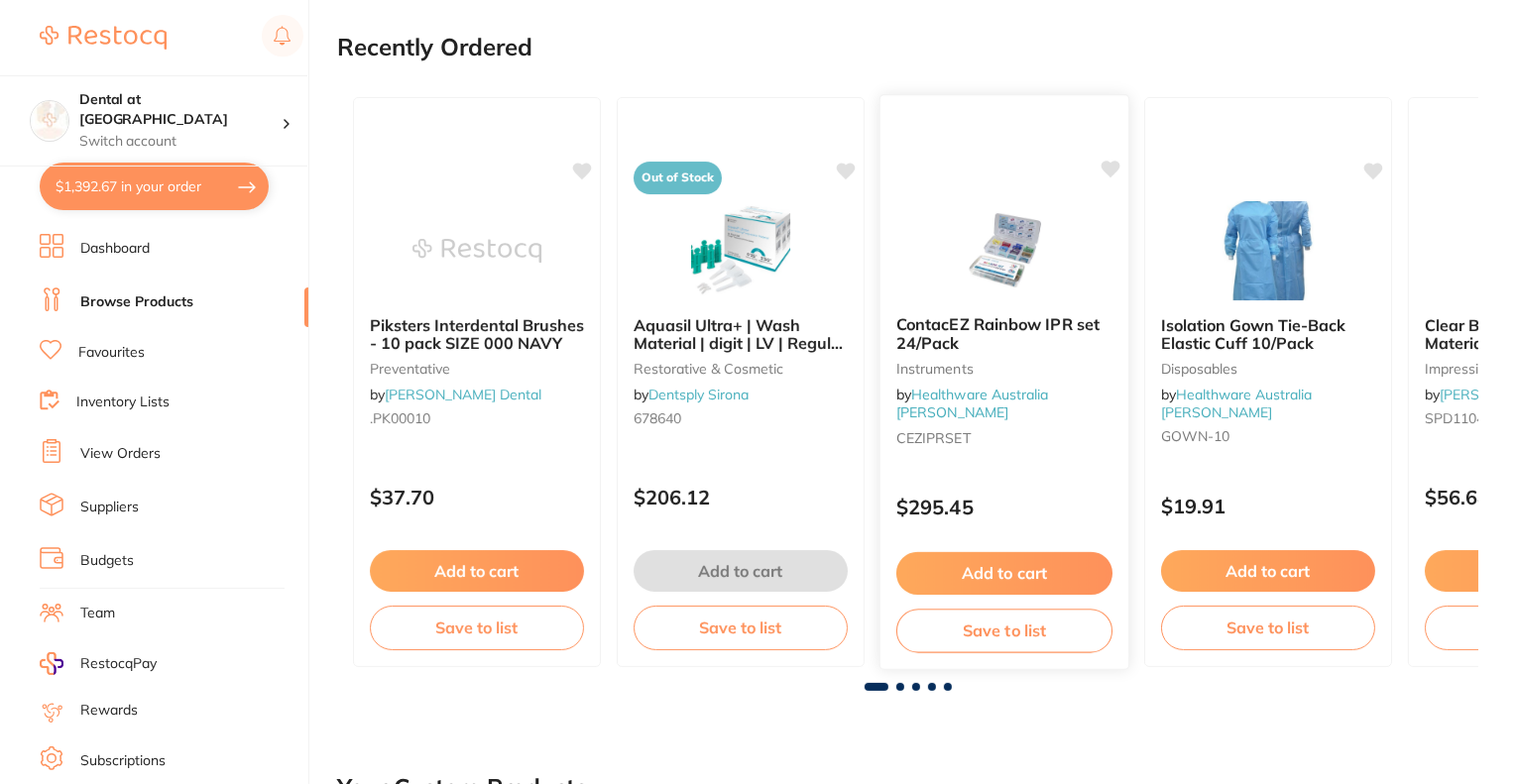 scroll, scrollTop: 297, scrollLeft: 0, axis: vertical 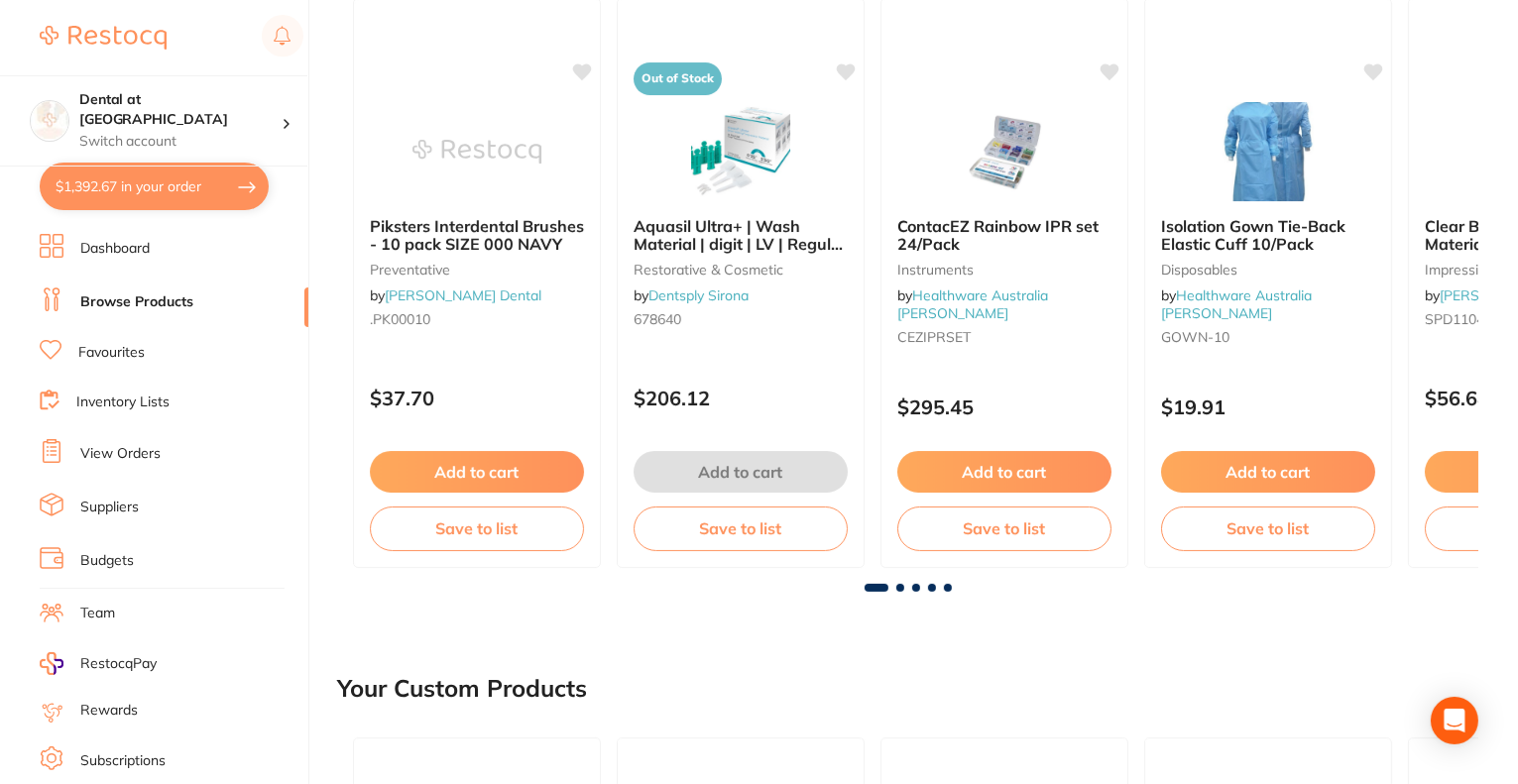 click at bounding box center (900, 588) 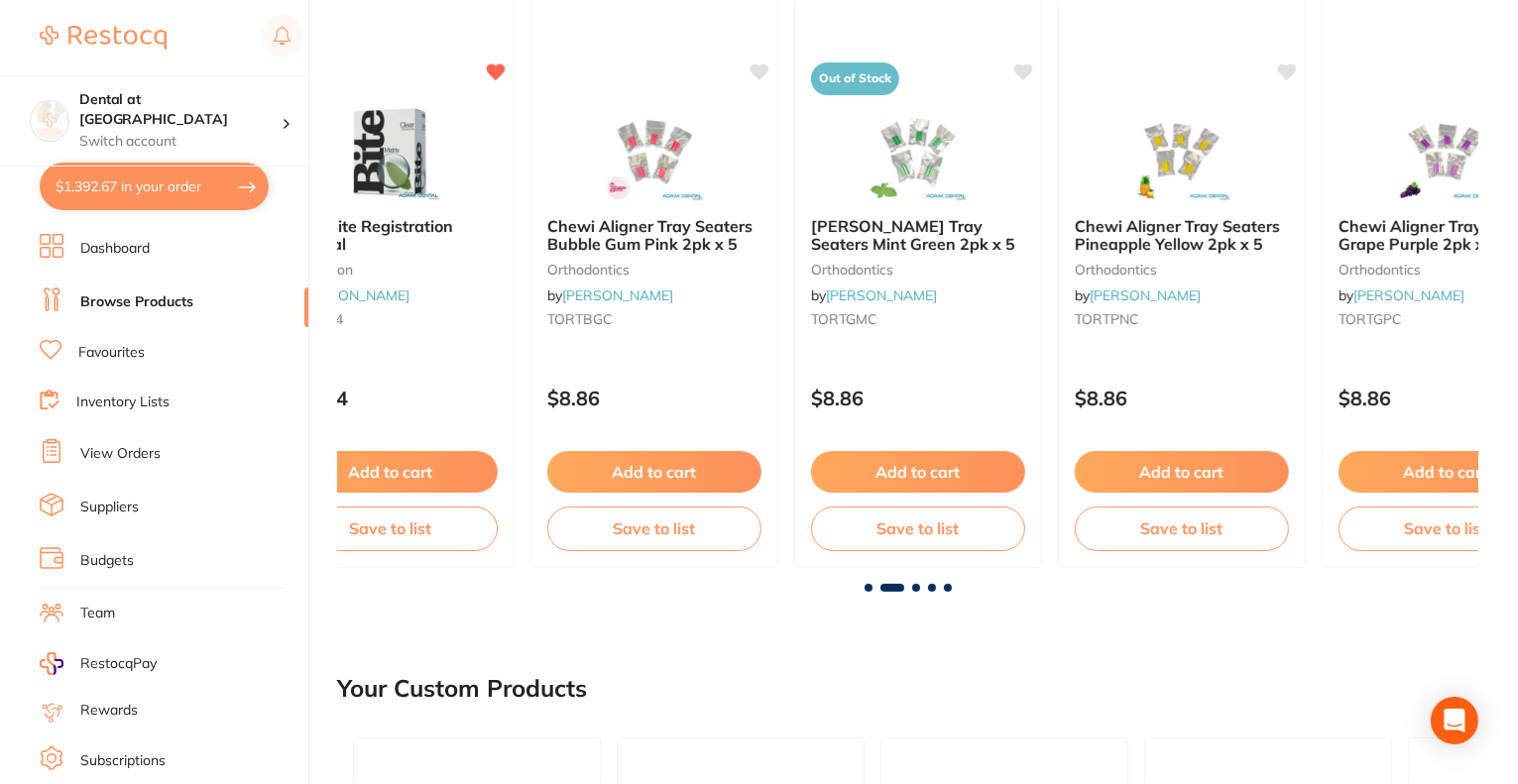 click at bounding box center (916, 588) 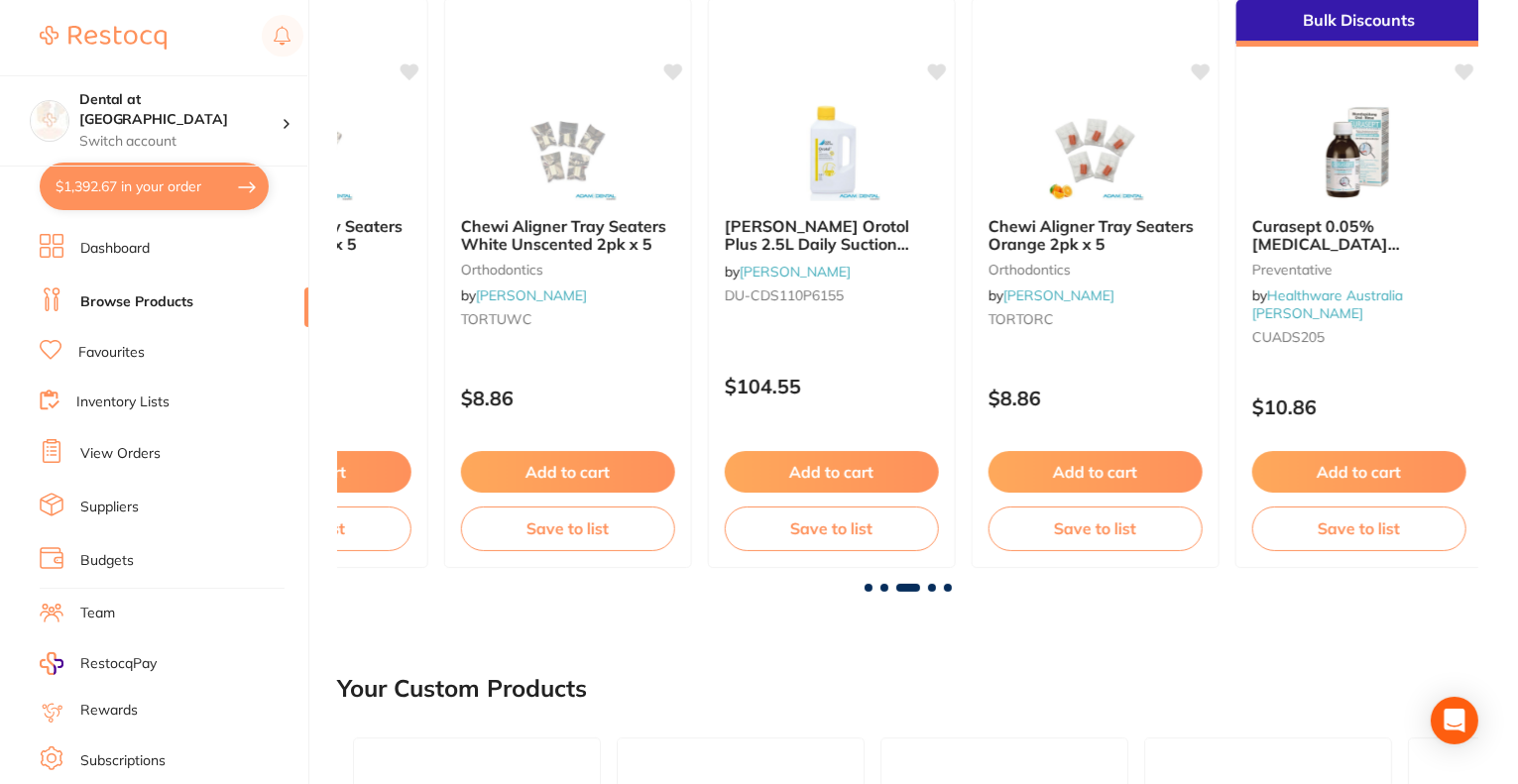 click at bounding box center [932, 588] 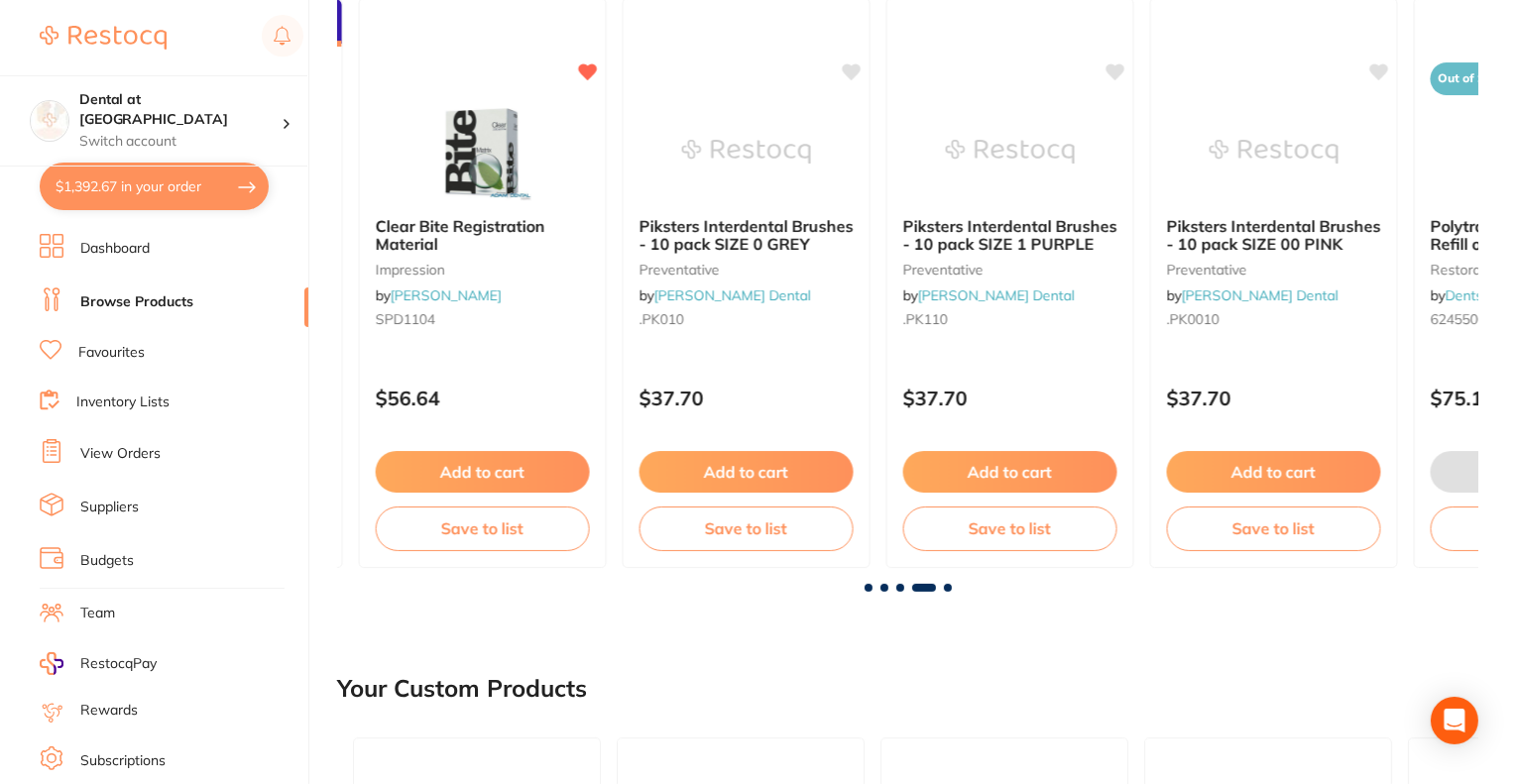 click at bounding box center (948, 588) 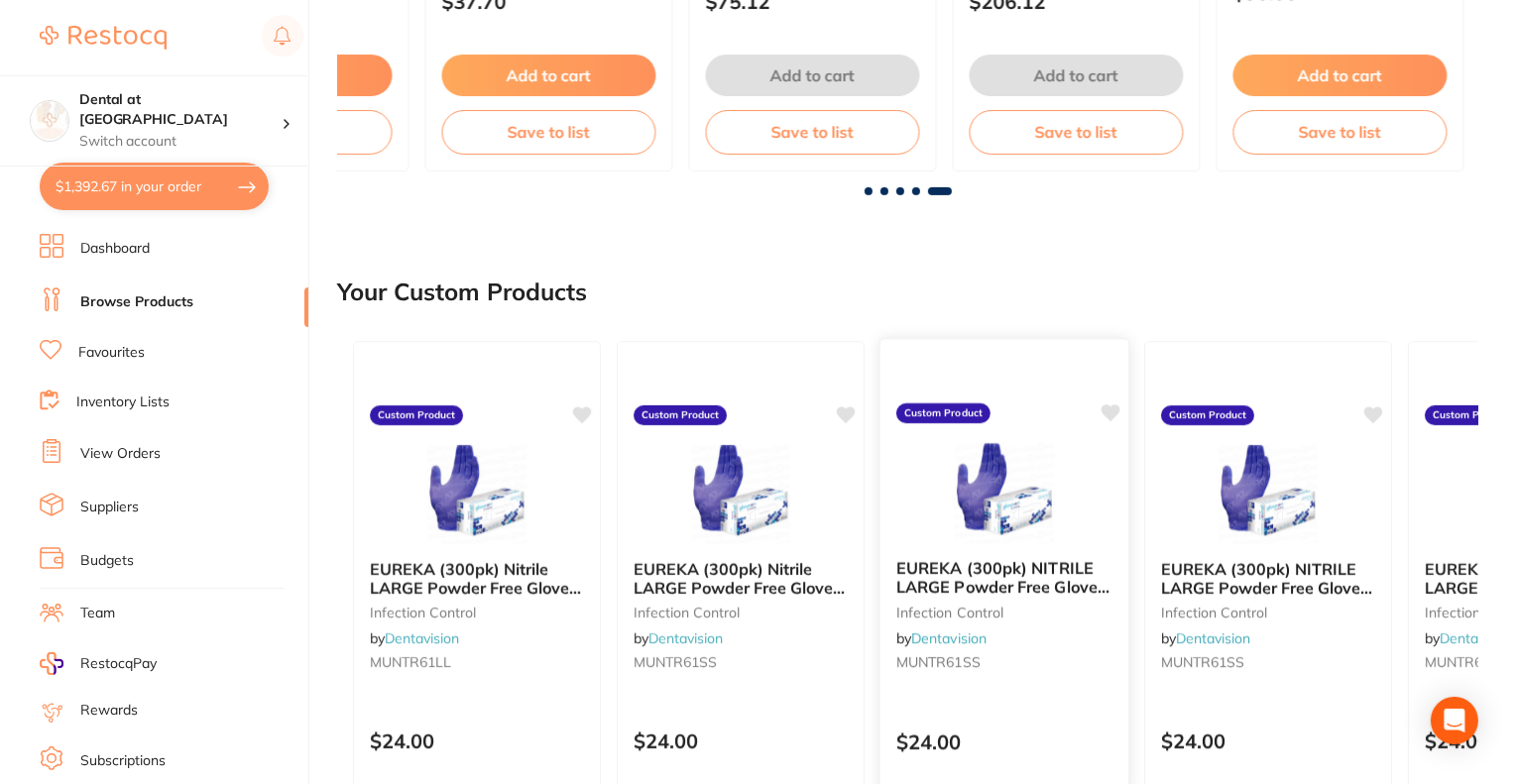 scroll, scrollTop: 892, scrollLeft: 0, axis: vertical 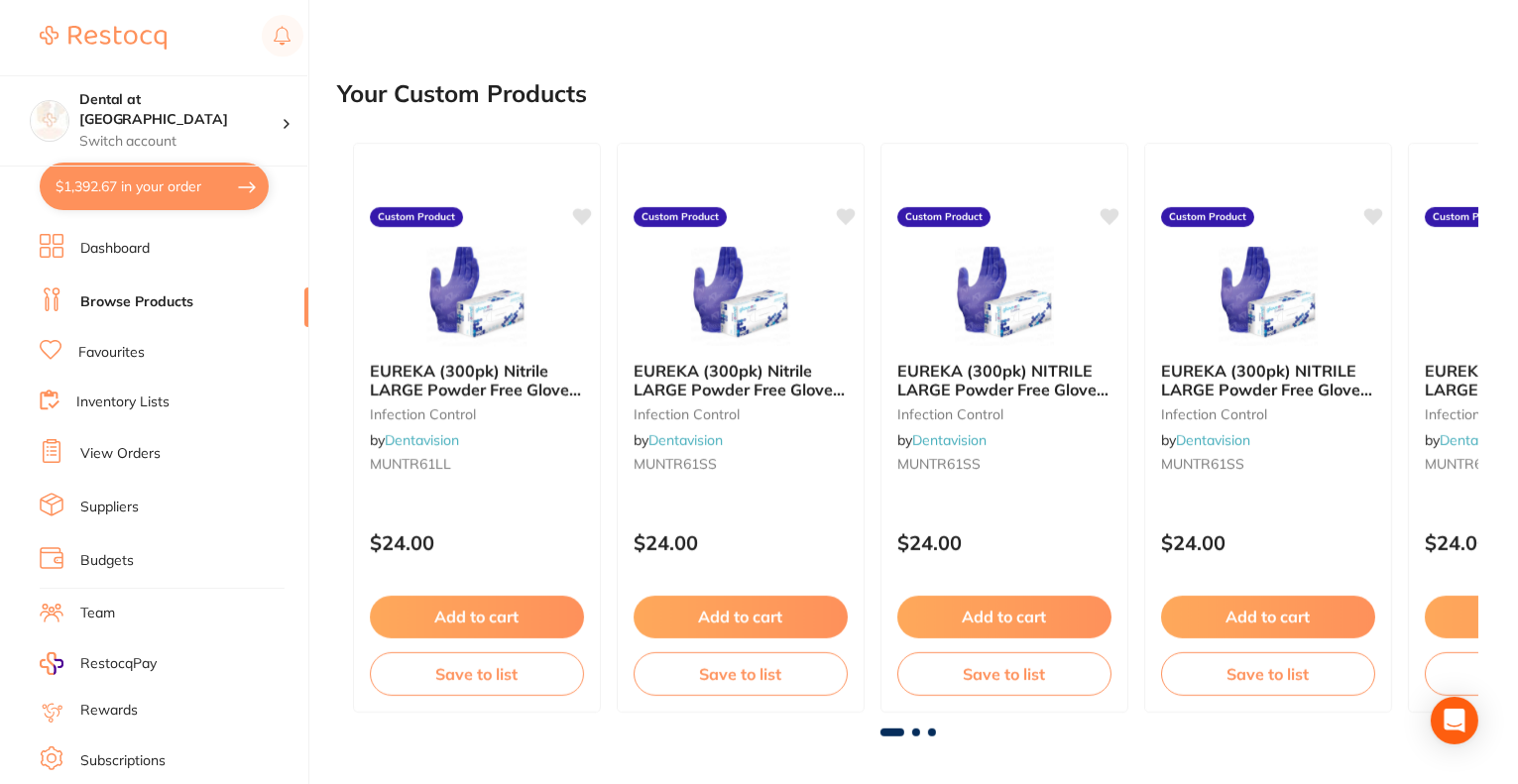 click at bounding box center (916, 732) 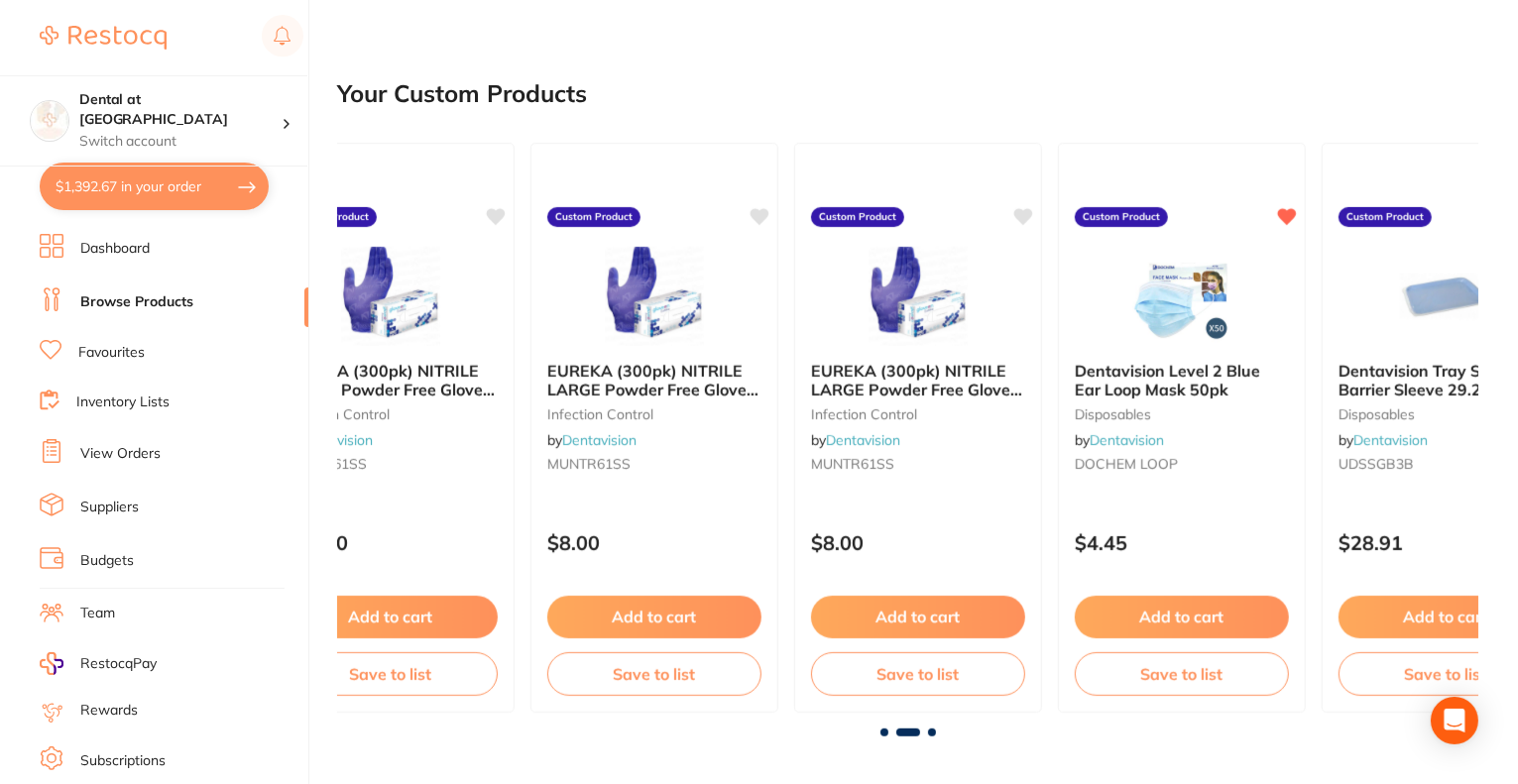 click at bounding box center (932, 732) 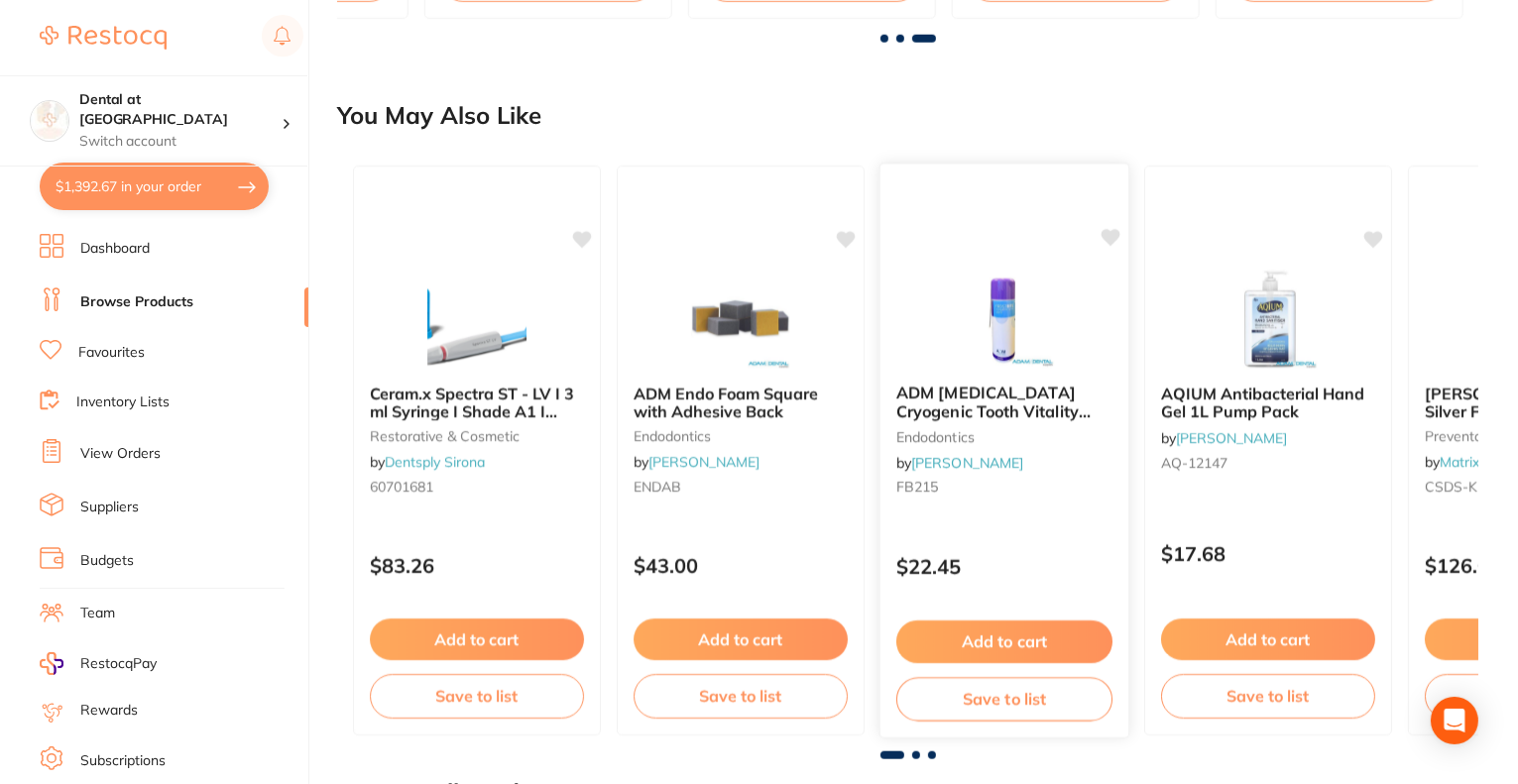 scroll, scrollTop: 1685, scrollLeft: 0, axis: vertical 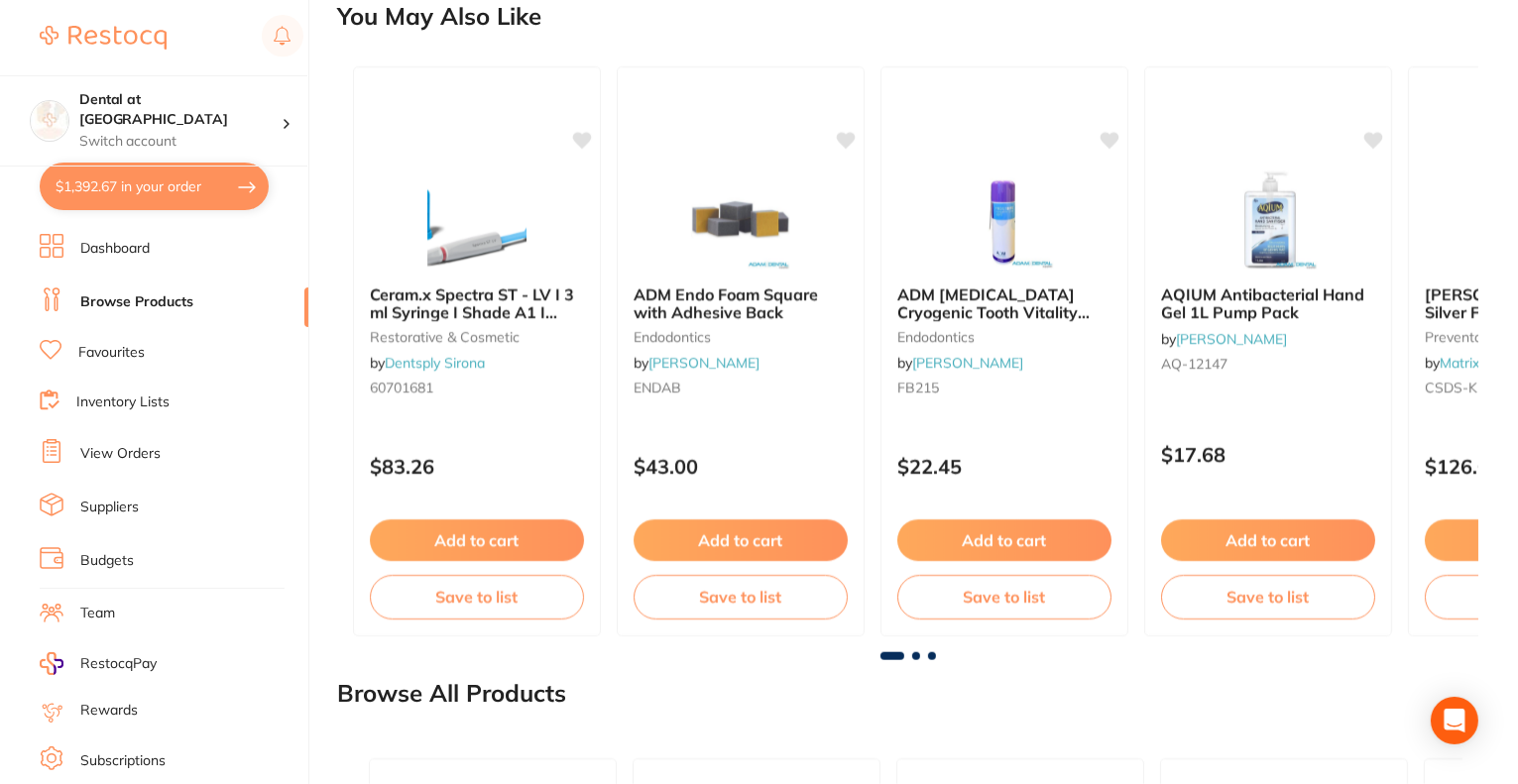 click at bounding box center [916, 656] 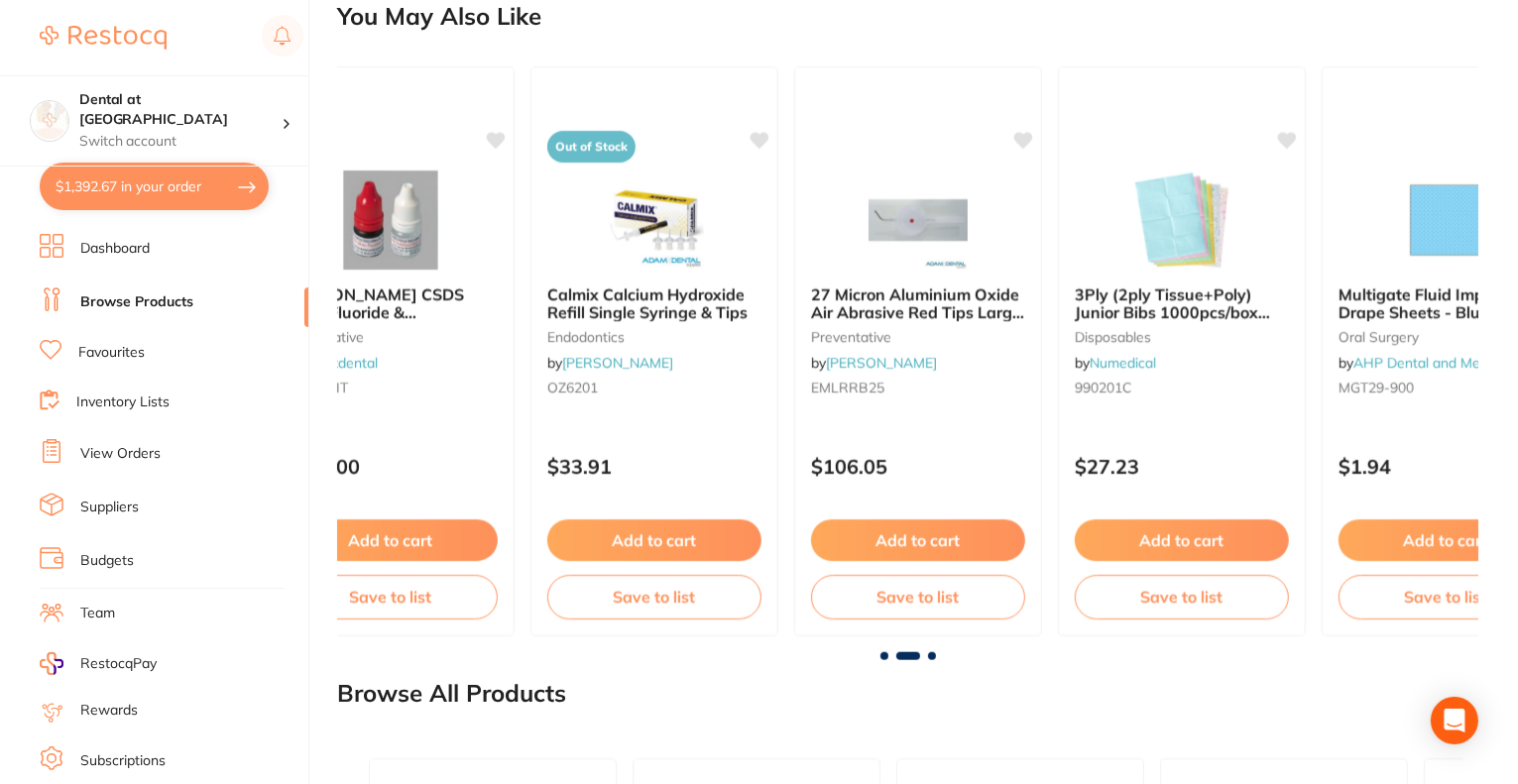 click at bounding box center (932, 656) 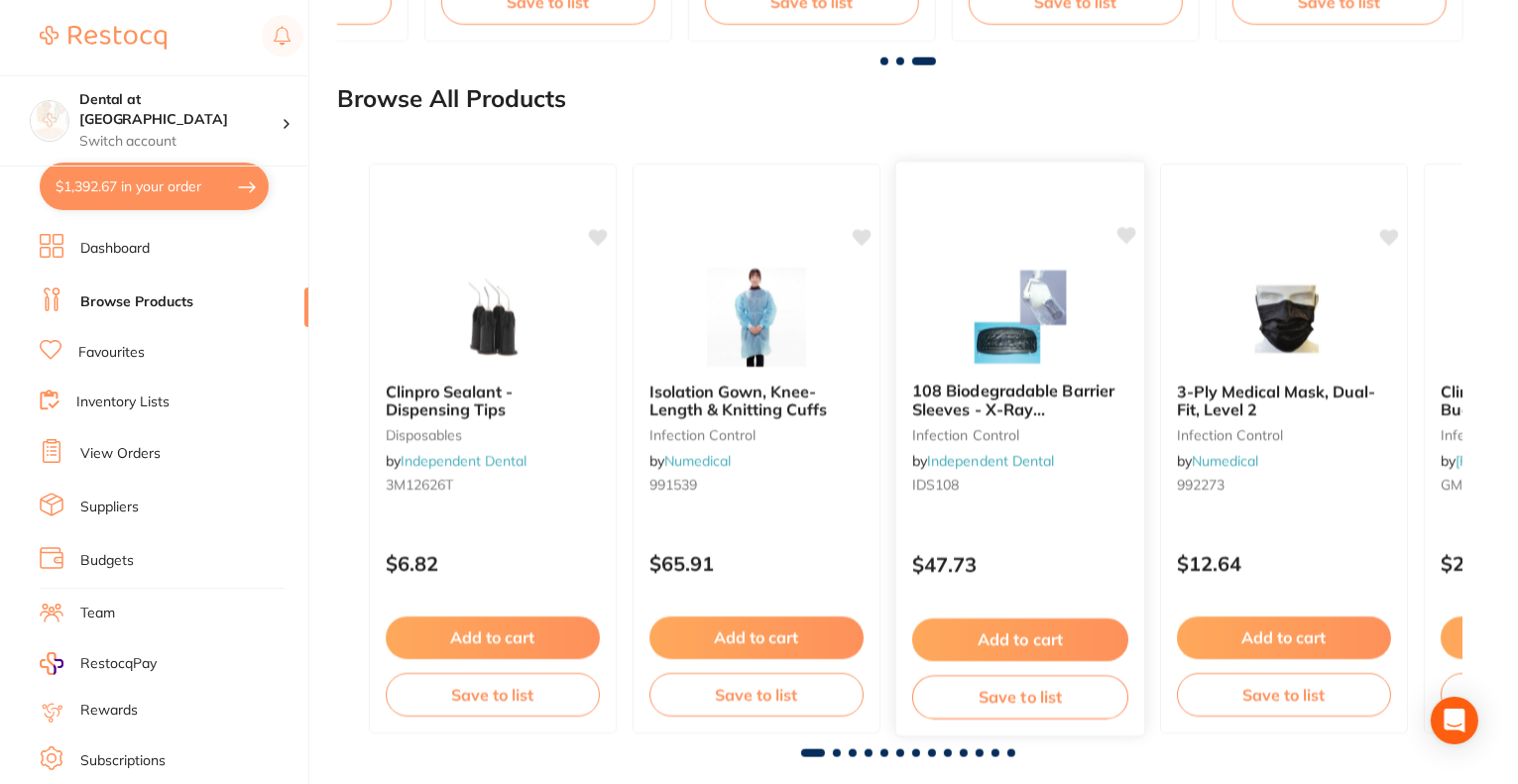 scroll, scrollTop: 2307, scrollLeft: 0, axis: vertical 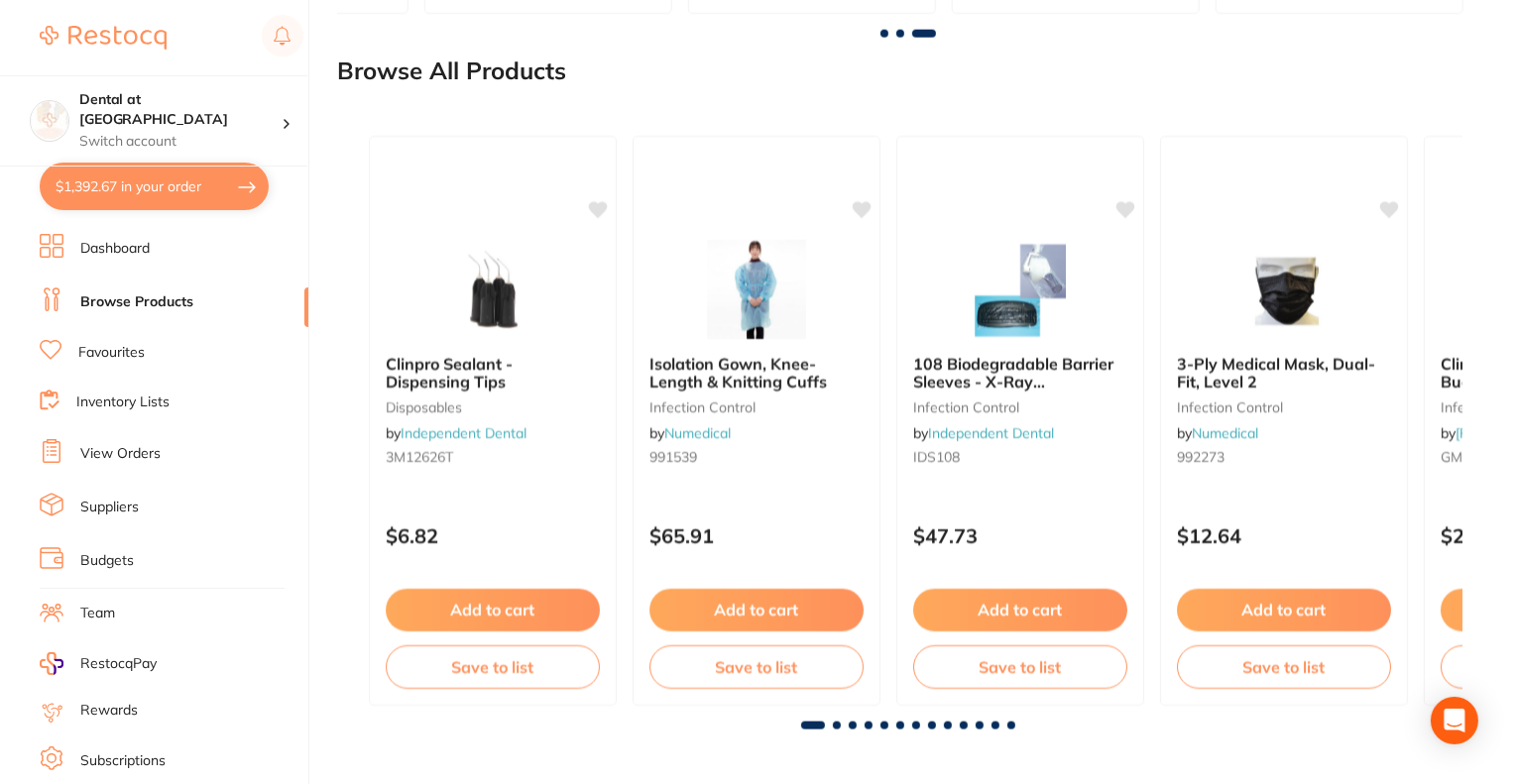 click at bounding box center [837, 726] 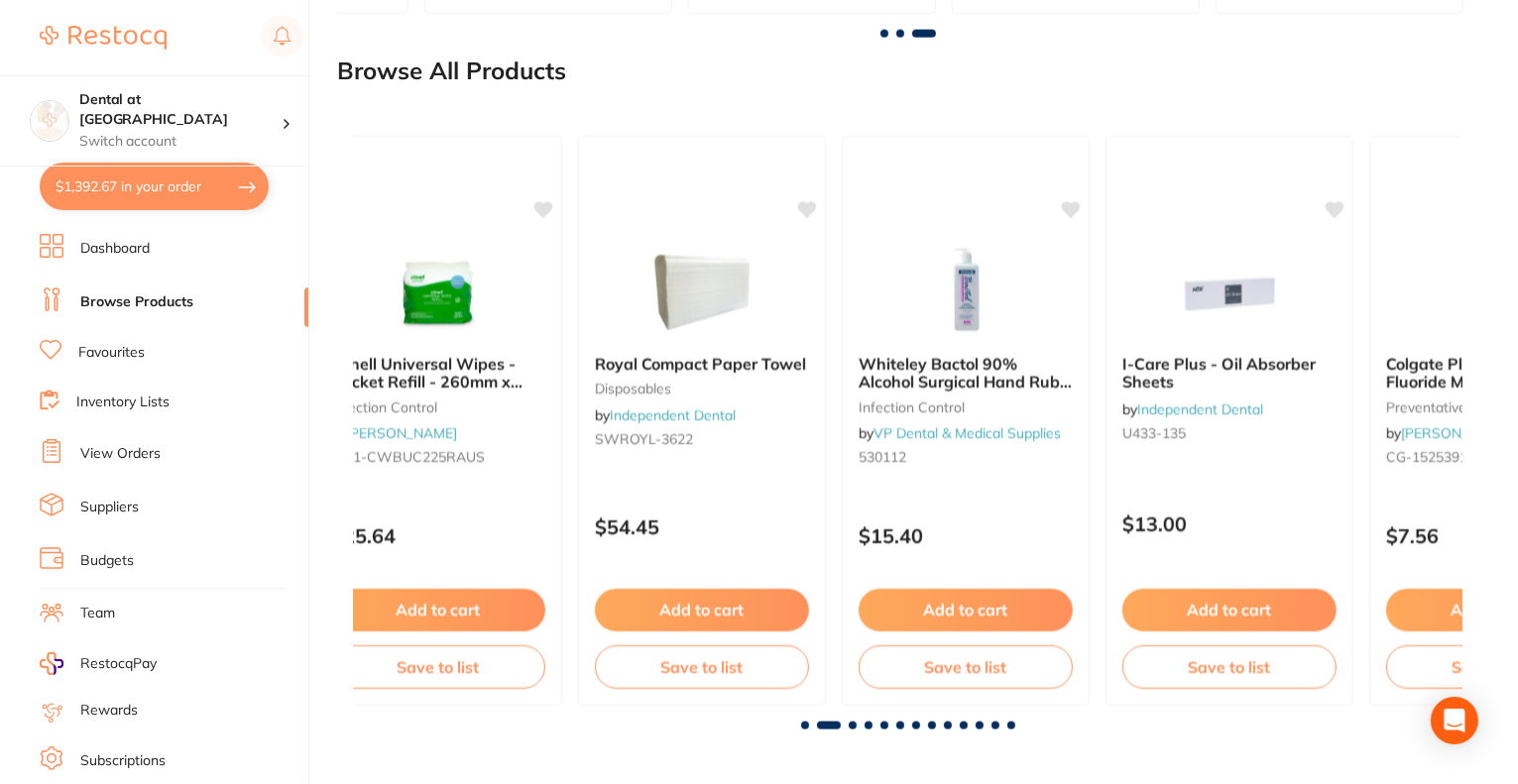 click at bounding box center (853, 726) 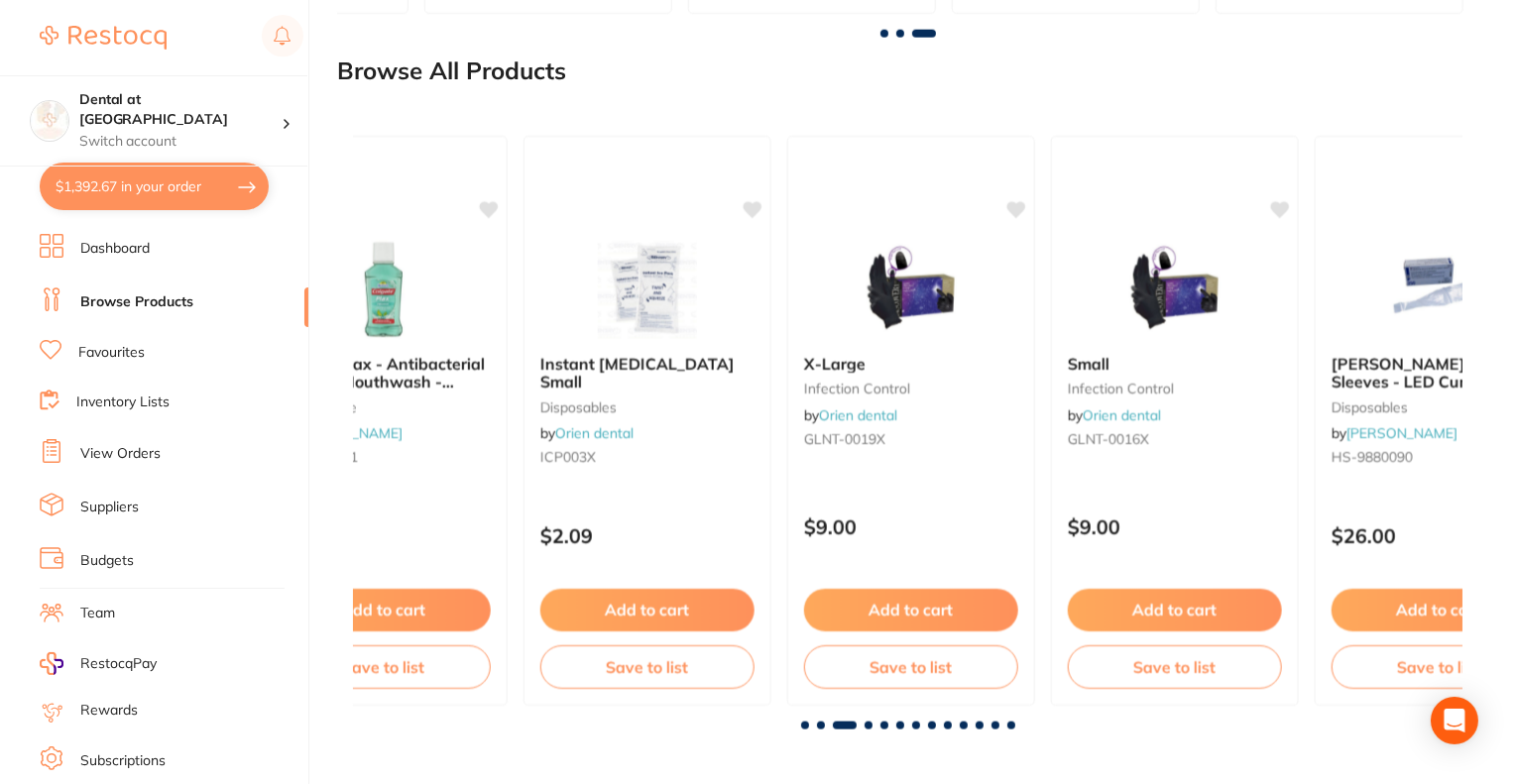 click at bounding box center (869, 726) 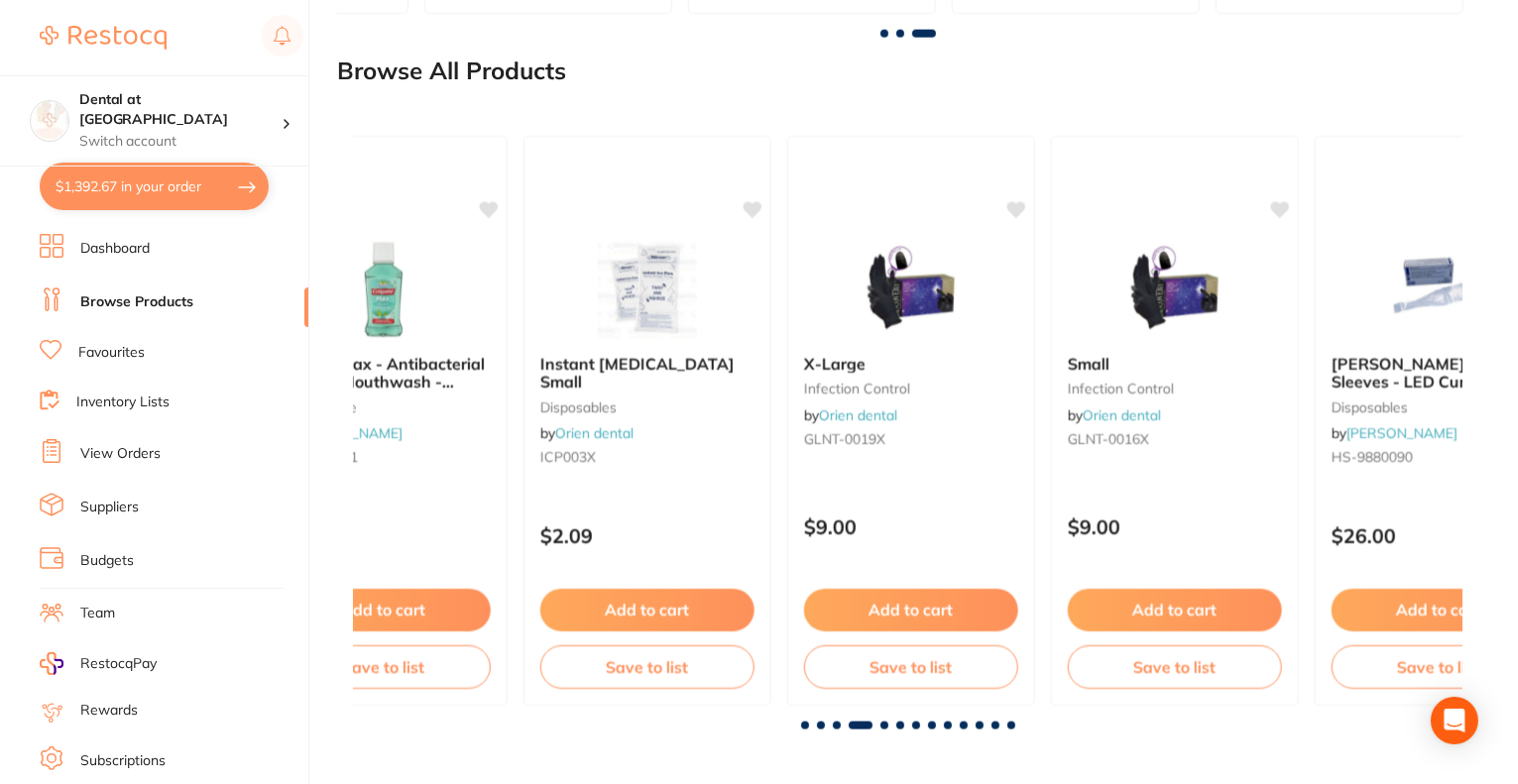 scroll, scrollTop: 0, scrollLeft: 3328, axis: horizontal 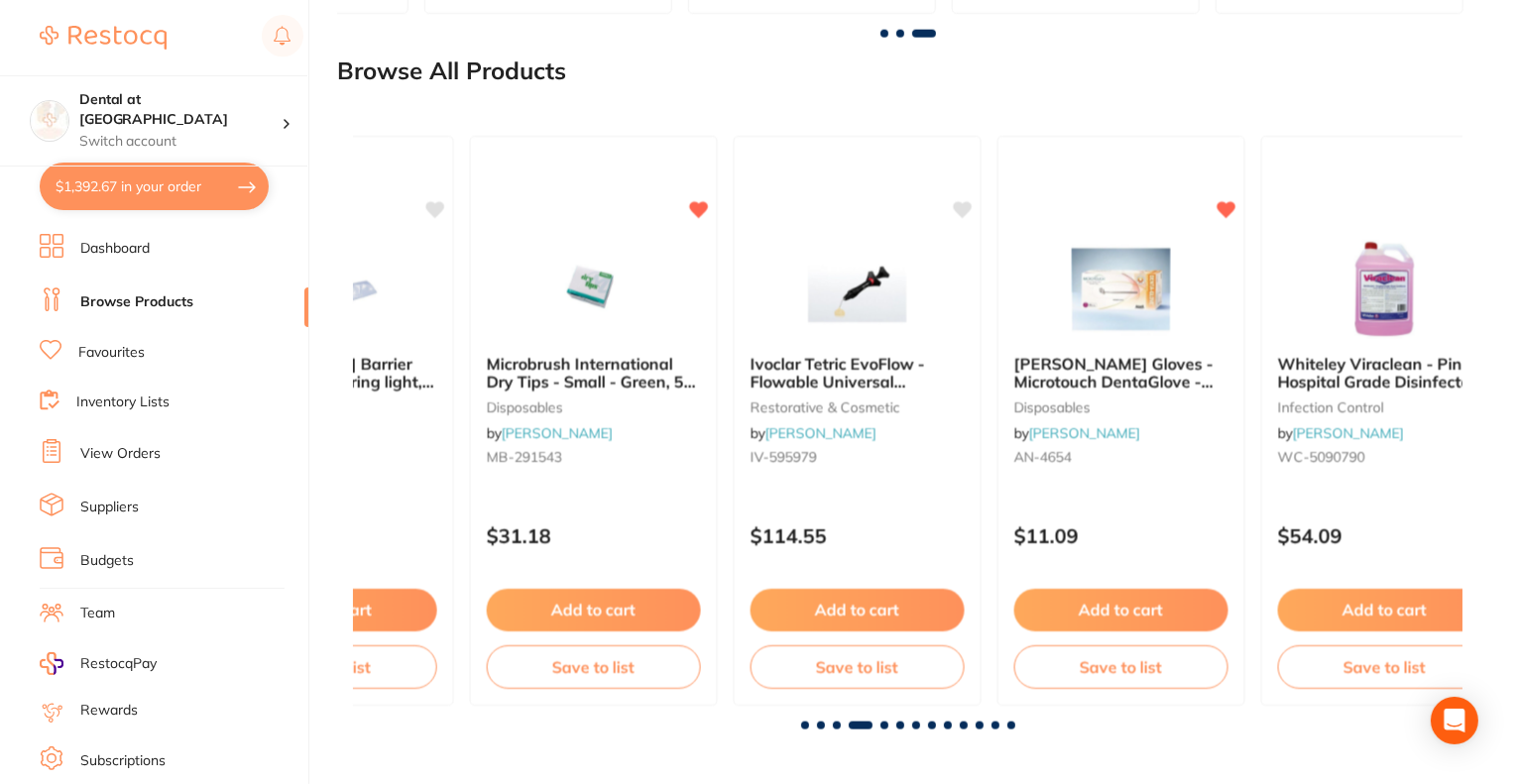 click at bounding box center (884, 726) 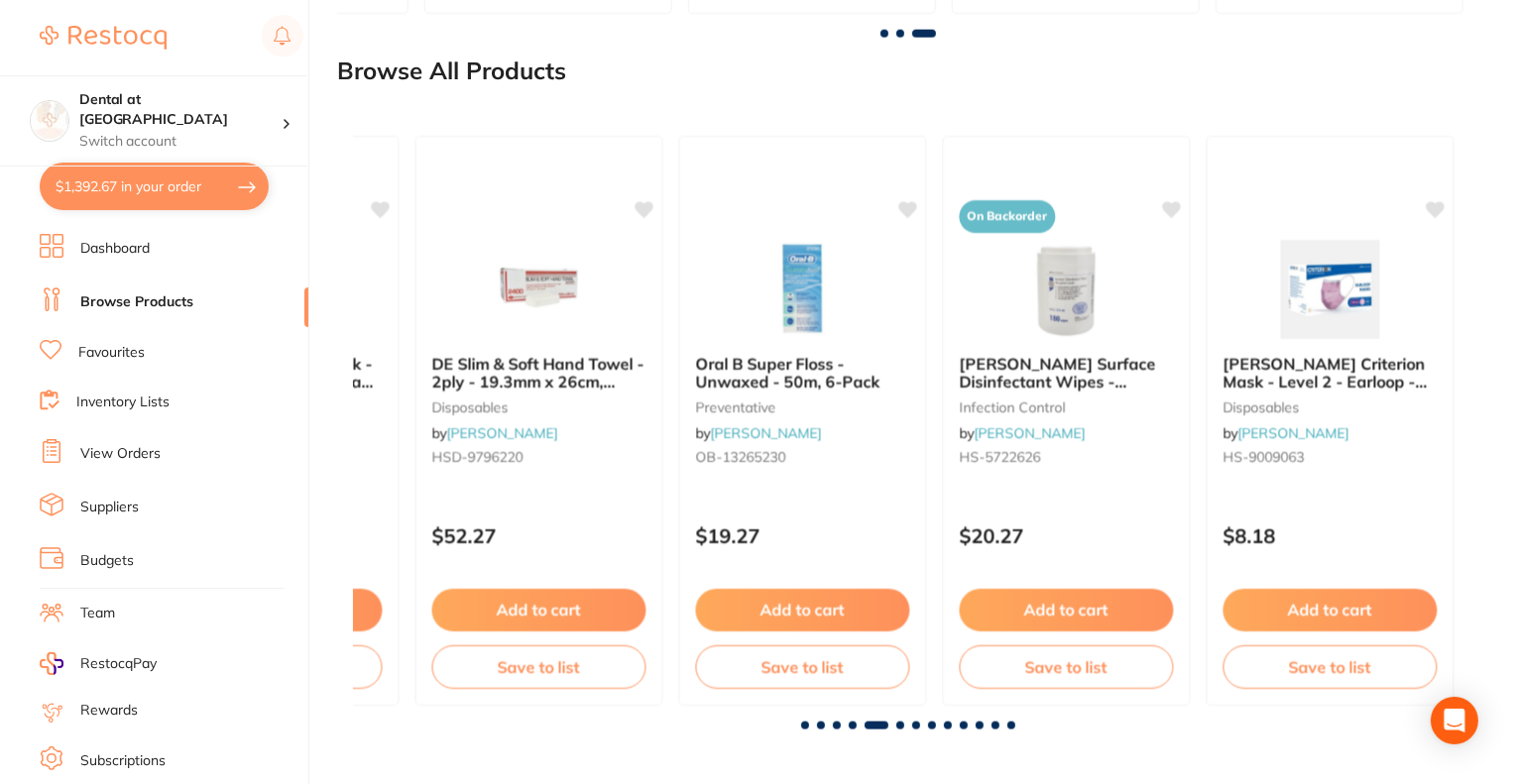 click at bounding box center (900, 726) 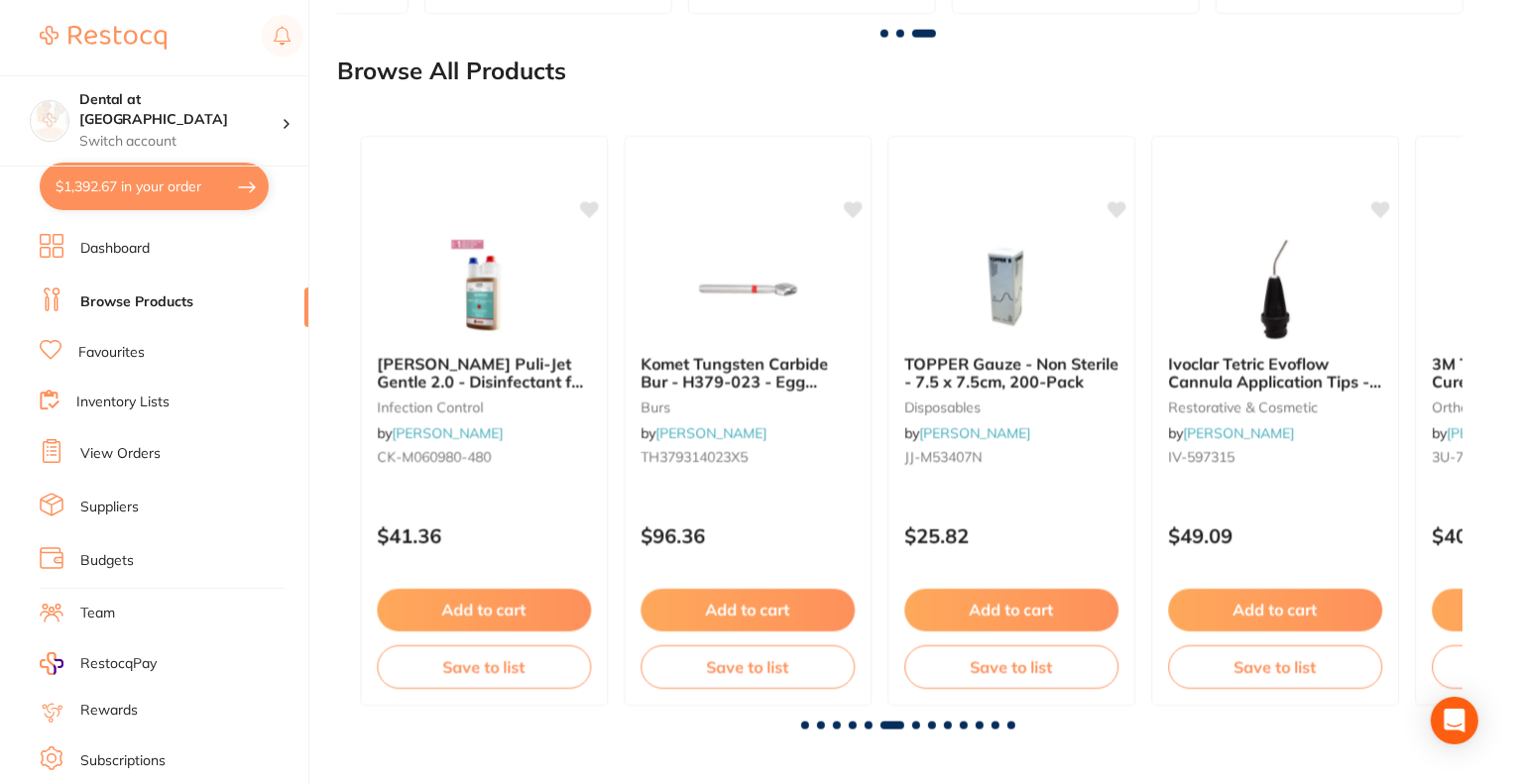 click at bounding box center (916, 726) 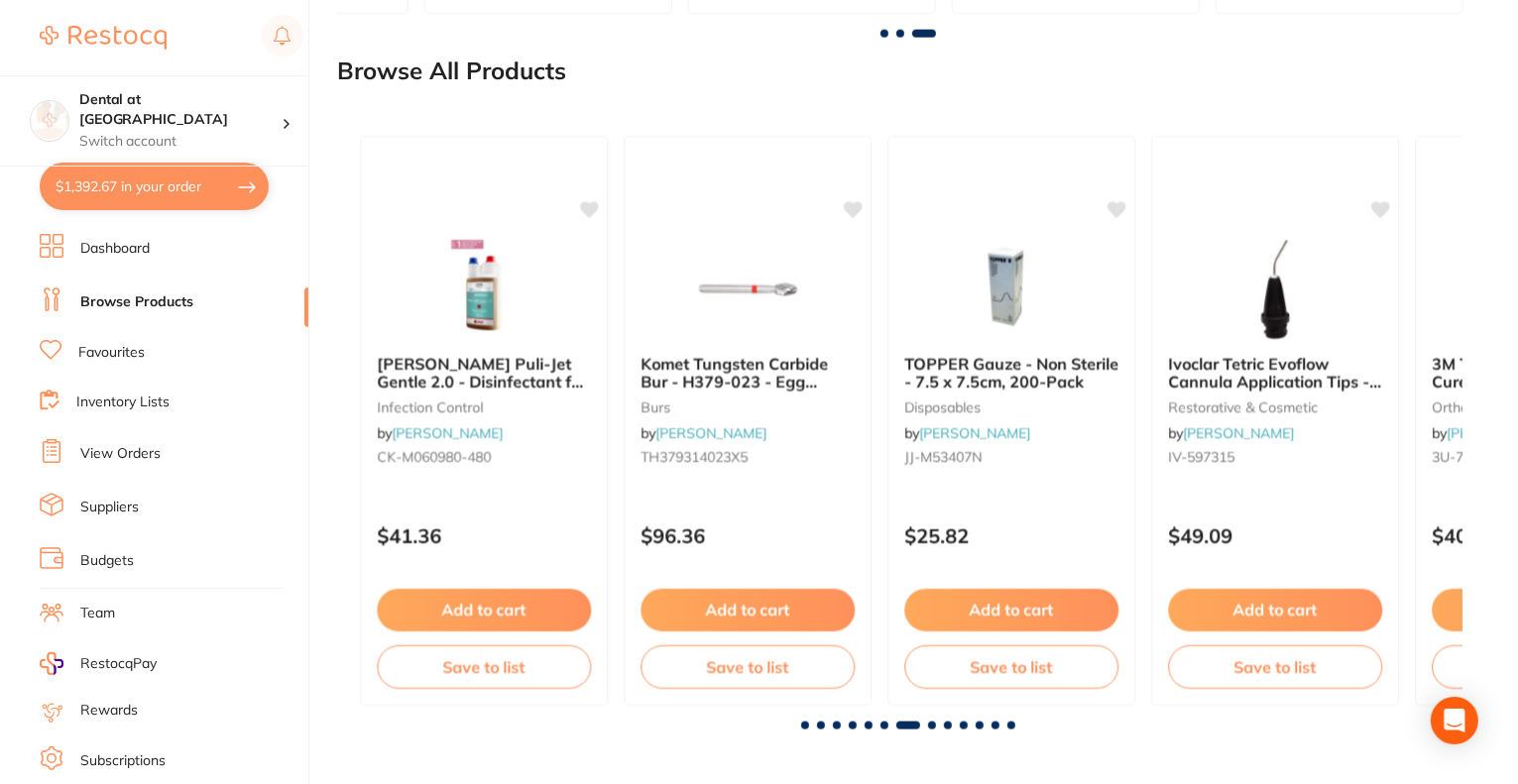 scroll, scrollTop: 0, scrollLeft: 6657, axis: horizontal 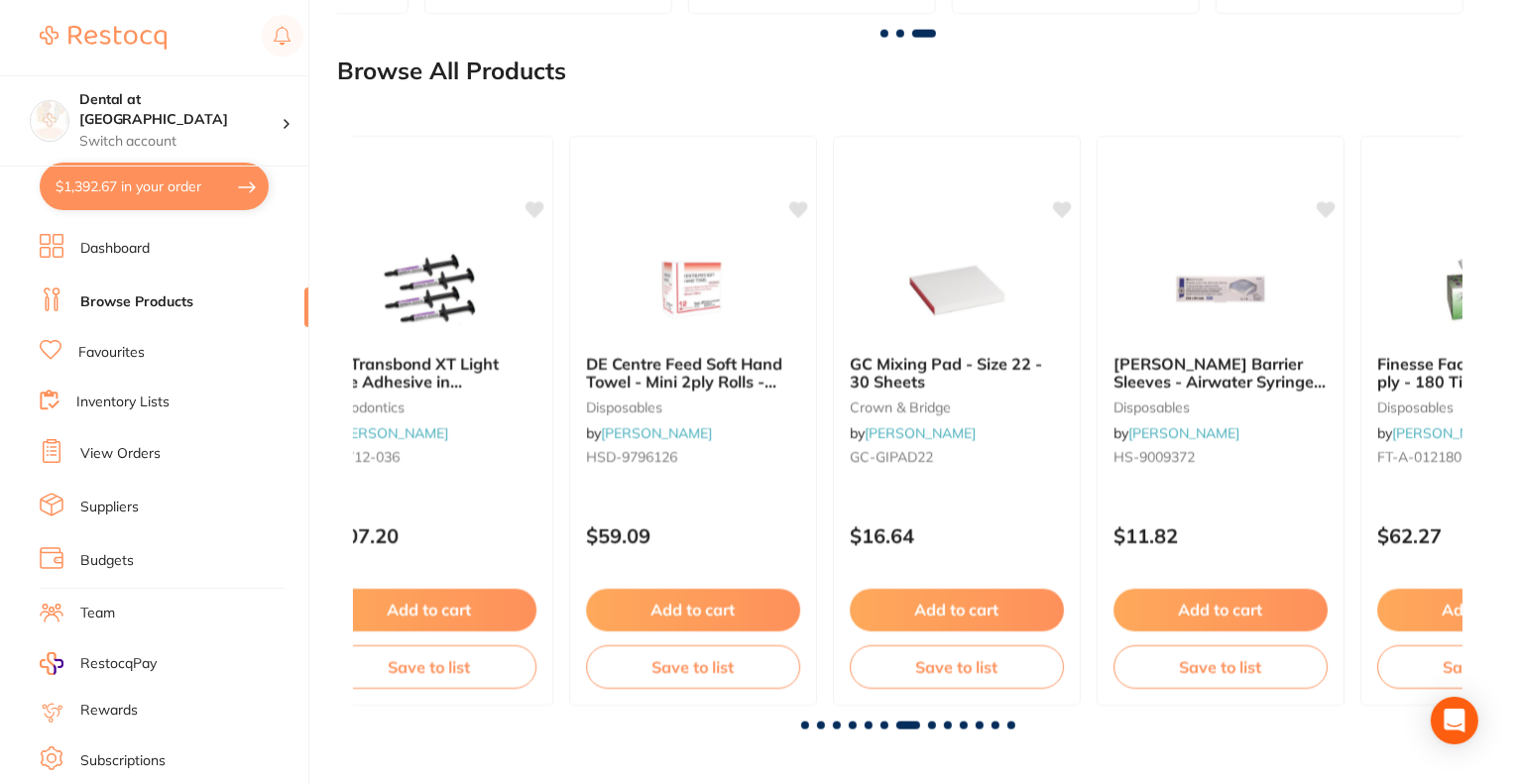 click at bounding box center [907, 726] 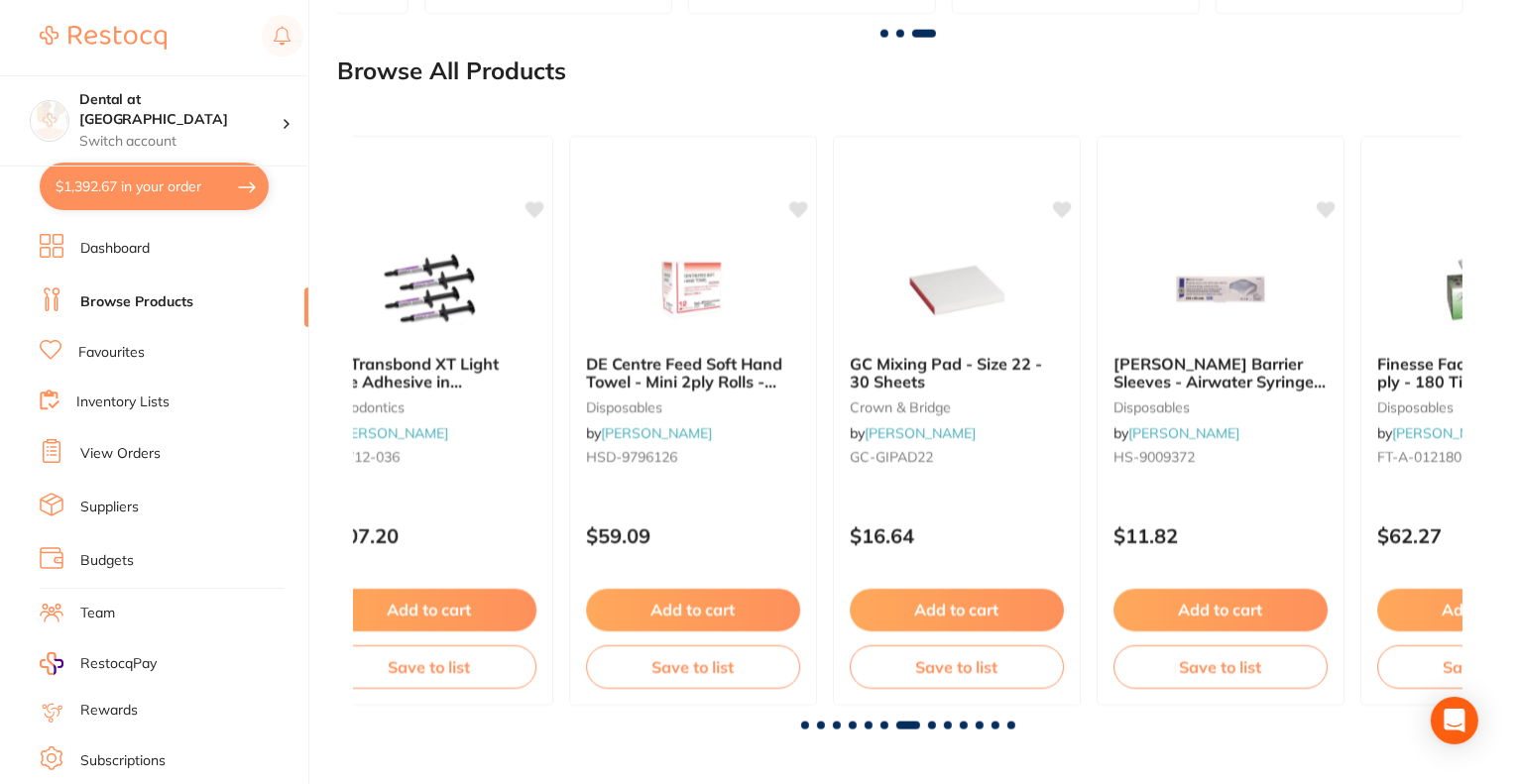 click at bounding box center [932, 726] 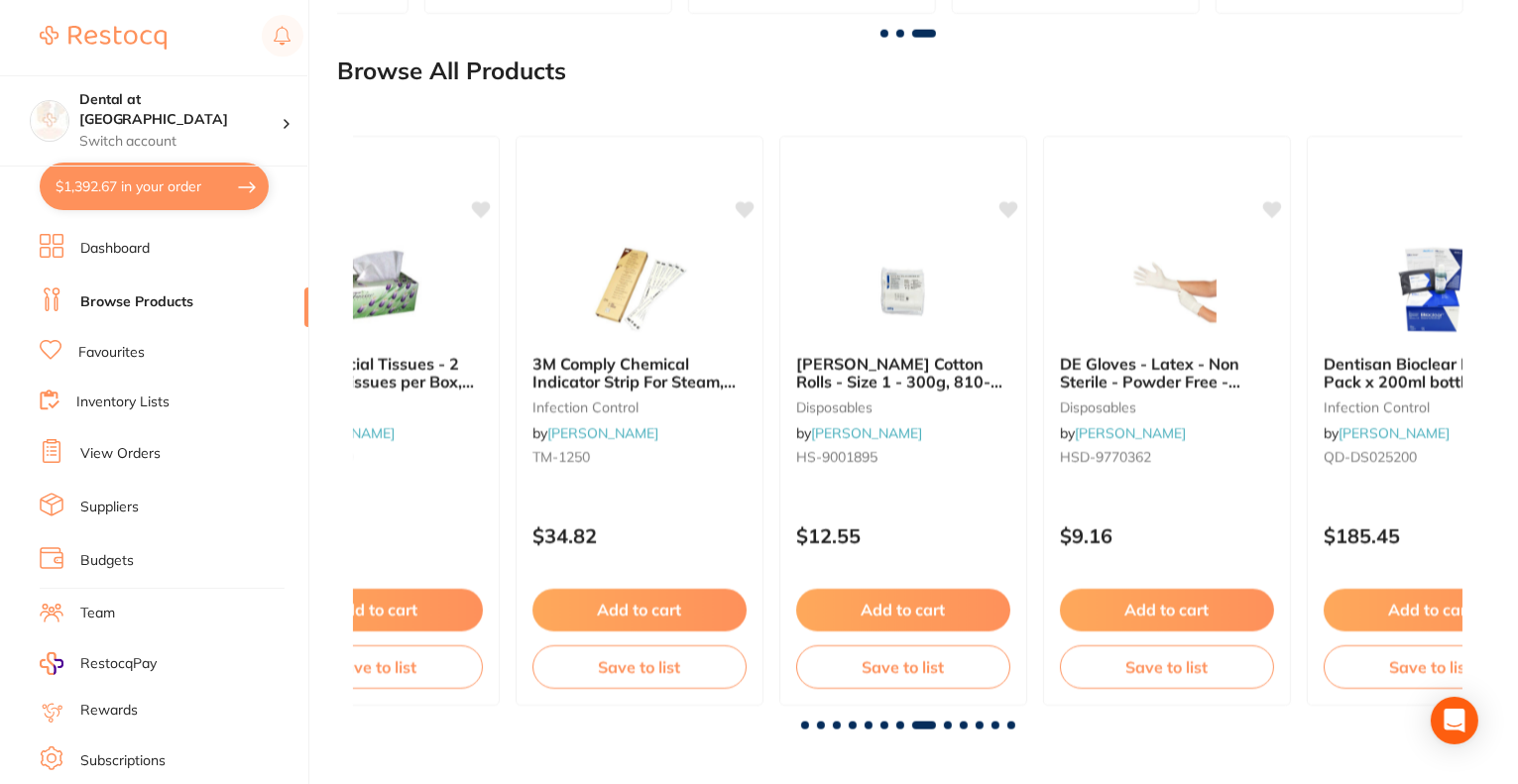 click at bounding box center (948, 726) 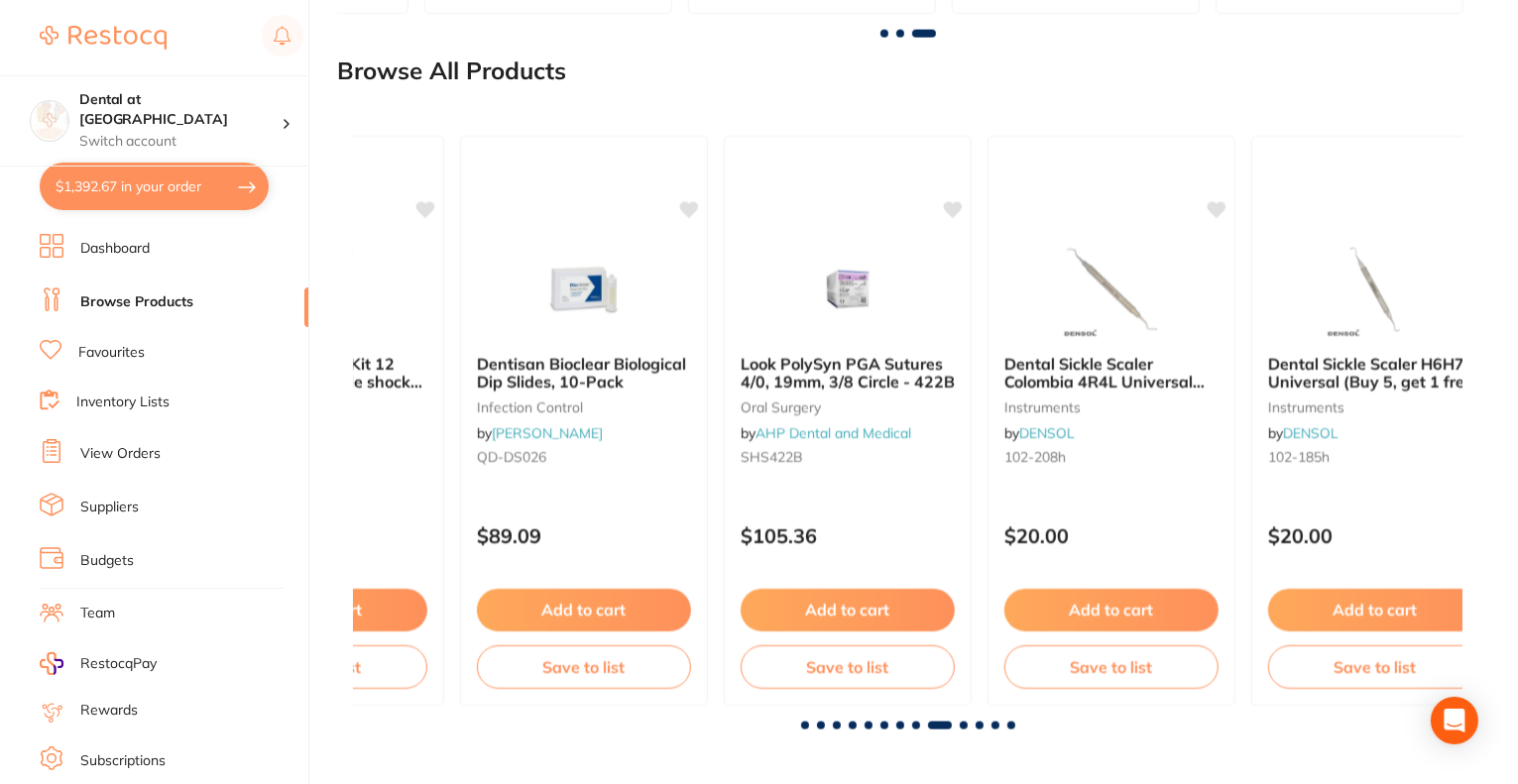 click at bounding box center [964, 726] 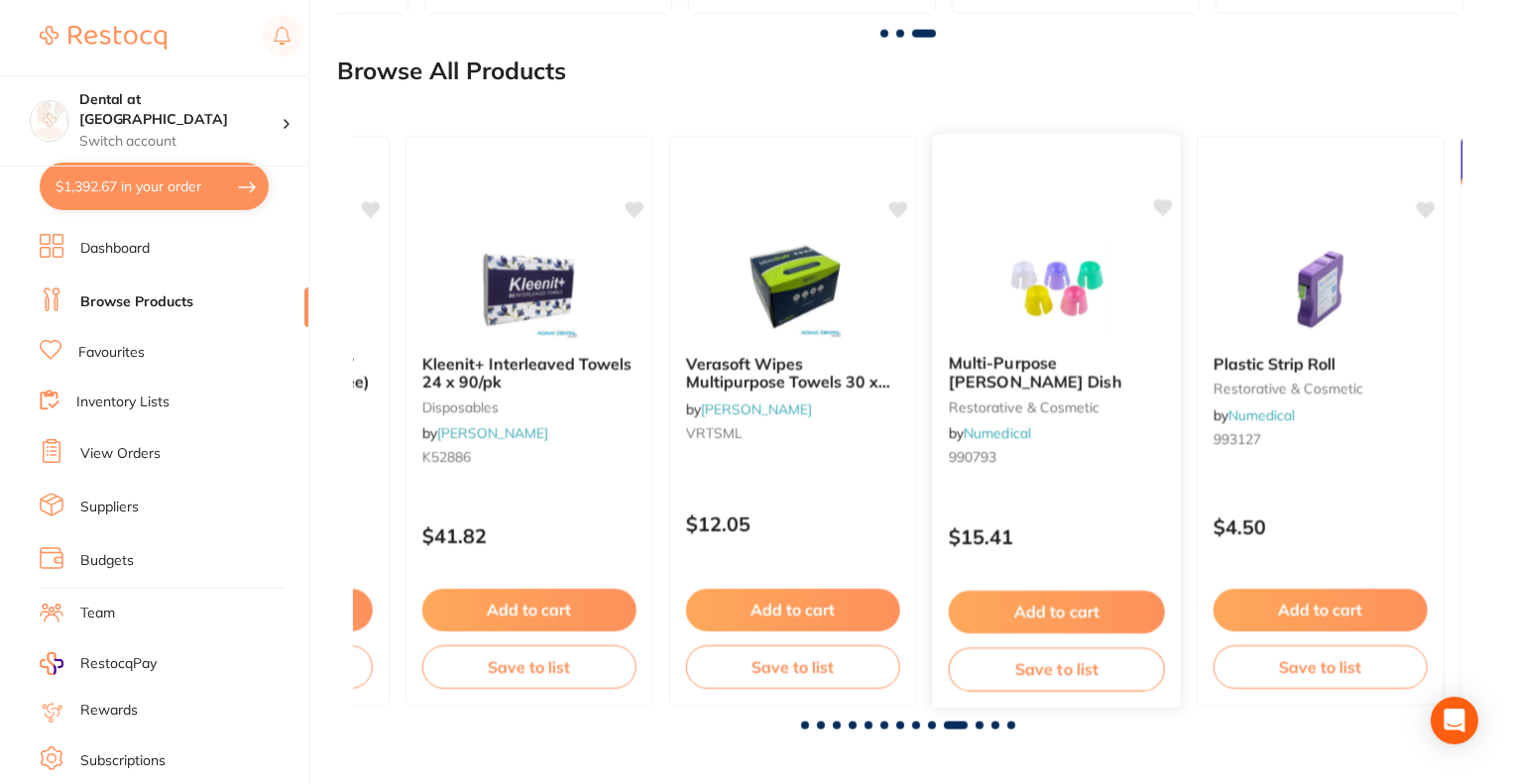click on "Add to cart" at bounding box center [1057, 612] 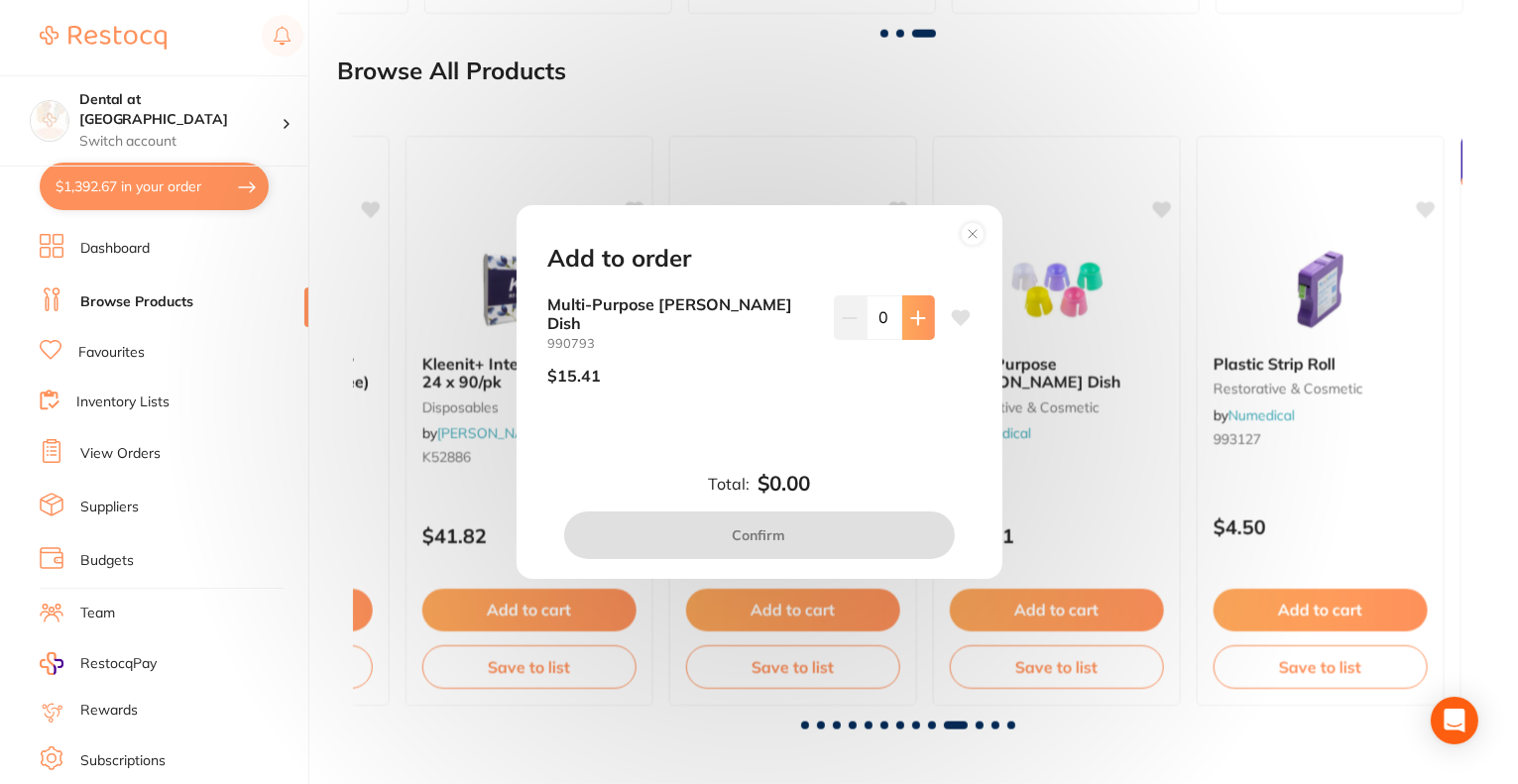 click at bounding box center (918, 317) 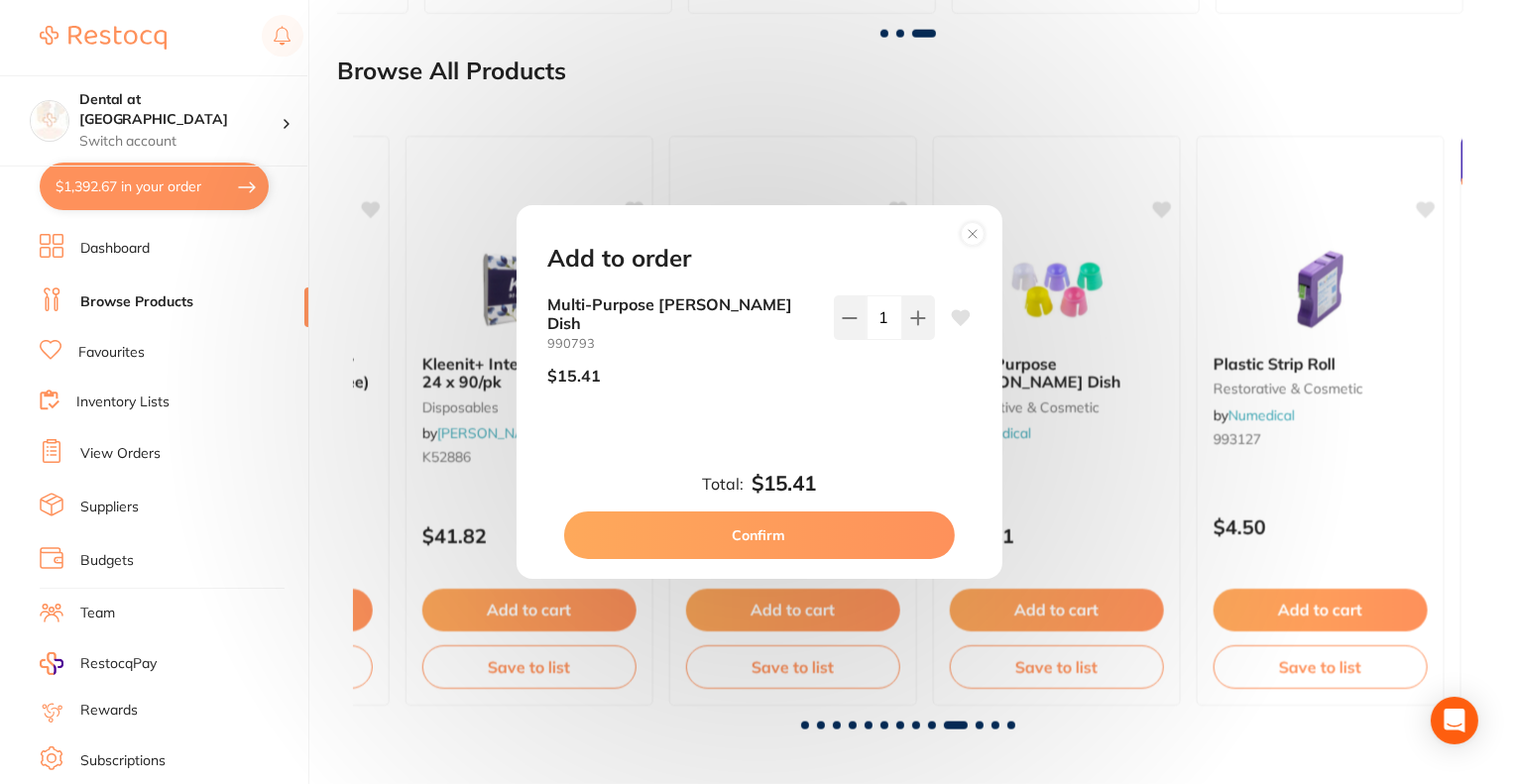 drag, startPoint x: 917, startPoint y: 332, endPoint x: 883, endPoint y: 428, distance: 101.84302 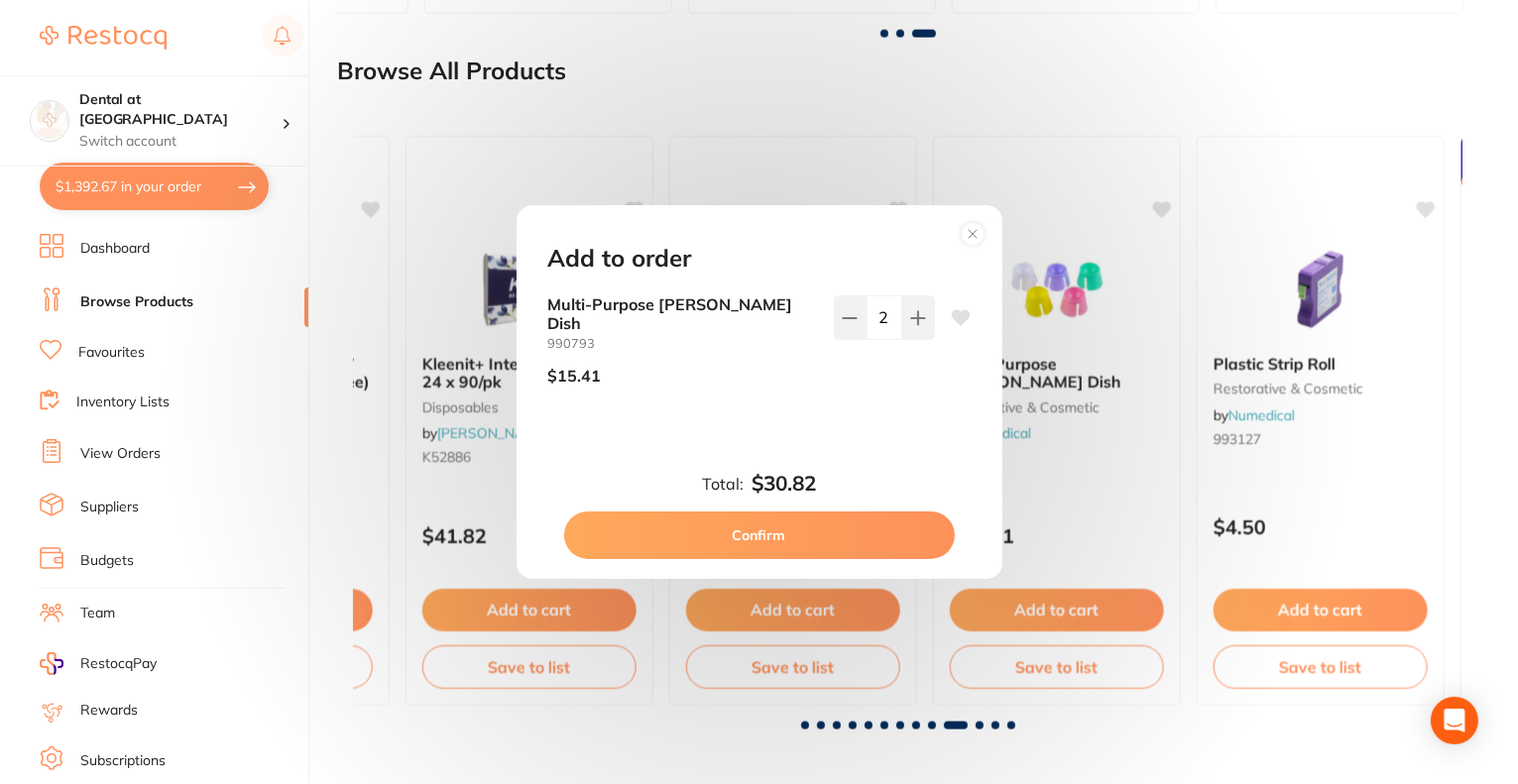 click on "Confirm" at bounding box center [759, 535] 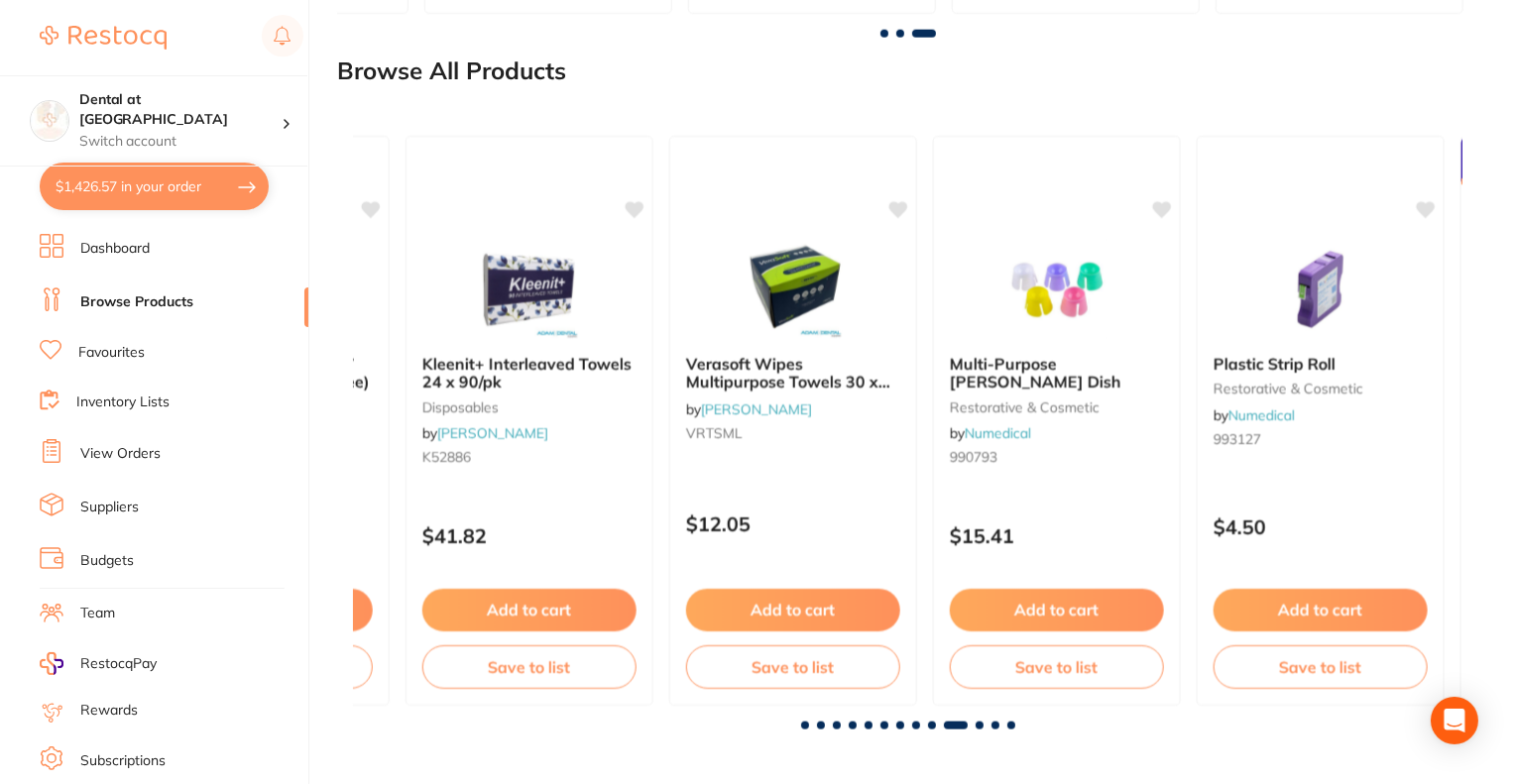 click at bounding box center (980, 726) 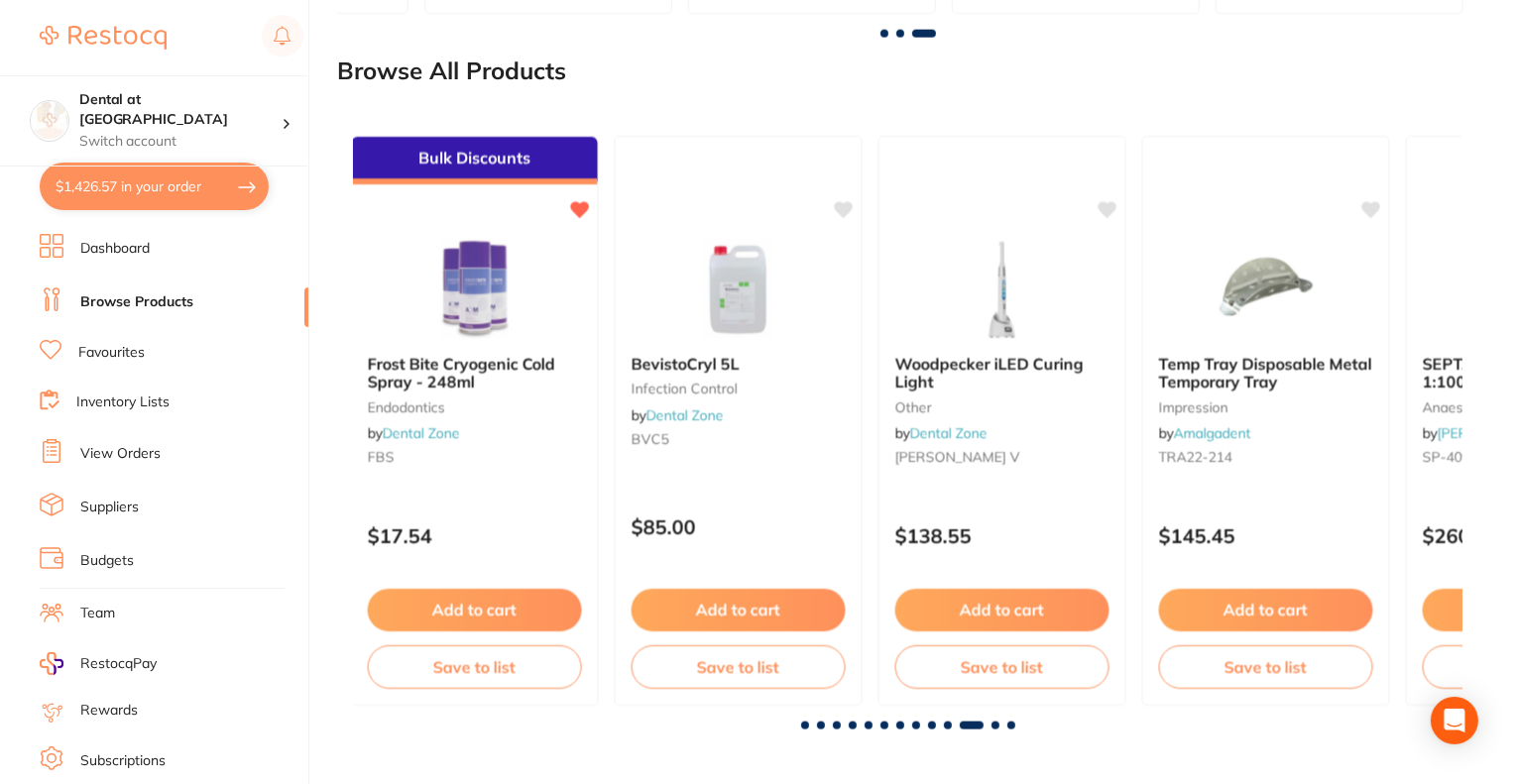 click at bounding box center (995, 726) 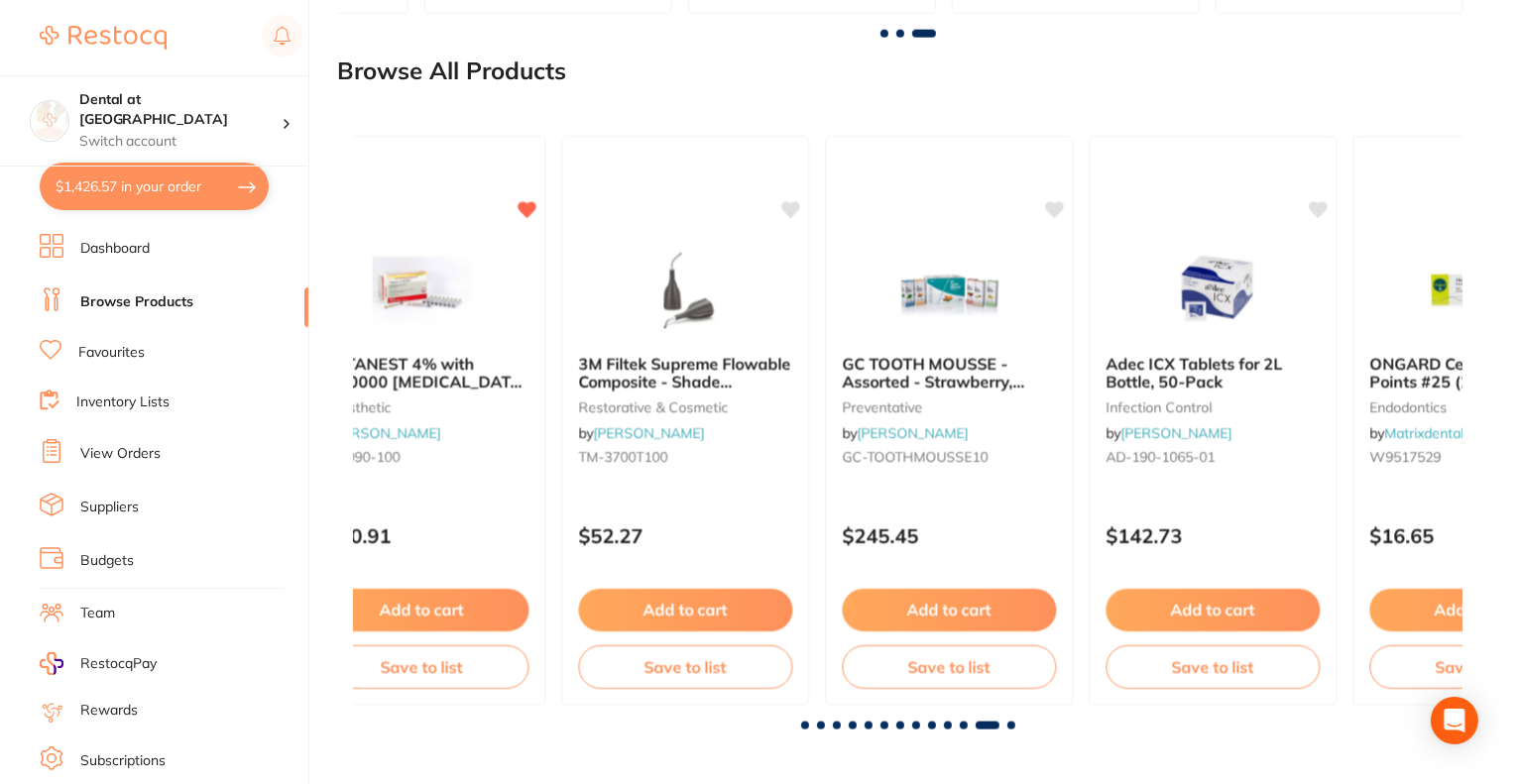 click at bounding box center [1011, 726] 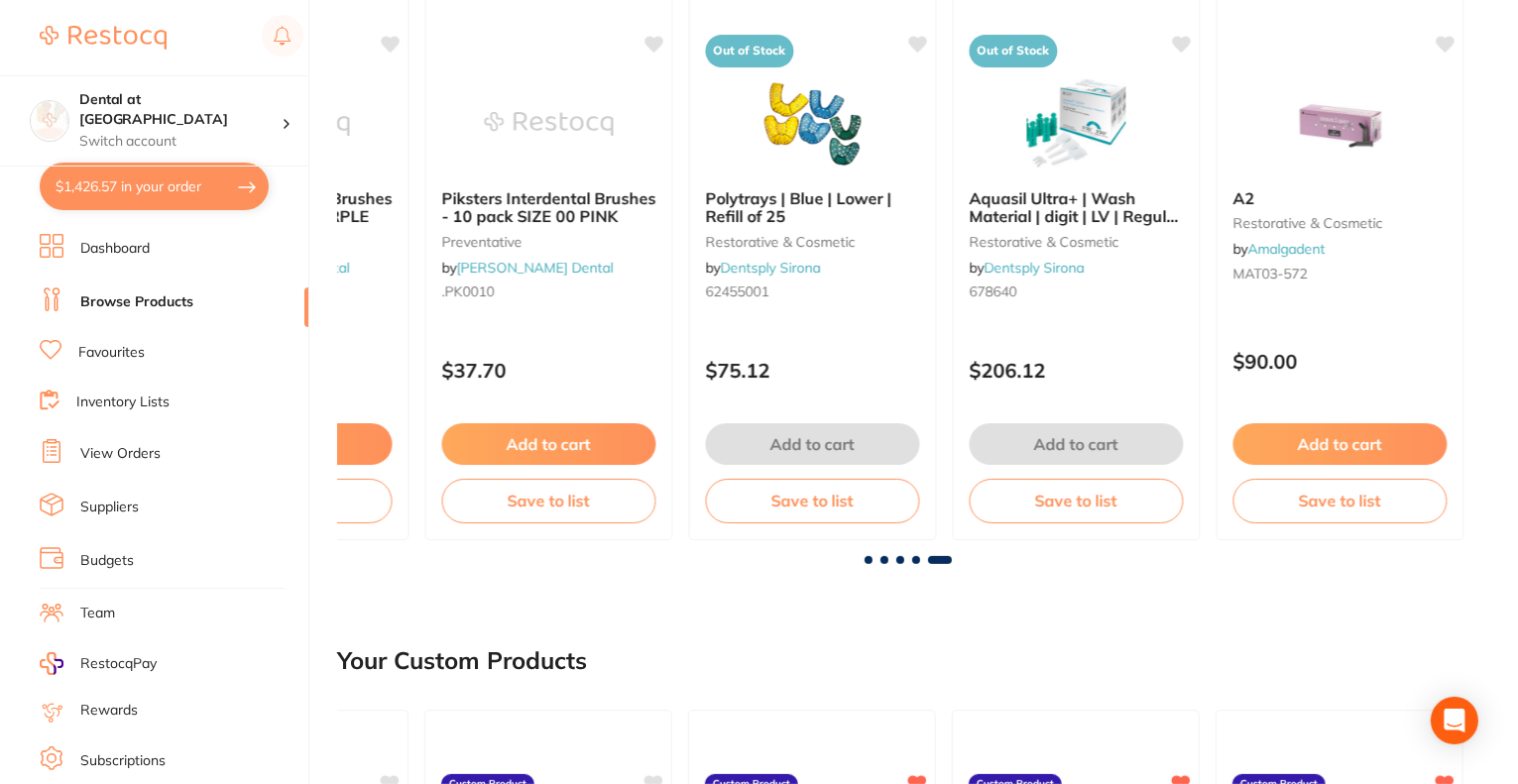 scroll, scrollTop: 0, scrollLeft: 0, axis: both 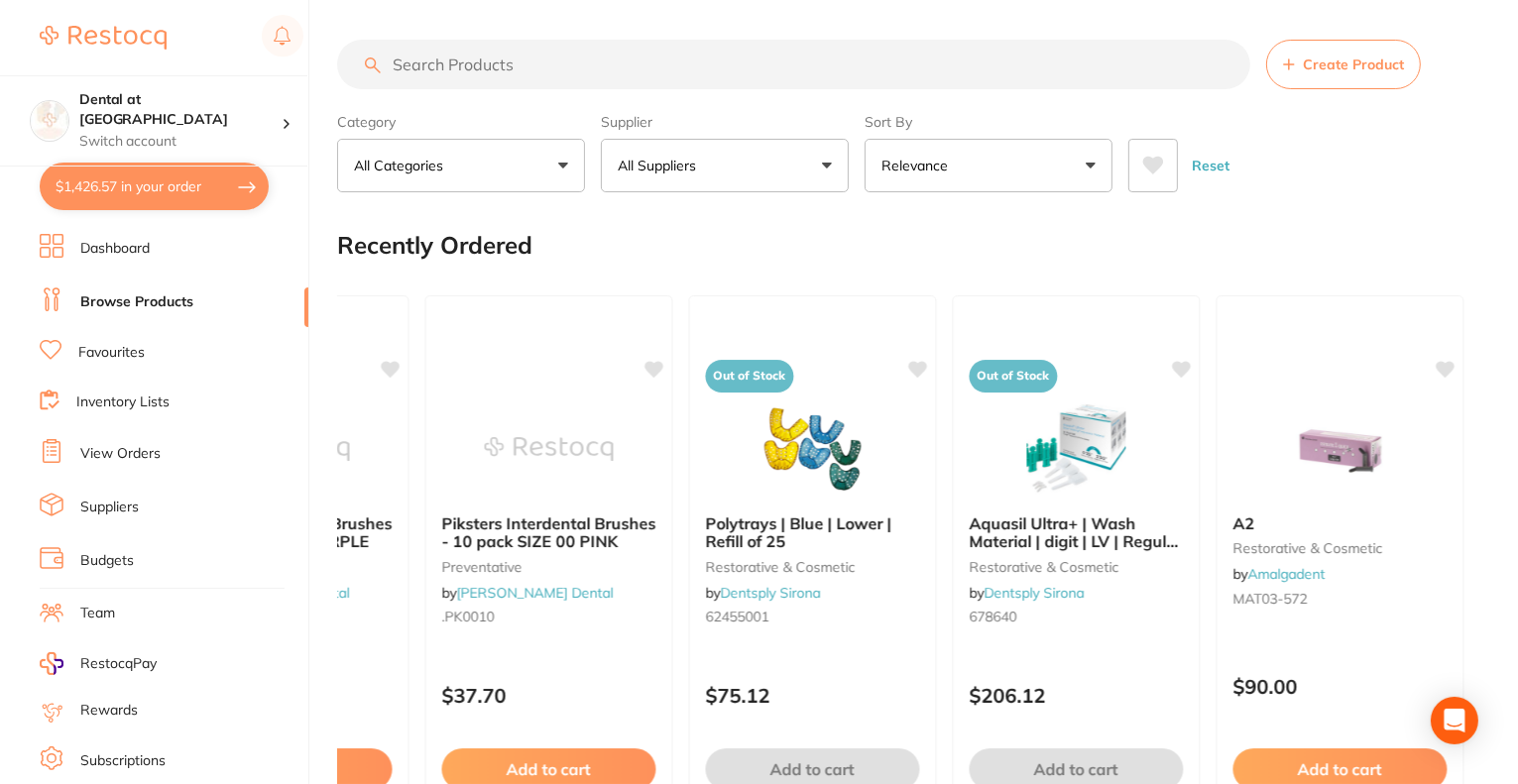 click at bounding box center (793, 64) 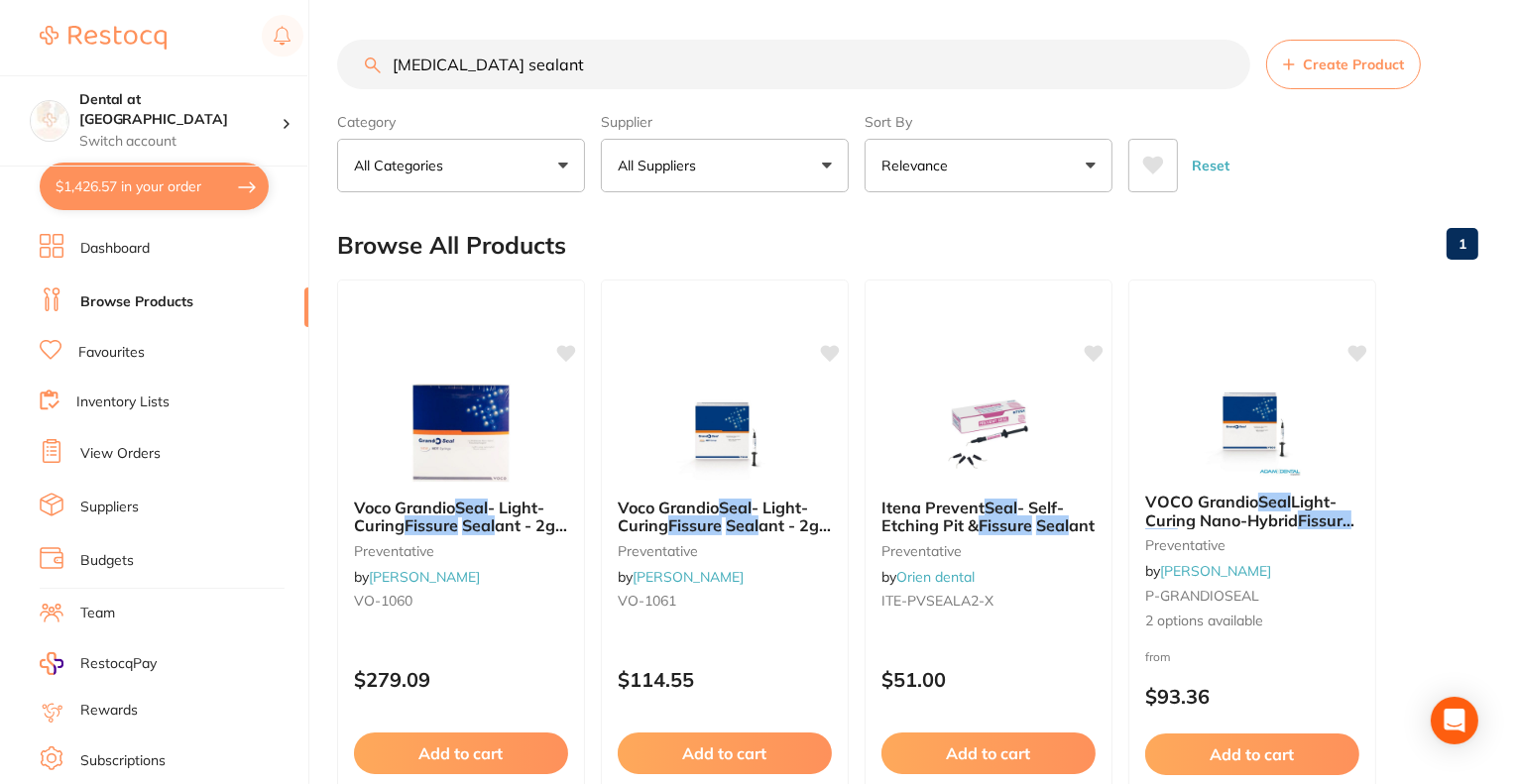 type on "fissure sealant" 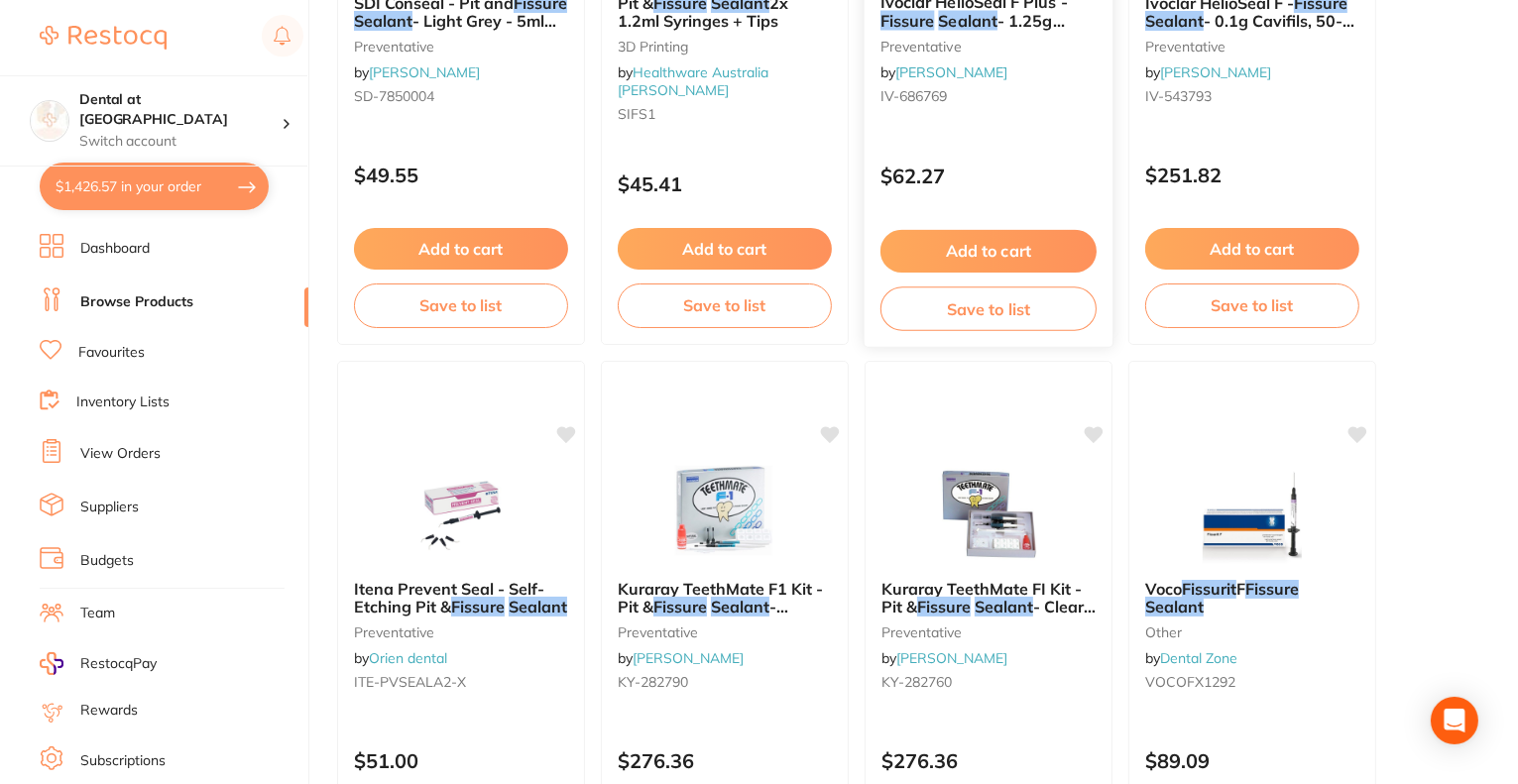 scroll, scrollTop: 1189, scrollLeft: 0, axis: vertical 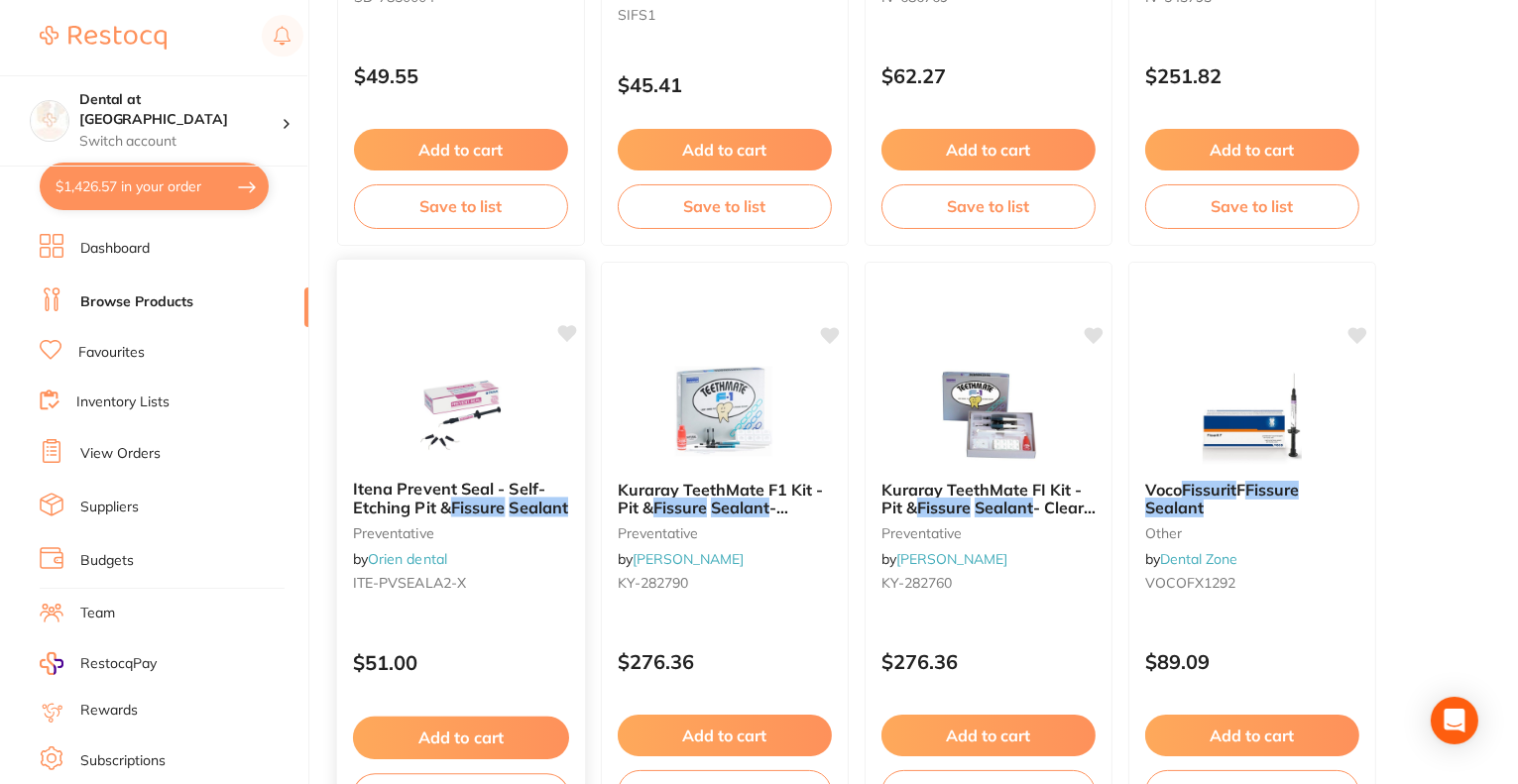 click on "Itena Prevent Seal - Self-Etching Pit &" at bounding box center [449, 498] 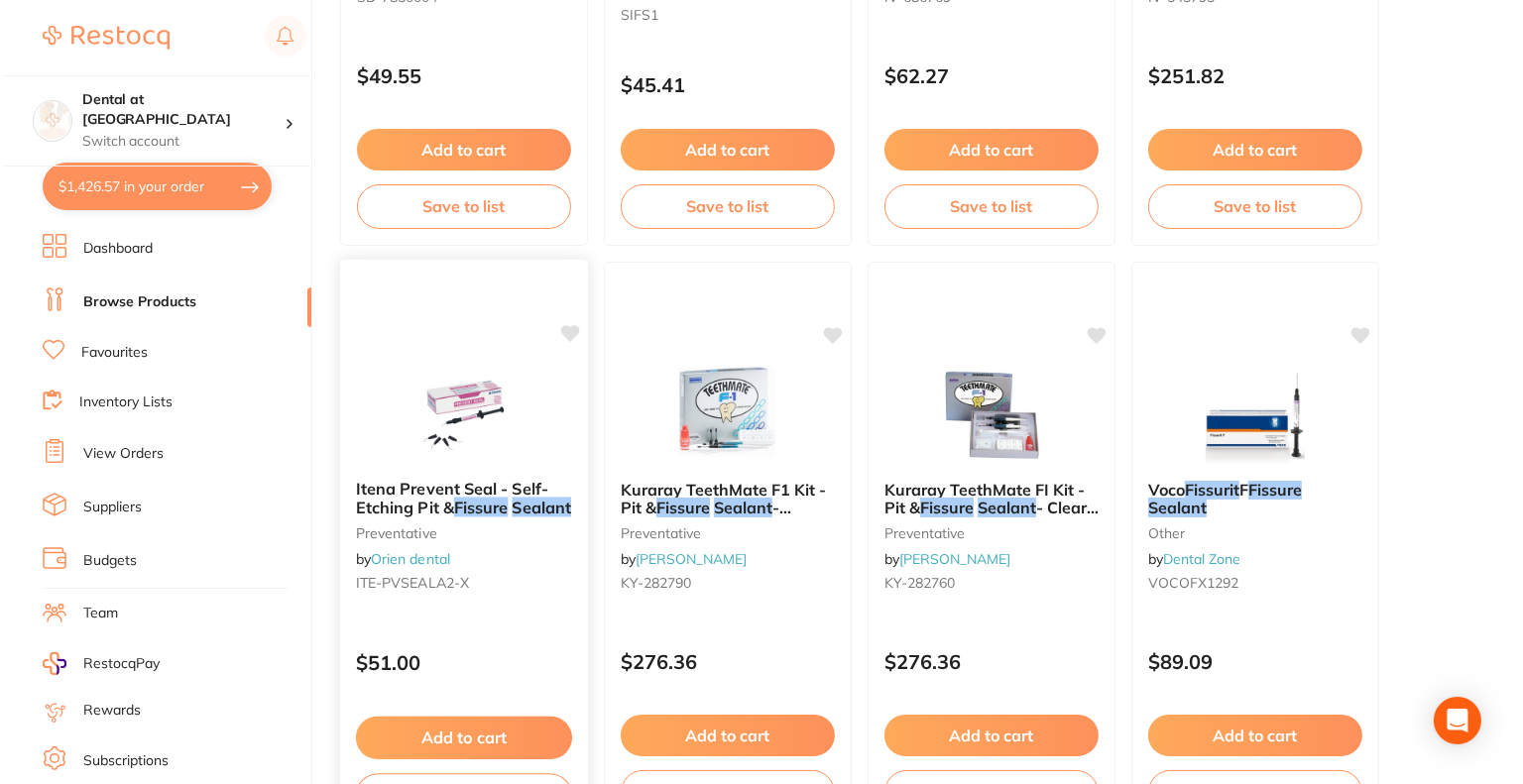 scroll, scrollTop: 0, scrollLeft: 0, axis: both 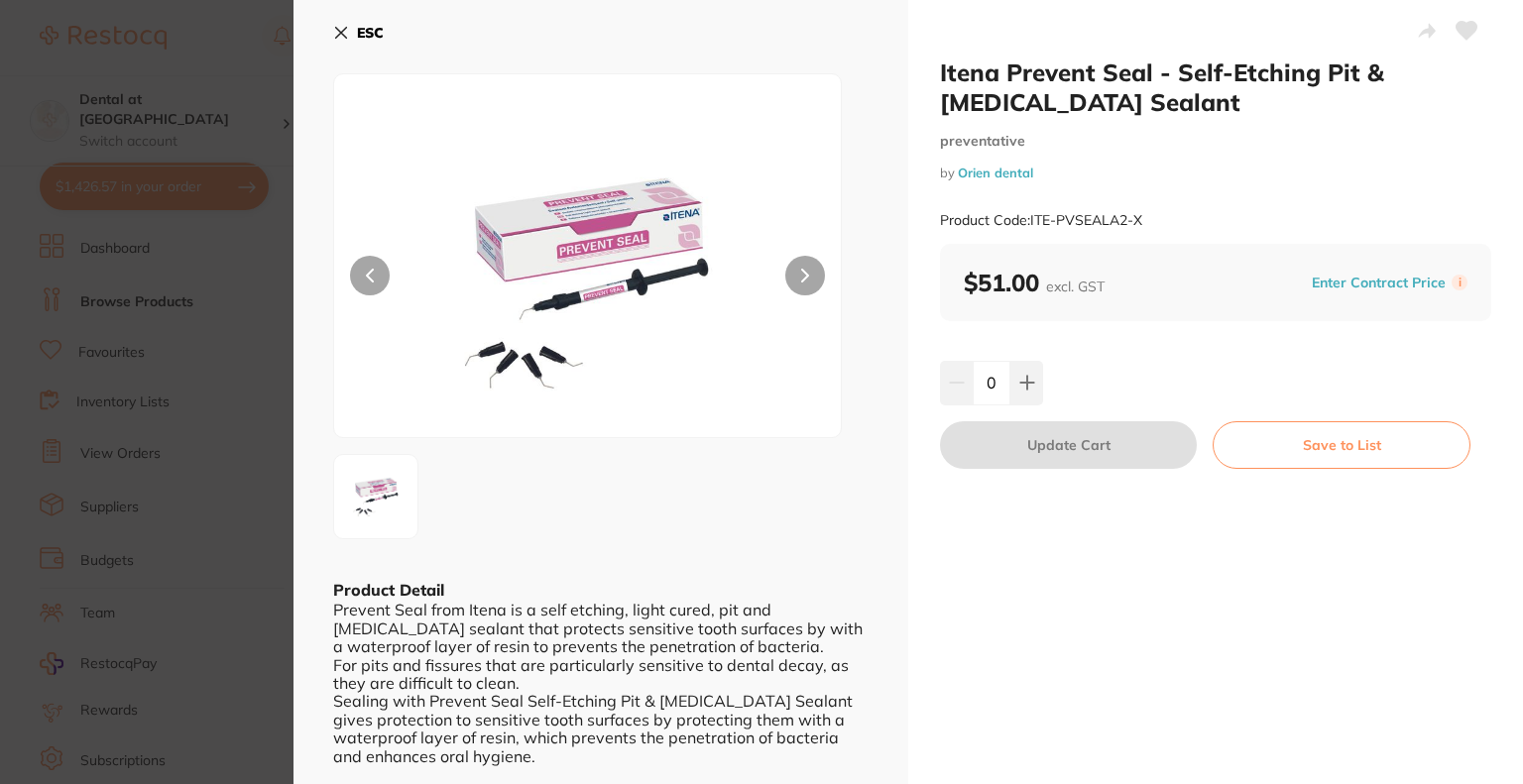 click on "ESC" at bounding box center [358, 33] 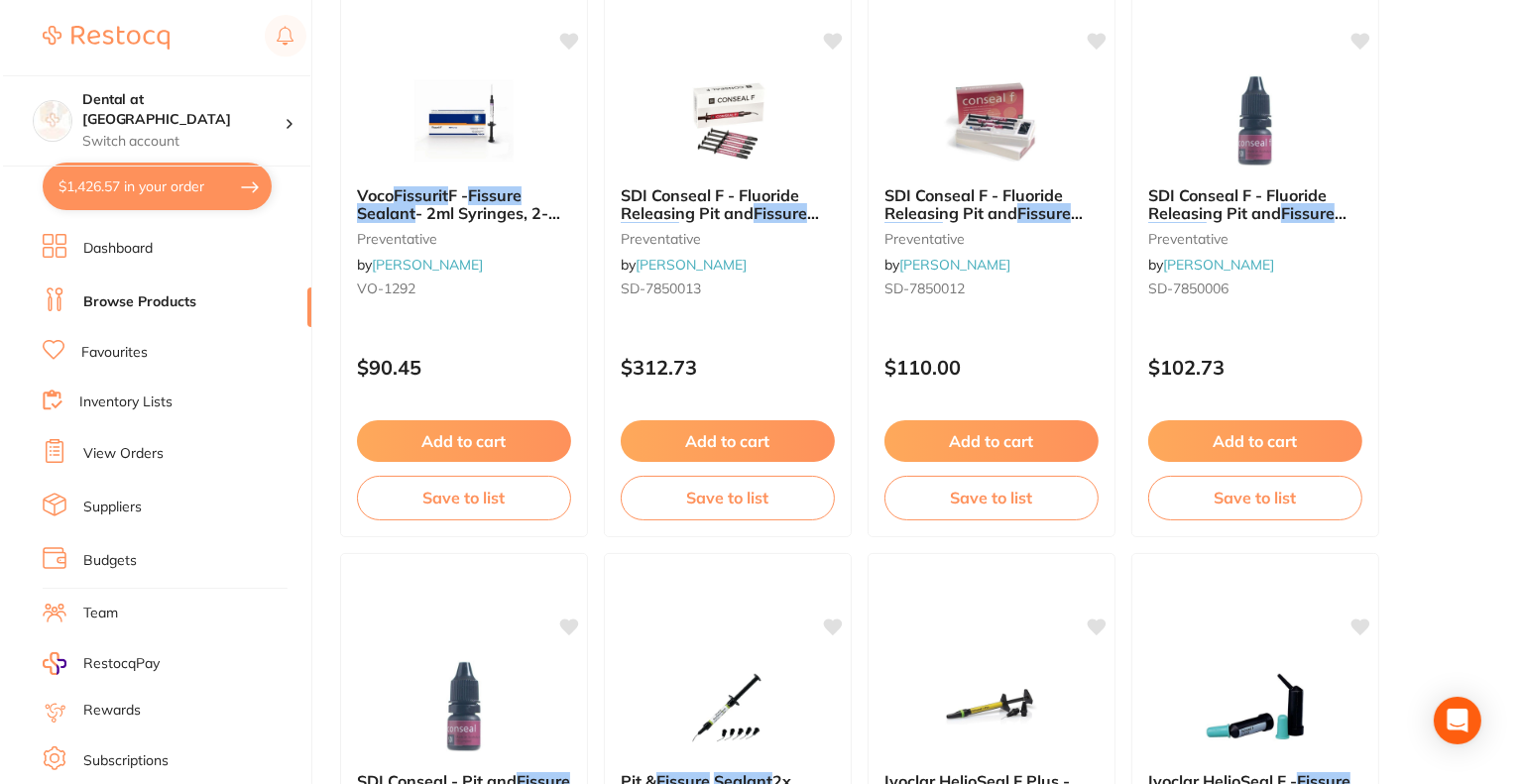 scroll, scrollTop: 0, scrollLeft: 0, axis: both 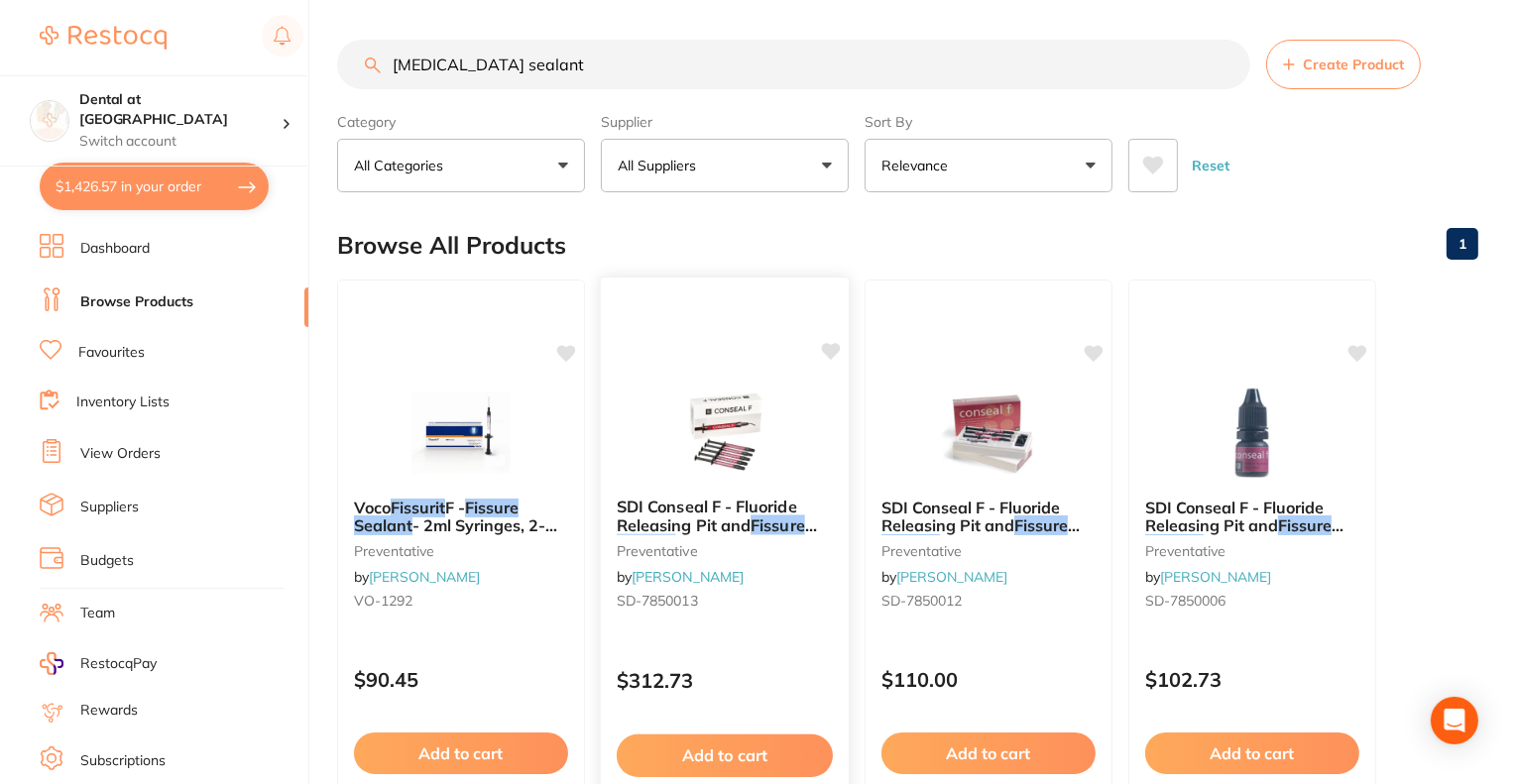 click at bounding box center [724, 431] 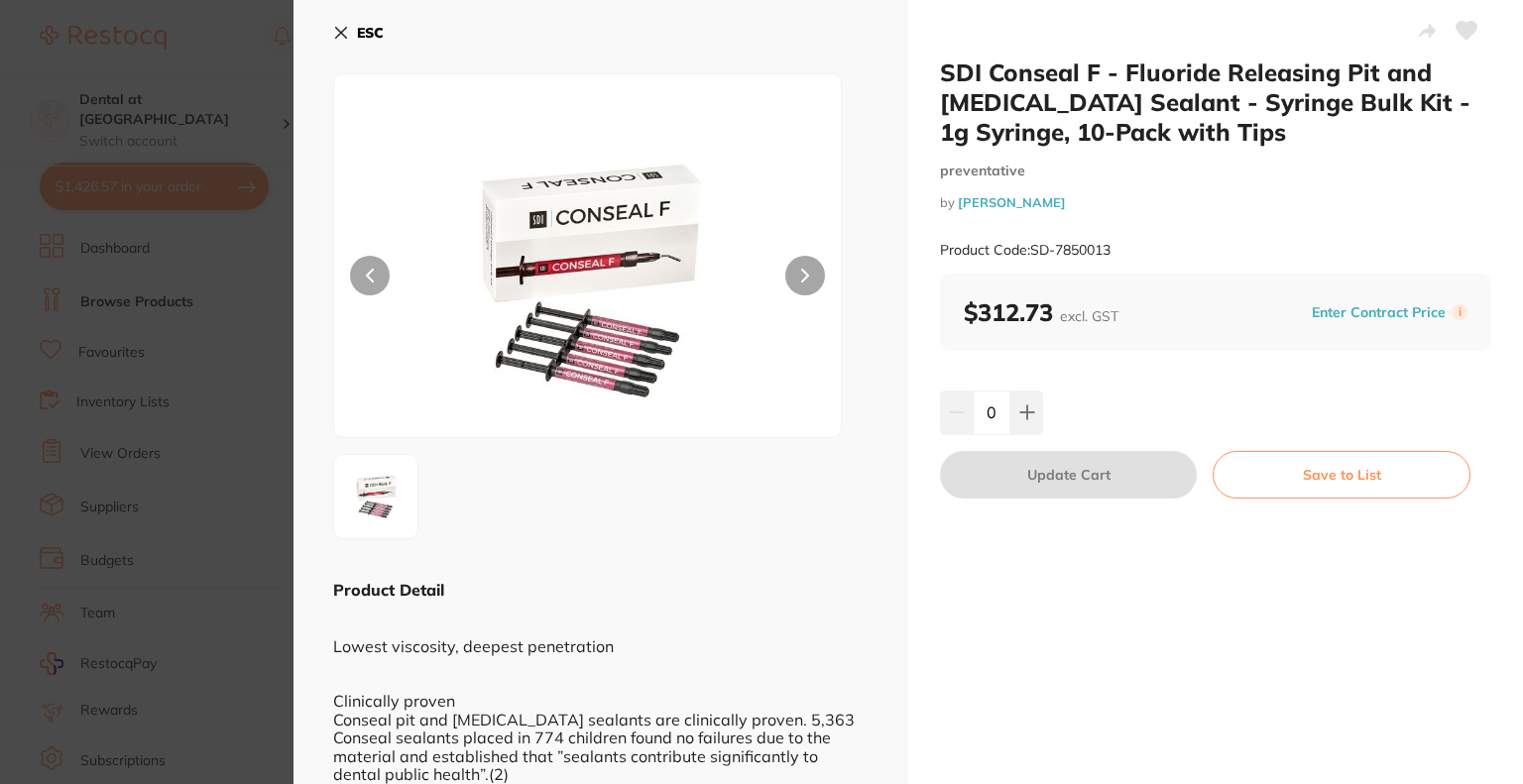 click 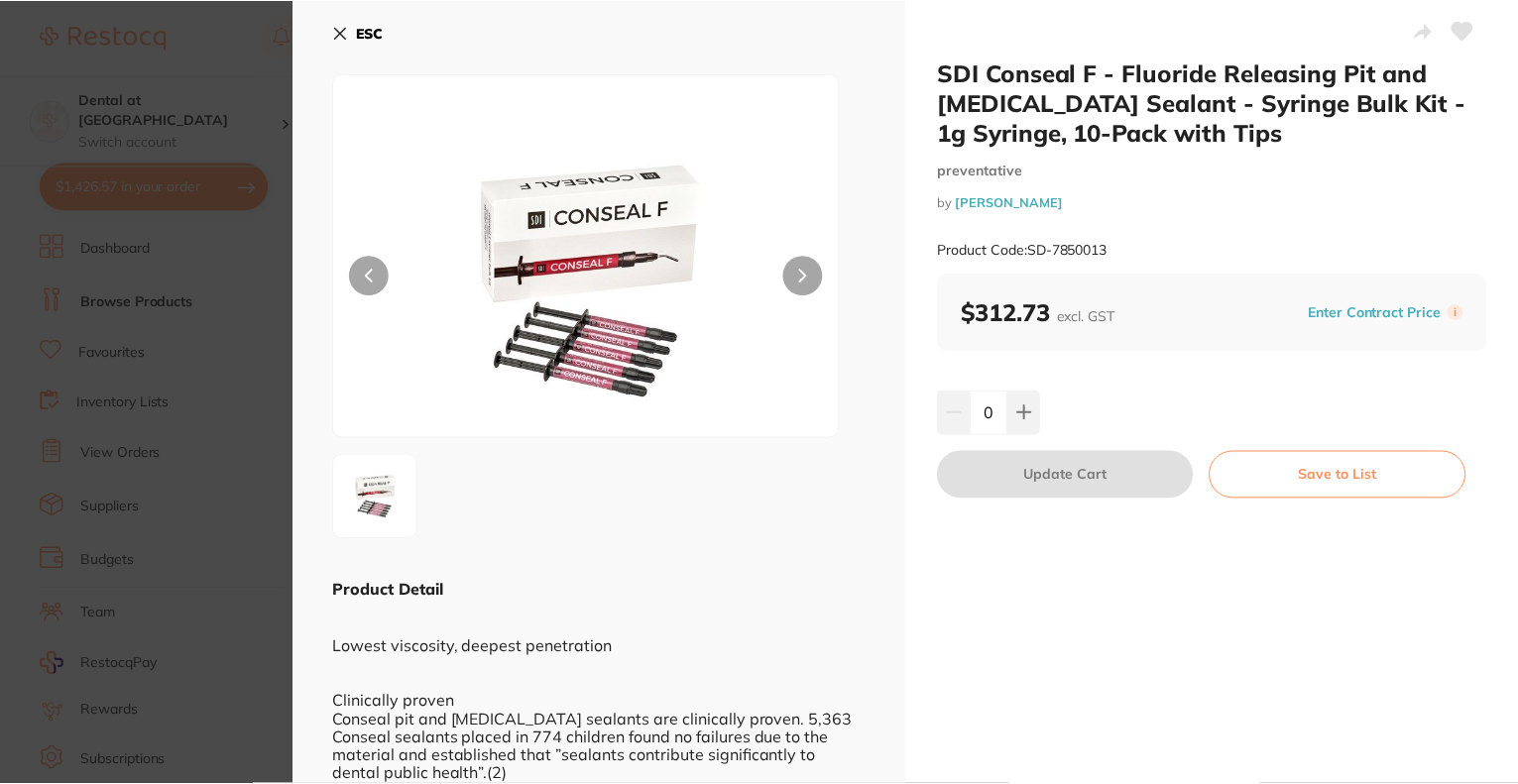 scroll, scrollTop: 15, scrollLeft: 0, axis: vertical 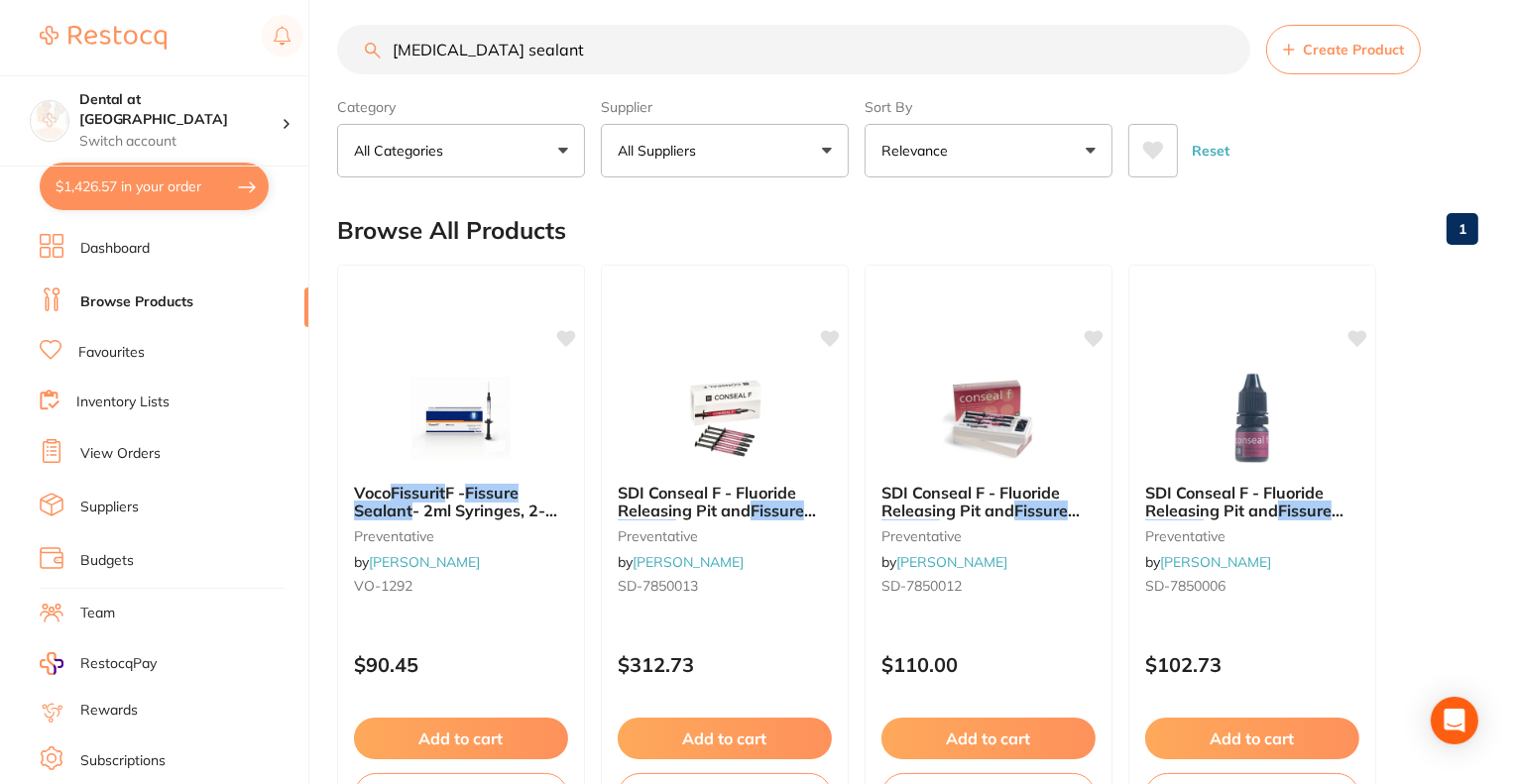 click at bounding box center (989, 418) 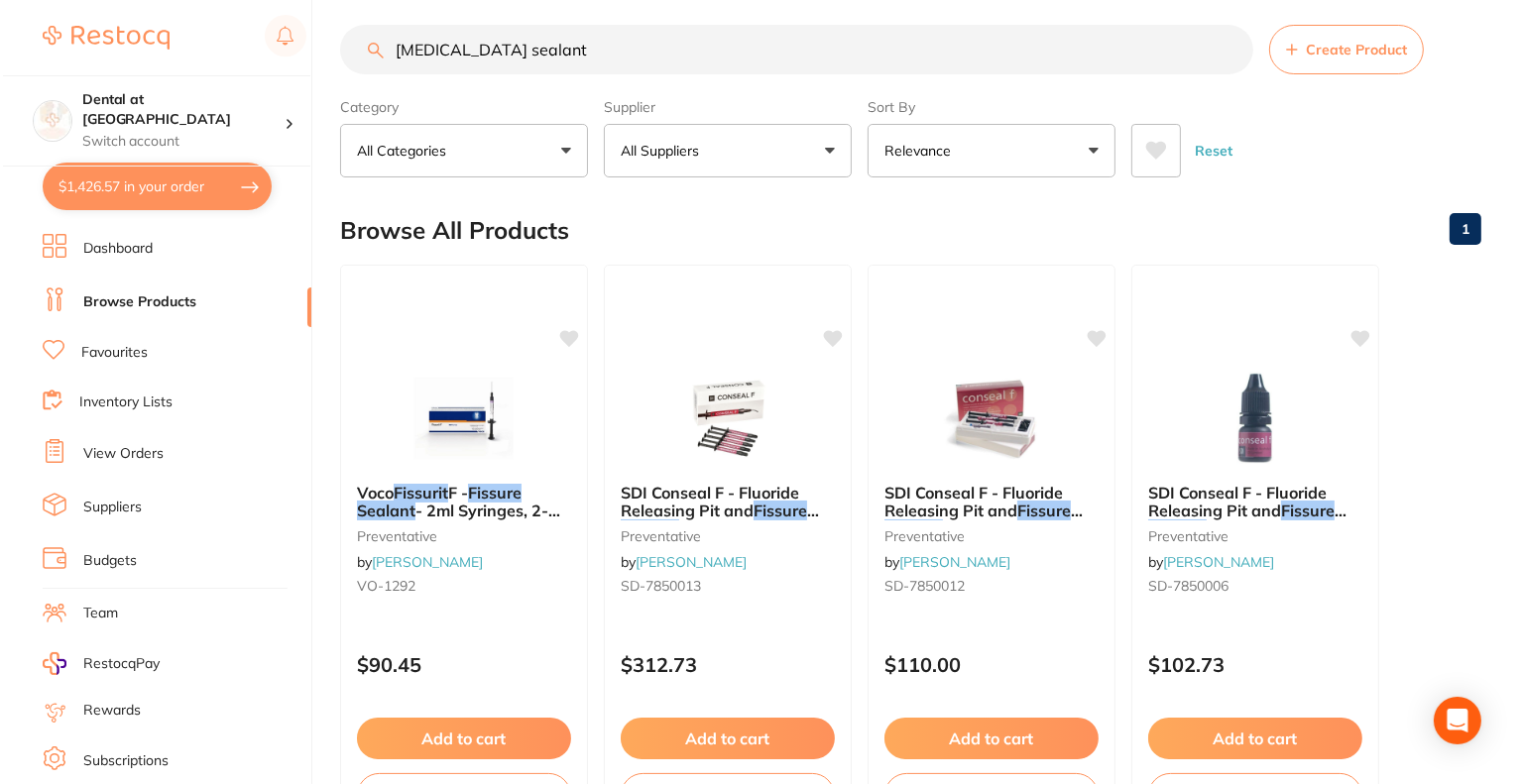 scroll, scrollTop: 0, scrollLeft: 0, axis: both 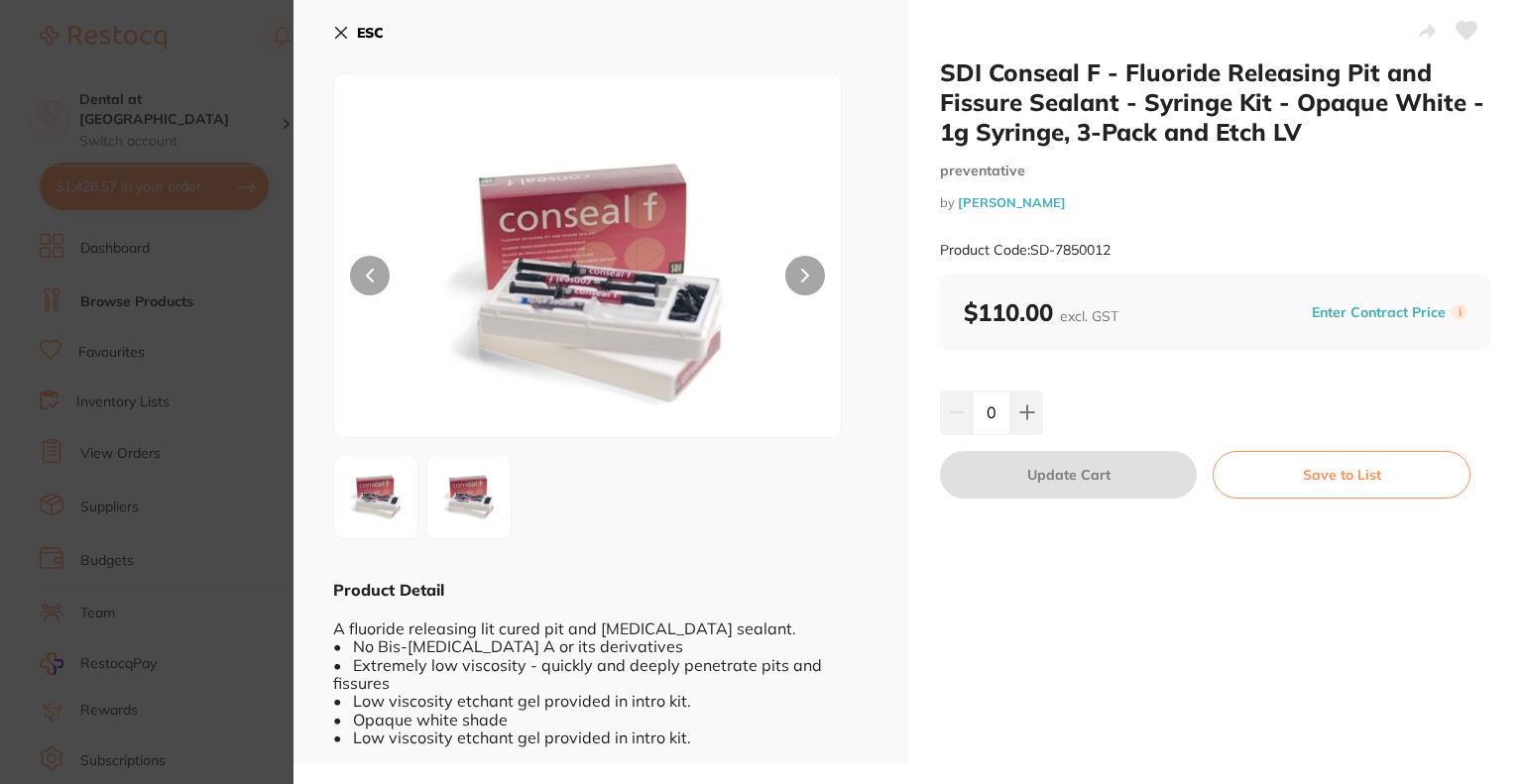 click 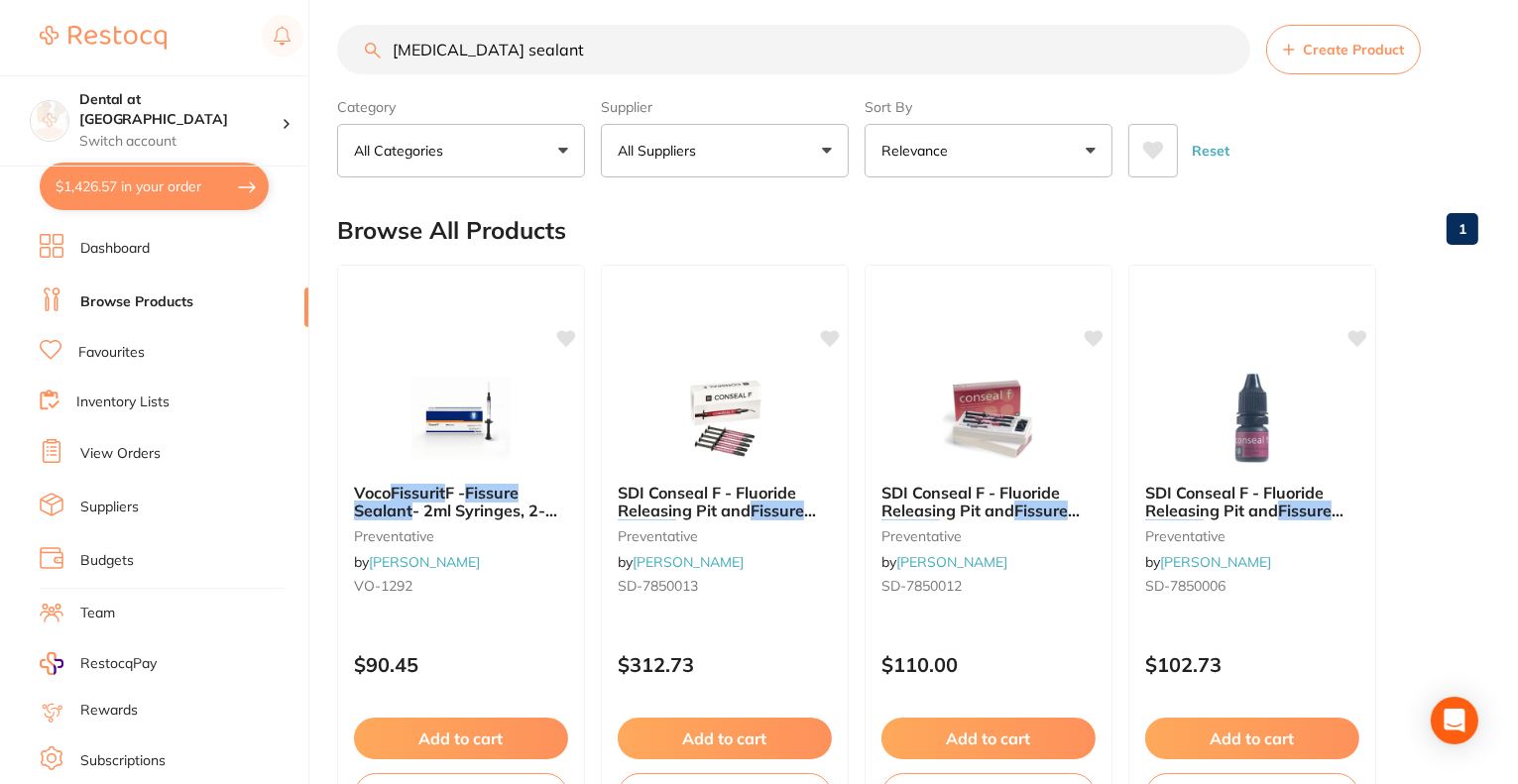 scroll, scrollTop: 114, scrollLeft: 0, axis: vertical 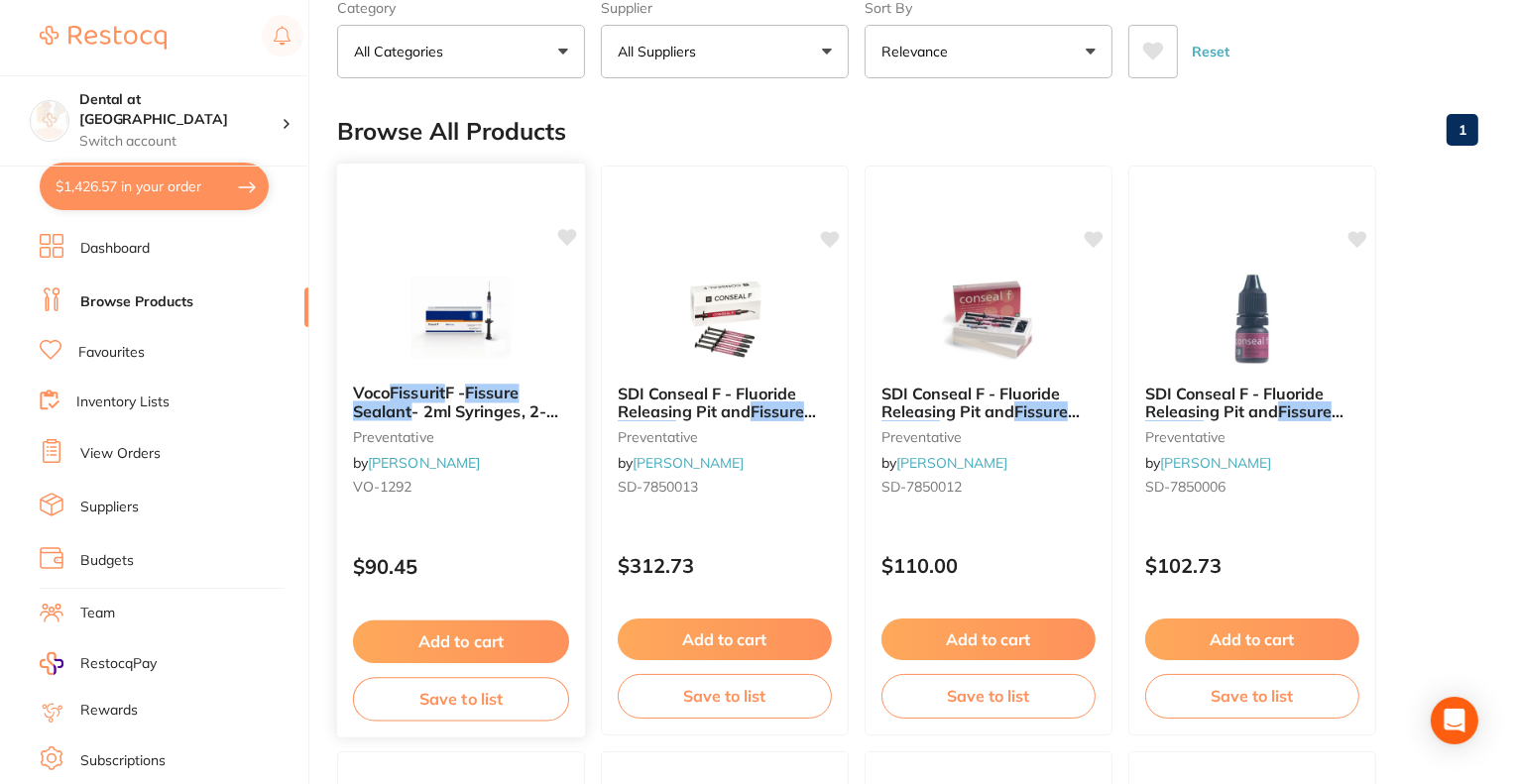click on "- 2ml Syringes, 2-Pack" at bounding box center (455, 420) 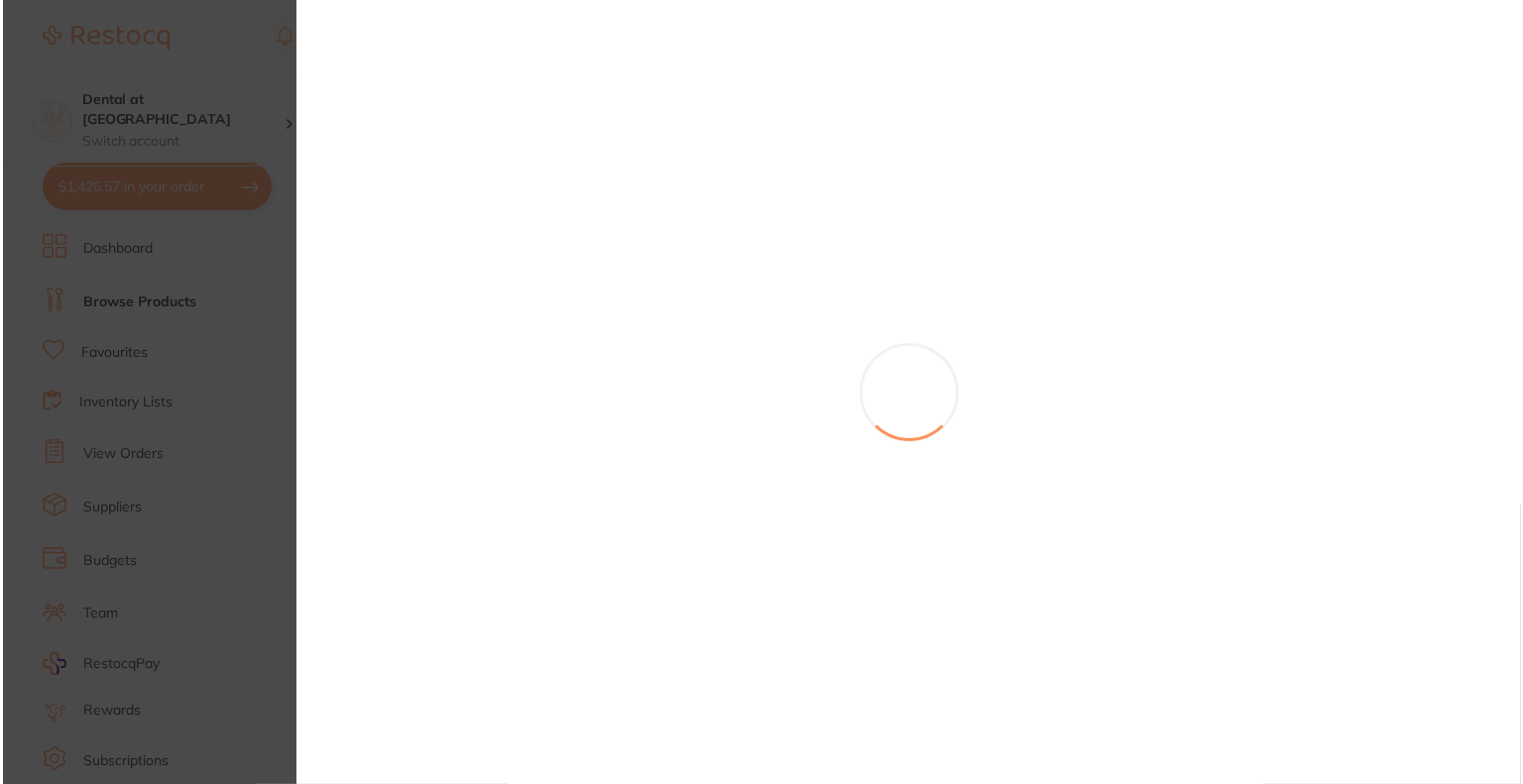 scroll, scrollTop: 0, scrollLeft: 0, axis: both 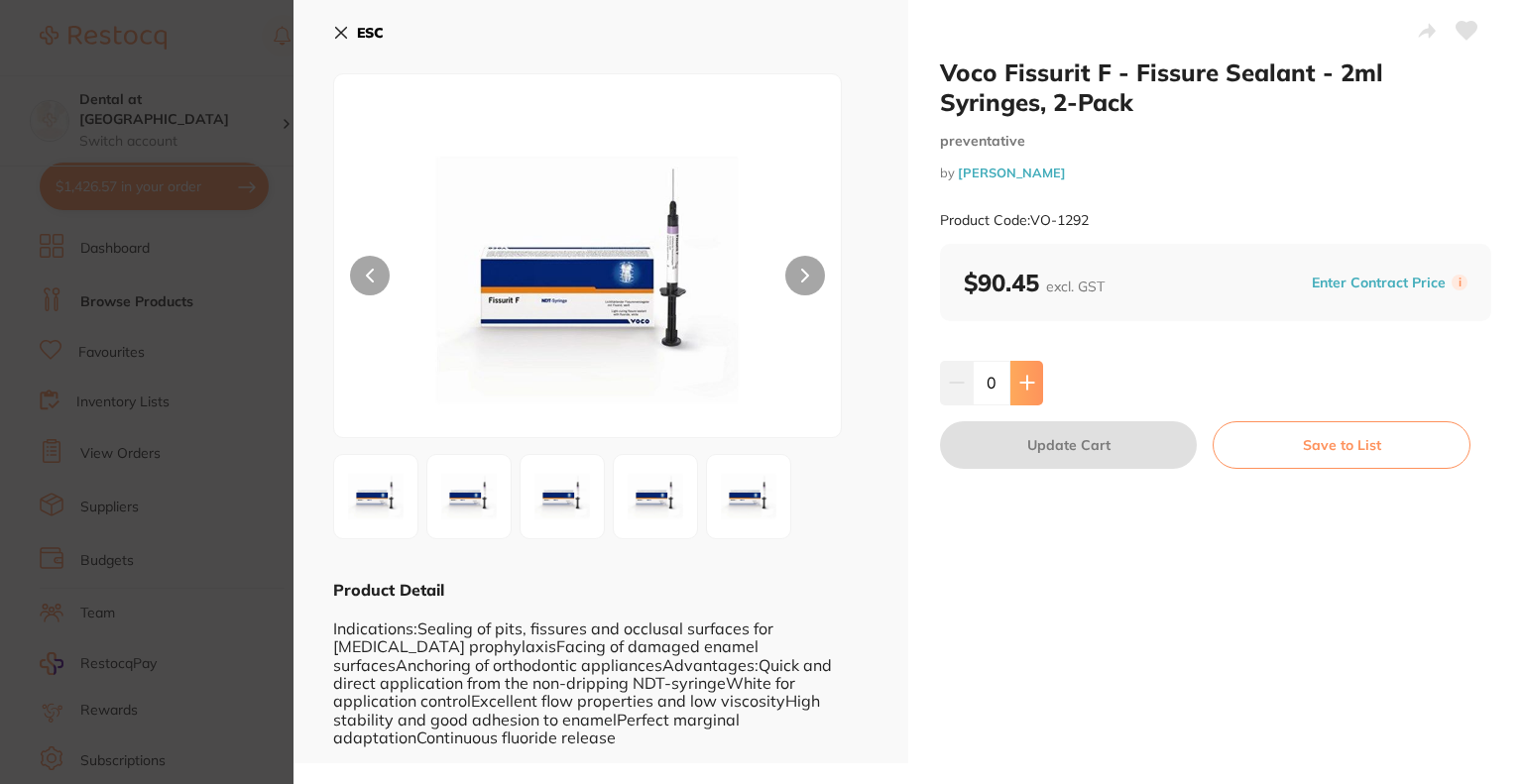 click 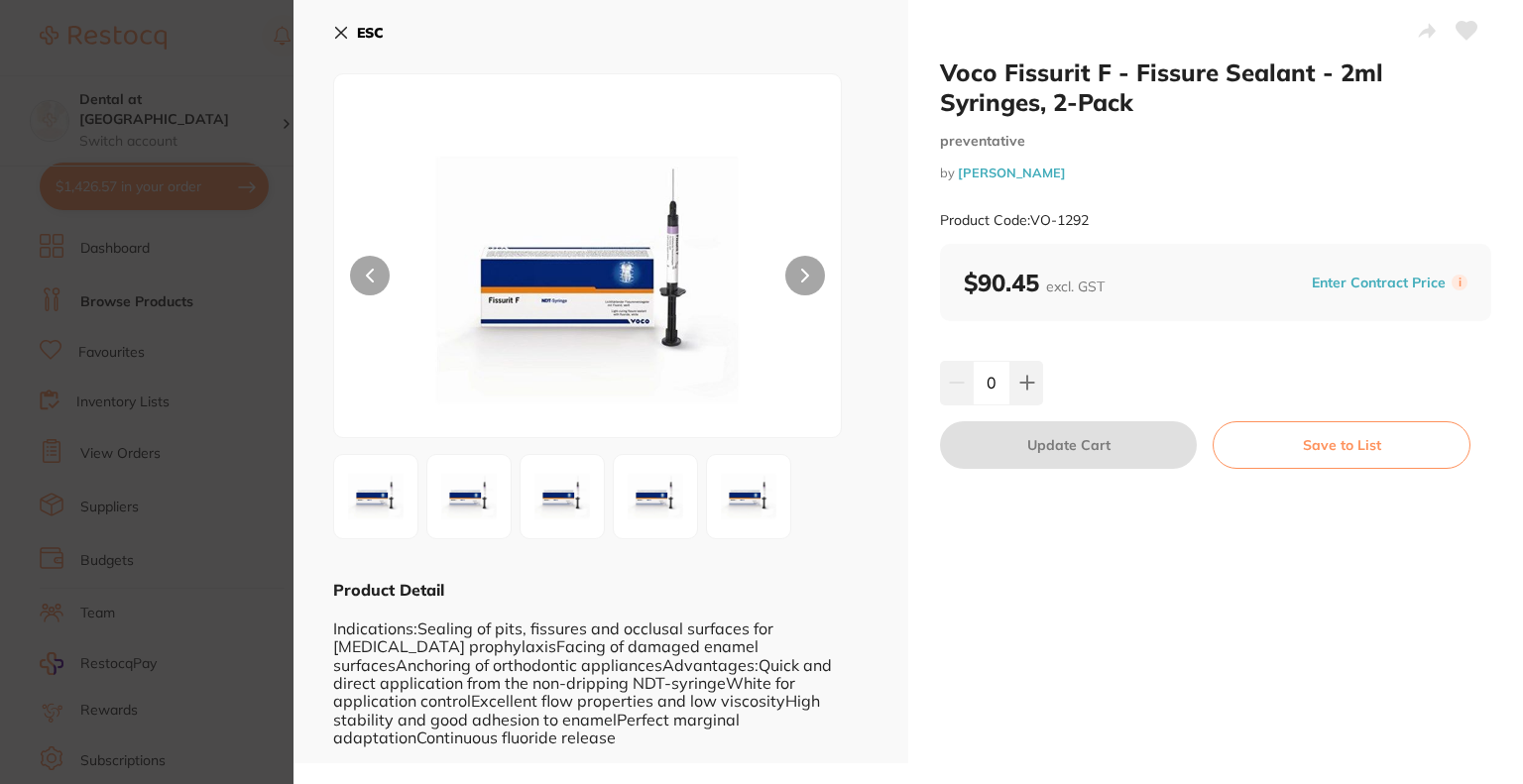 type on "1" 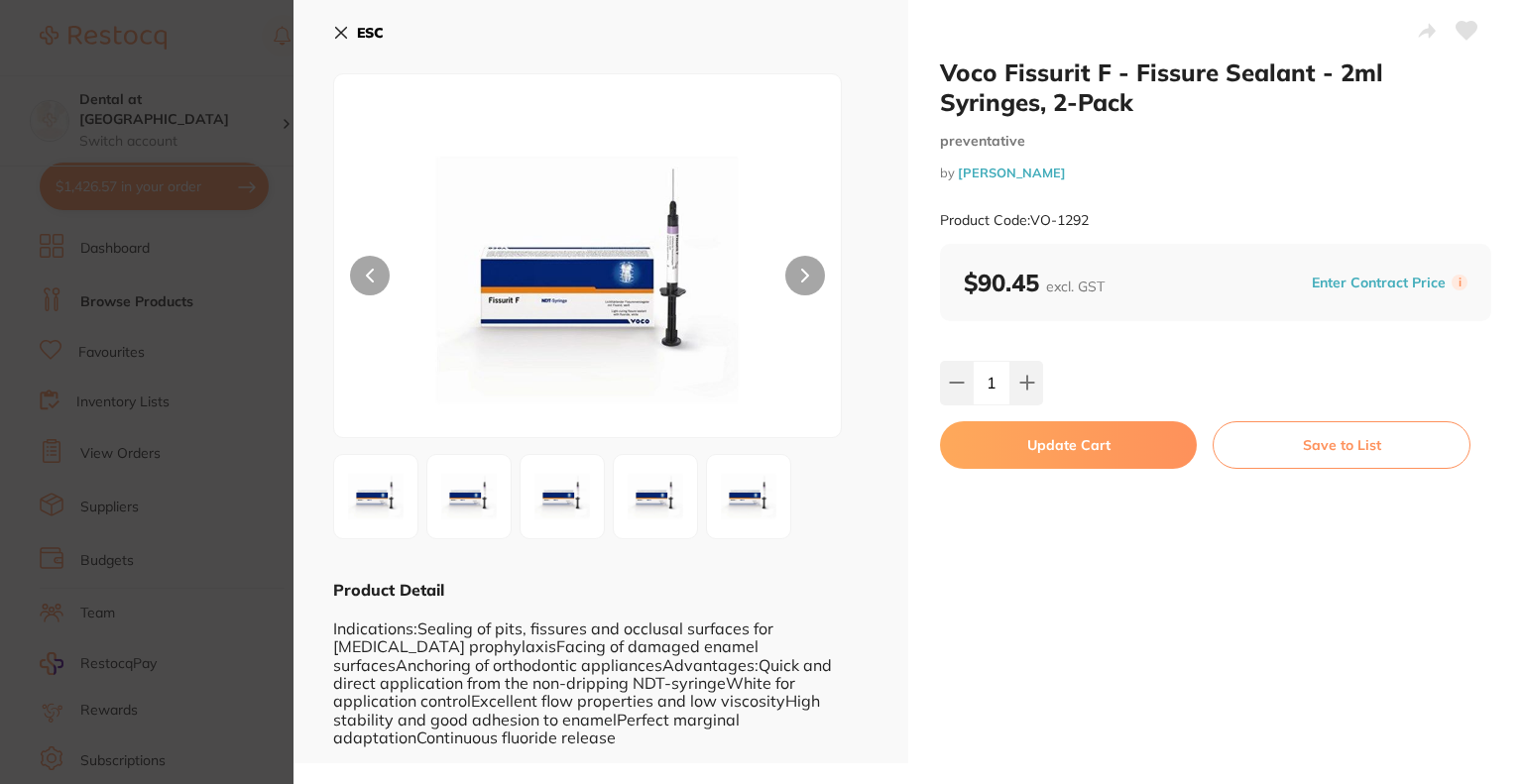 click on "Update Cart" at bounding box center [1068, 445] 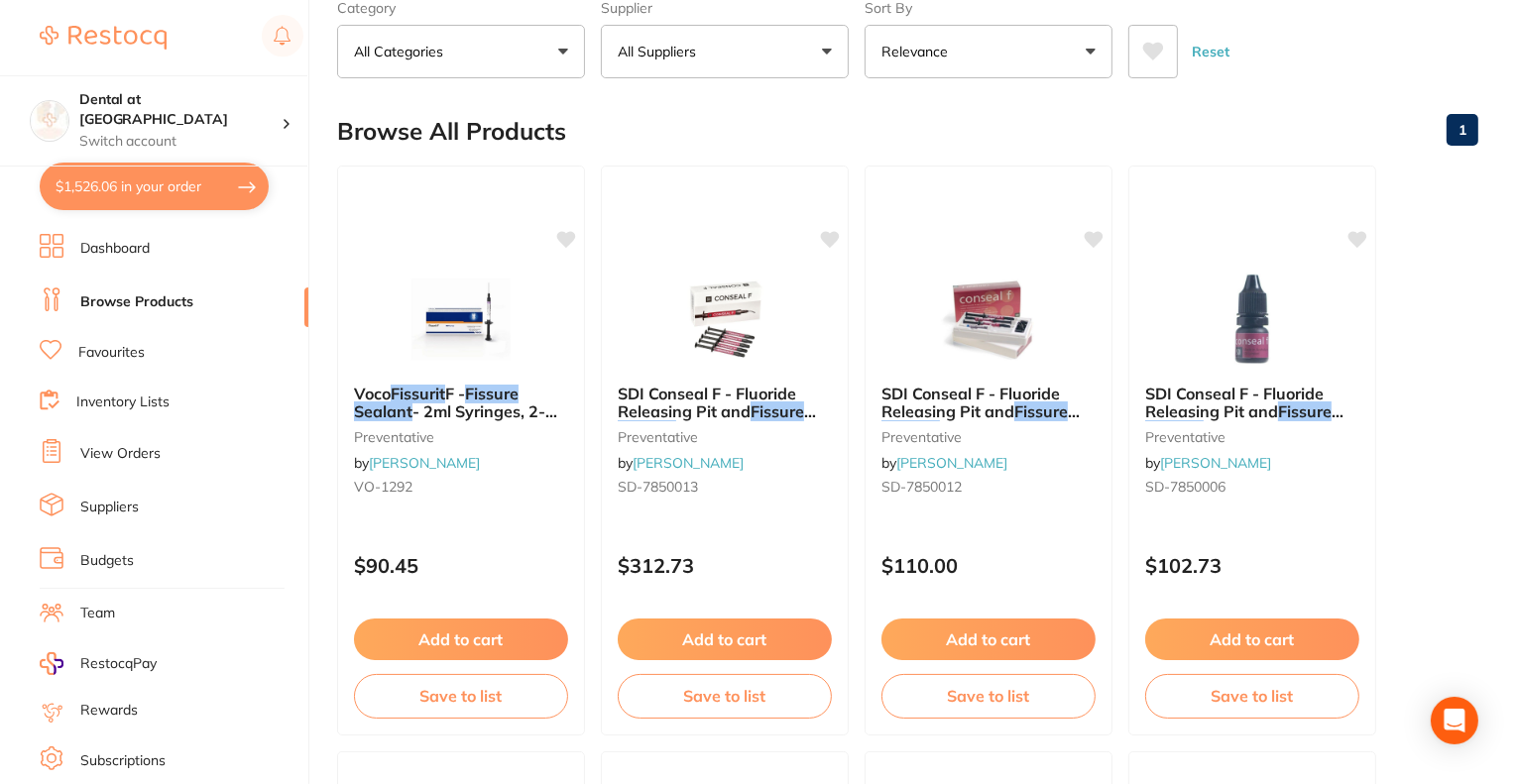 scroll, scrollTop: 0, scrollLeft: 0, axis: both 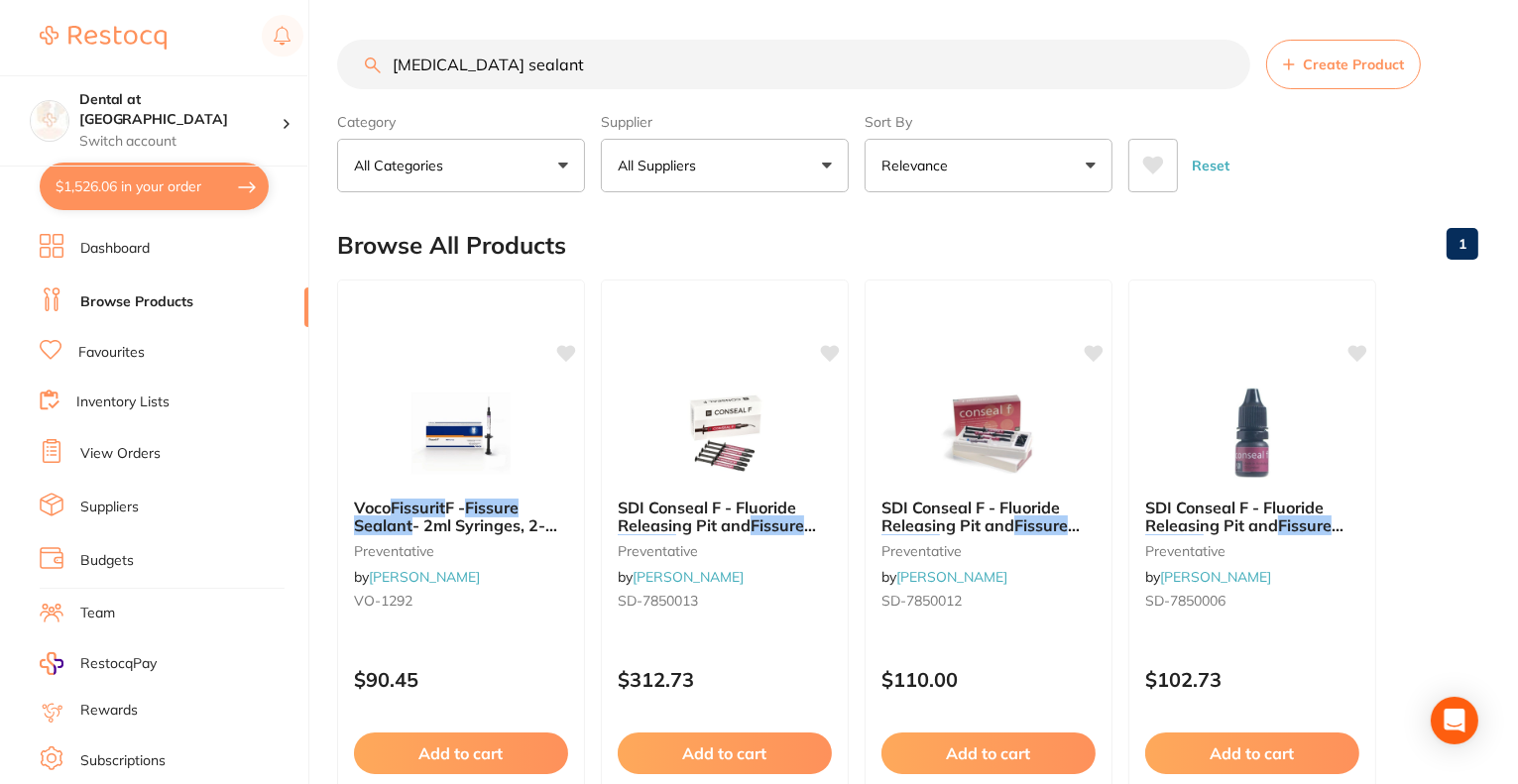 drag, startPoint x: 575, startPoint y: 47, endPoint x: 311, endPoint y: 70, distance: 265 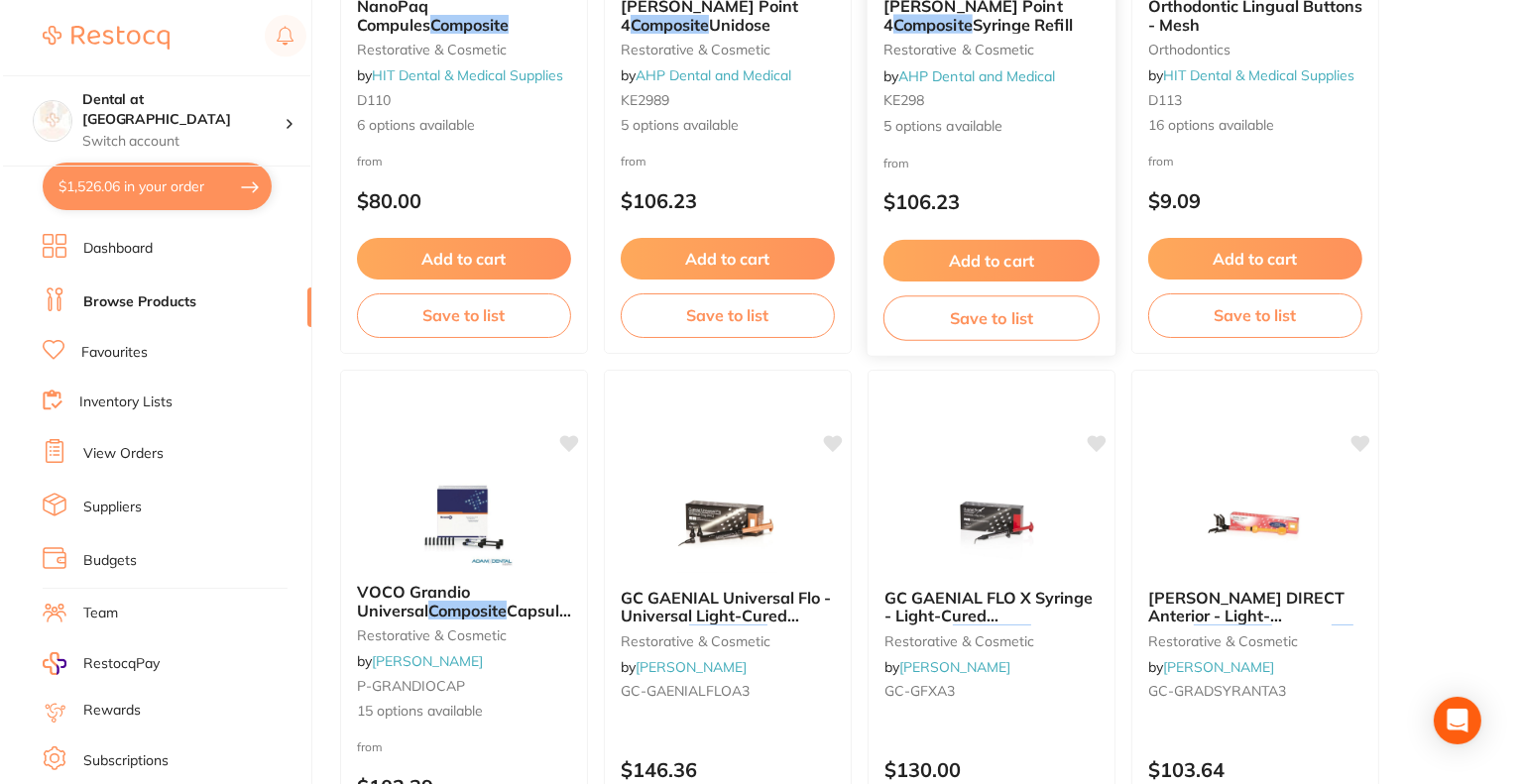 scroll, scrollTop: 0, scrollLeft: 0, axis: both 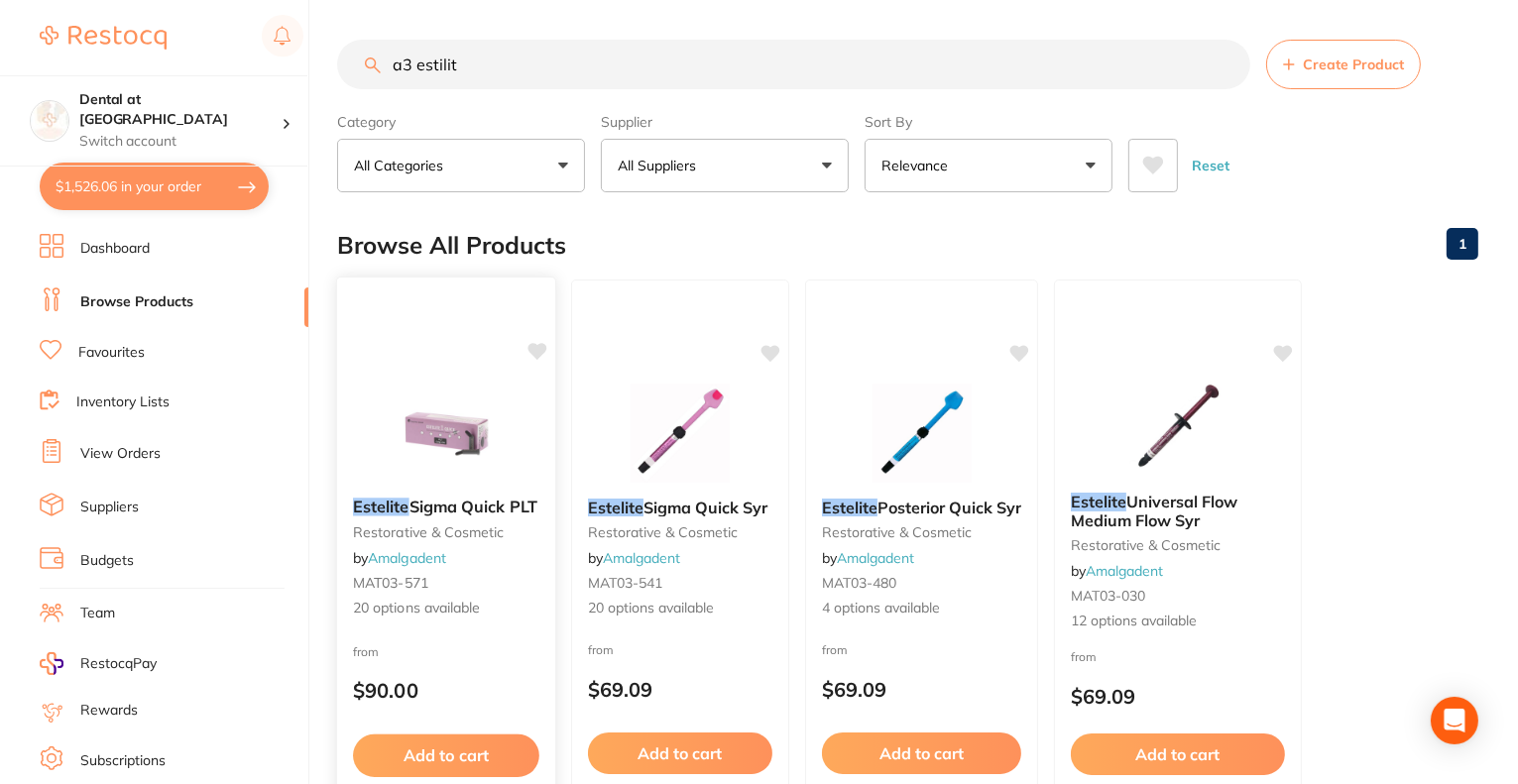 type on "a3 estilit" 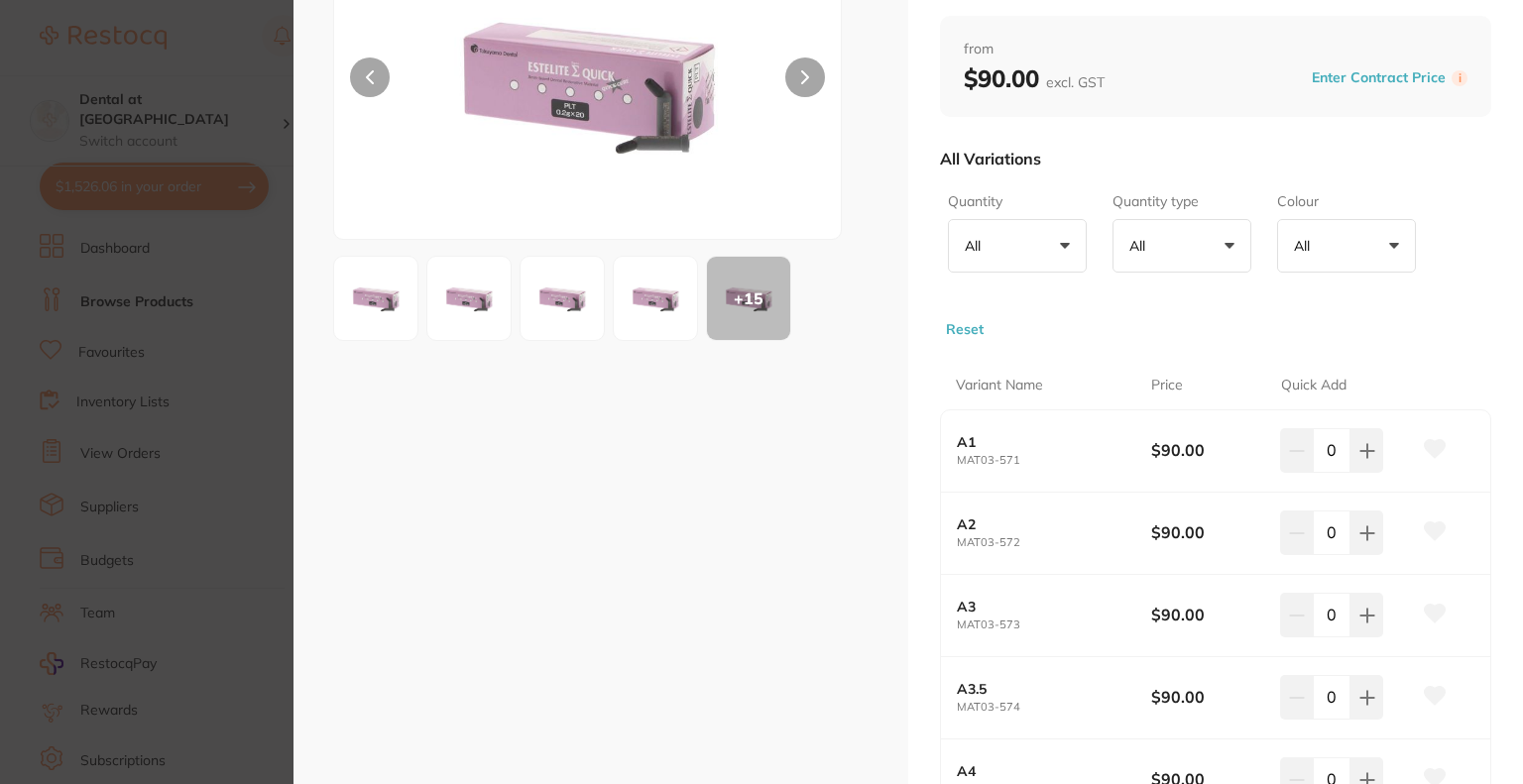 scroll, scrollTop: 396, scrollLeft: 0, axis: vertical 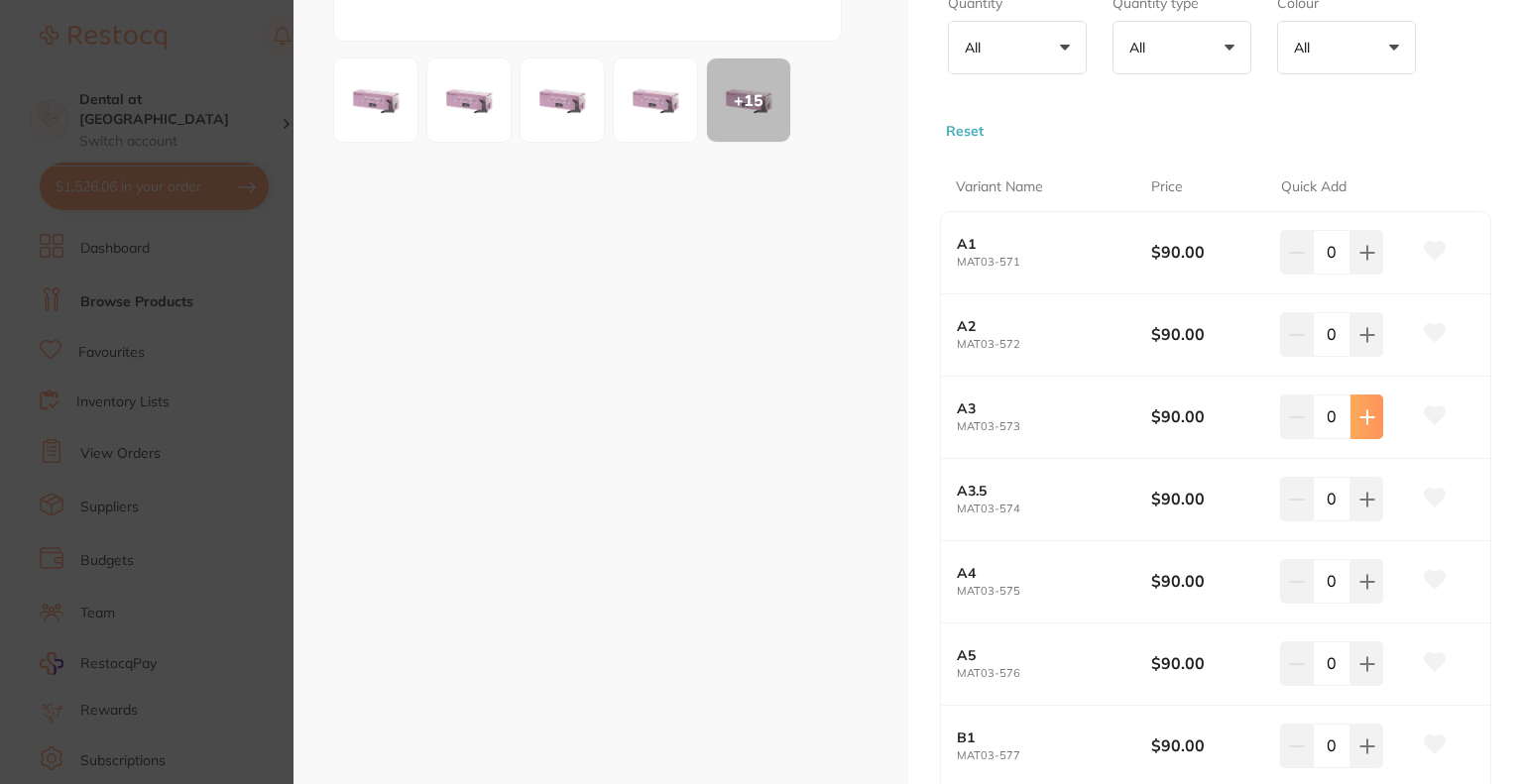 click 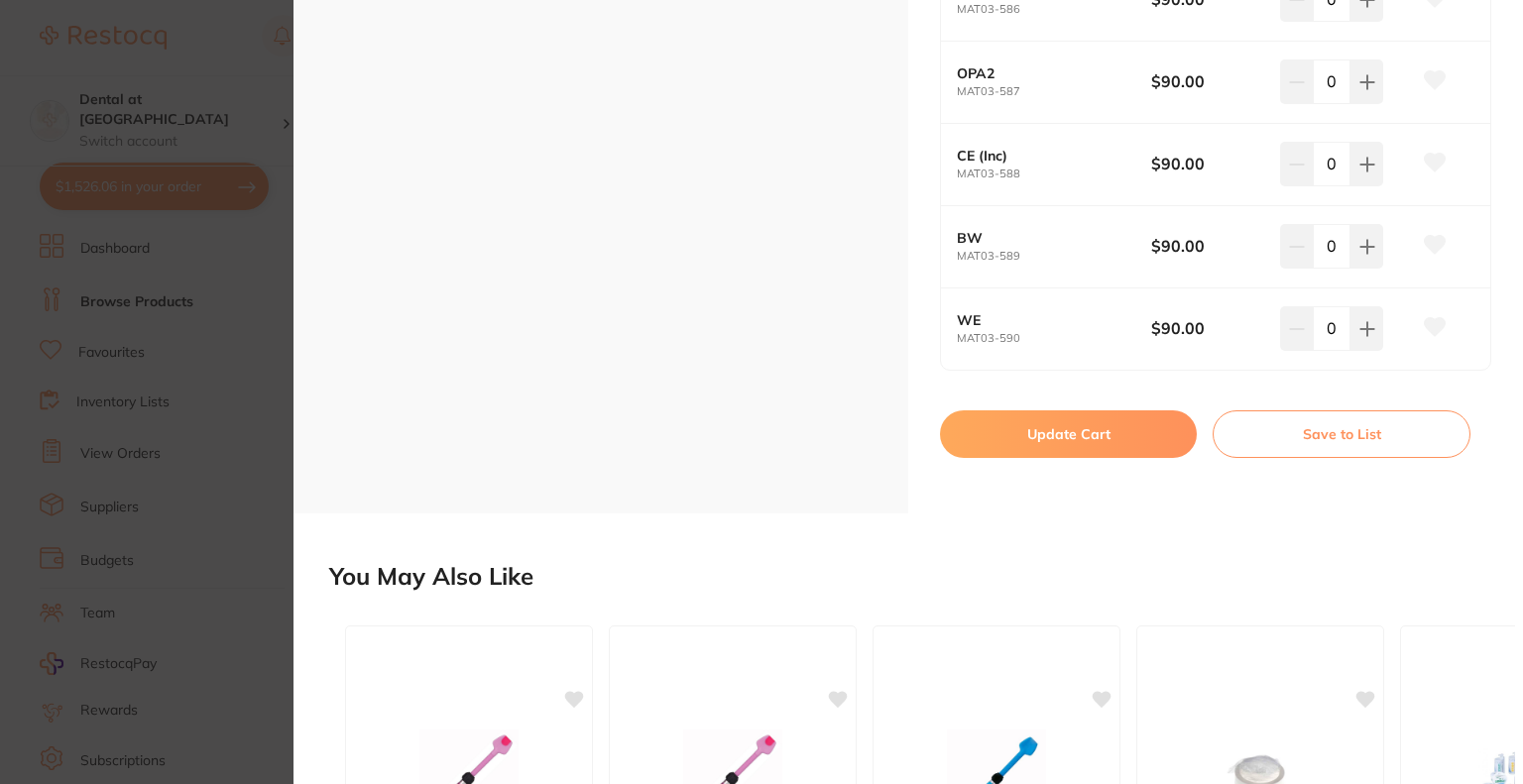 scroll, scrollTop: 1982, scrollLeft: 0, axis: vertical 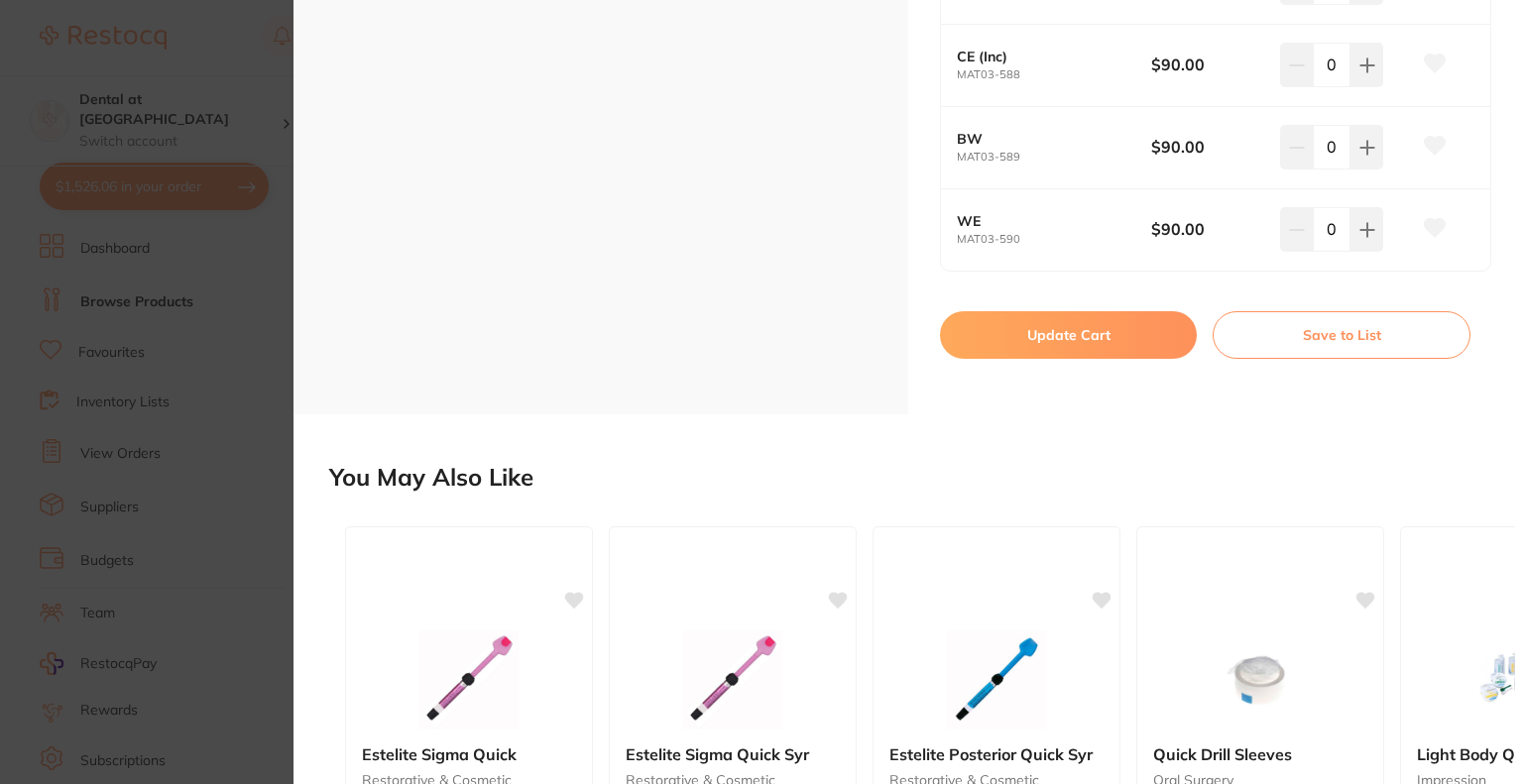 click on "Update Cart" at bounding box center [1068, 335] 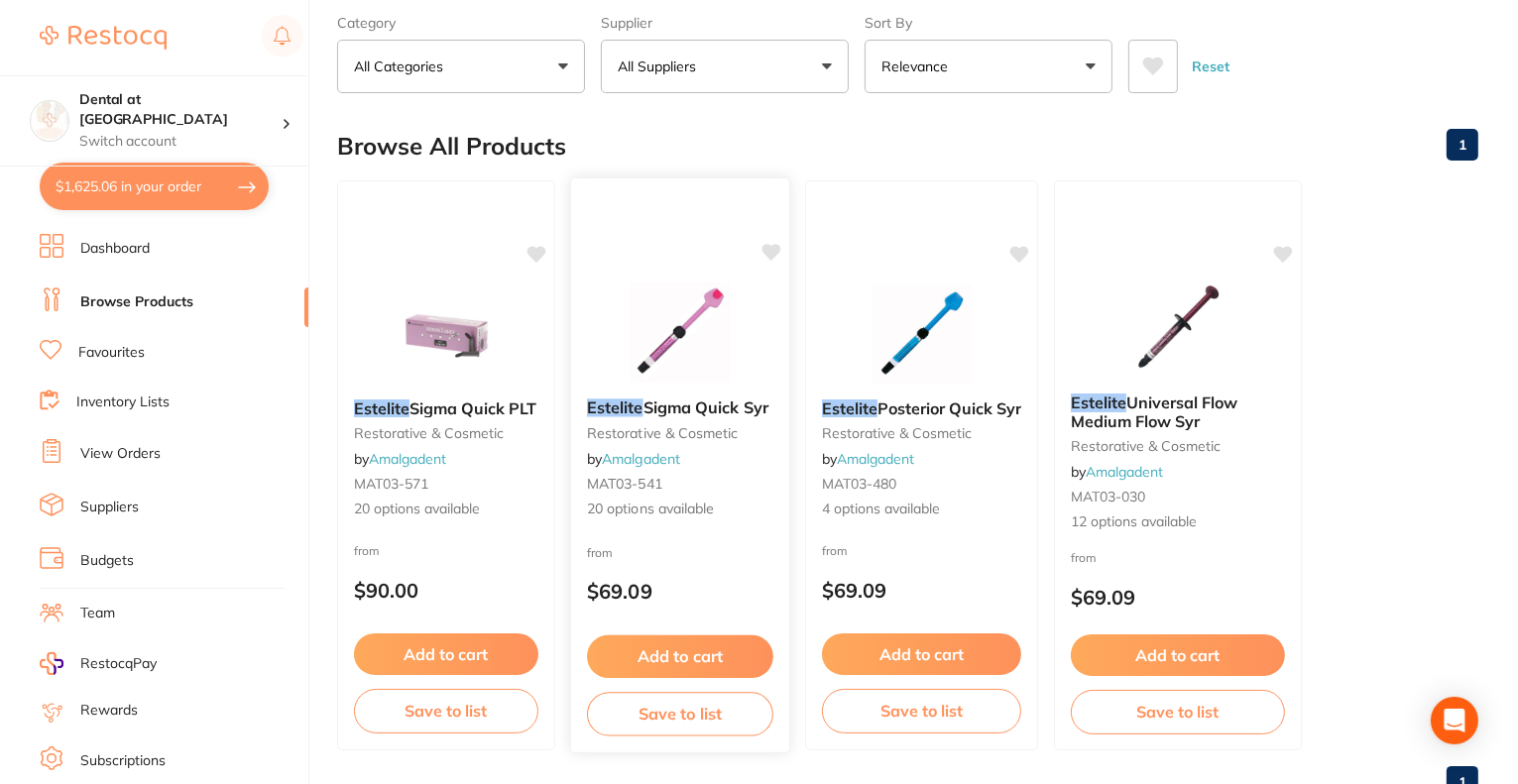 scroll, scrollTop: 0, scrollLeft: 0, axis: both 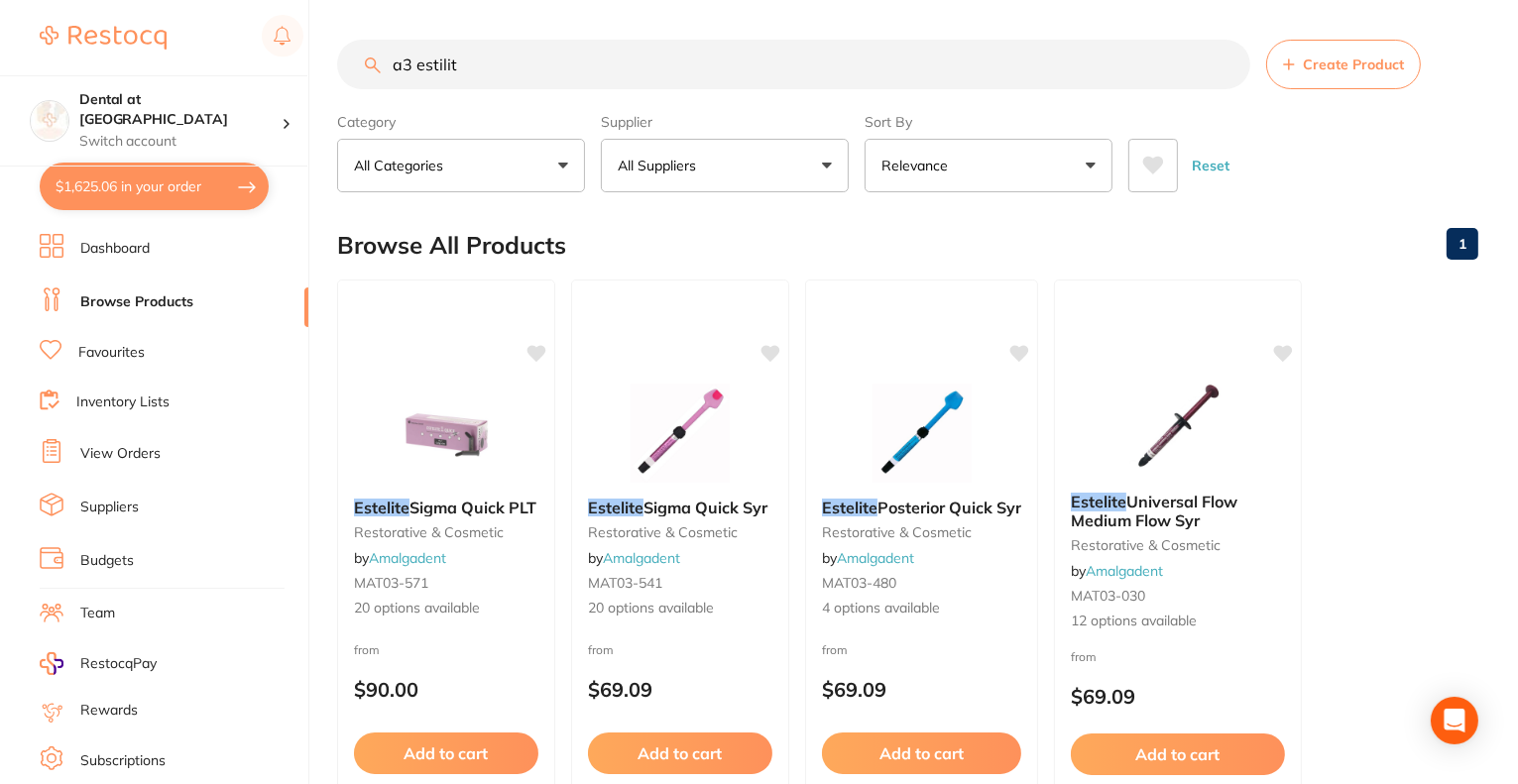 drag, startPoint x: 493, startPoint y: 62, endPoint x: 345, endPoint y: 69, distance: 148.16545 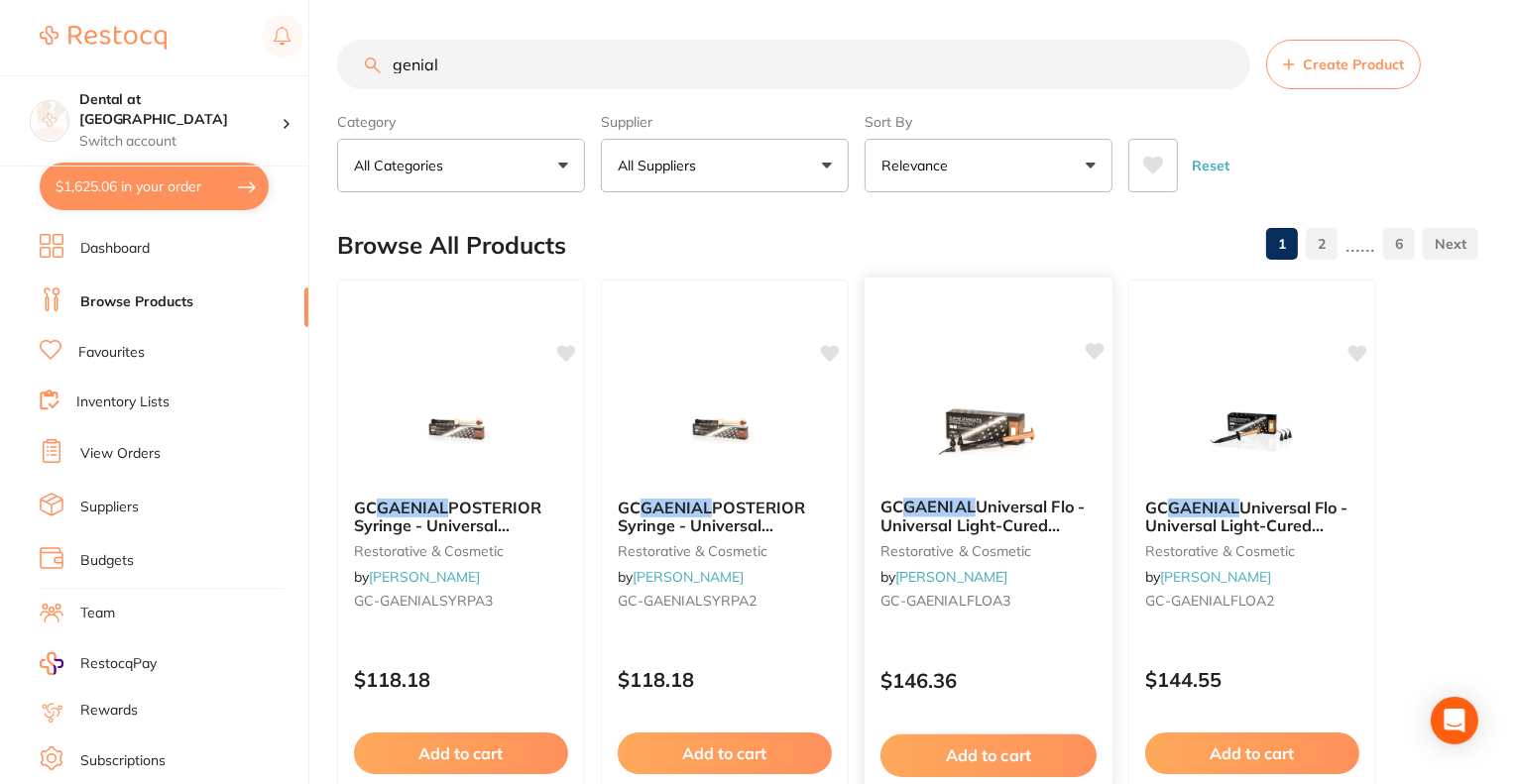 scroll, scrollTop: 99, scrollLeft: 0, axis: vertical 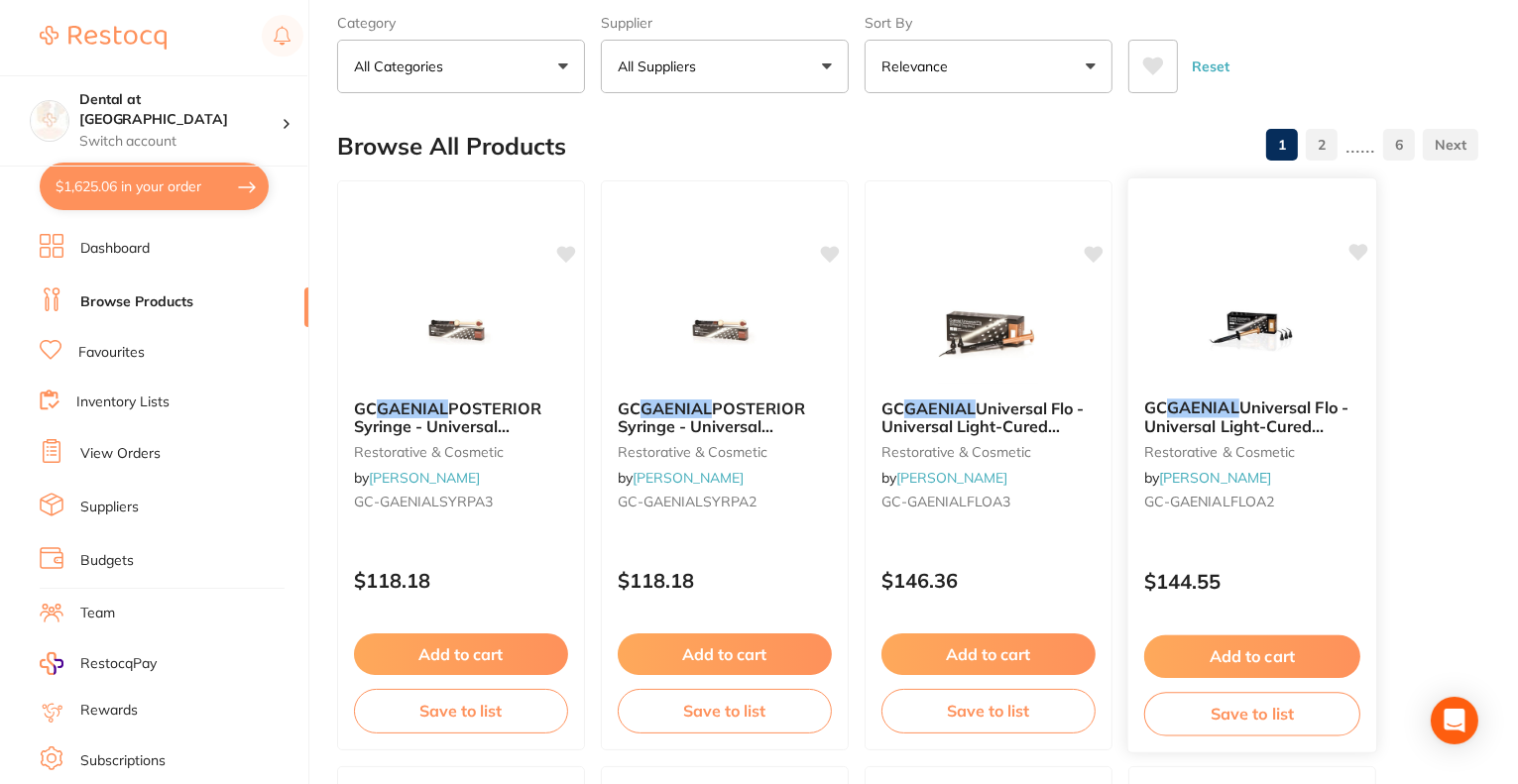 type on "genial" 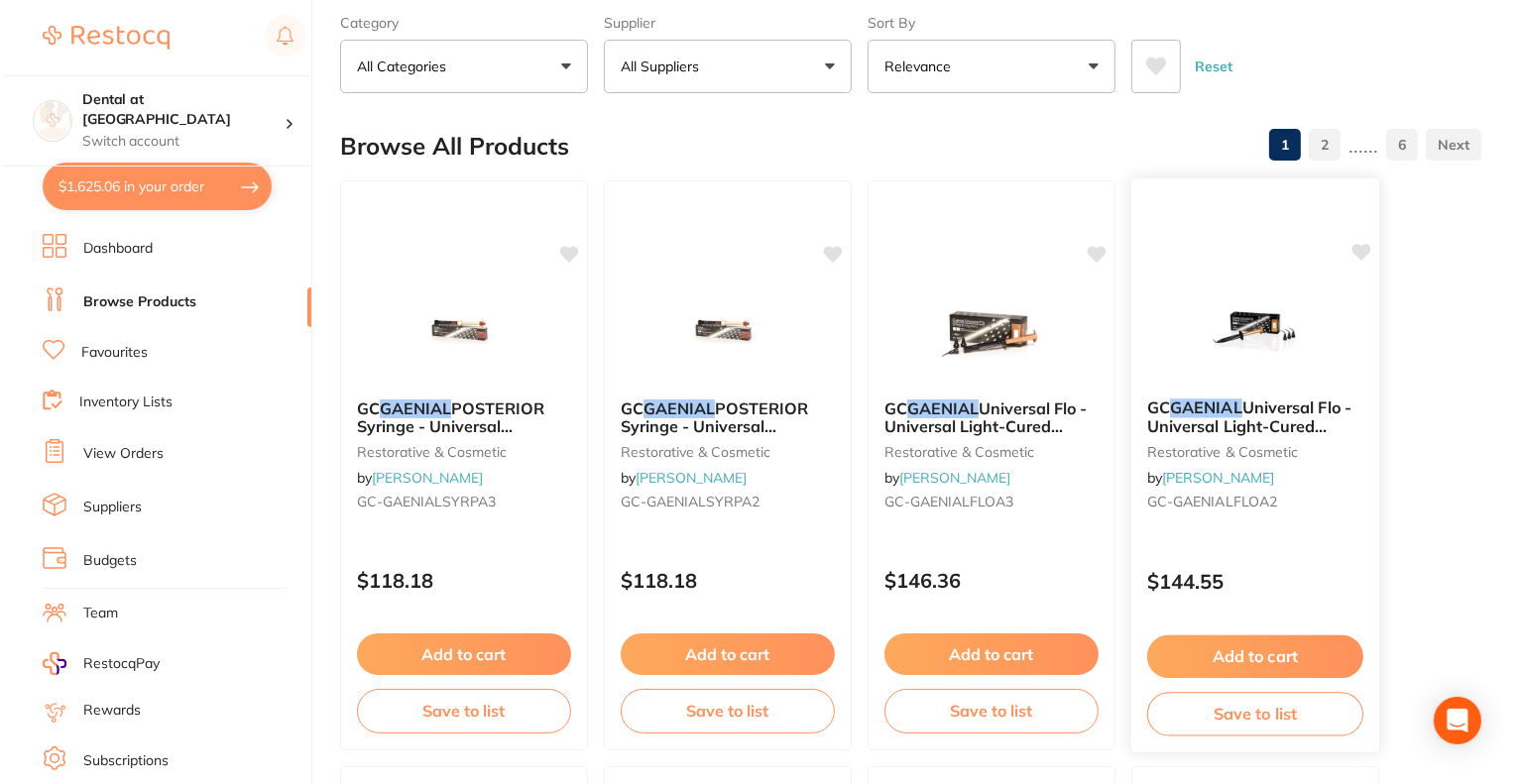 scroll, scrollTop: 0, scrollLeft: 0, axis: both 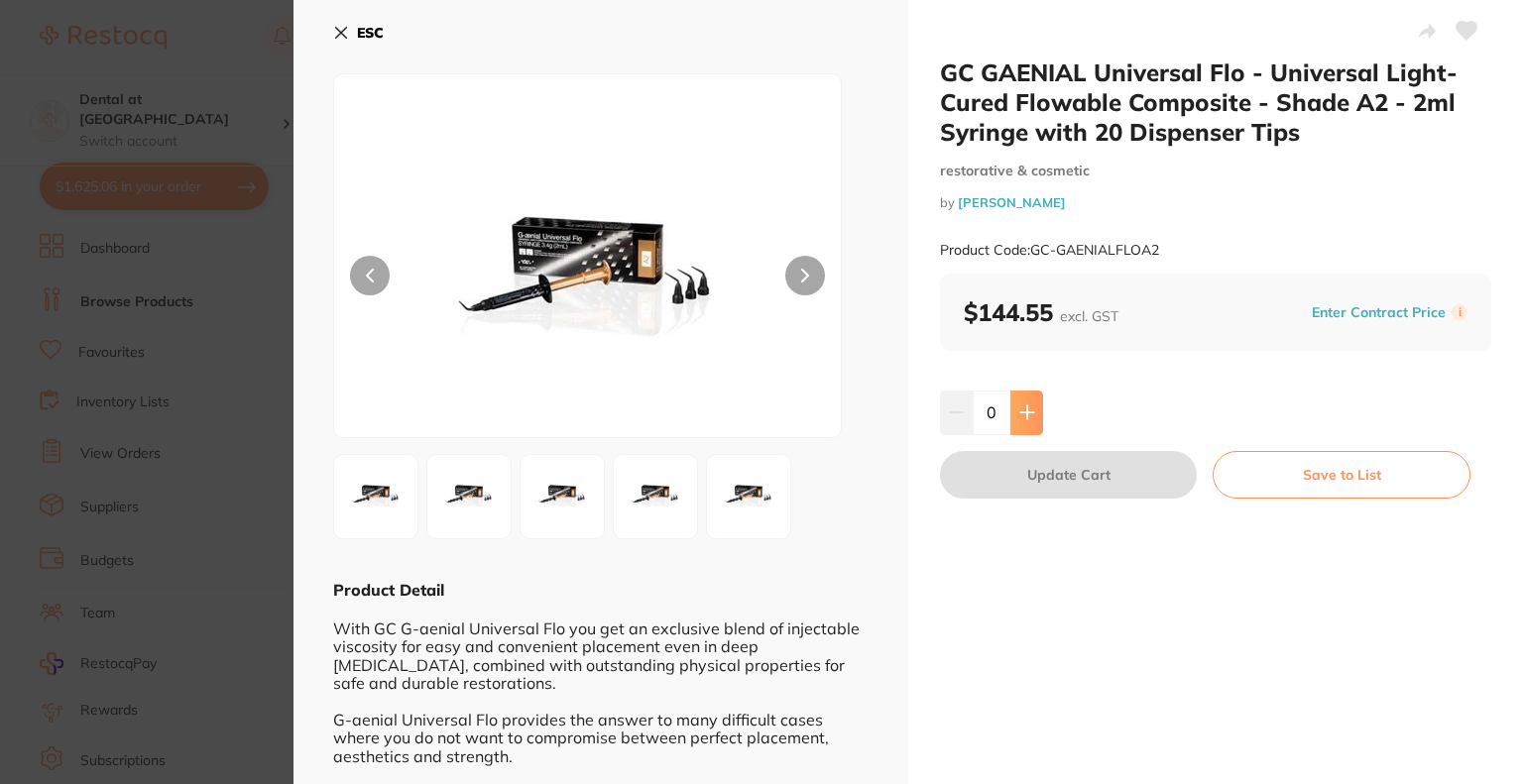 click 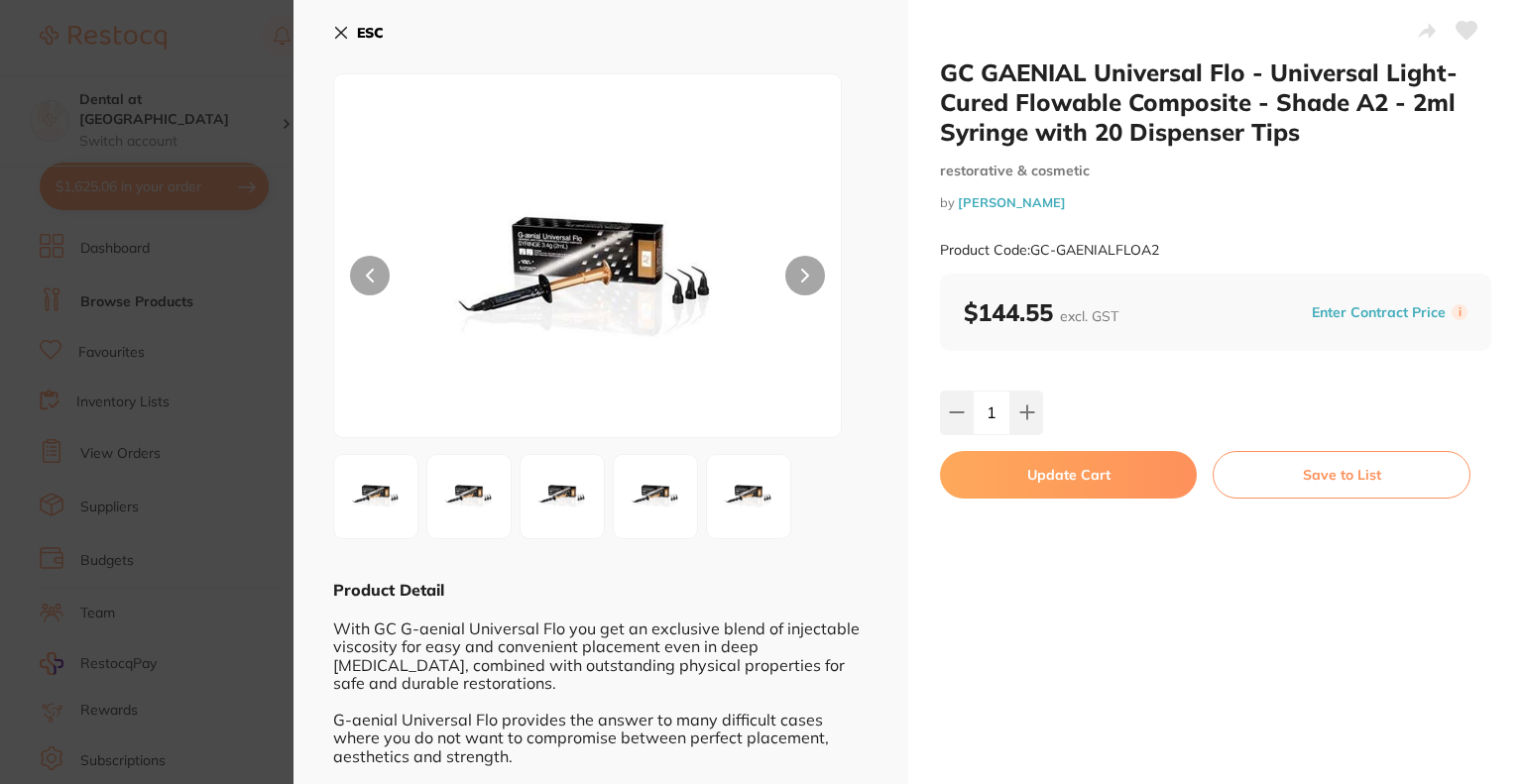 click on "Update Cart" at bounding box center [1068, 475] 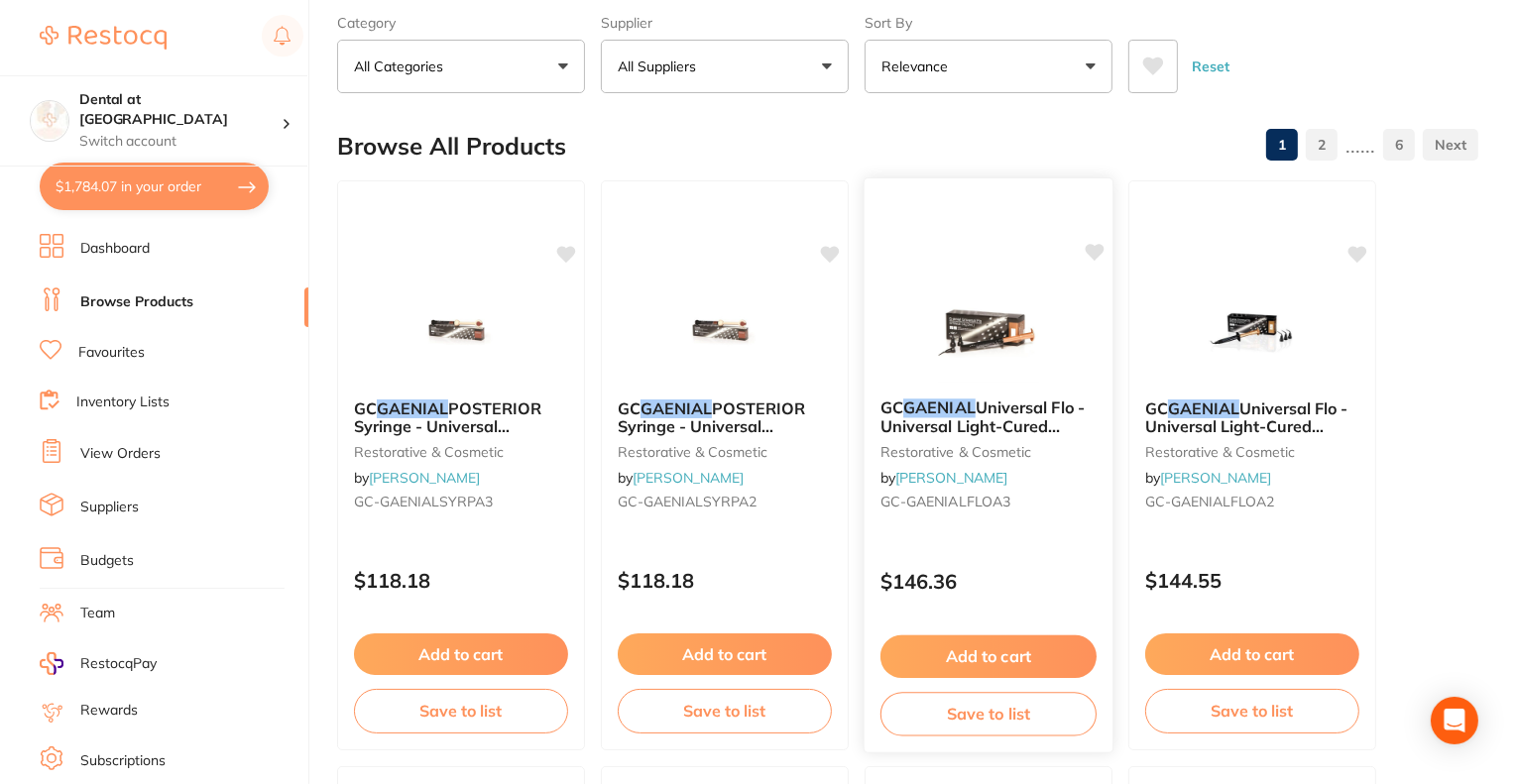 scroll, scrollTop: 0, scrollLeft: 0, axis: both 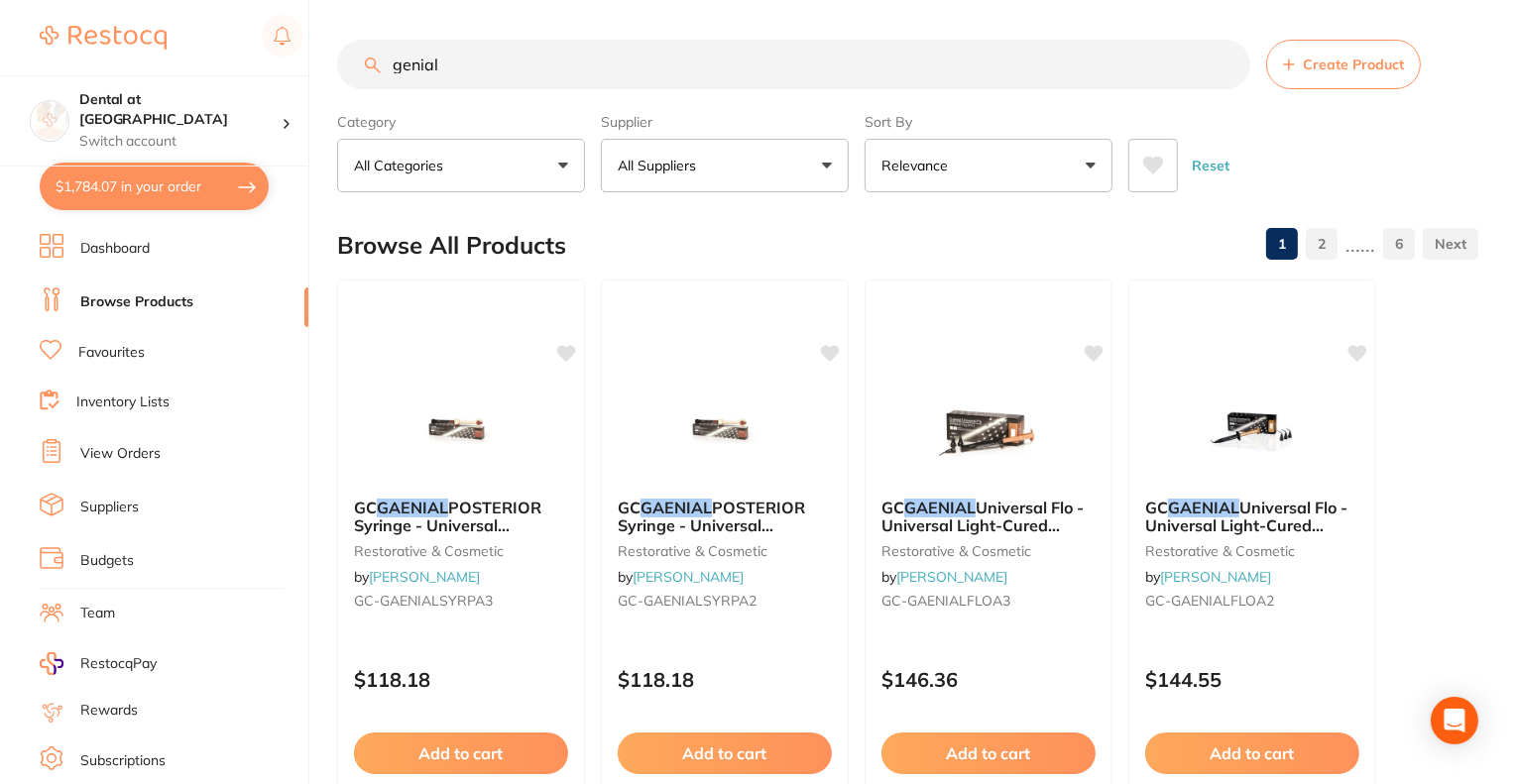 drag, startPoint x: 503, startPoint y: 74, endPoint x: 396, endPoint y: 59, distance: 108.04629 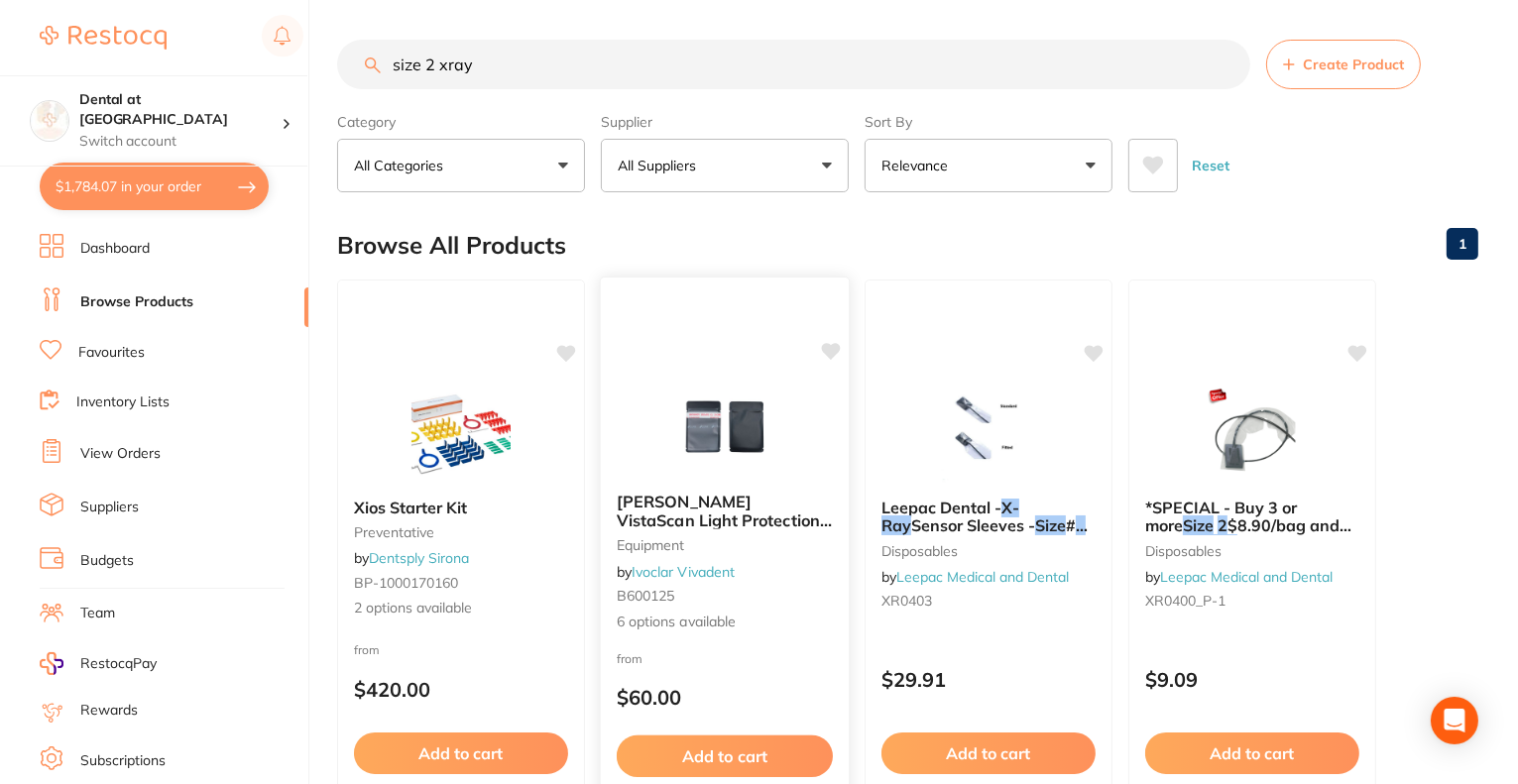 scroll, scrollTop: 99, scrollLeft: 0, axis: vertical 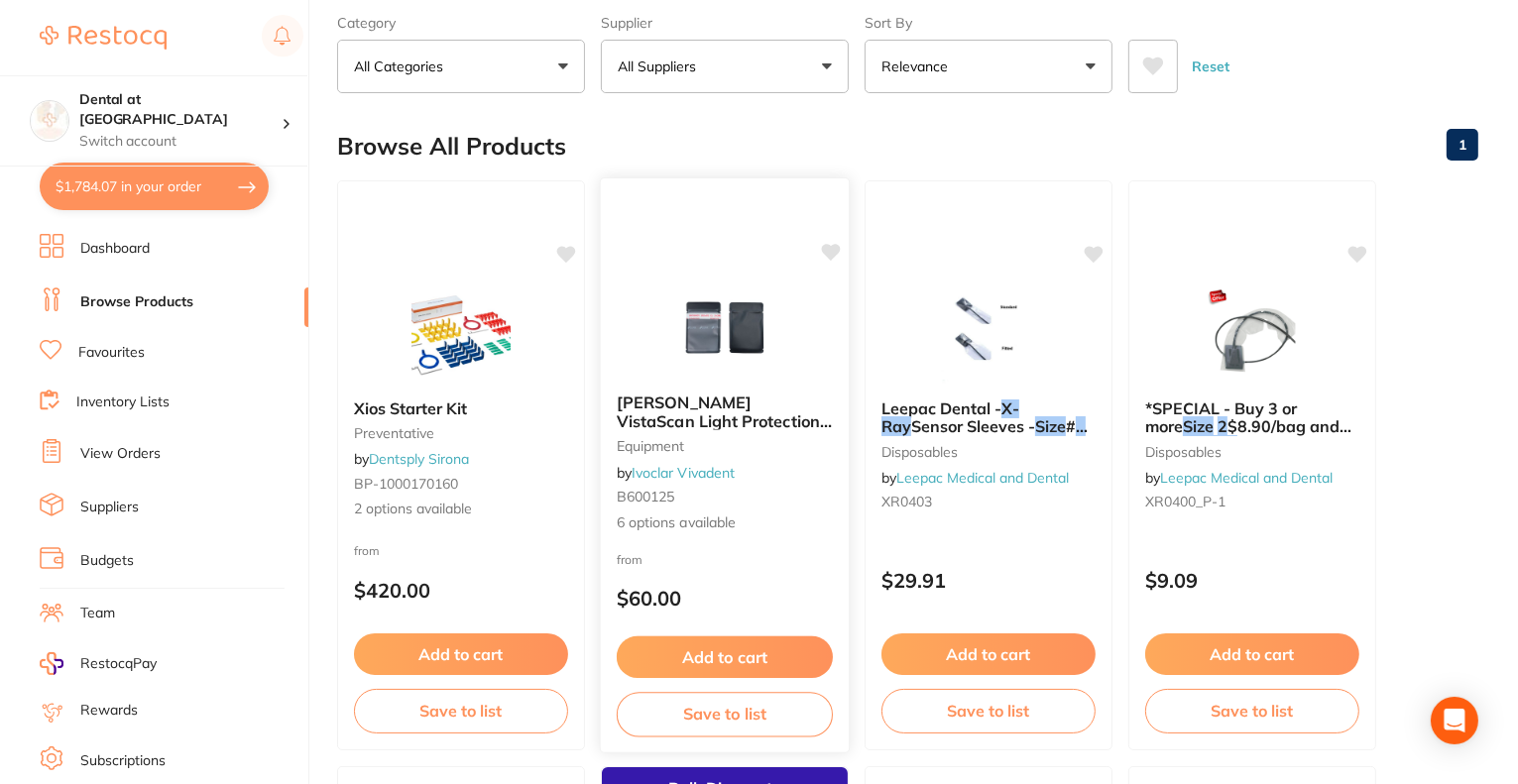 type on "size 2 xray" 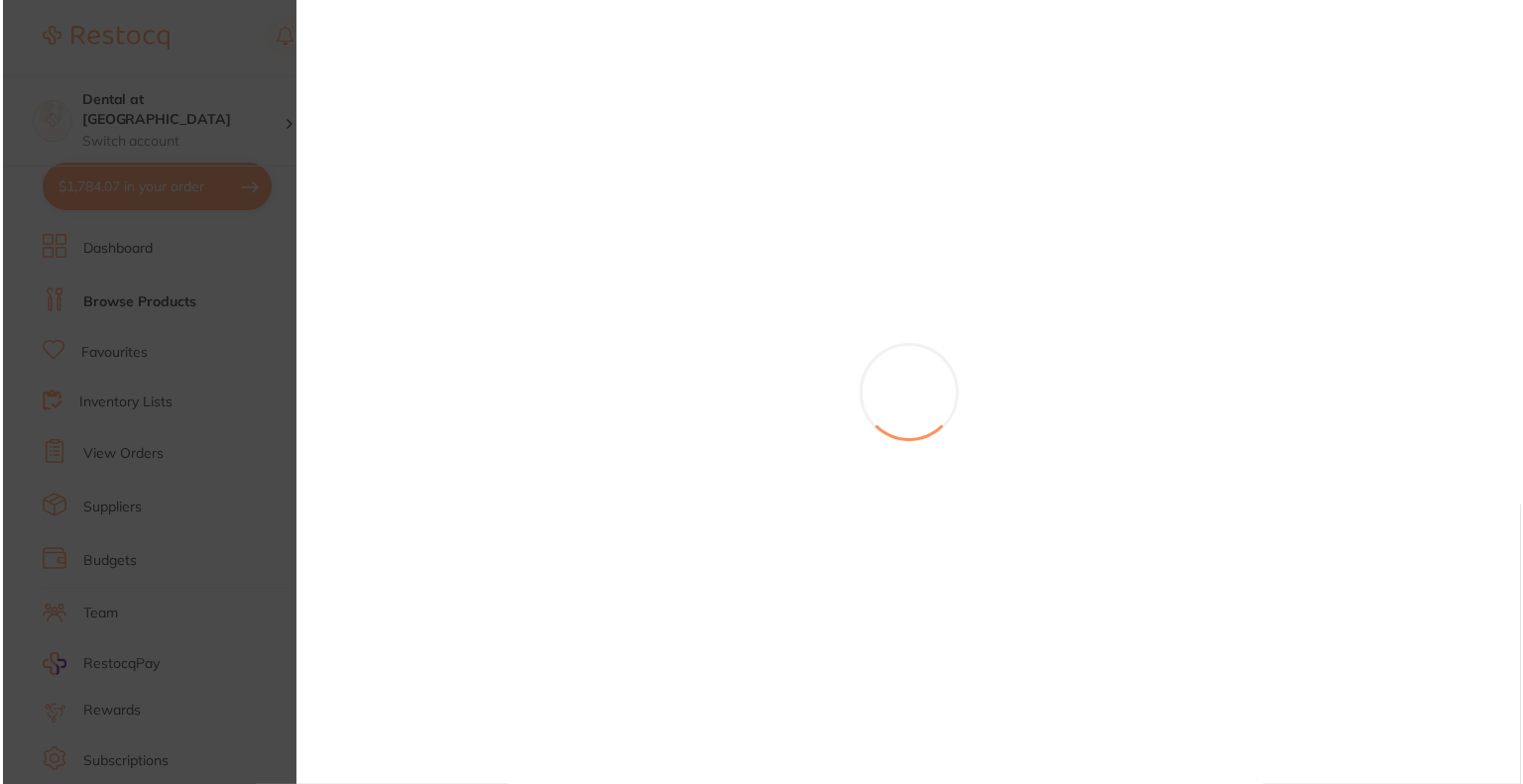 scroll, scrollTop: 0, scrollLeft: 0, axis: both 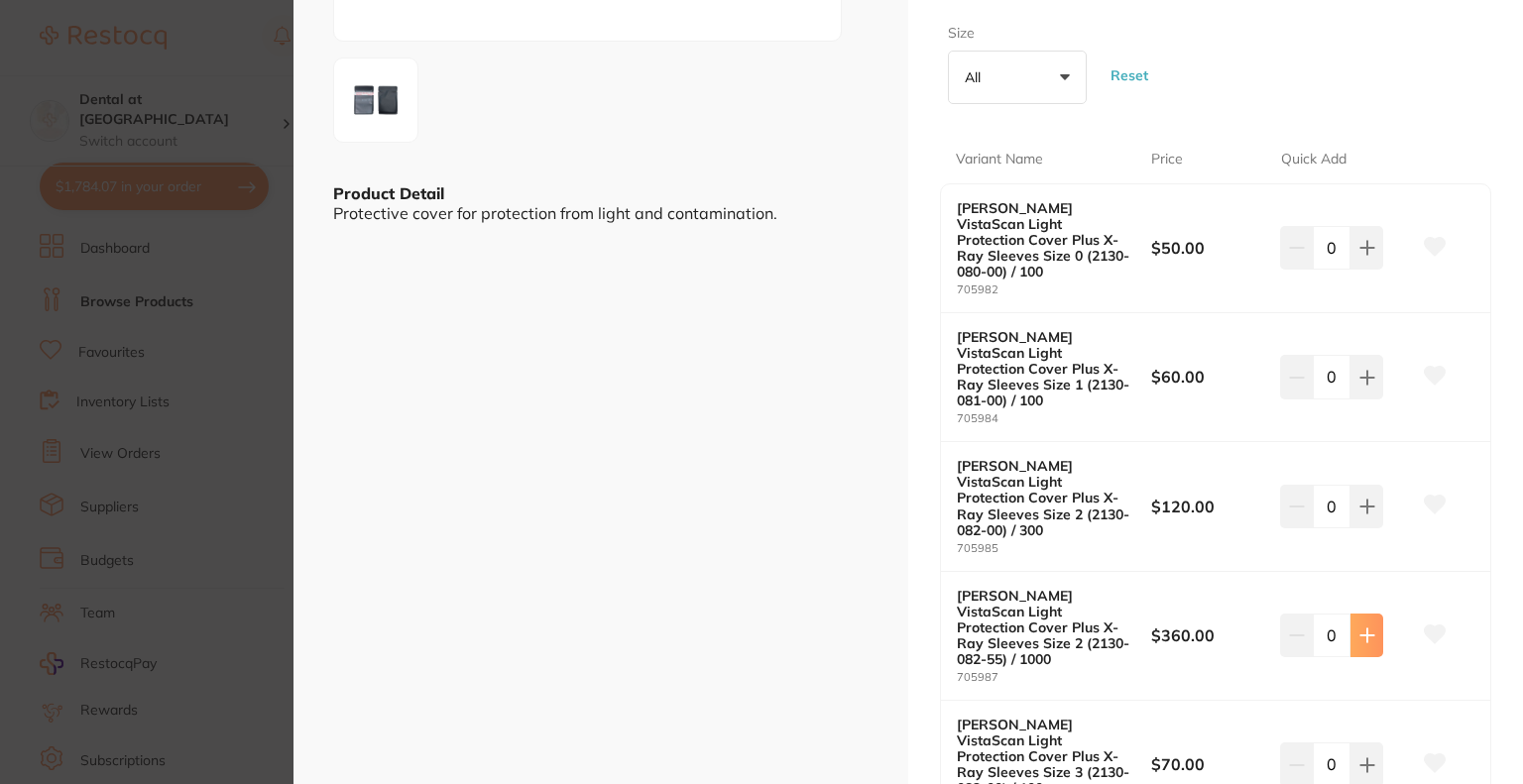 click 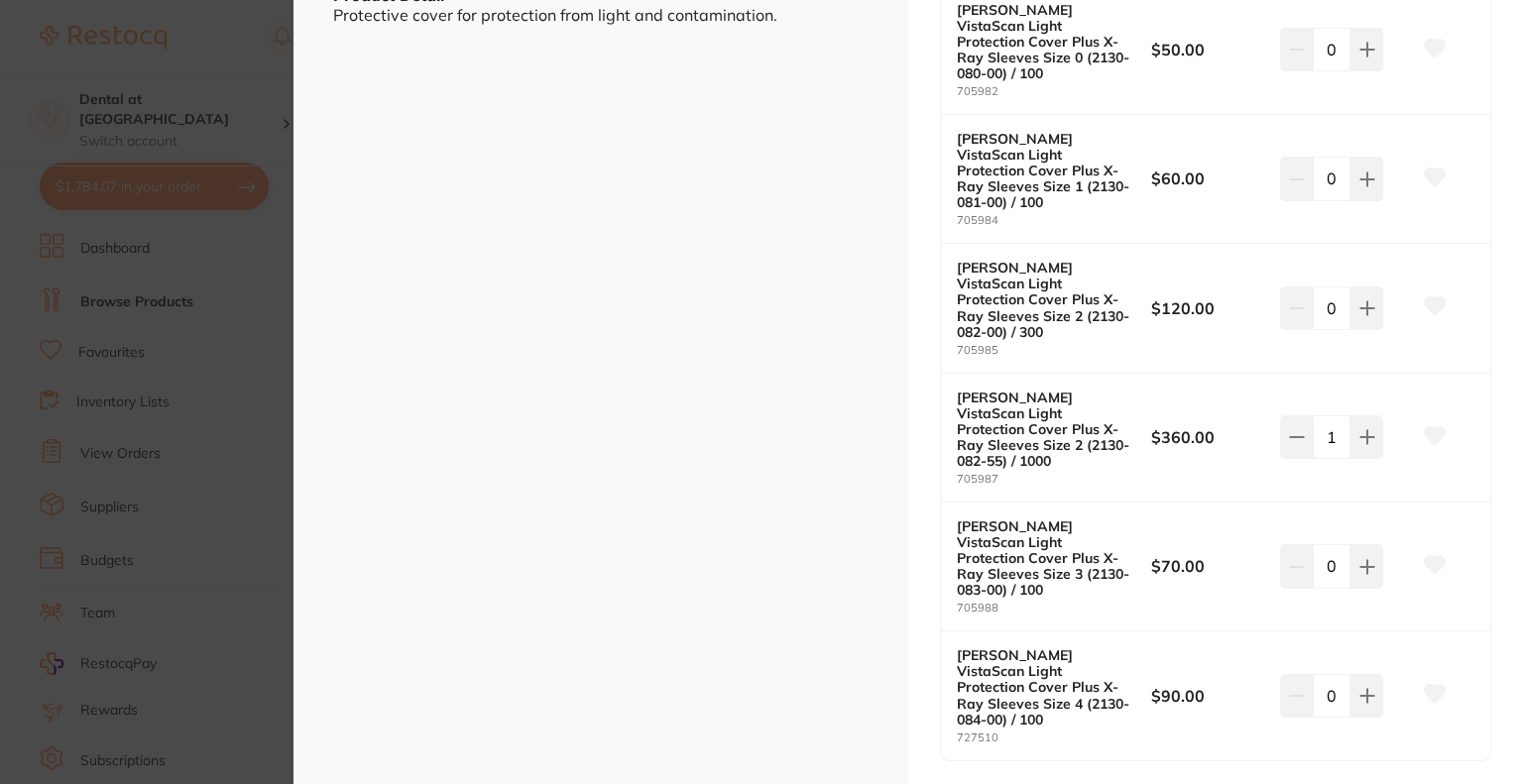 scroll, scrollTop: 694, scrollLeft: 0, axis: vertical 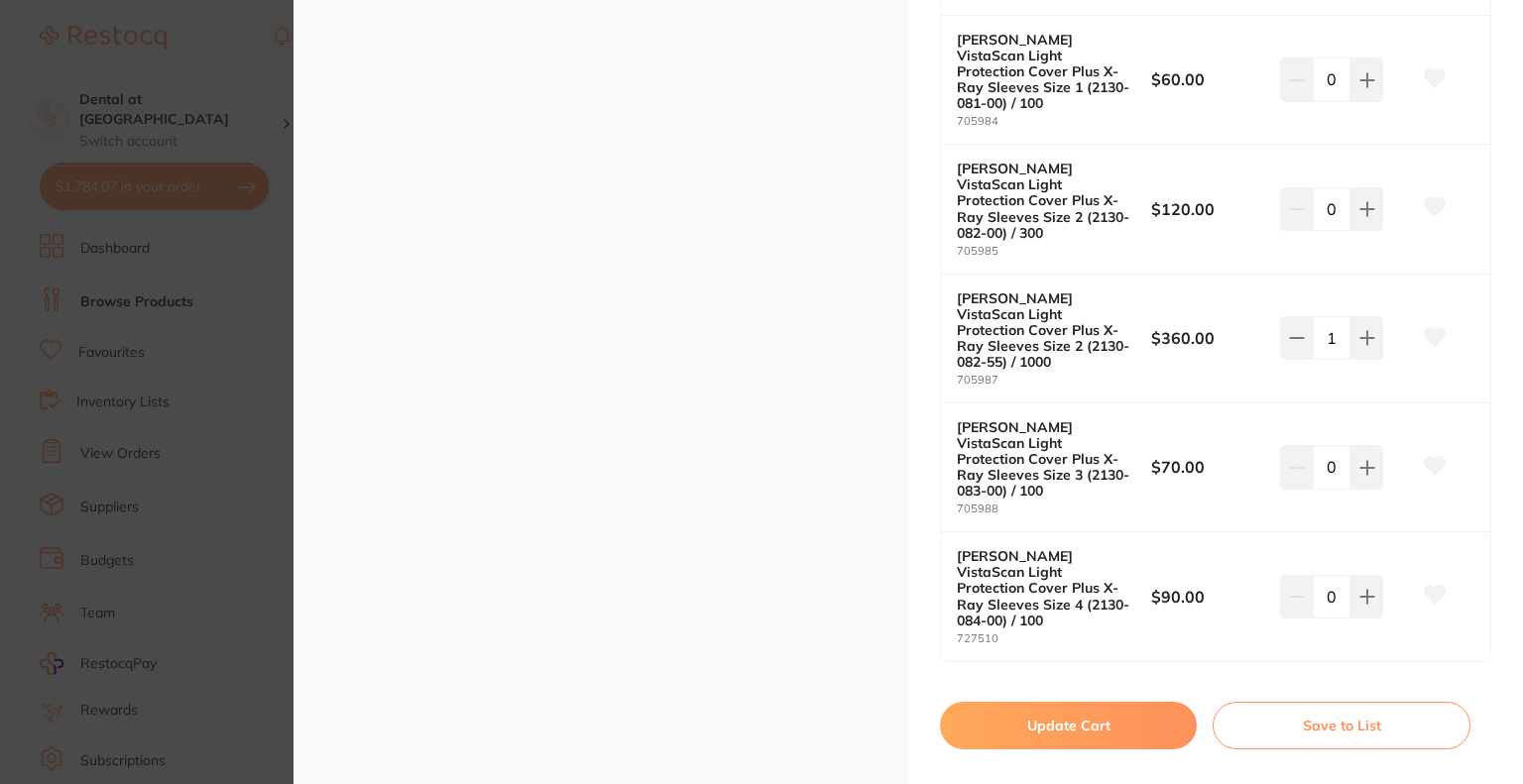 click on "Update Cart" at bounding box center (1068, 726) 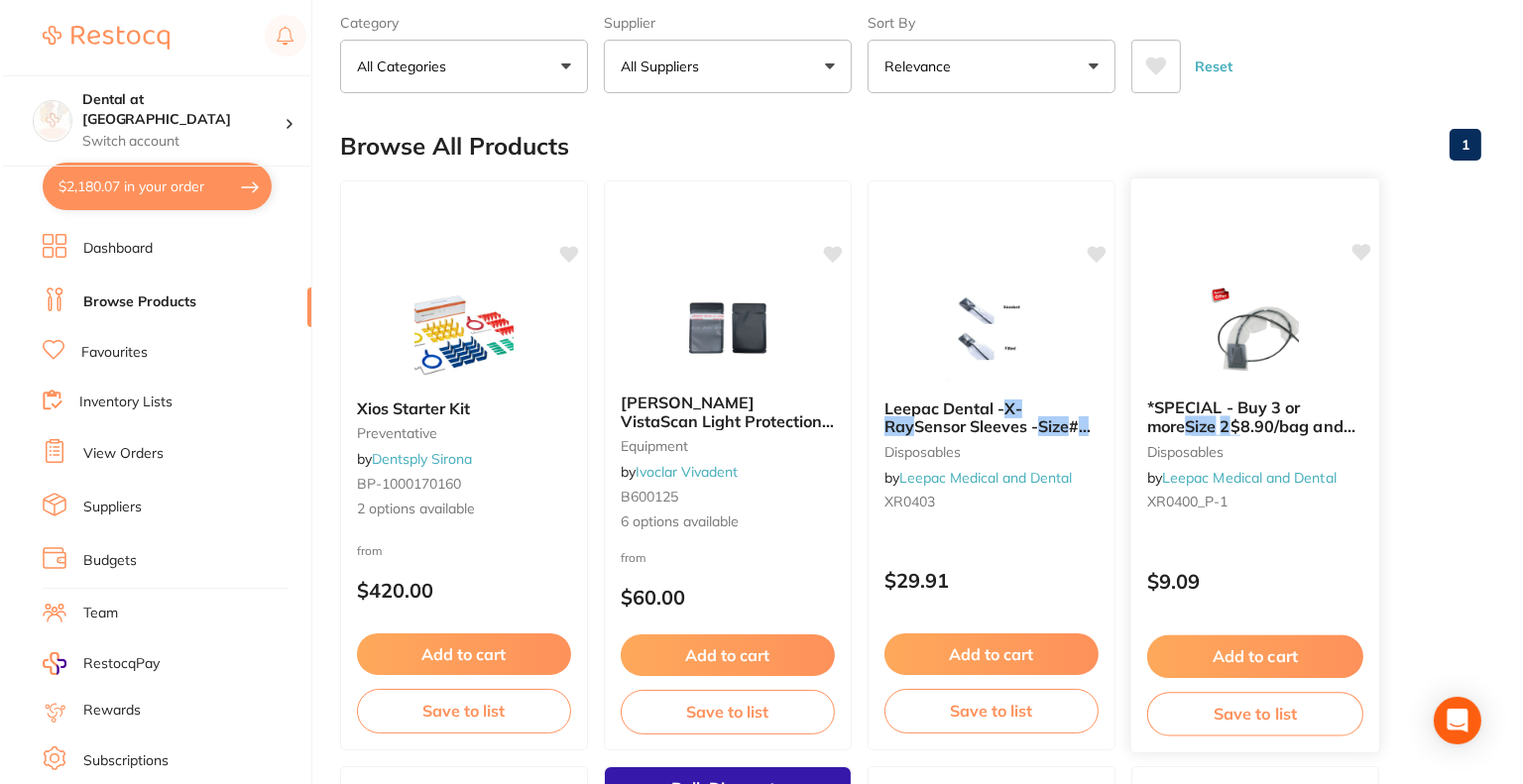 scroll, scrollTop: 0, scrollLeft: 0, axis: both 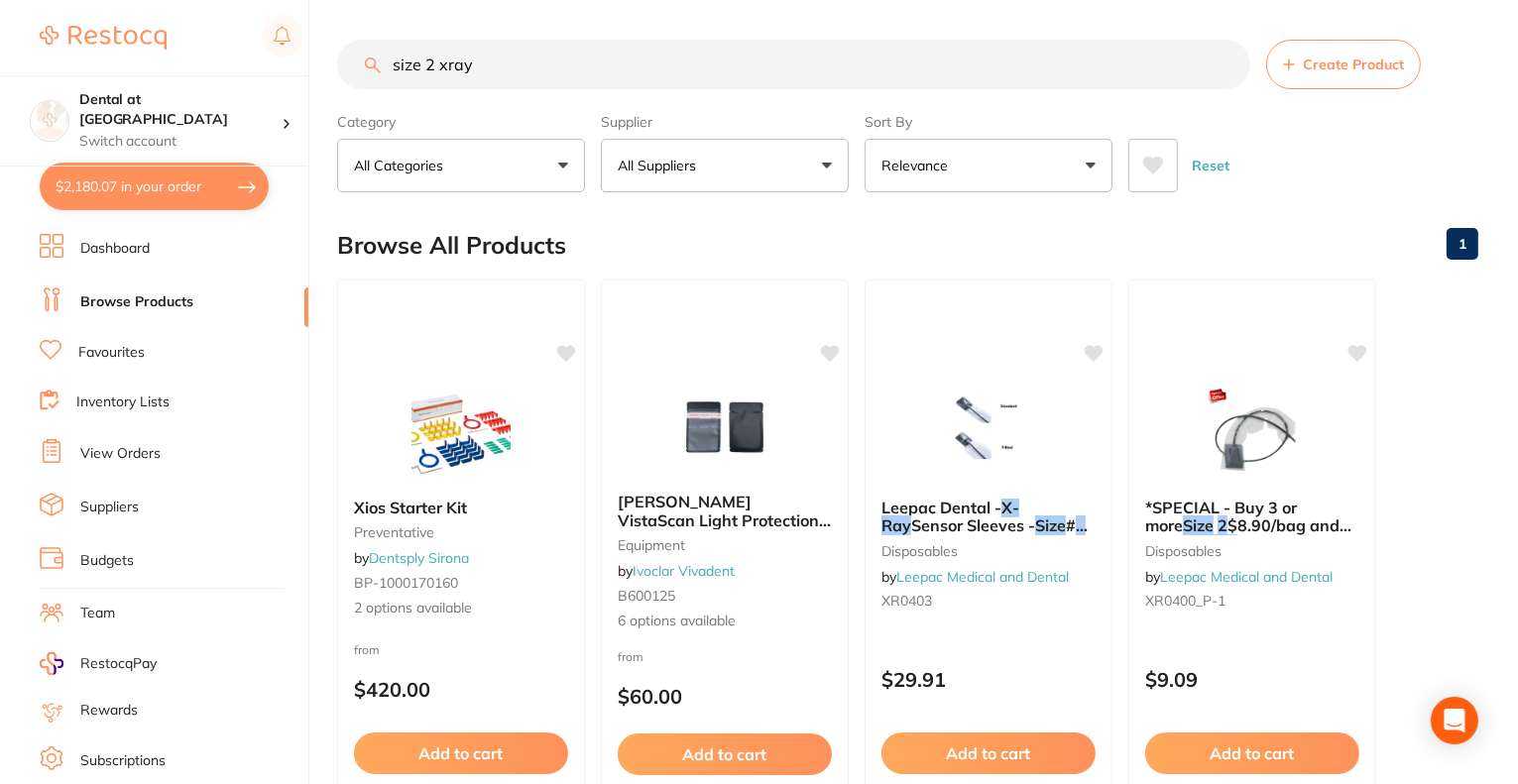 click on "$2,180.07   in your order" at bounding box center [154, 186] 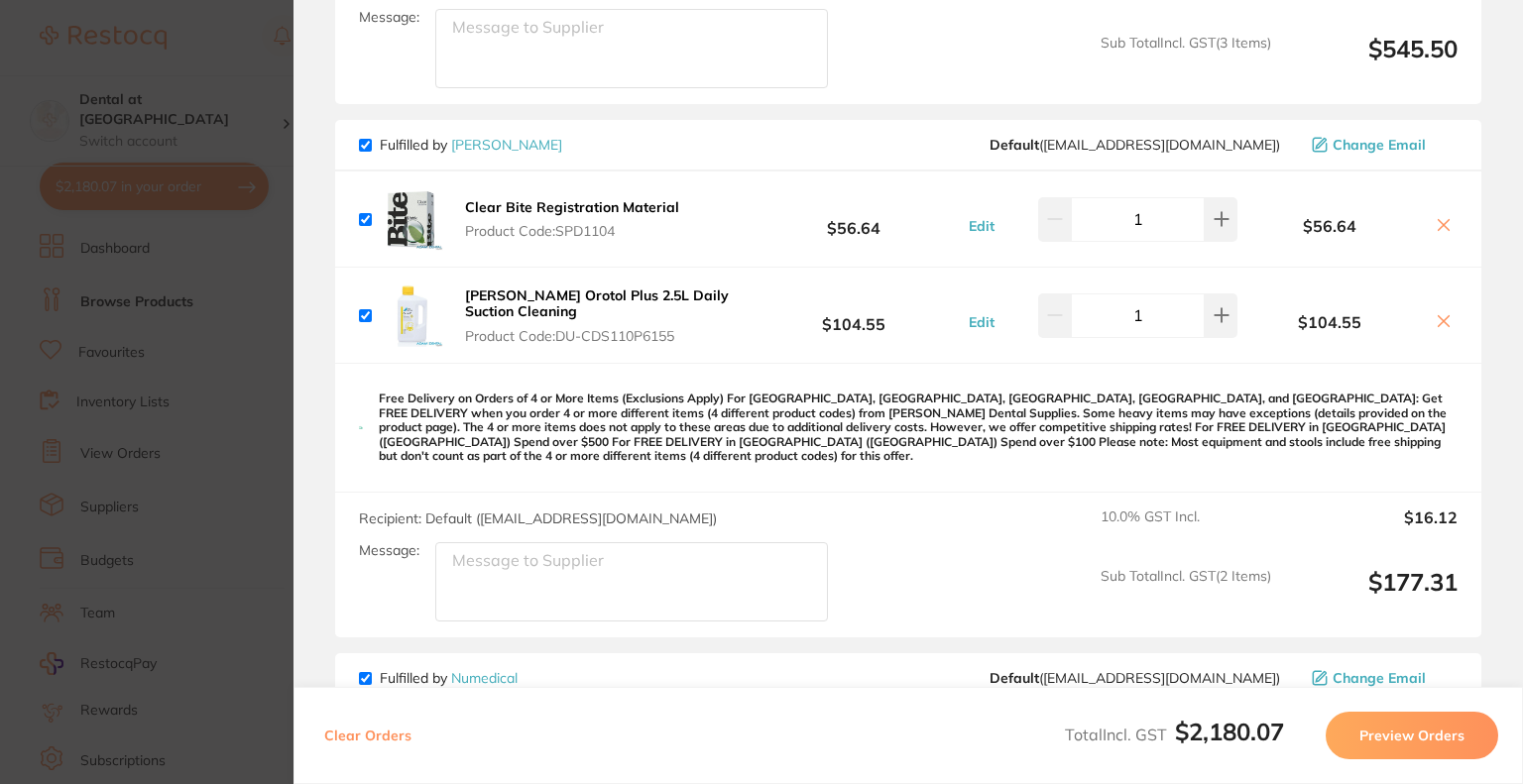scroll, scrollTop: 0, scrollLeft: 0, axis: both 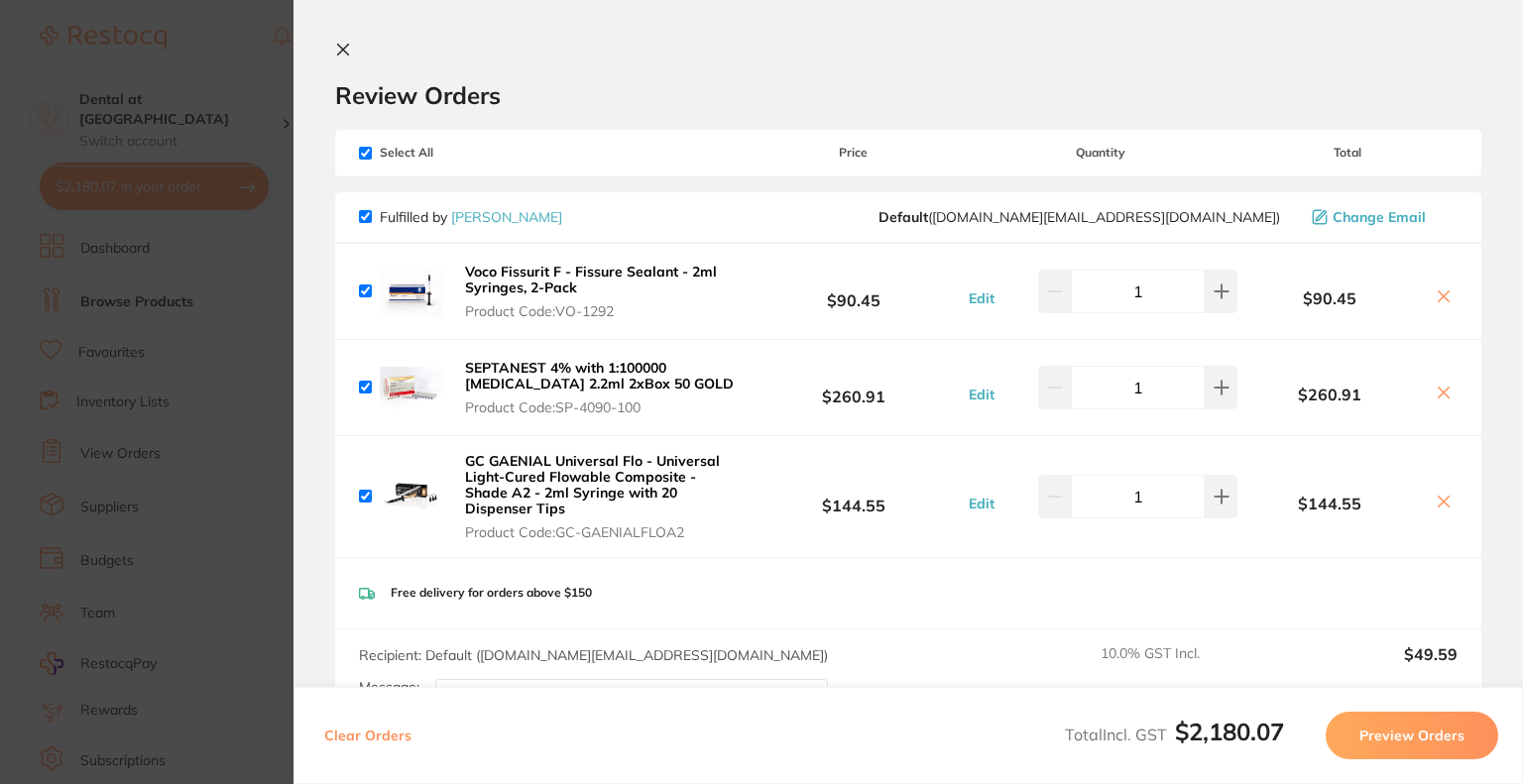 click 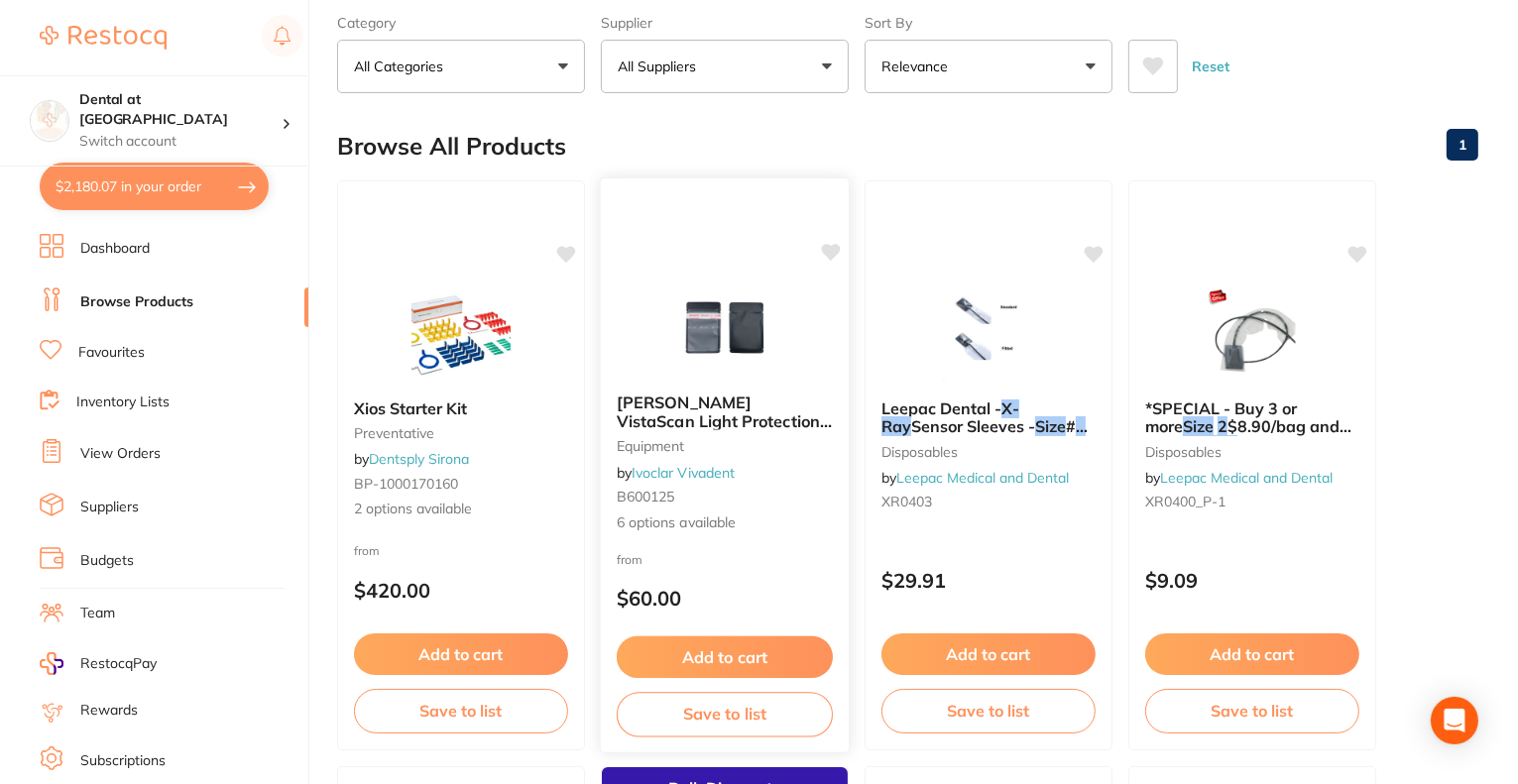 scroll, scrollTop: 0, scrollLeft: 0, axis: both 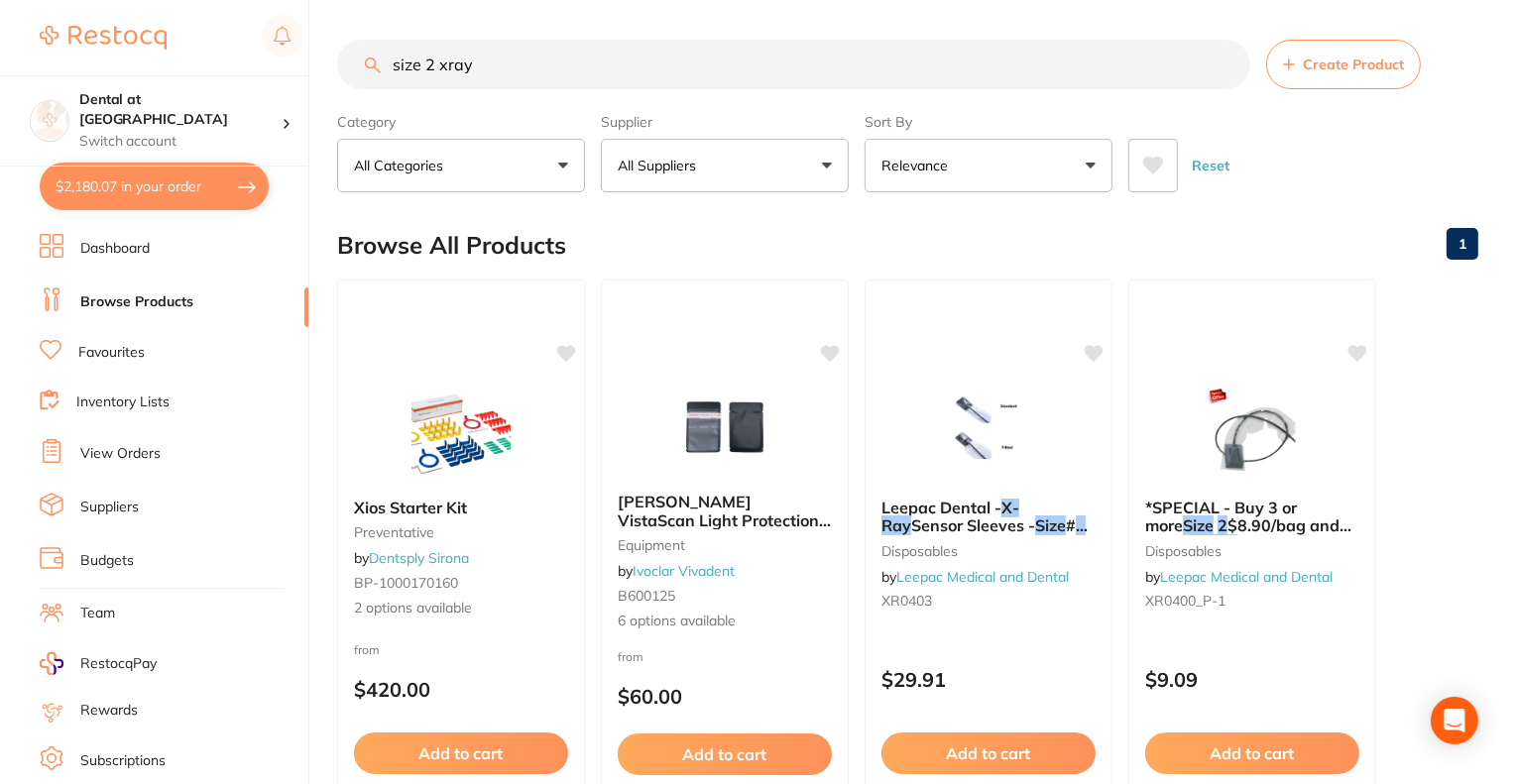drag, startPoint x: 489, startPoint y: 62, endPoint x: 367, endPoint y: 67, distance: 122.102416 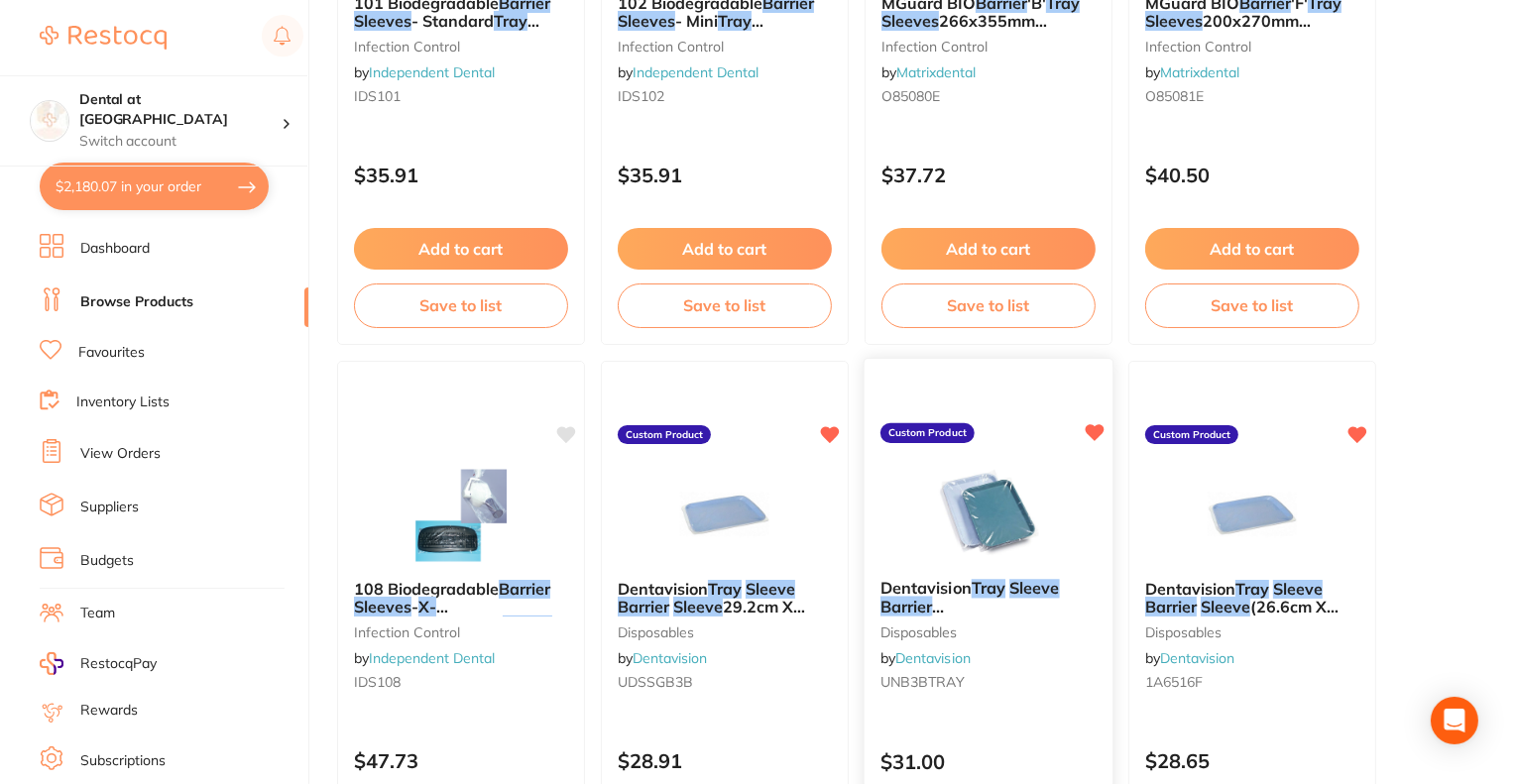 scroll, scrollTop: 1288, scrollLeft: 0, axis: vertical 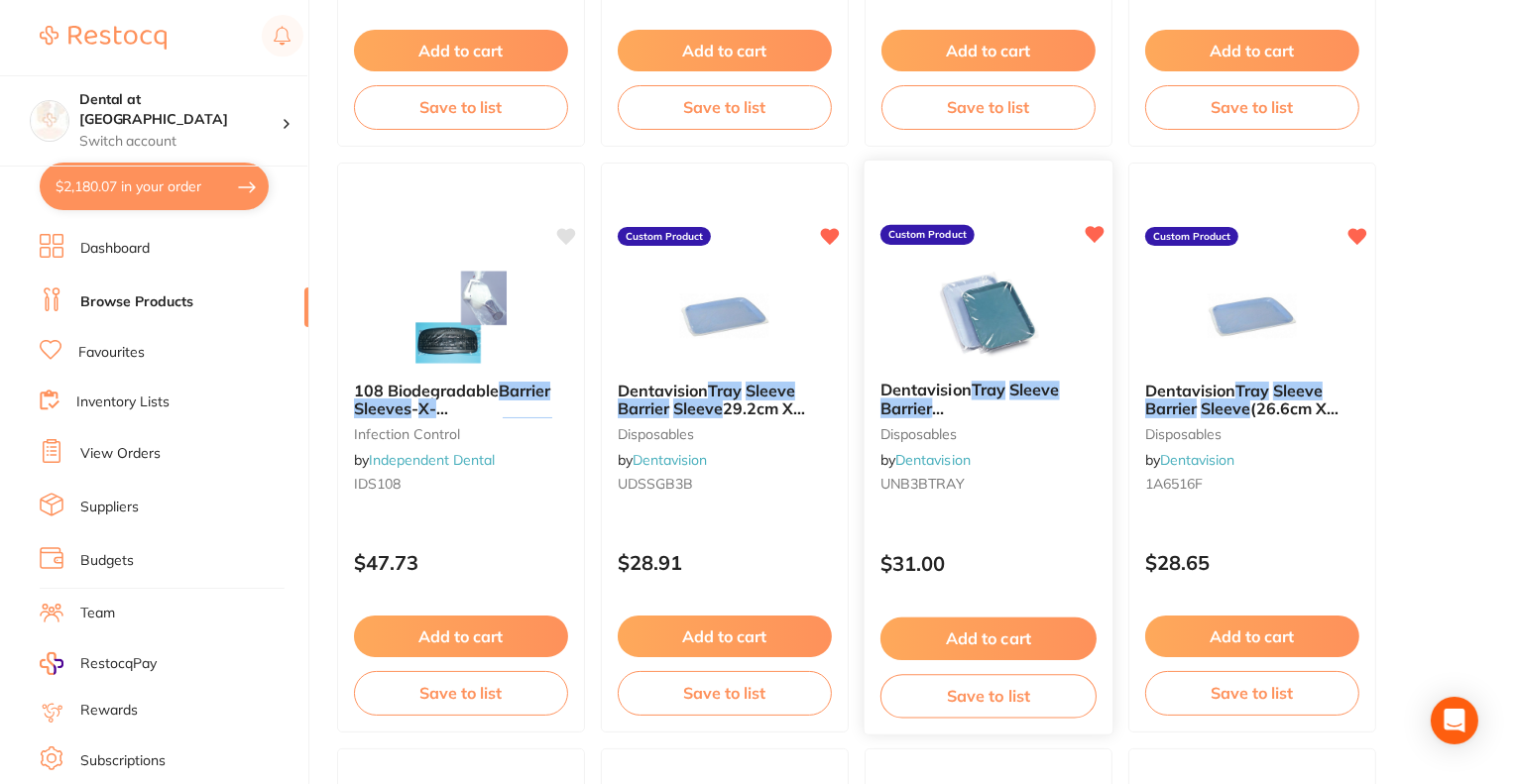 type on "tray barrier sleeves" 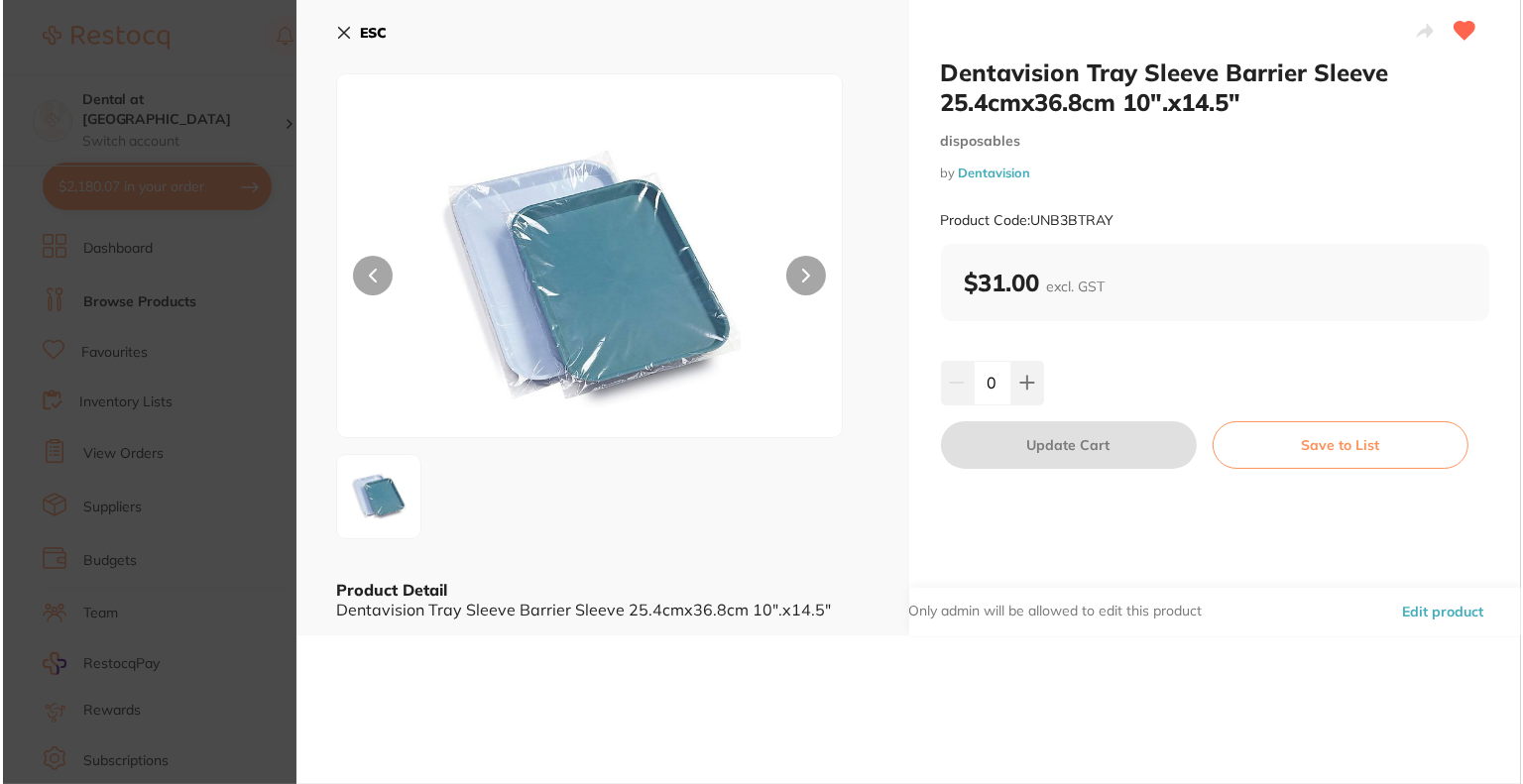 scroll, scrollTop: 0, scrollLeft: 0, axis: both 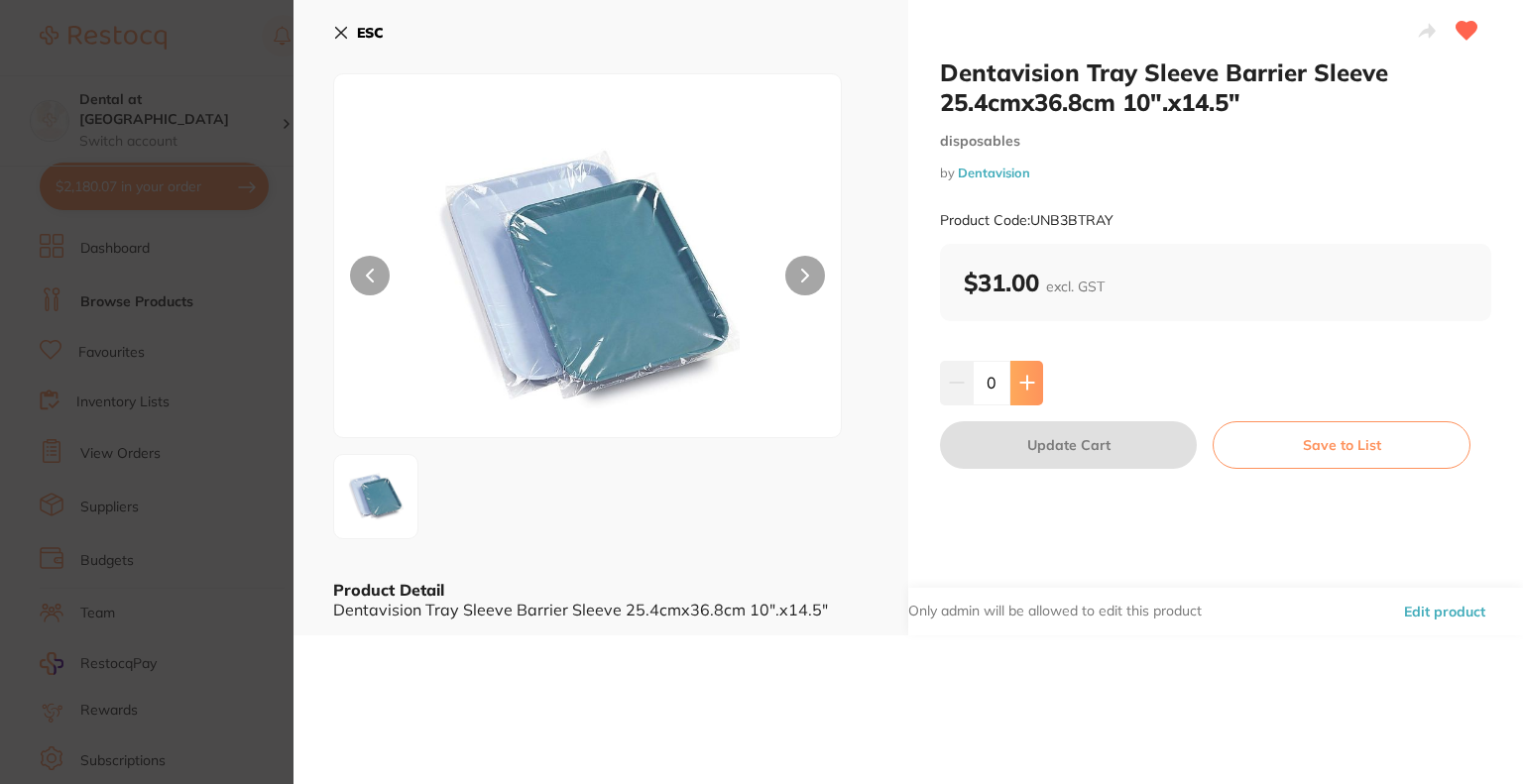 click 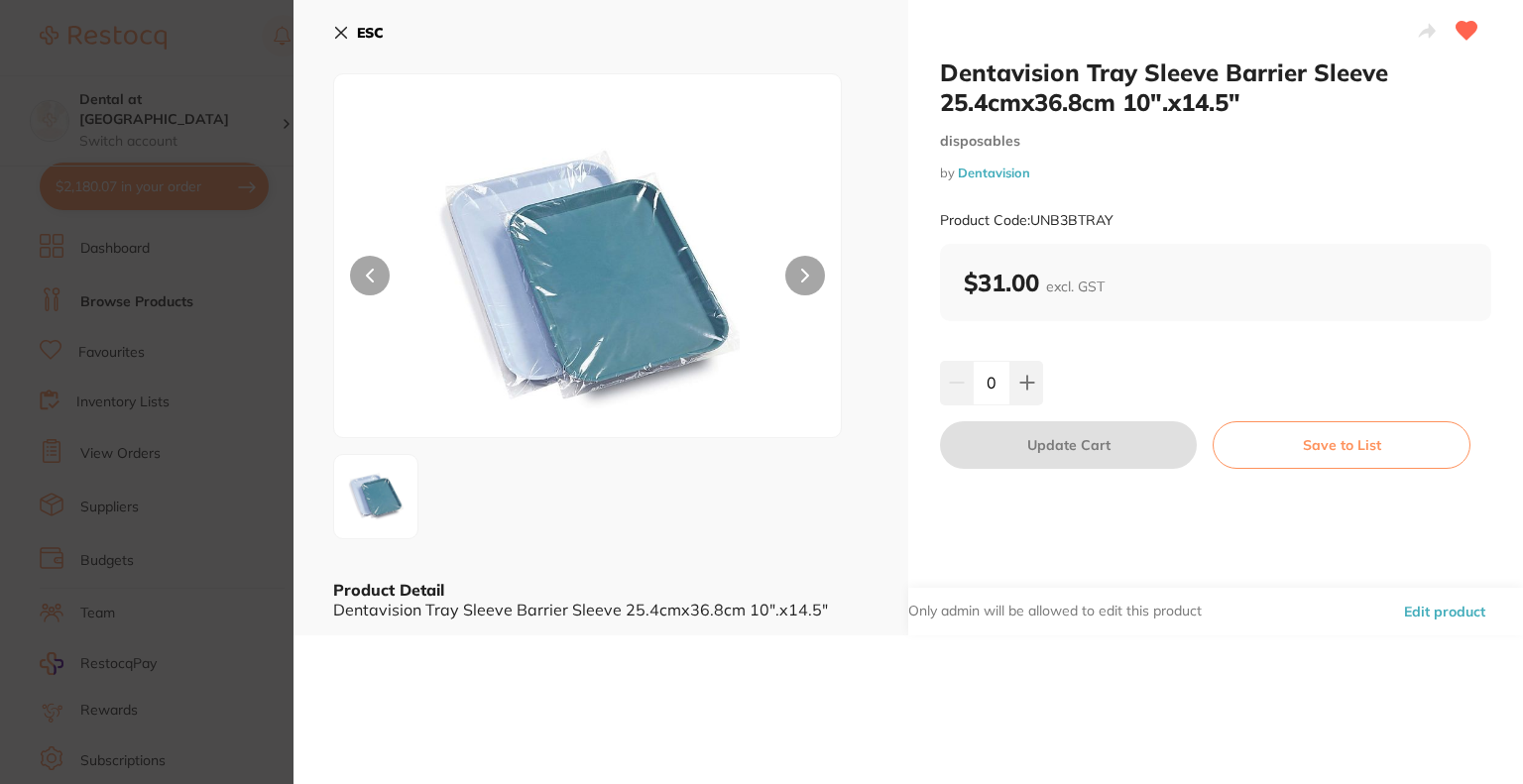 type on "1" 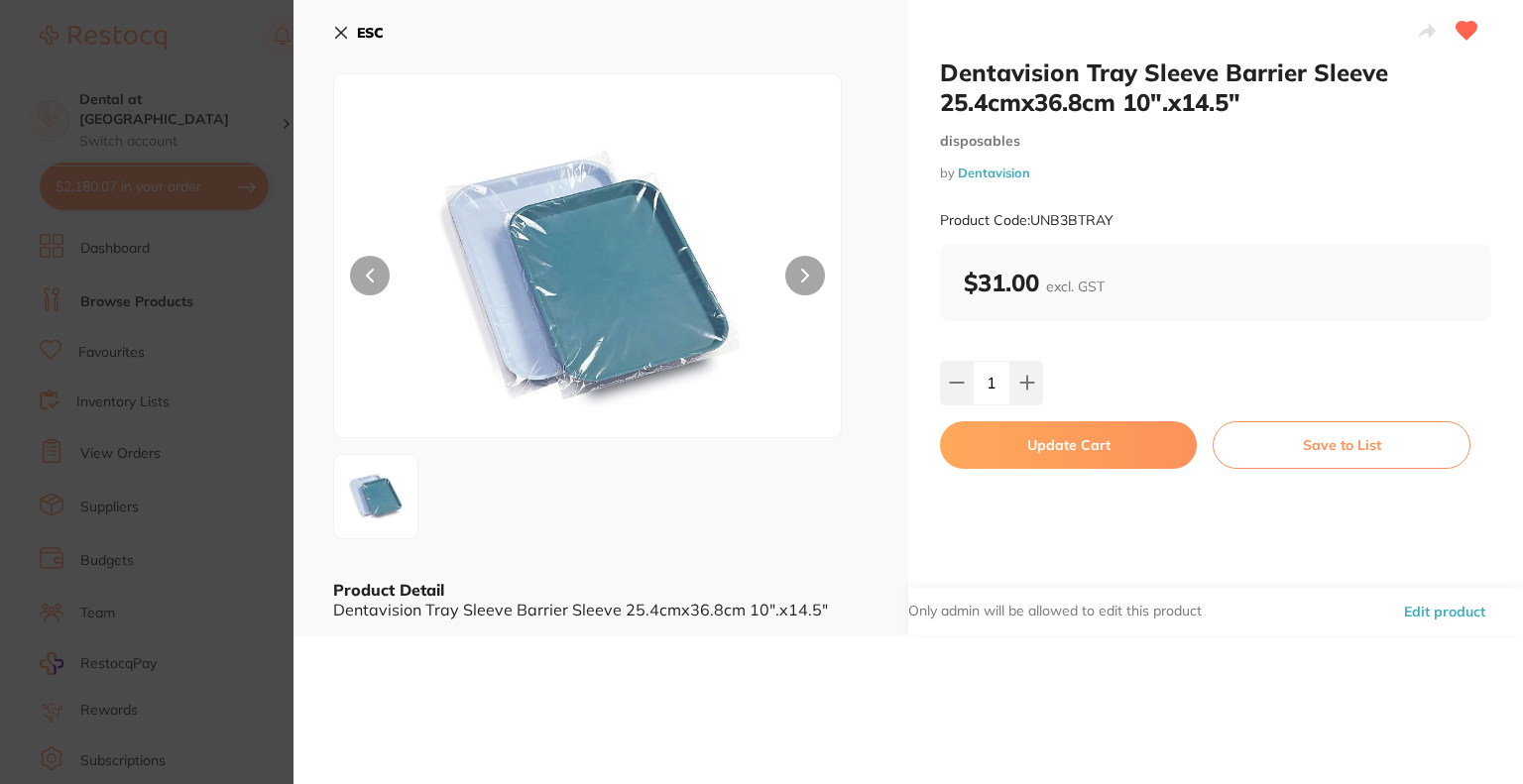 click on "Update Cart" at bounding box center [1068, 445] 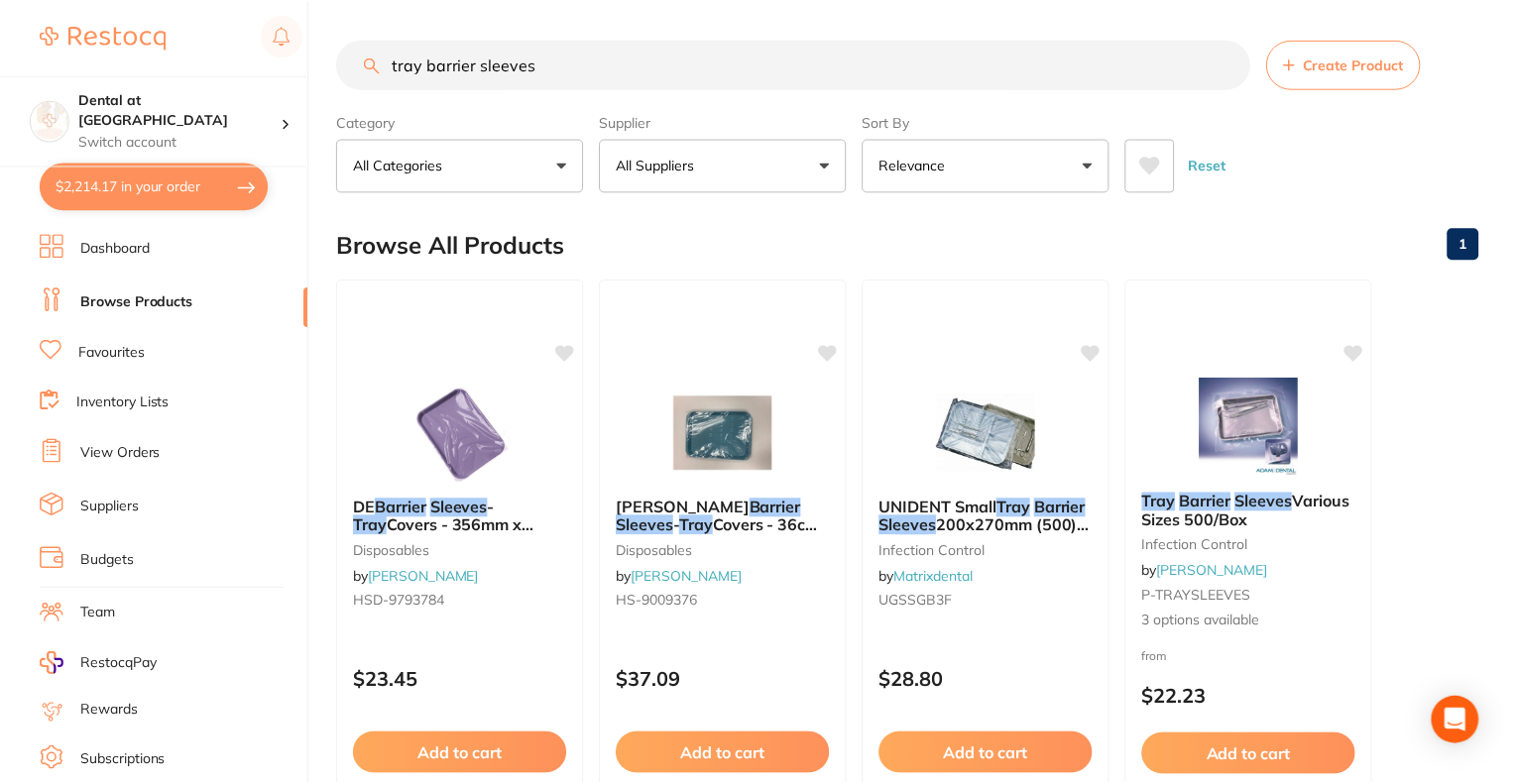 scroll, scrollTop: 1288, scrollLeft: 0, axis: vertical 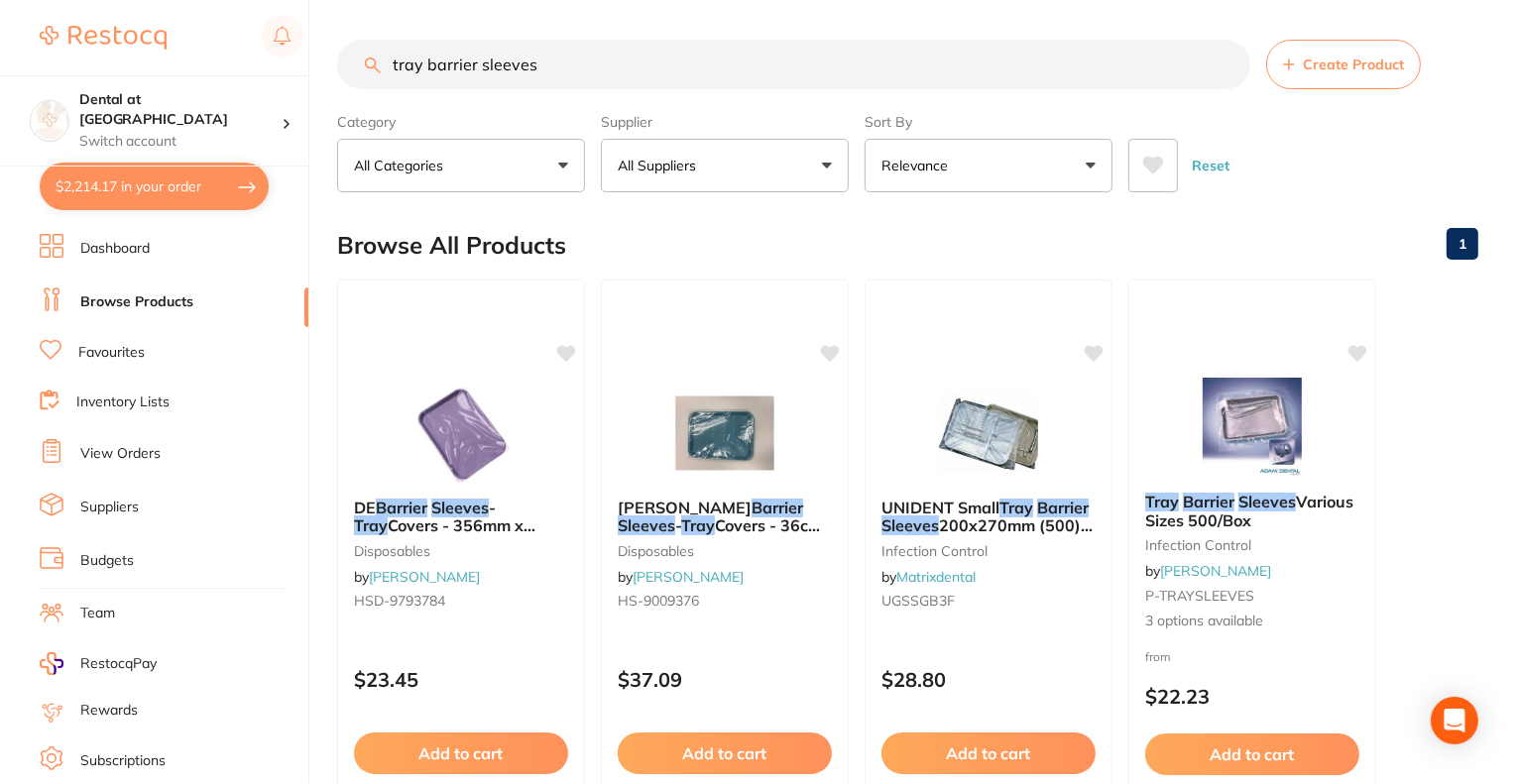 drag, startPoint x: 573, startPoint y: 67, endPoint x: 329, endPoint y: 63, distance: 244.03278 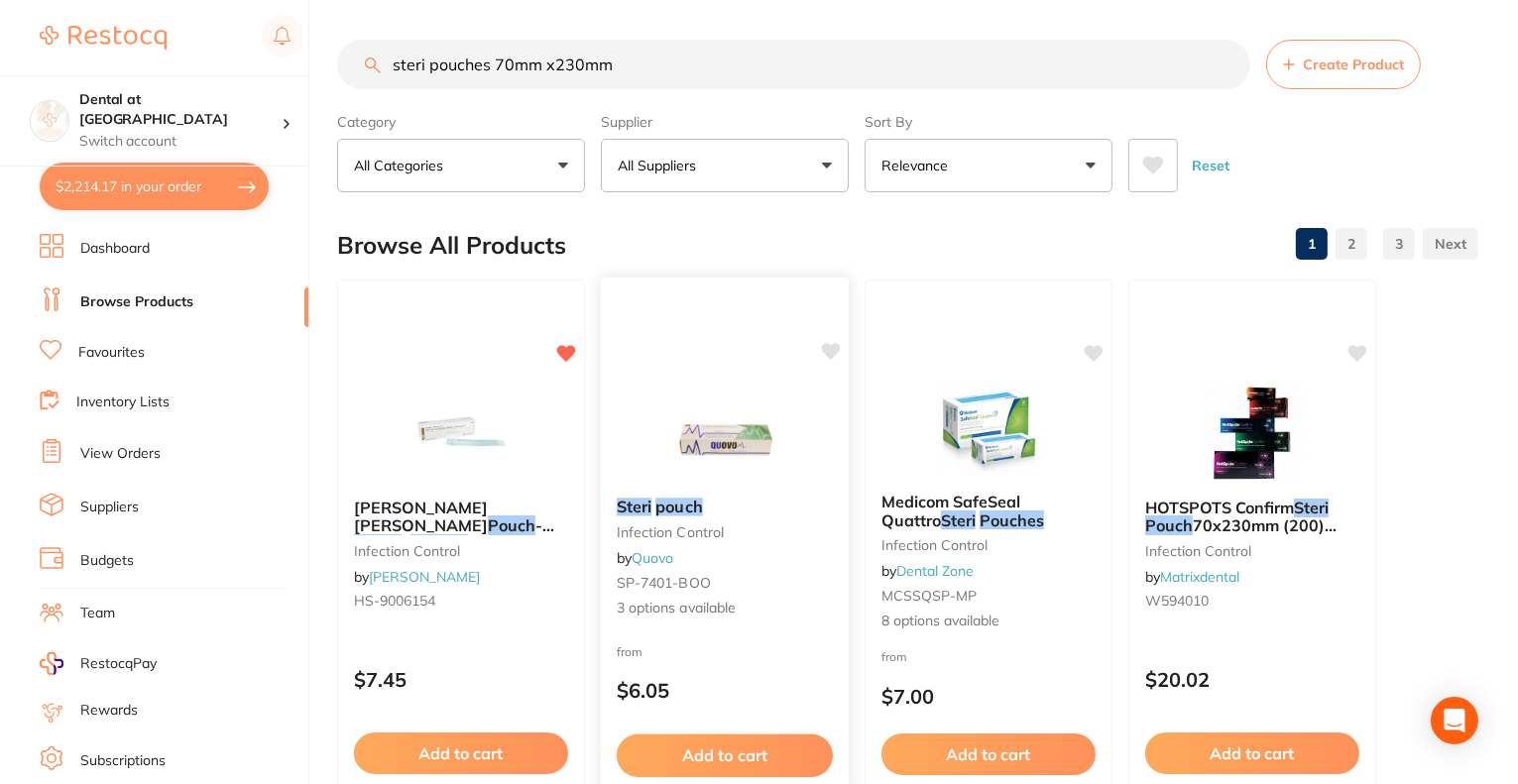 scroll, scrollTop: 297, scrollLeft: 0, axis: vertical 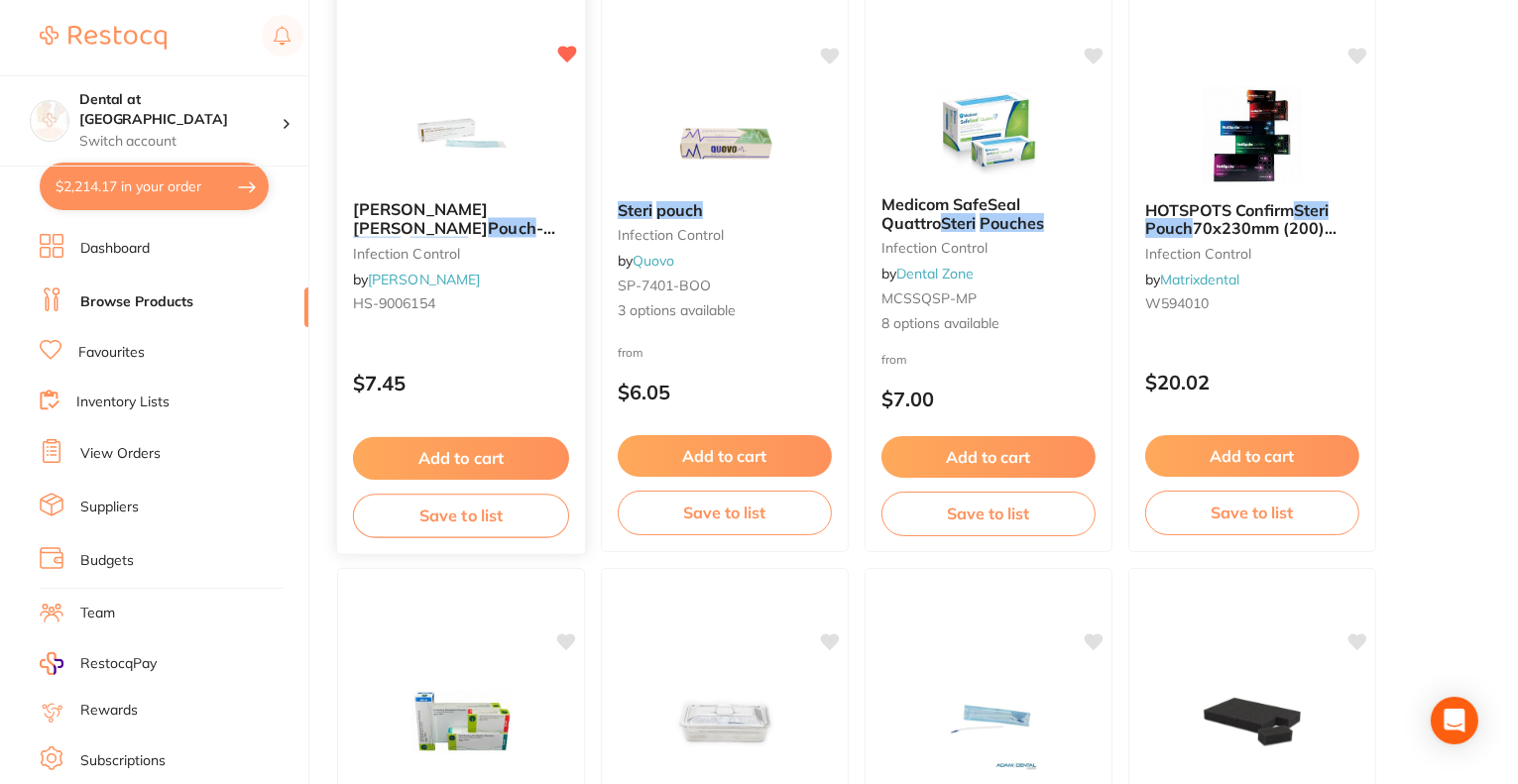 type on "steri pouches 70mm x230mm" 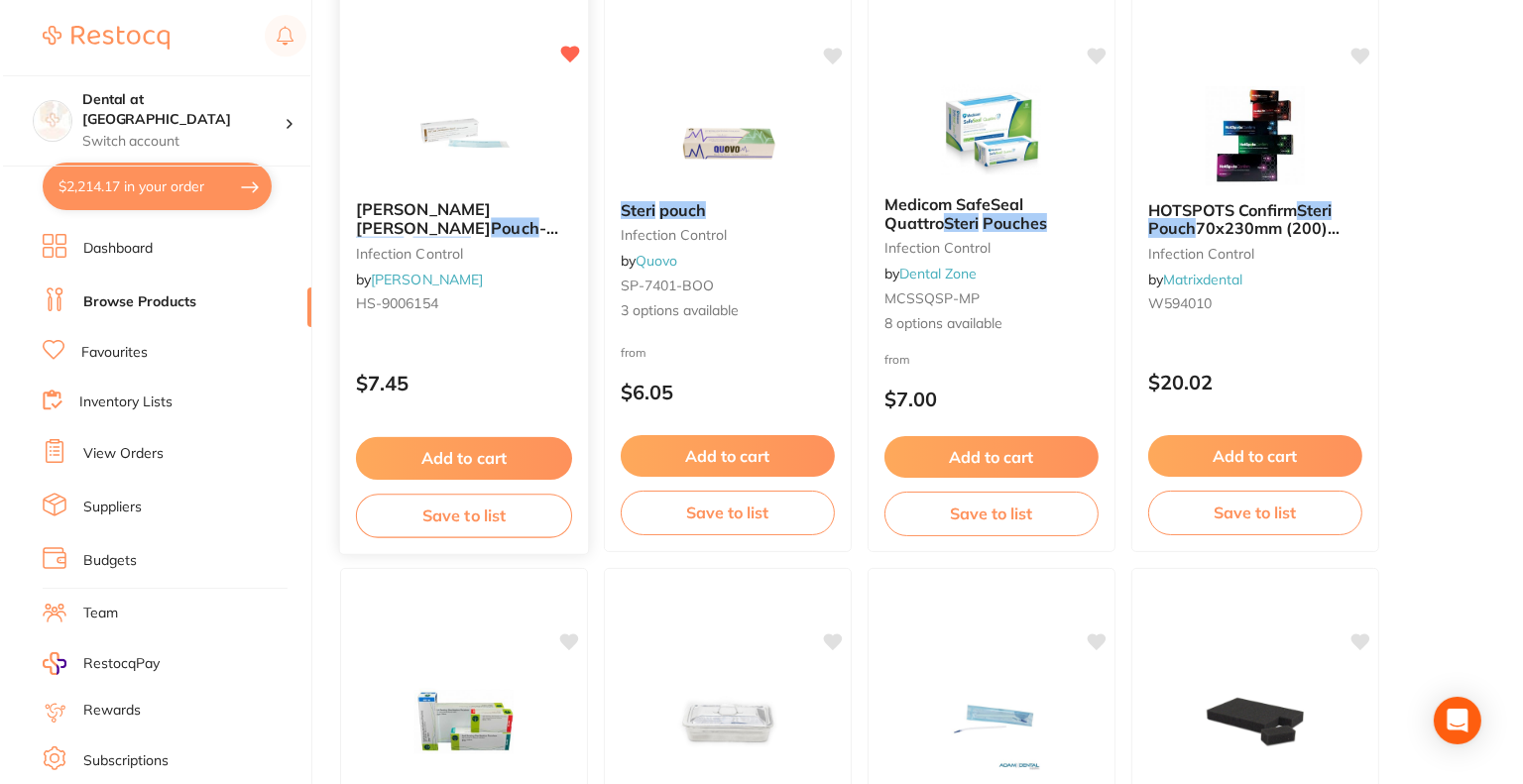 scroll, scrollTop: 0, scrollLeft: 0, axis: both 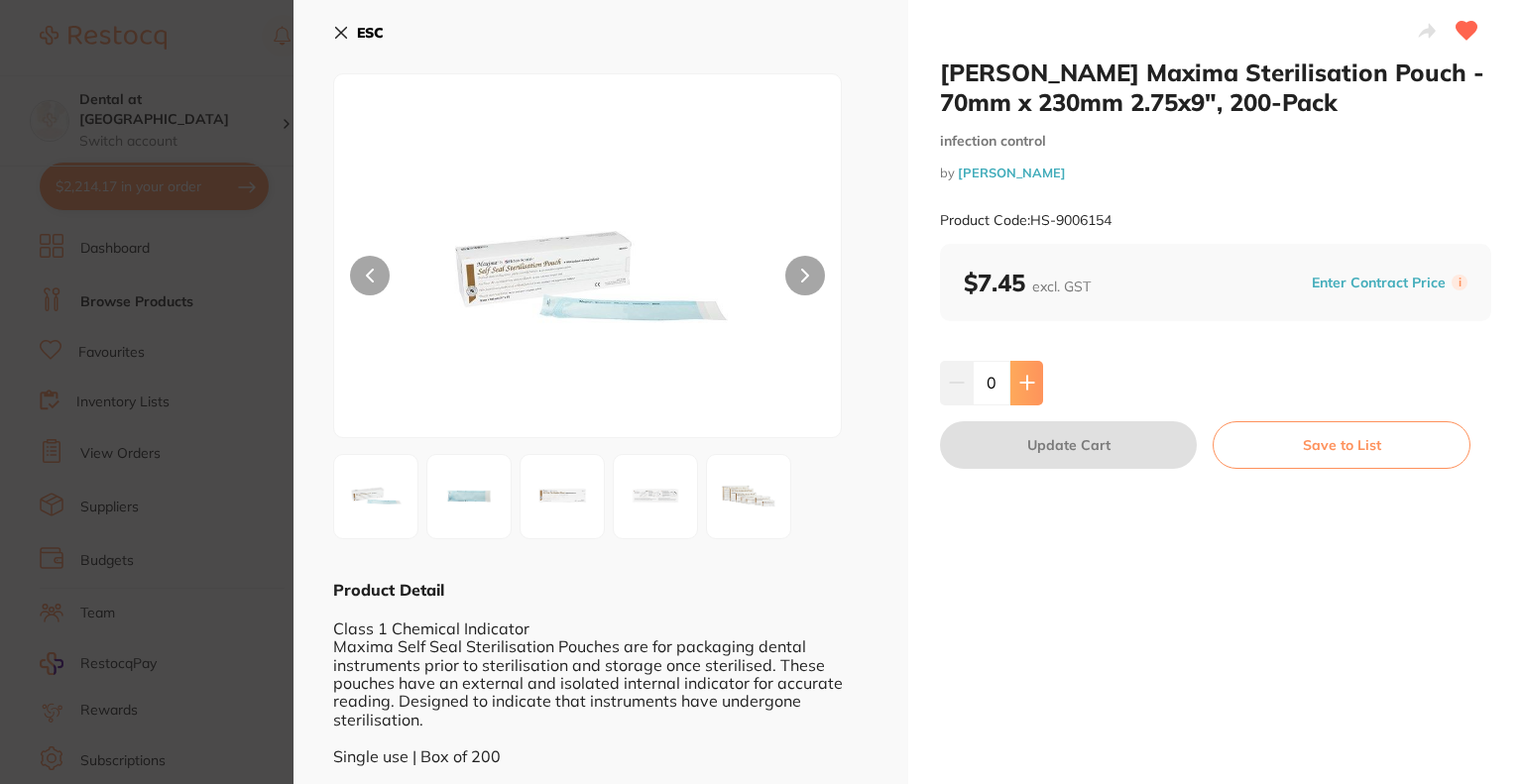 click 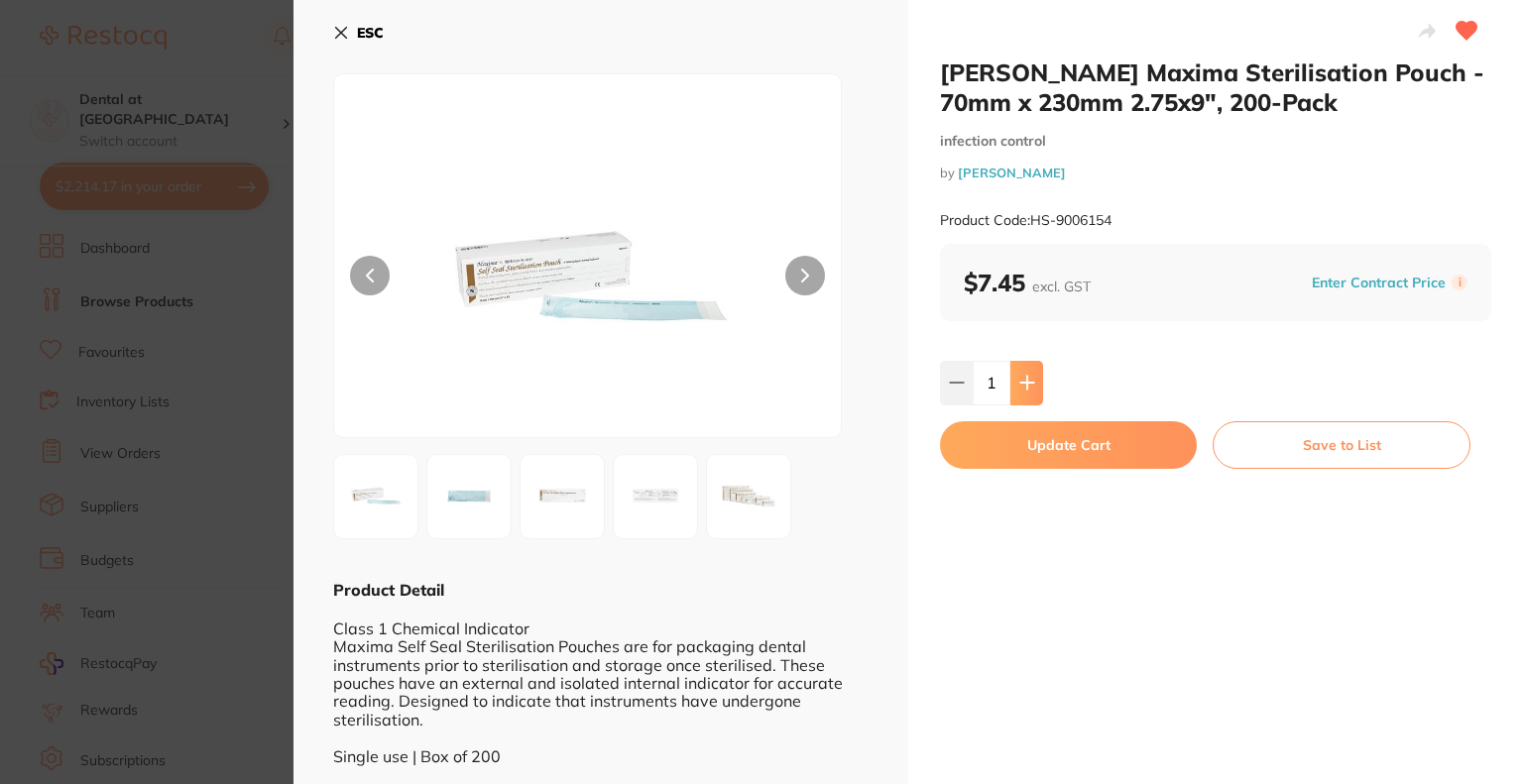 click 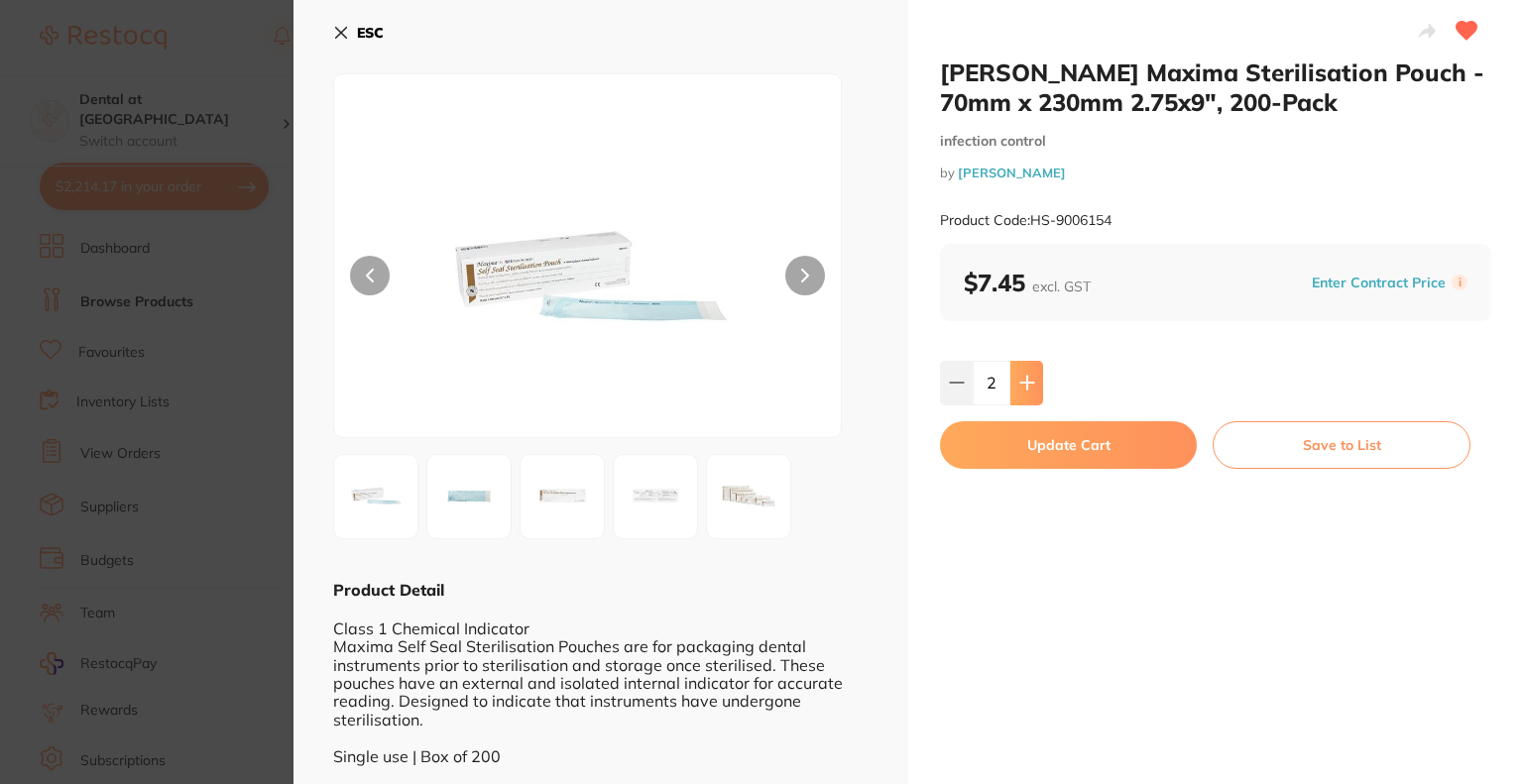 click 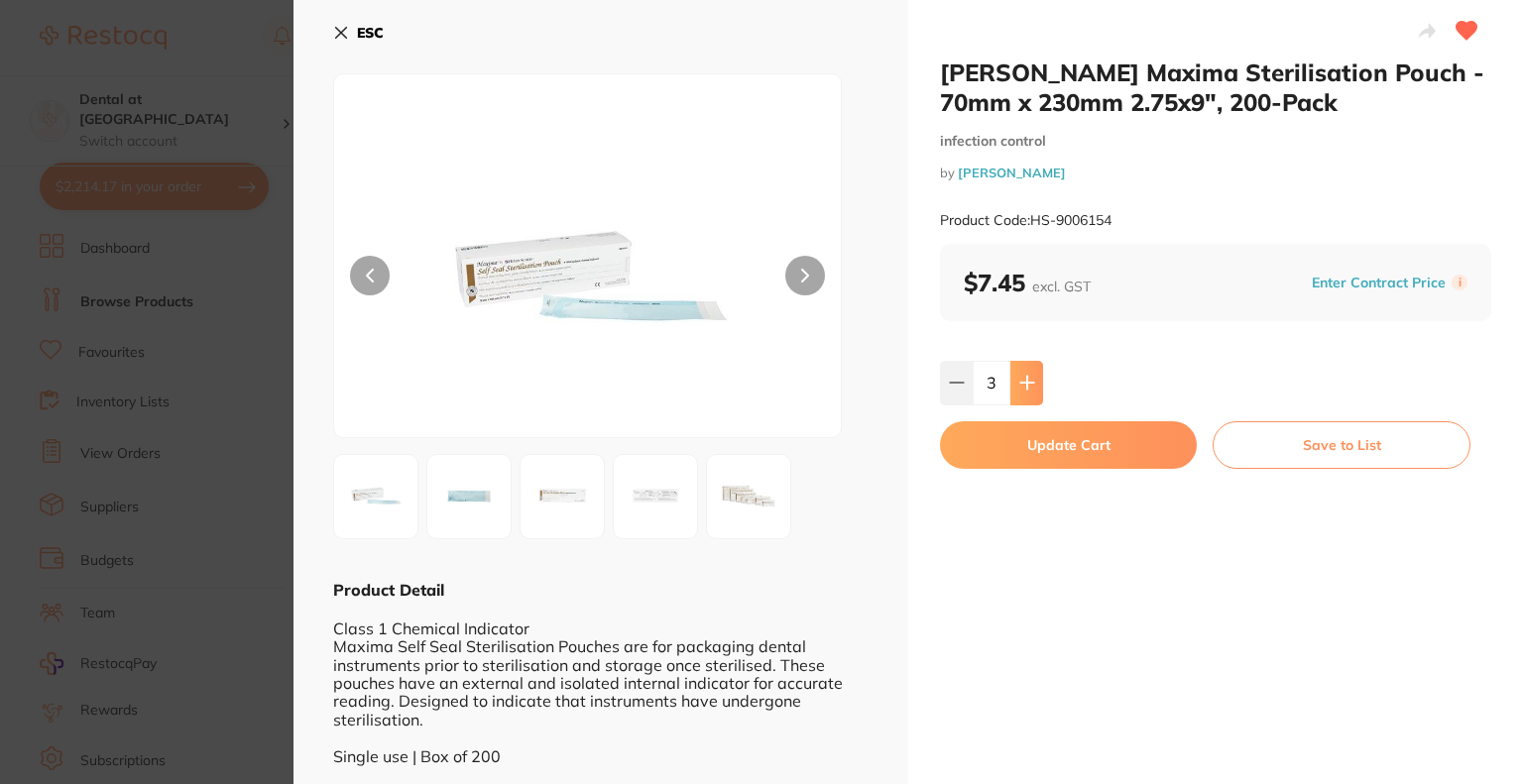 click 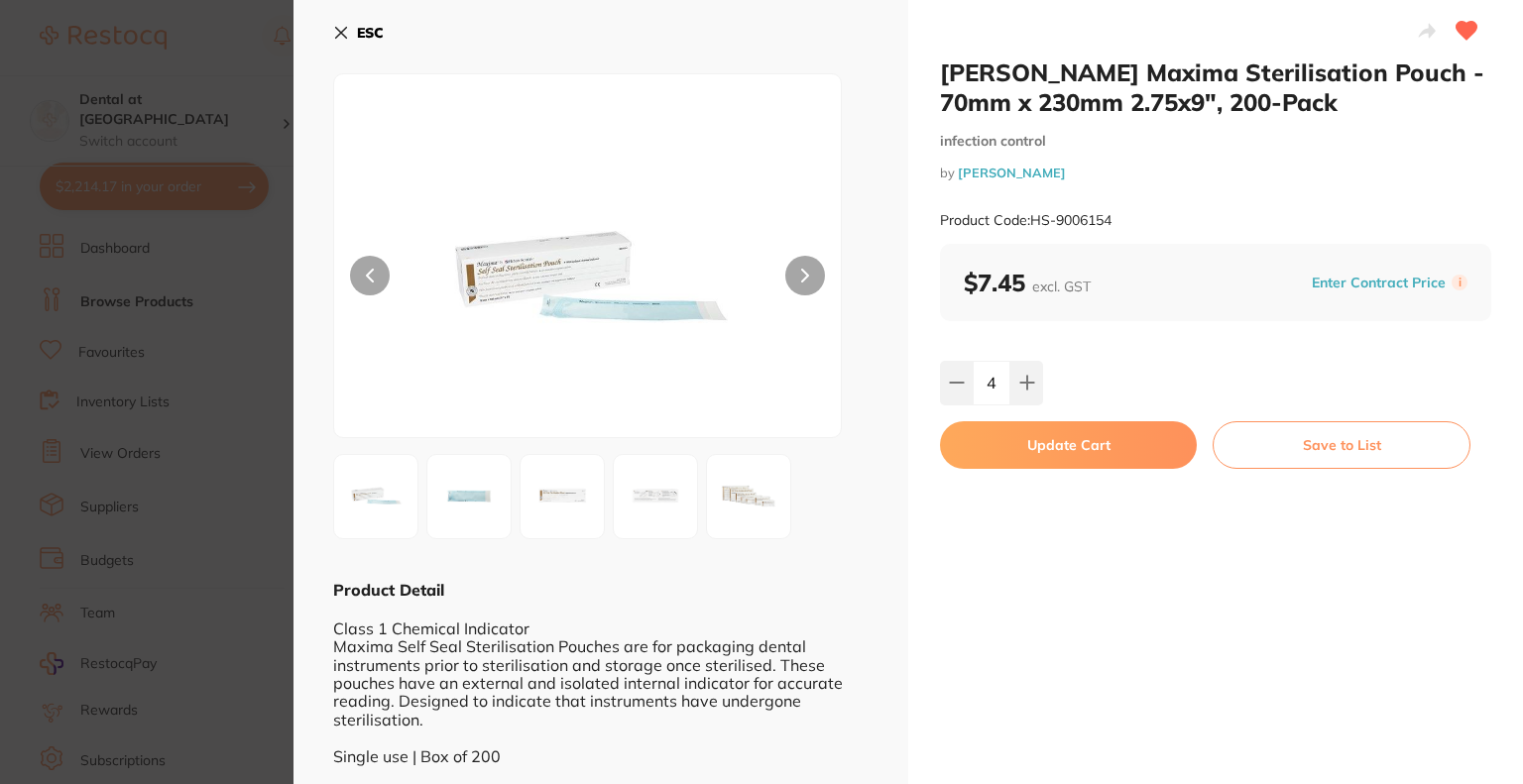 click on "Update Cart" at bounding box center [1068, 445] 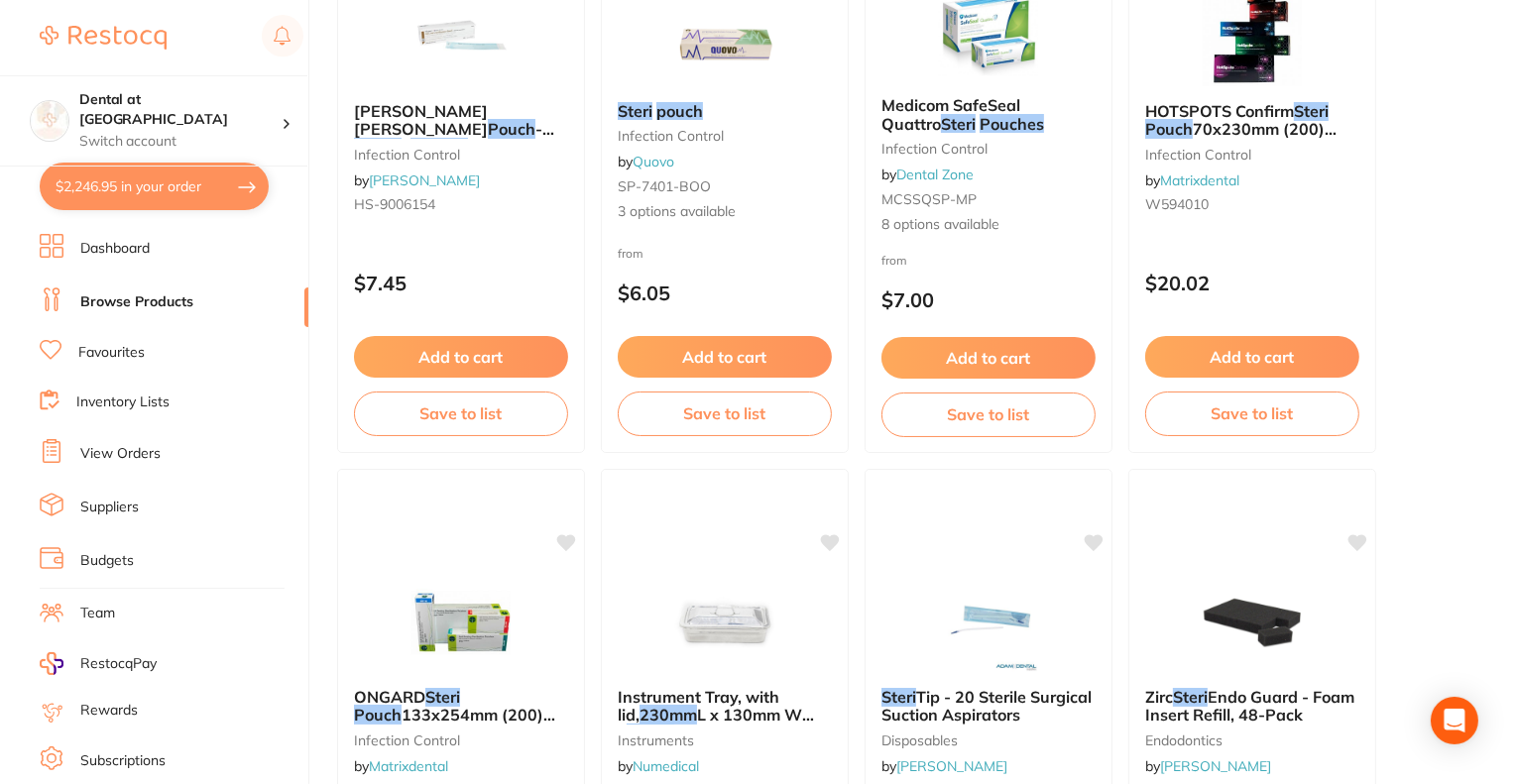 scroll, scrollTop: 0, scrollLeft: 0, axis: both 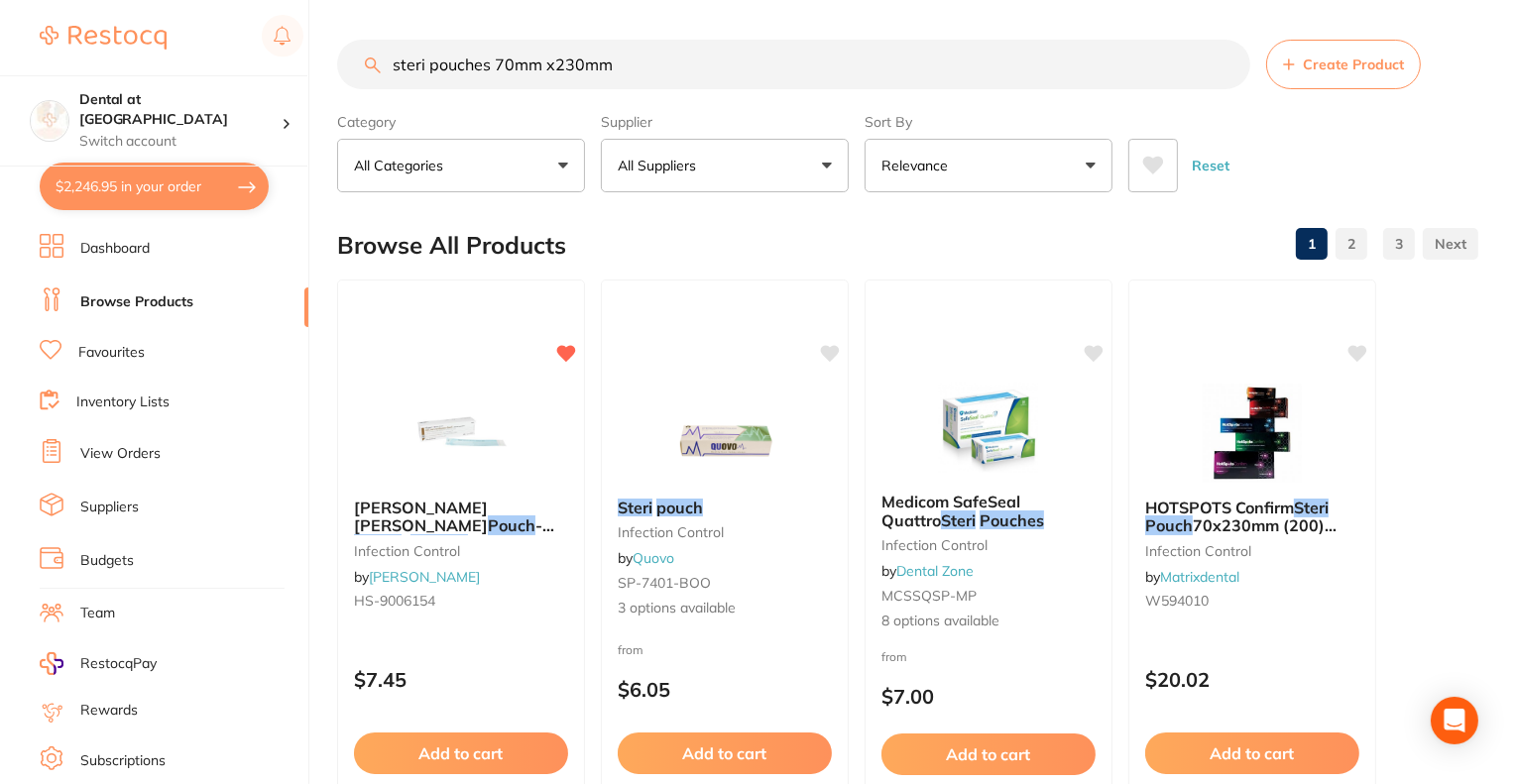click on "steri pouches 70mm x230mm" at bounding box center (793, 64) 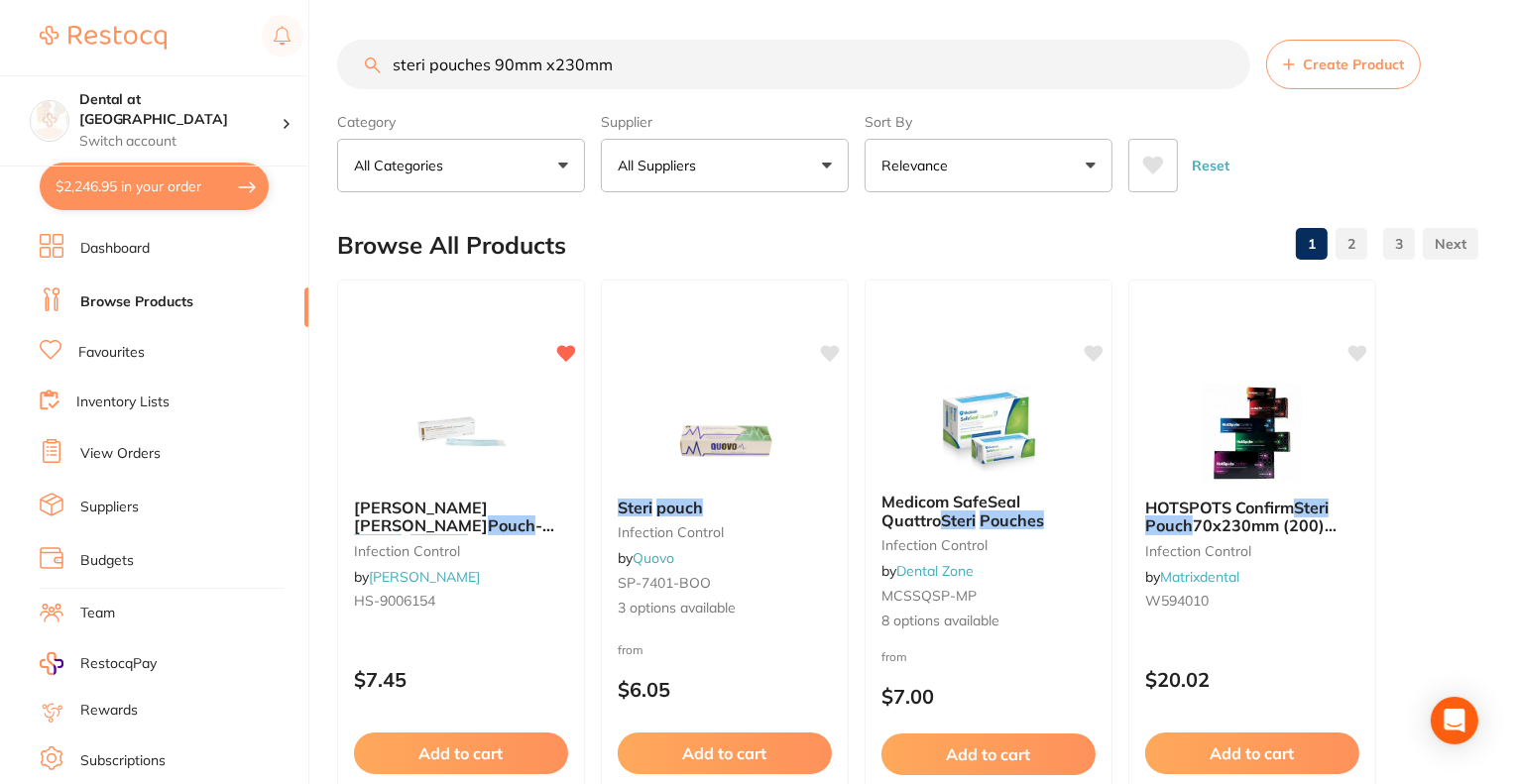 click on "steri pouches 90mm x230mm" at bounding box center [793, 64] 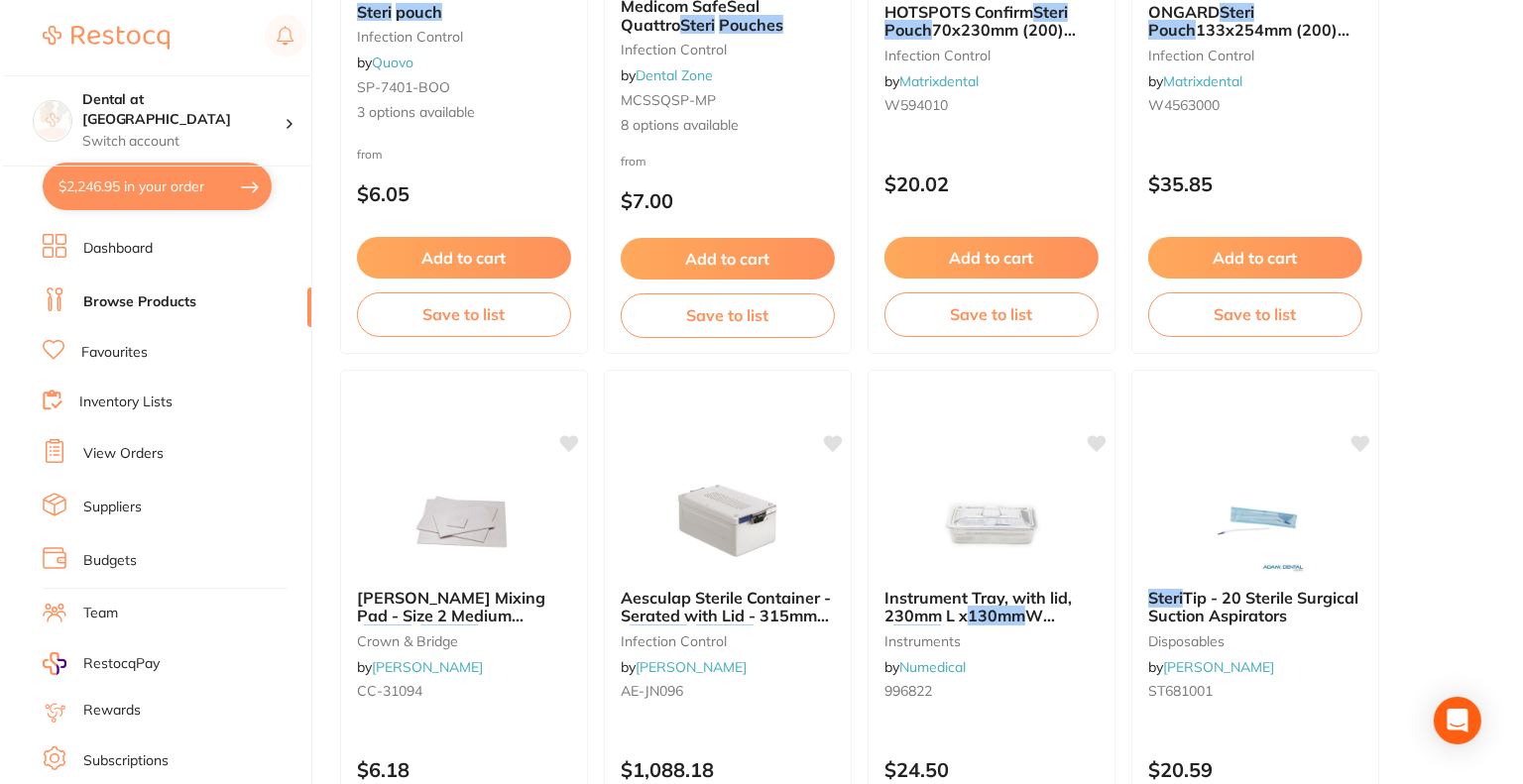 scroll, scrollTop: 0, scrollLeft: 0, axis: both 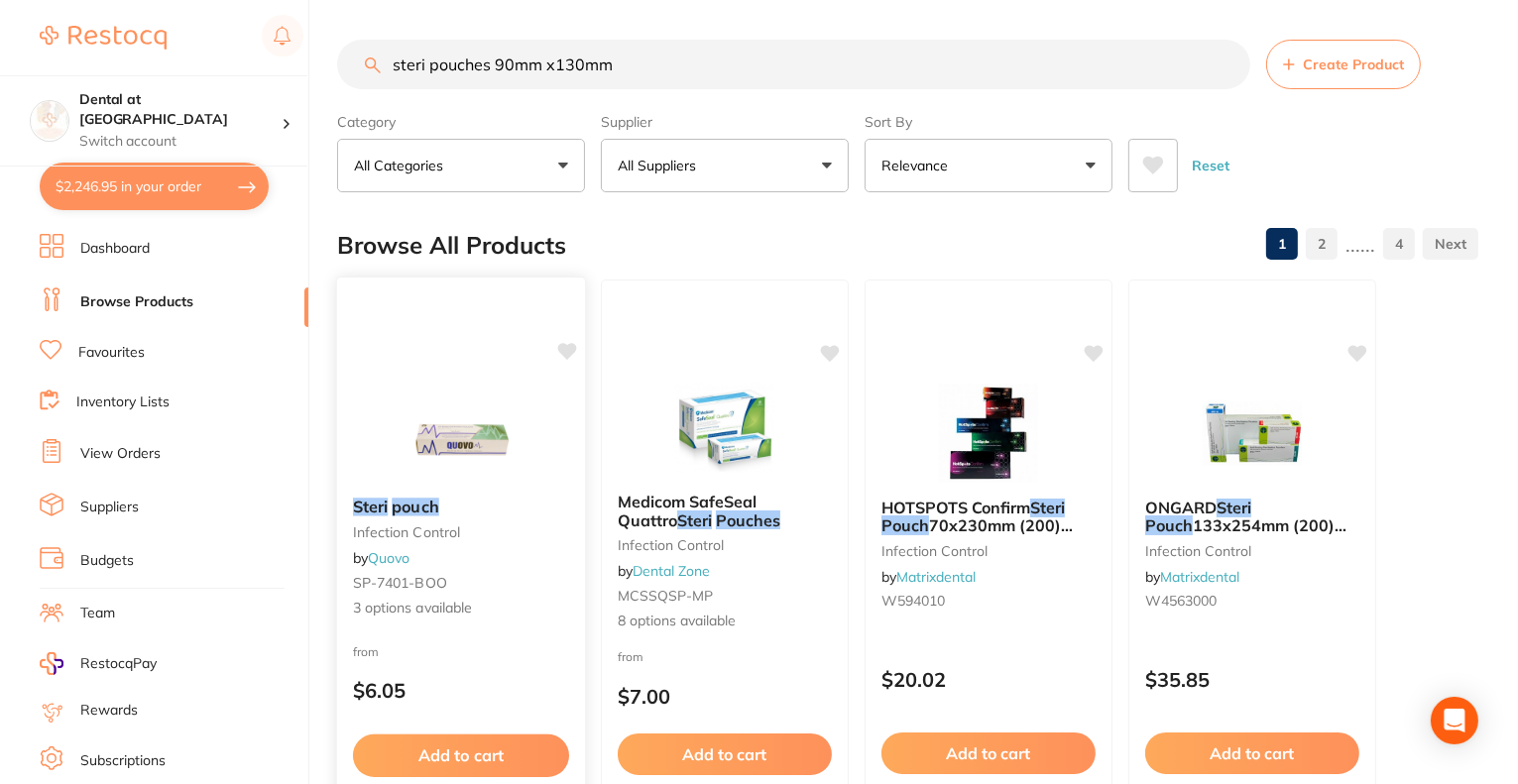 type on "steri pouches 90mm x130mm" 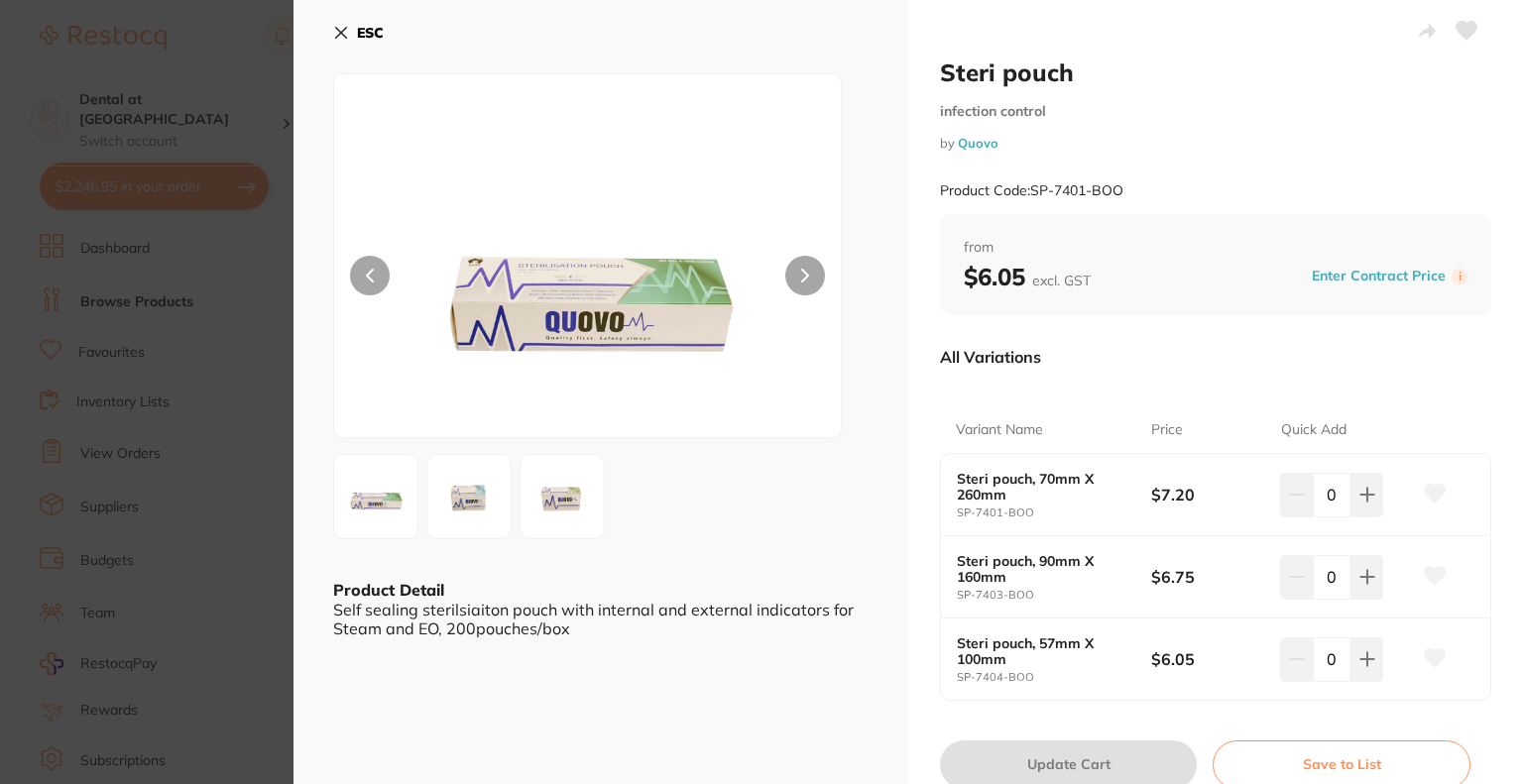 scroll, scrollTop: 99, scrollLeft: 0, axis: vertical 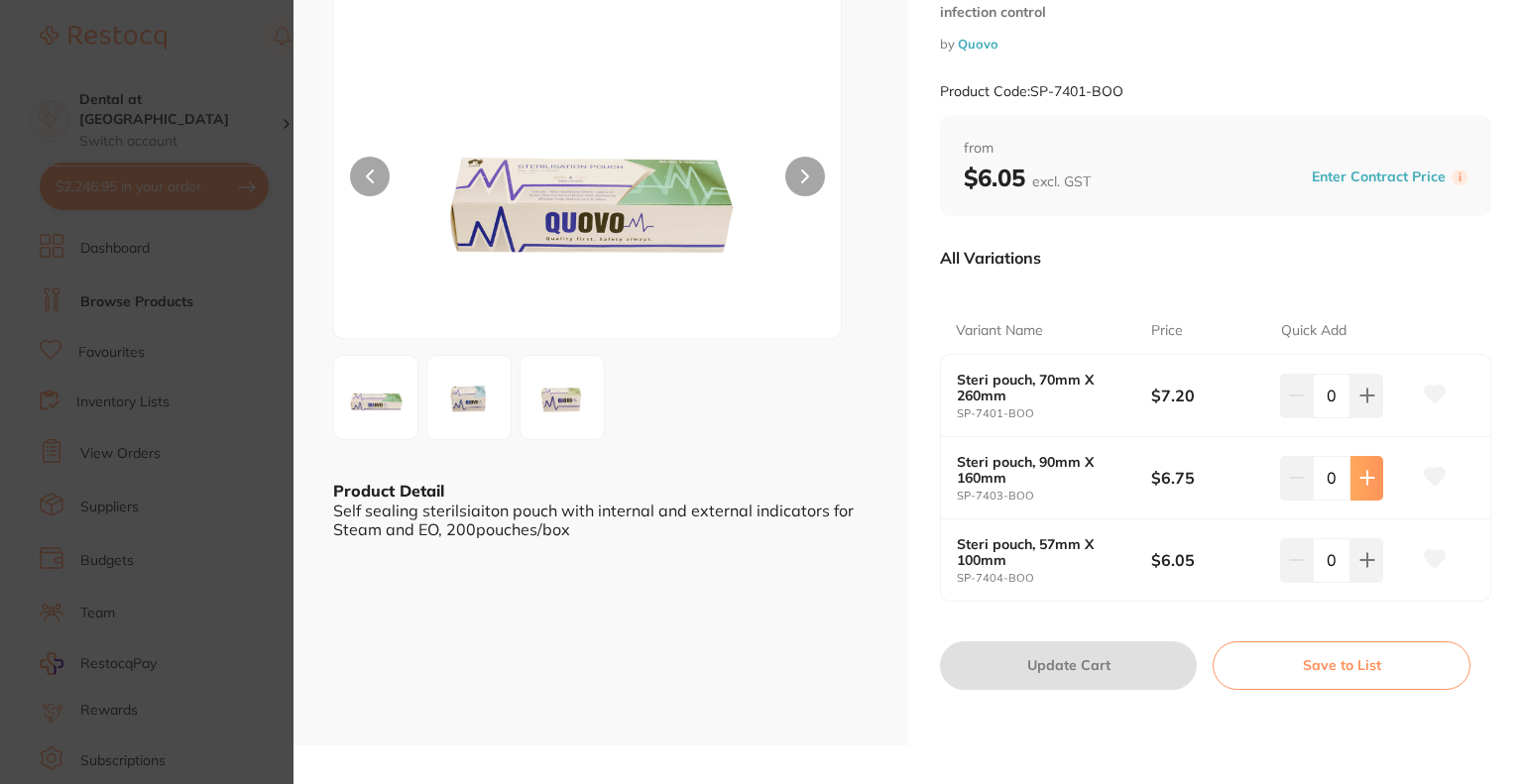 click 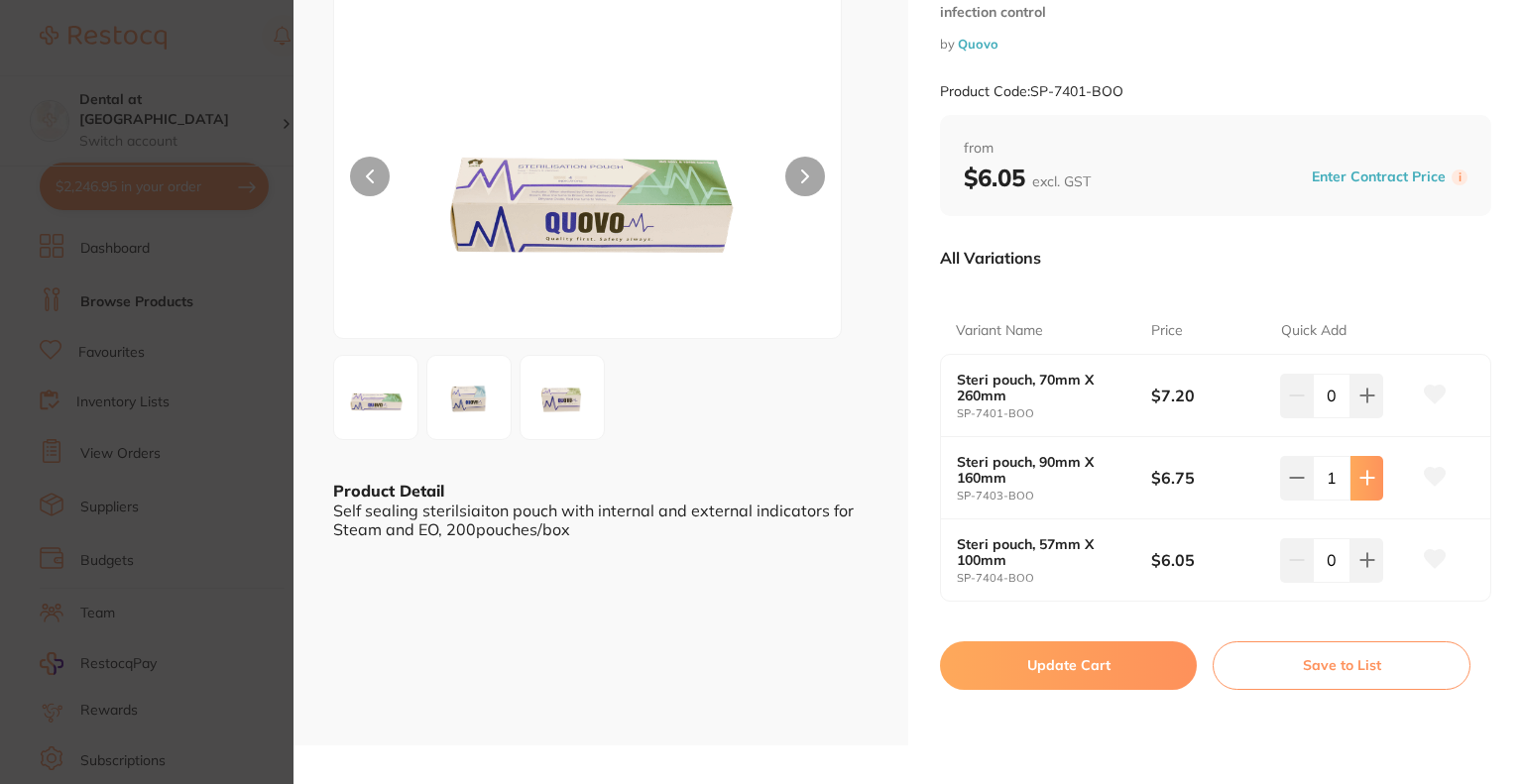 click 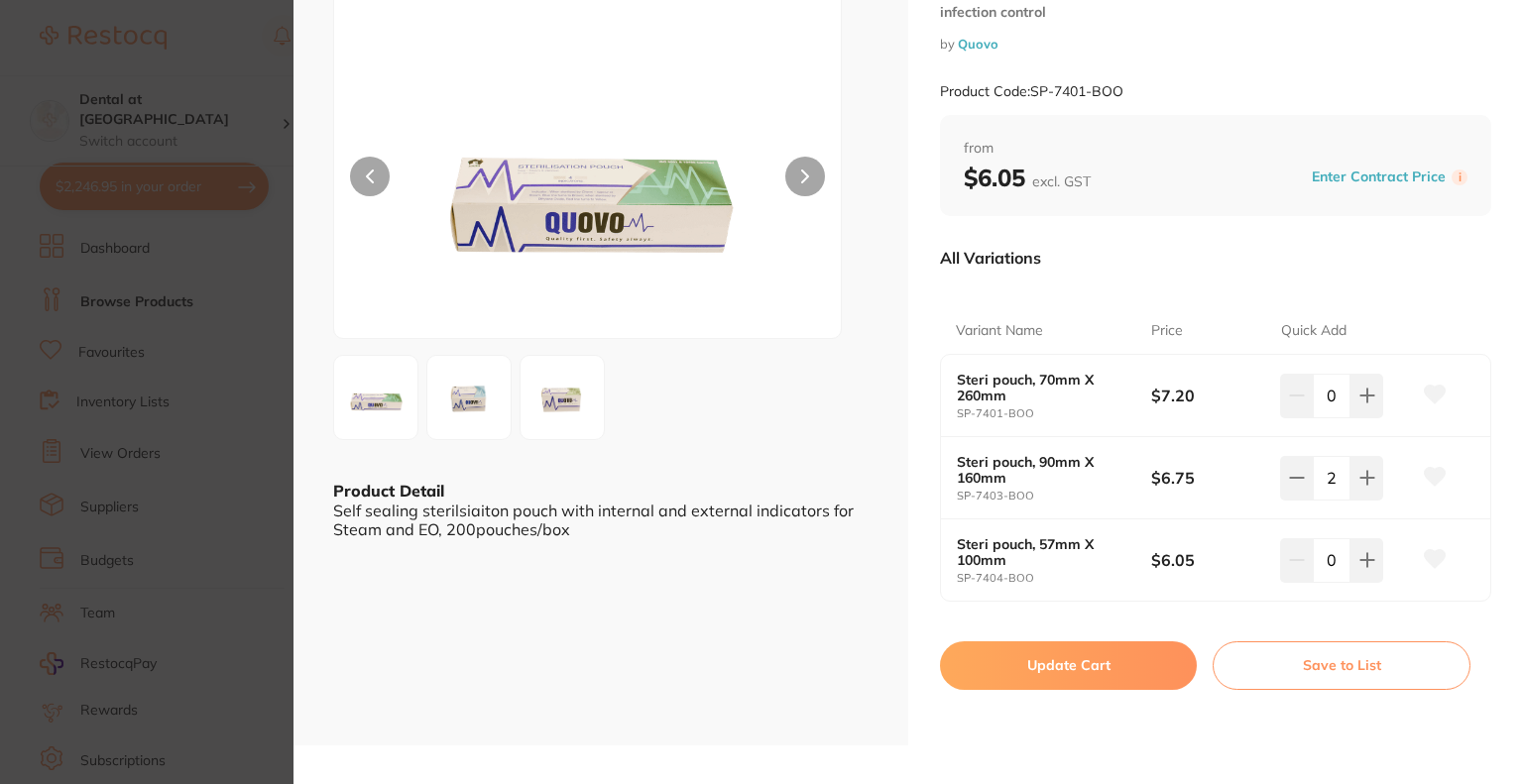 click on "Update Cart" at bounding box center [1068, 665] 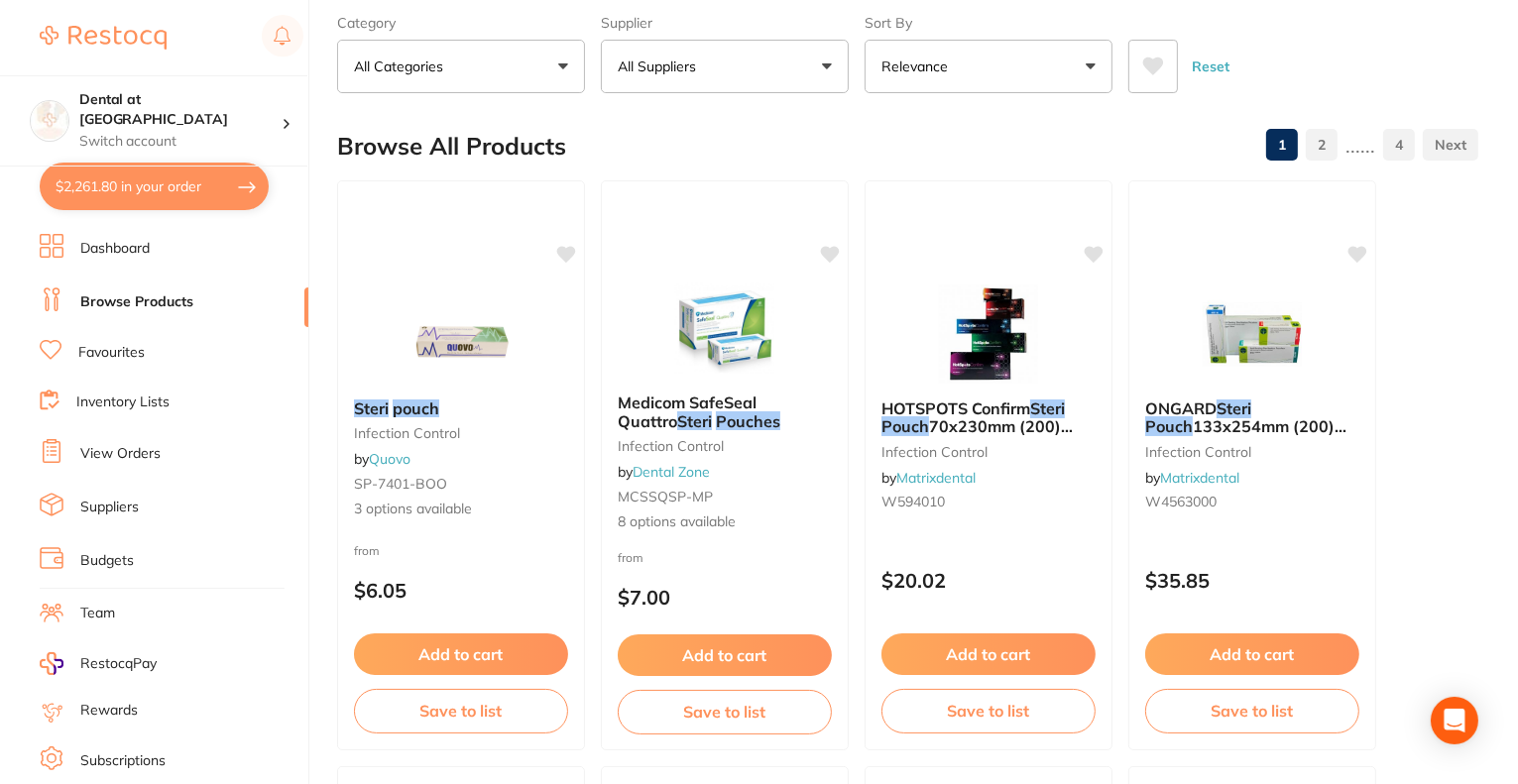 scroll, scrollTop: 0, scrollLeft: 0, axis: both 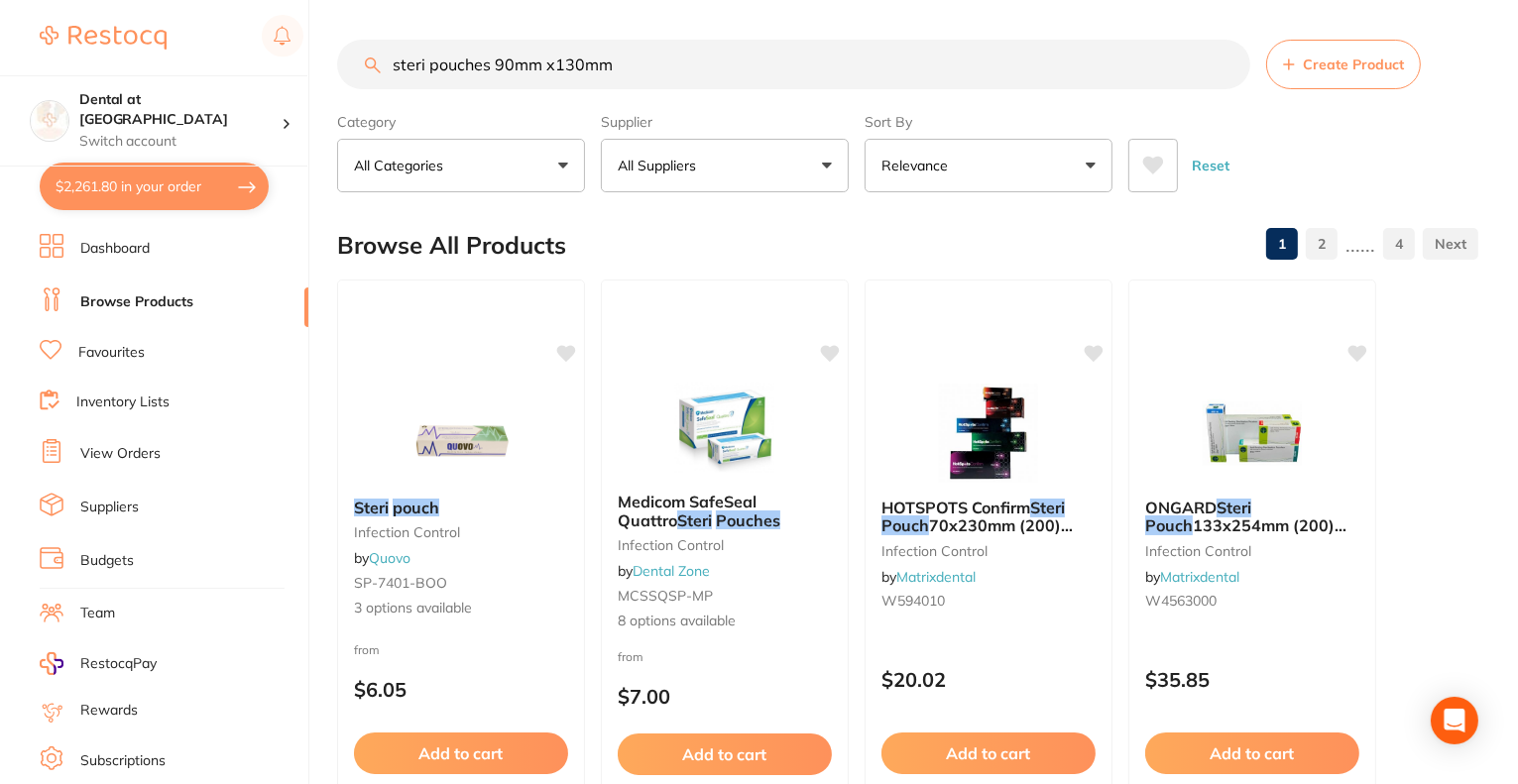 click on "steri pouches 90mm x130mm" at bounding box center (793, 64) 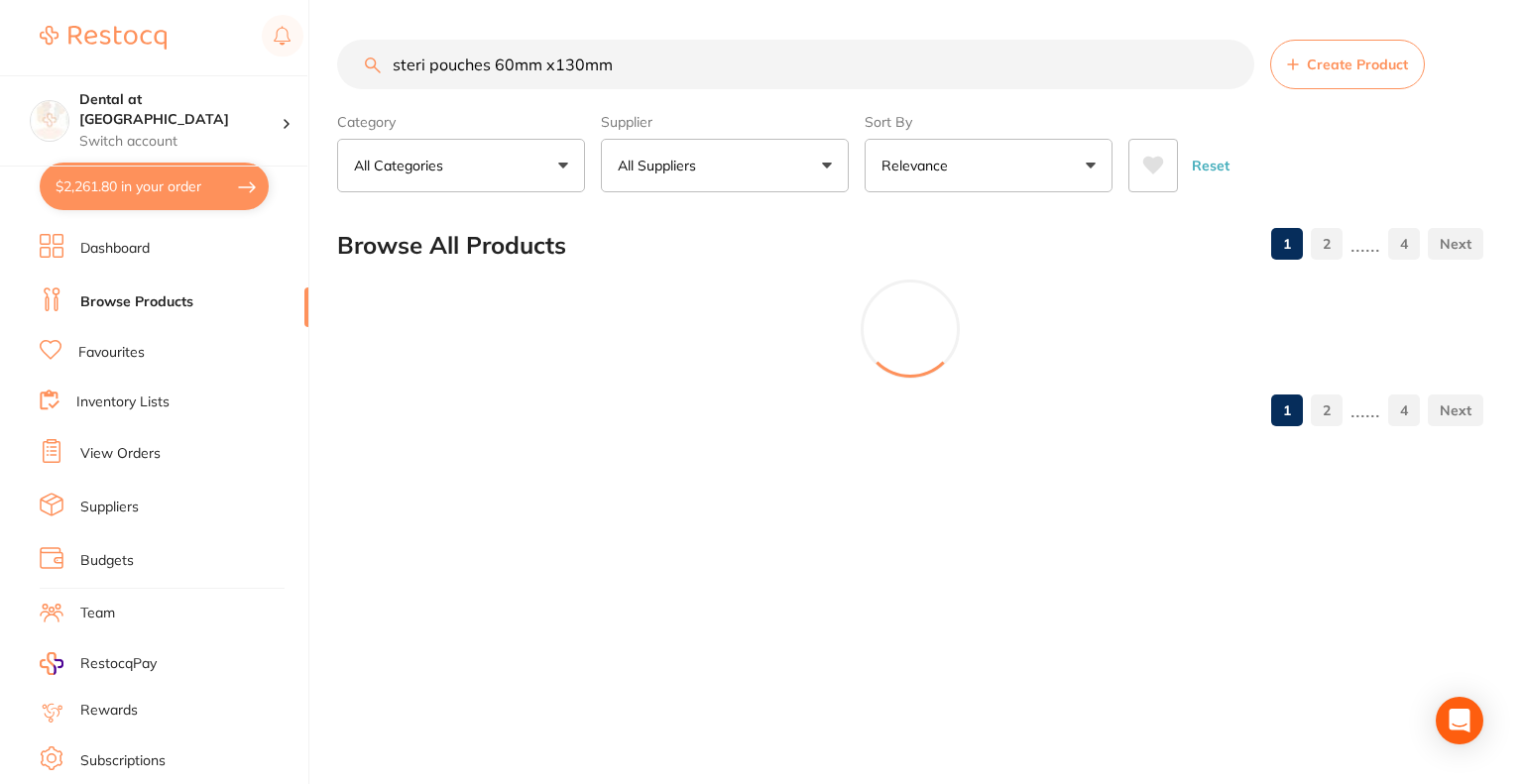 click on "steri pouches 60mm x130mm" at bounding box center [795, 64] 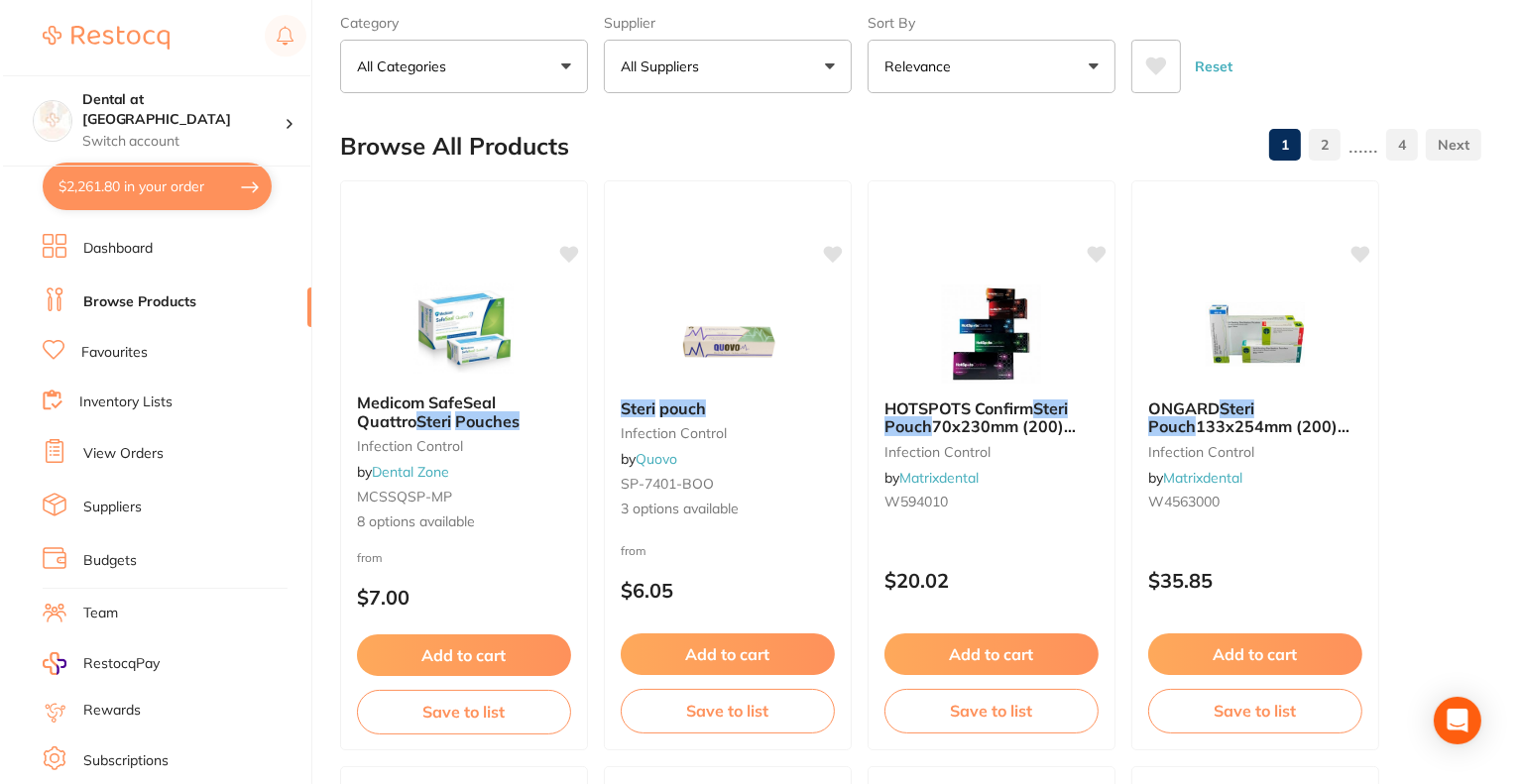 scroll, scrollTop: 0, scrollLeft: 0, axis: both 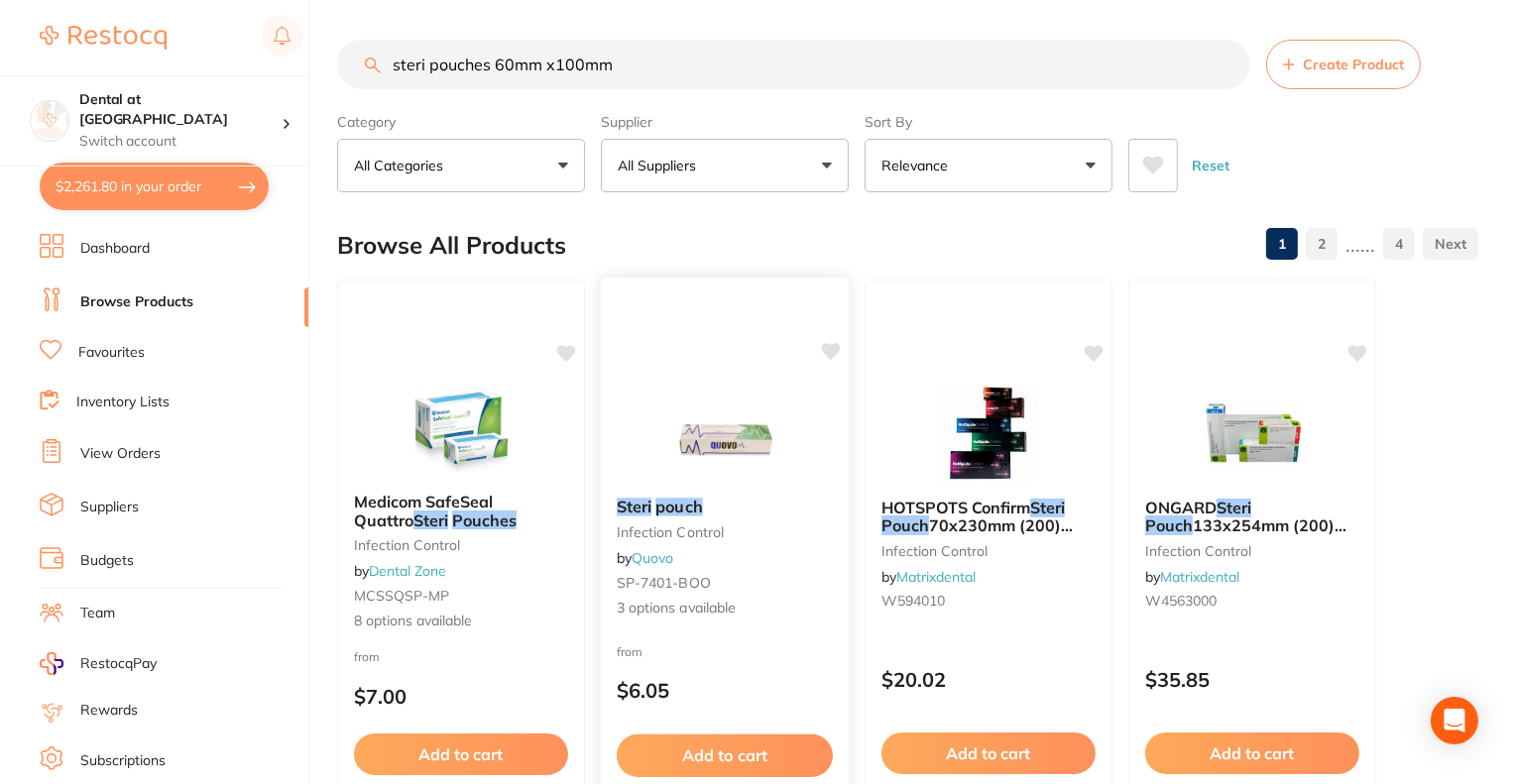 type on "steri pouches 60mm x100mm" 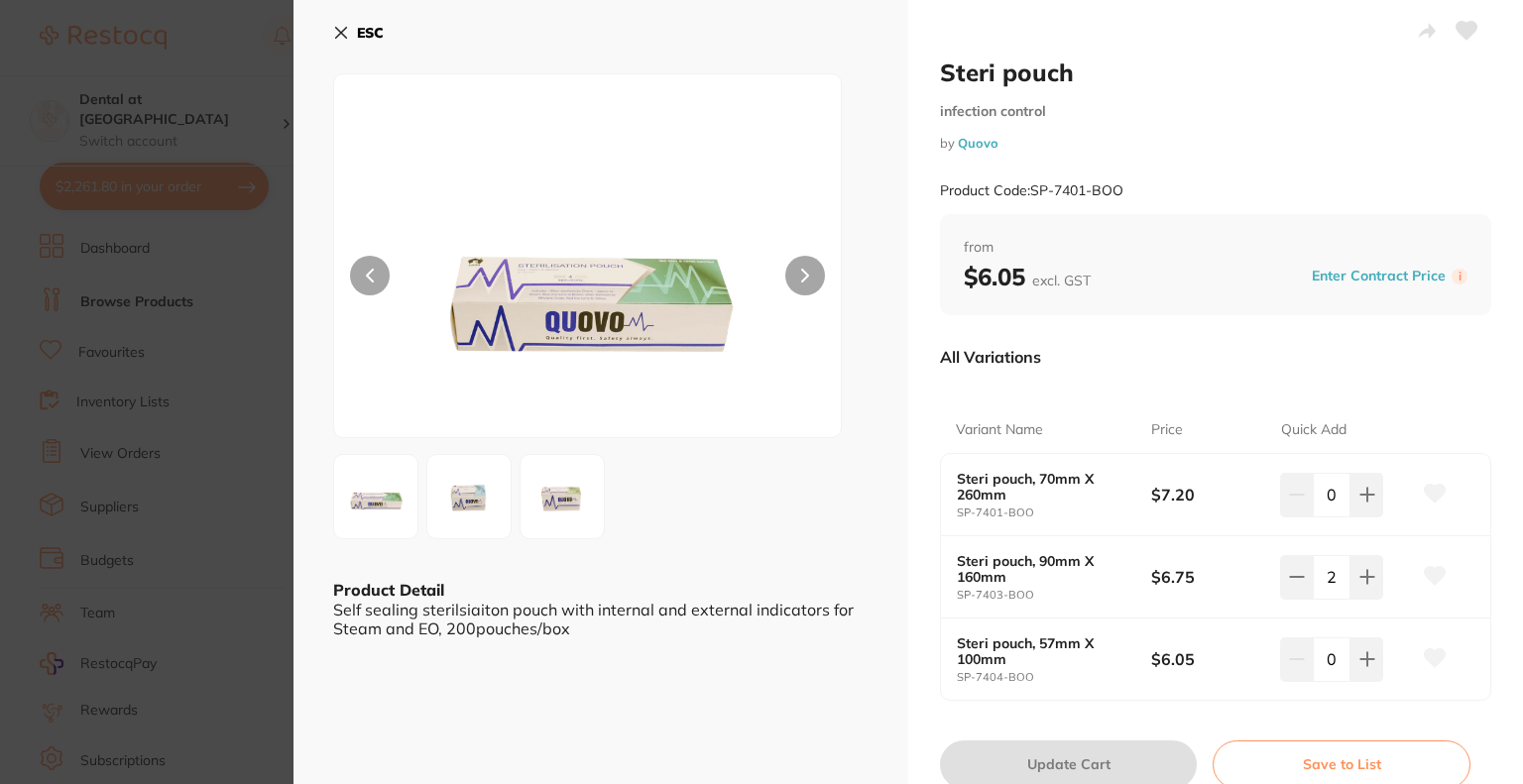 scroll, scrollTop: 99, scrollLeft: 0, axis: vertical 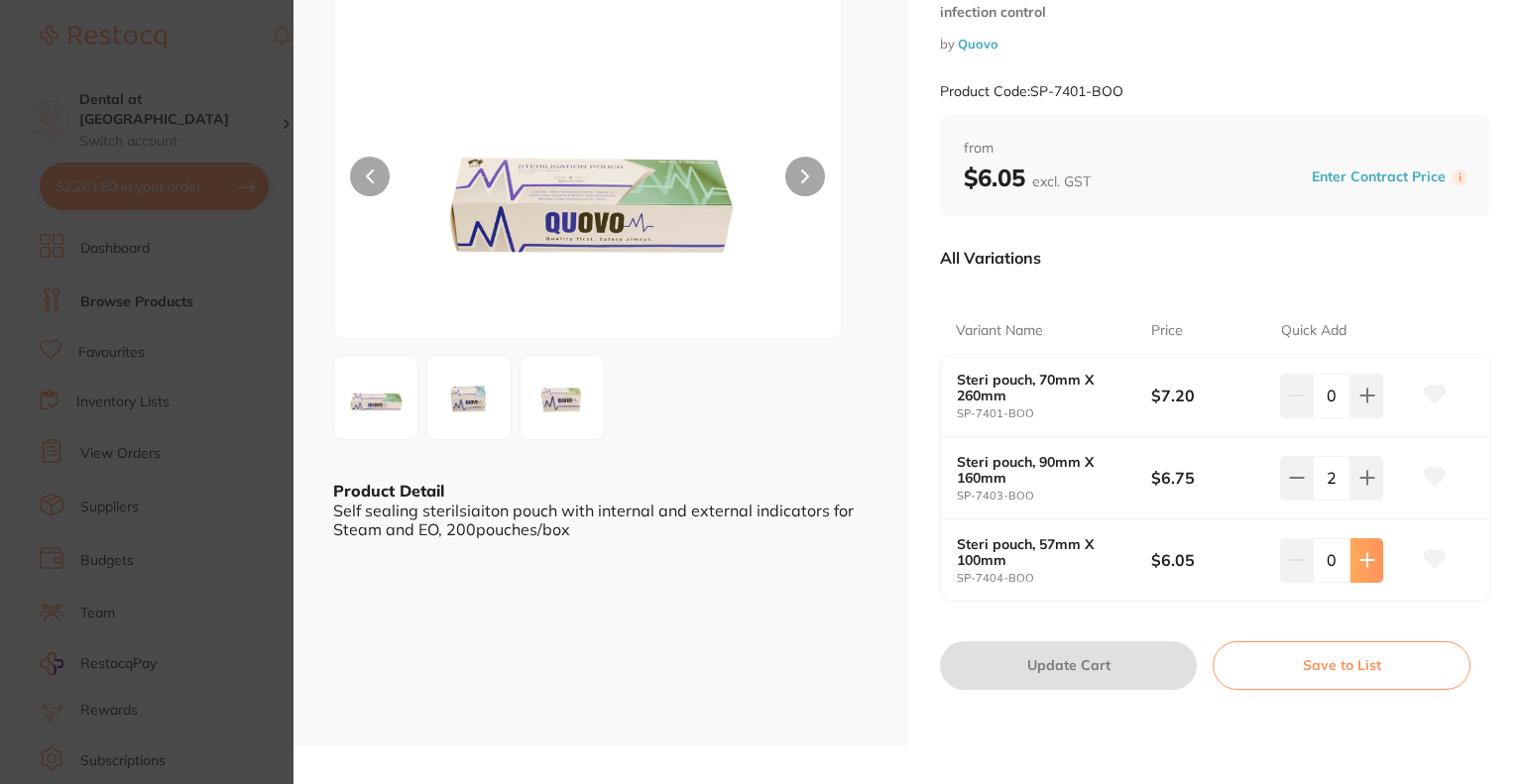 click 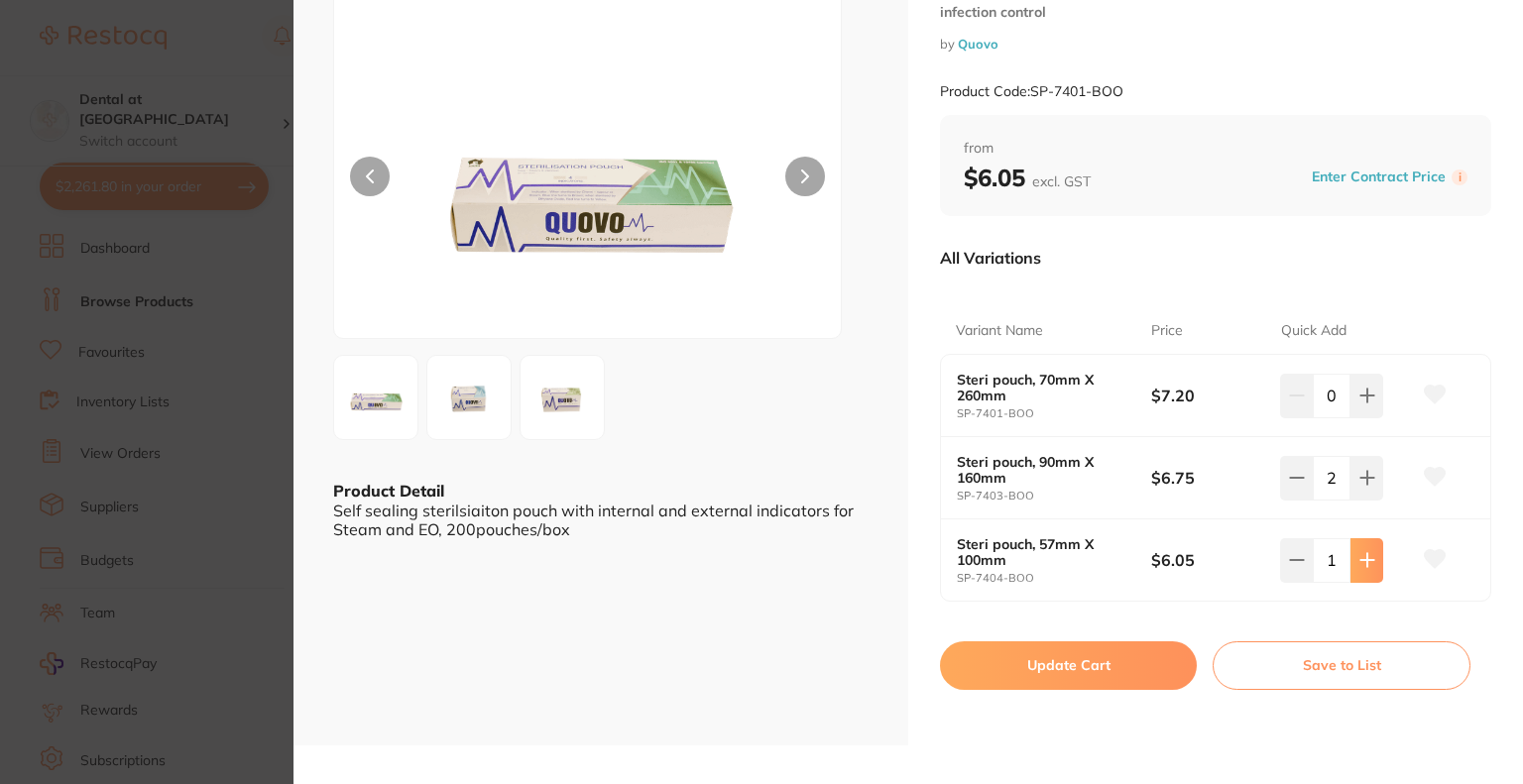 click 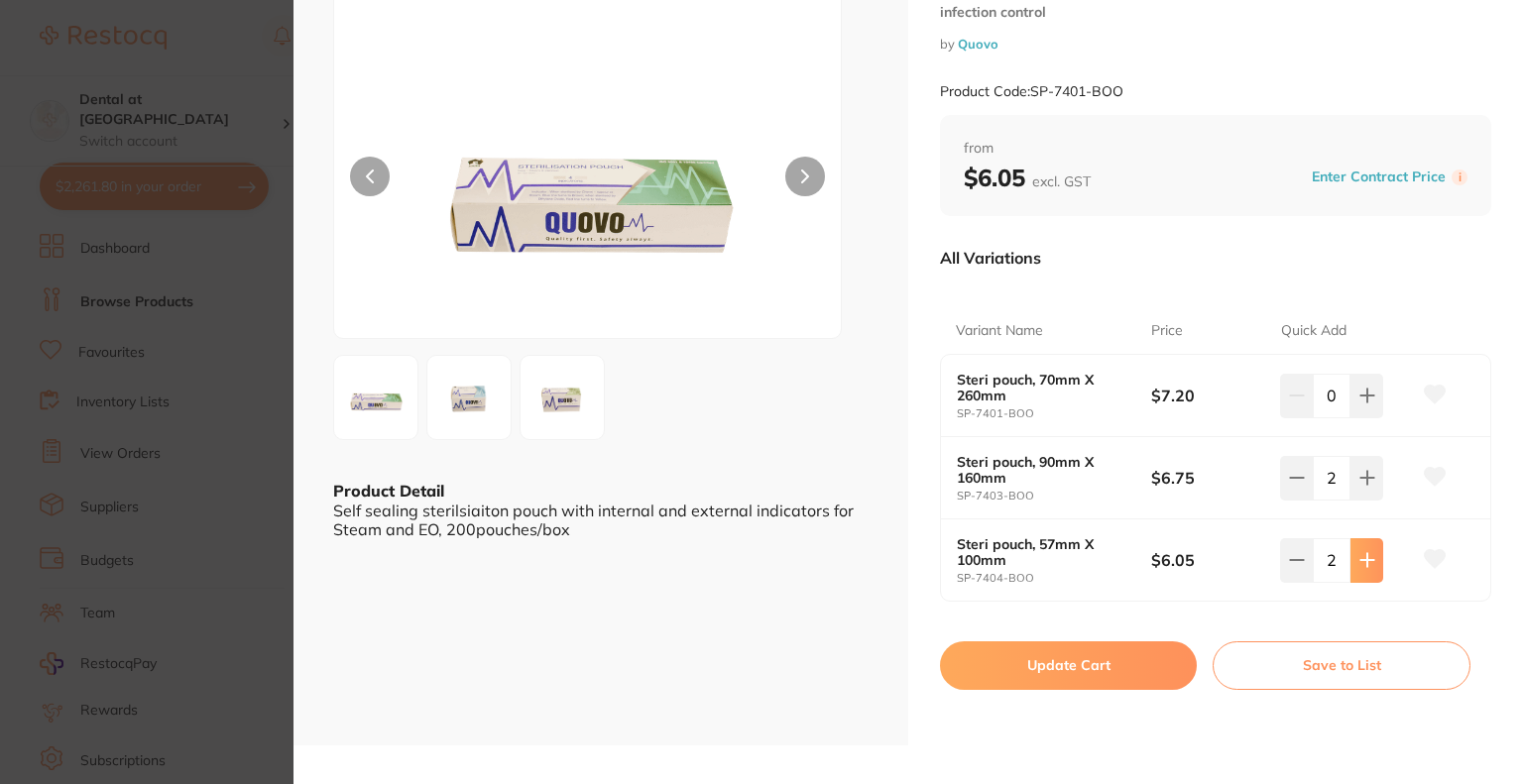 click 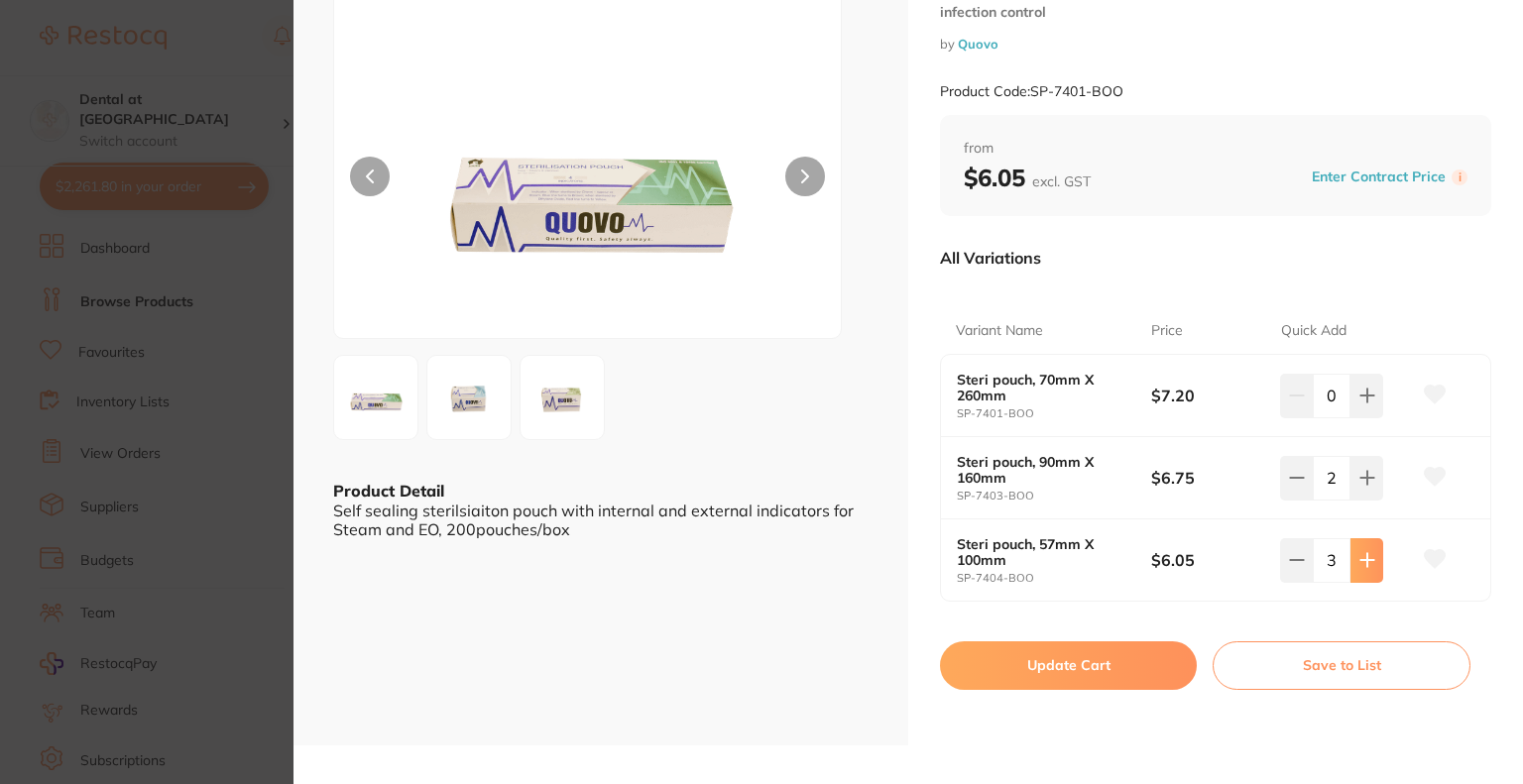 click 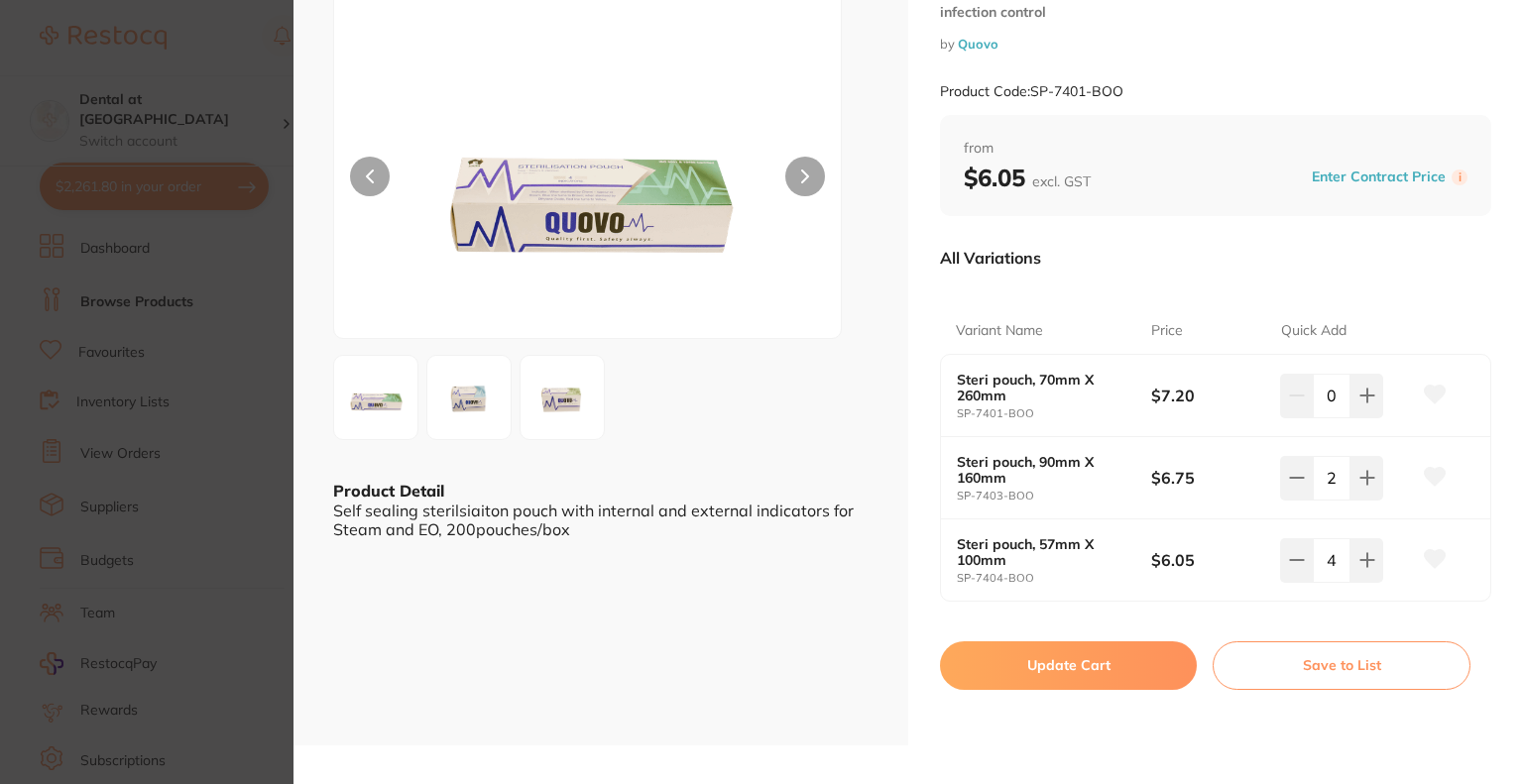 click on "Update Cart" at bounding box center (1068, 665) 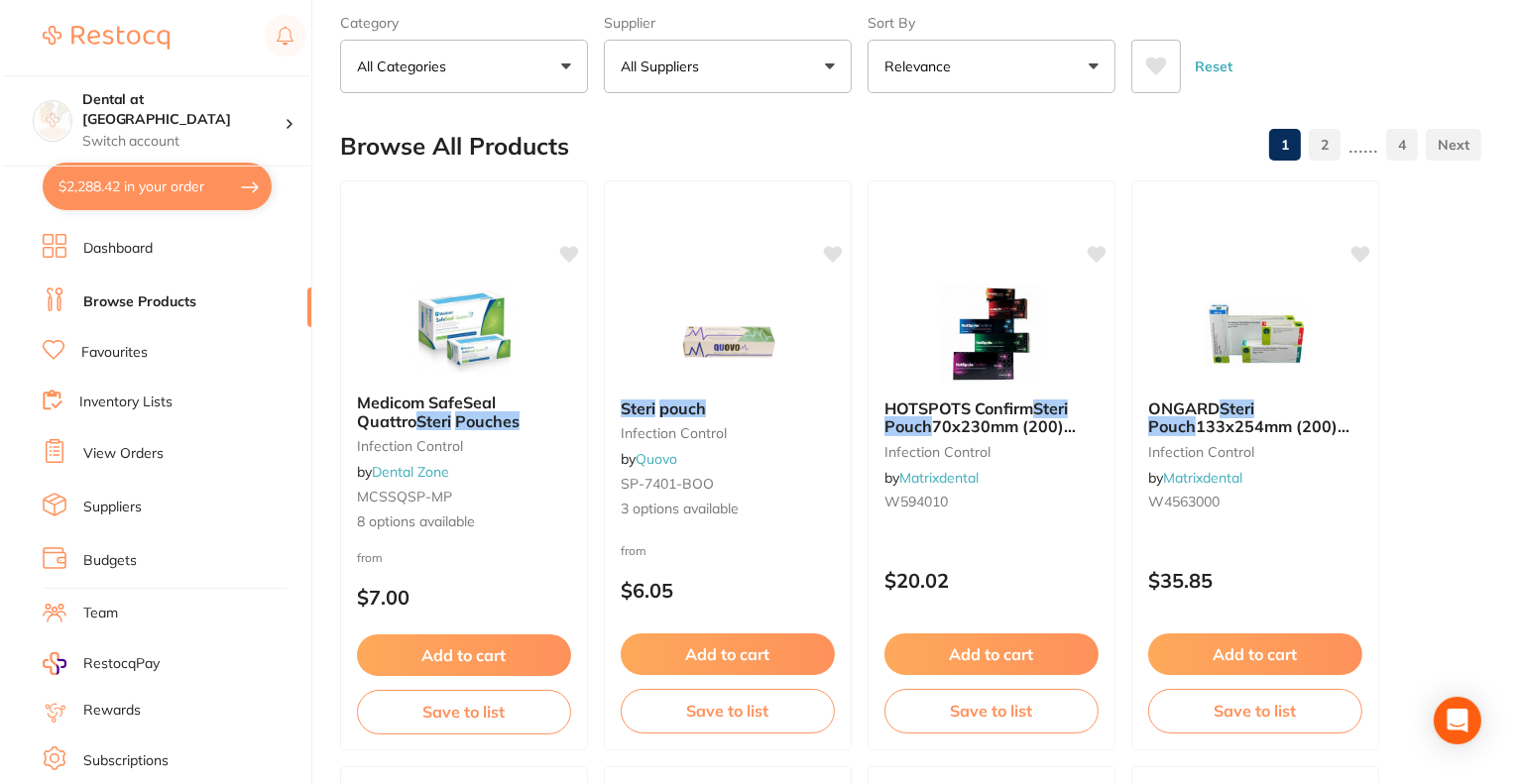 scroll, scrollTop: 0, scrollLeft: 0, axis: both 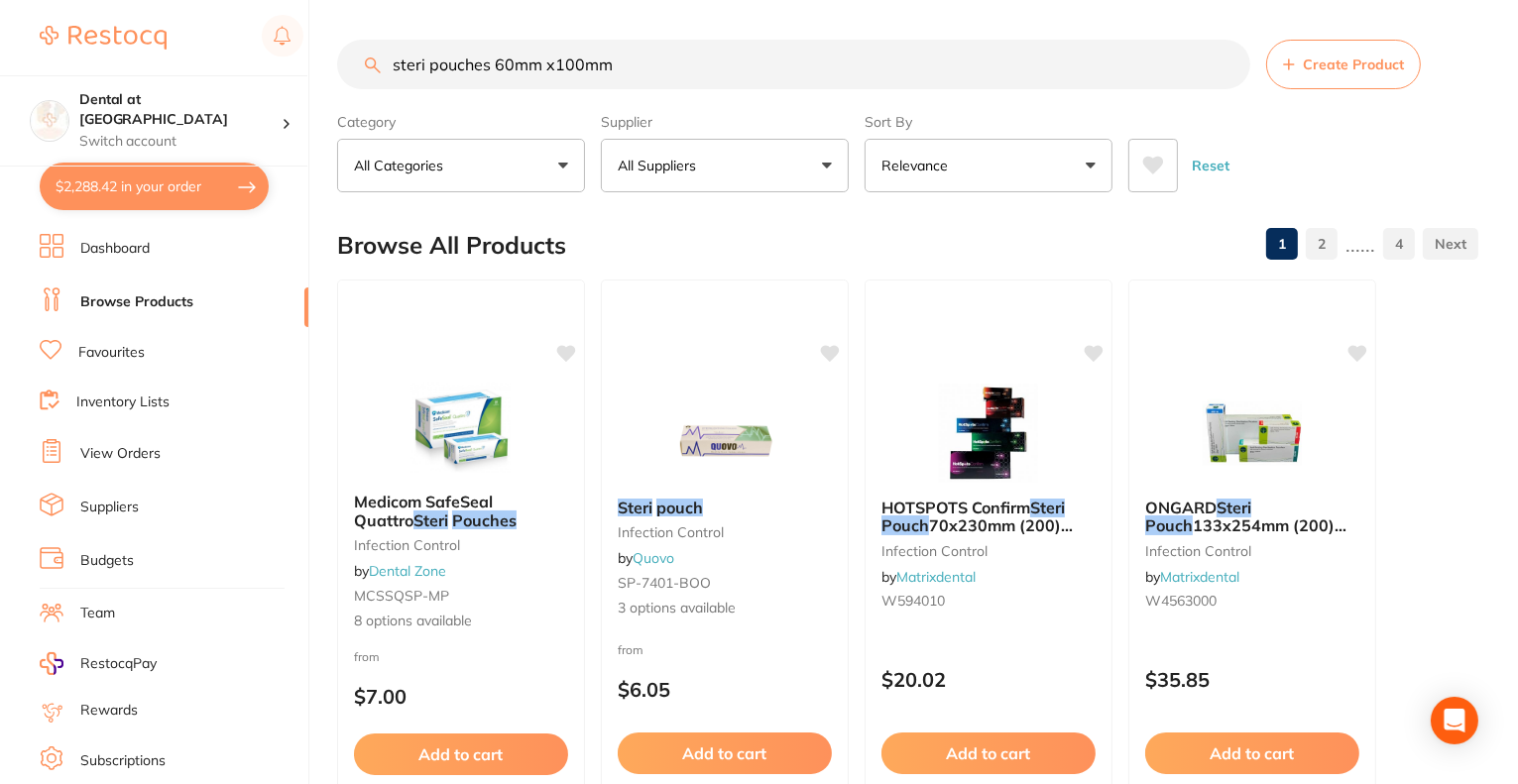 drag, startPoint x: 652, startPoint y: 71, endPoint x: 368, endPoint y: 58, distance: 284.29738 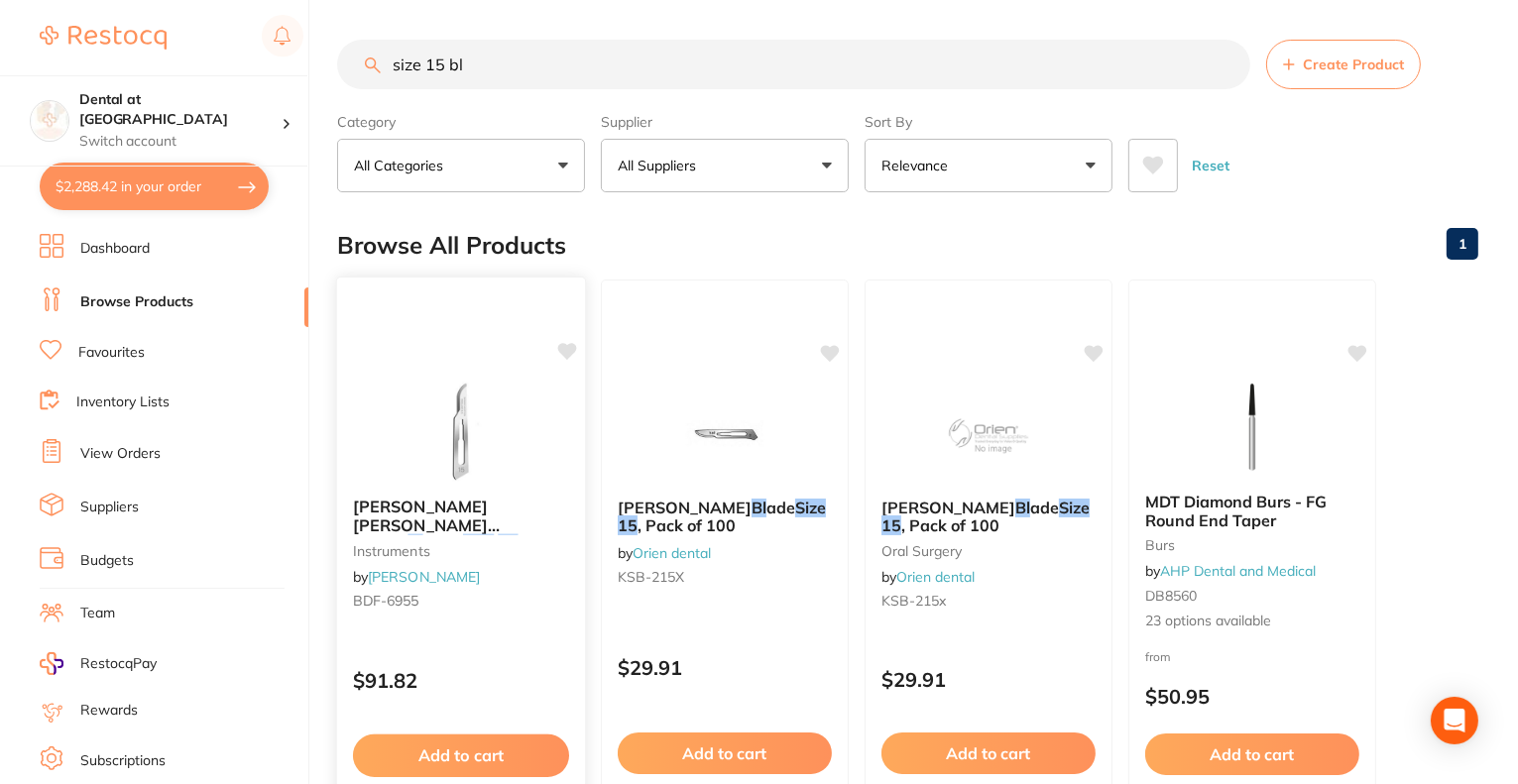 type on "size 15 bl" 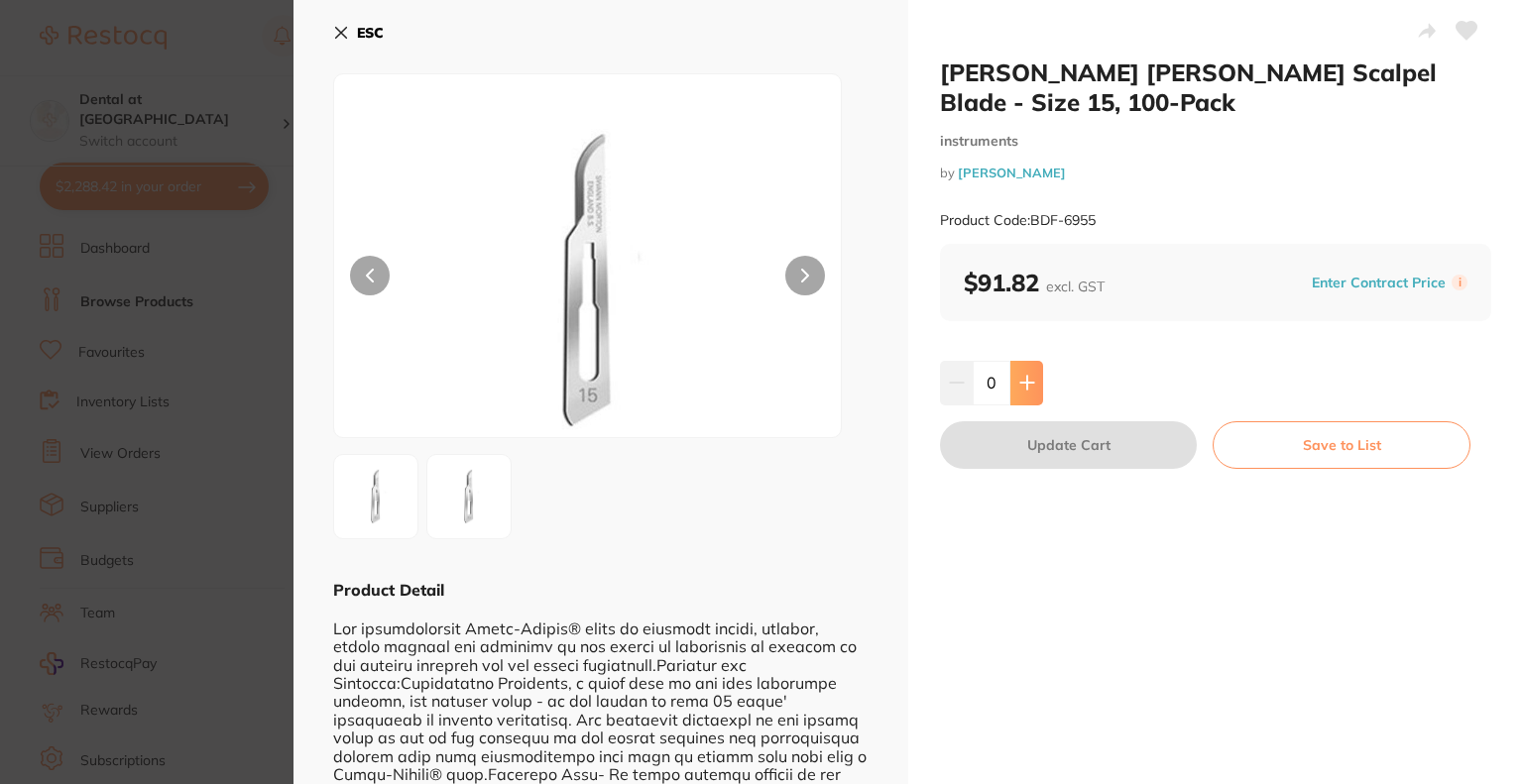 click 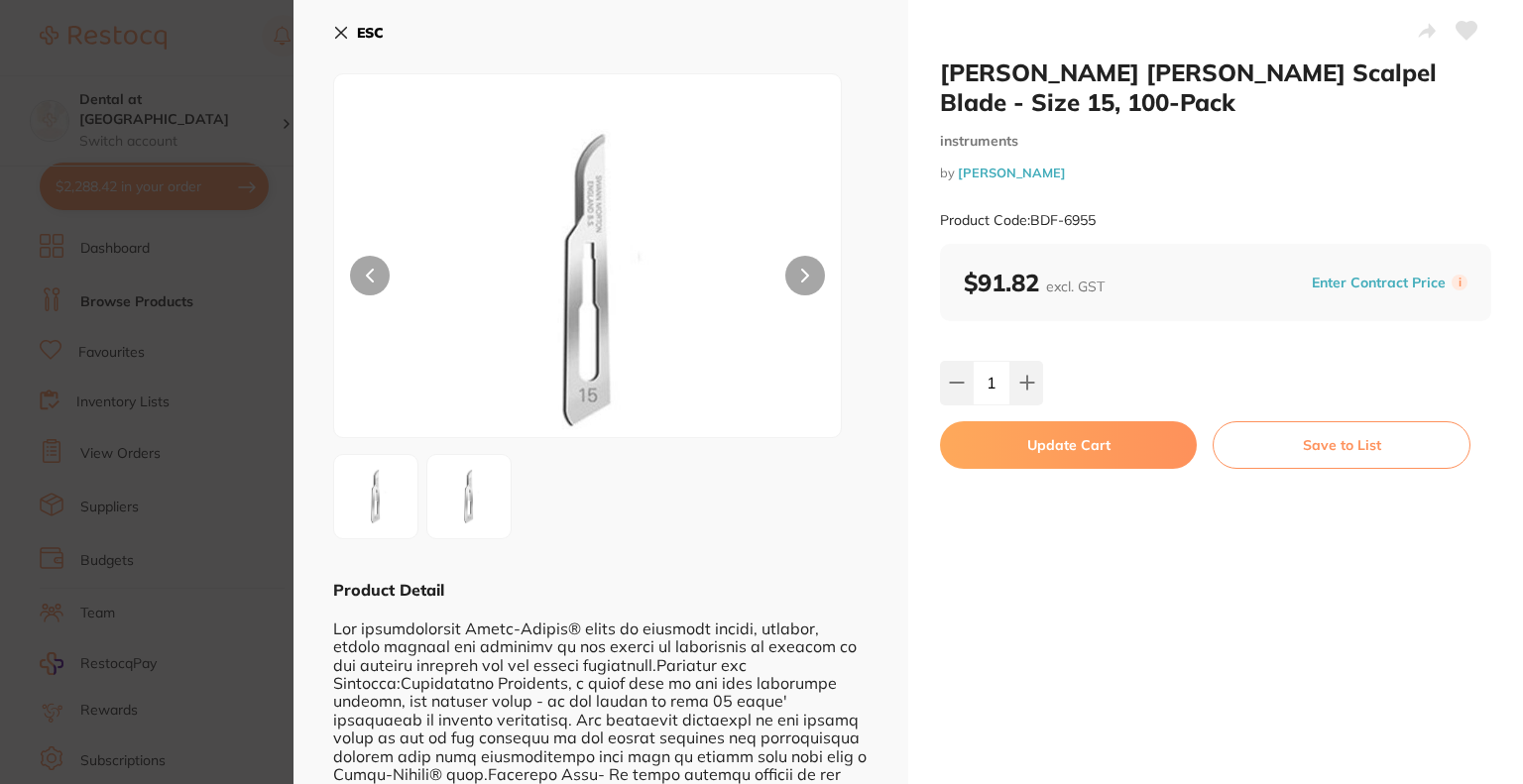 click on "Update Cart" at bounding box center (1068, 445) 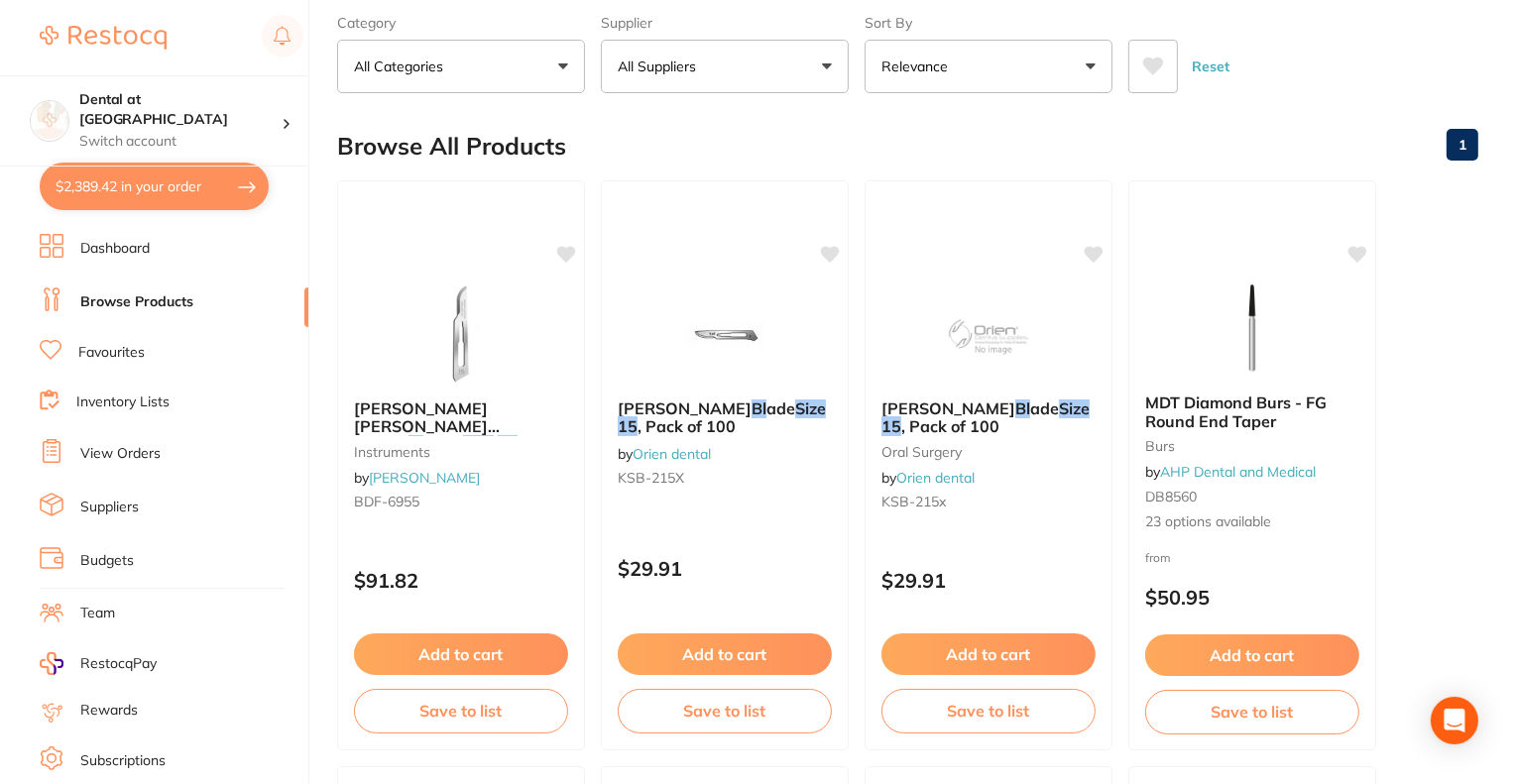 scroll, scrollTop: 0, scrollLeft: 0, axis: both 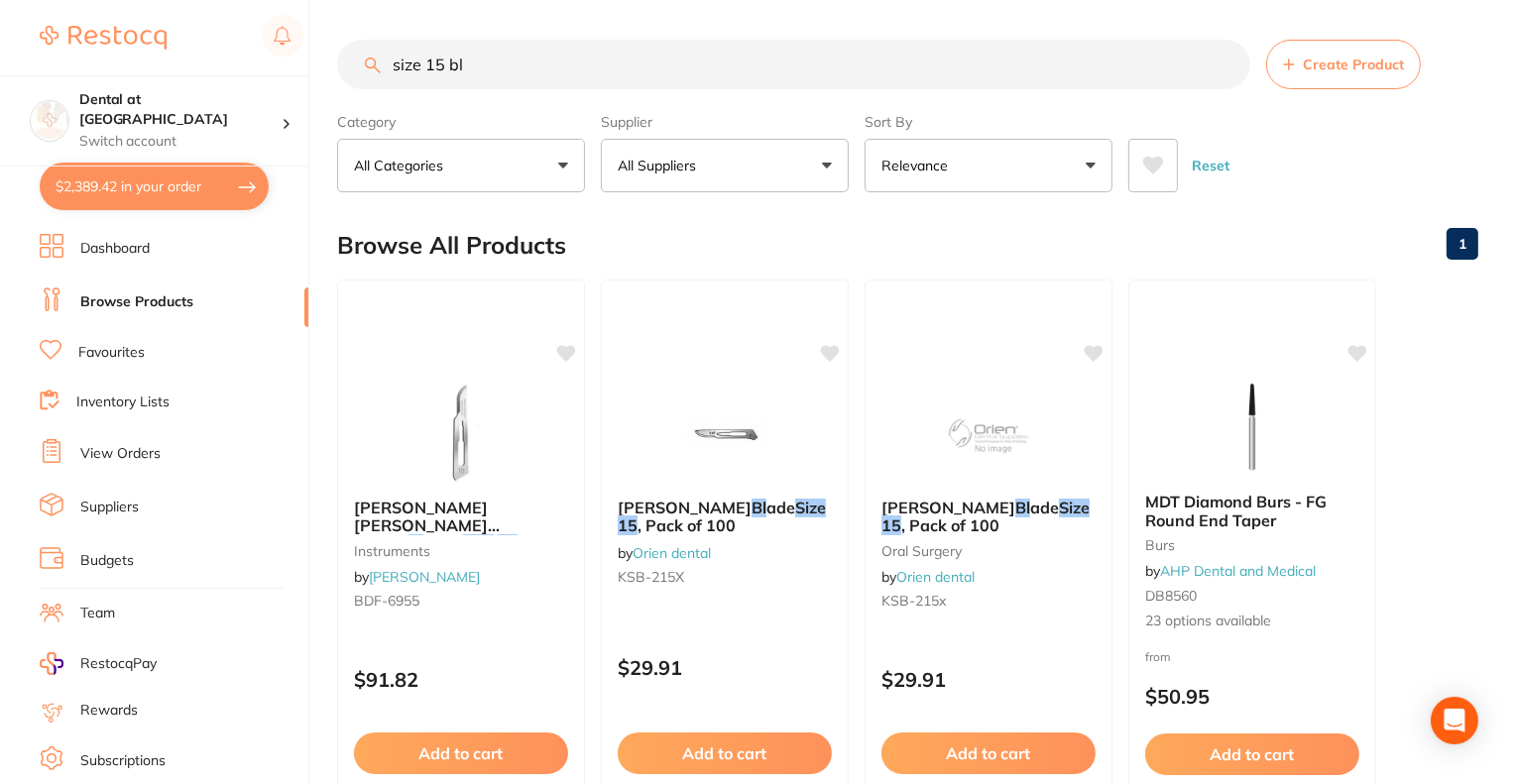 drag, startPoint x: 482, startPoint y: 55, endPoint x: 331, endPoint y: 45, distance: 151.3308 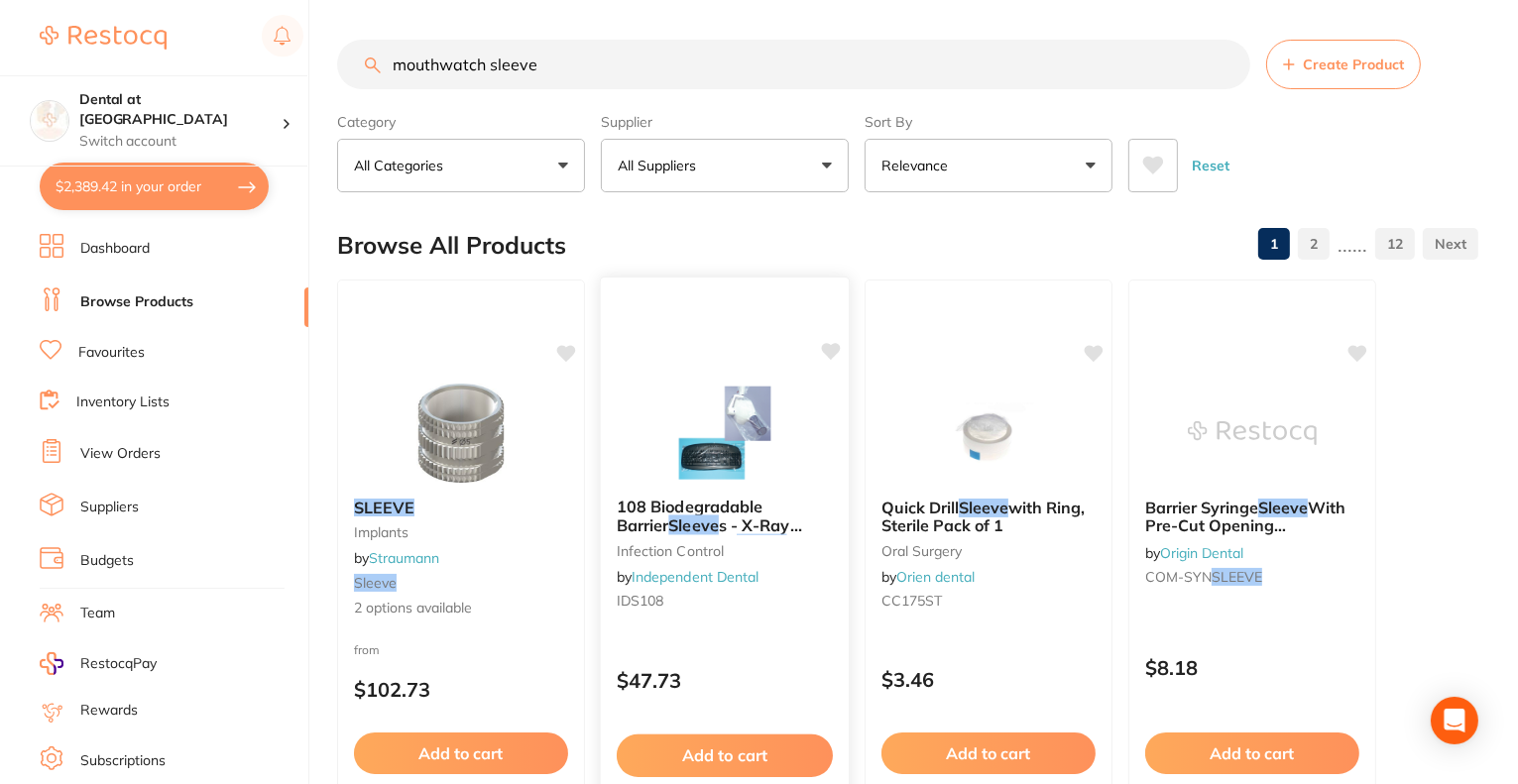 type on "mouthwatch sleeves" 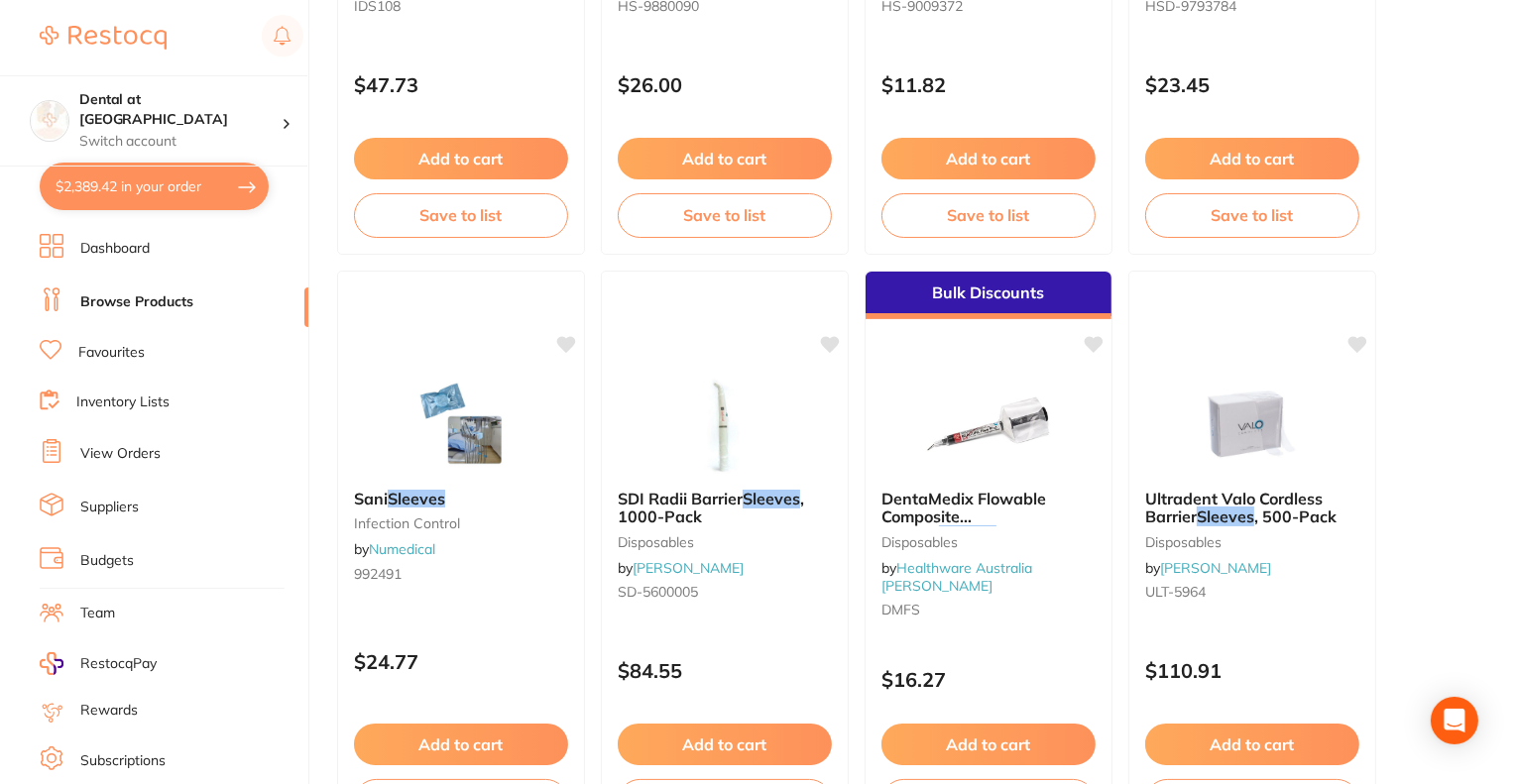 scroll, scrollTop: 0, scrollLeft: 0, axis: both 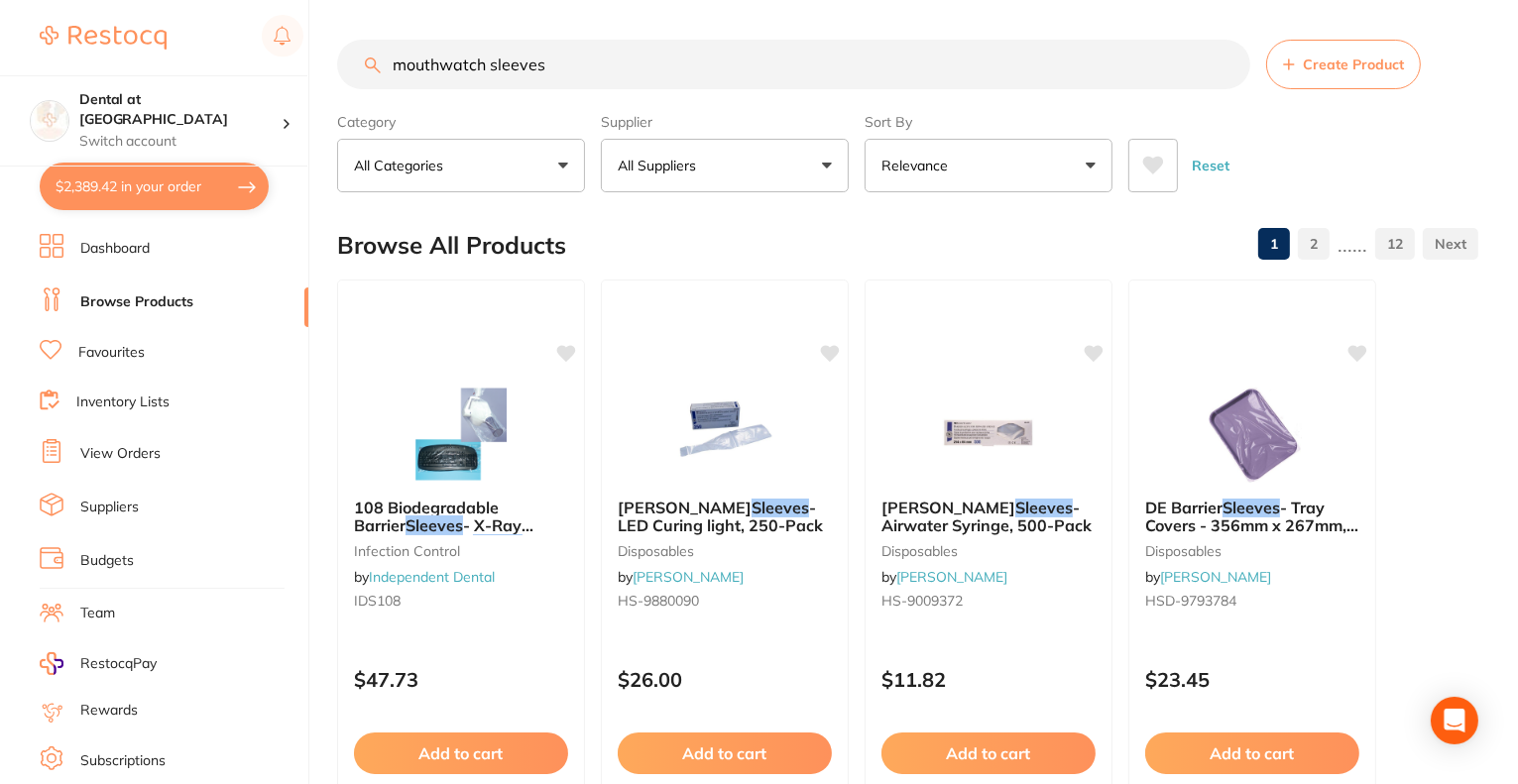 drag, startPoint x: 554, startPoint y: 69, endPoint x: 384, endPoint y: 58, distance: 170.35551 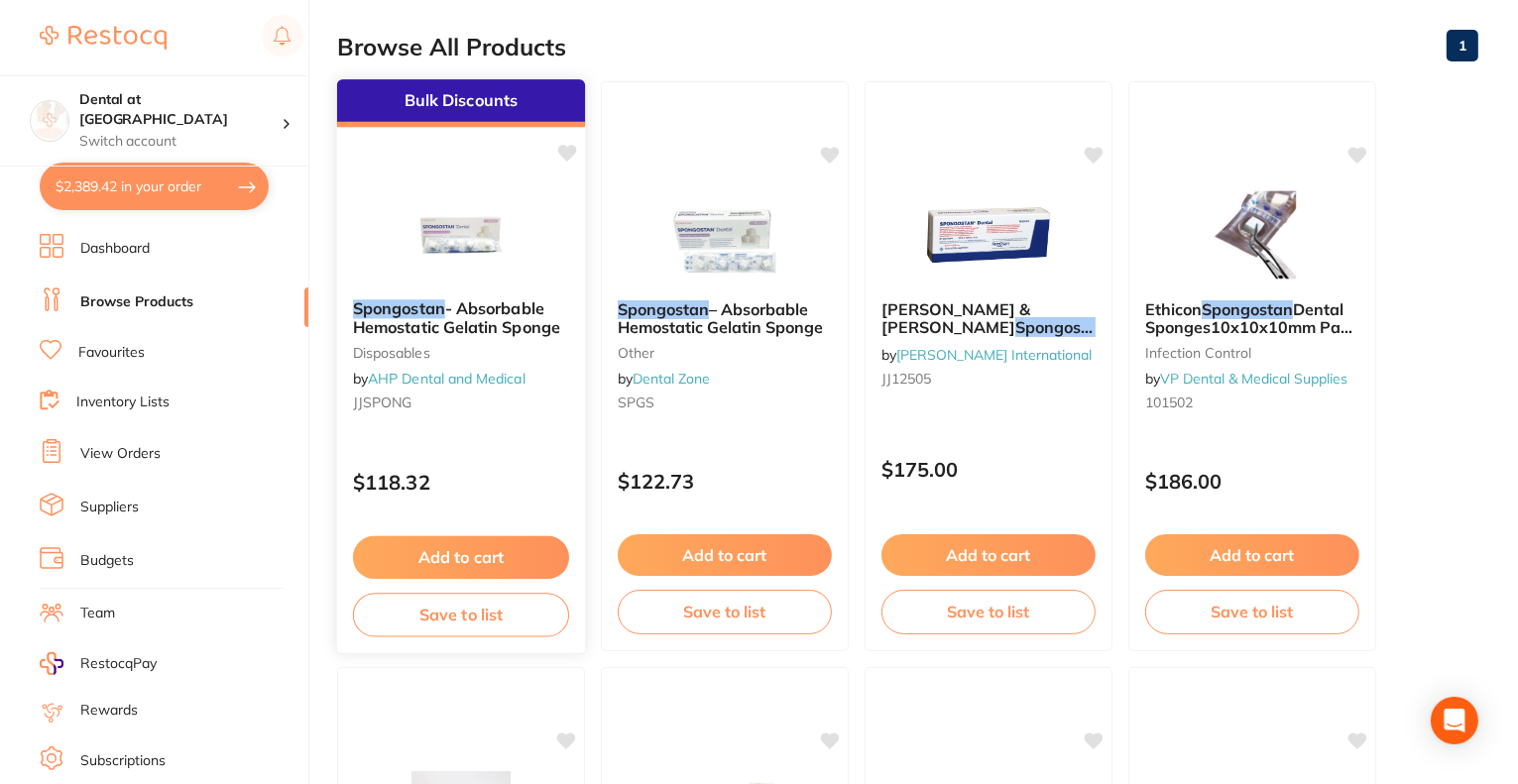 scroll, scrollTop: 297, scrollLeft: 0, axis: vertical 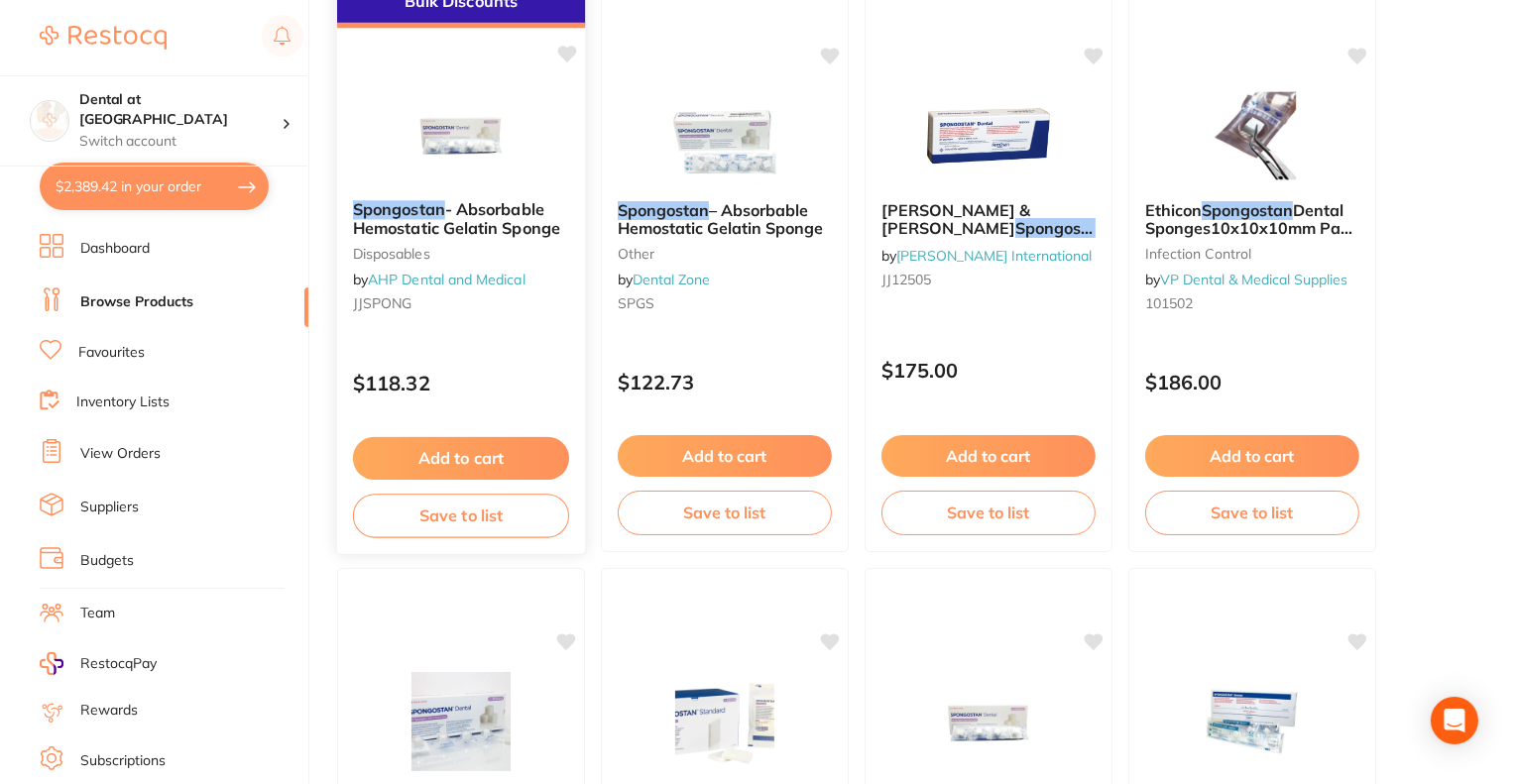 type on "spongestan" 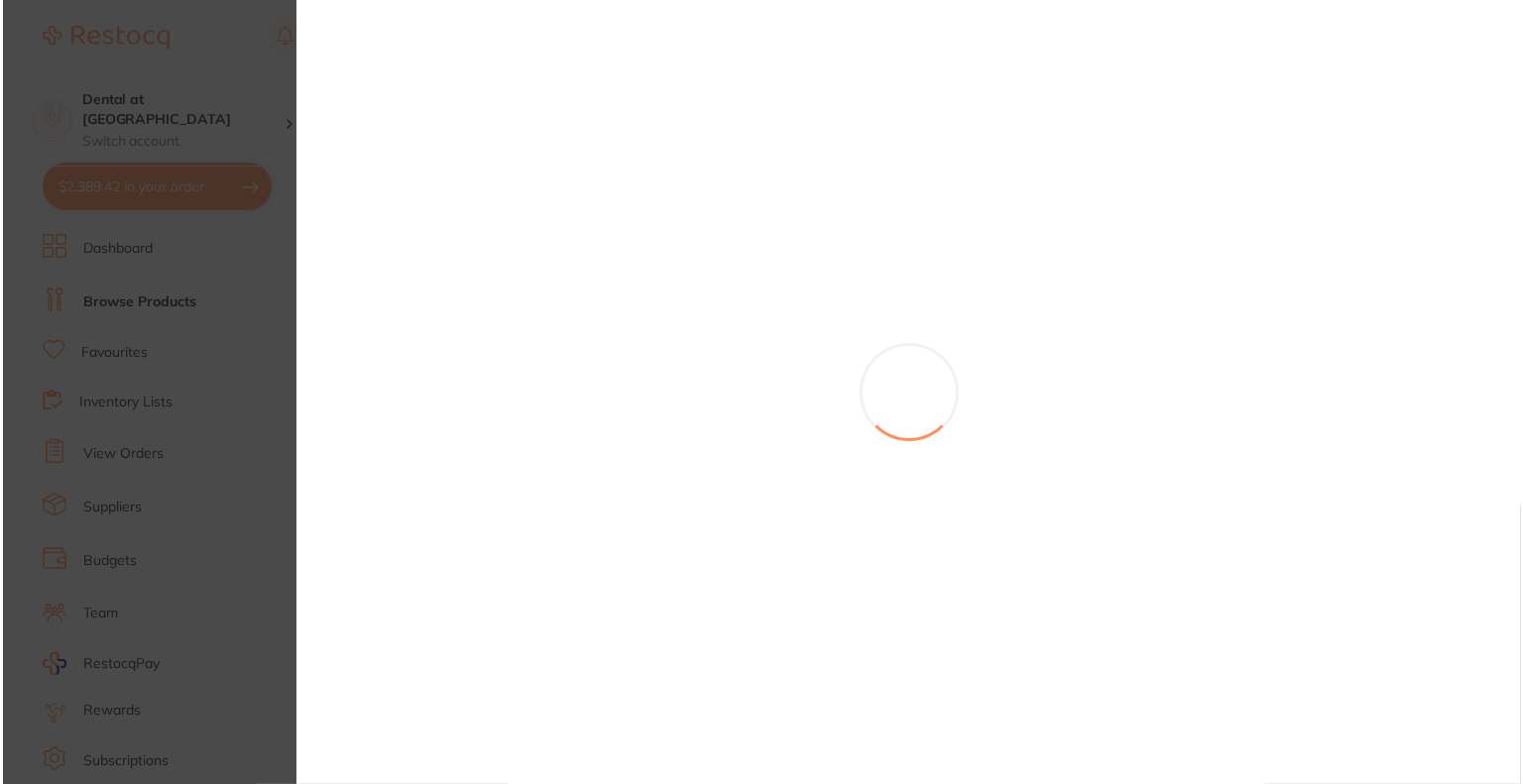 scroll, scrollTop: 0, scrollLeft: 0, axis: both 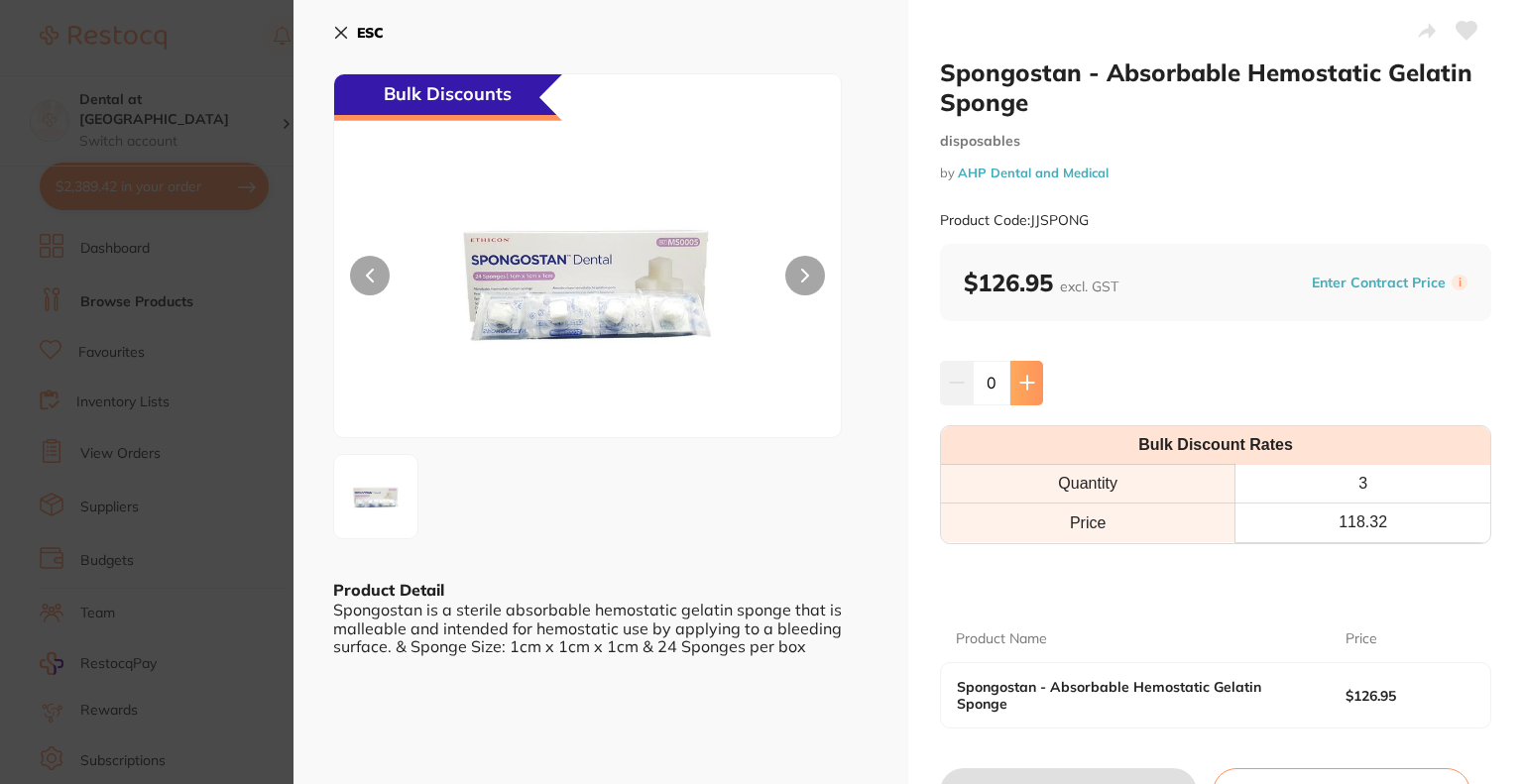 click at bounding box center [1026, 383] 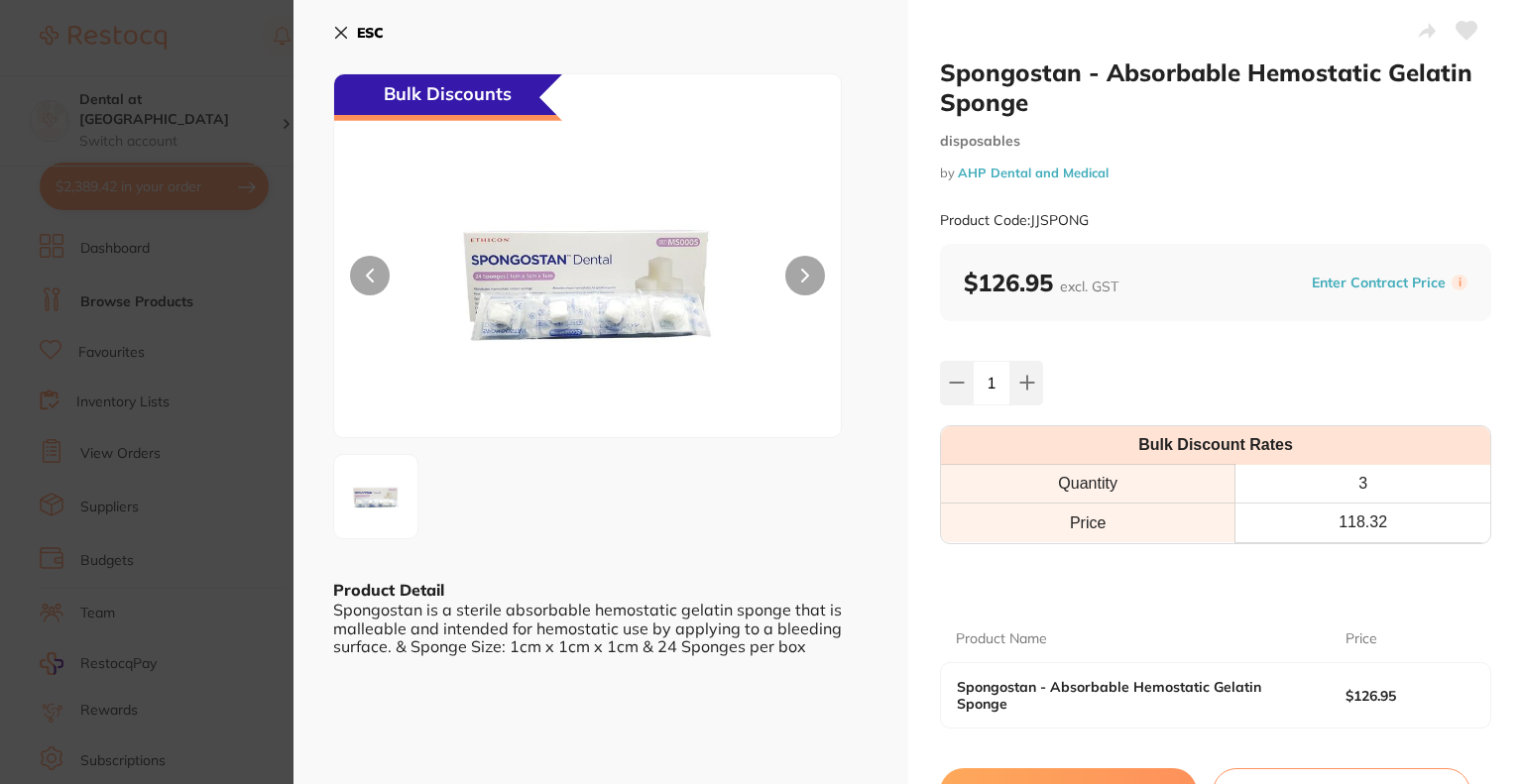 scroll, scrollTop: 99, scrollLeft: 0, axis: vertical 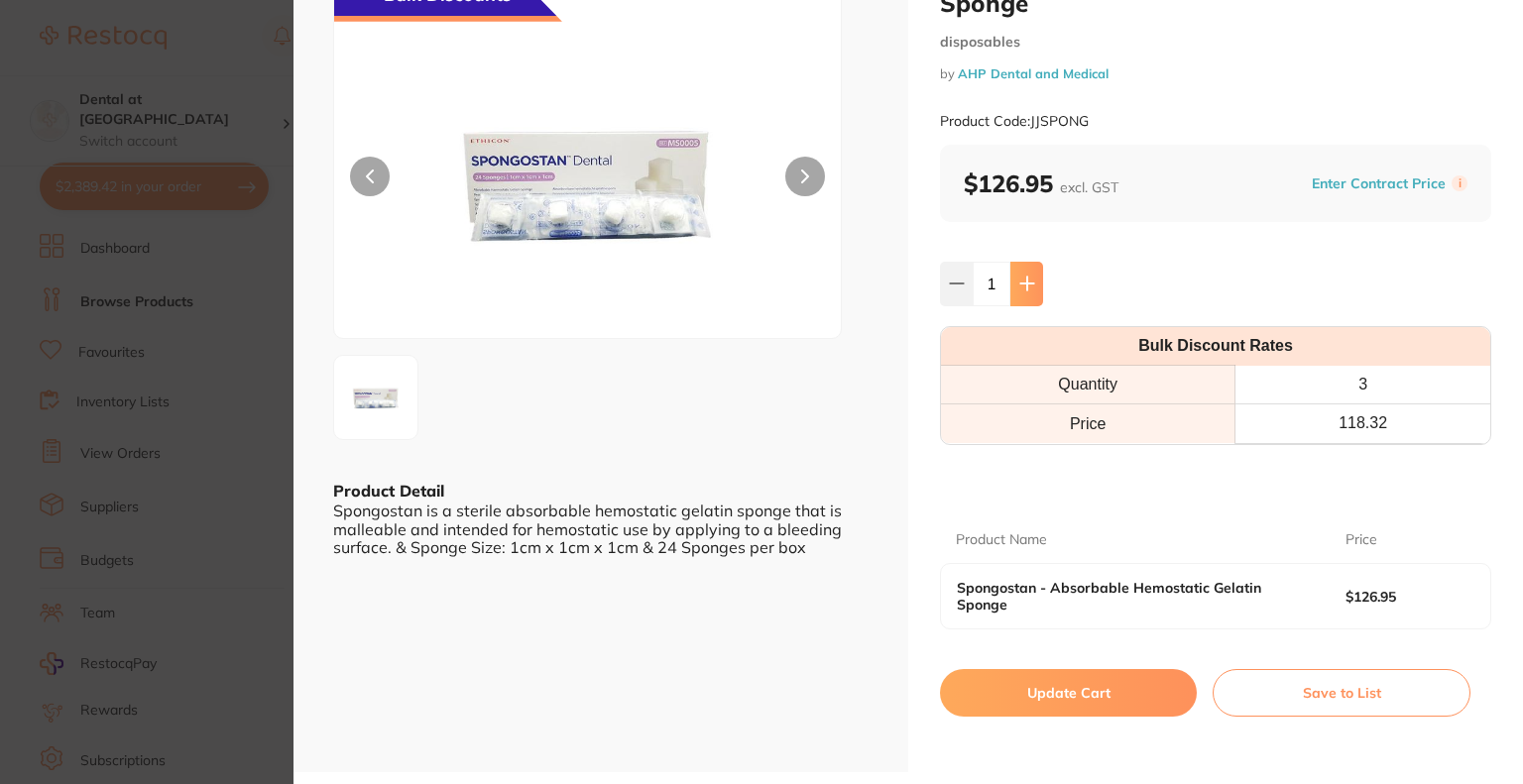 click at bounding box center [1026, 283] 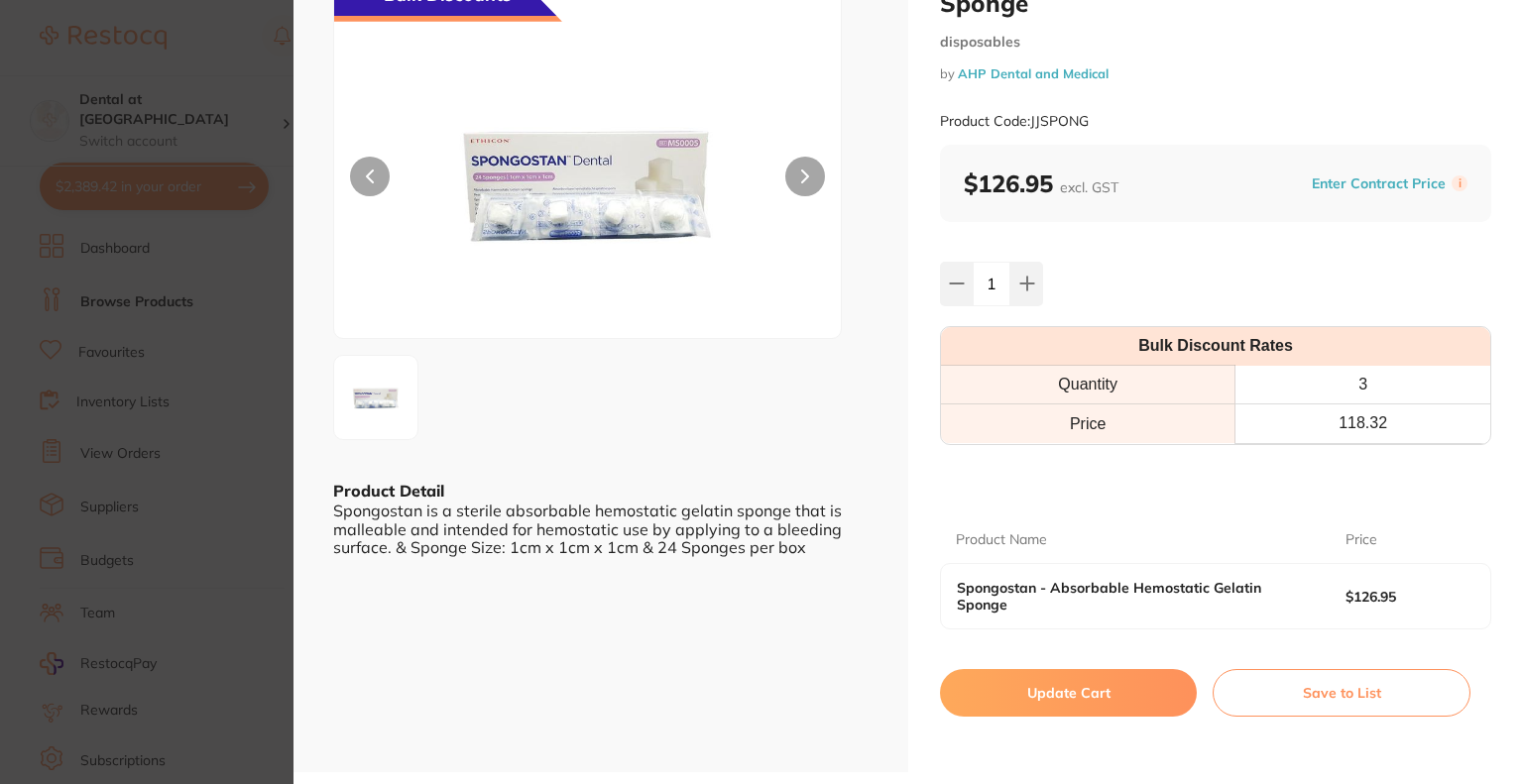 type on "2" 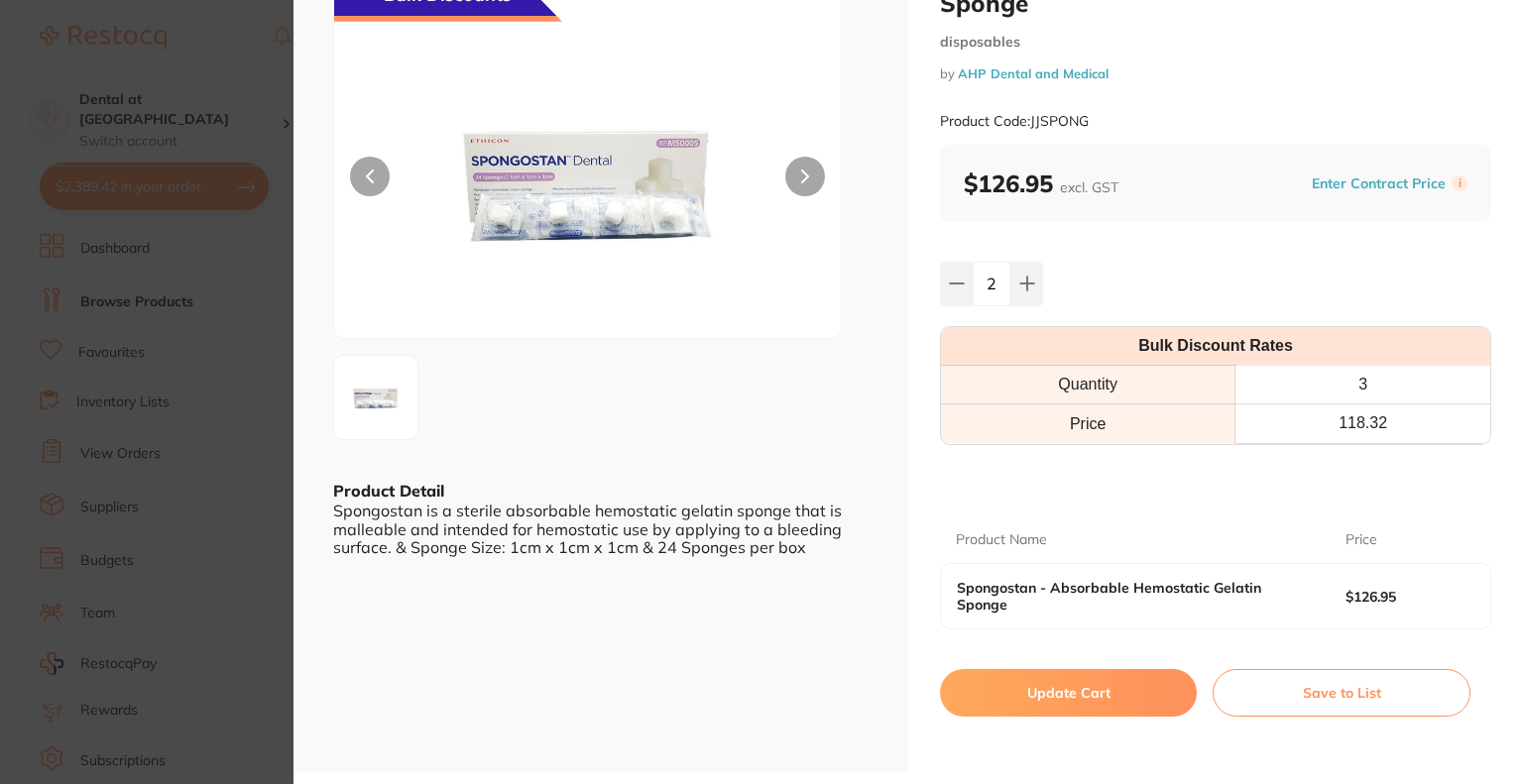 click on "Update Cart" at bounding box center (1068, 693) 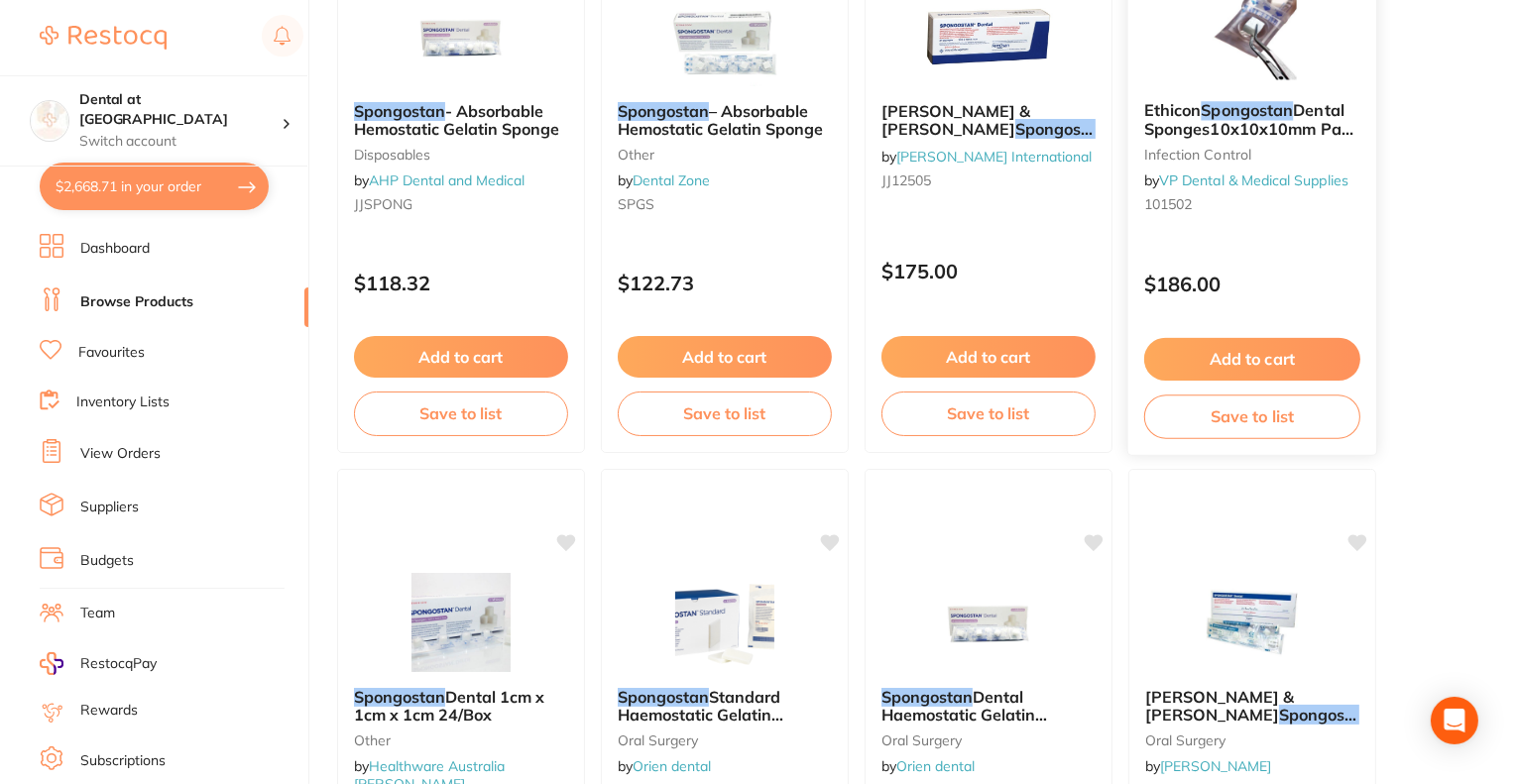 scroll, scrollTop: 0, scrollLeft: 0, axis: both 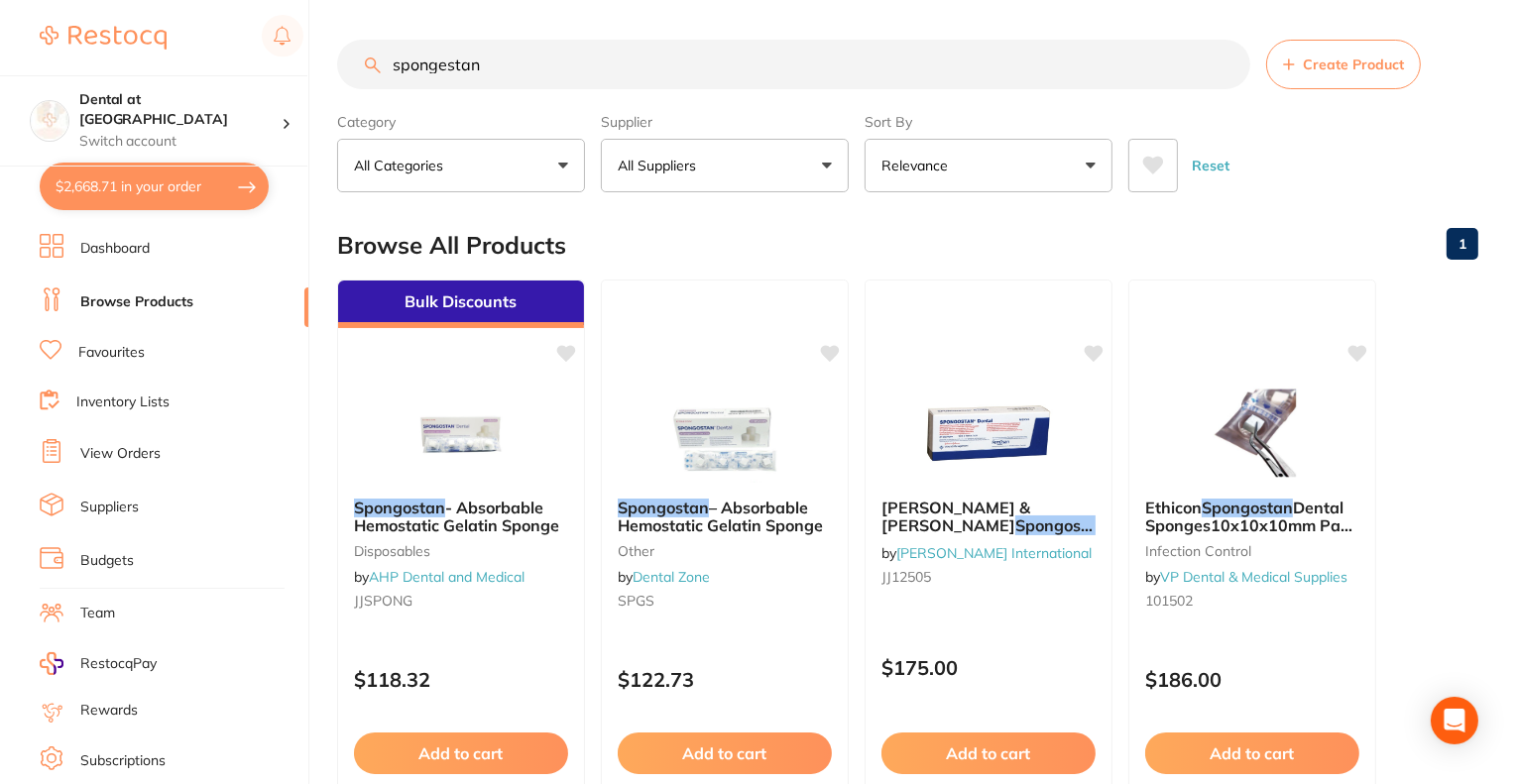 drag, startPoint x: 532, startPoint y: 63, endPoint x: 378, endPoint y: 89, distance: 156.17938 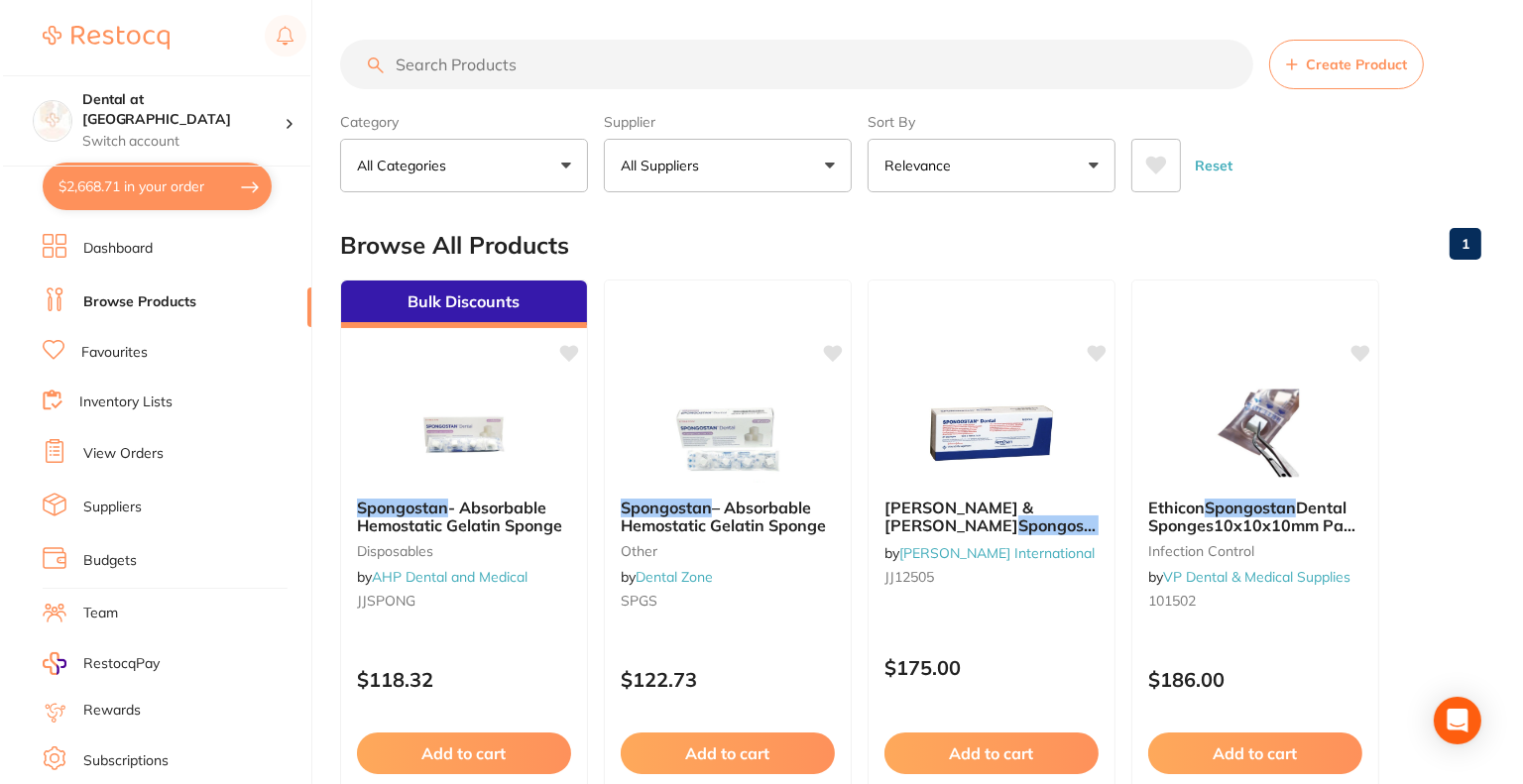 scroll, scrollTop: 0, scrollLeft: 0, axis: both 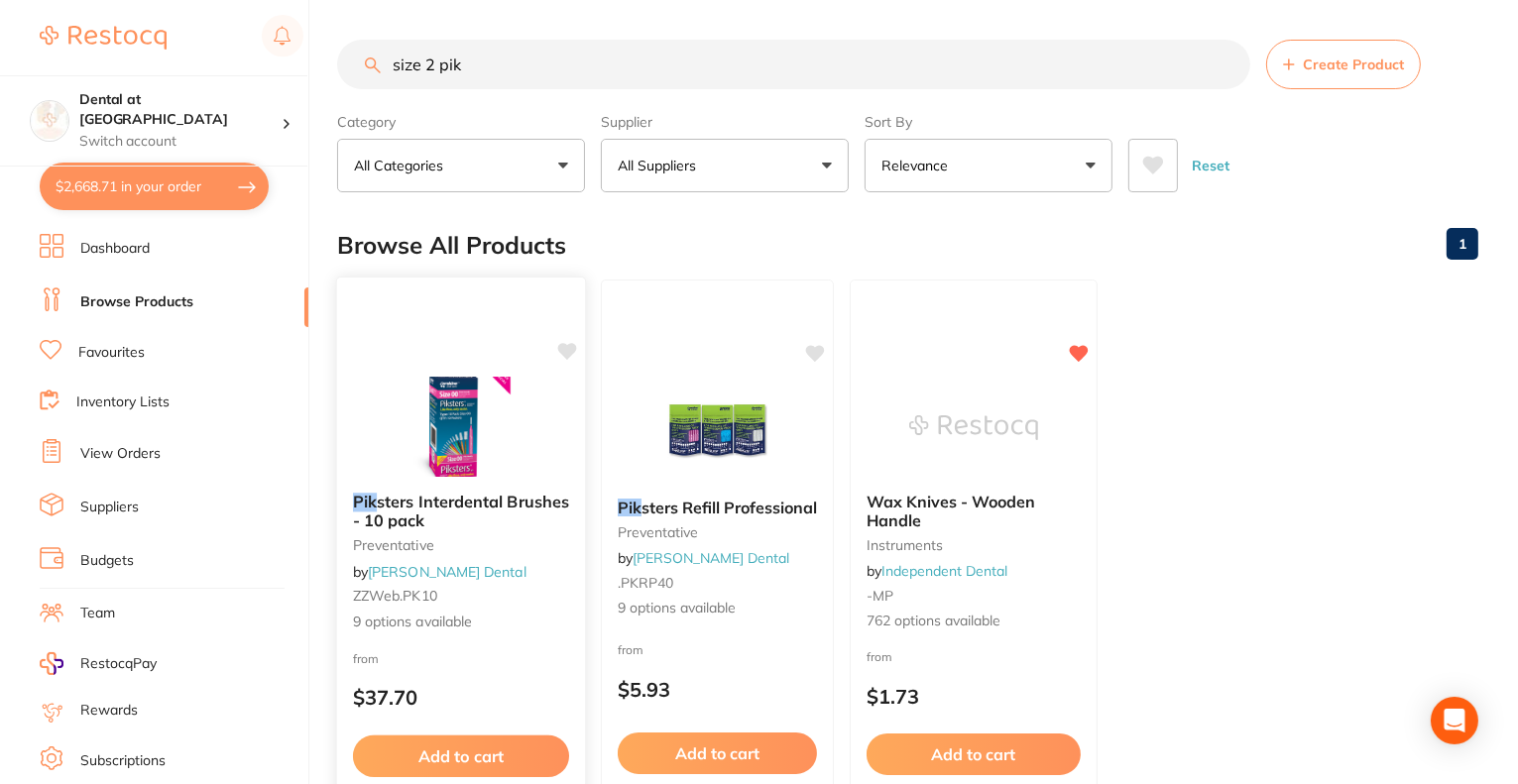 type on "size 2 pik" 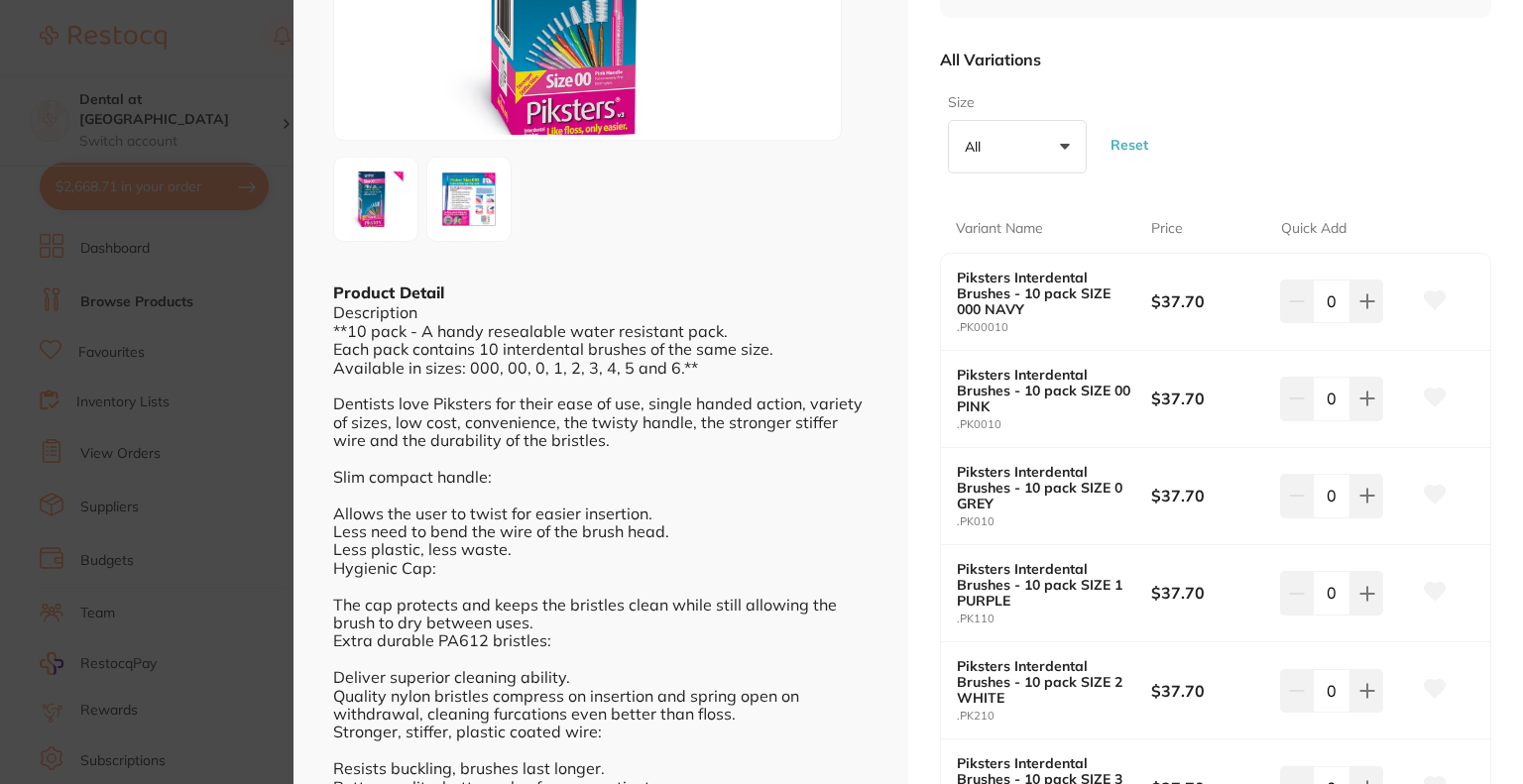 scroll, scrollTop: 496, scrollLeft: 0, axis: vertical 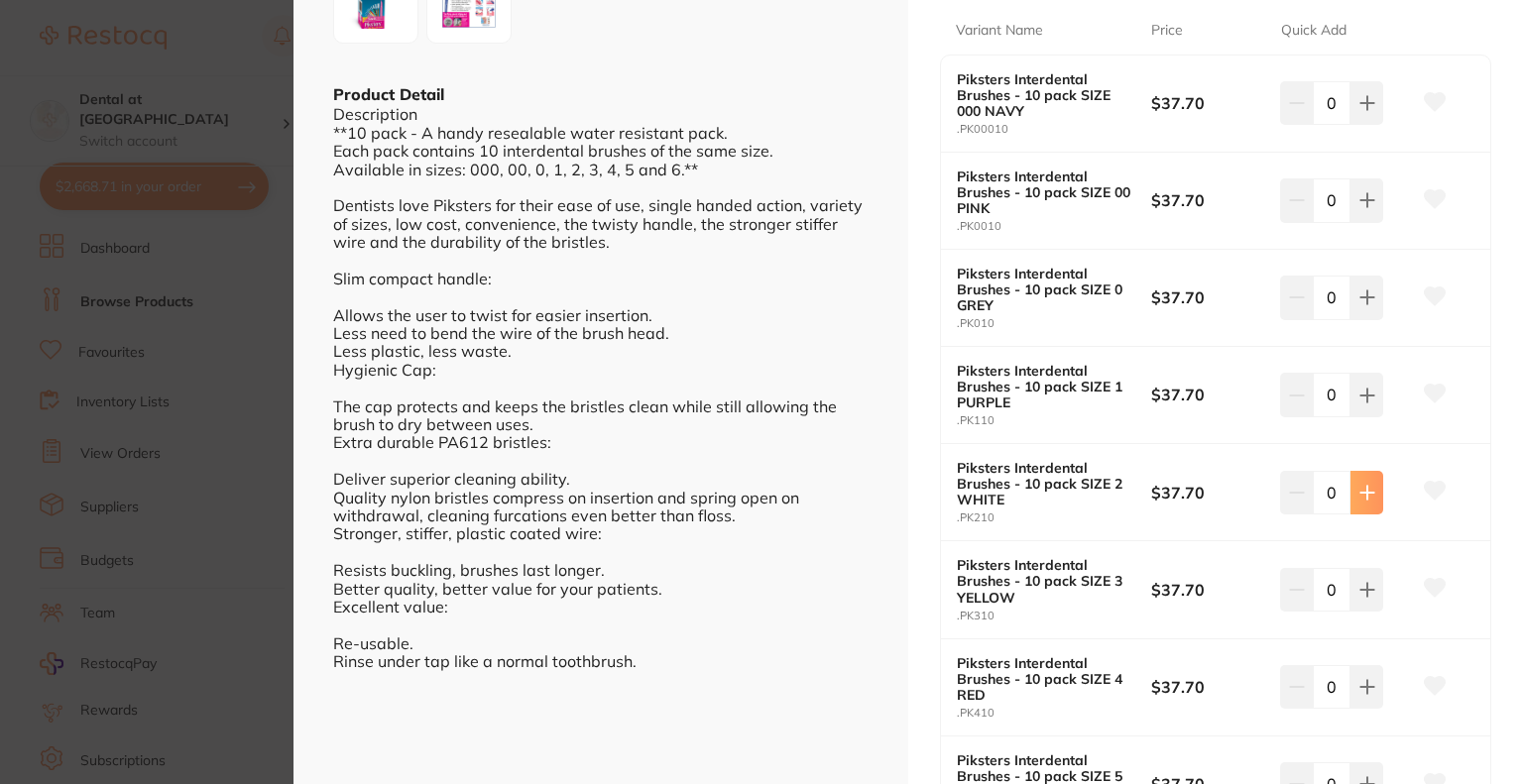click 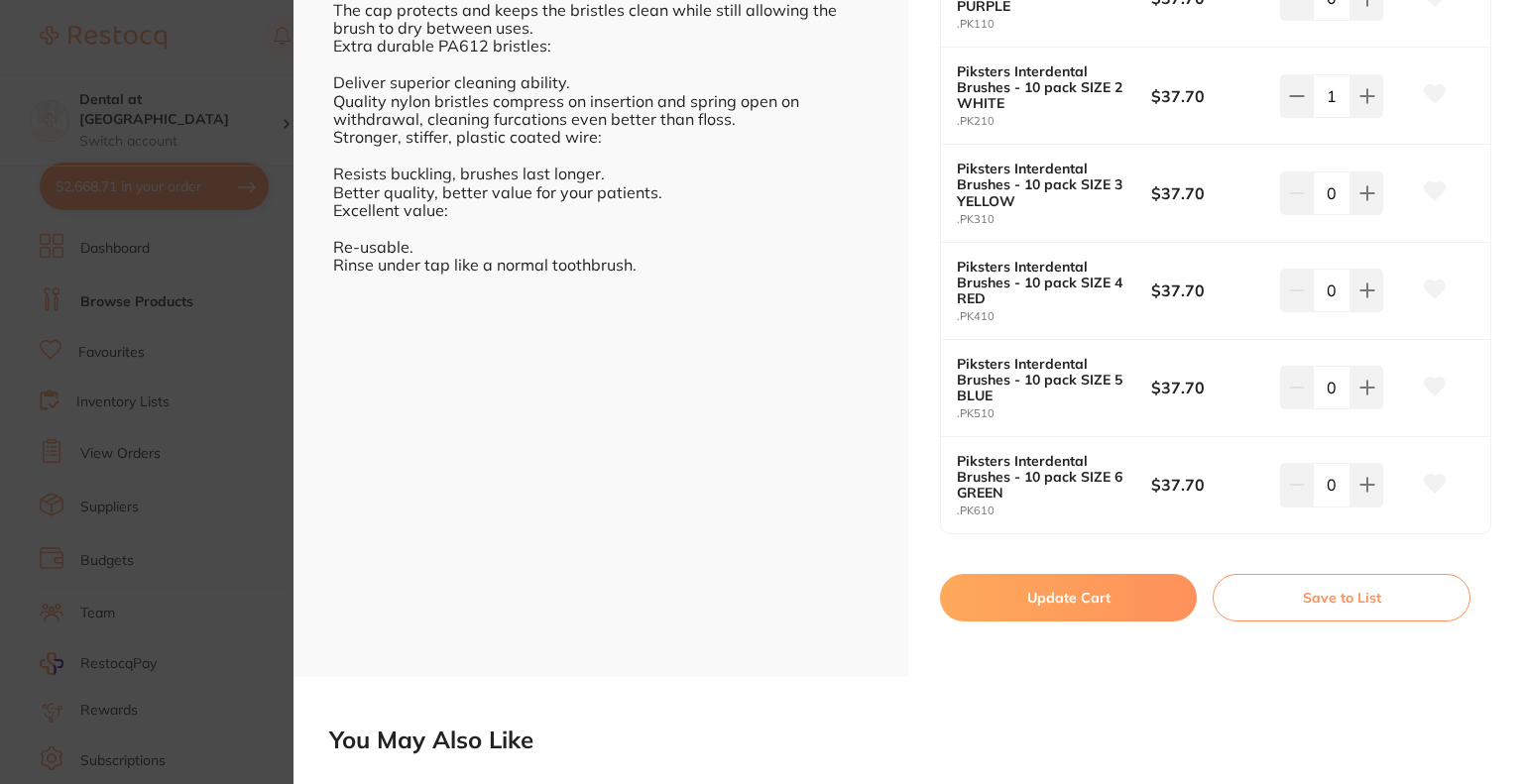 scroll, scrollTop: 793, scrollLeft: 0, axis: vertical 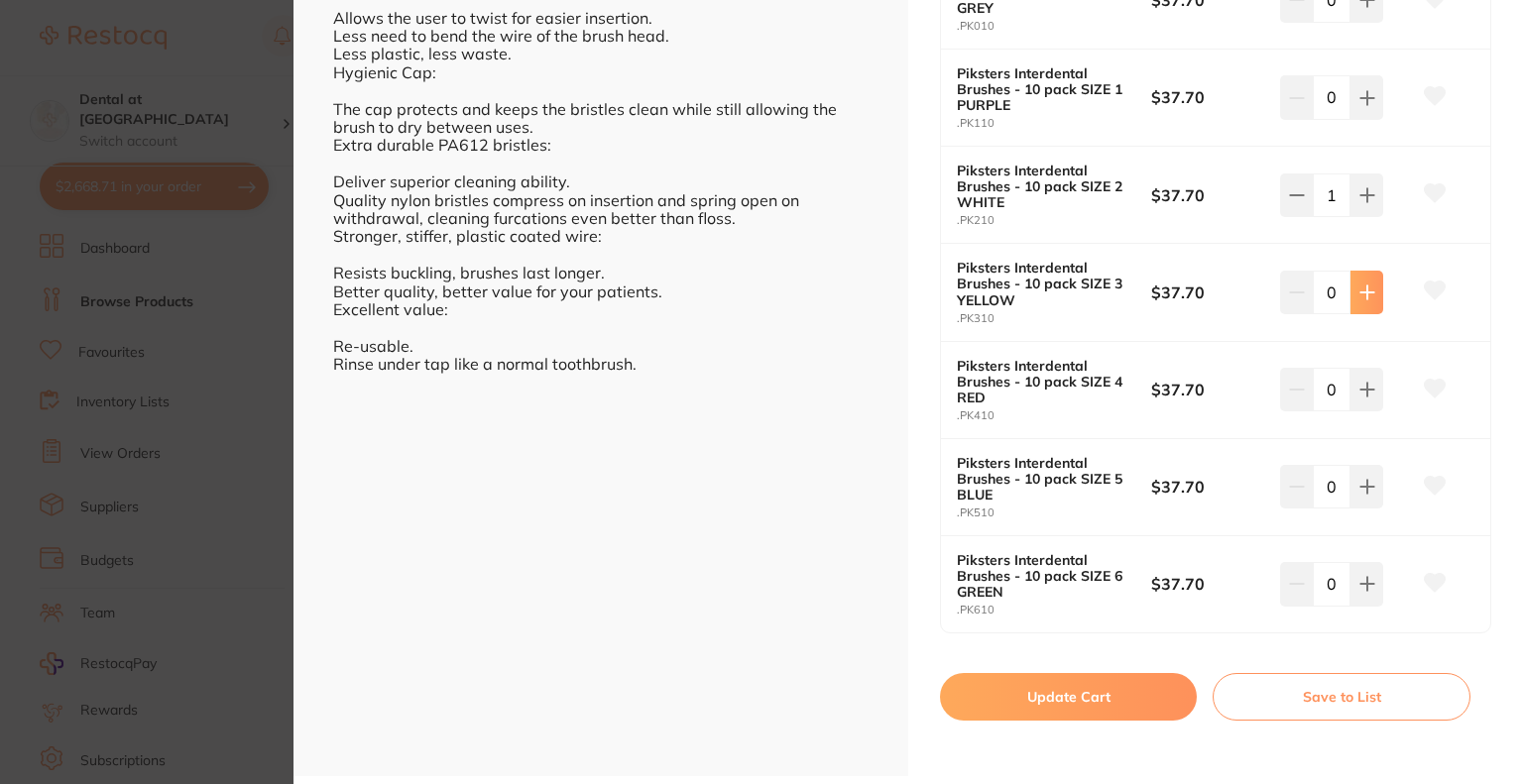 click 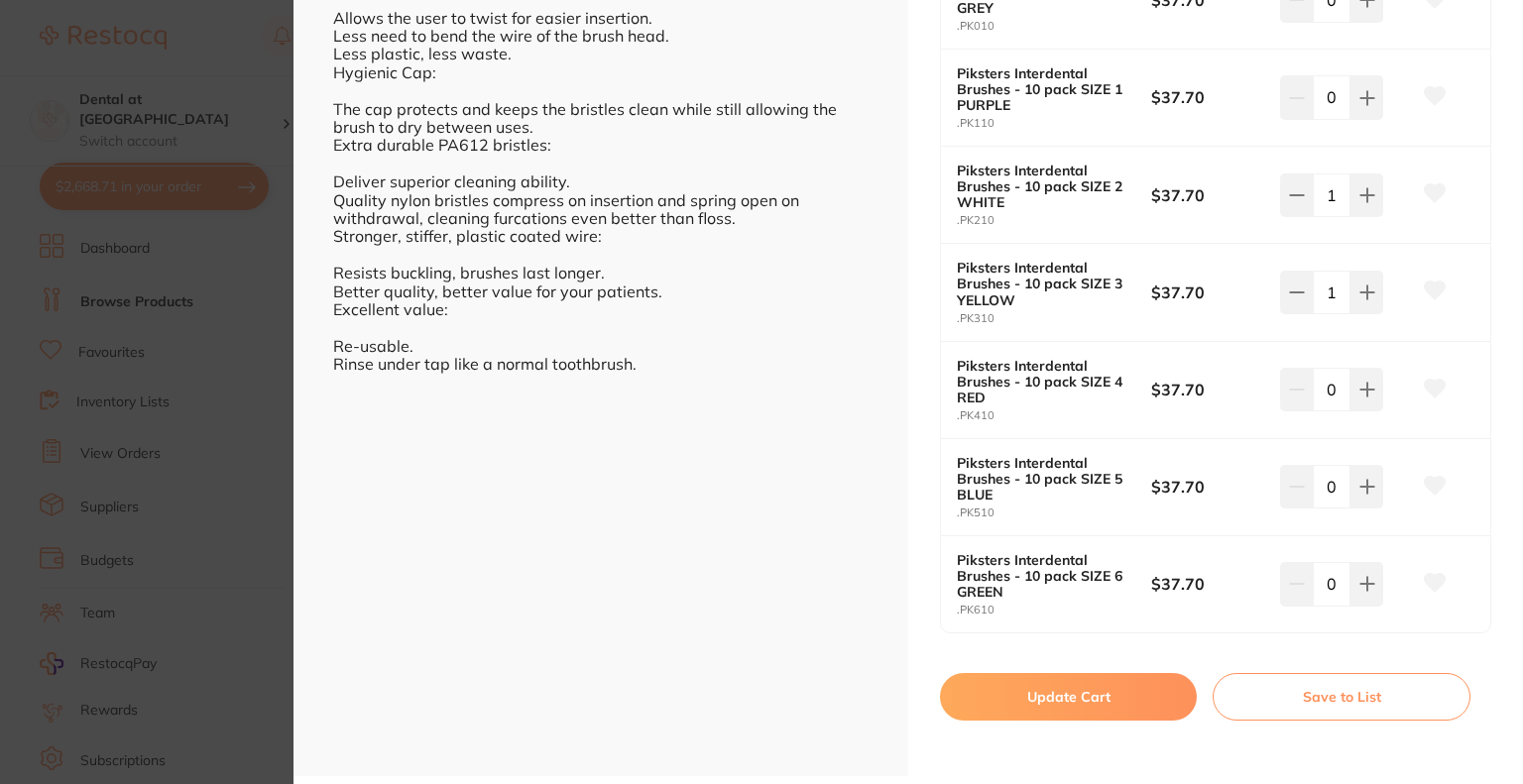 click on "Update Cart" at bounding box center [1068, 697] 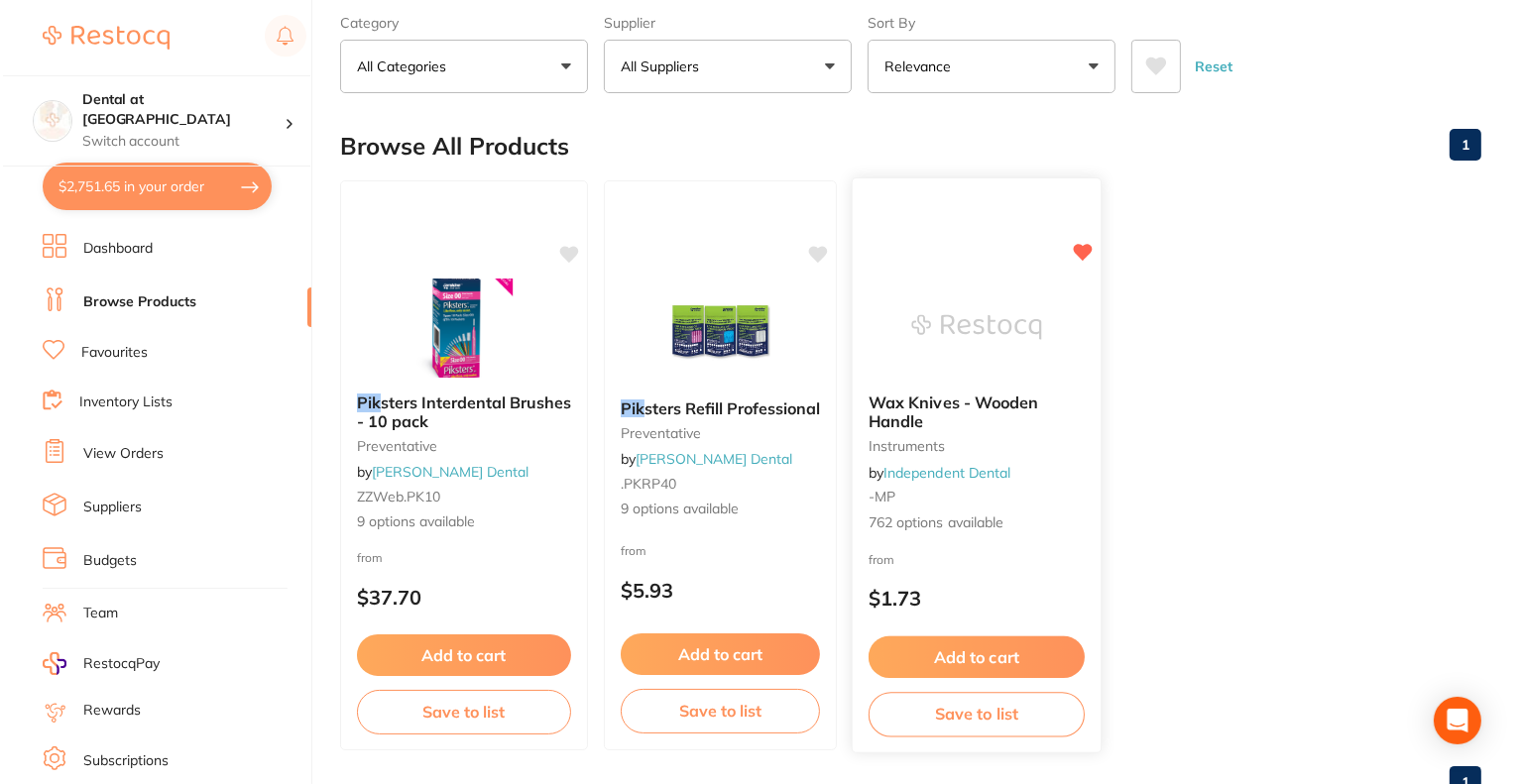 scroll, scrollTop: 0, scrollLeft: 0, axis: both 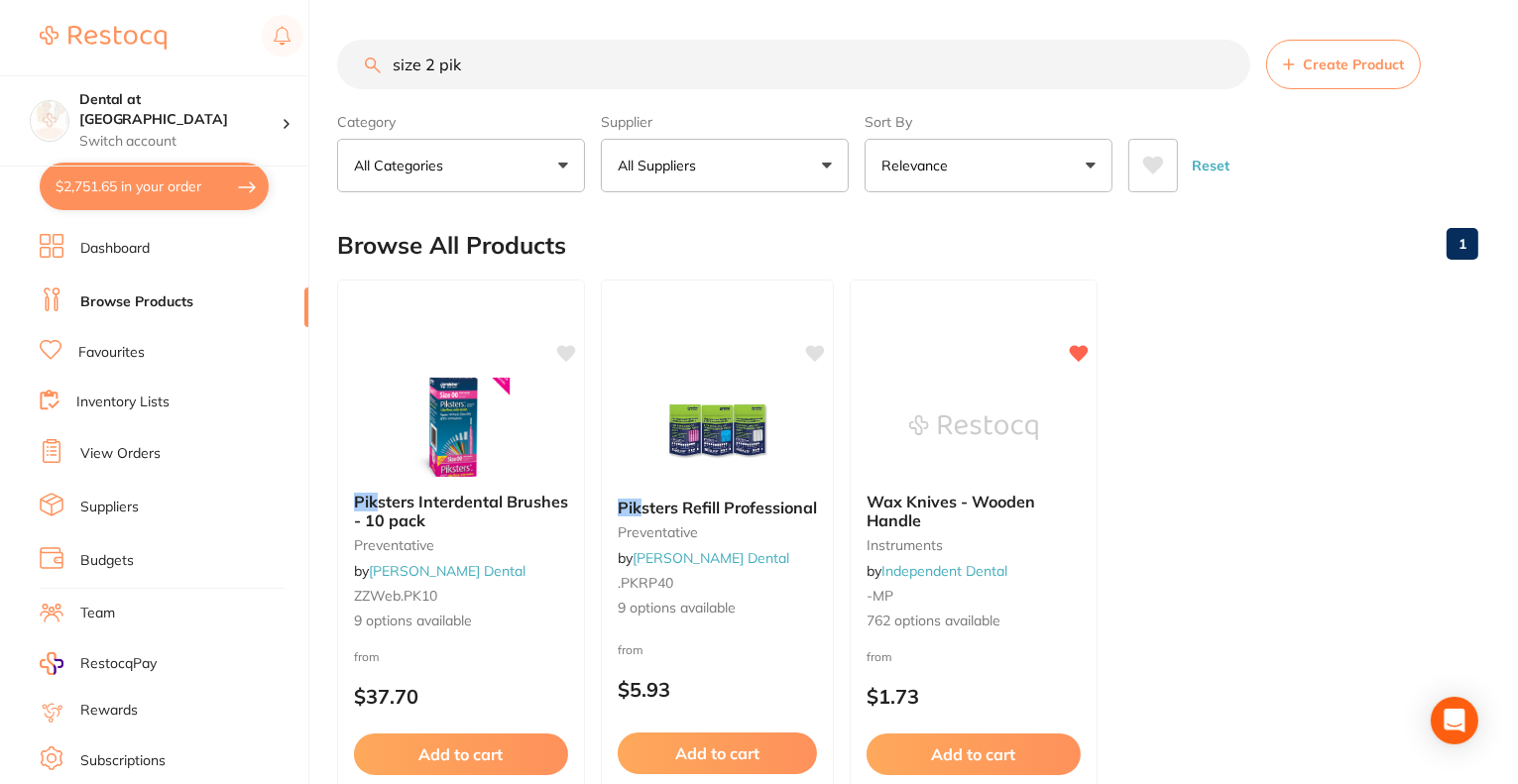 drag, startPoint x: 526, startPoint y: 66, endPoint x: 352, endPoint y: 56, distance: 174.28712 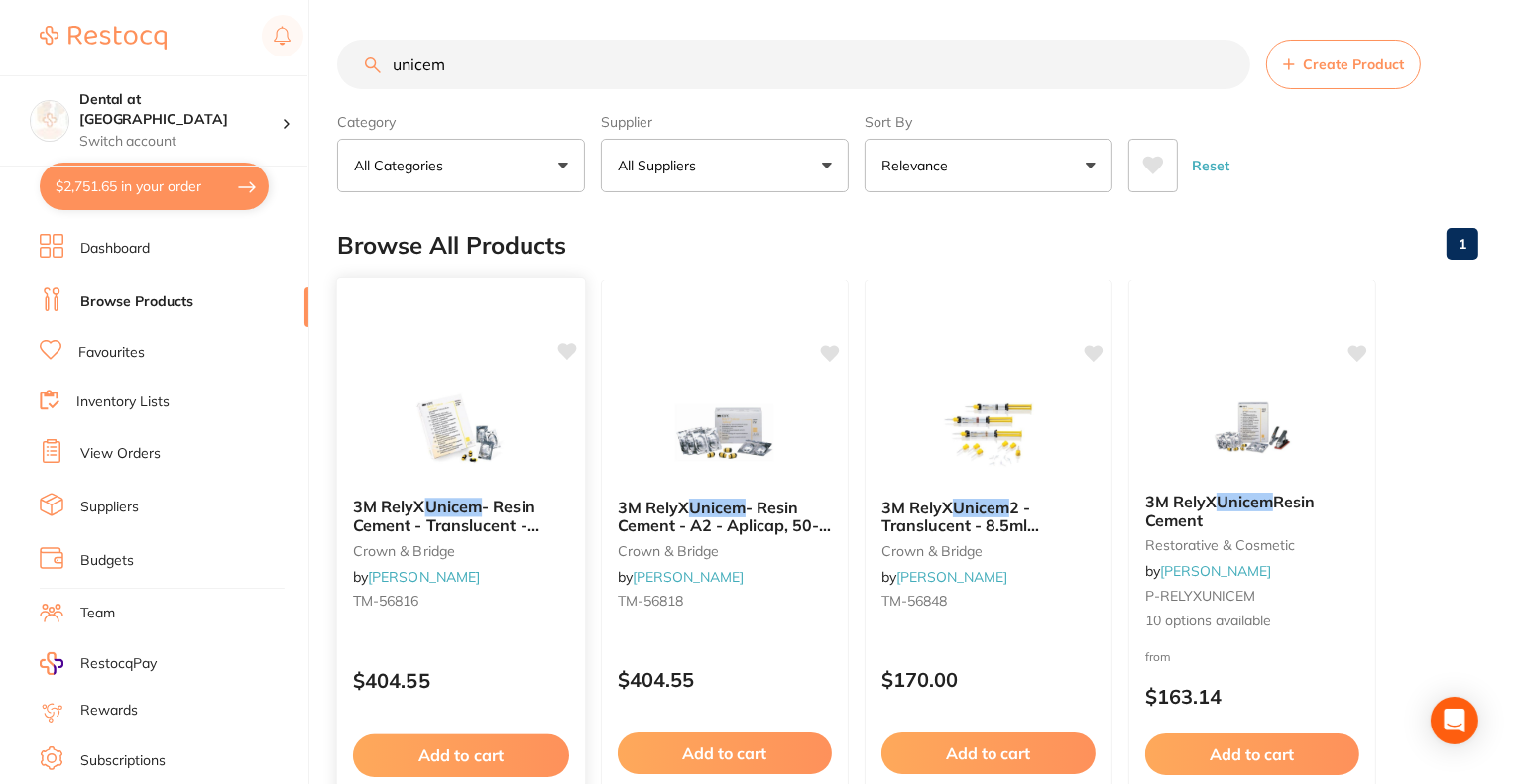 type on "unicem" 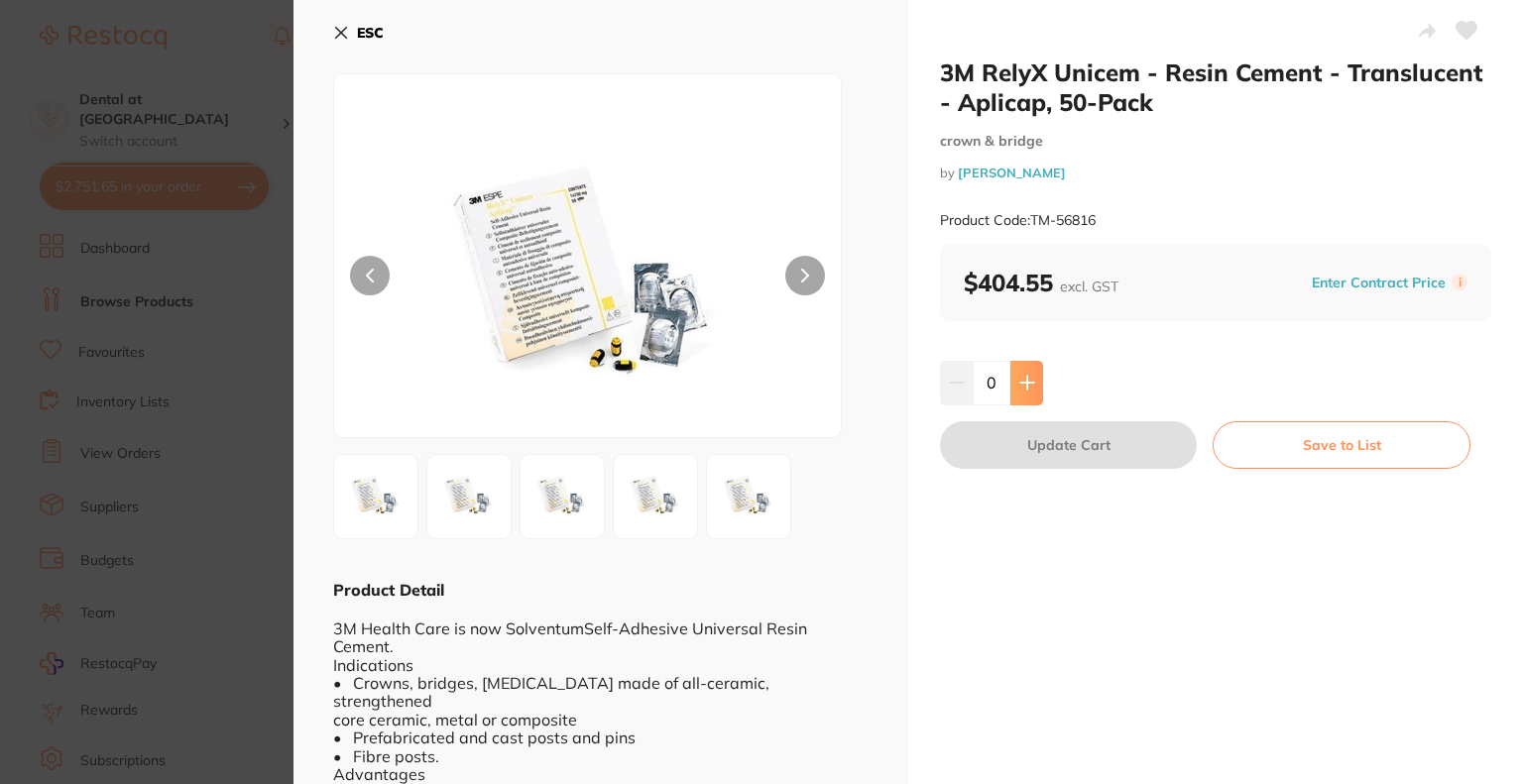 click at bounding box center (1026, 383) 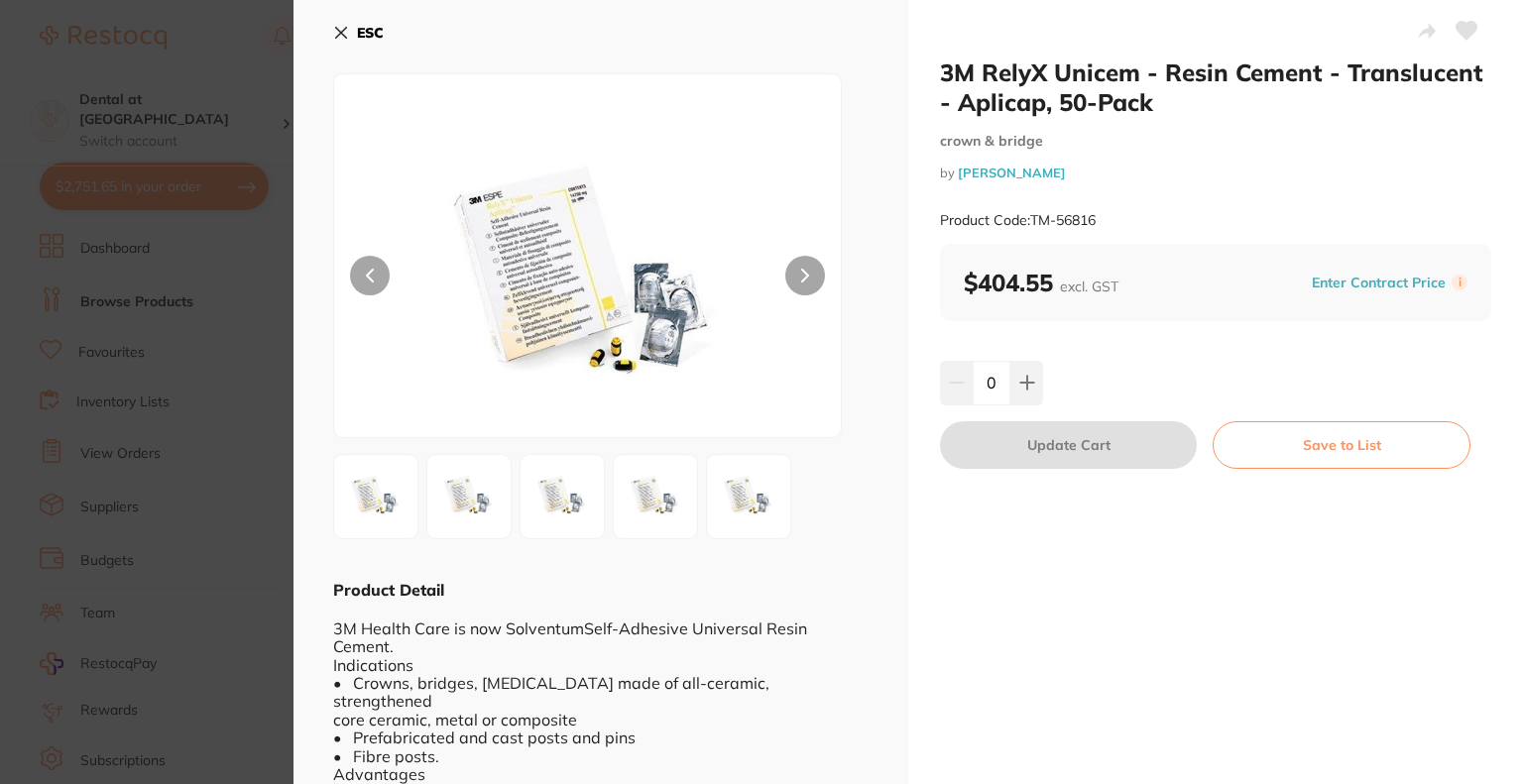 type on "1" 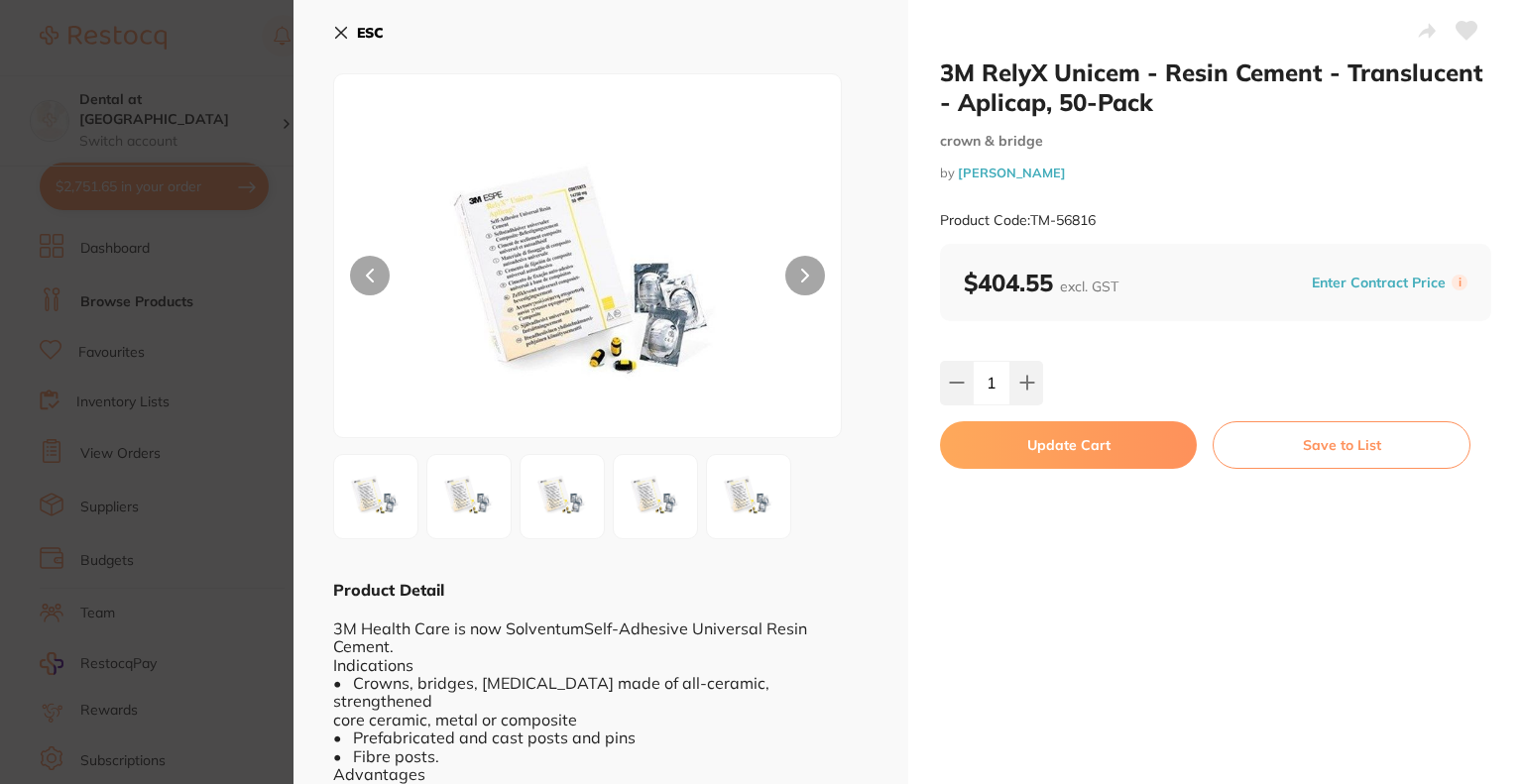click on "Update Cart" at bounding box center [1068, 445] 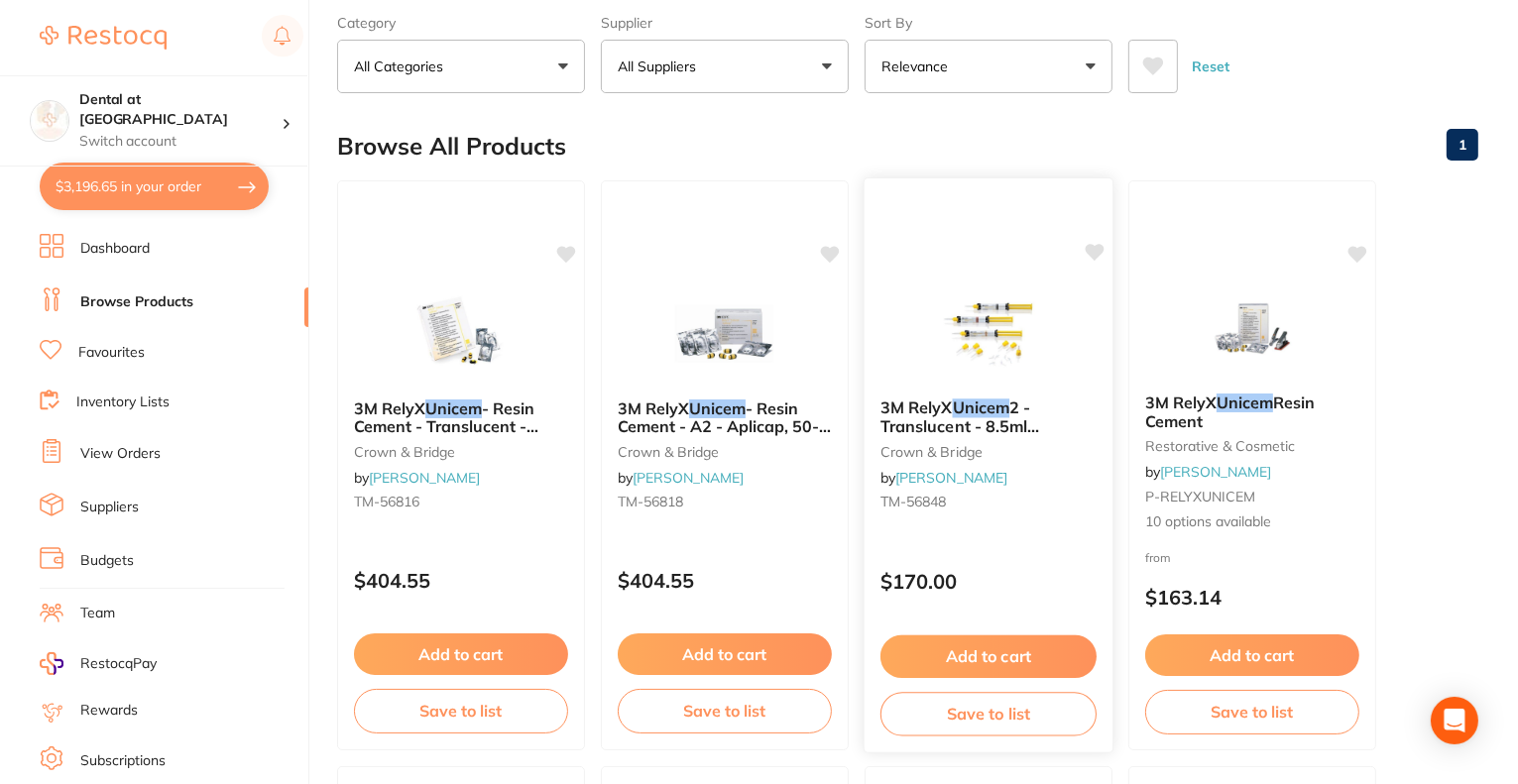 scroll, scrollTop: 0, scrollLeft: 0, axis: both 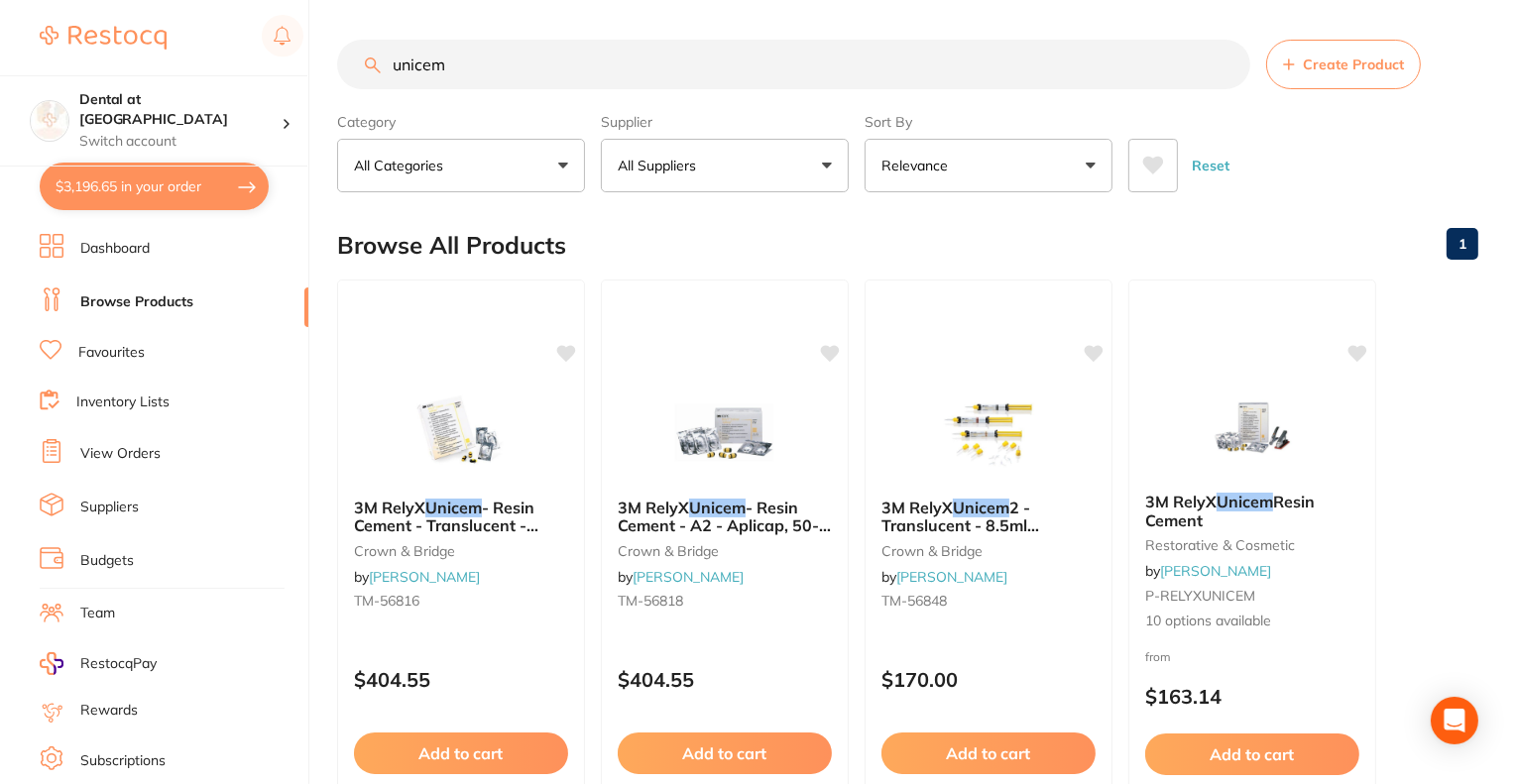 drag, startPoint x: 511, startPoint y: 70, endPoint x: 290, endPoint y: 62, distance: 221.14475 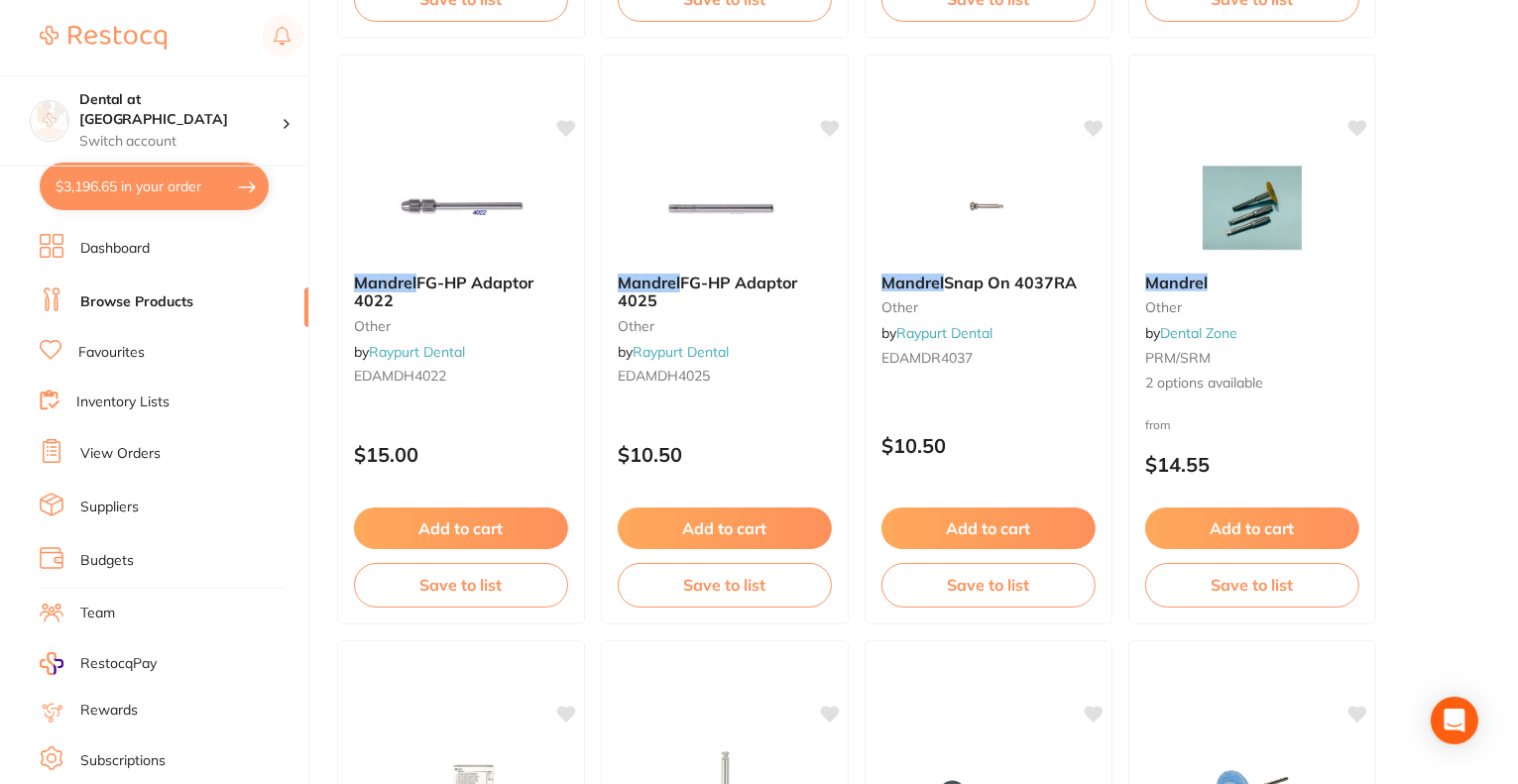 scroll, scrollTop: 2280, scrollLeft: 0, axis: vertical 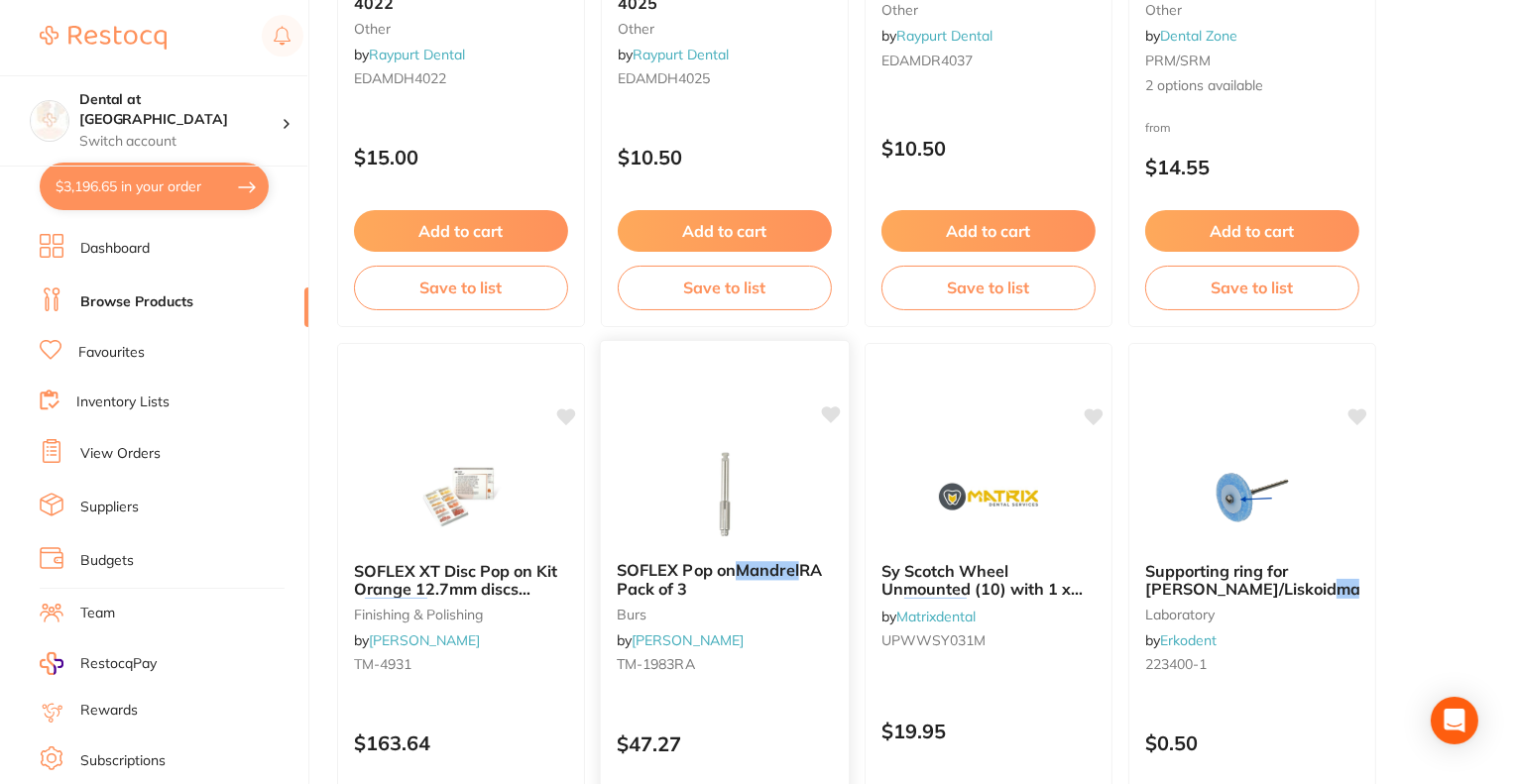 type on "mandrill" 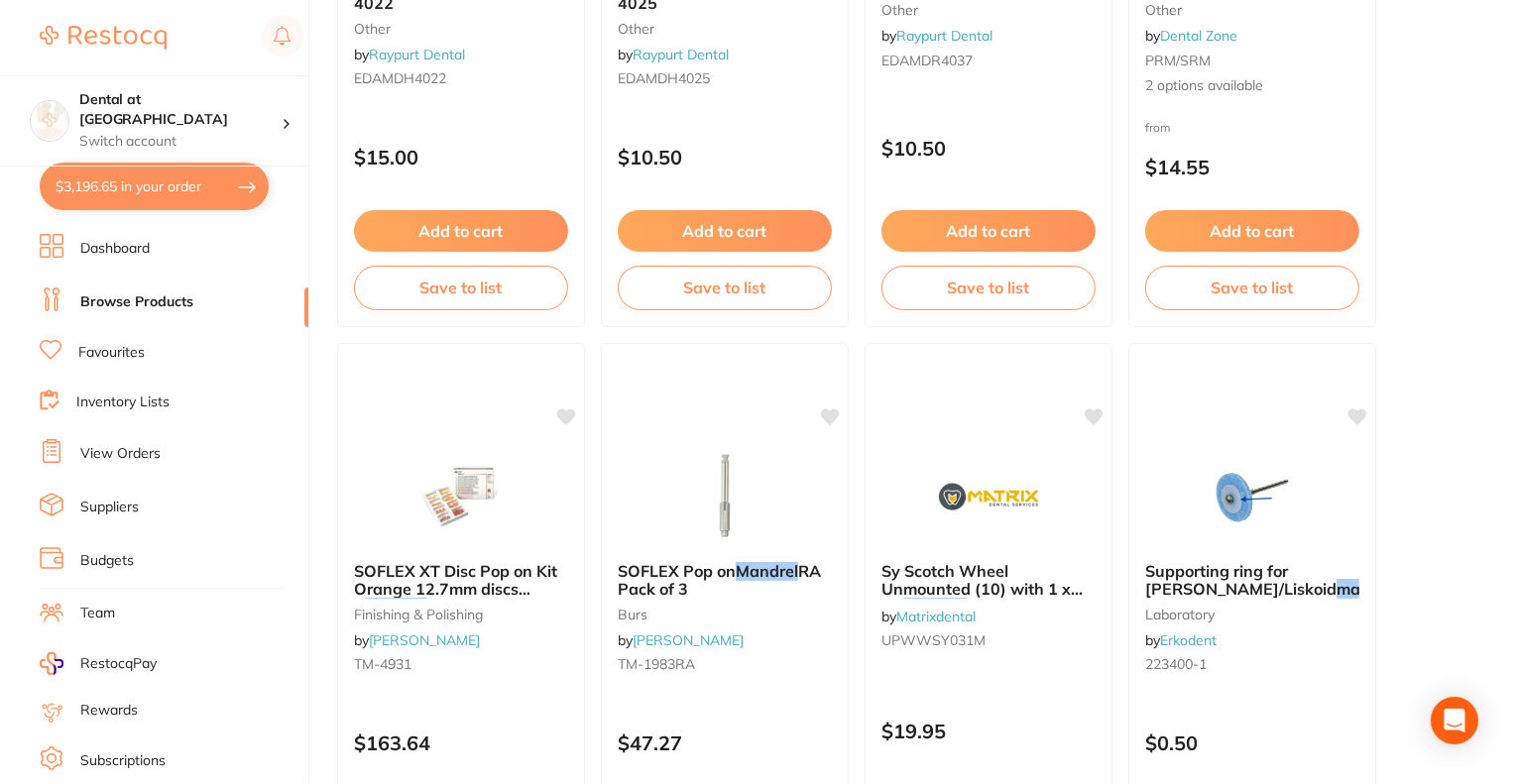 click at bounding box center (725, 497) 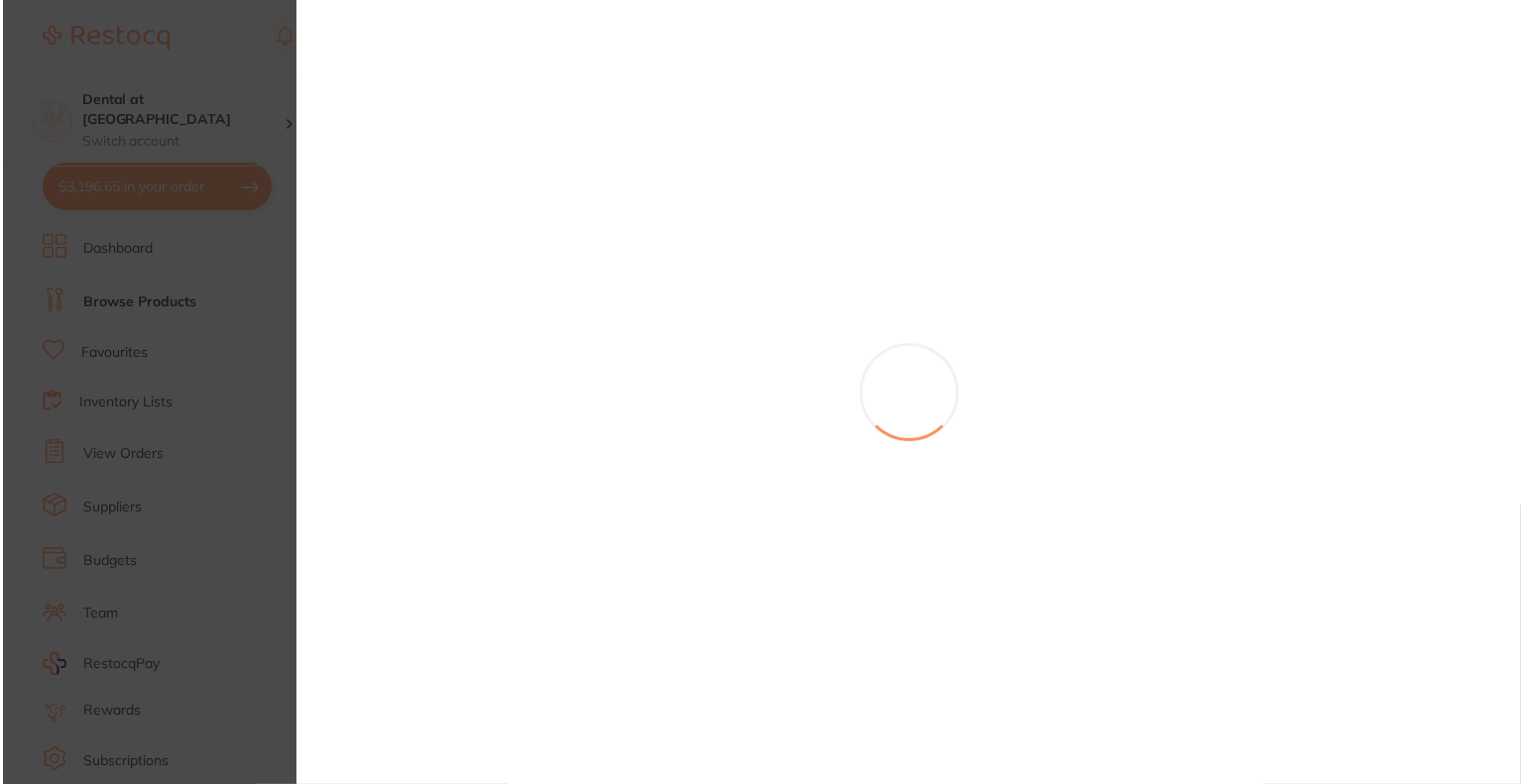 scroll, scrollTop: 0, scrollLeft: 0, axis: both 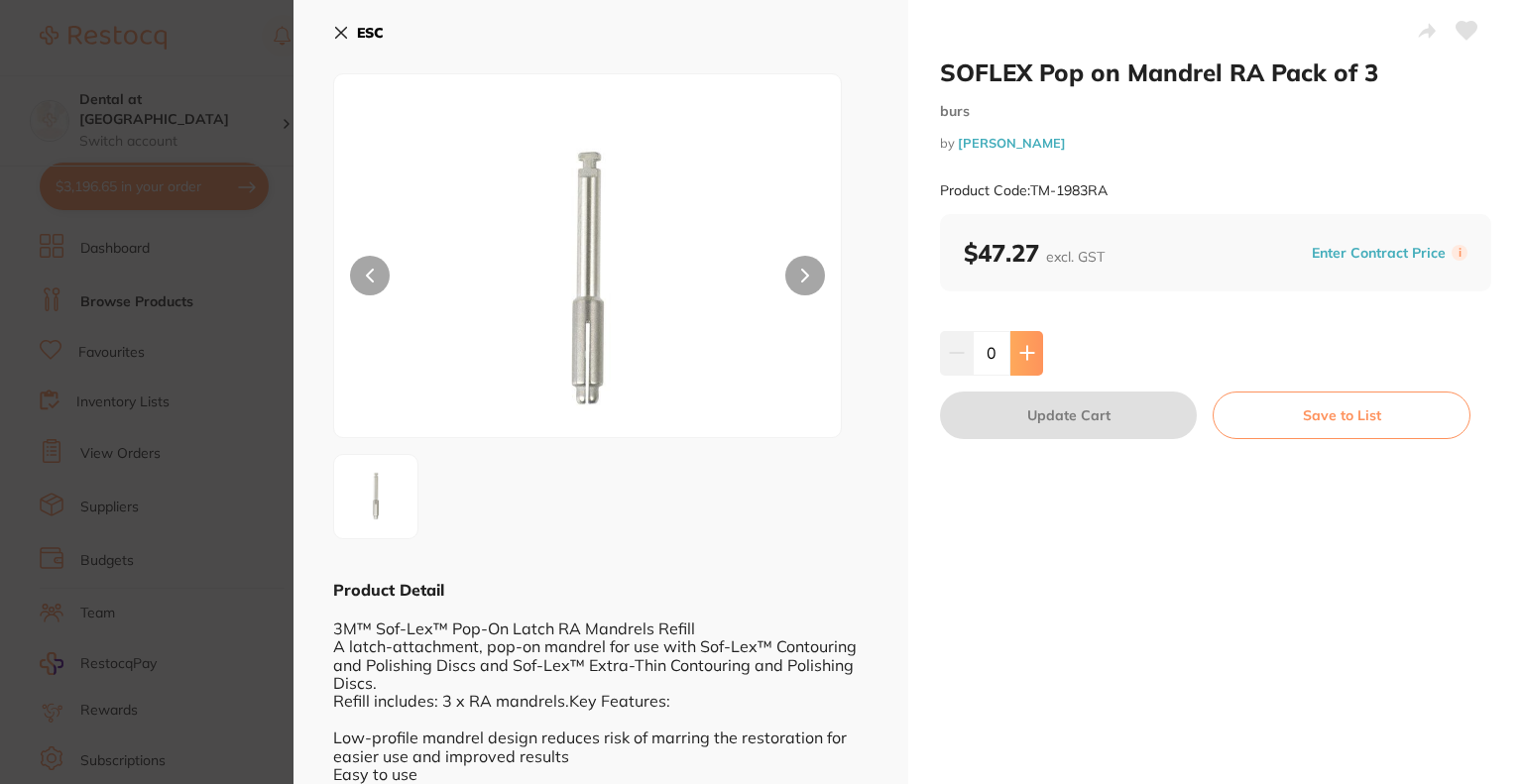 click 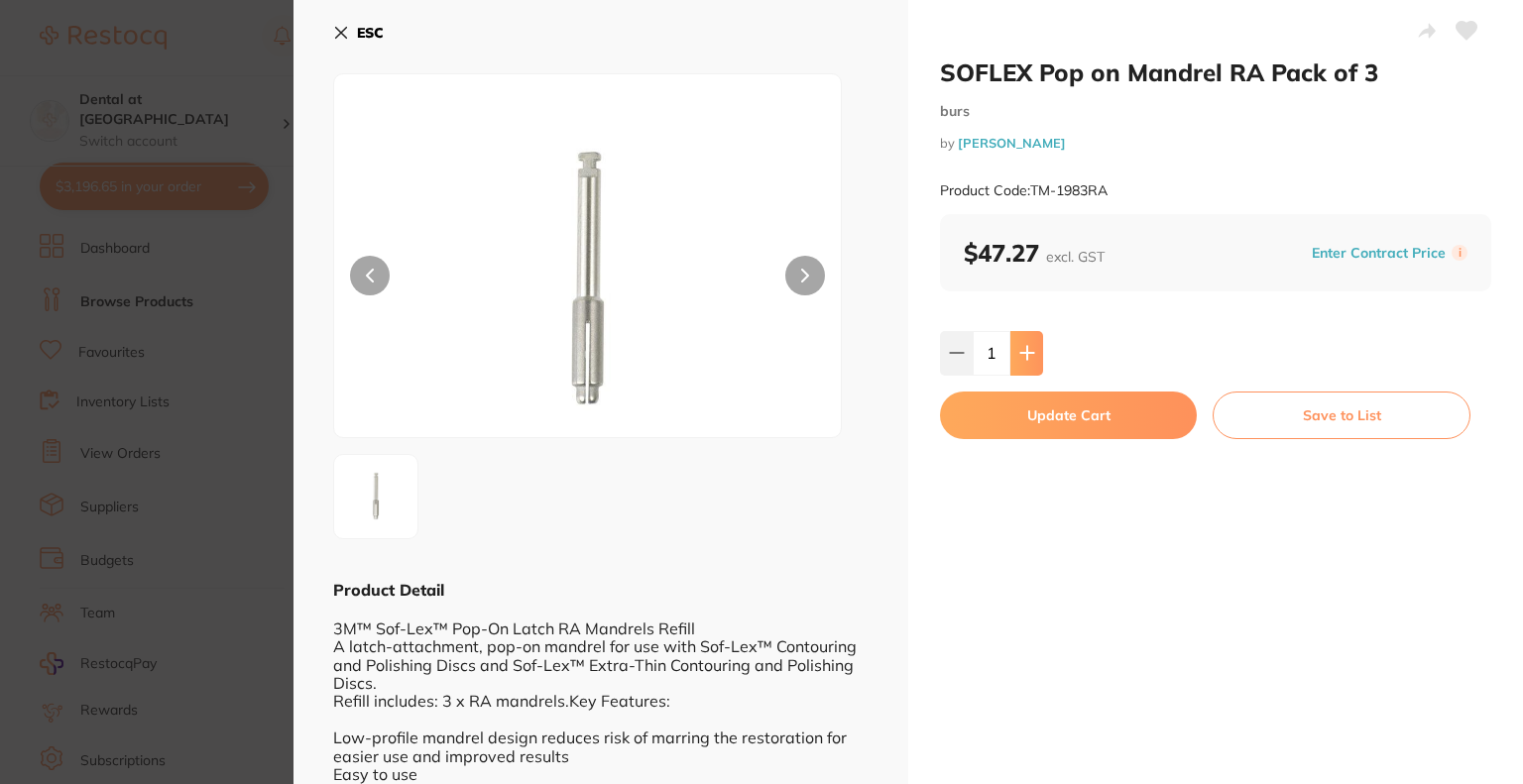 click 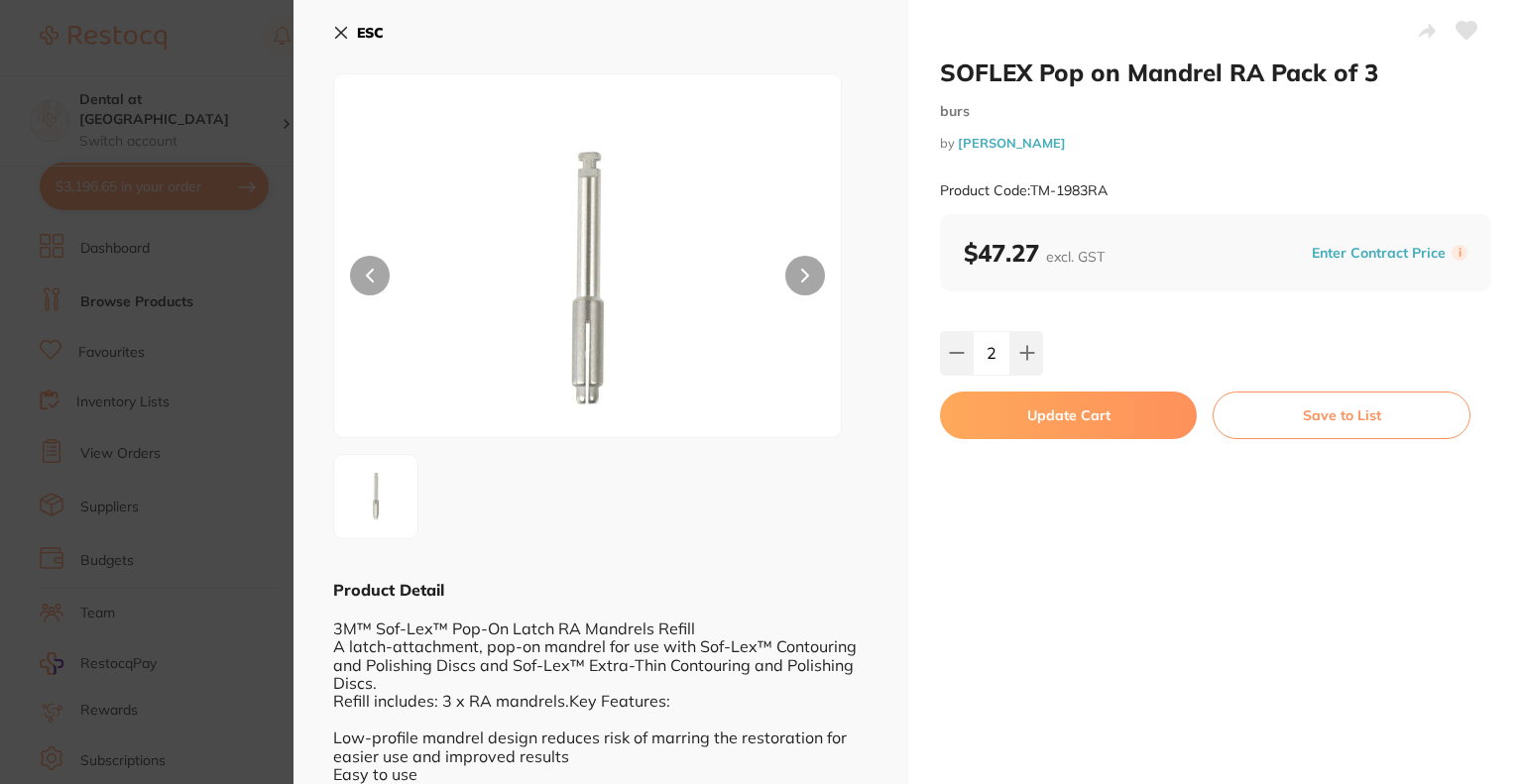 click on "Update Cart" at bounding box center (1068, 415) 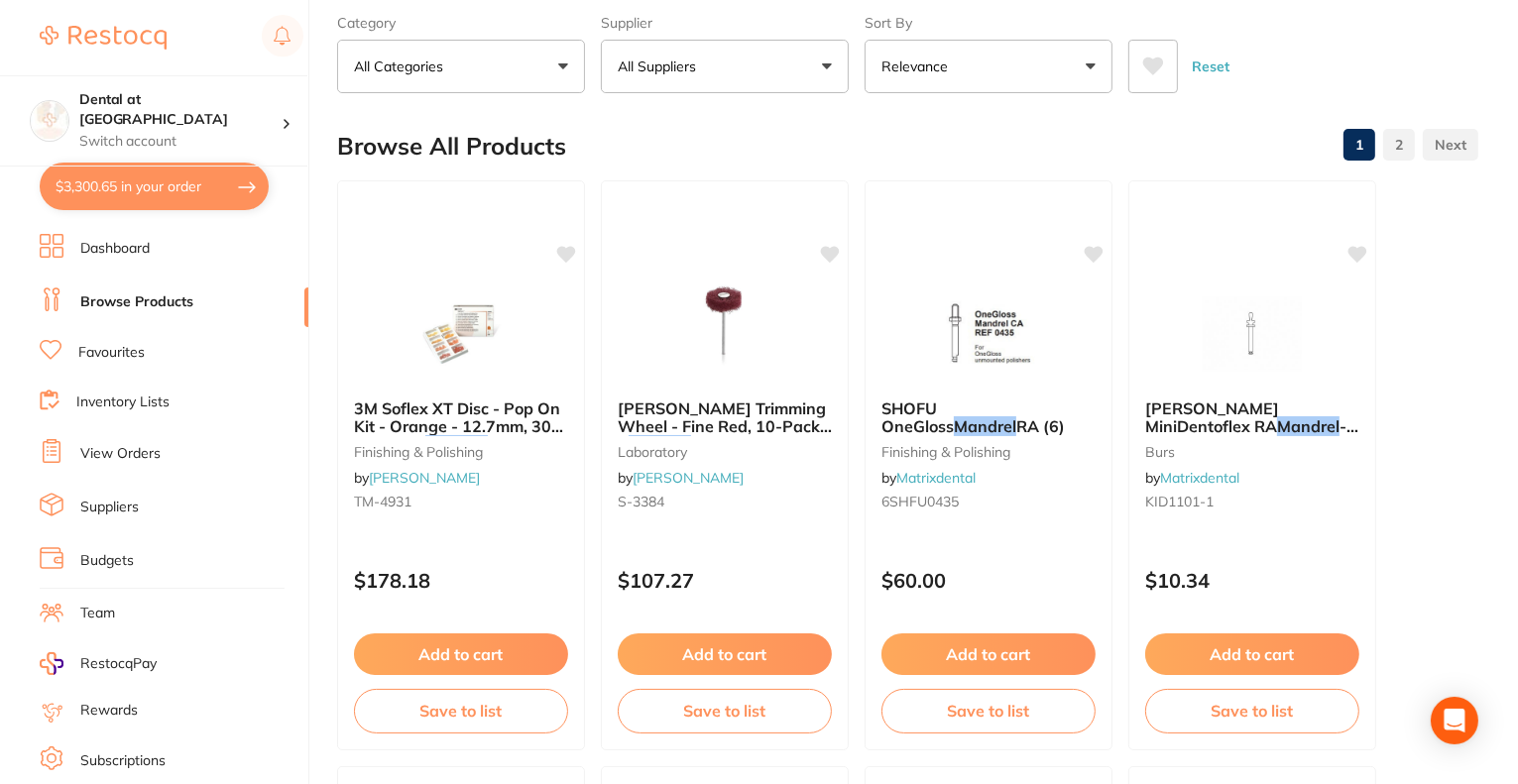 scroll, scrollTop: 0, scrollLeft: 0, axis: both 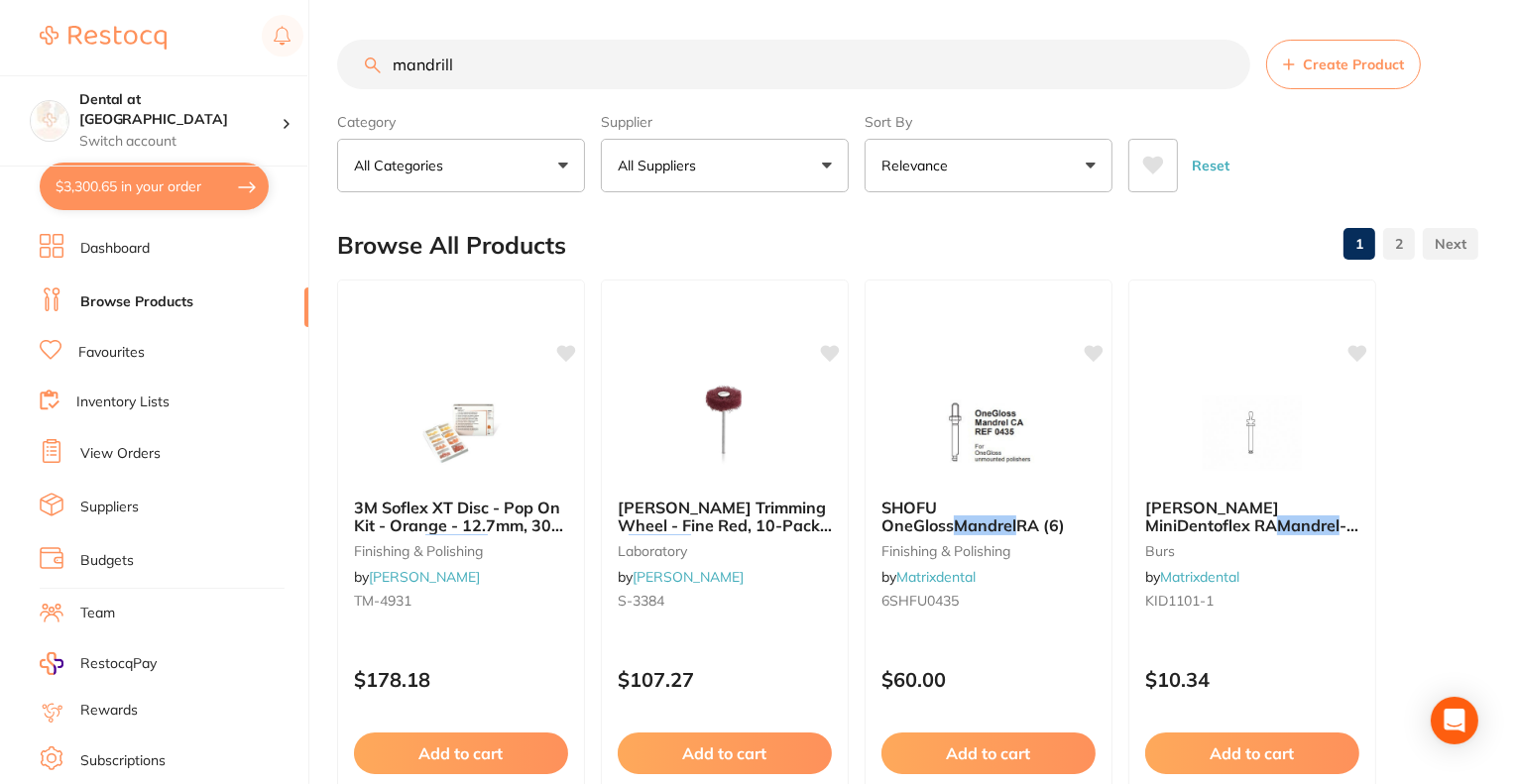 drag, startPoint x: 472, startPoint y: 62, endPoint x: 313, endPoint y: 58, distance: 159.05031 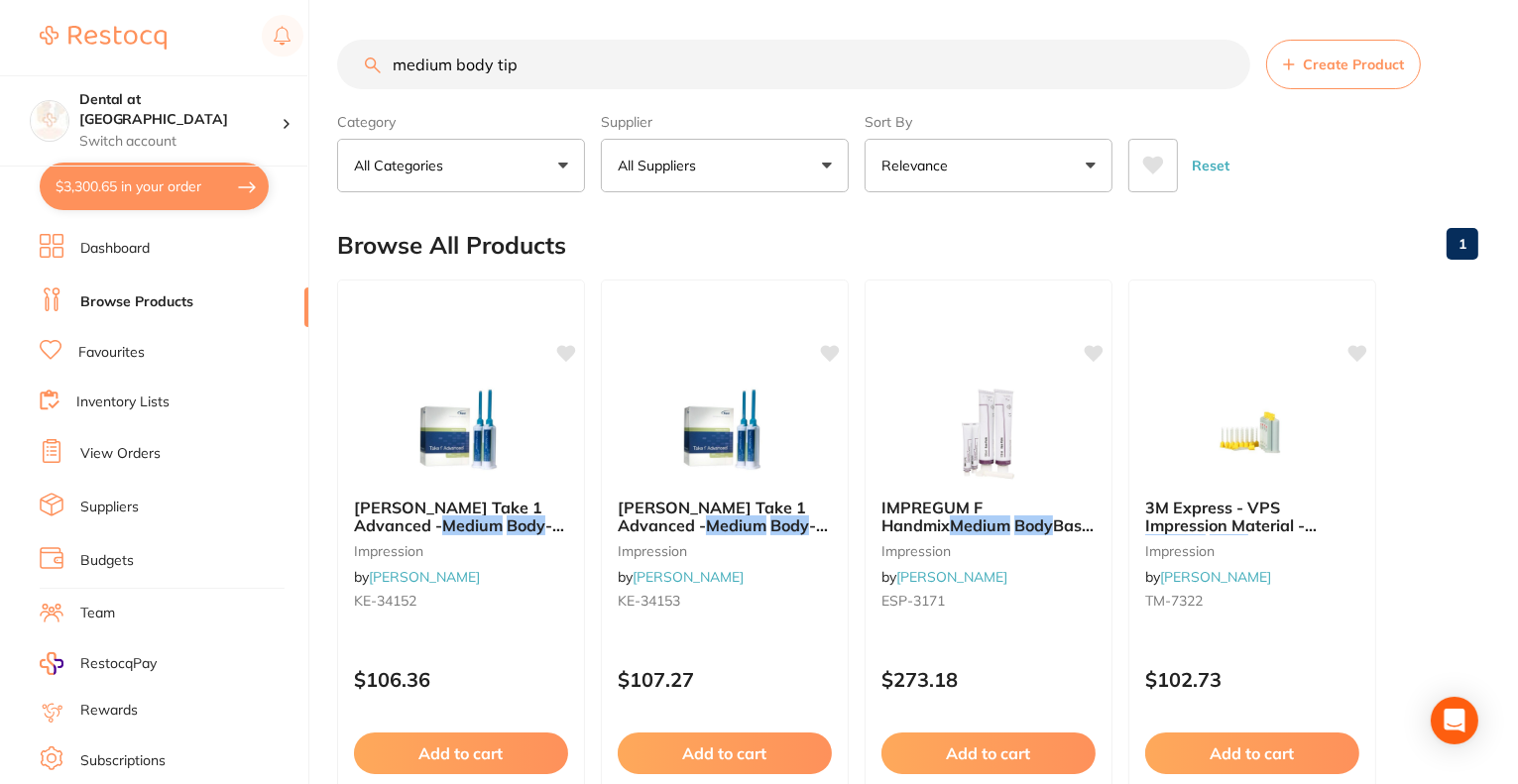 type on "medium body tips" 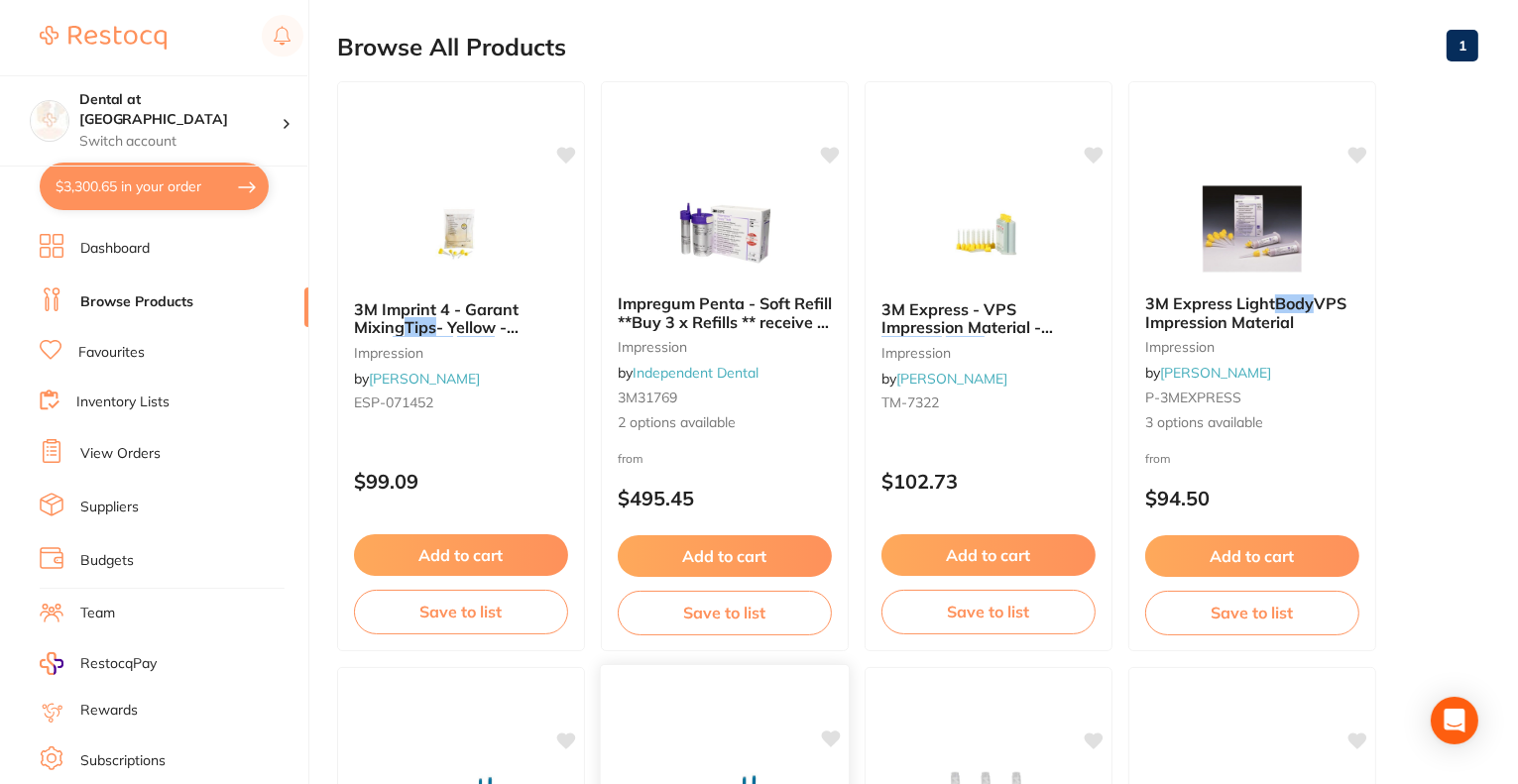 scroll, scrollTop: 0, scrollLeft: 0, axis: both 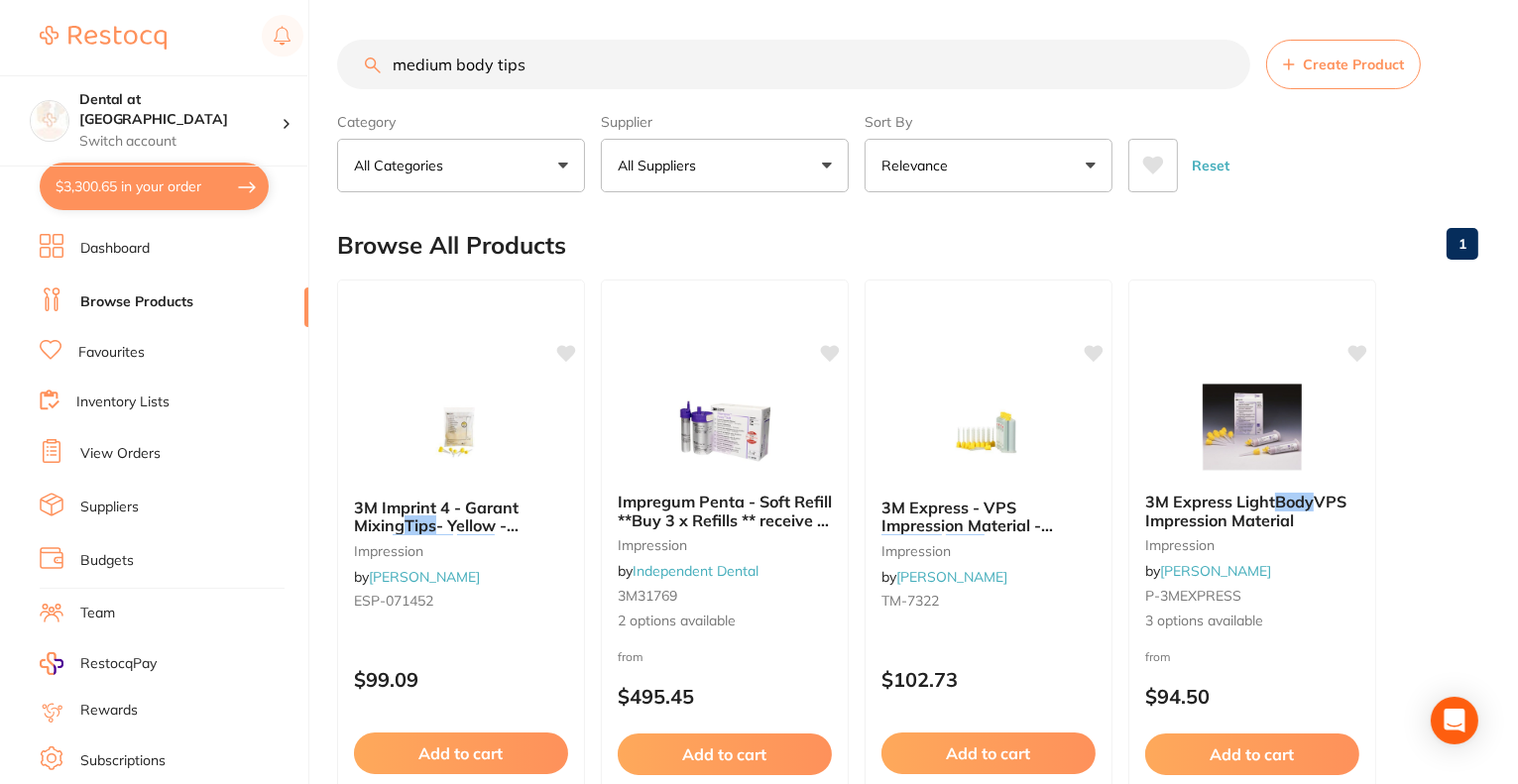 drag, startPoint x: 547, startPoint y: 72, endPoint x: 395, endPoint y: 65, distance: 152.1611 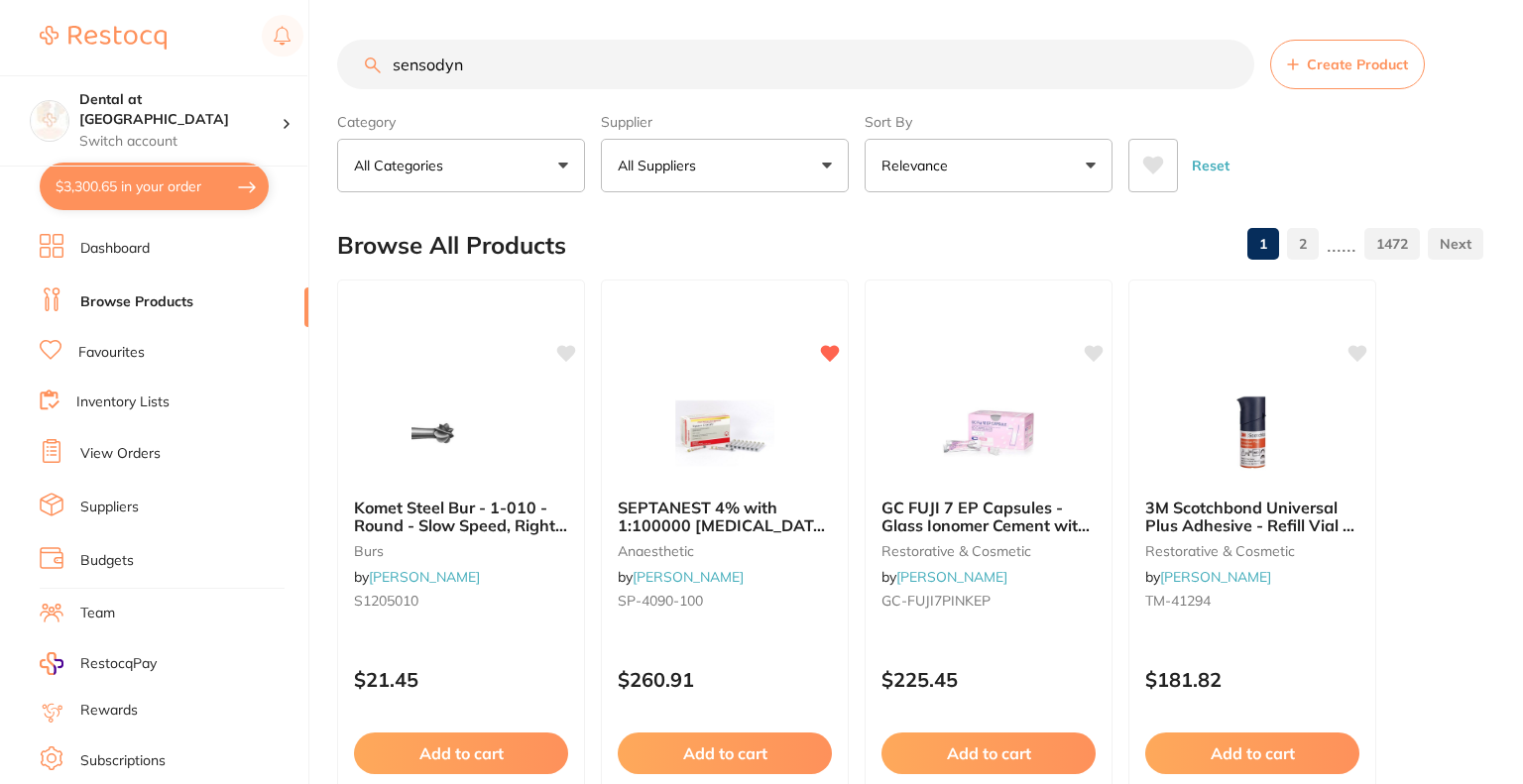 type on "sensodyne" 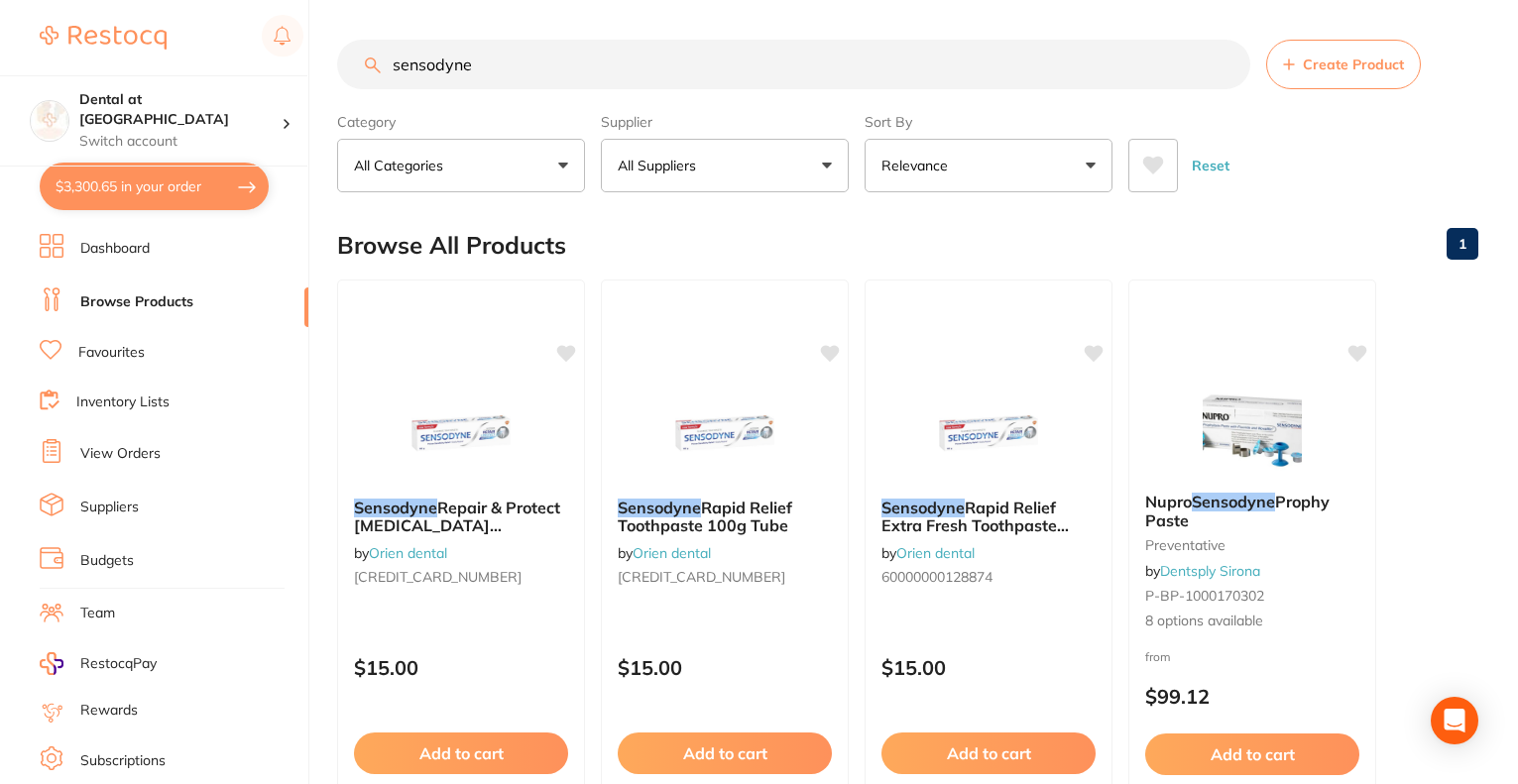 scroll, scrollTop: 0, scrollLeft: 0, axis: both 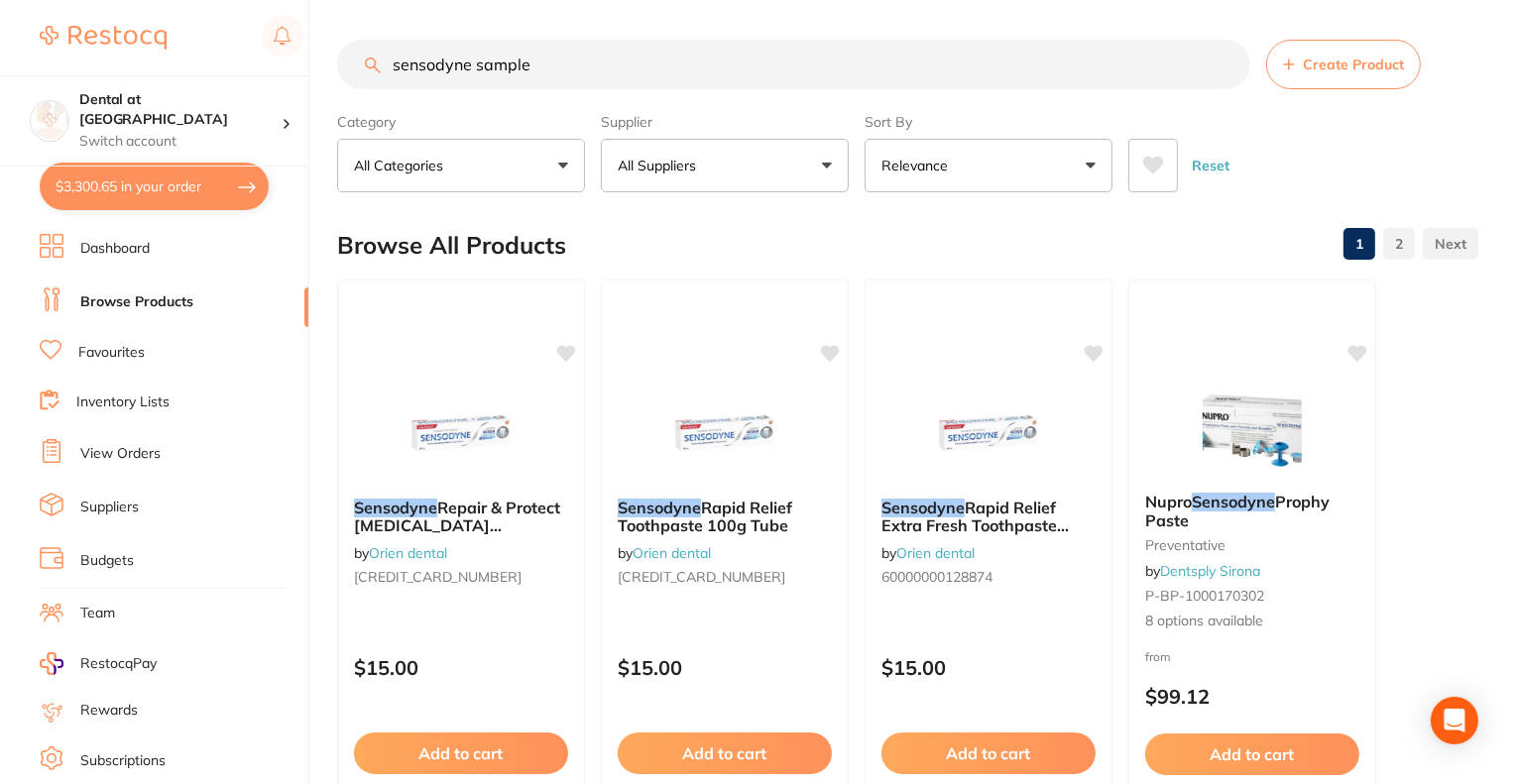 type on "sensodyne samples" 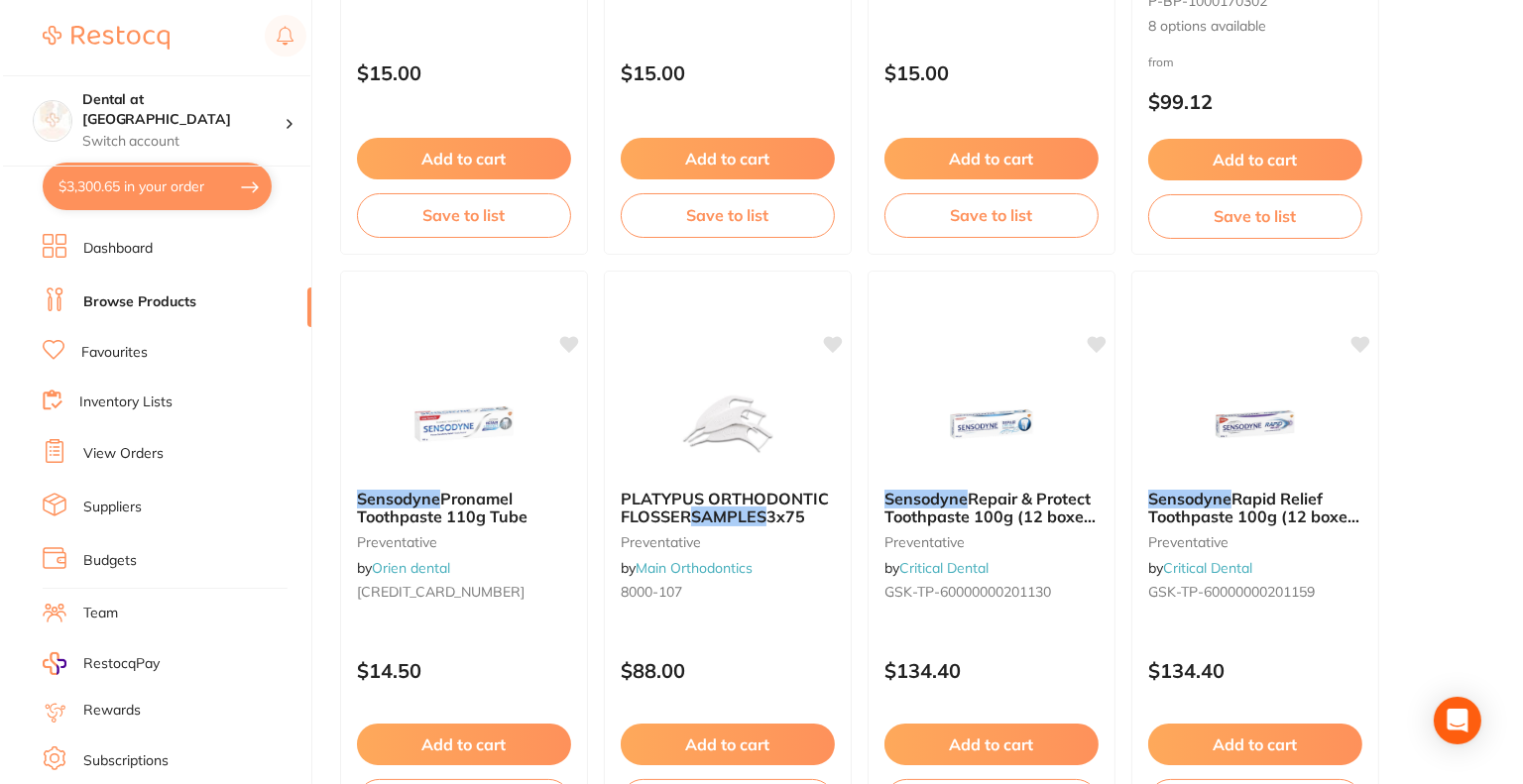 scroll, scrollTop: 0, scrollLeft: 0, axis: both 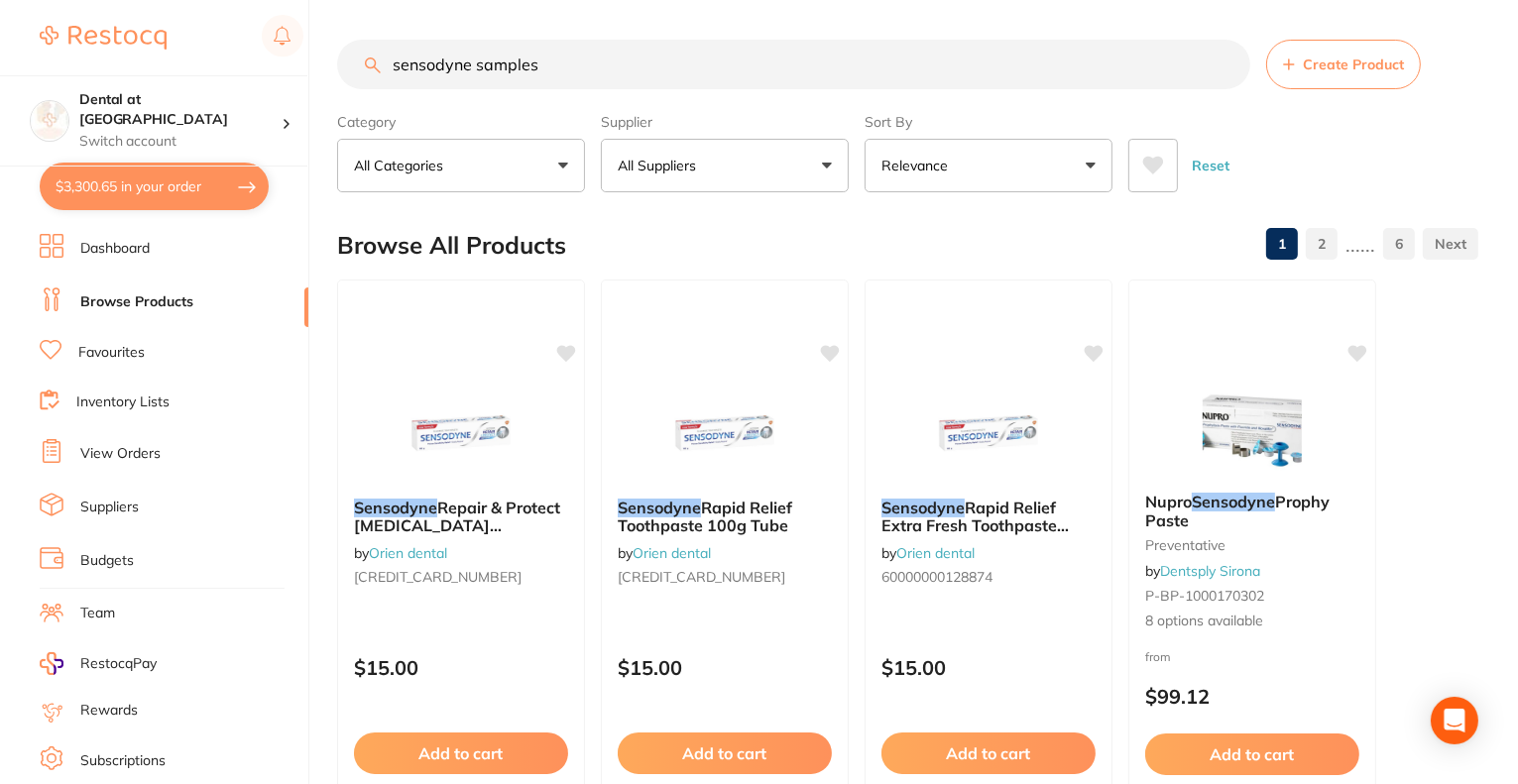 drag, startPoint x: 571, startPoint y: 66, endPoint x: 356, endPoint y: 70, distance: 215.03721 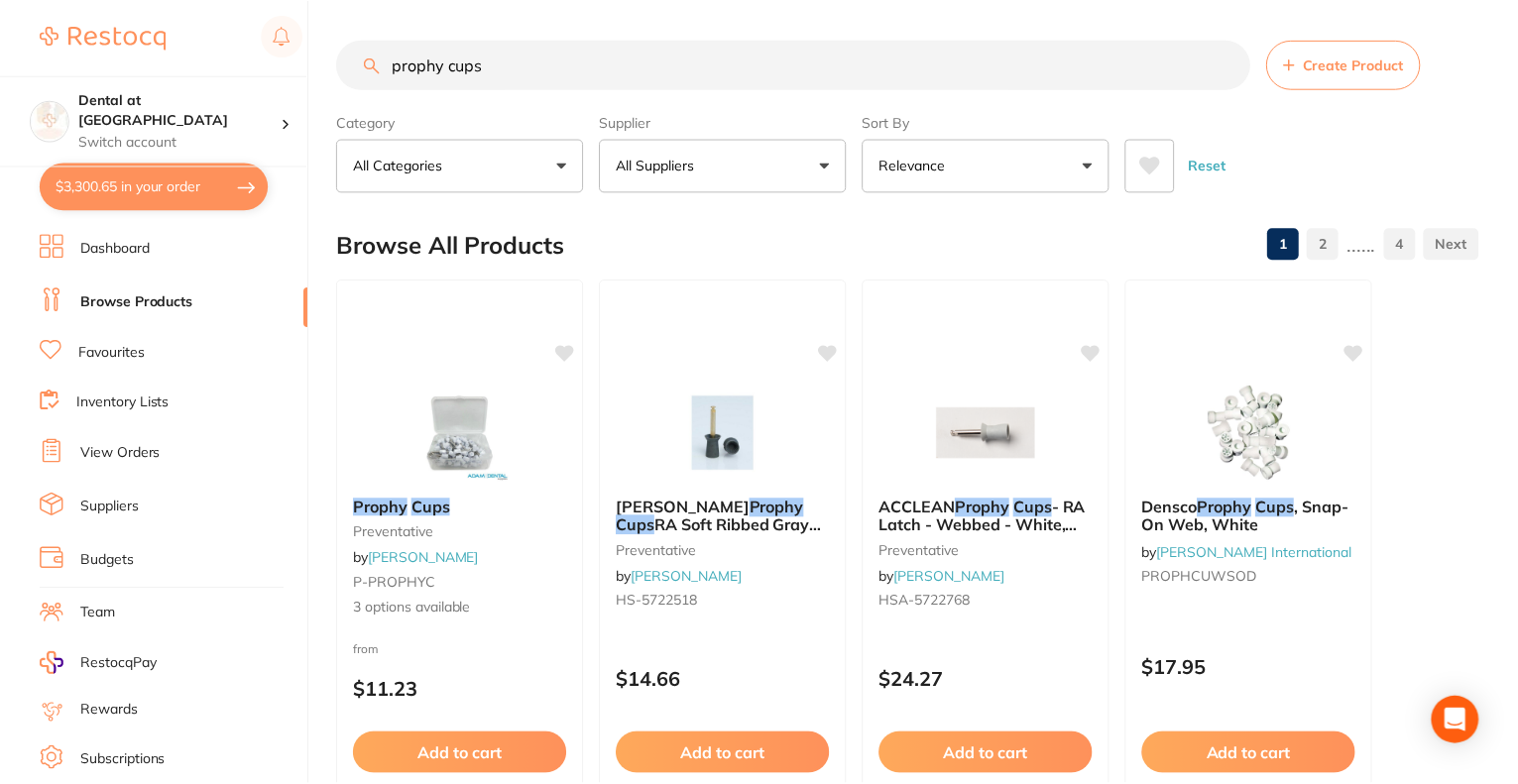 scroll, scrollTop: 99, scrollLeft: 0, axis: vertical 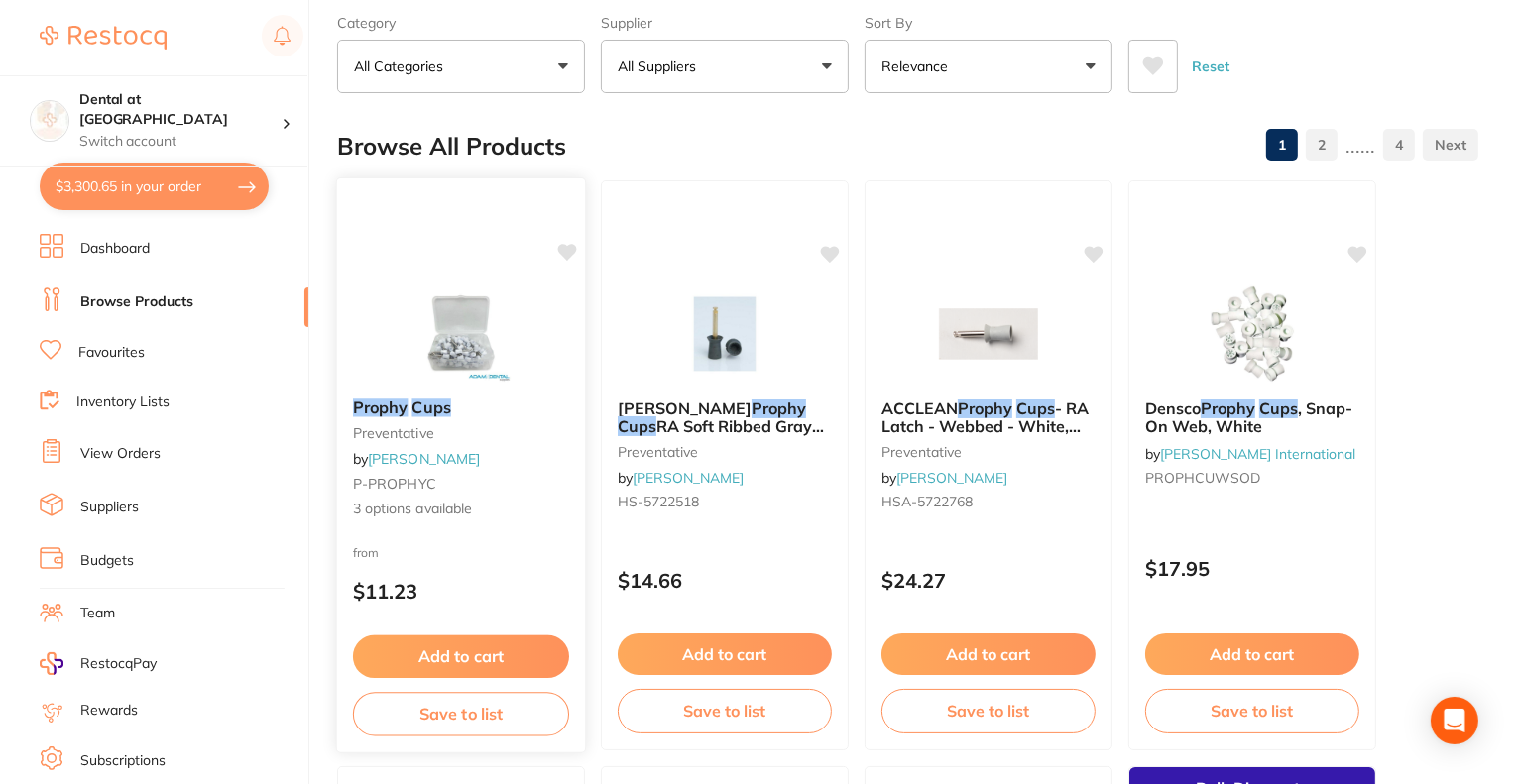 type on "prophy cups" 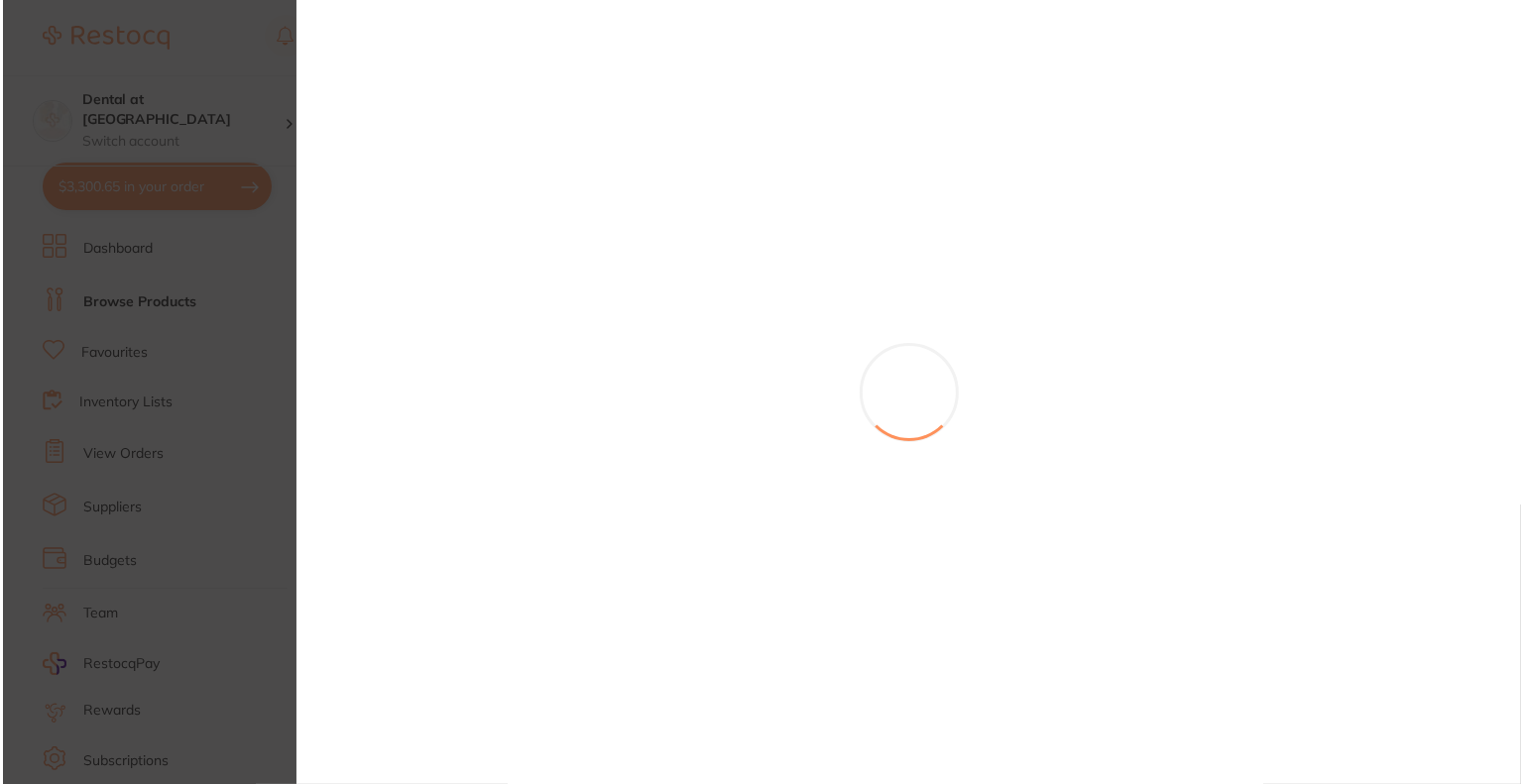 scroll, scrollTop: 0, scrollLeft: 0, axis: both 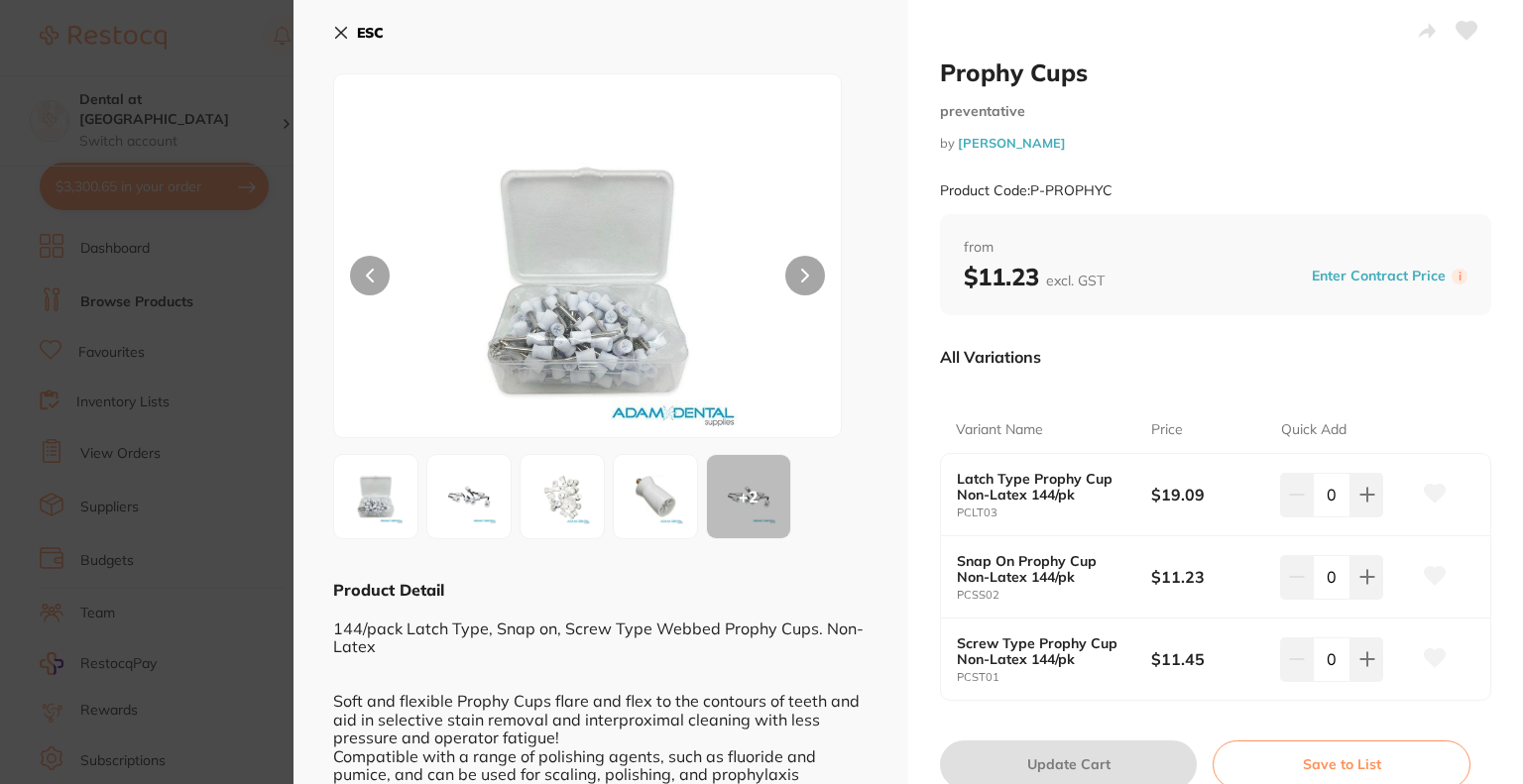 click at bounding box center (562, 497) 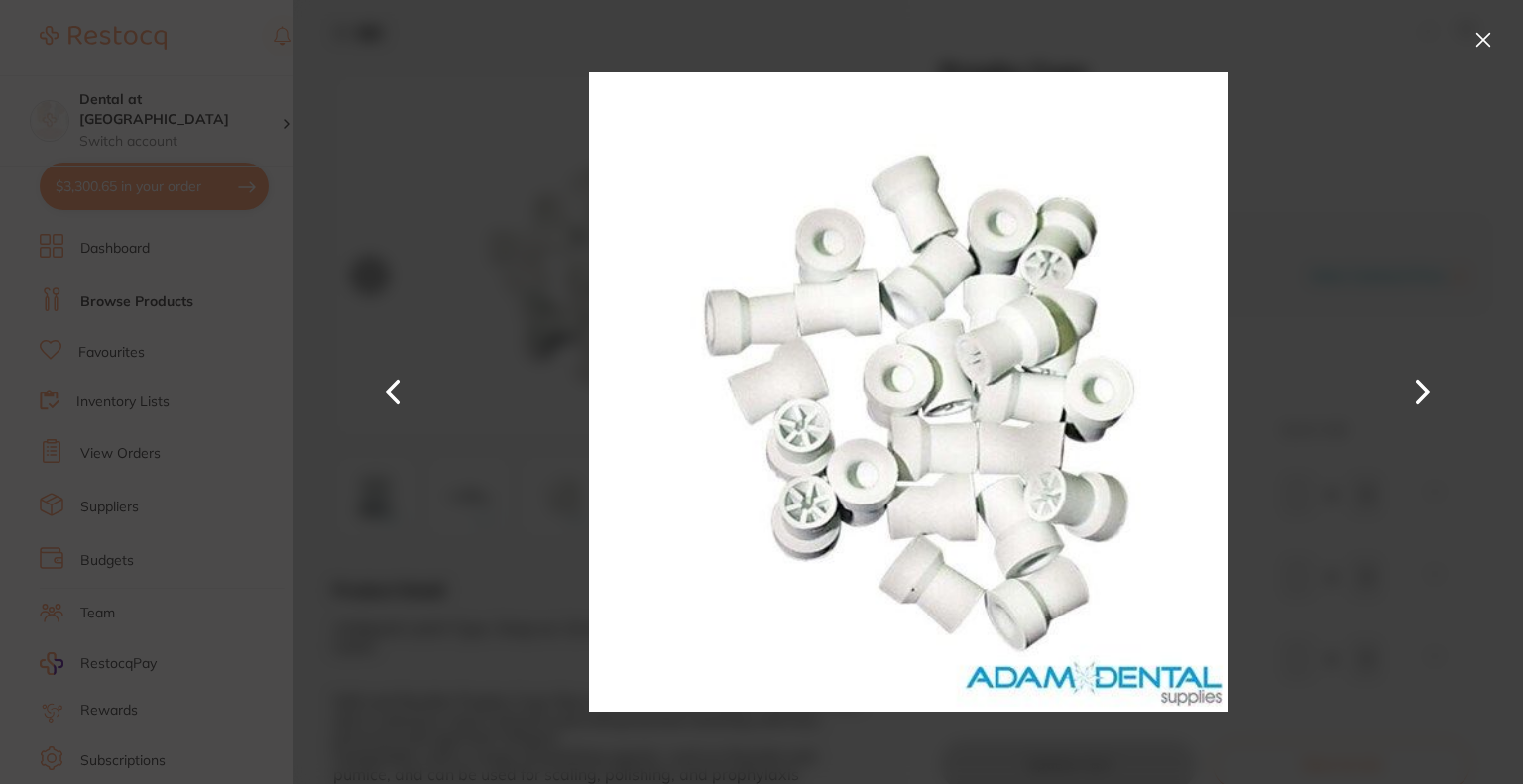 click at bounding box center [1483, 40] 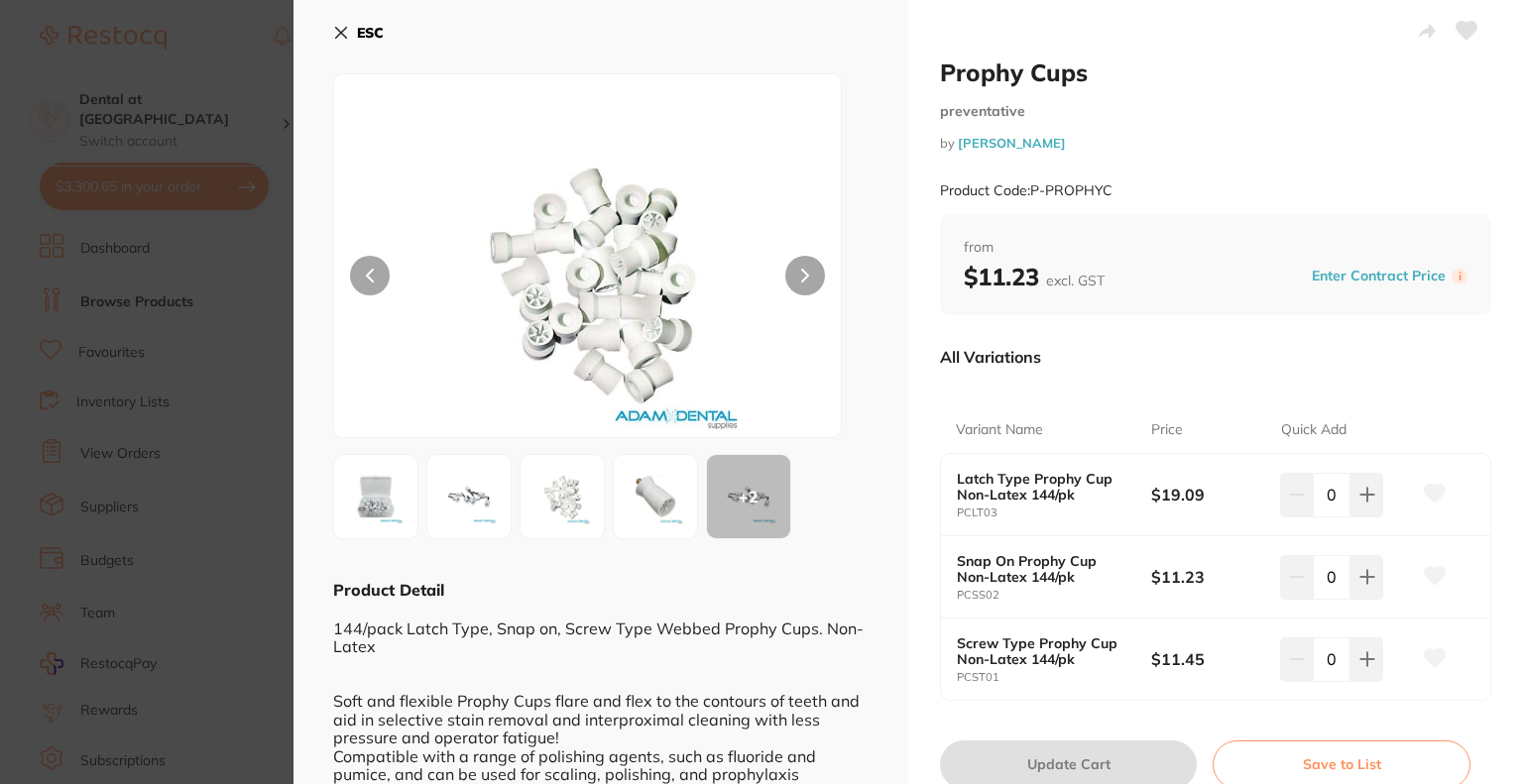click at bounding box center [376, 497] 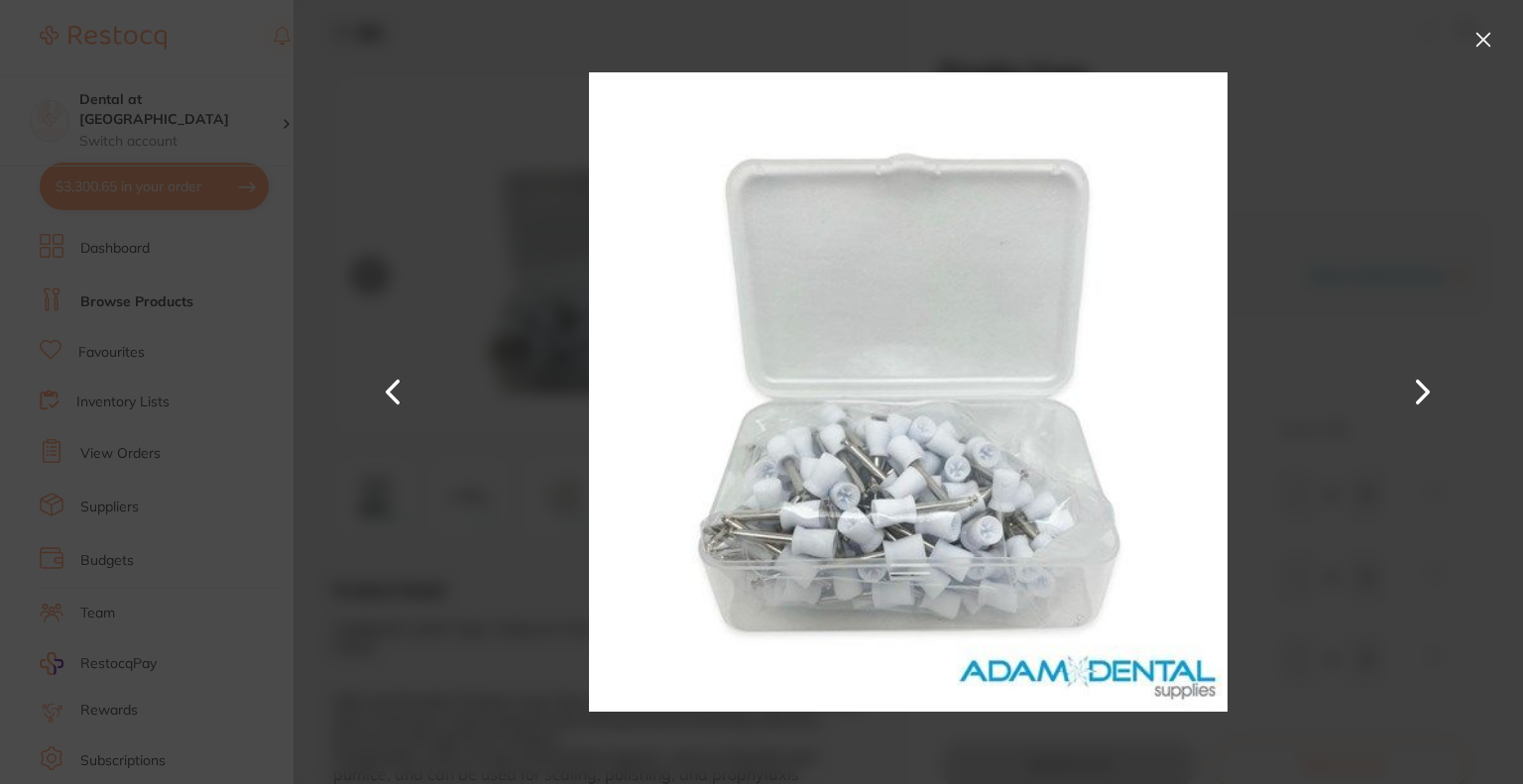 click at bounding box center [1483, 40] 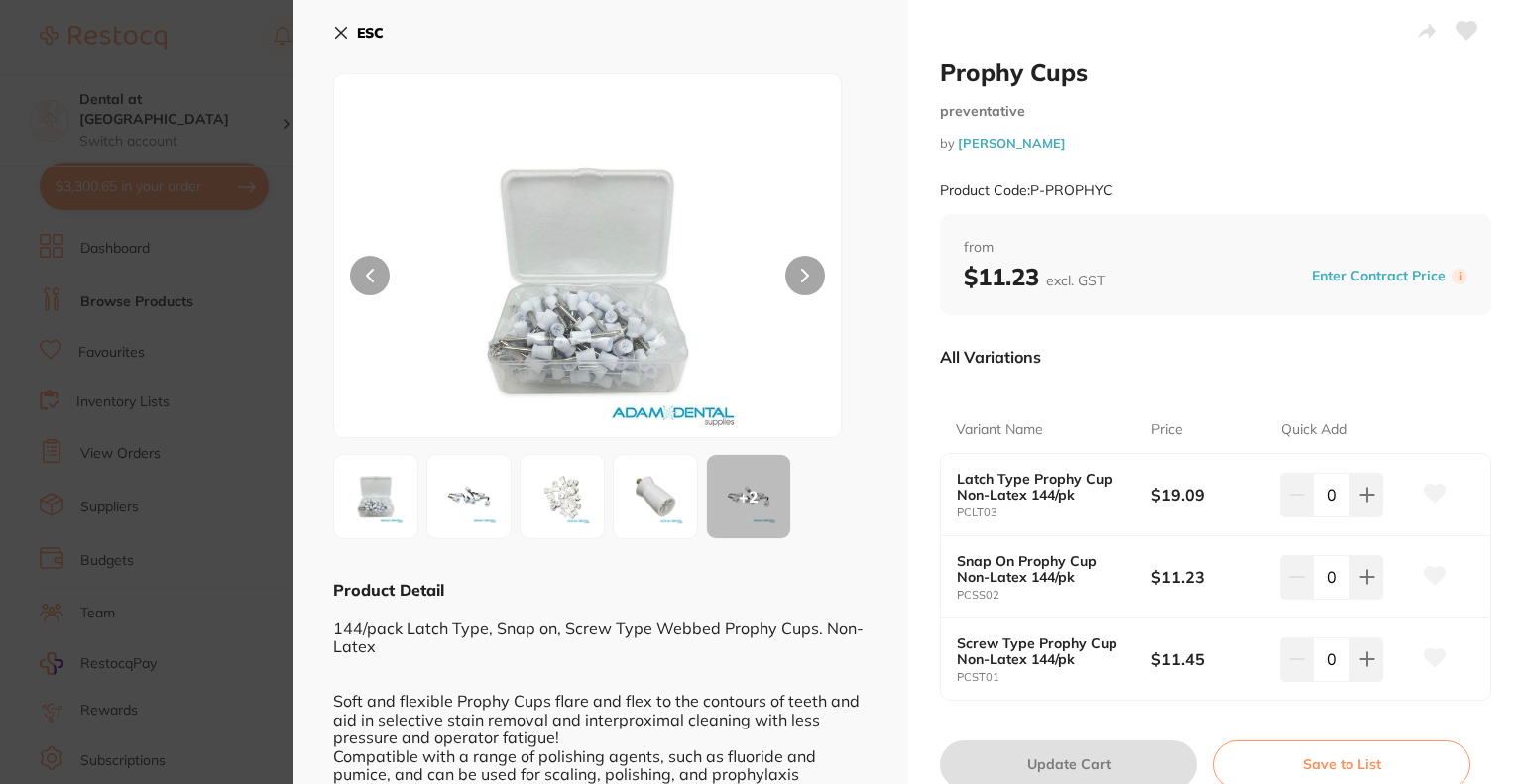 click at bounding box center [655, 497] 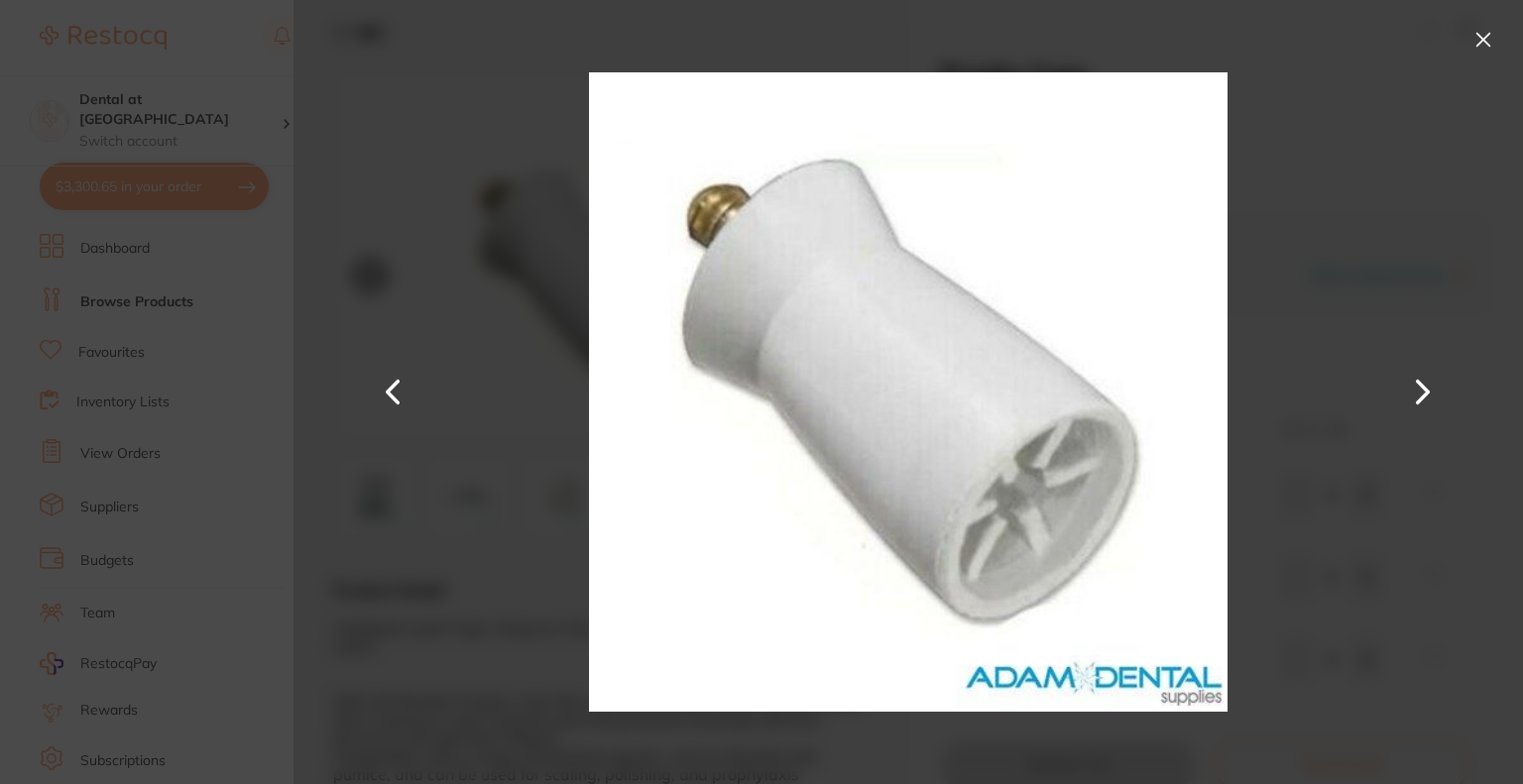 click at bounding box center [1483, 40] 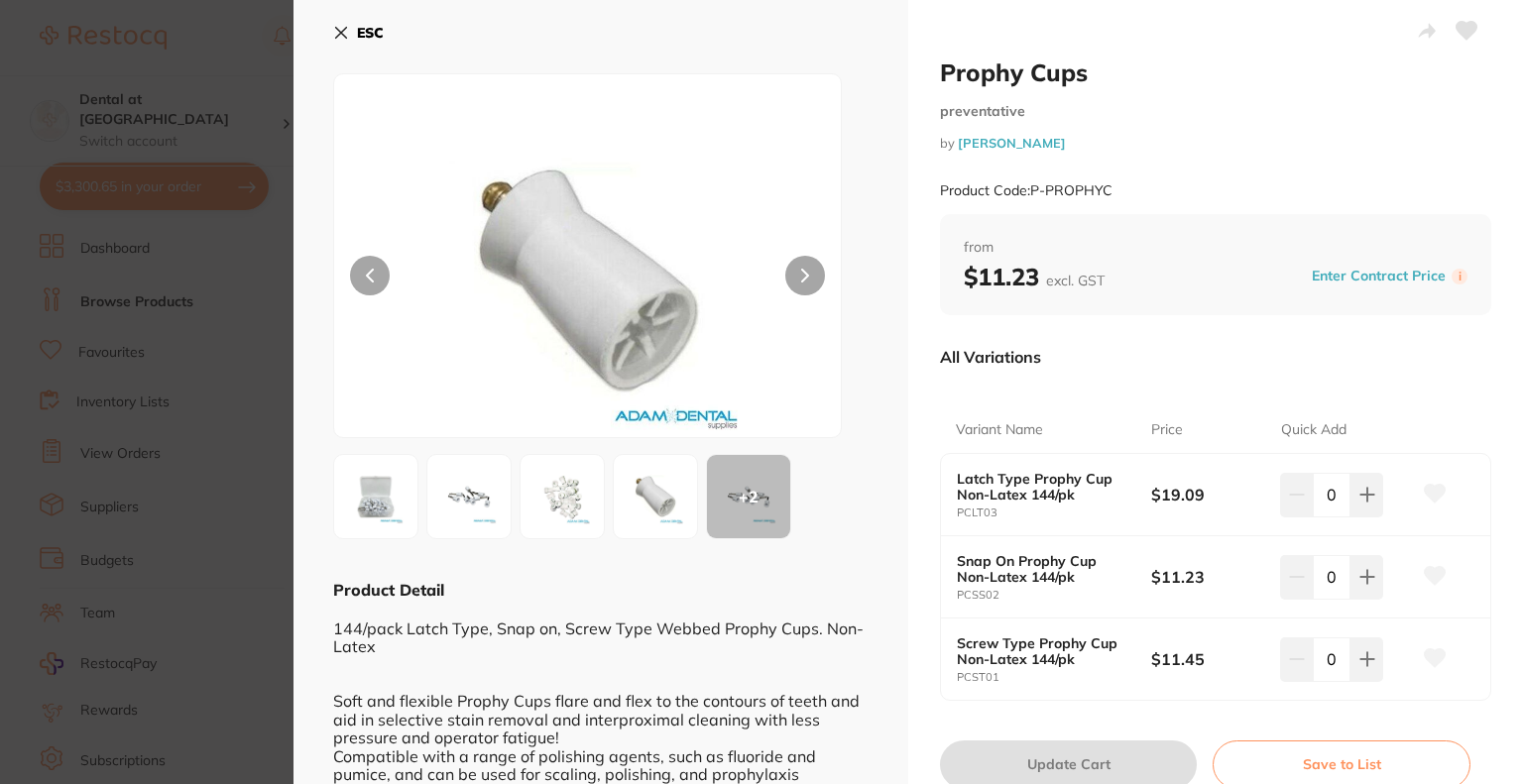 scroll, scrollTop: 198, scrollLeft: 0, axis: vertical 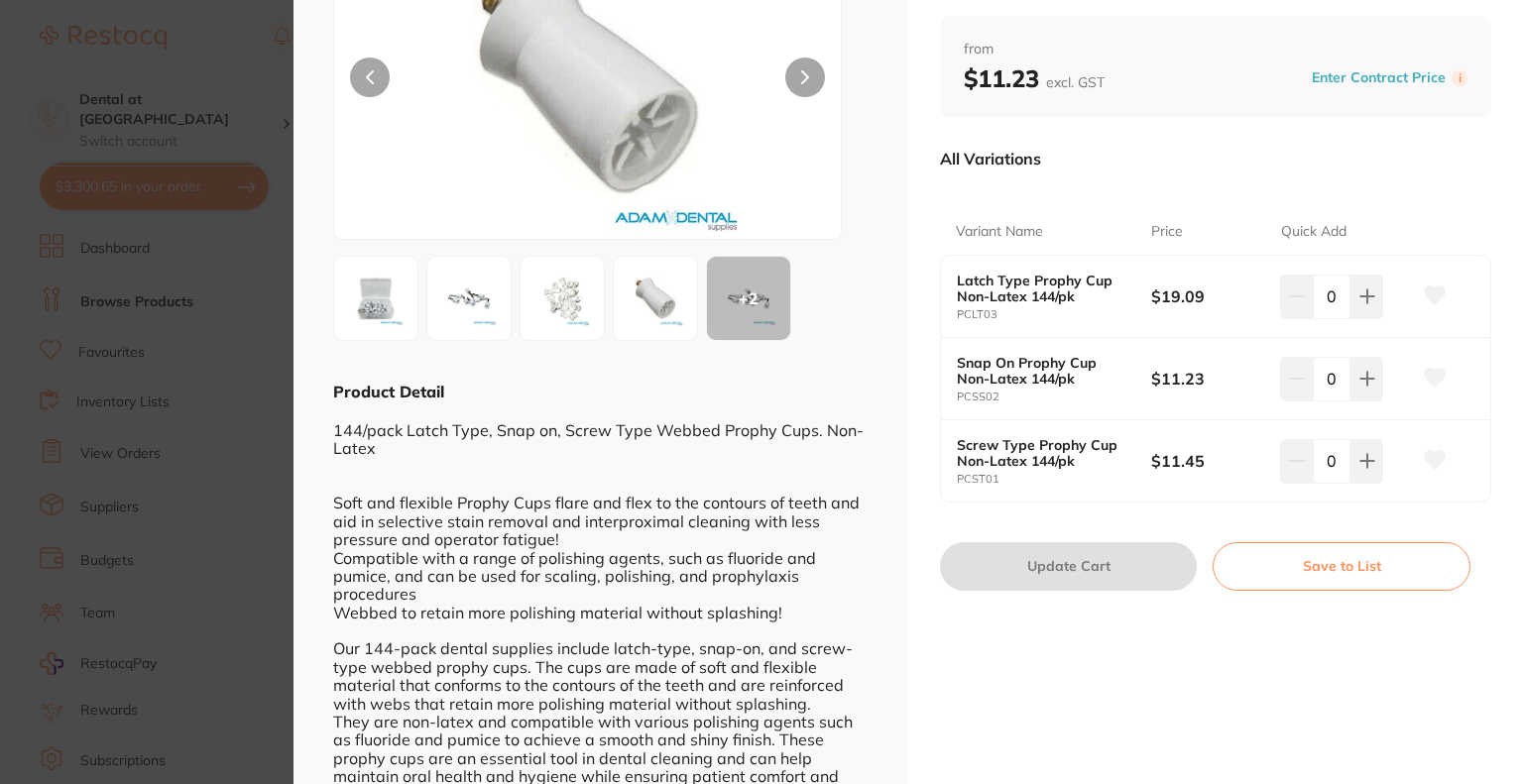 click at bounding box center (376, 298) 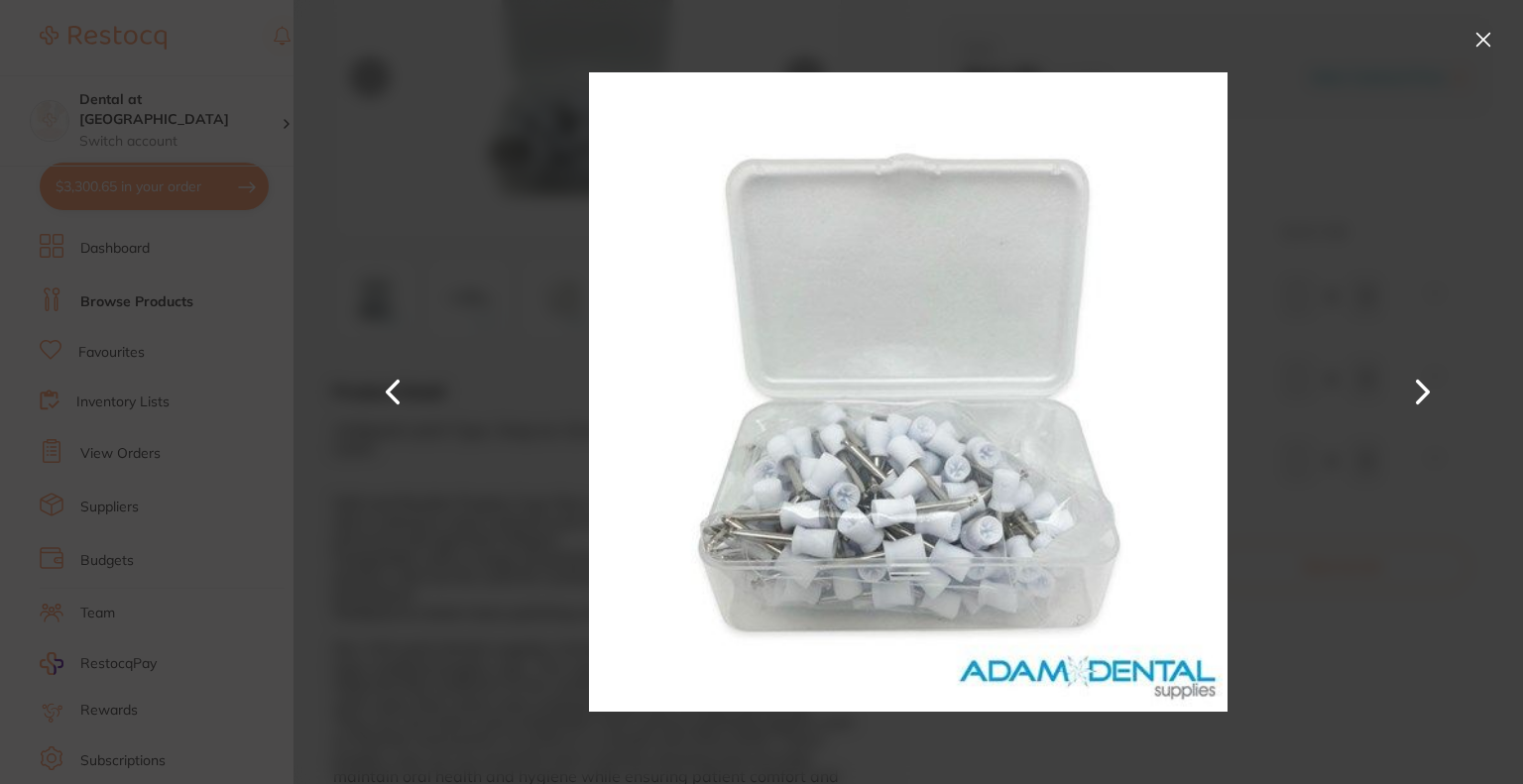 click at bounding box center [1483, 40] 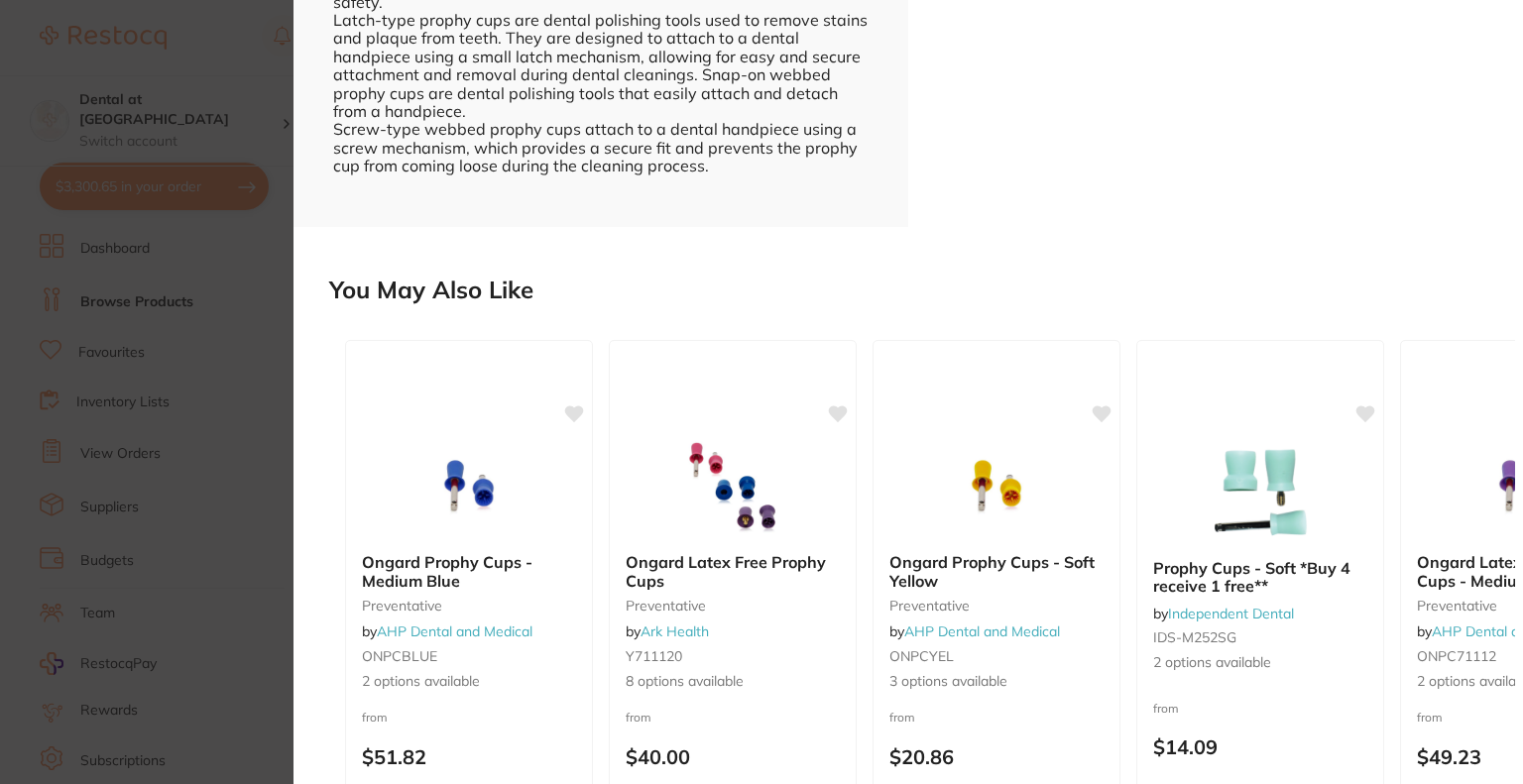 scroll, scrollTop: 1141, scrollLeft: 0, axis: vertical 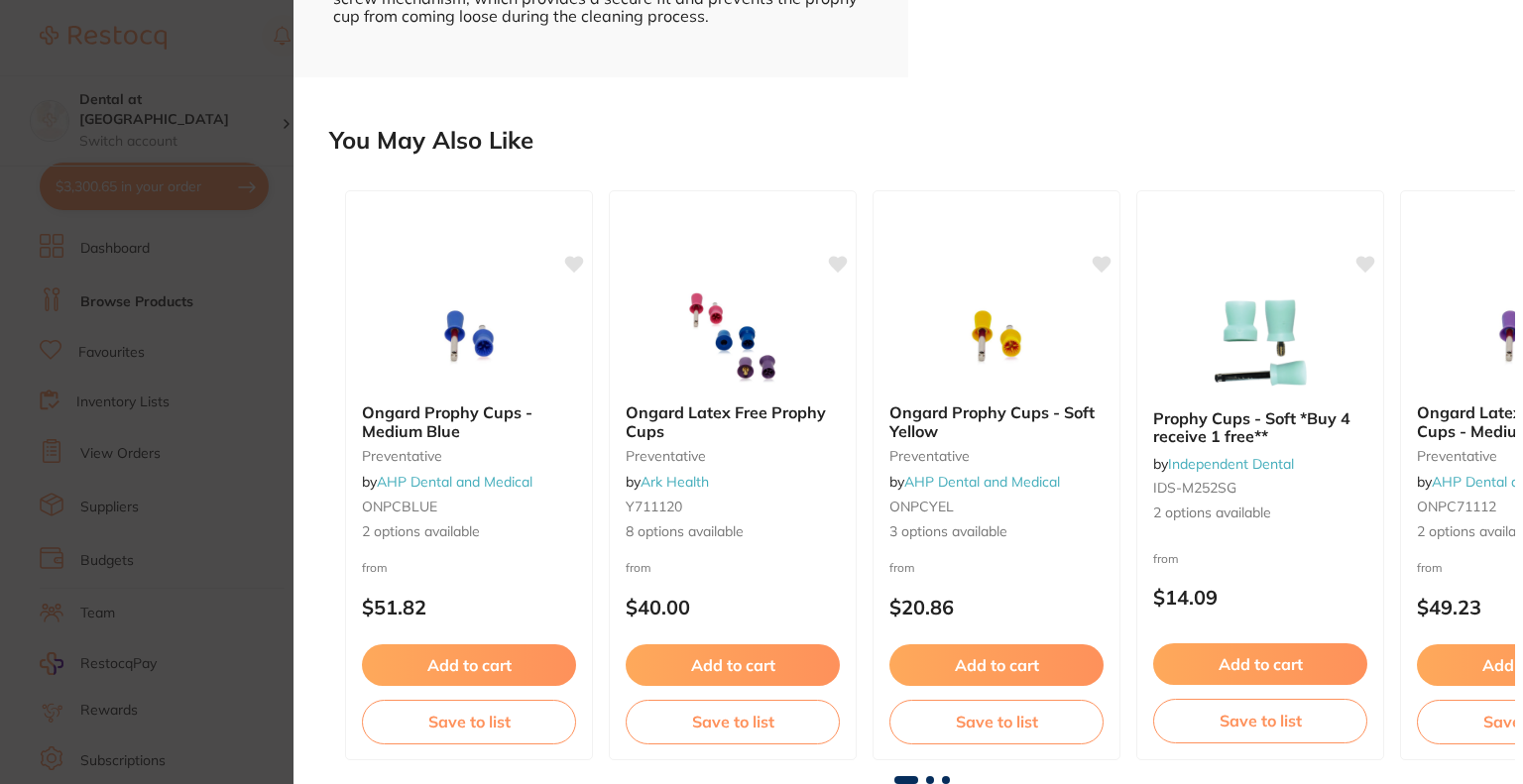 click at bounding box center (930, 780) 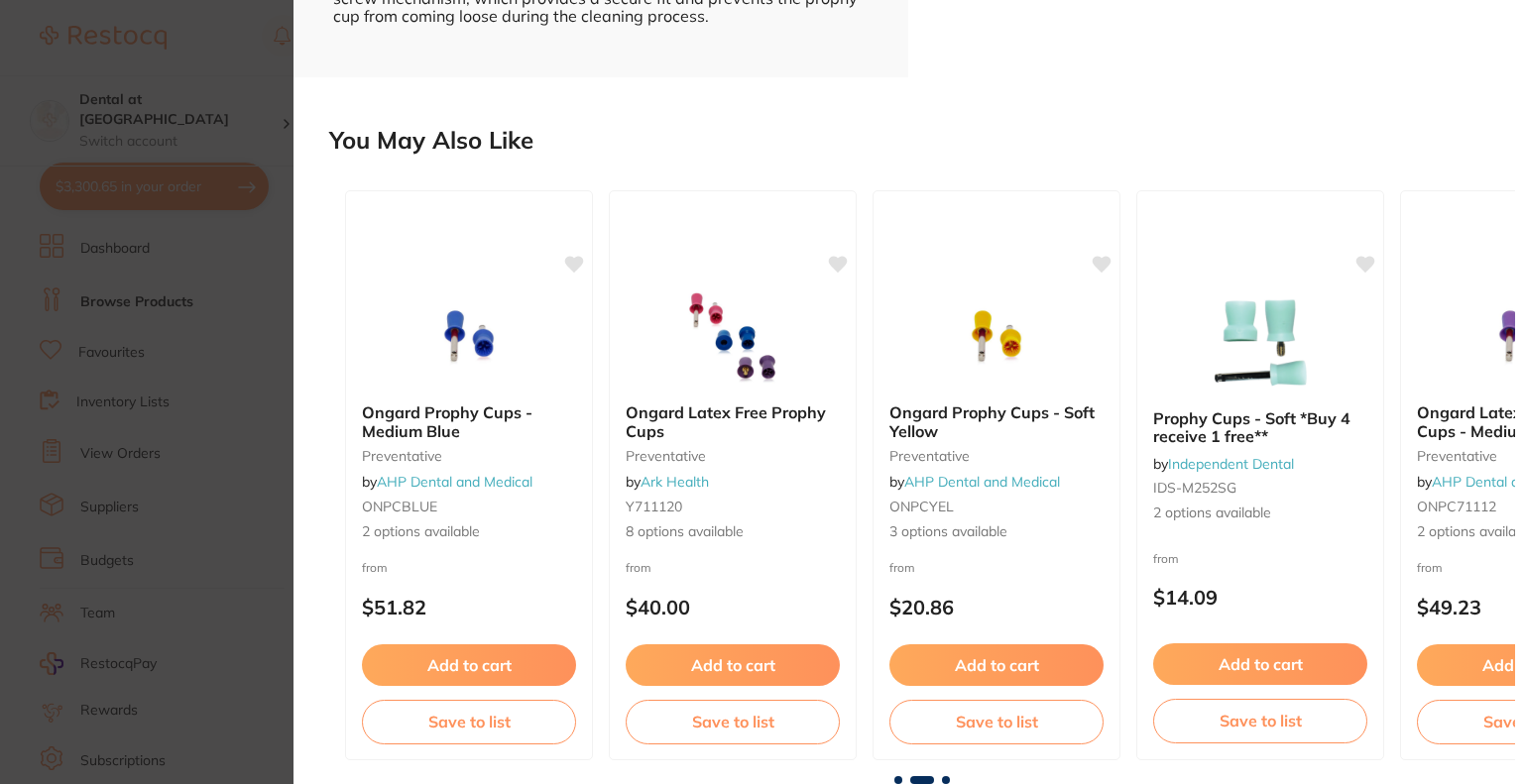 scroll, scrollTop: 0, scrollLeft: 1181, axis: horizontal 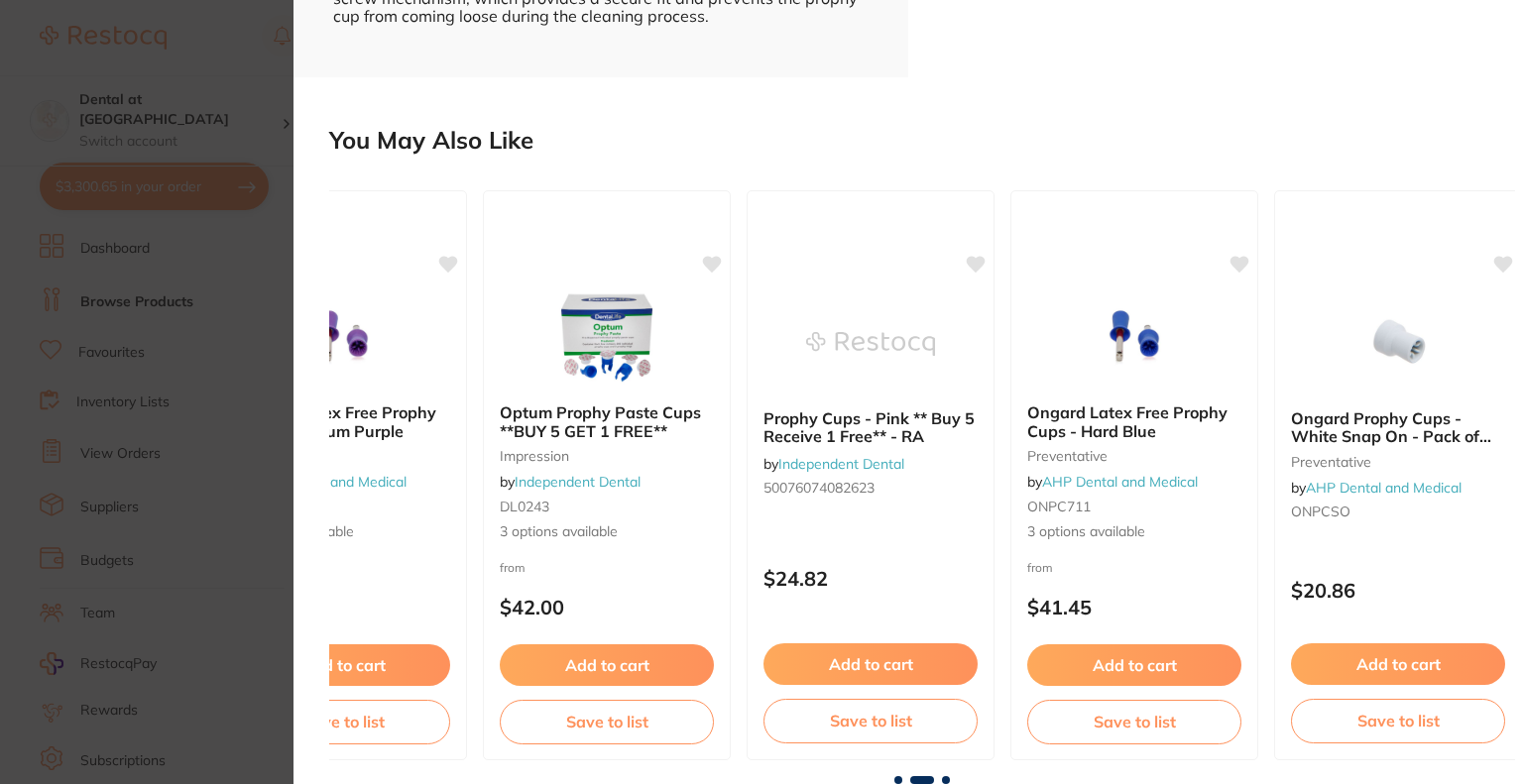click at bounding box center (946, 780) 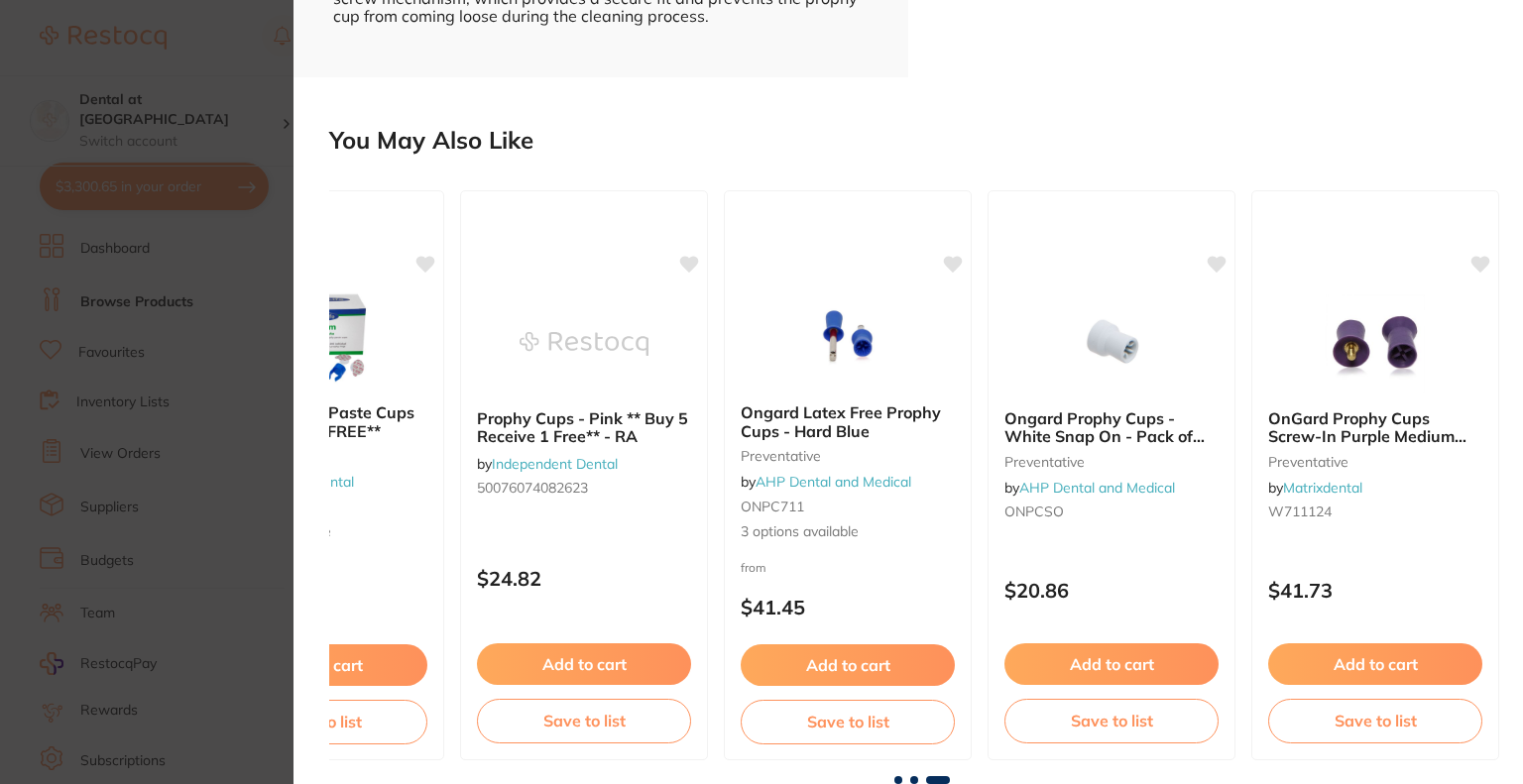click at bounding box center (914, 780) 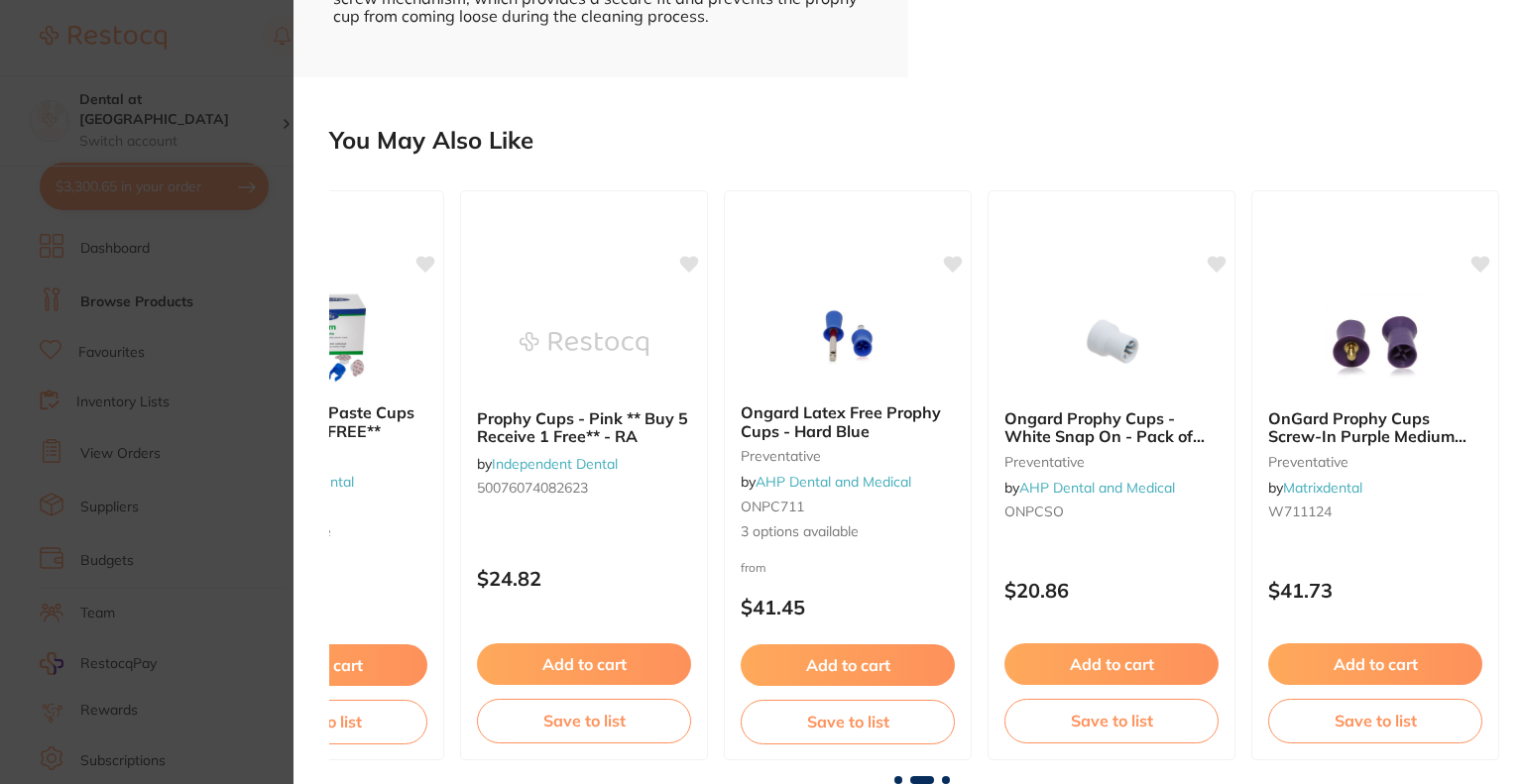 scroll, scrollTop: 0, scrollLeft: 1181, axis: horizontal 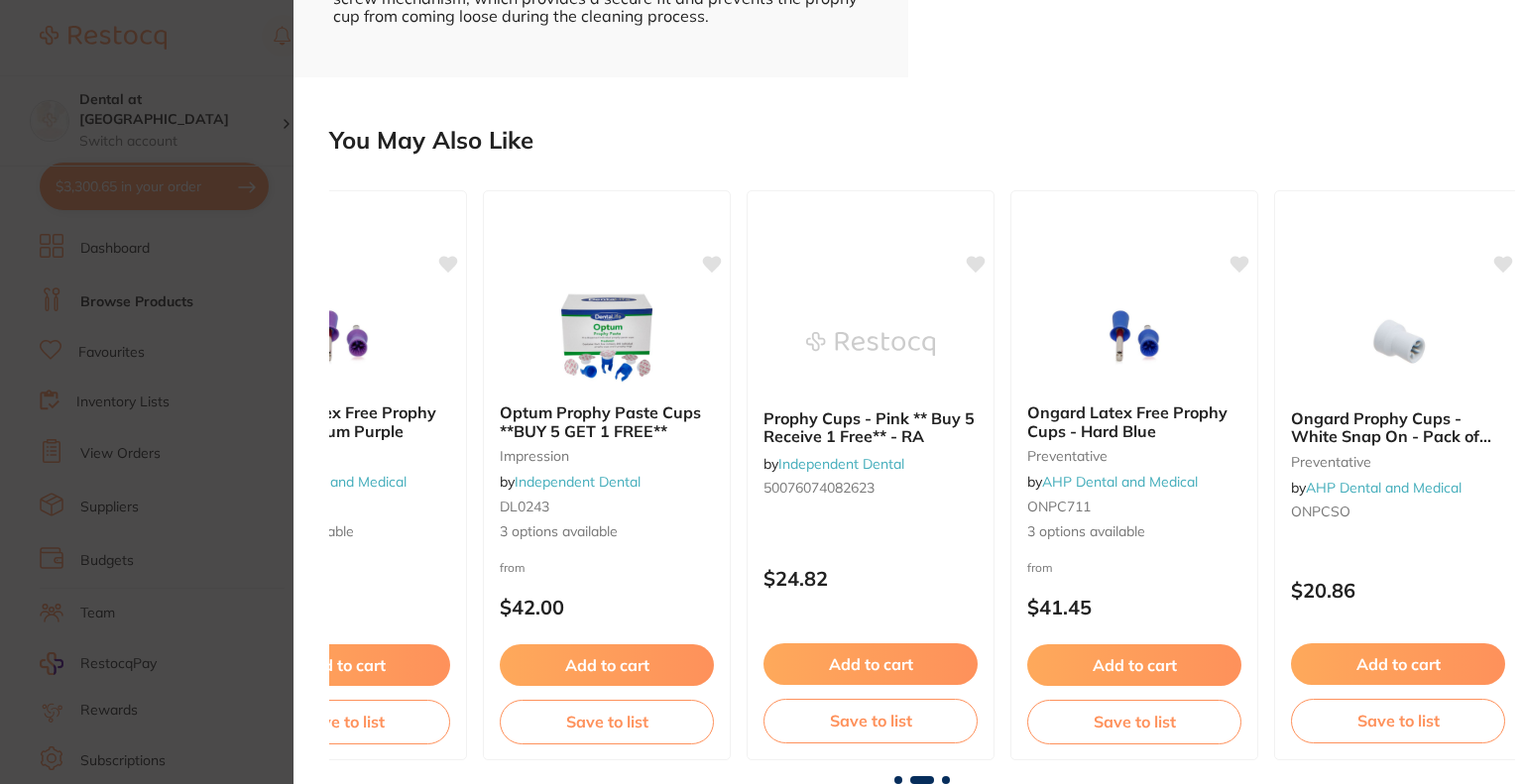 click at bounding box center [898, 780] 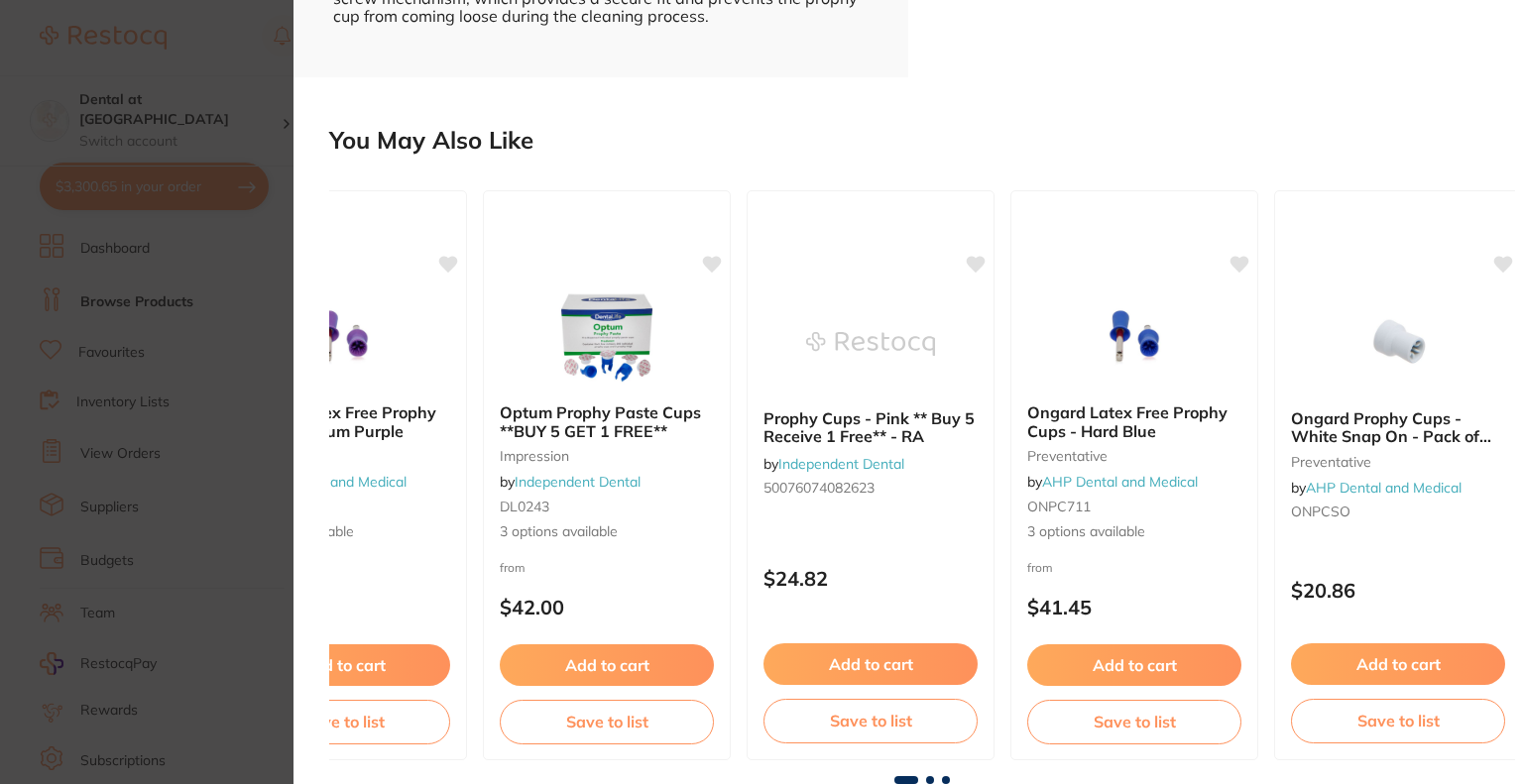 scroll, scrollTop: 0, scrollLeft: 0, axis: both 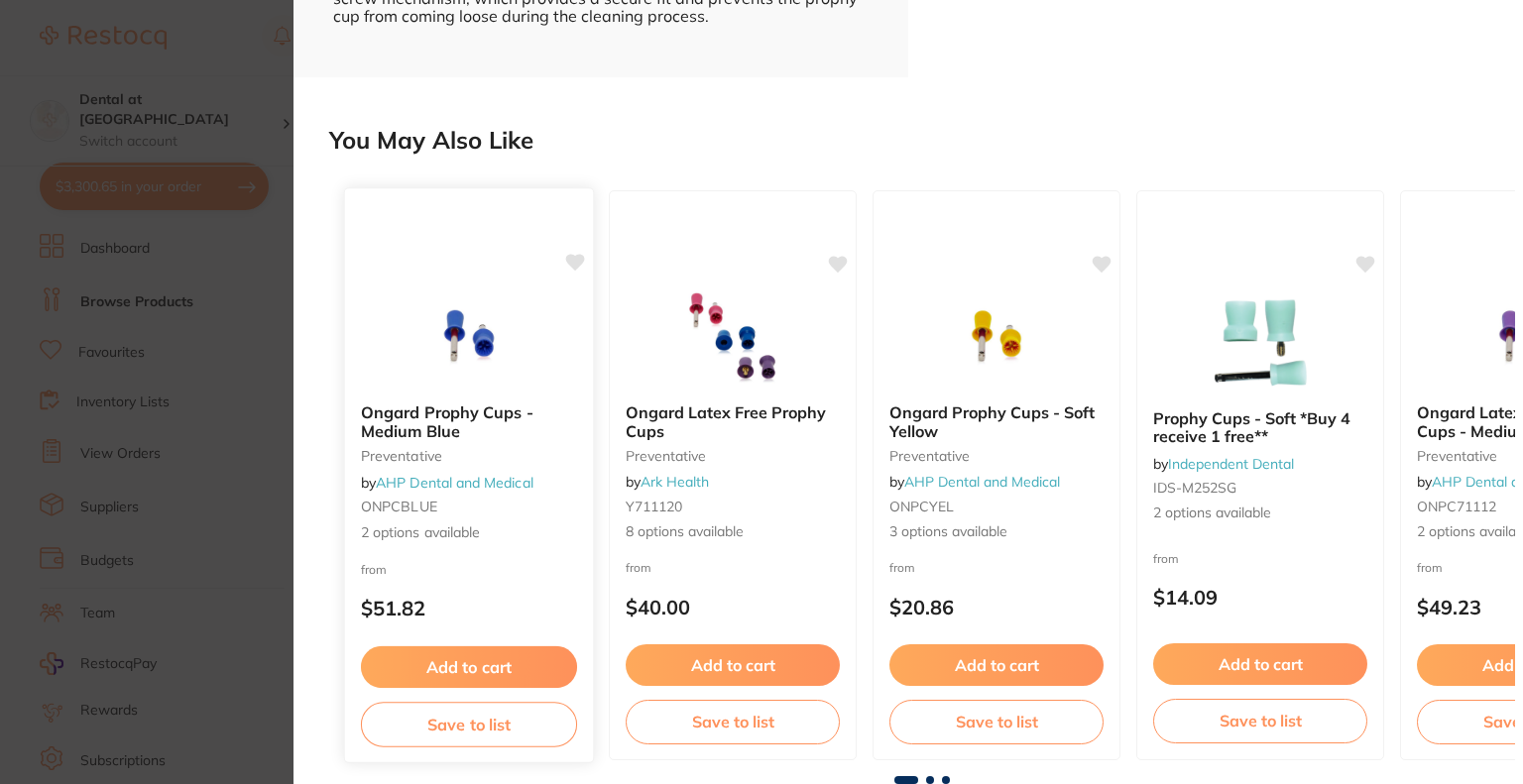 click on "Ongard Prophy Cups - Medium Blue" at bounding box center (469, 421) 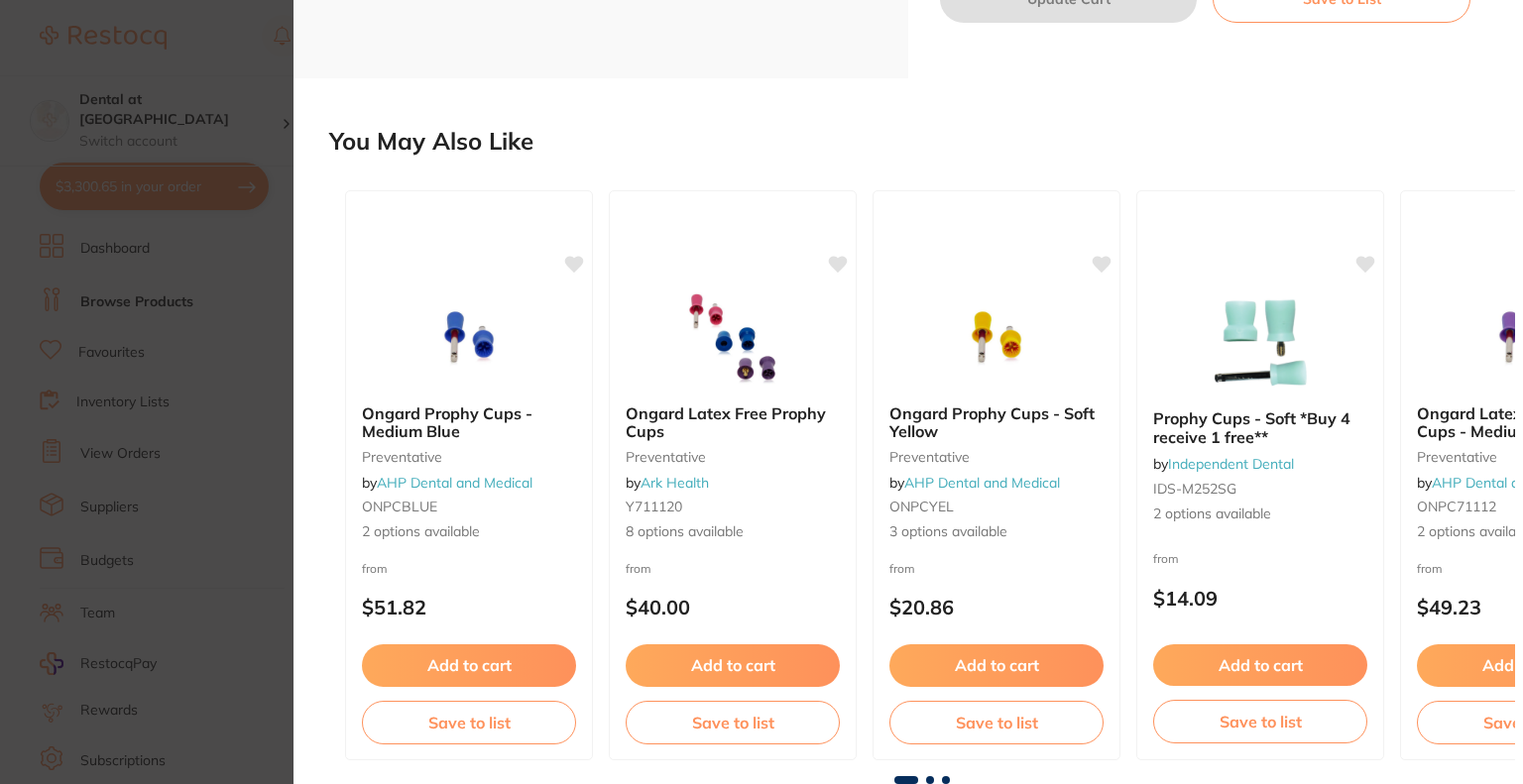 click 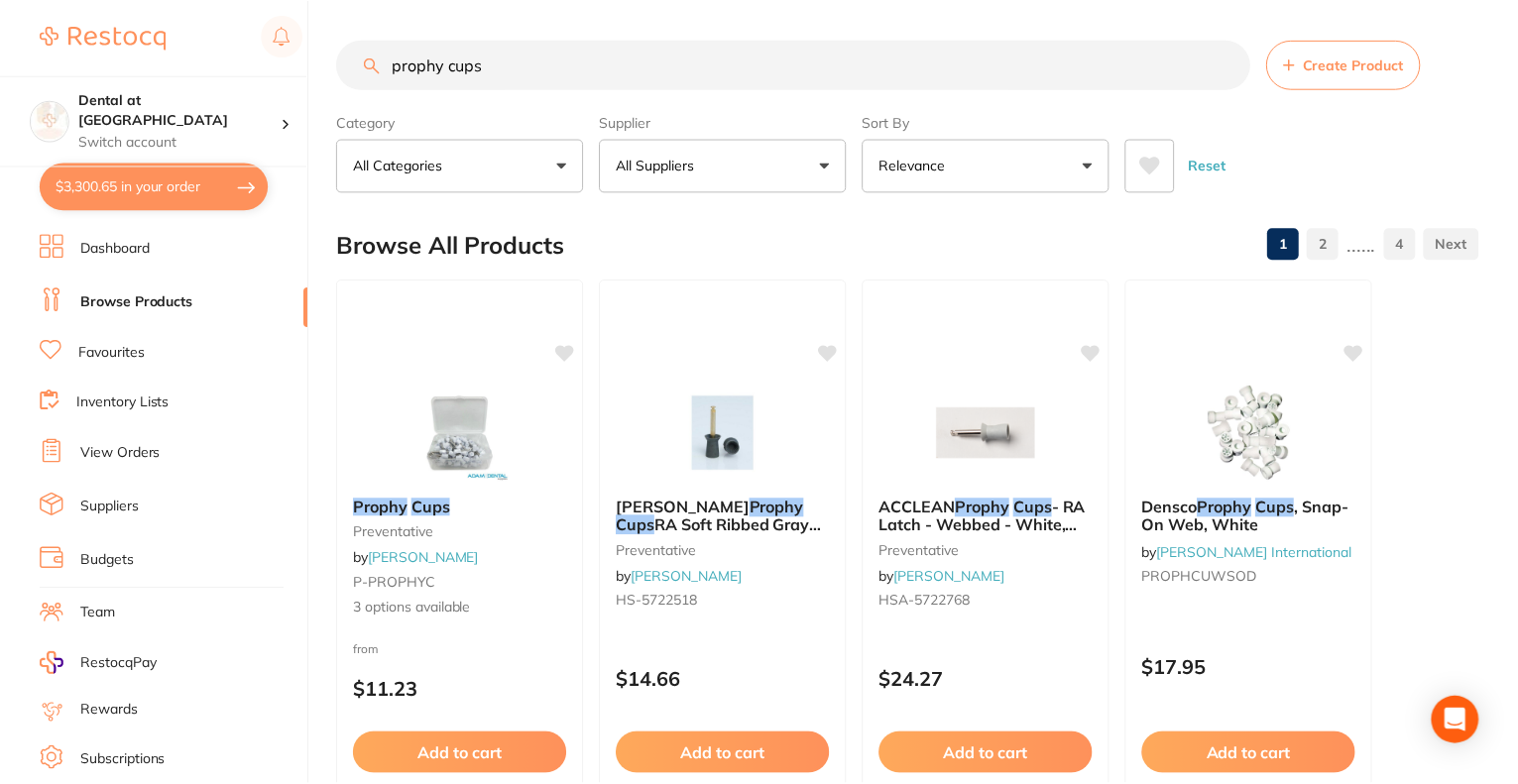 scroll, scrollTop: 99, scrollLeft: 0, axis: vertical 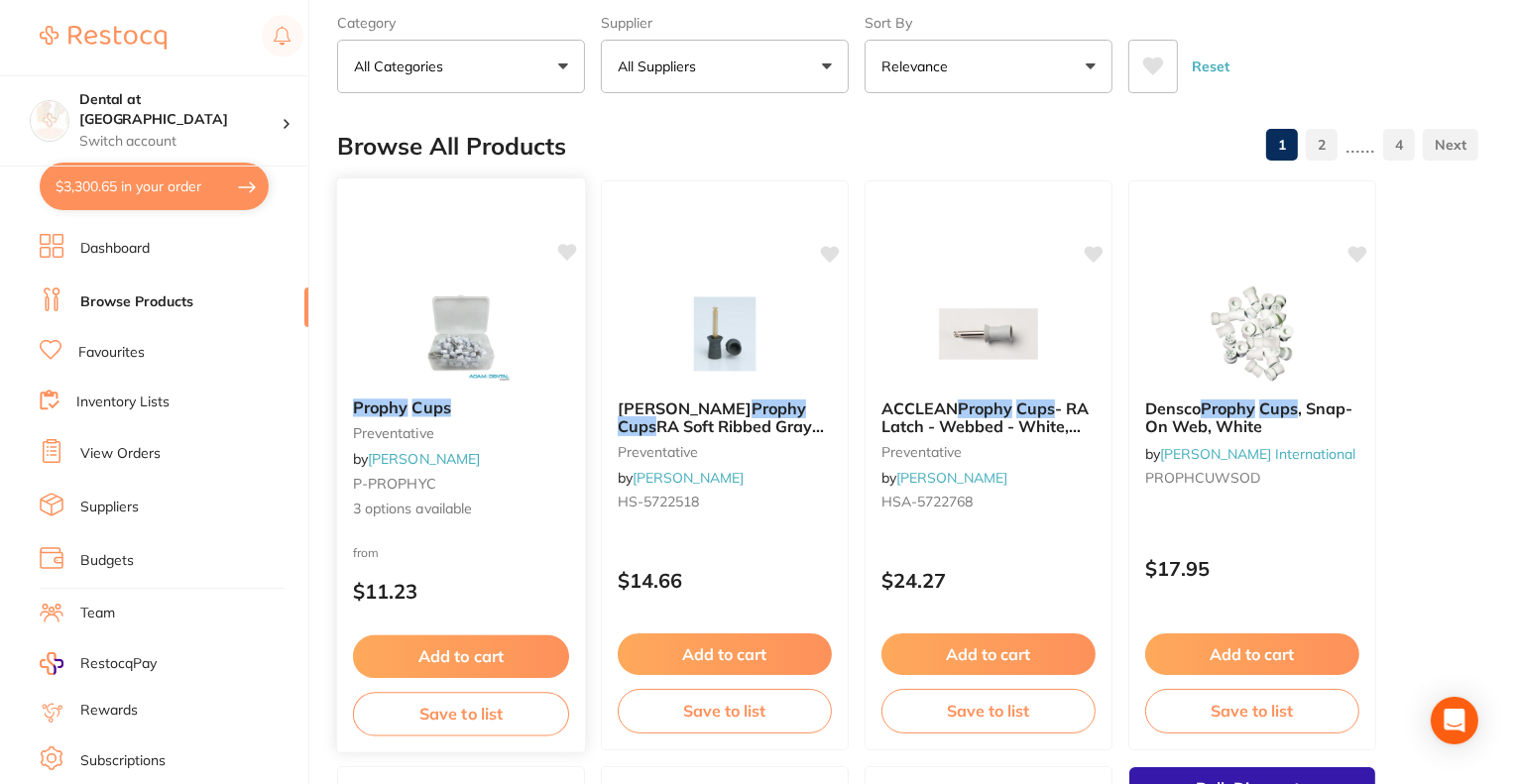 click on "Prophy   Cups   preventative by  Adam Dental P-PROPHYC   3 options available" at bounding box center (461, 459) 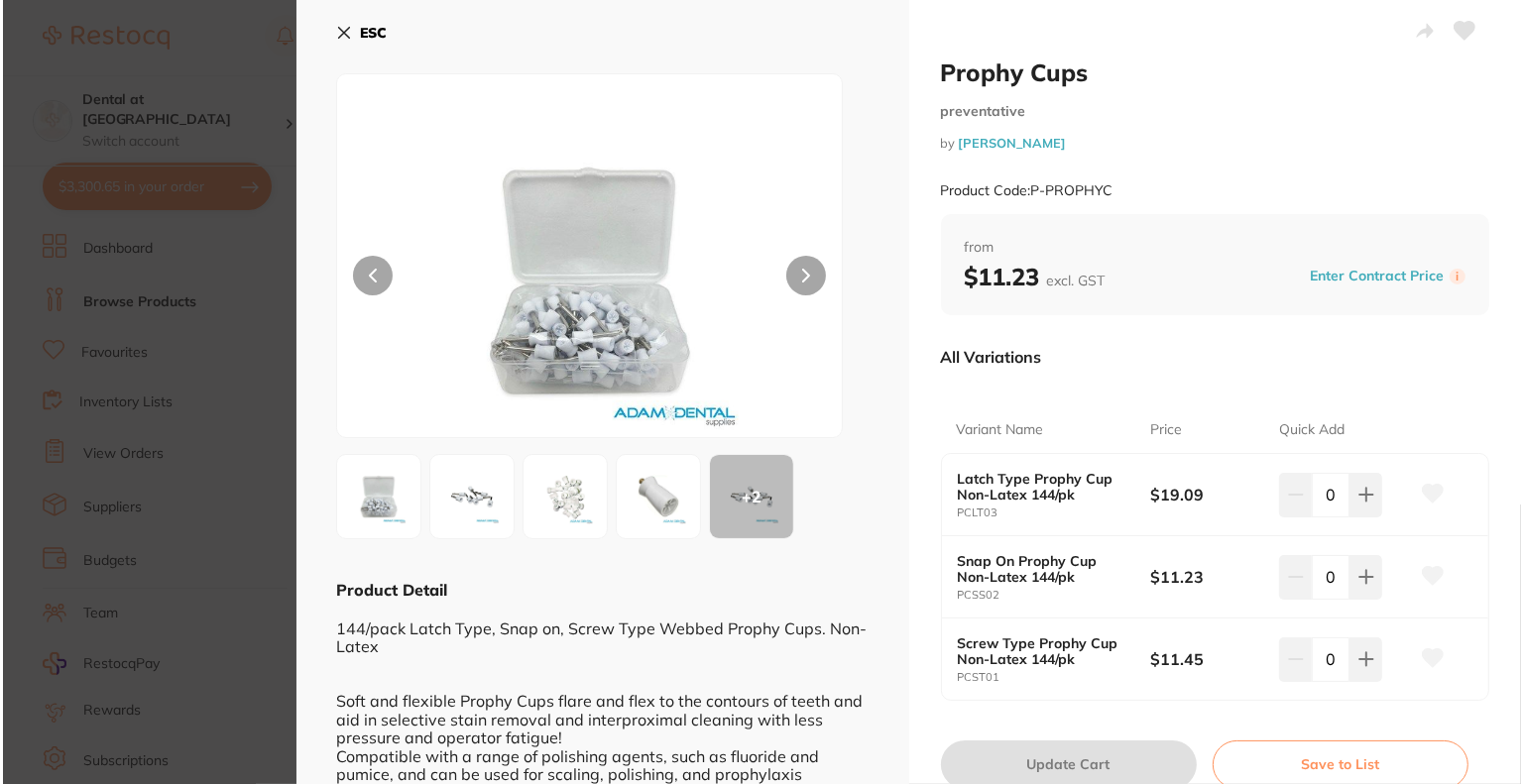 scroll, scrollTop: 0, scrollLeft: 0, axis: both 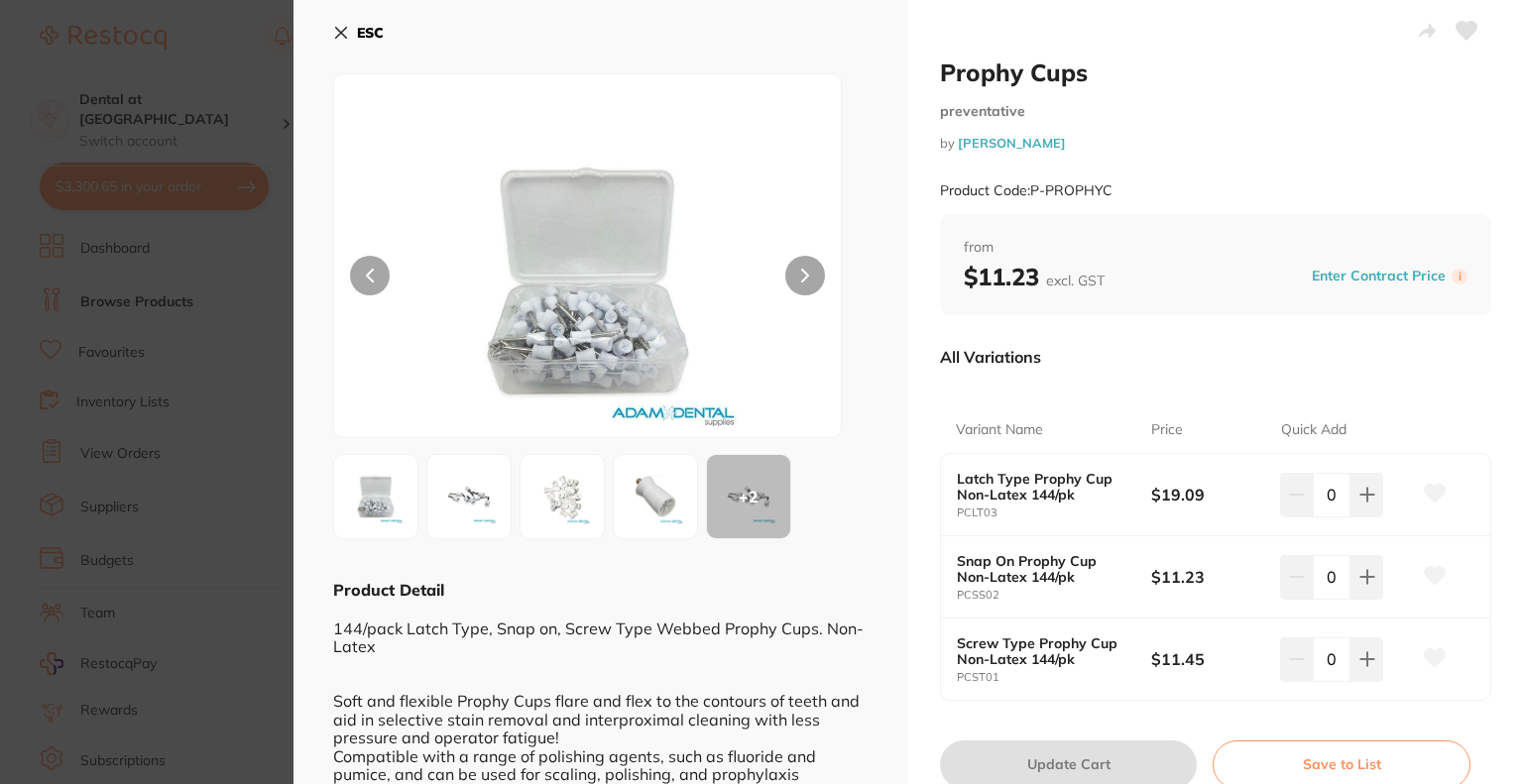 click 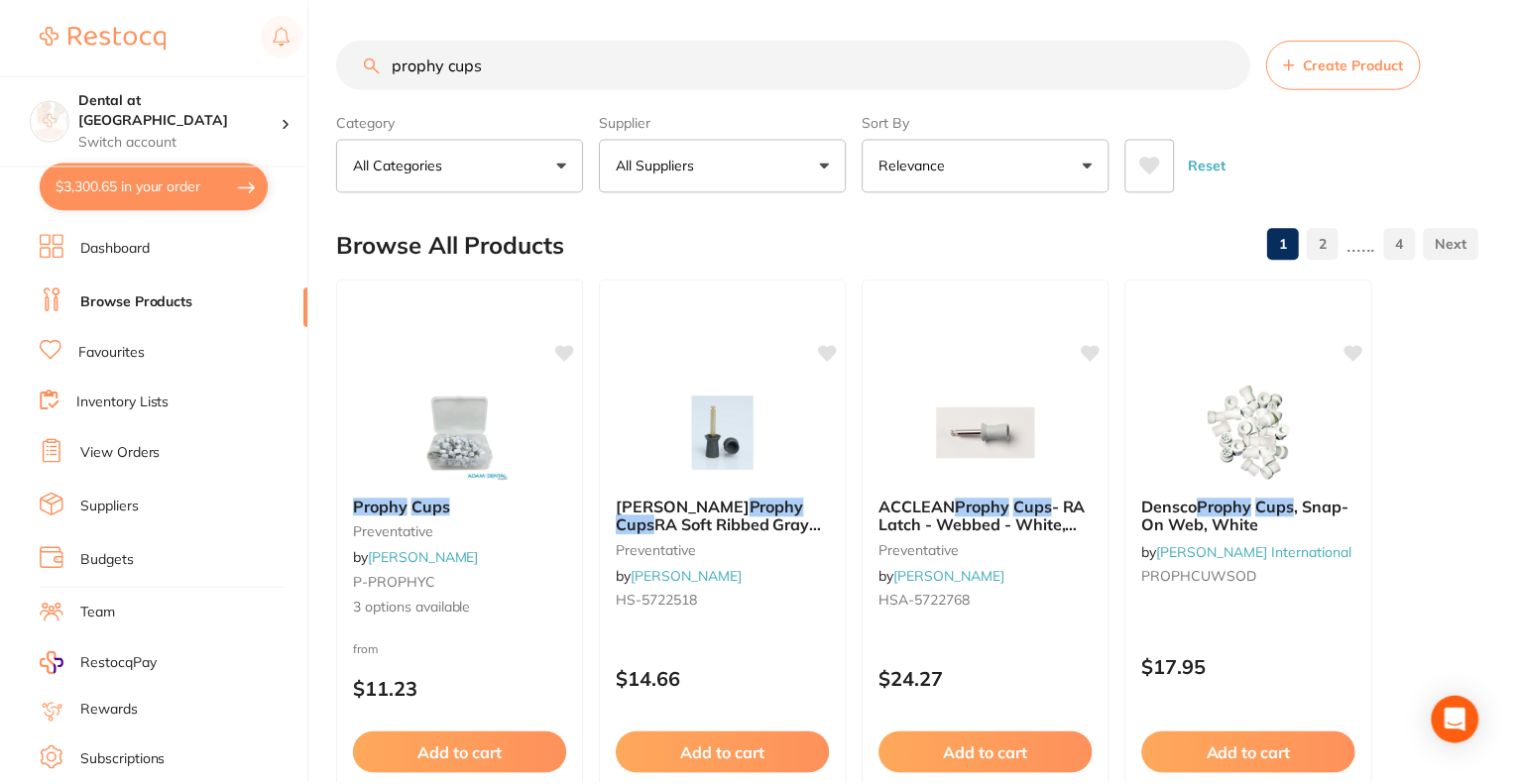 scroll, scrollTop: 99, scrollLeft: 0, axis: vertical 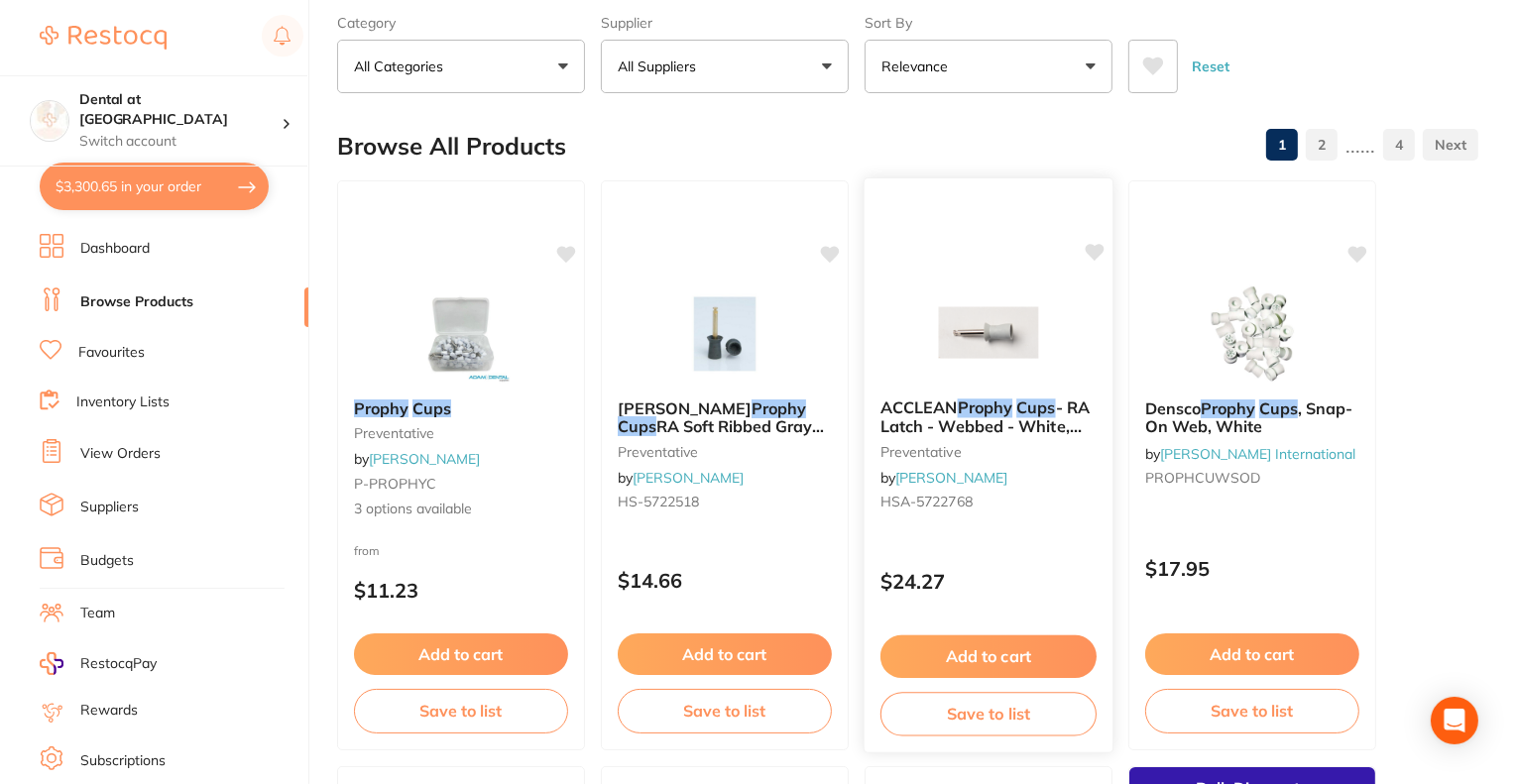 click on "ACCLEAN  Prophy   Cups  - RA Latch - Webbed - White, 50-Pack   preventative by  Henry Schein Halas HSA-5722768" at bounding box center (989, 458) 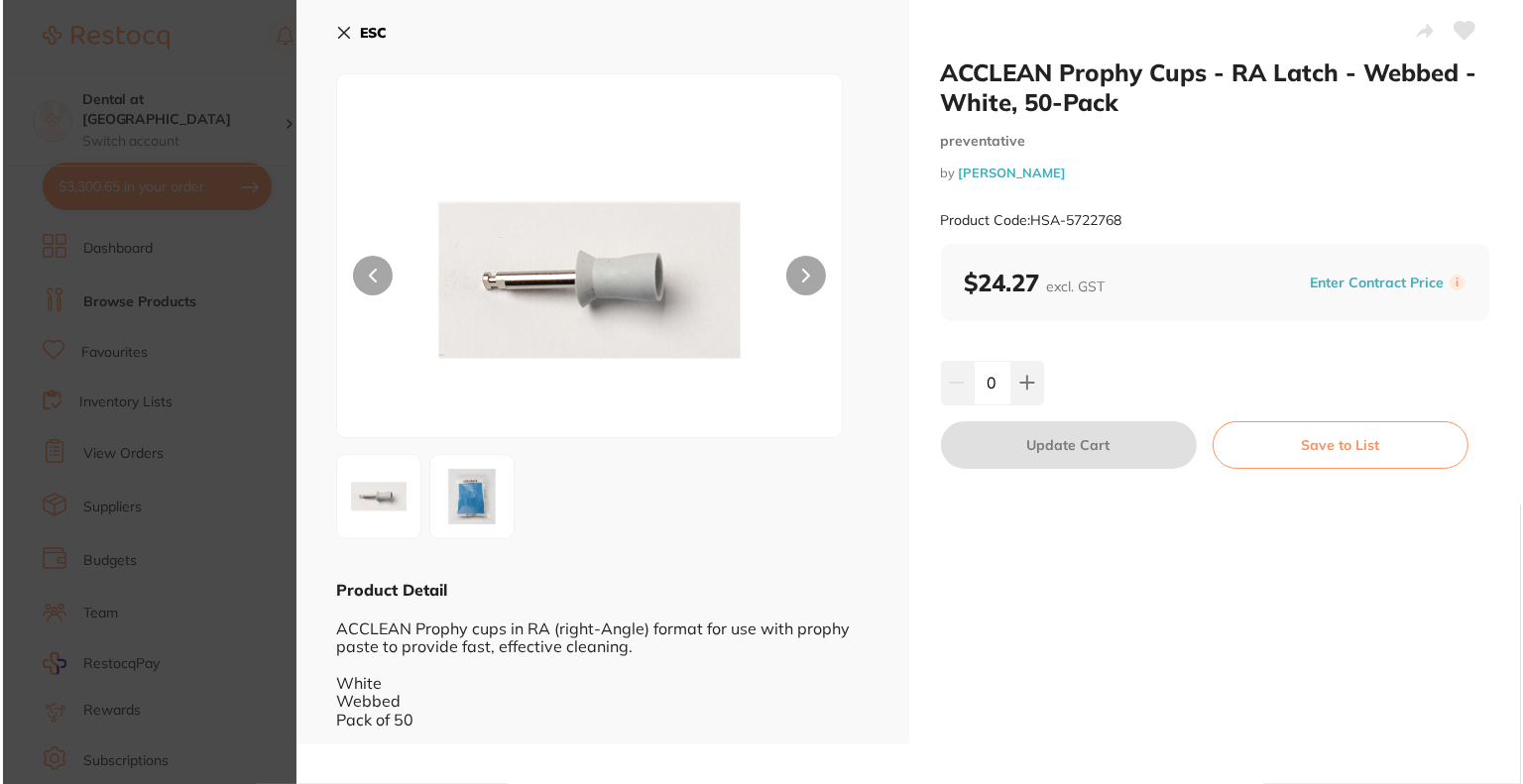 scroll, scrollTop: 0, scrollLeft: 0, axis: both 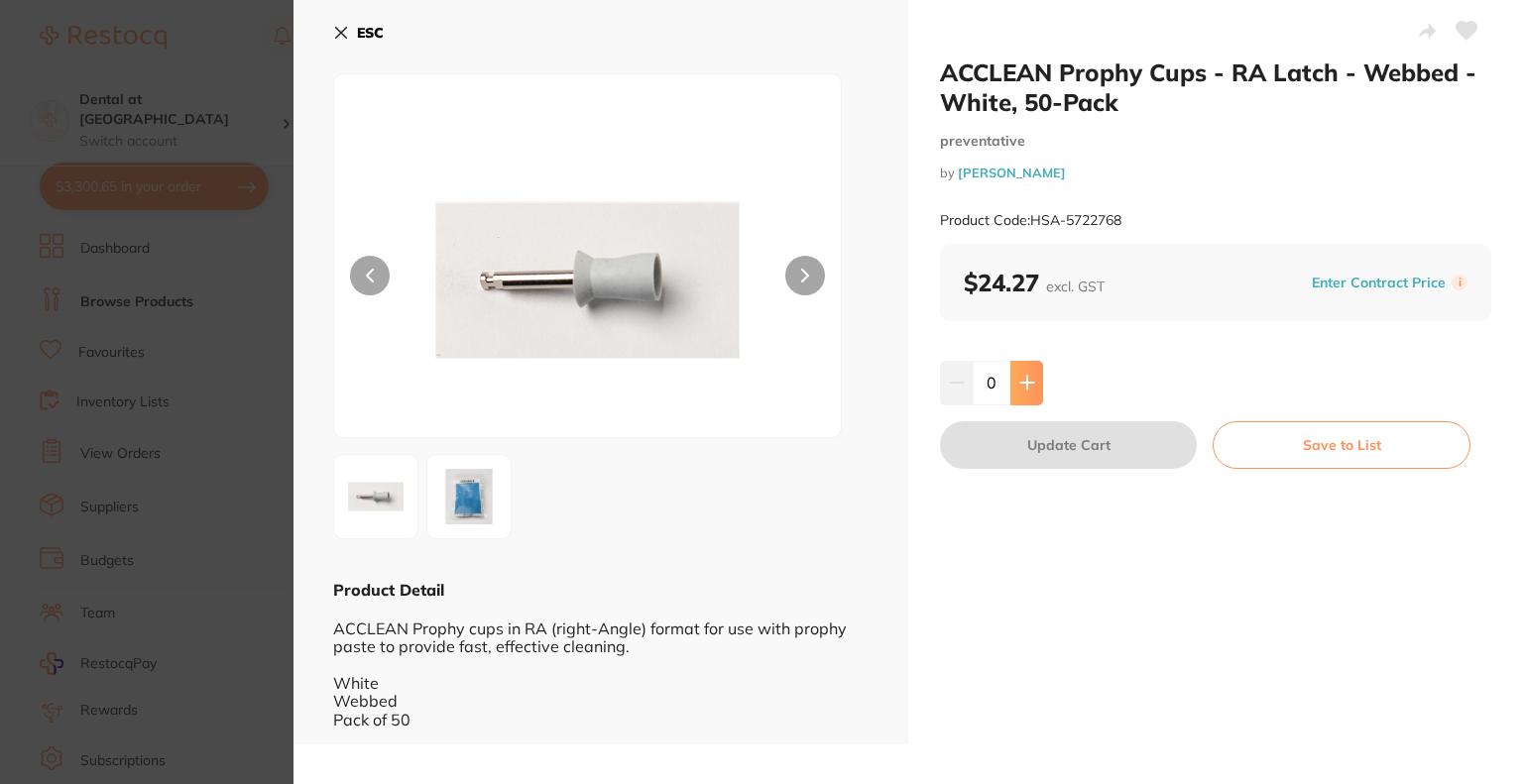 click 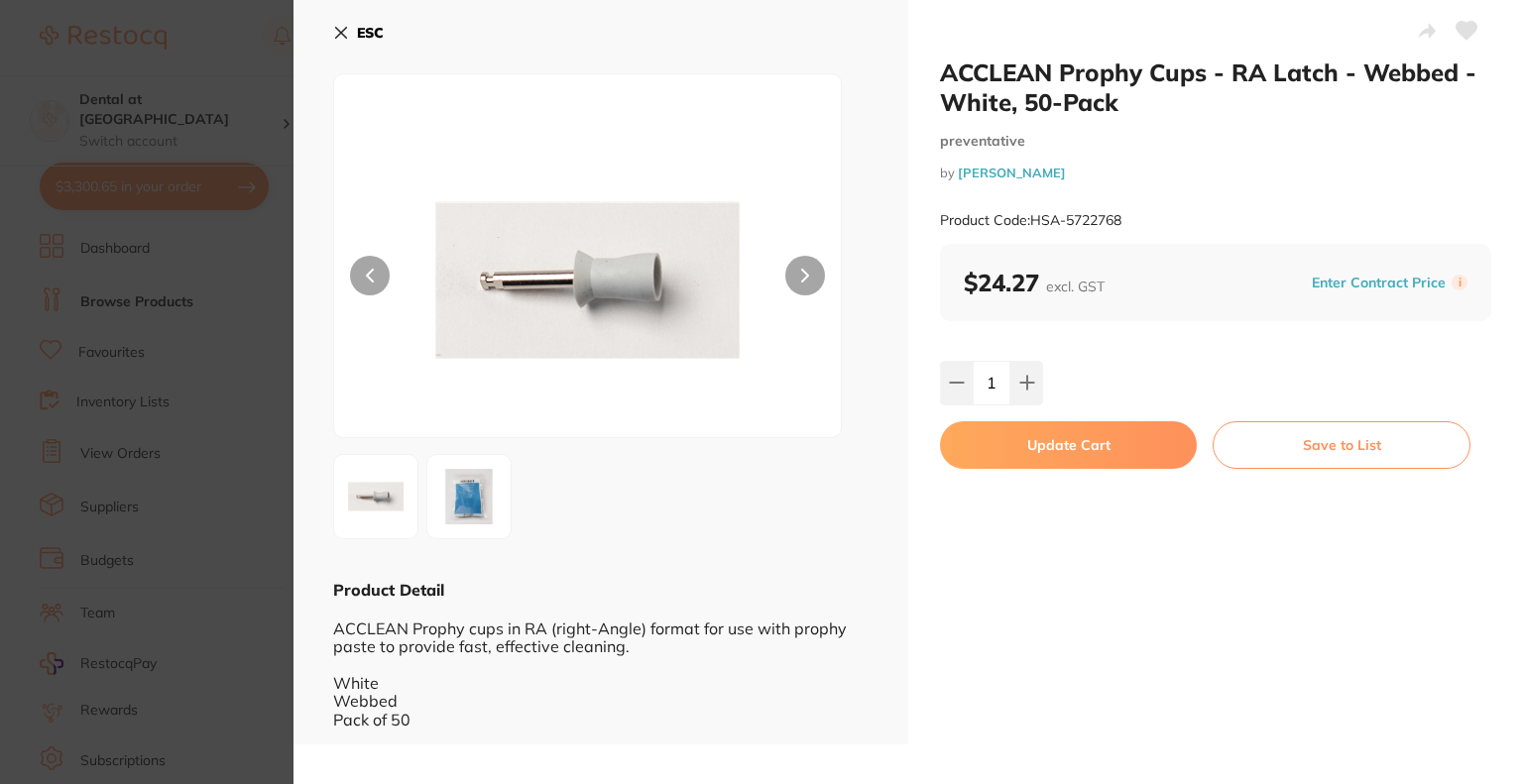 click 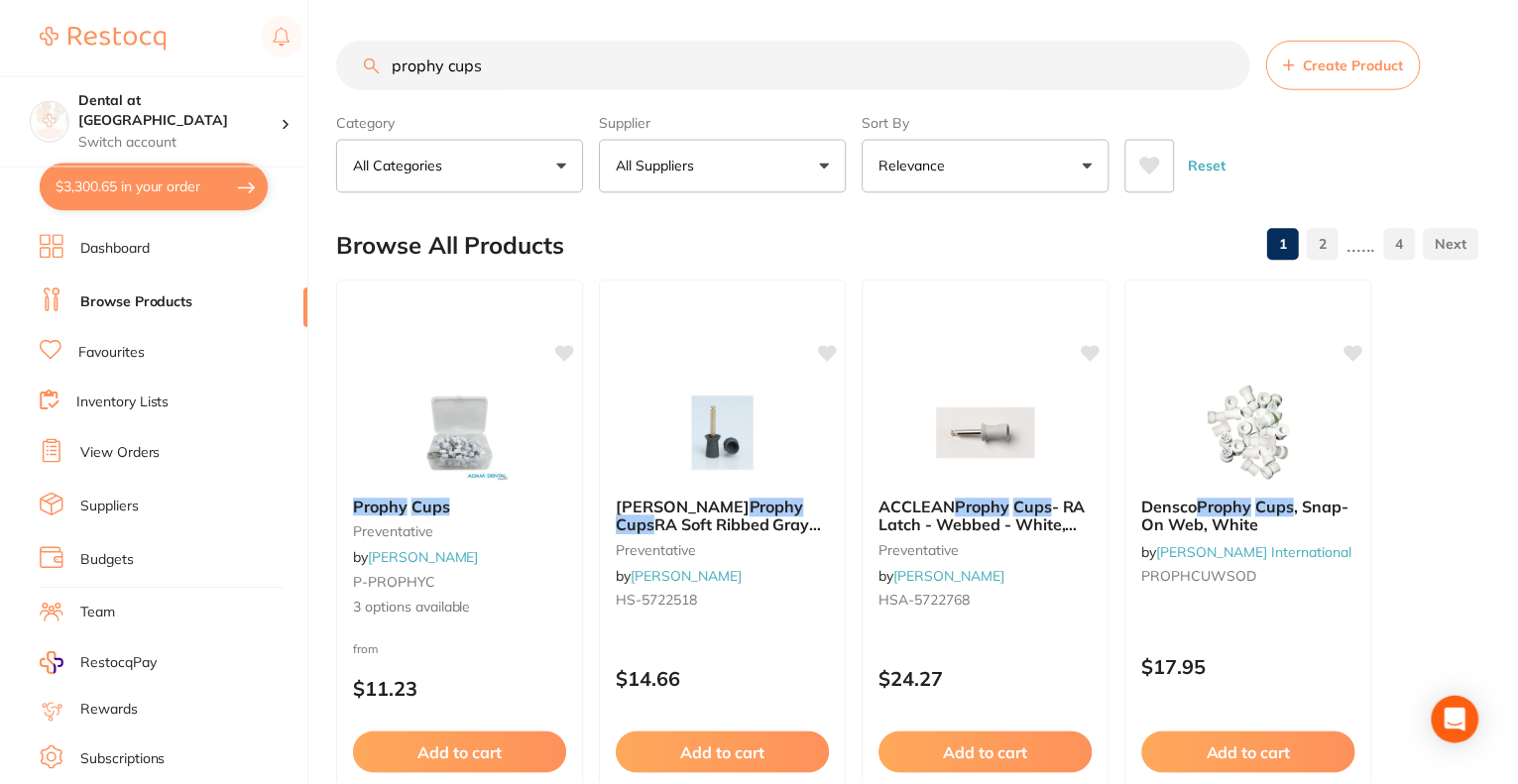 scroll, scrollTop: 99, scrollLeft: 0, axis: vertical 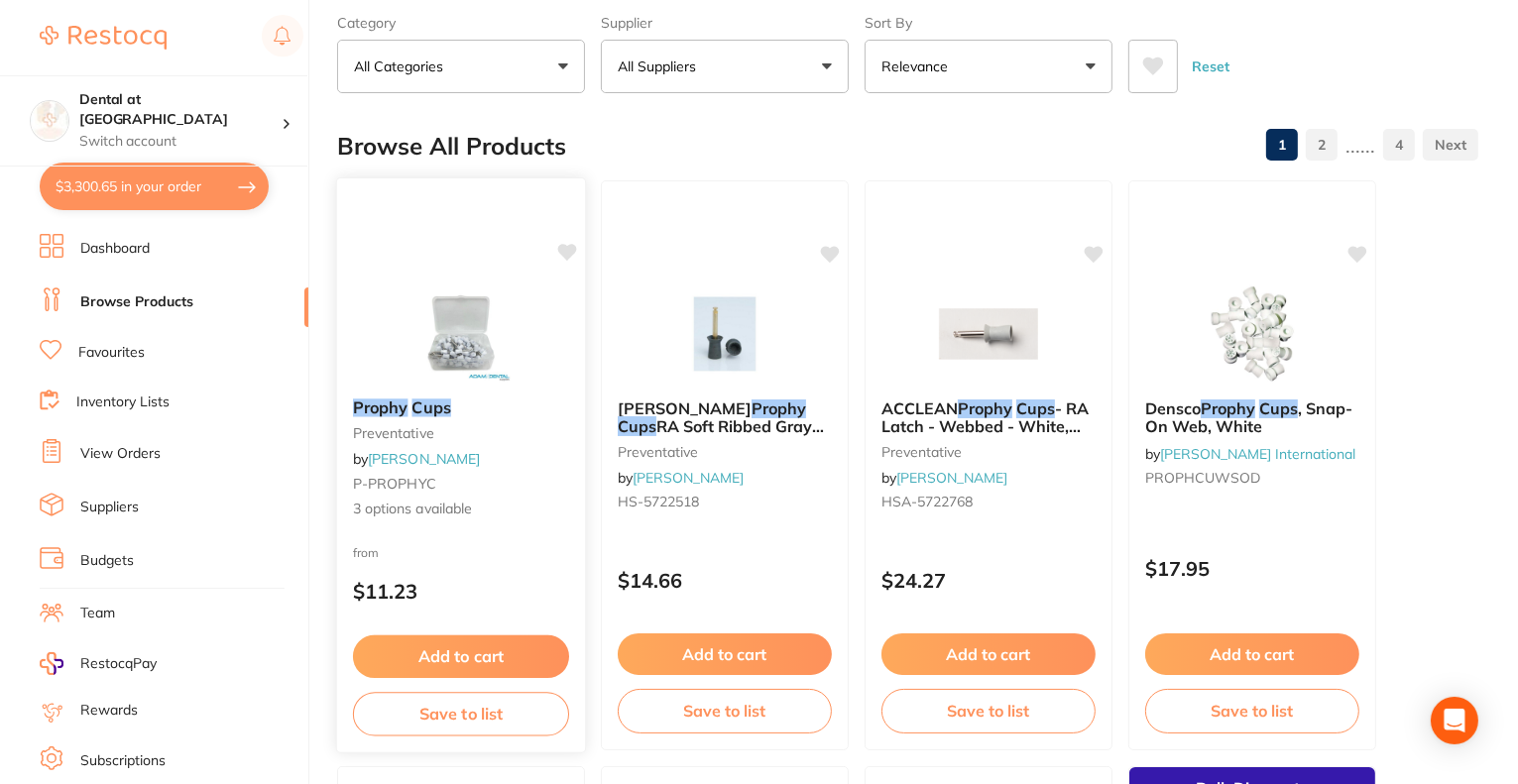 click on "Prophy   Cups" at bounding box center (461, 407) 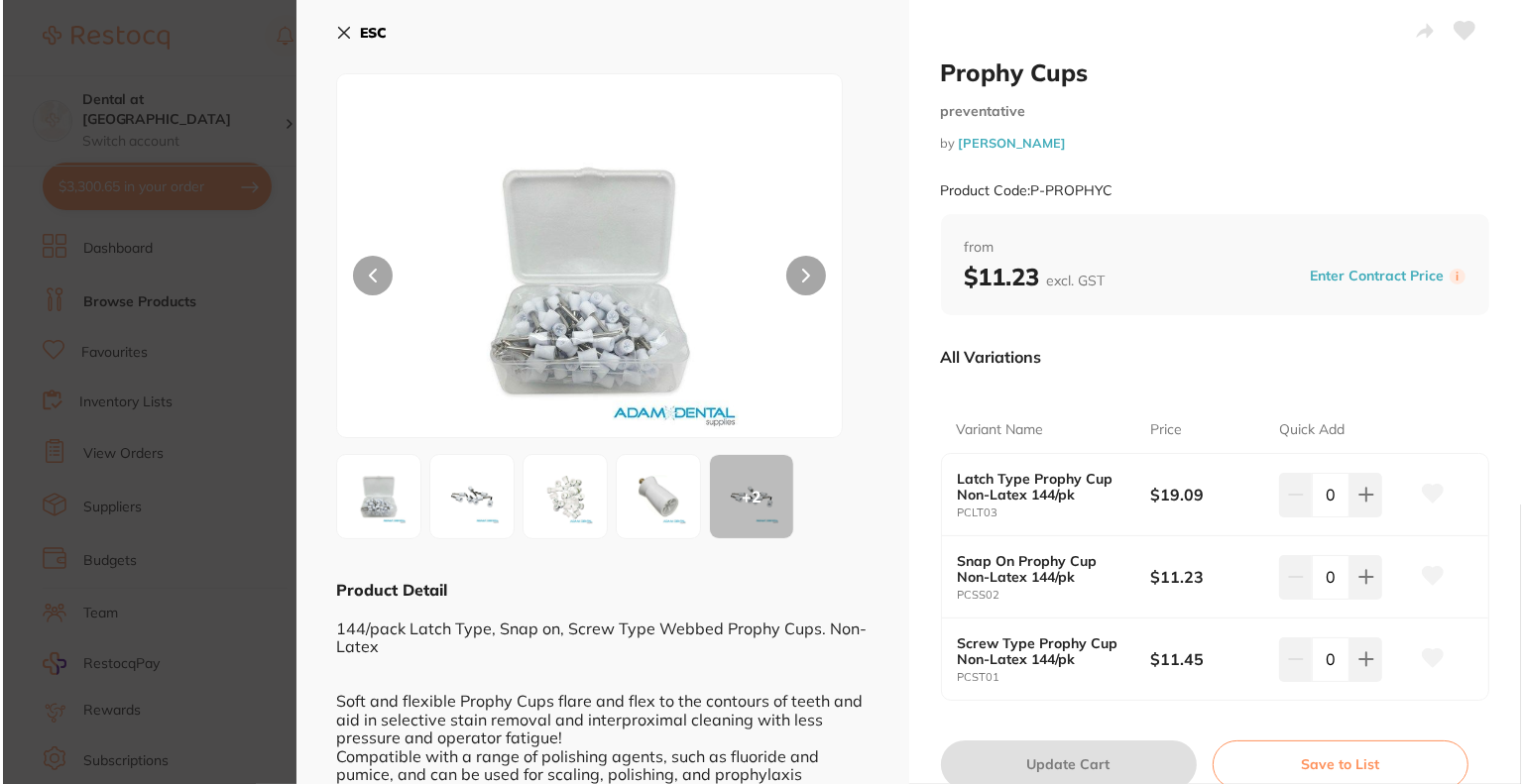 scroll, scrollTop: 0, scrollLeft: 0, axis: both 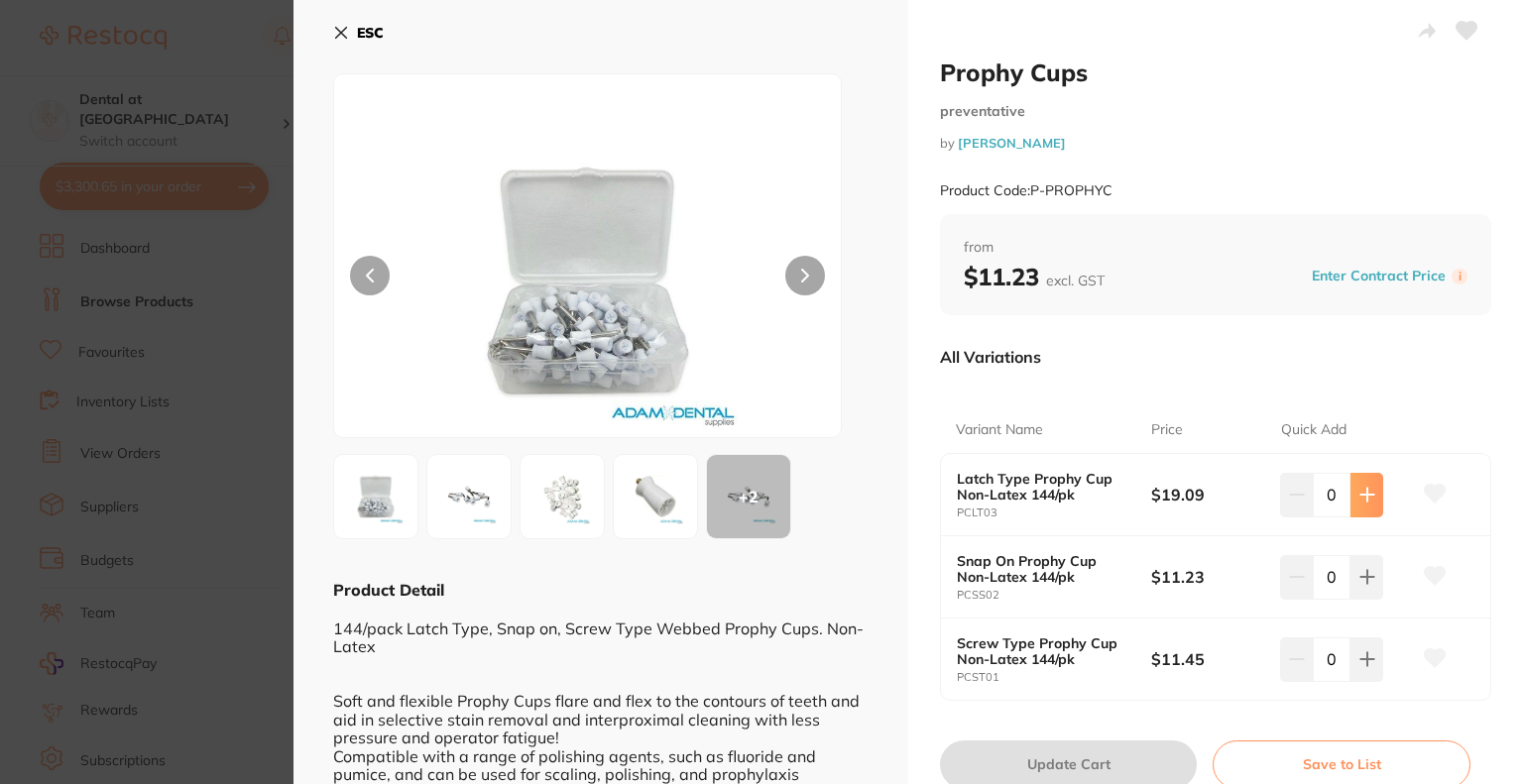 click at bounding box center (1366, 495) 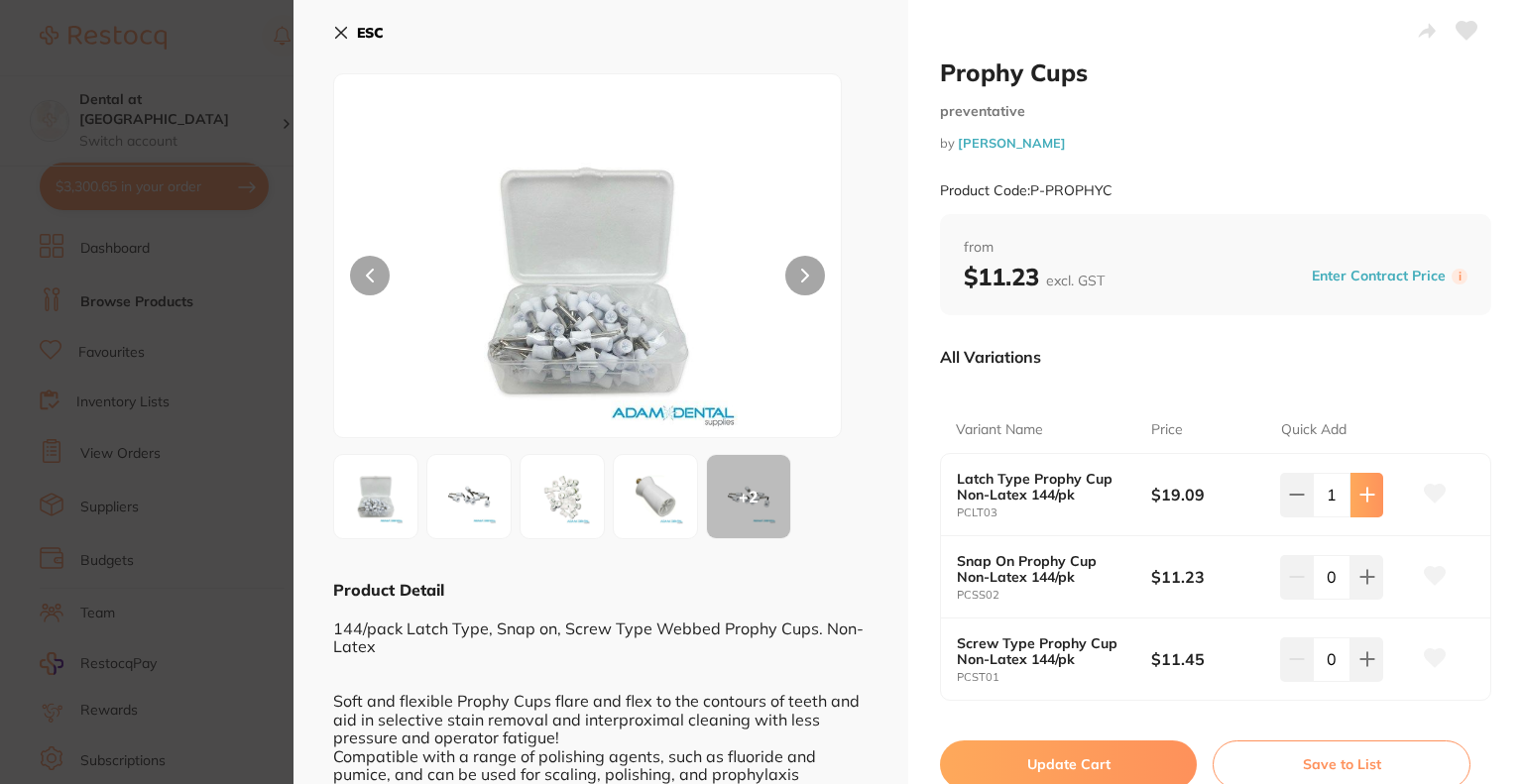 click at bounding box center (1366, 495) 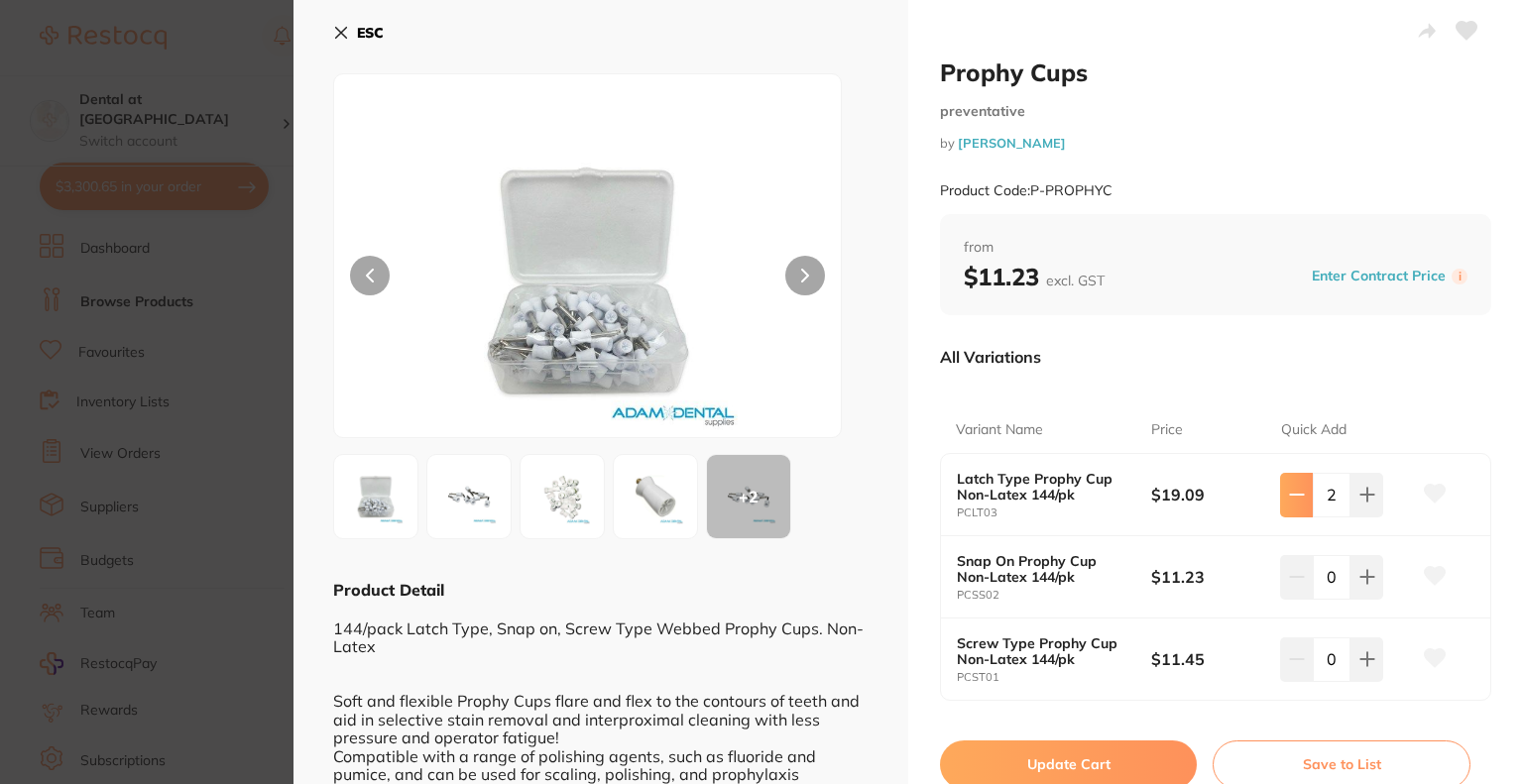 click at bounding box center (1296, 495) 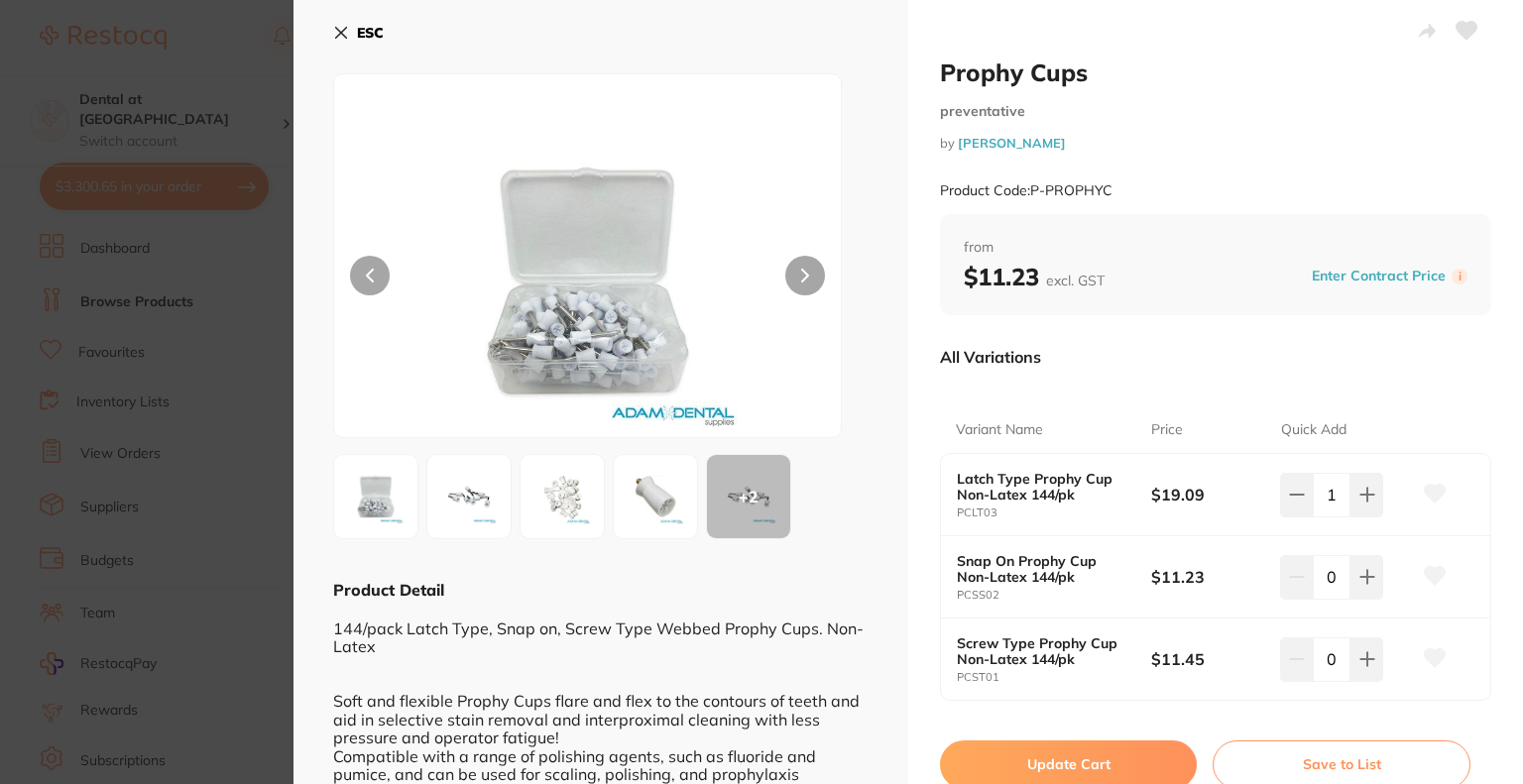 click on "Update Cart" at bounding box center [1068, 764] 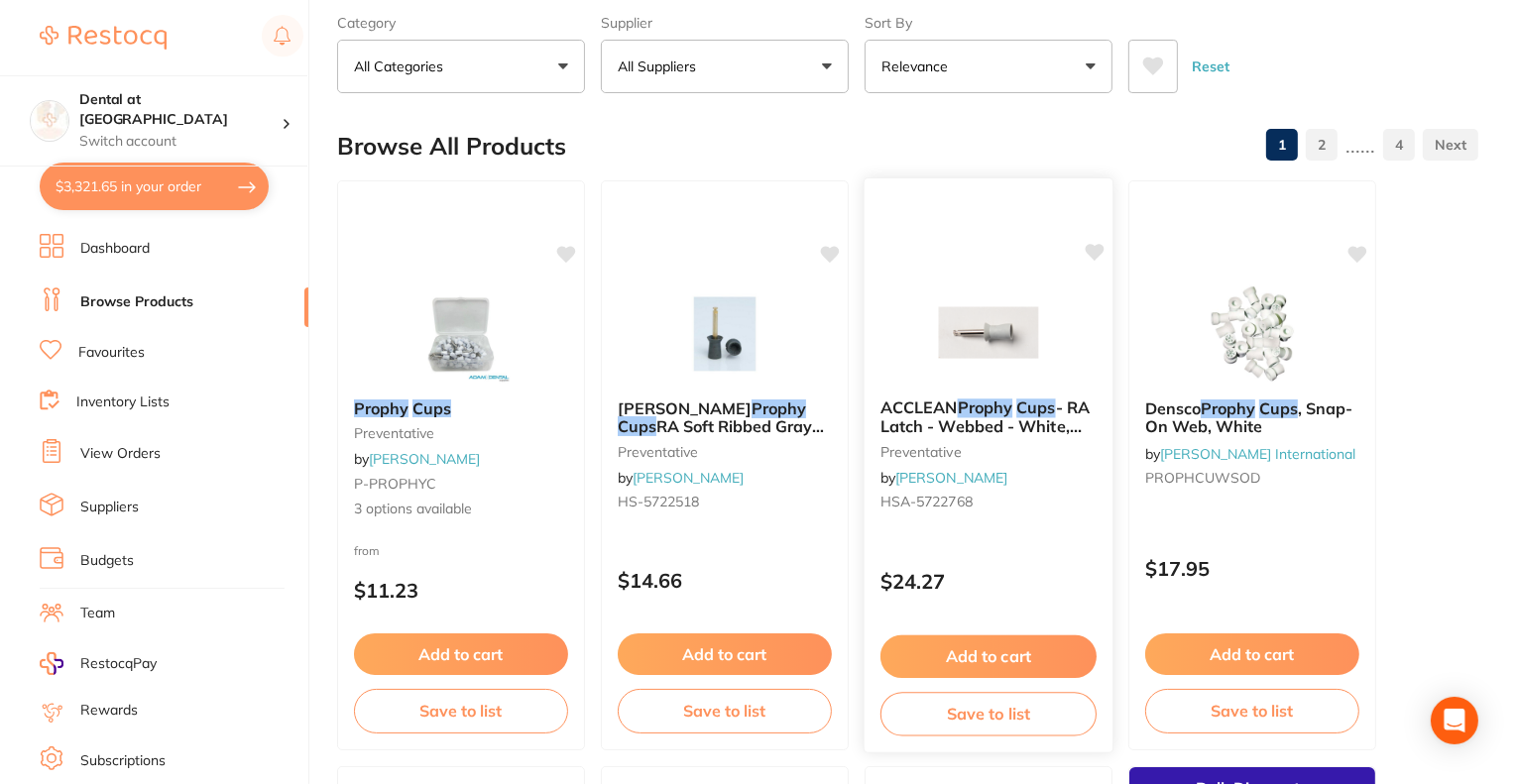 scroll, scrollTop: 0, scrollLeft: 0, axis: both 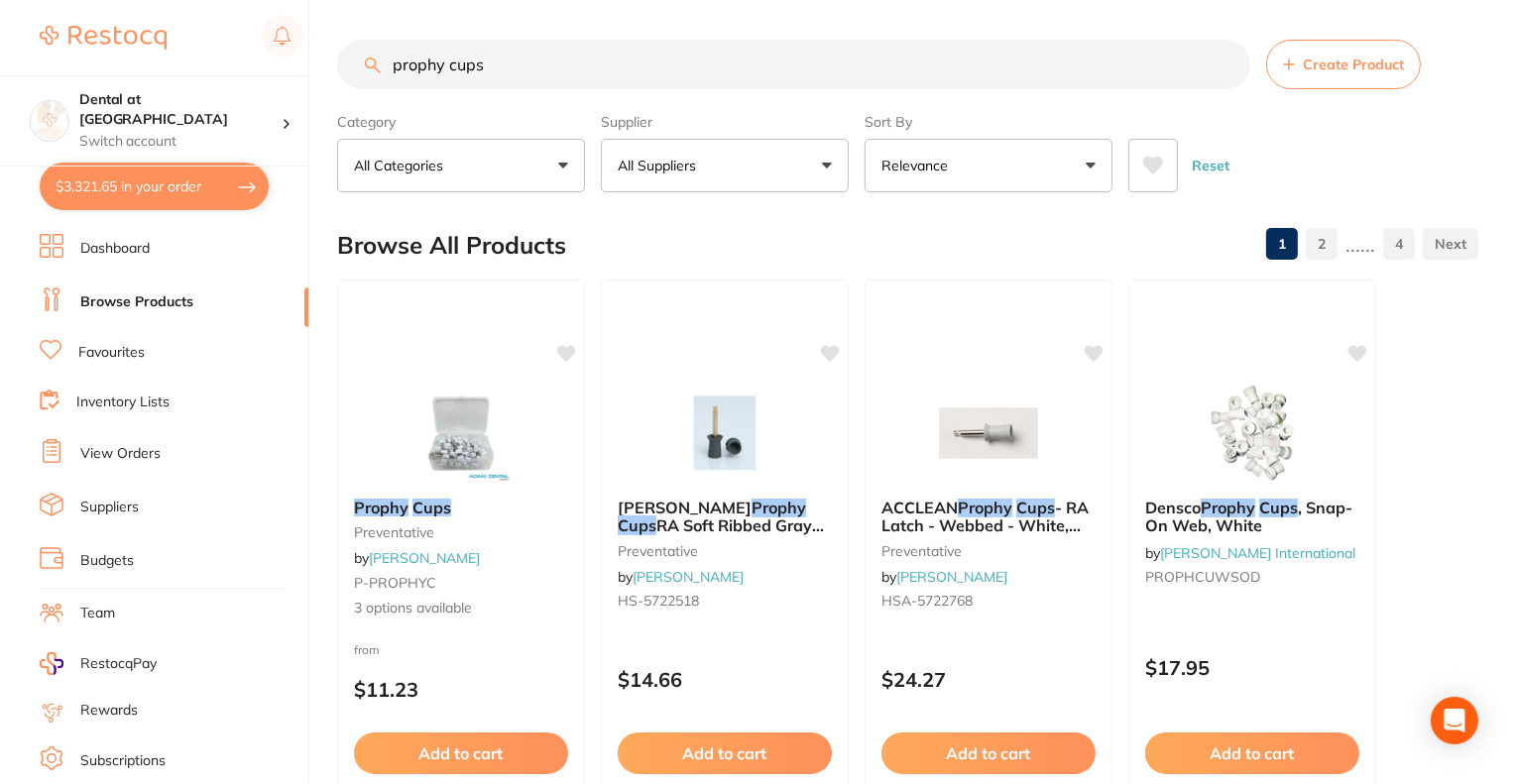drag, startPoint x: 502, startPoint y: 70, endPoint x: 388, endPoint y: 62, distance: 114.28036 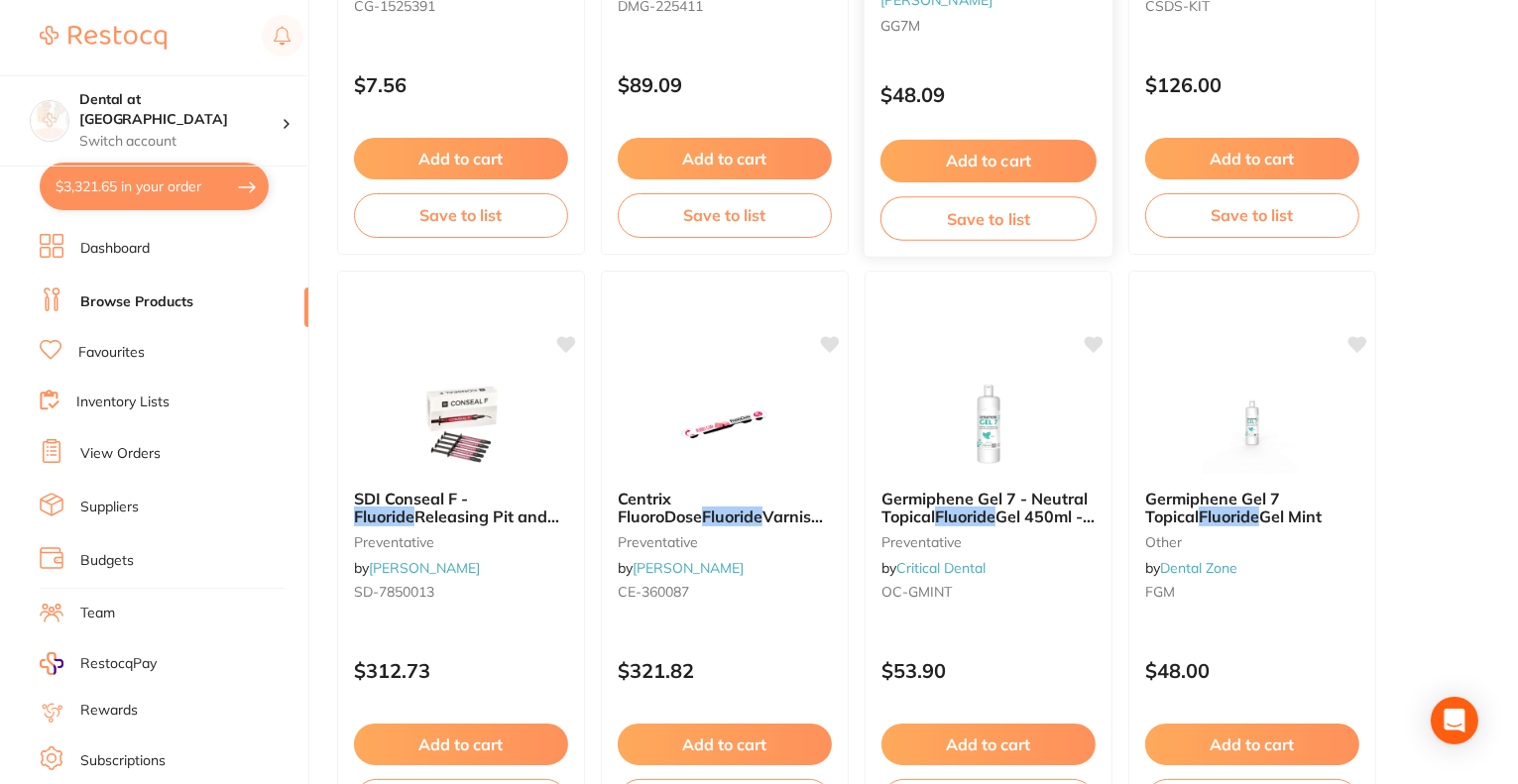 scroll, scrollTop: 297, scrollLeft: 0, axis: vertical 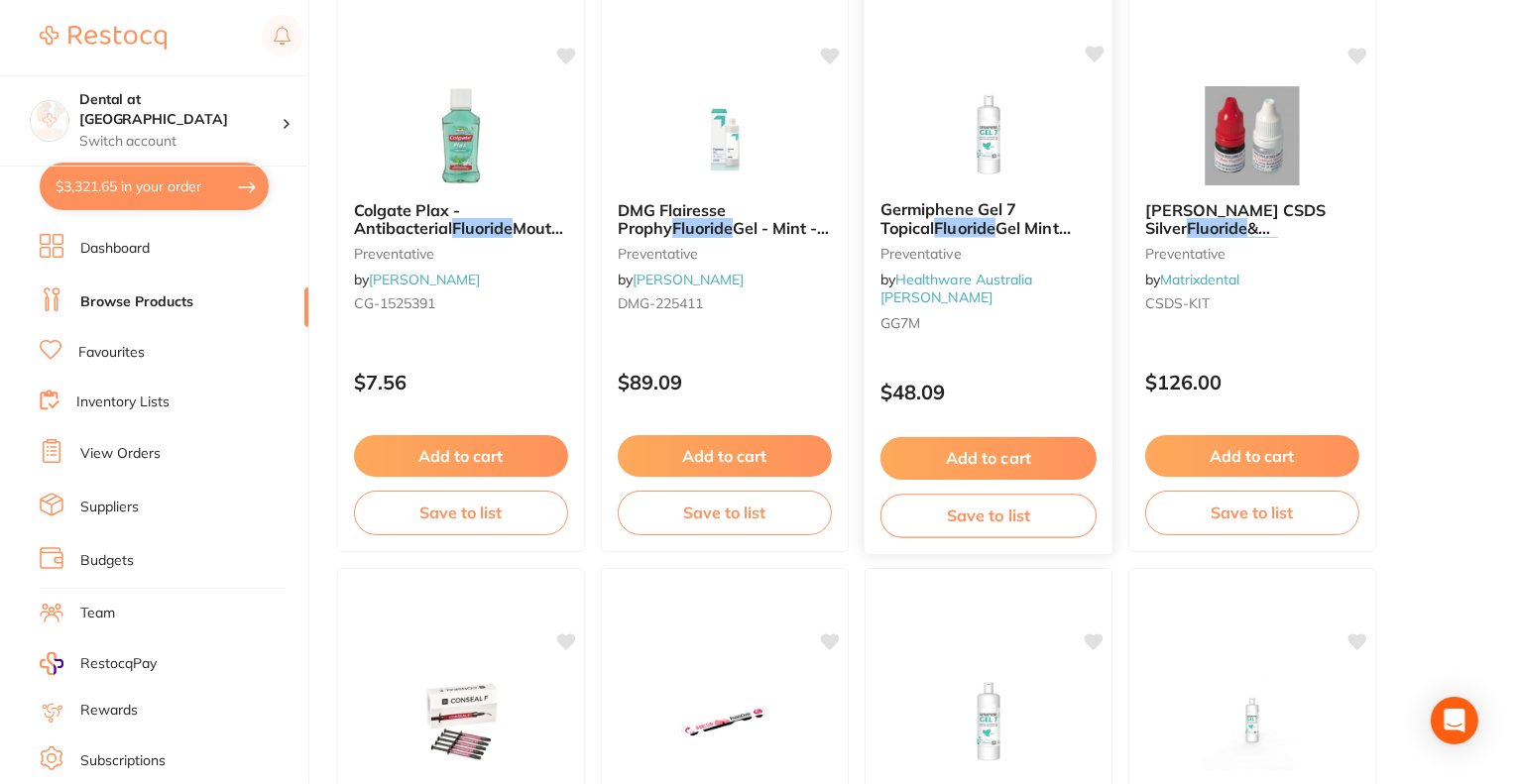 type on "floride" 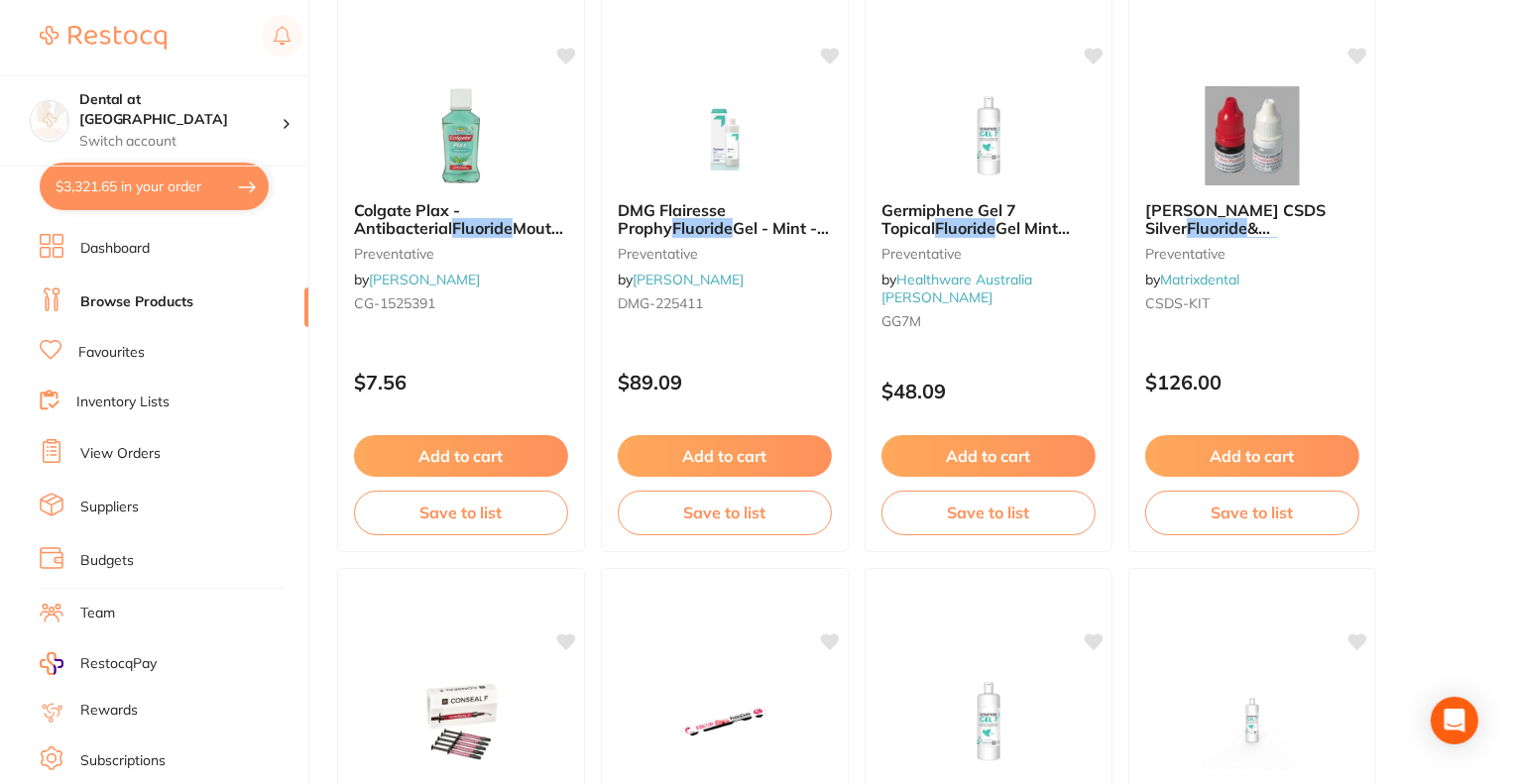 click on "Add to cart" at bounding box center [989, 456] 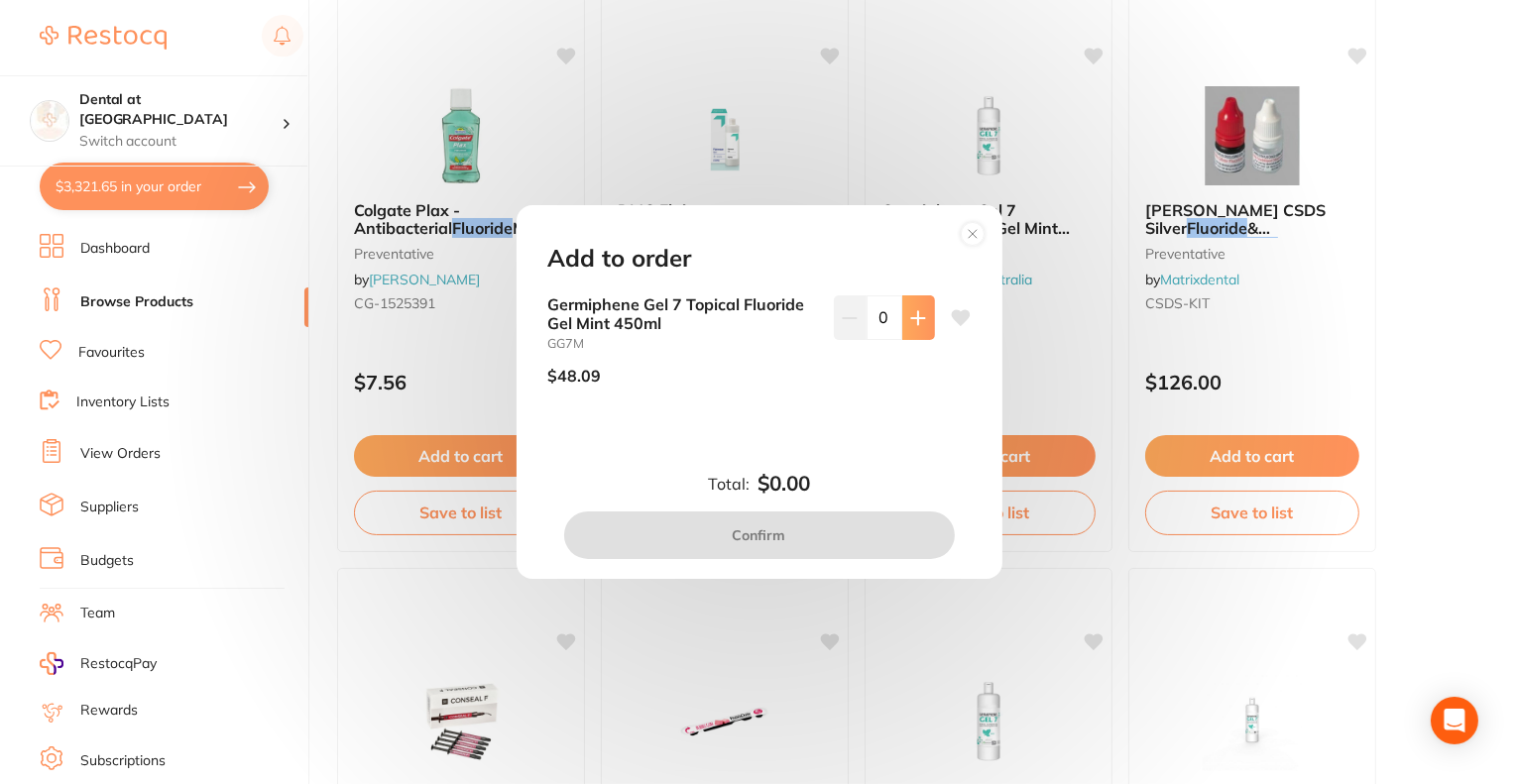 click 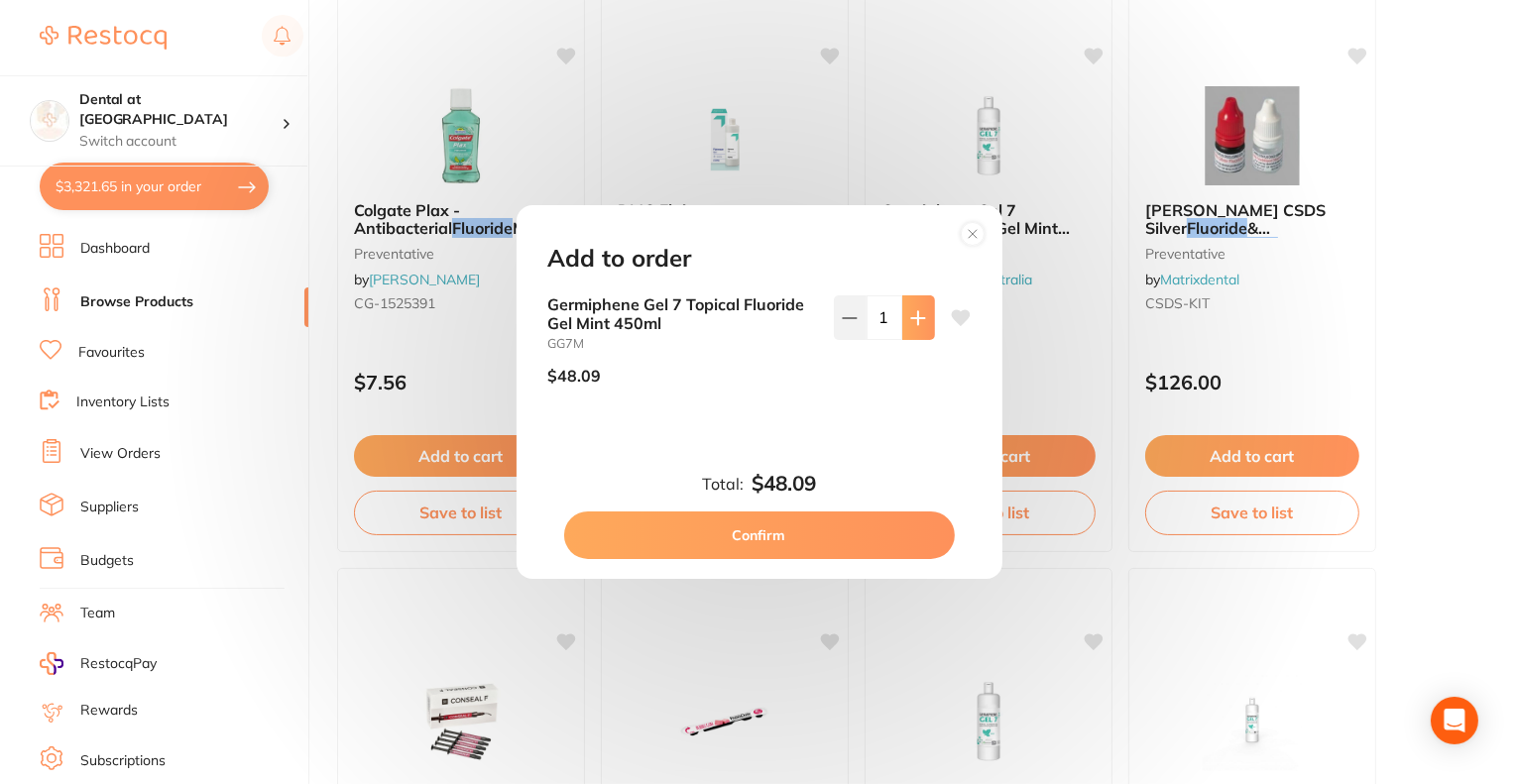 click 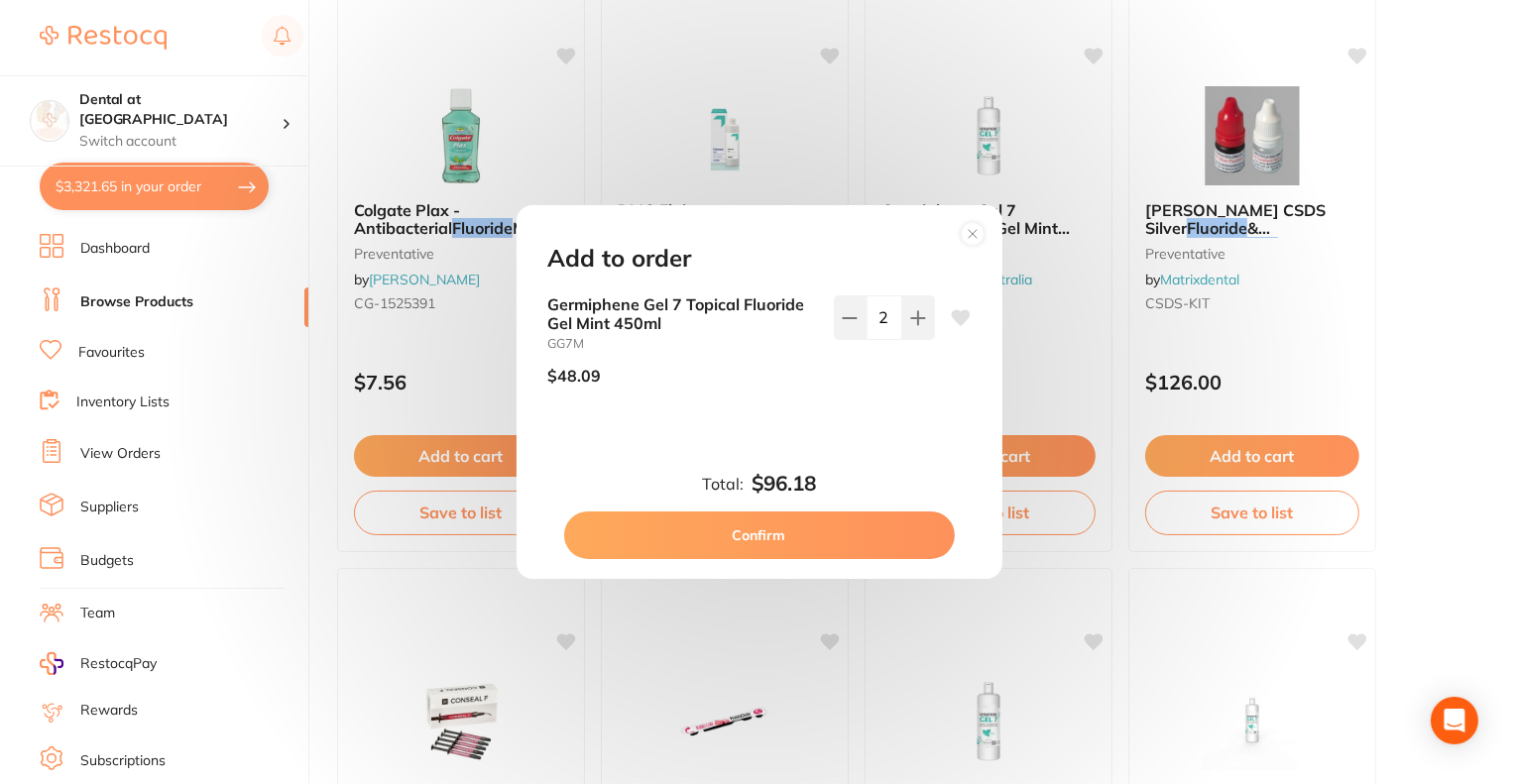 click on "Confirm" at bounding box center (759, 535) 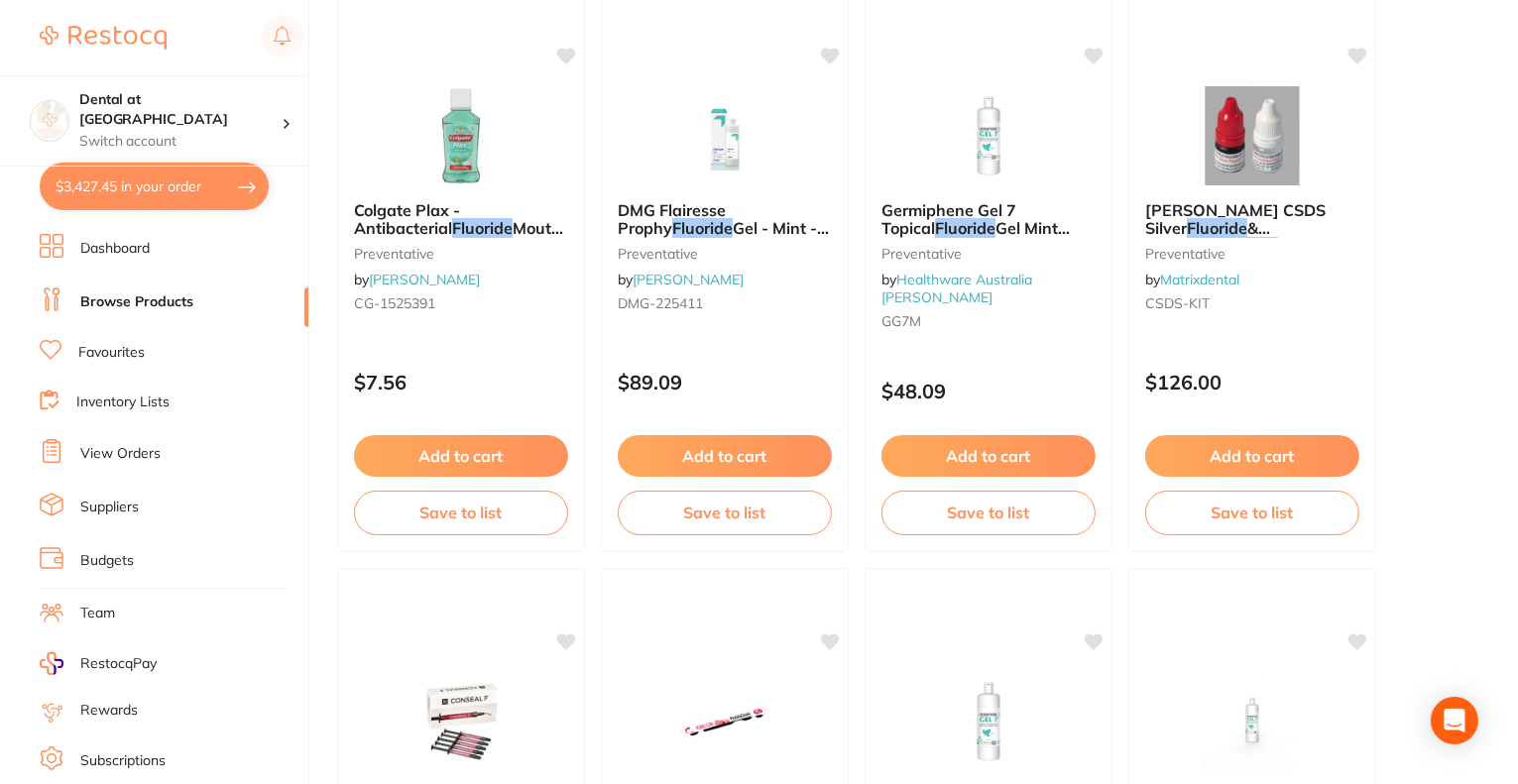 scroll, scrollTop: 0, scrollLeft: 0, axis: both 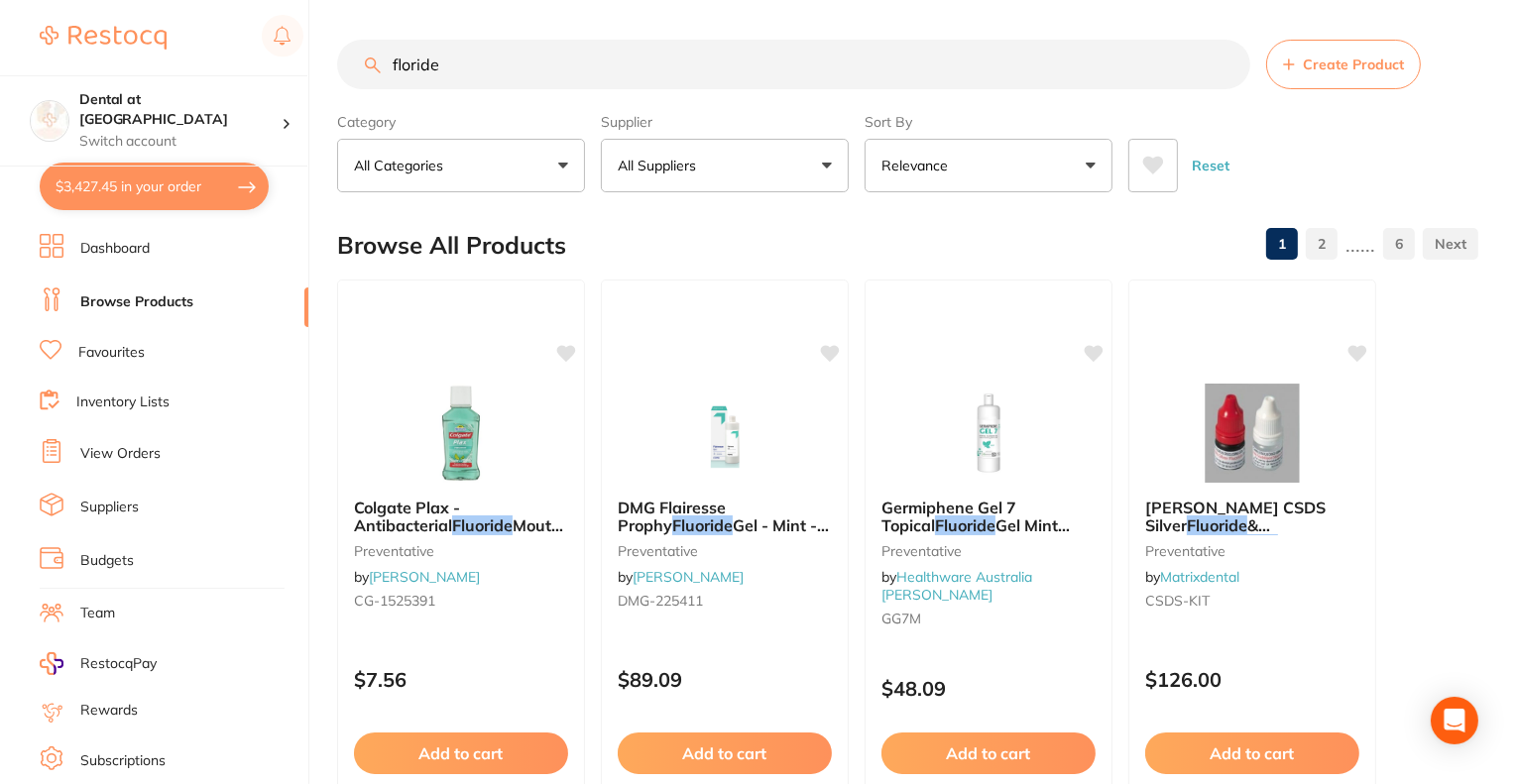 click on "floride" at bounding box center (793, 64) 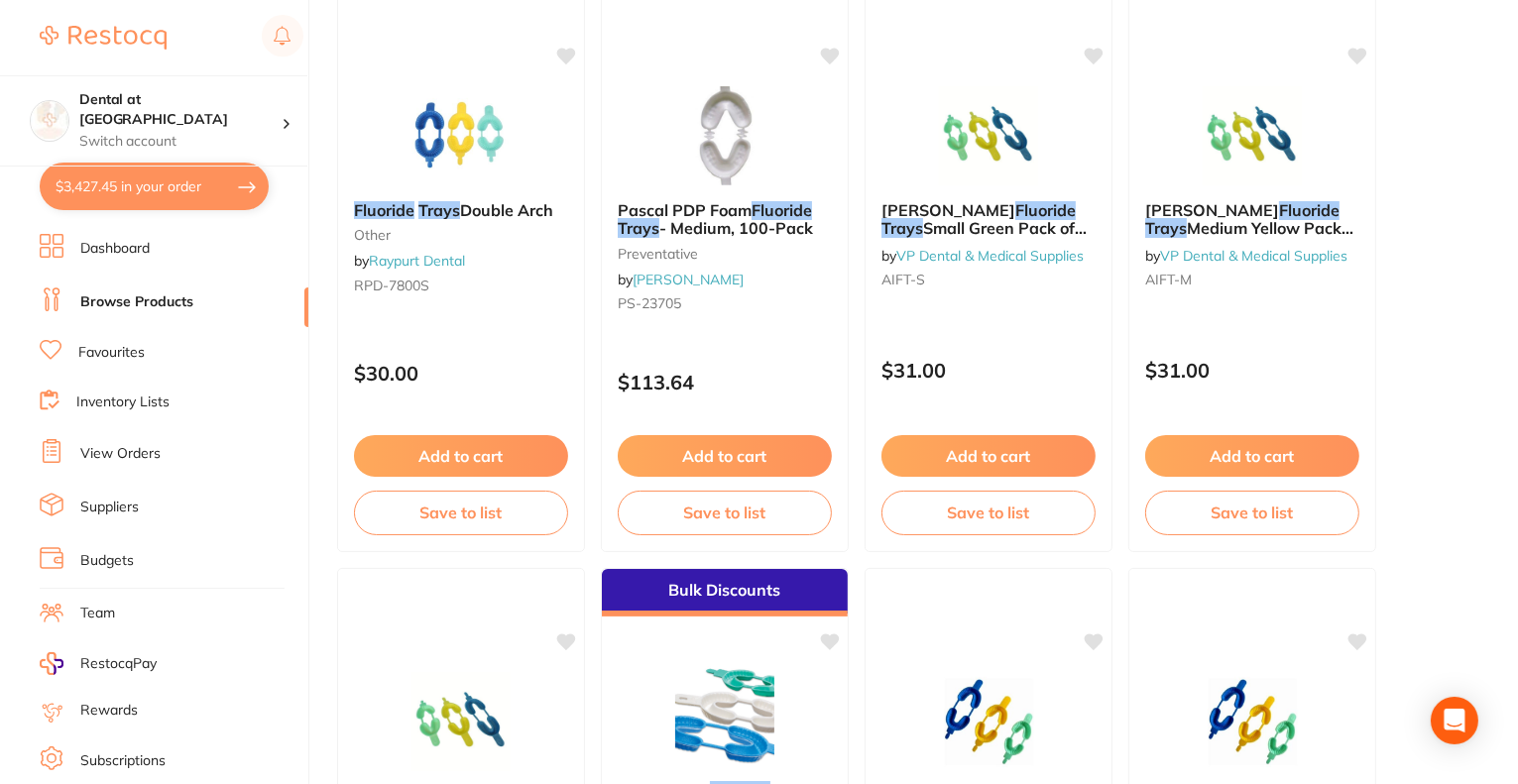scroll, scrollTop: 99, scrollLeft: 0, axis: vertical 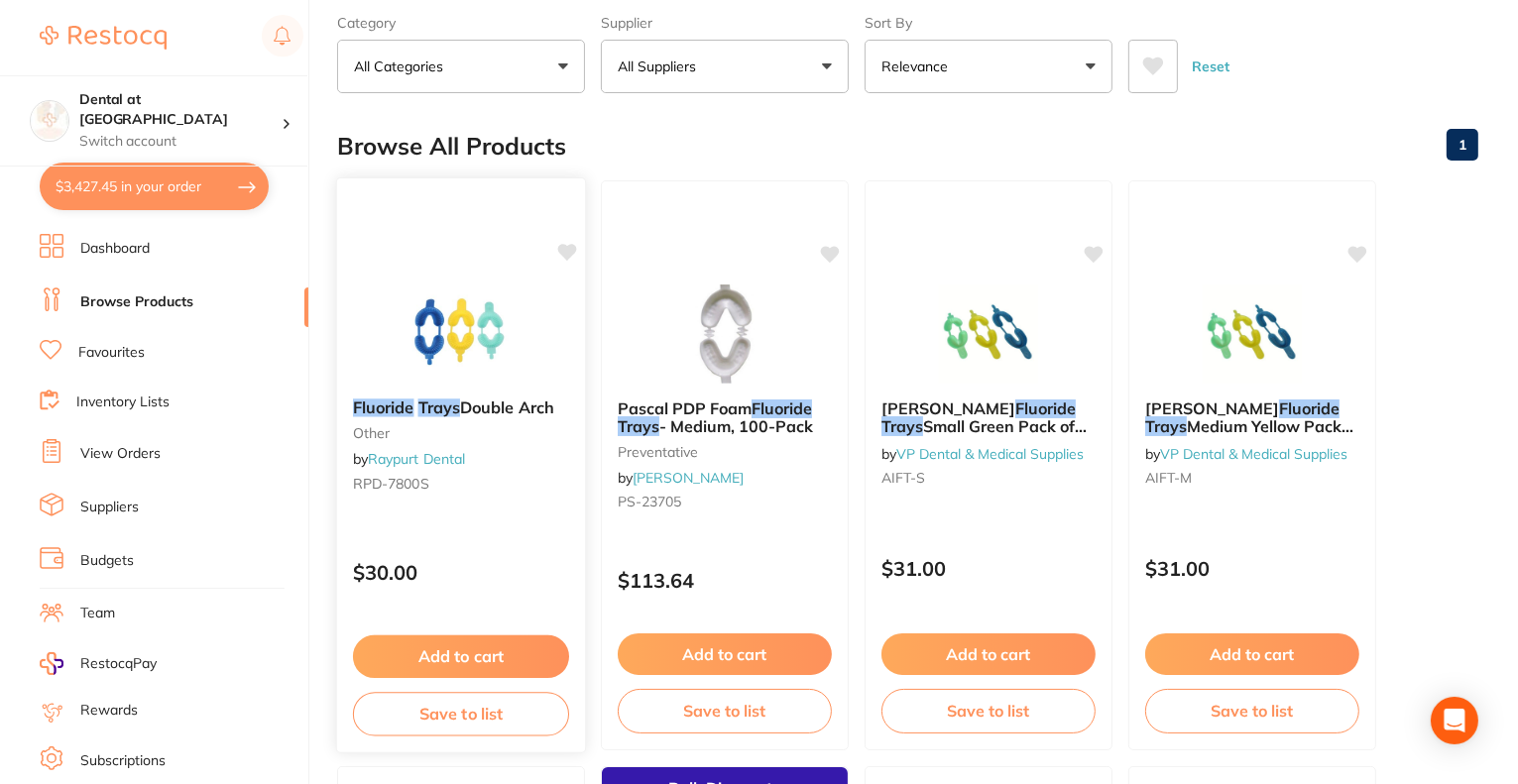 type on "floride trays" 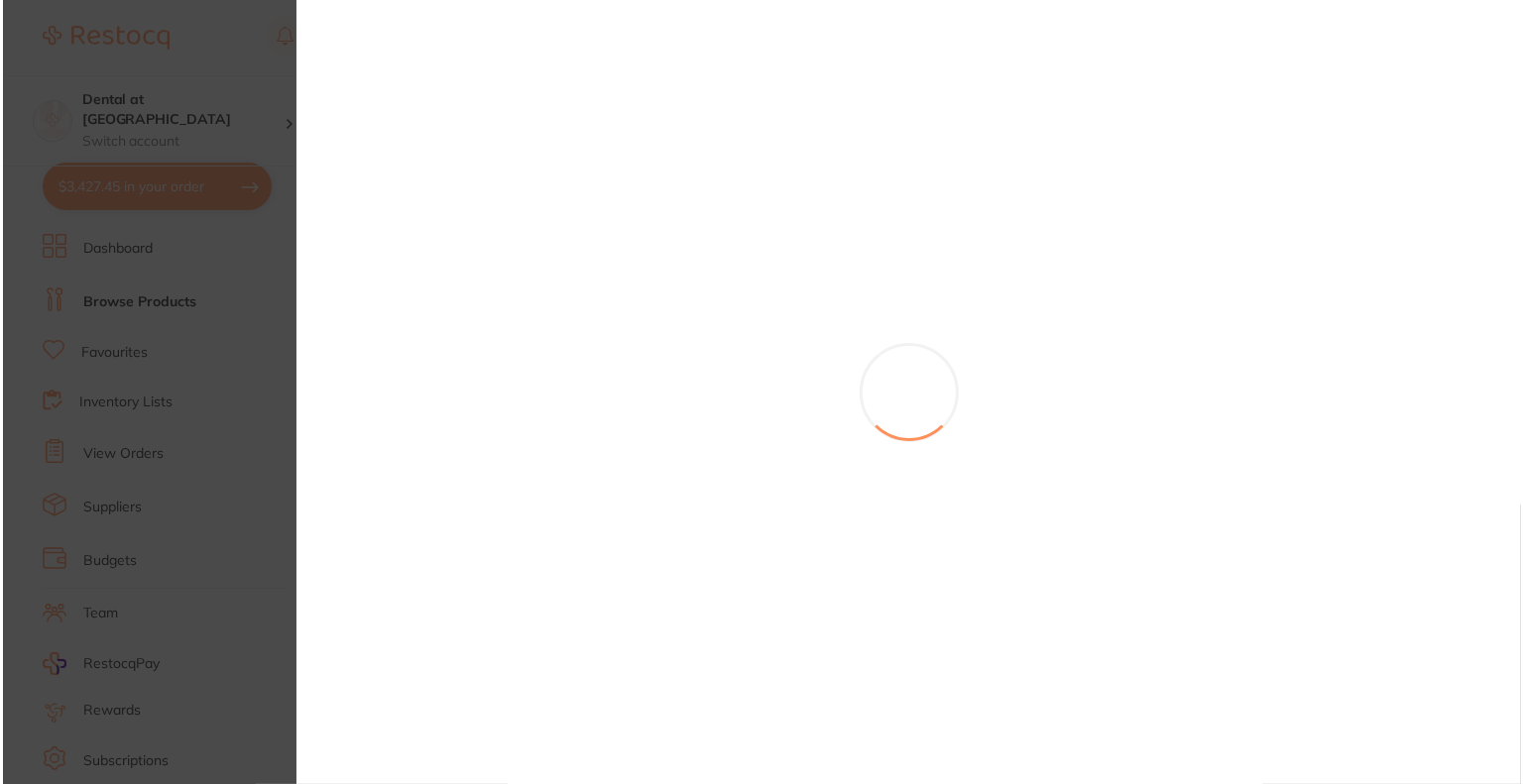 scroll, scrollTop: 0, scrollLeft: 0, axis: both 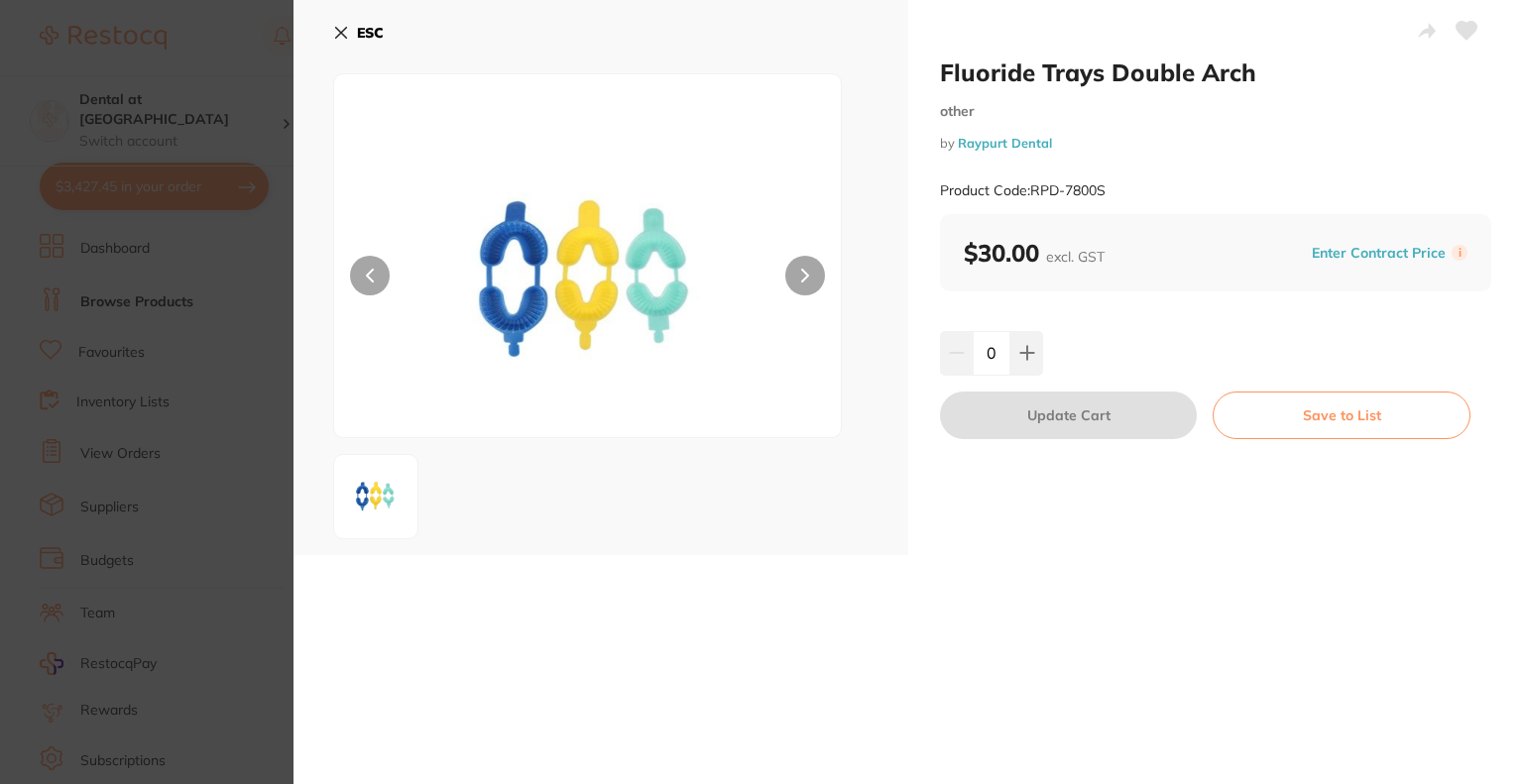 click 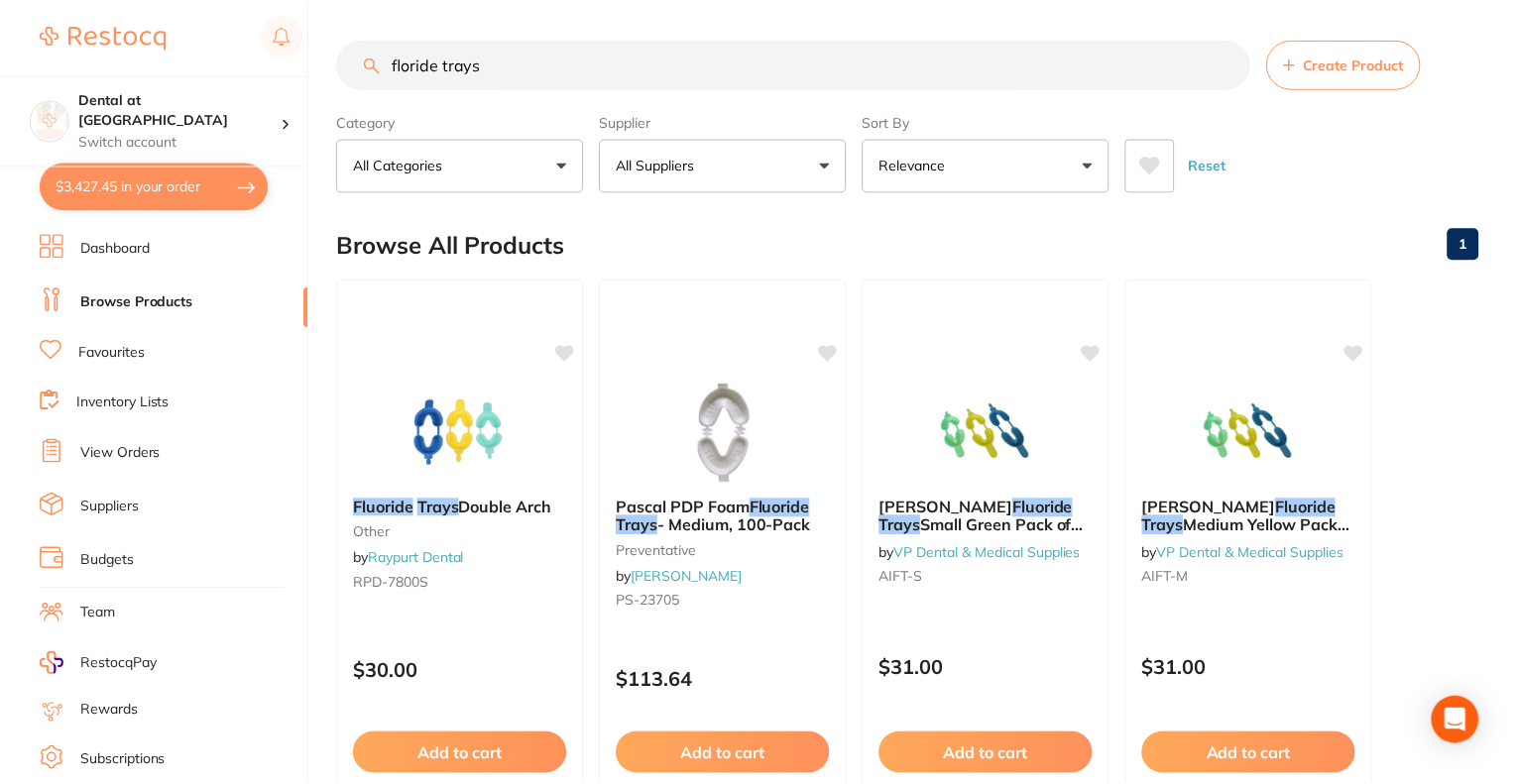scroll, scrollTop: 99, scrollLeft: 0, axis: vertical 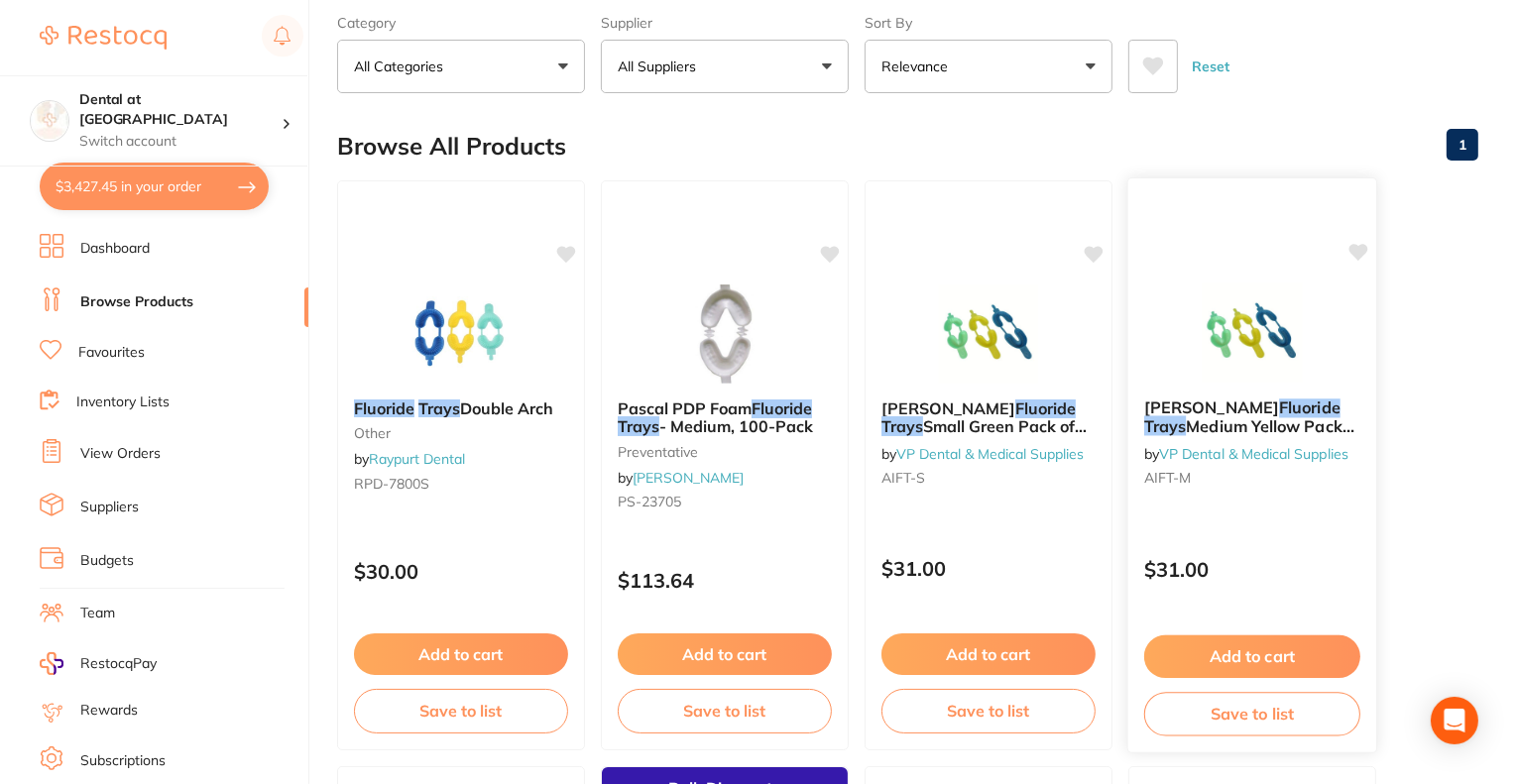 click on "Ainsworth" at bounding box center (1212, 407) 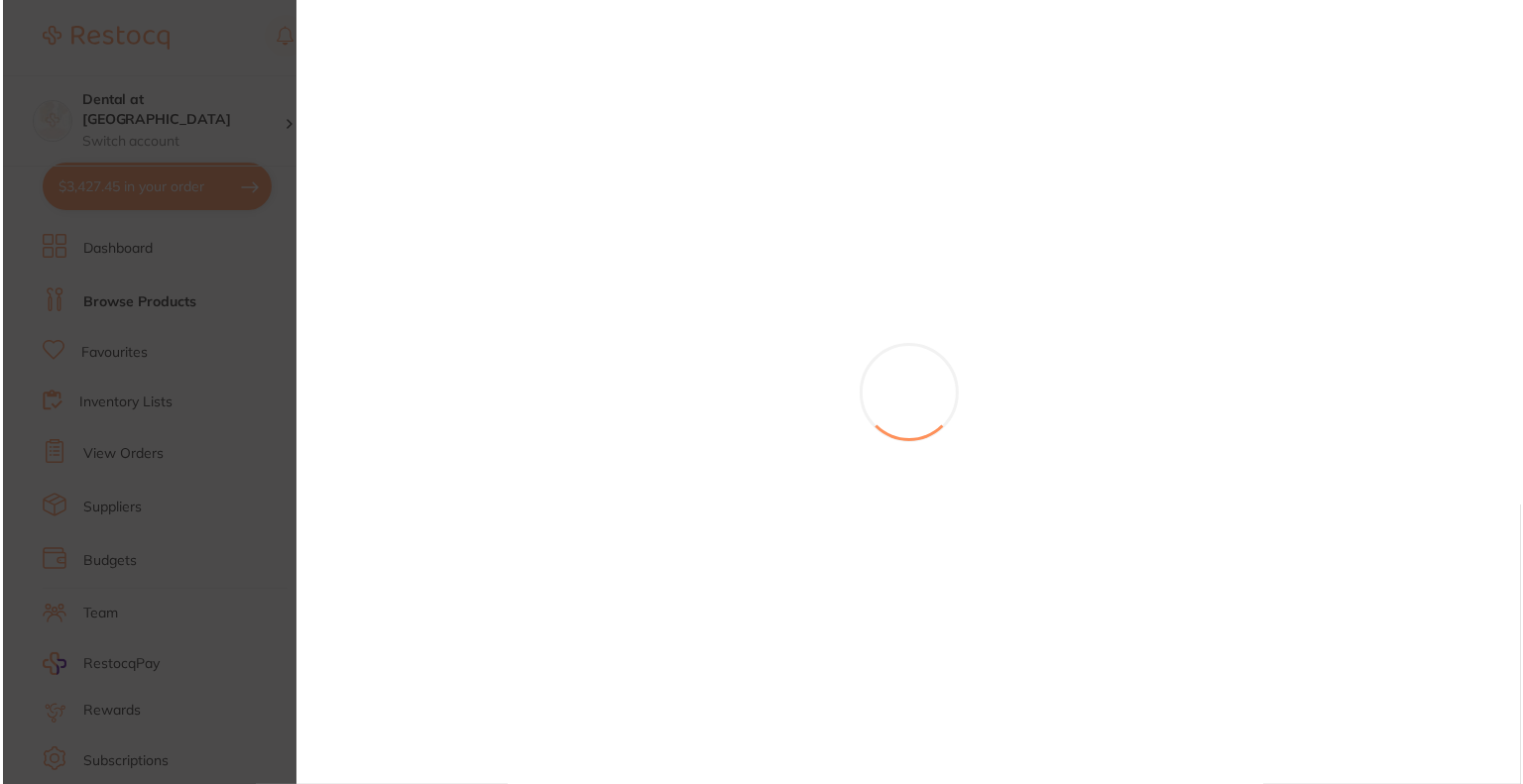 scroll, scrollTop: 0, scrollLeft: 0, axis: both 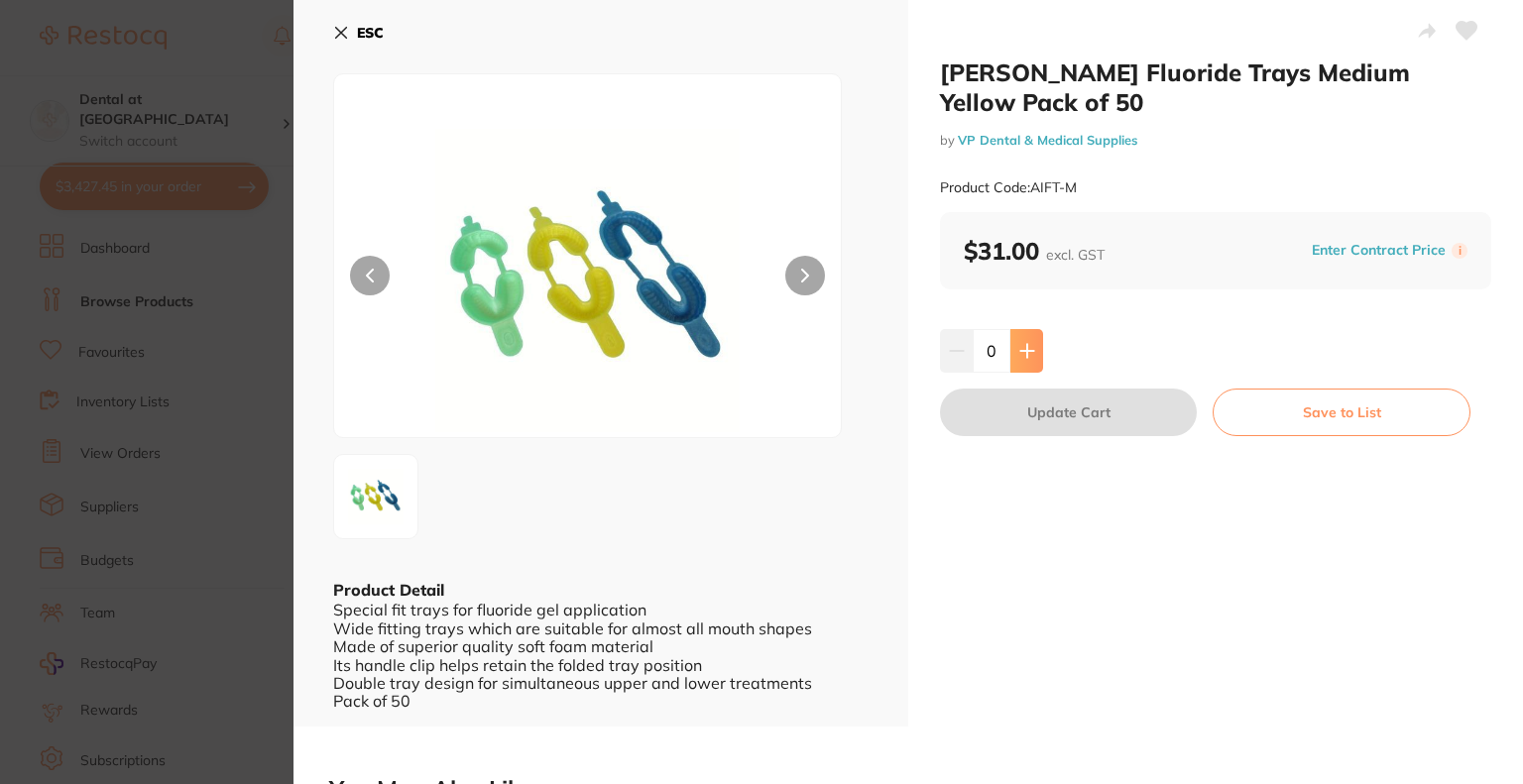 click at bounding box center [1026, 351] 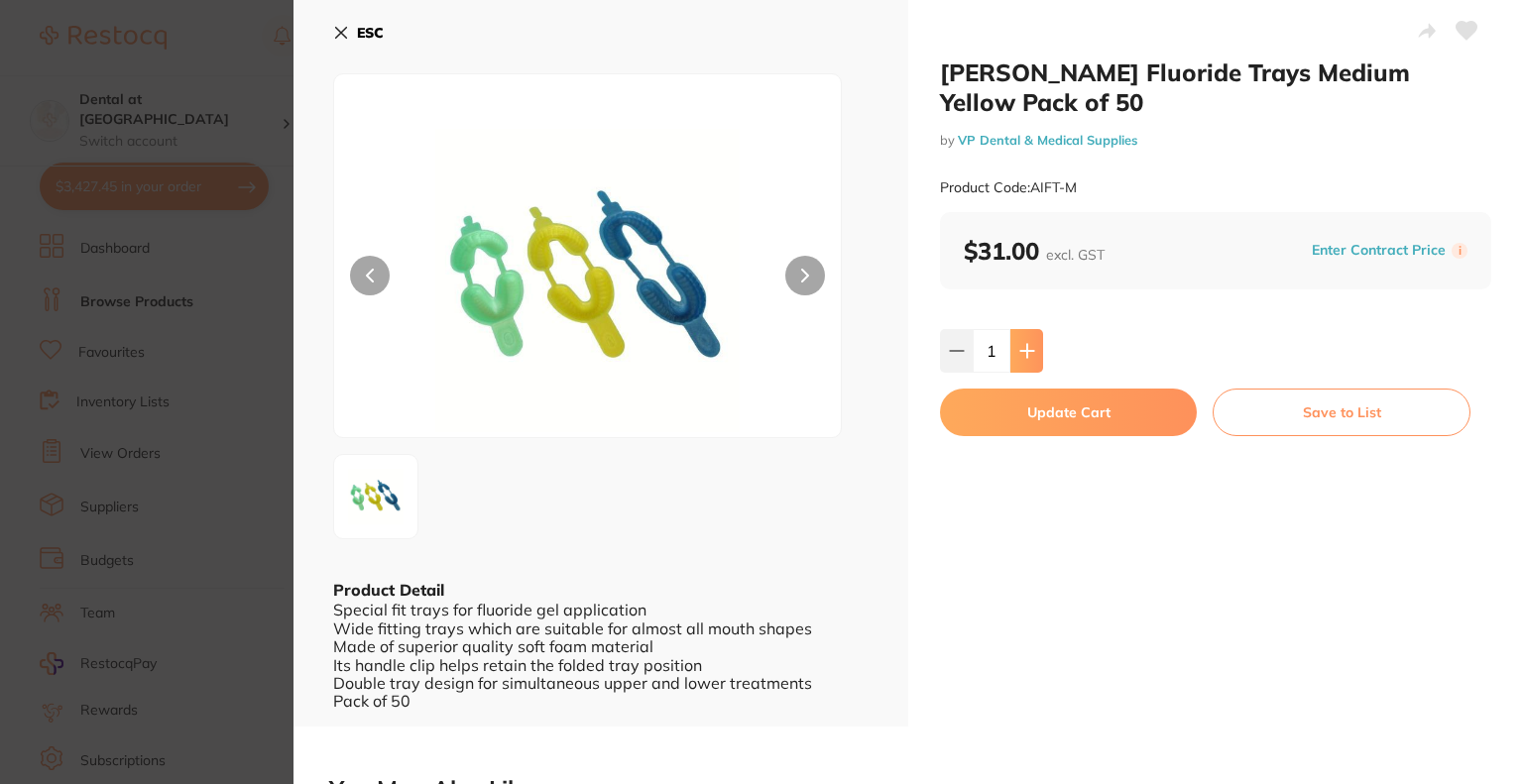 click at bounding box center (1026, 351) 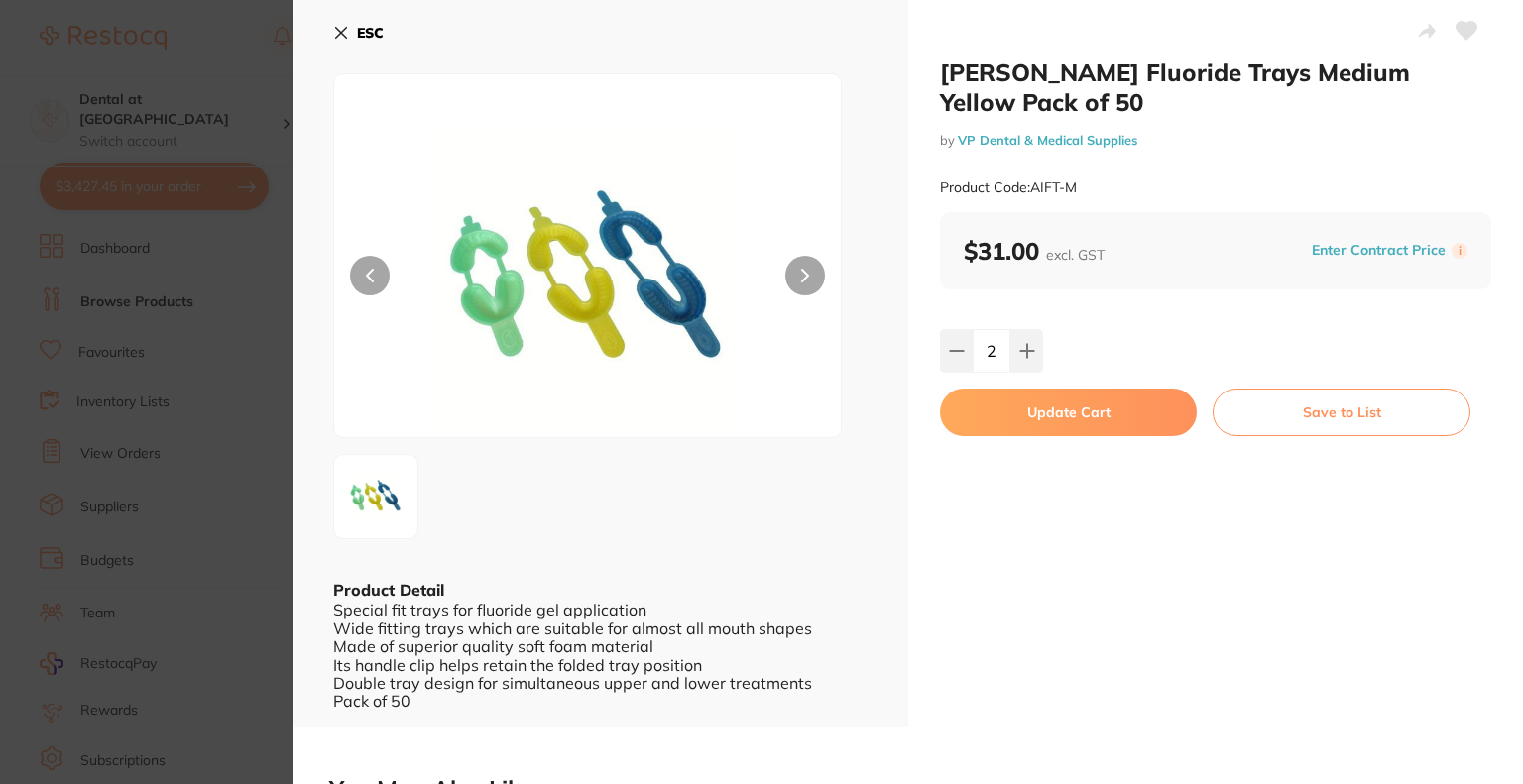 click on "Update Cart" at bounding box center [1068, 412] 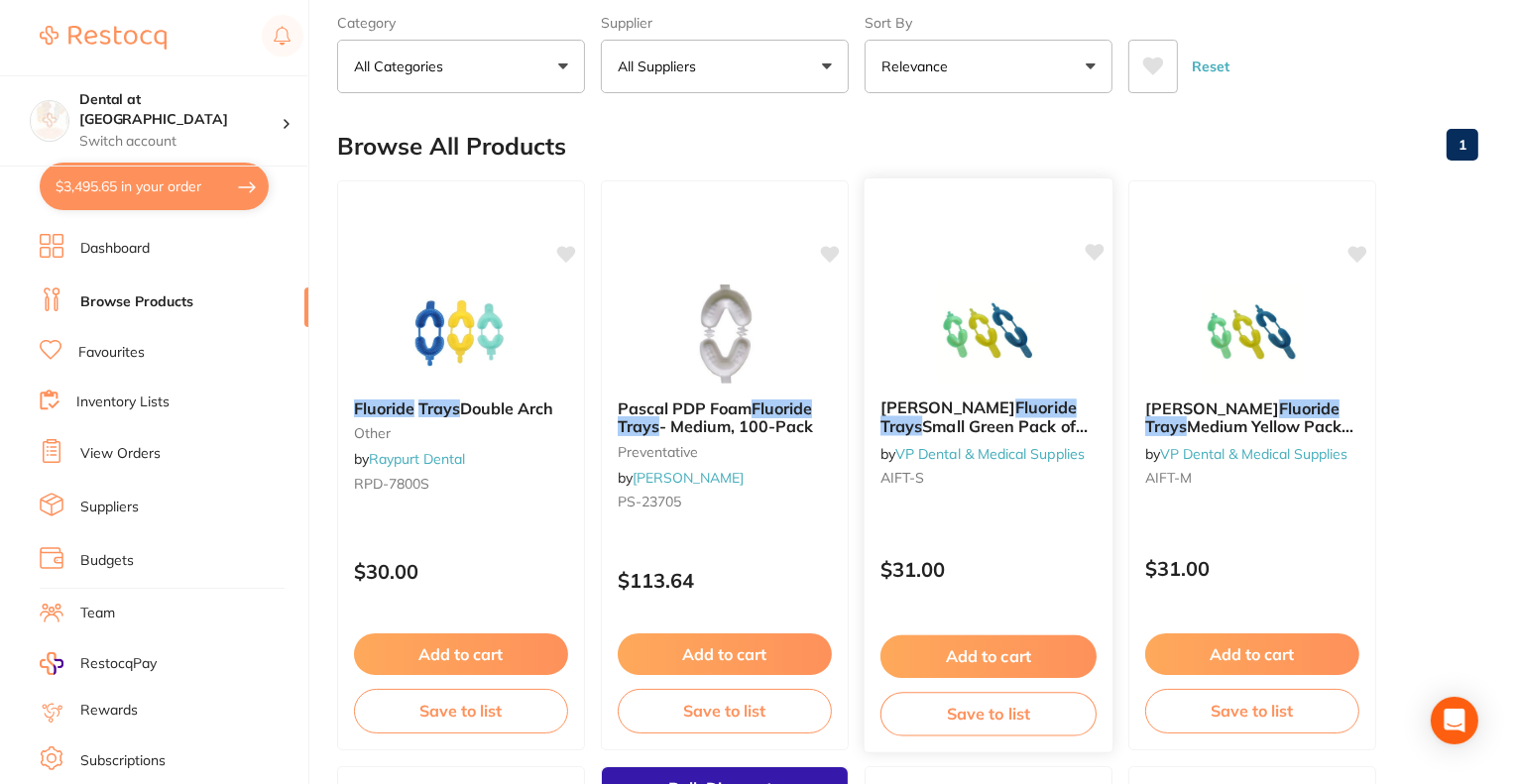 scroll, scrollTop: 0, scrollLeft: 0, axis: both 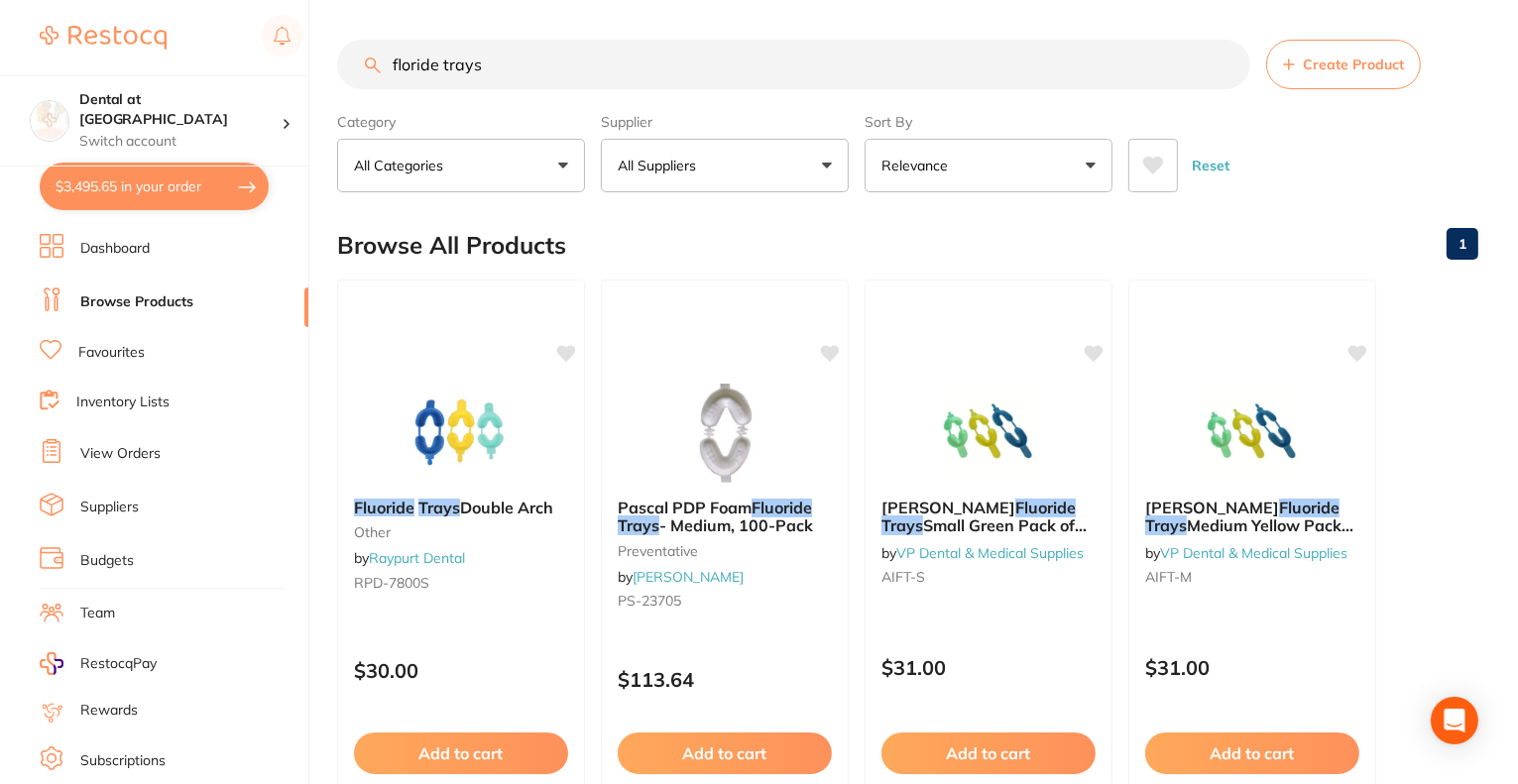 drag, startPoint x: 541, startPoint y: 59, endPoint x: 302, endPoint y: 73, distance: 239.4097 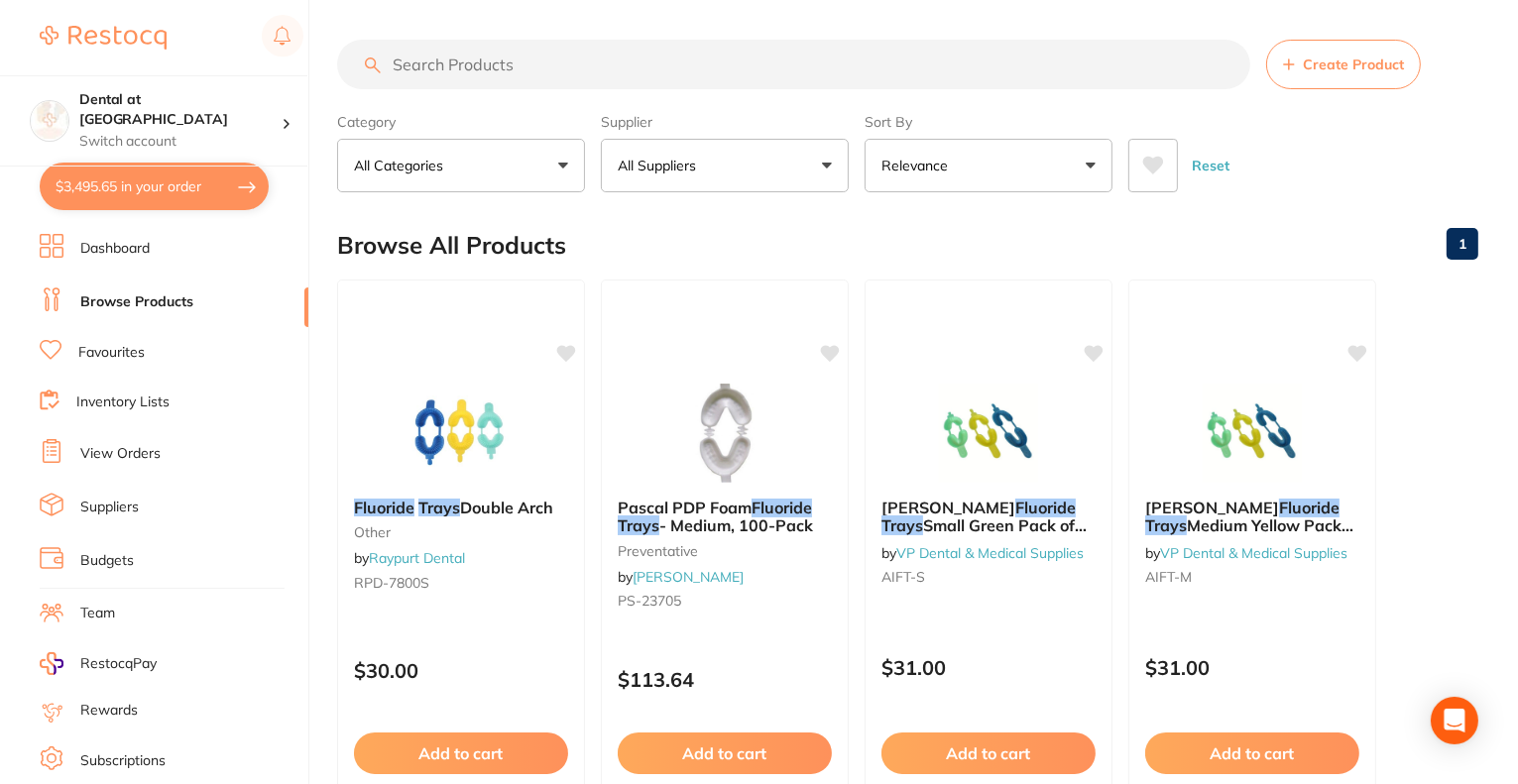 scroll, scrollTop: 0, scrollLeft: 0, axis: both 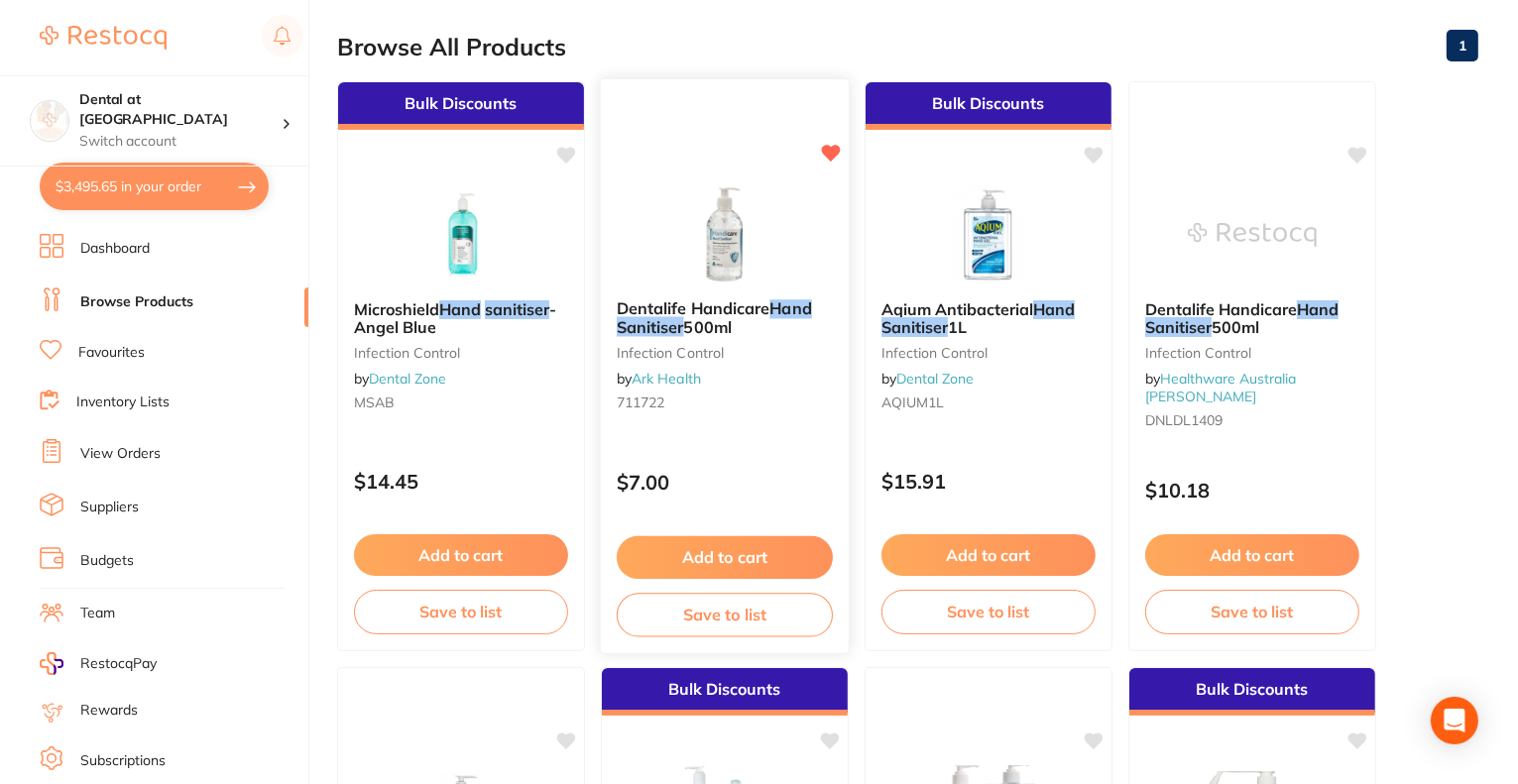 type on "hand sanitiser" 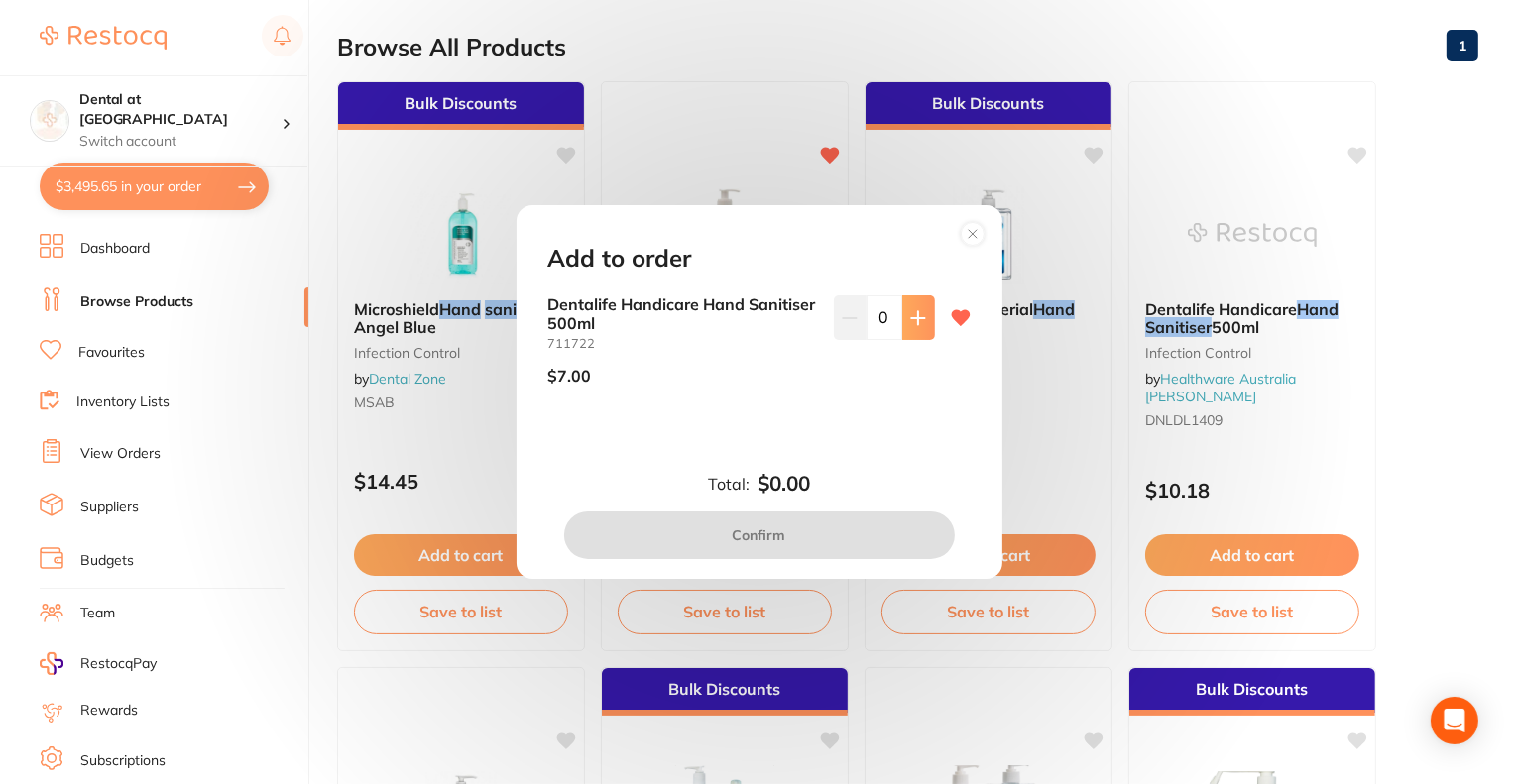 click at bounding box center (918, 317) 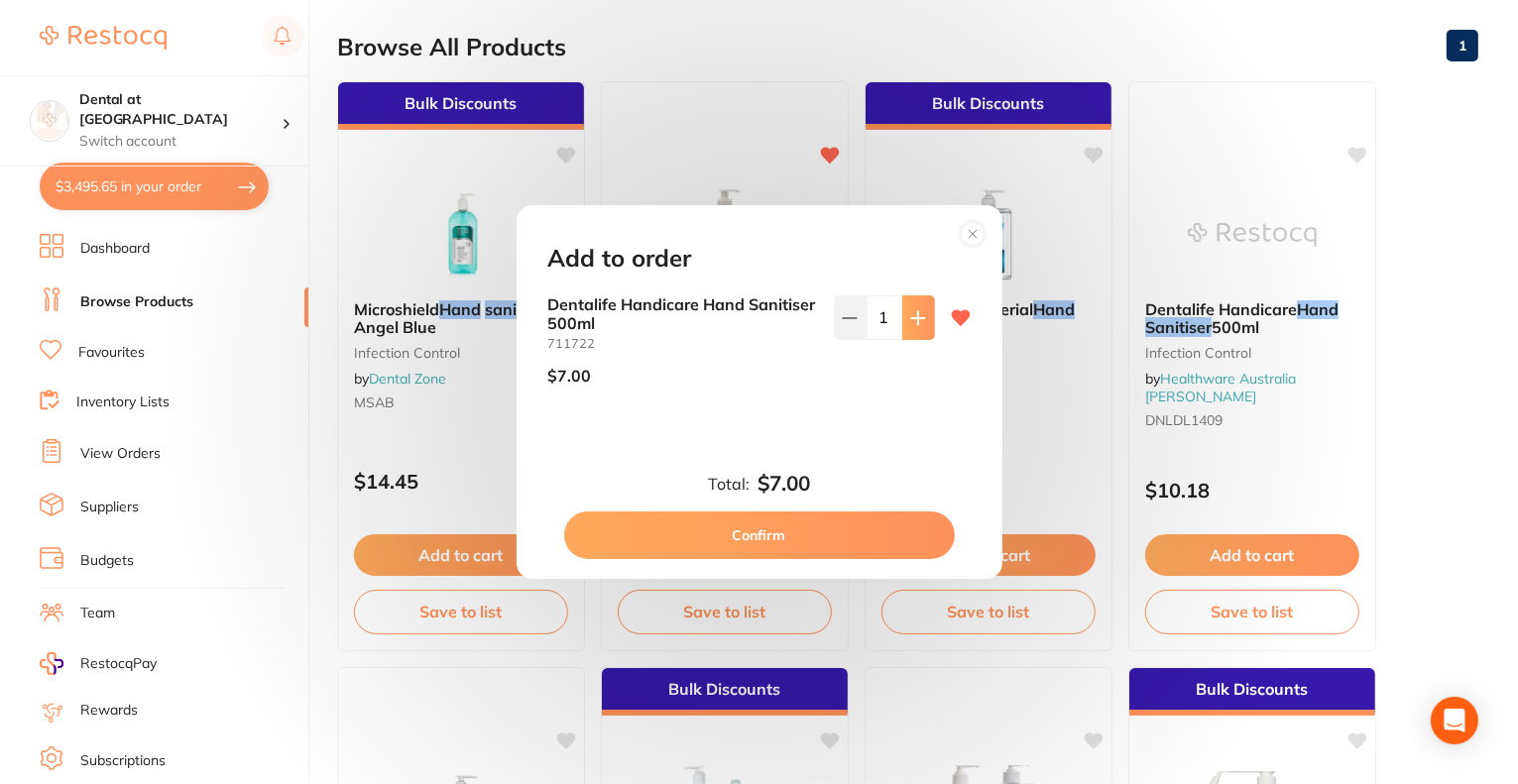 click at bounding box center (918, 317) 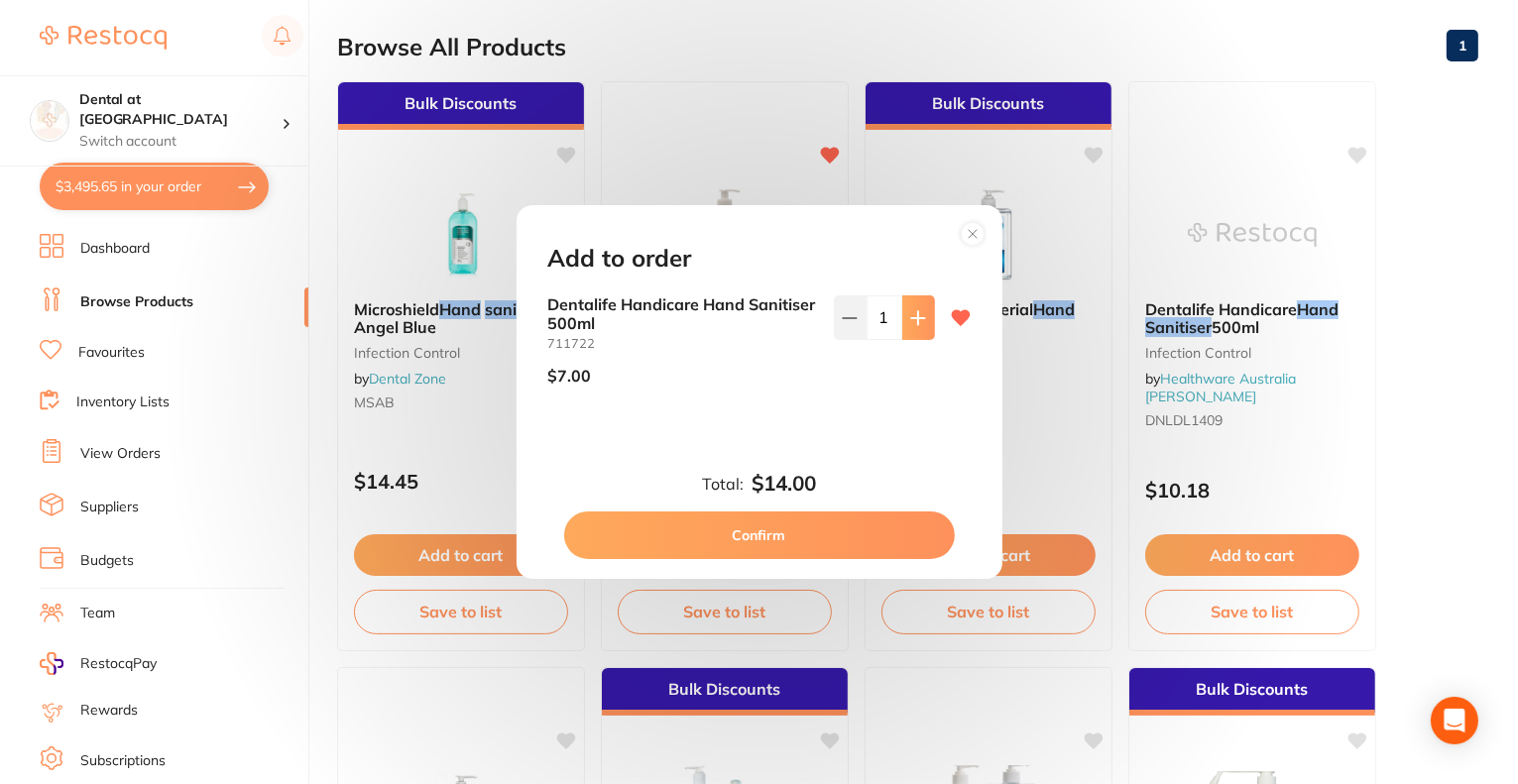 type on "2" 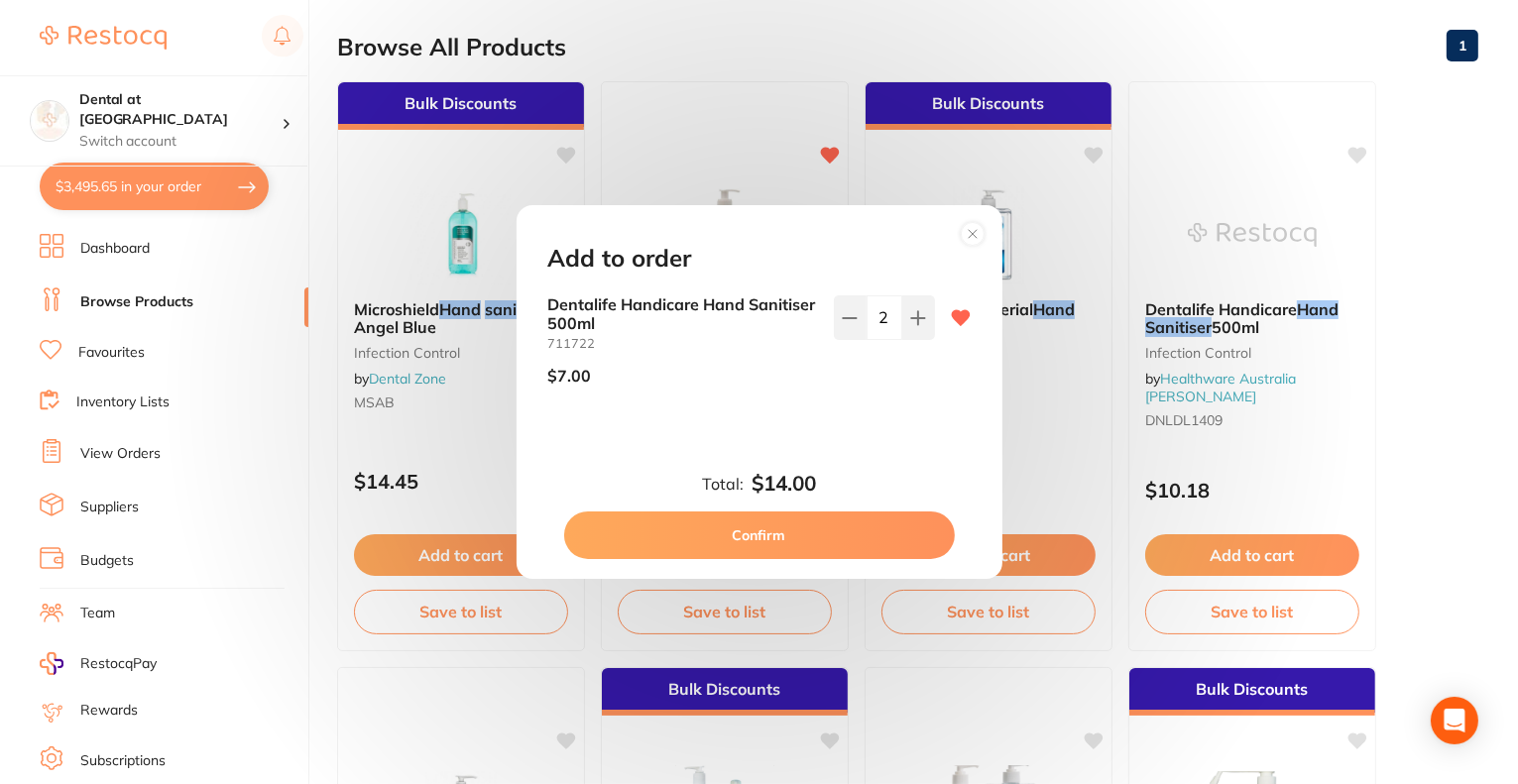 click on "Confirm" at bounding box center [759, 535] 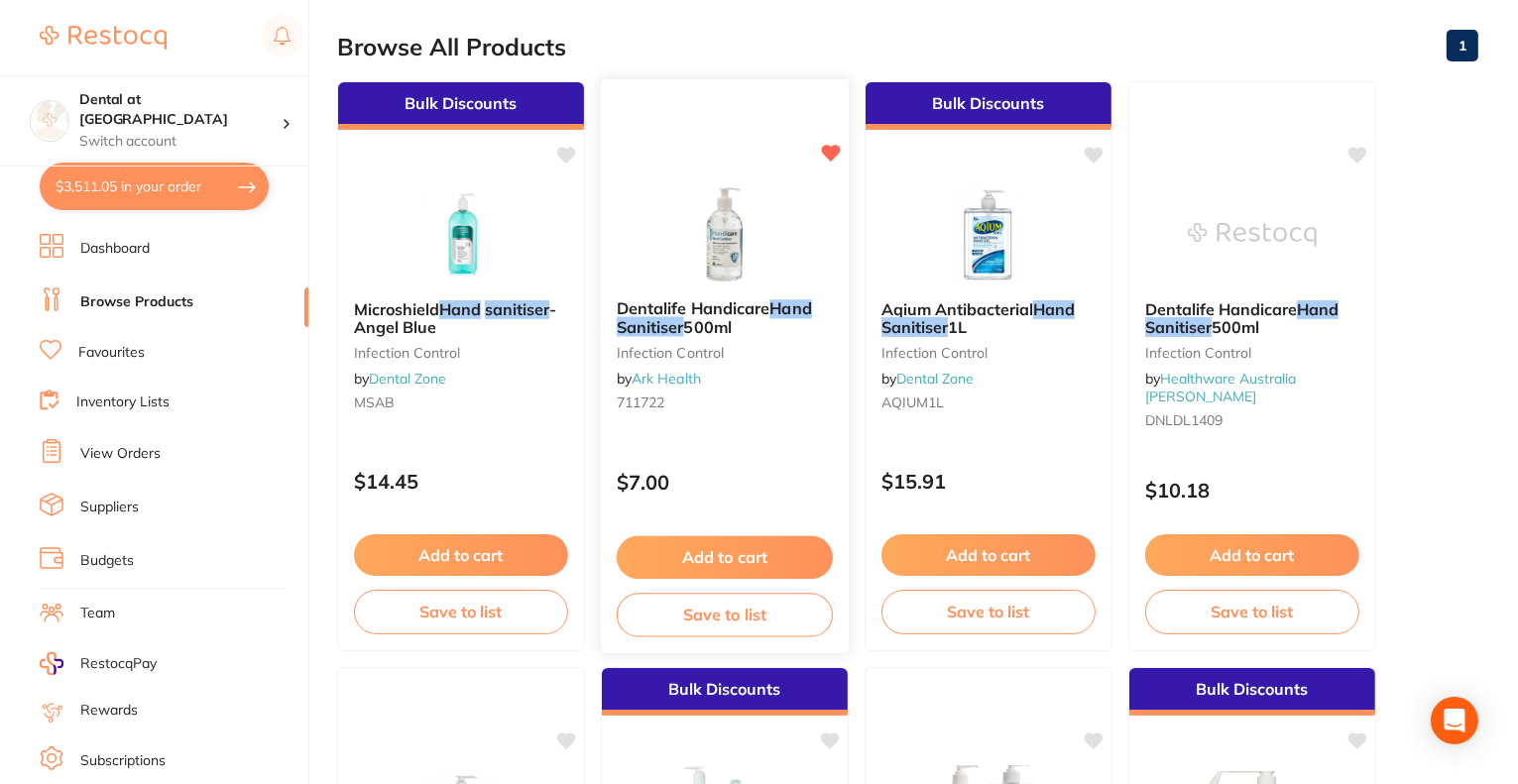 scroll, scrollTop: 0, scrollLeft: 0, axis: both 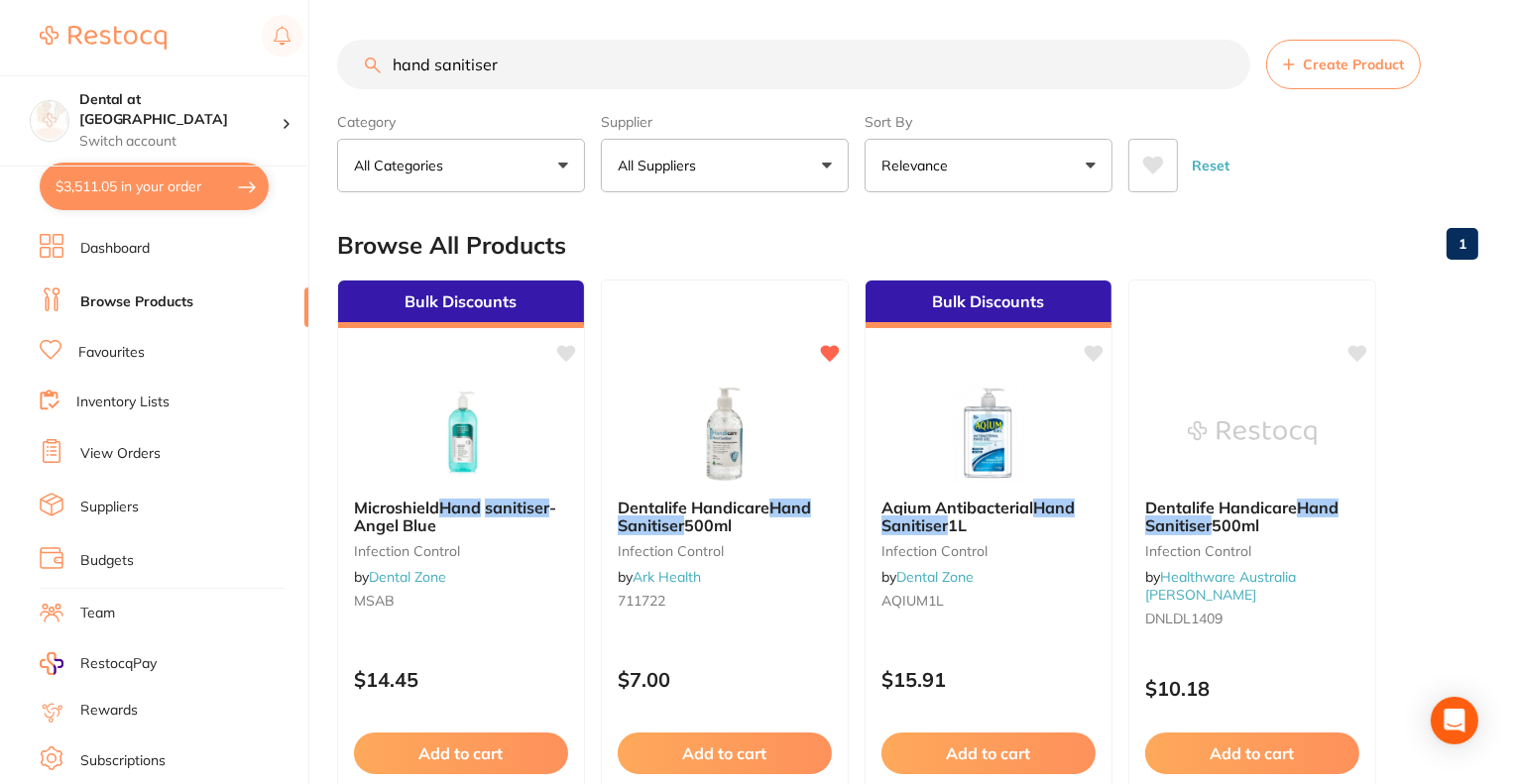 drag, startPoint x: 555, startPoint y: 58, endPoint x: 316, endPoint y: 55, distance: 239.01883 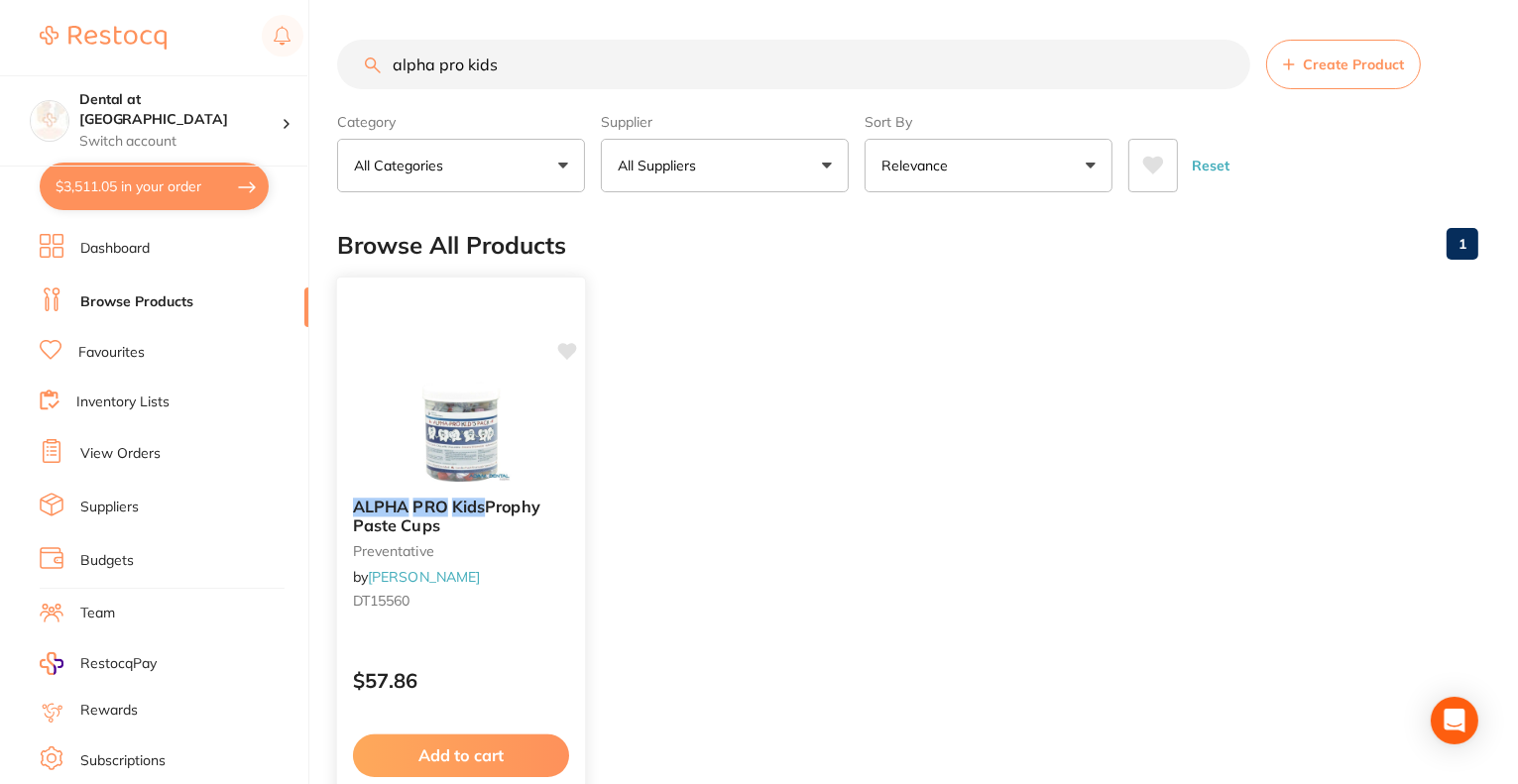 type on "alpha pro kids" 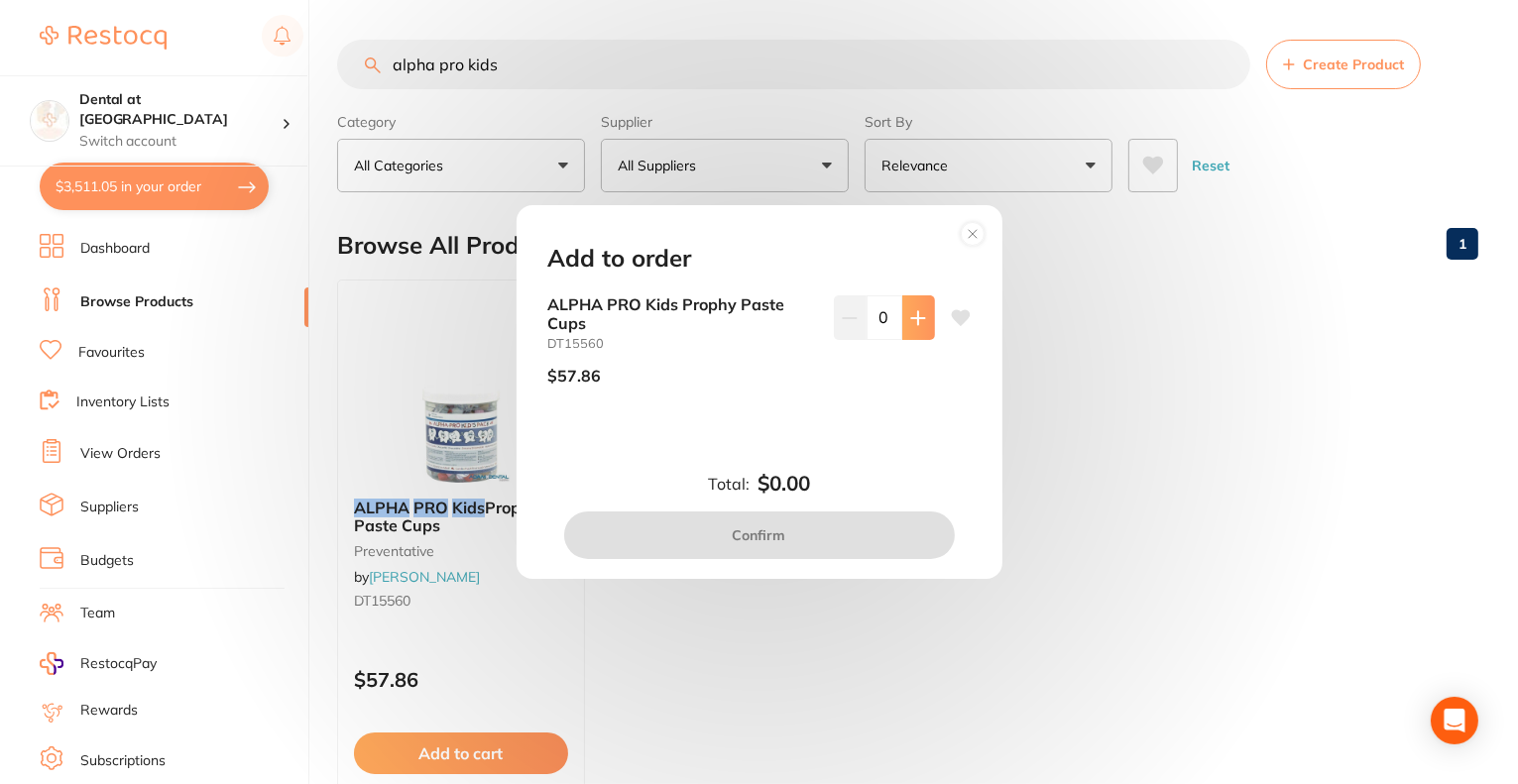 click at bounding box center [918, 317] 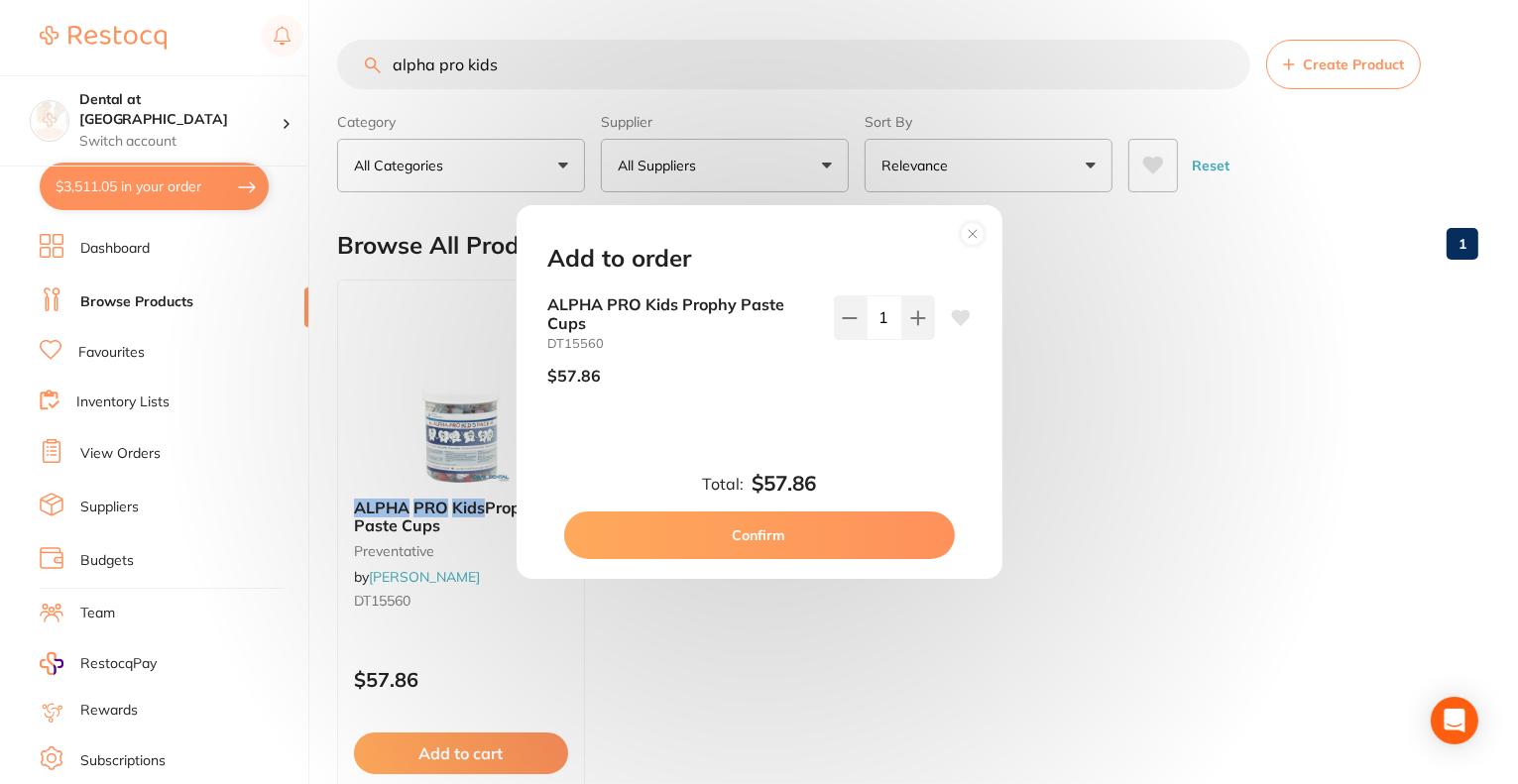 click on "Confirm" at bounding box center (759, 535) 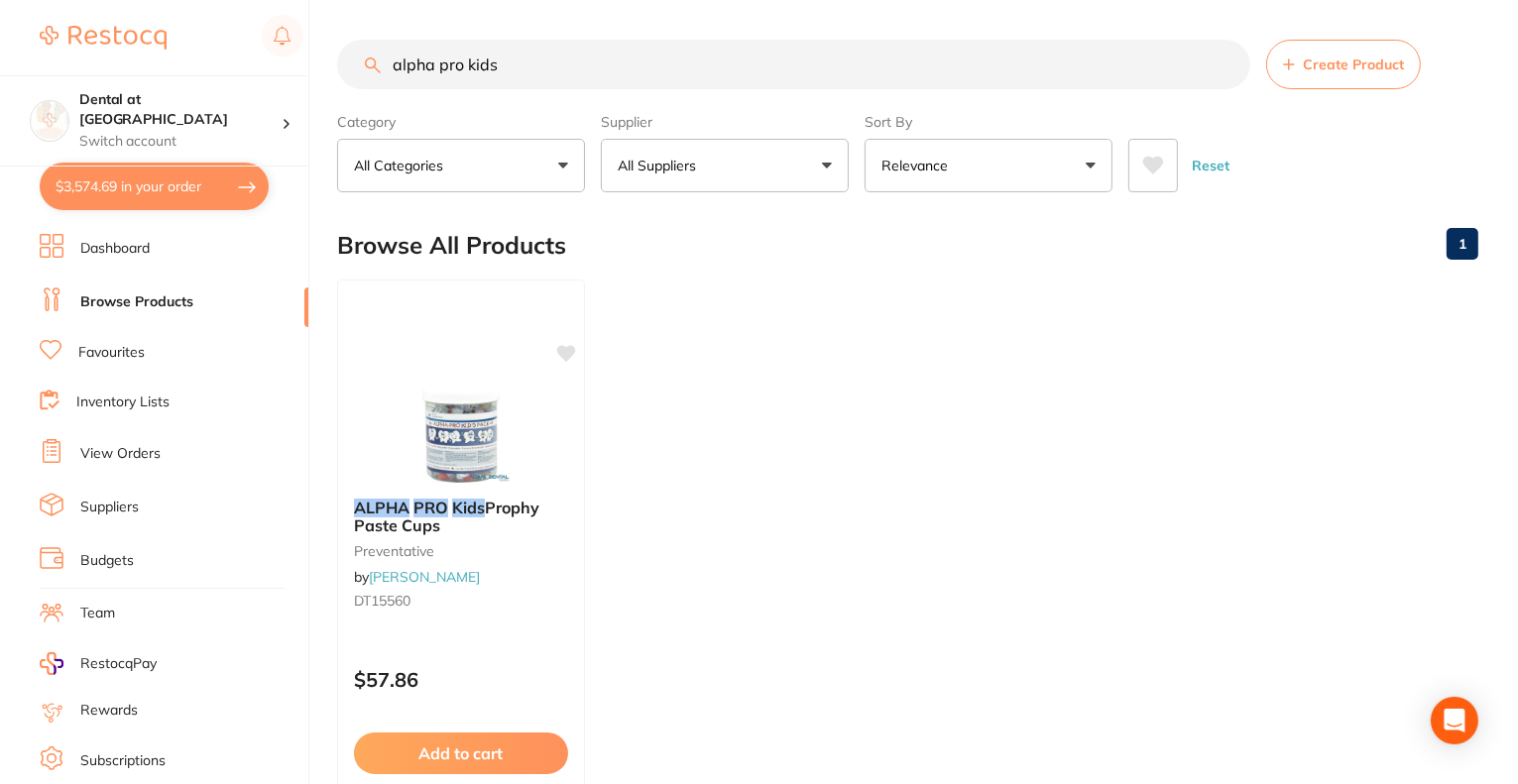 drag, startPoint x: 549, startPoint y: 60, endPoint x: 361, endPoint y: 58, distance: 188.01064 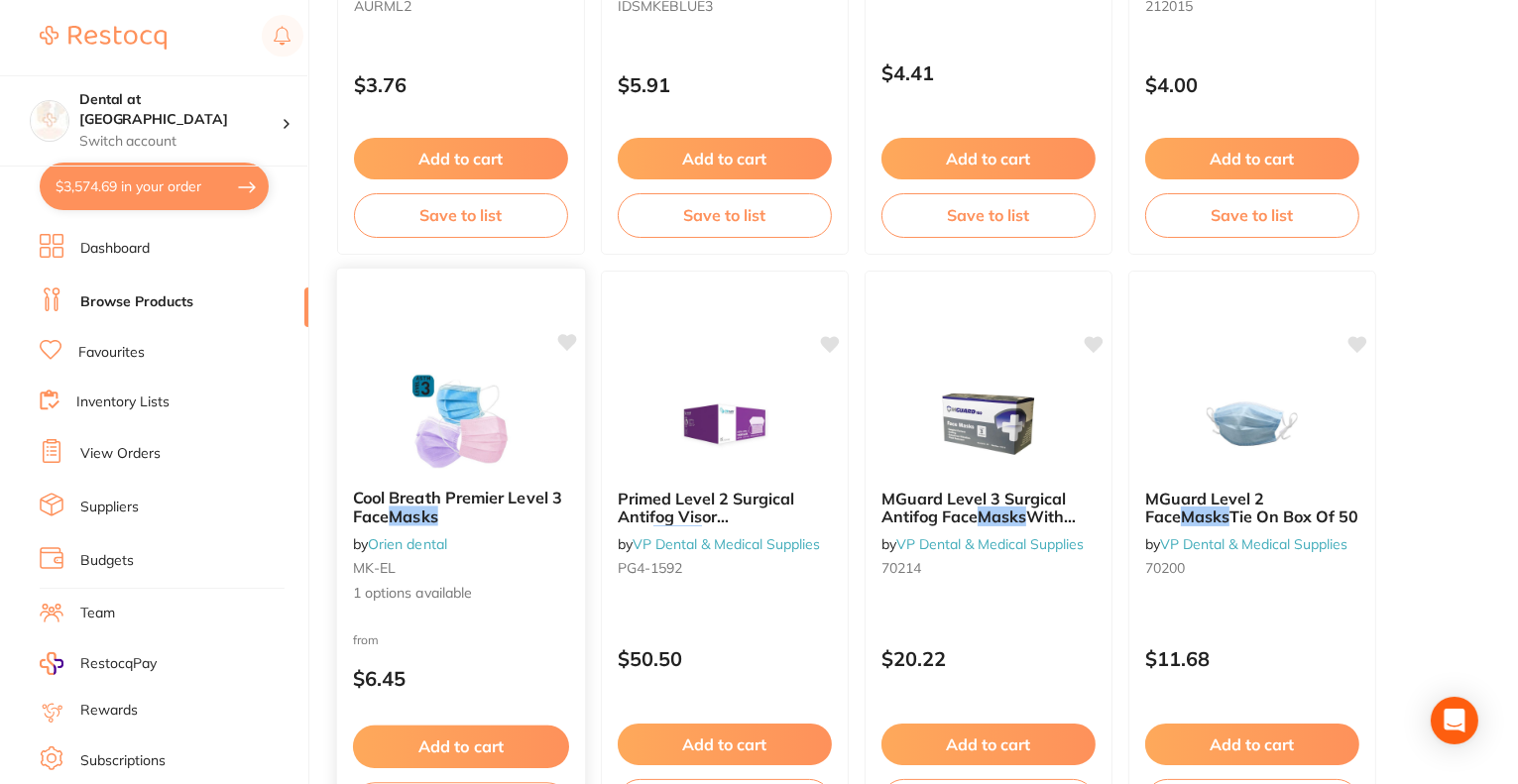 scroll, scrollTop: 297, scrollLeft: 0, axis: vertical 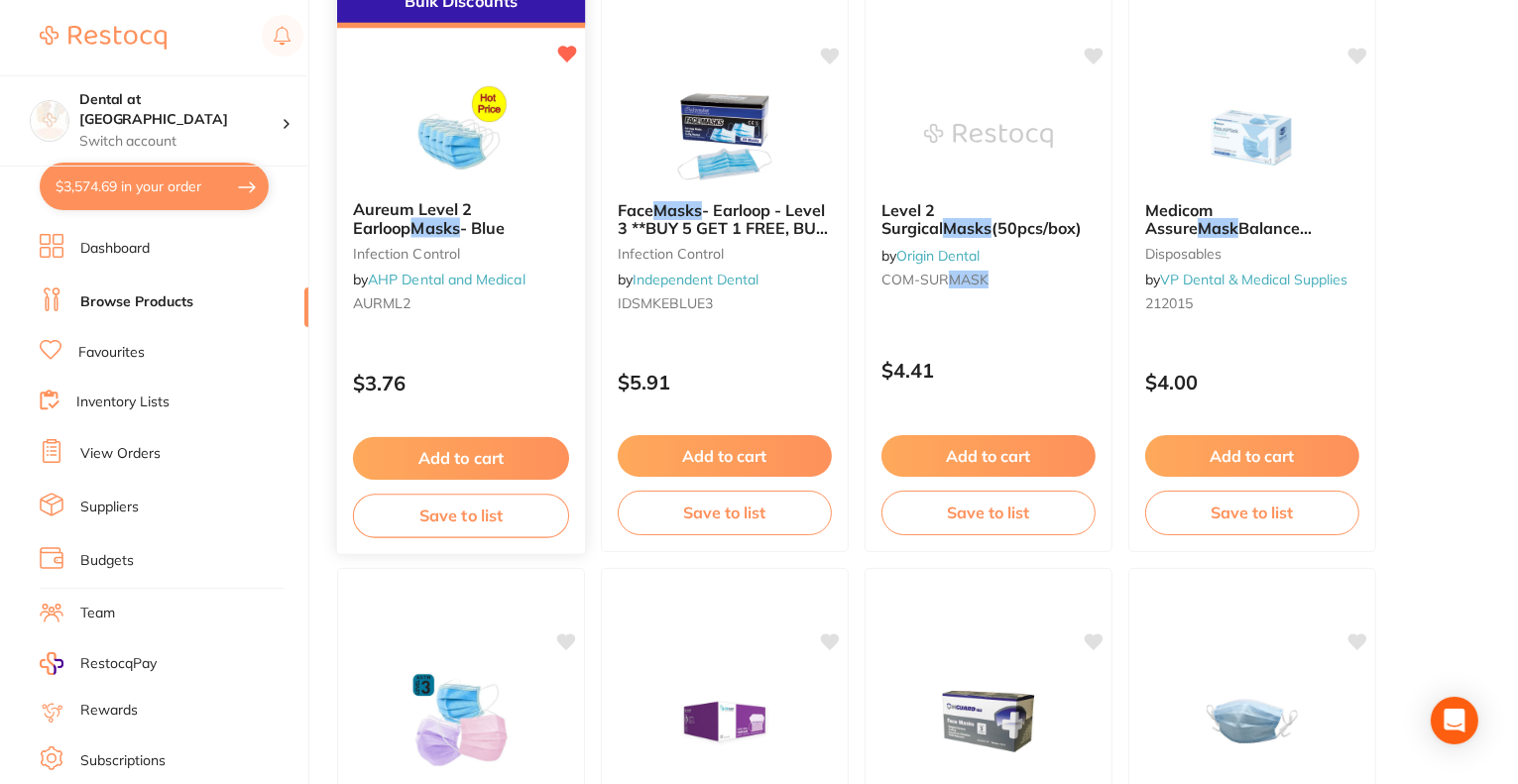 type on "masks" 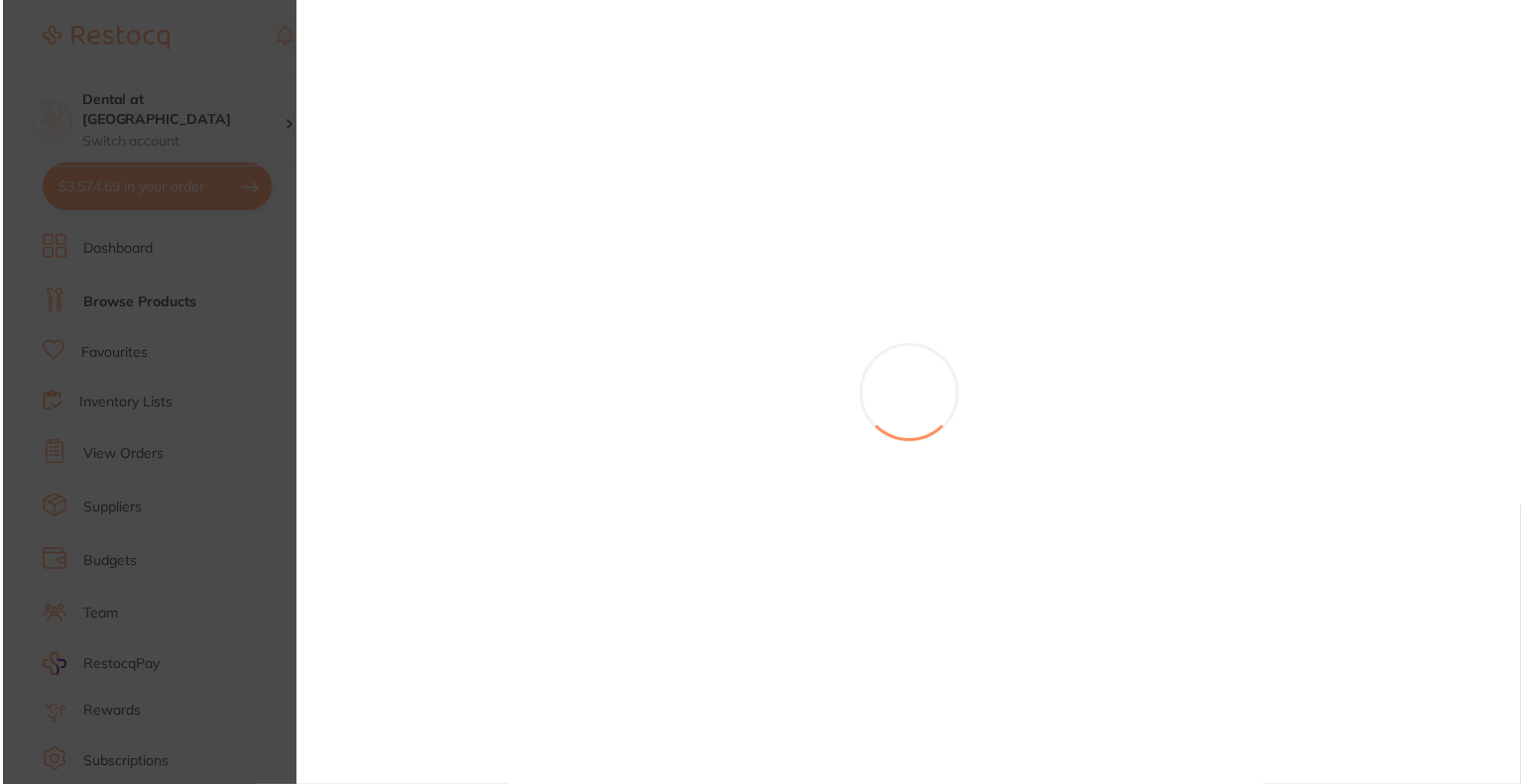 scroll, scrollTop: 0, scrollLeft: 0, axis: both 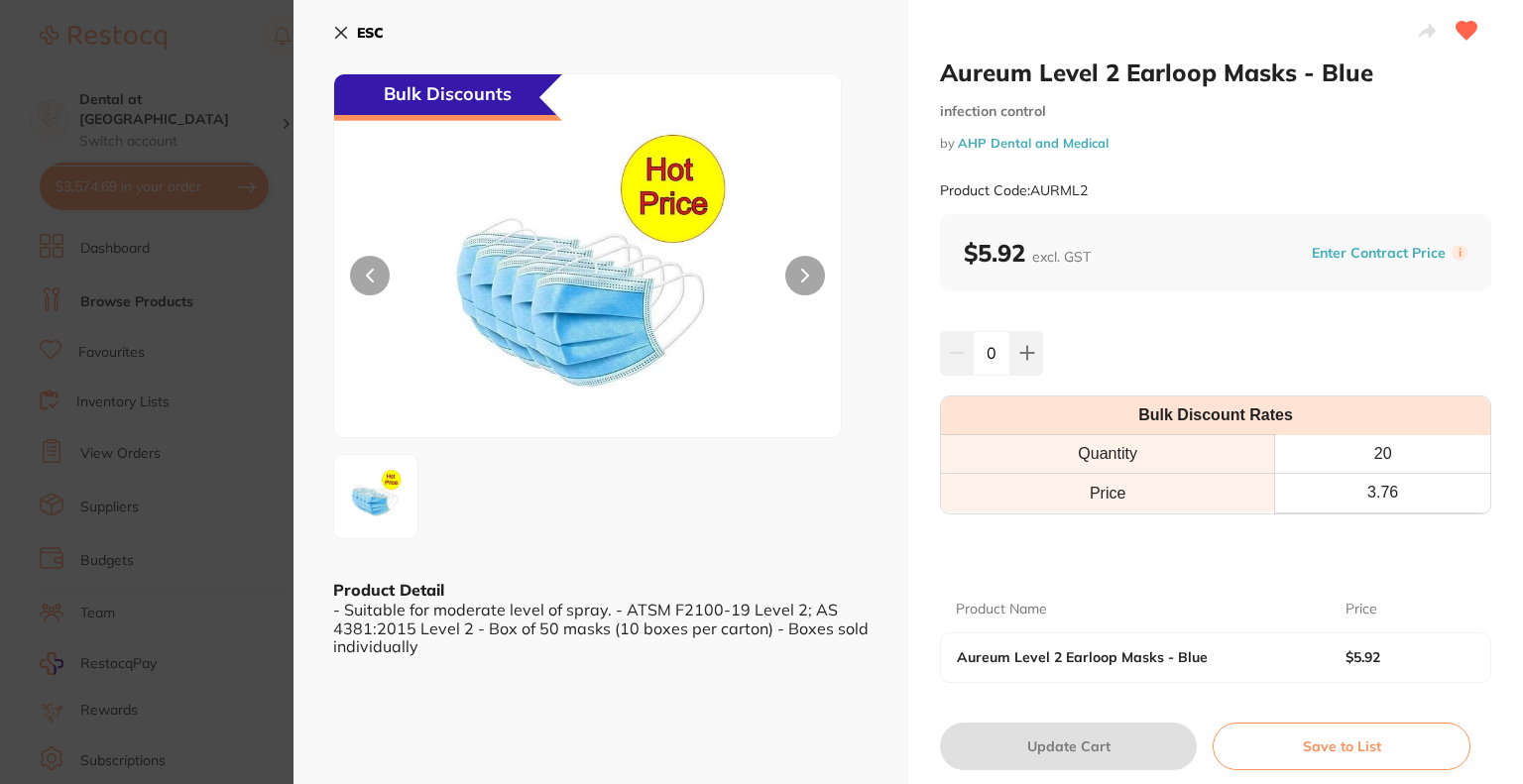 click 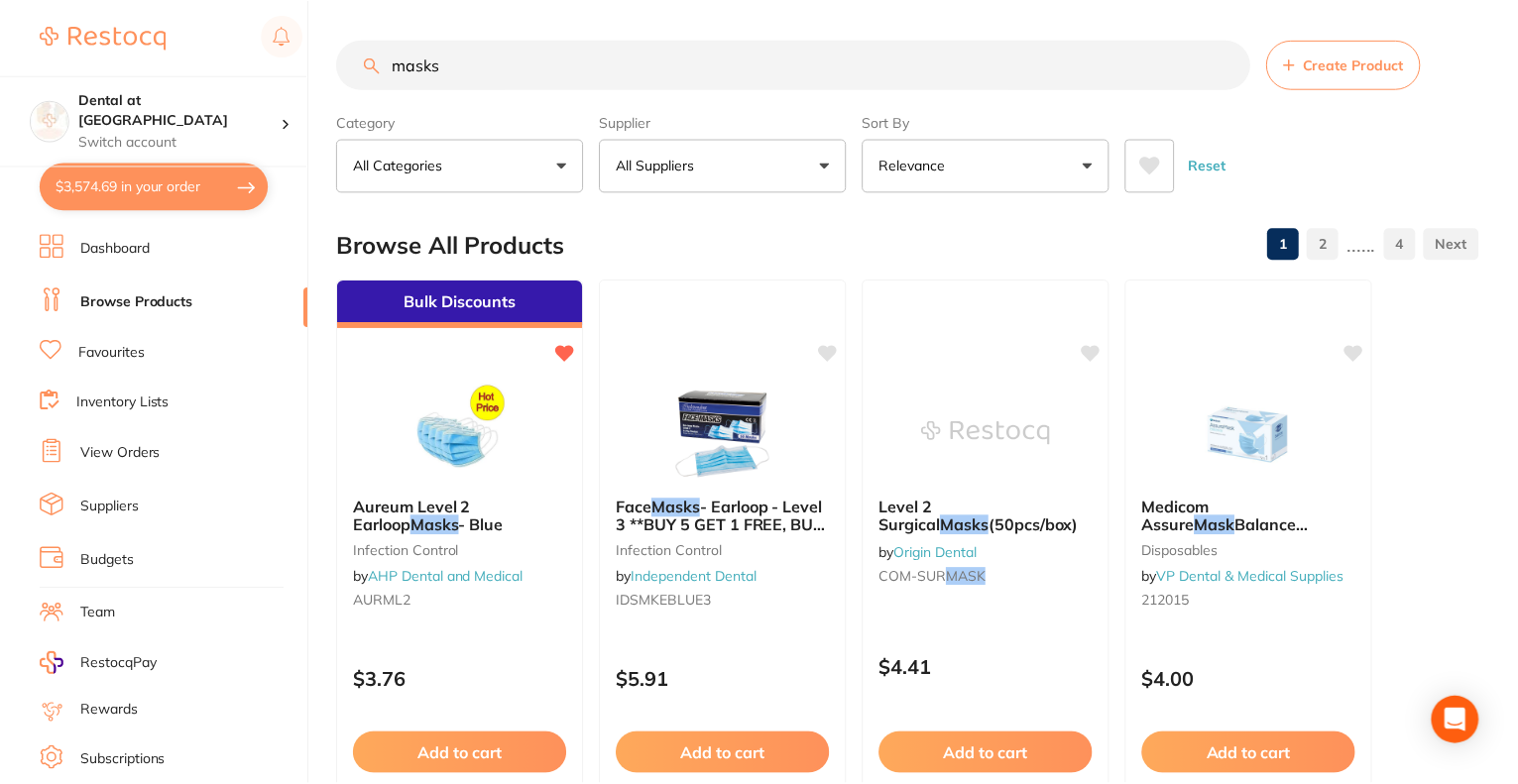 scroll, scrollTop: 297, scrollLeft: 0, axis: vertical 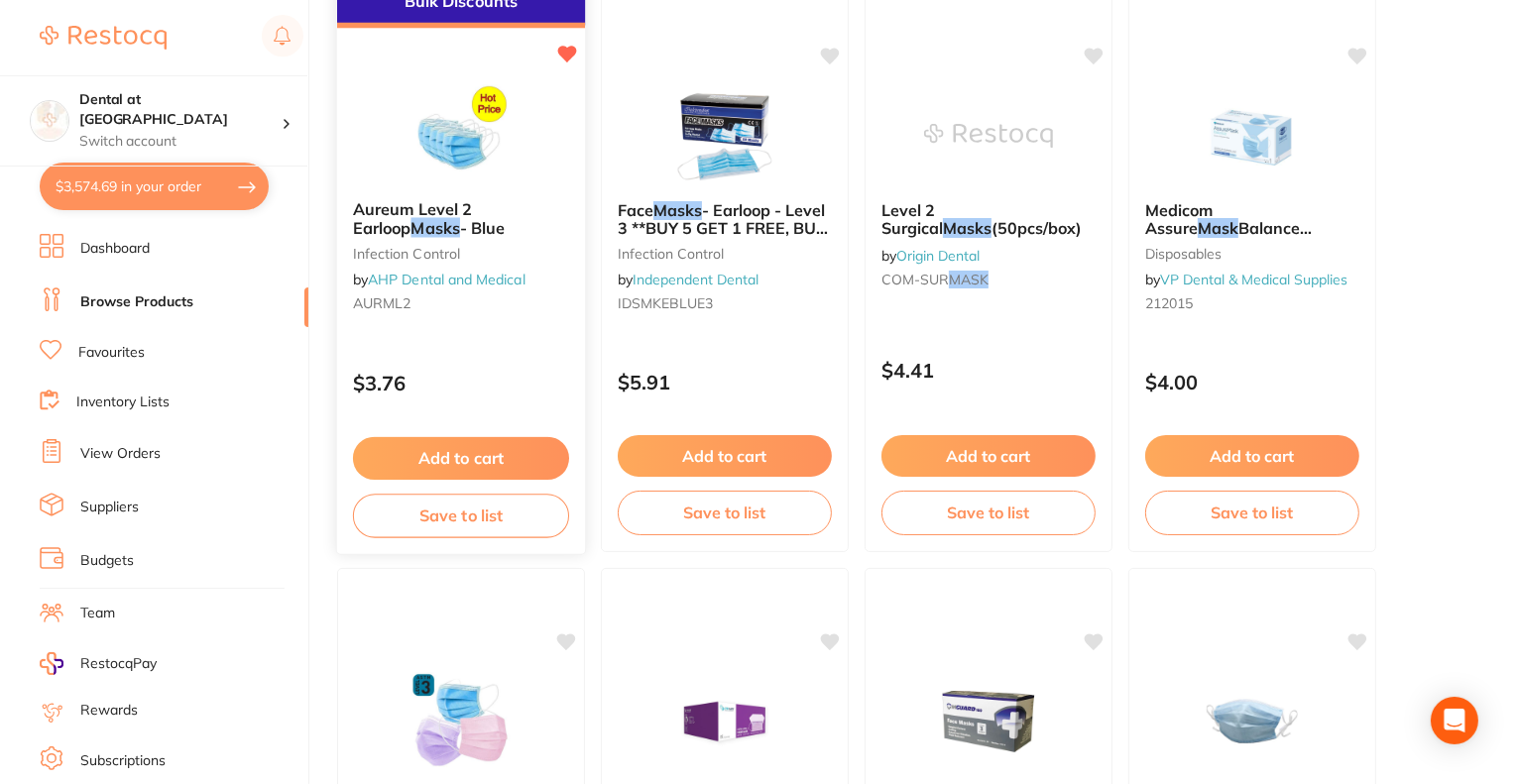 click at bounding box center (460, 134) 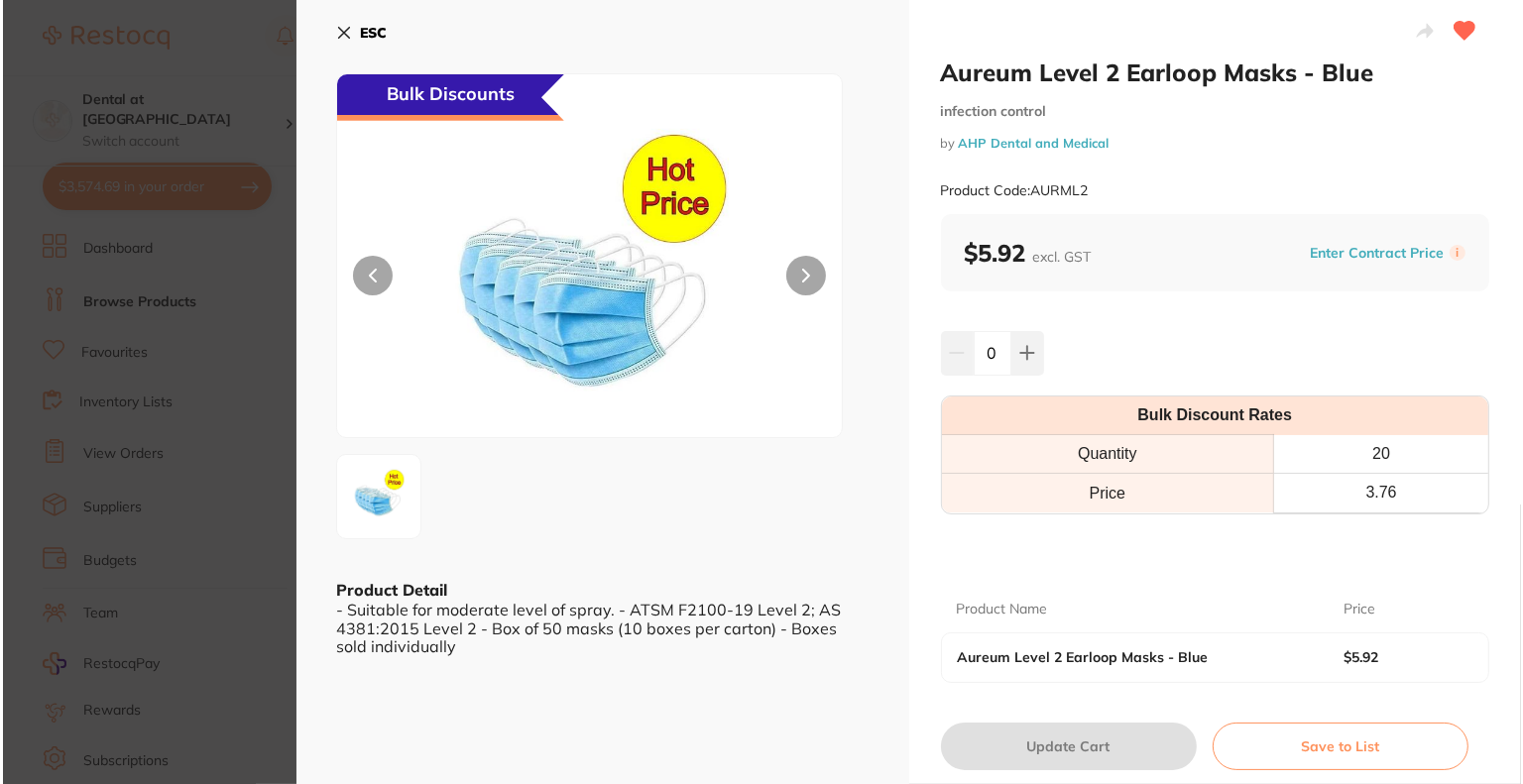 scroll, scrollTop: 0, scrollLeft: 0, axis: both 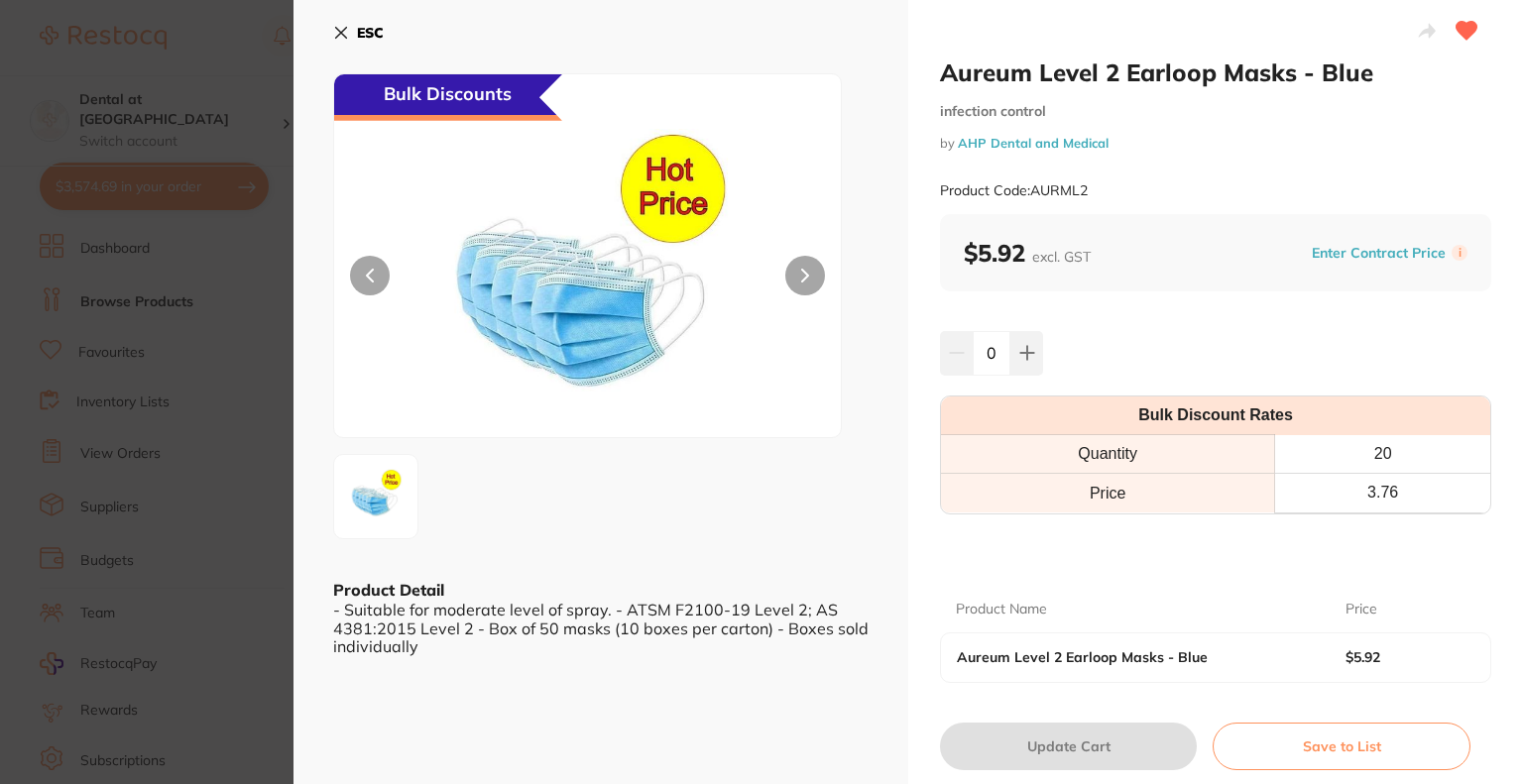 drag, startPoint x: 1029, startPoint y: 355, endPoint x: 1017, endPoint y: 385, distance: 32.31099 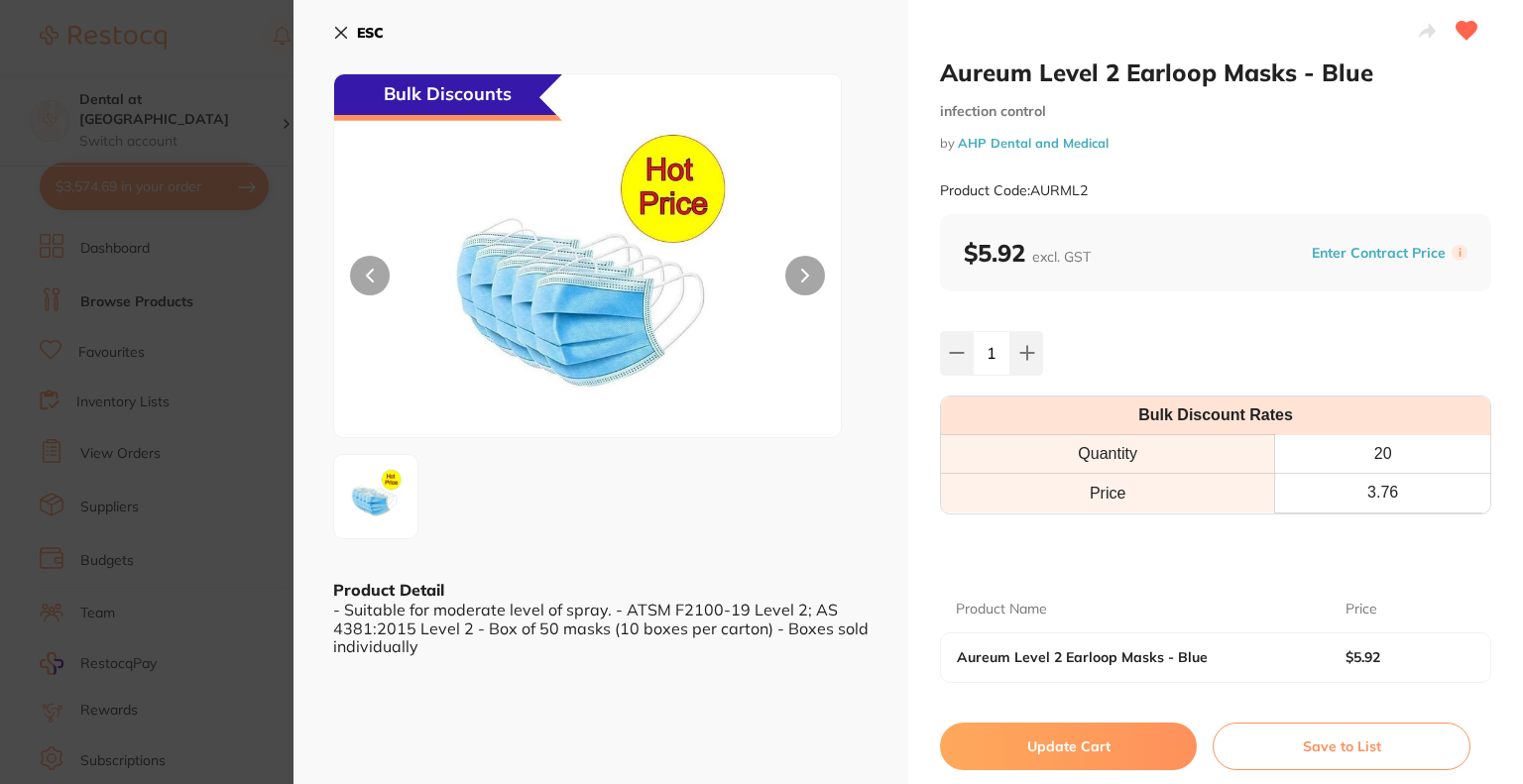 click on "Update Cart" at bounding box center (1068, 746) 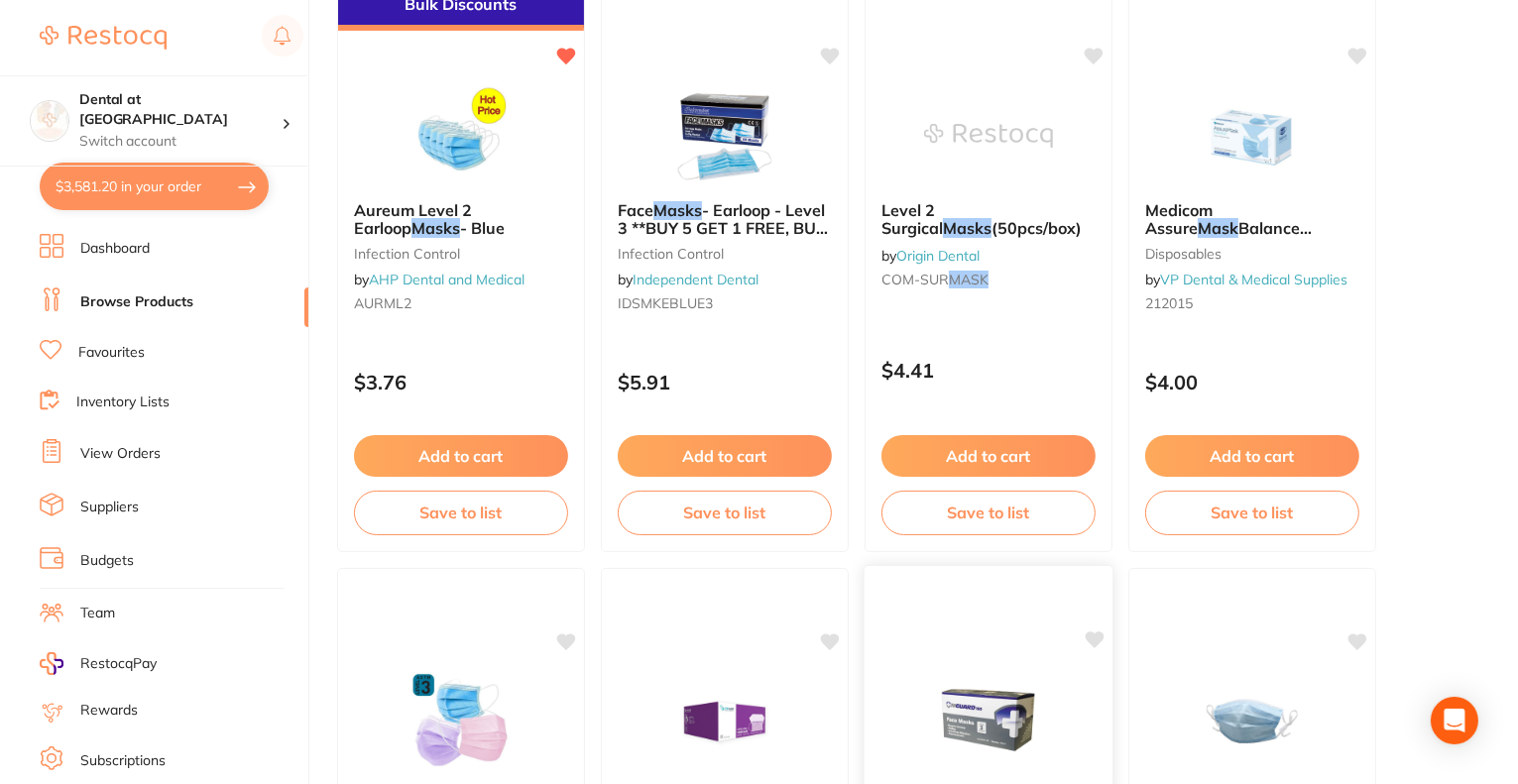 scroll, scrollTop: 0, scrollLeft: 0, axis: both 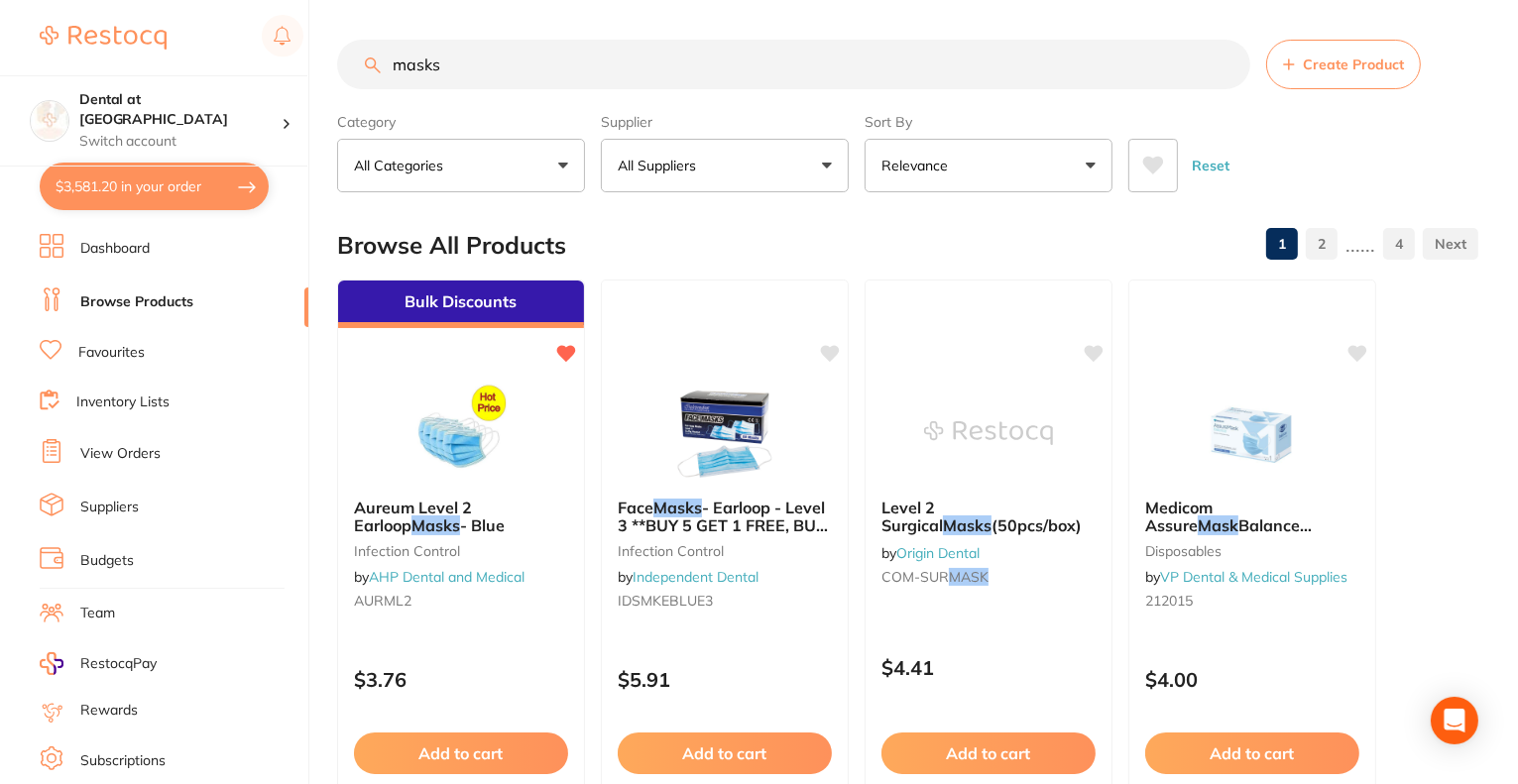drag, startPoint x: 565, startPoint y: 66, endPoint x: 336, endPoint y: 54, distance: 229.31419 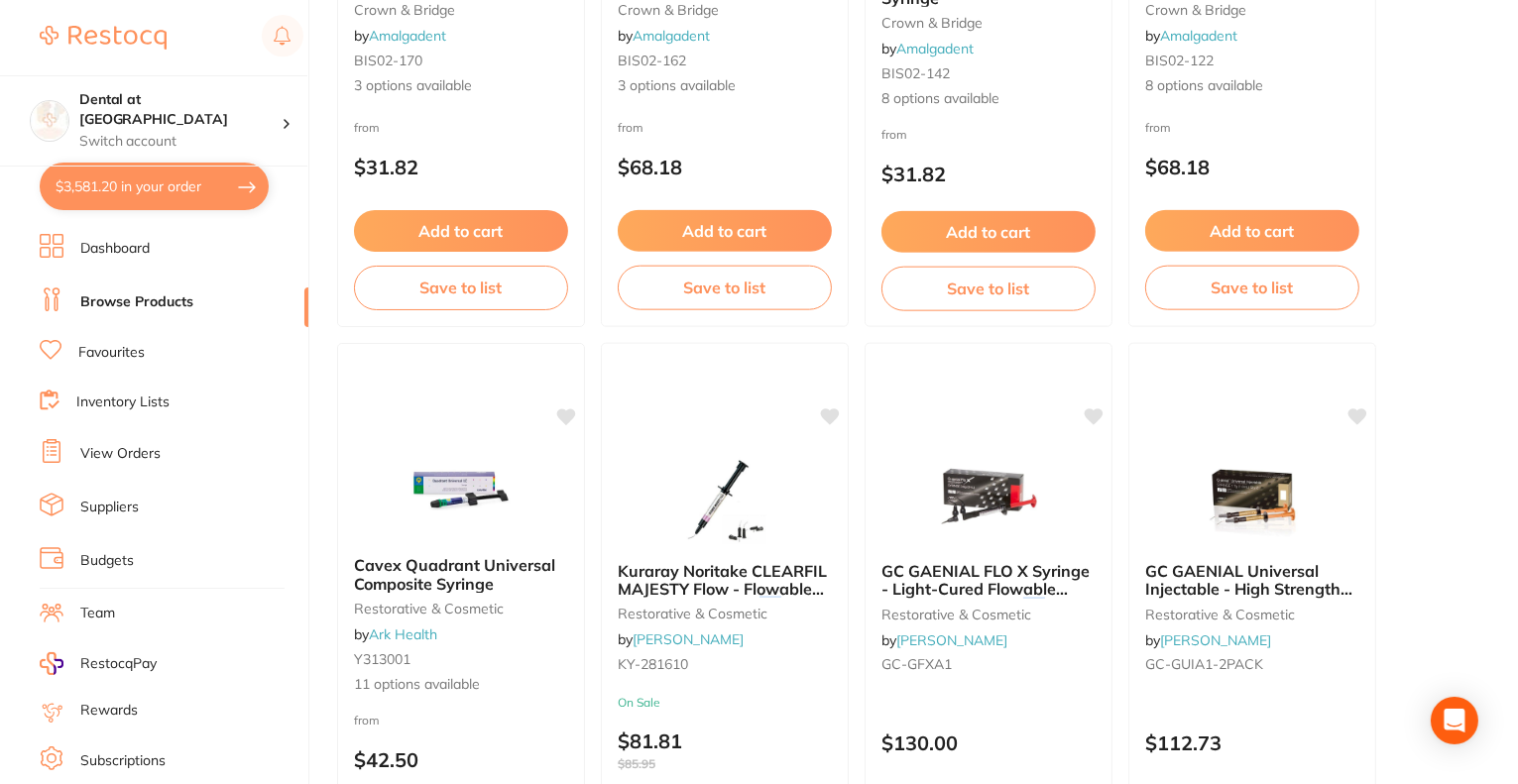 scroll, scrollTop: 2379, scrollLeft: 0, axis: vertical 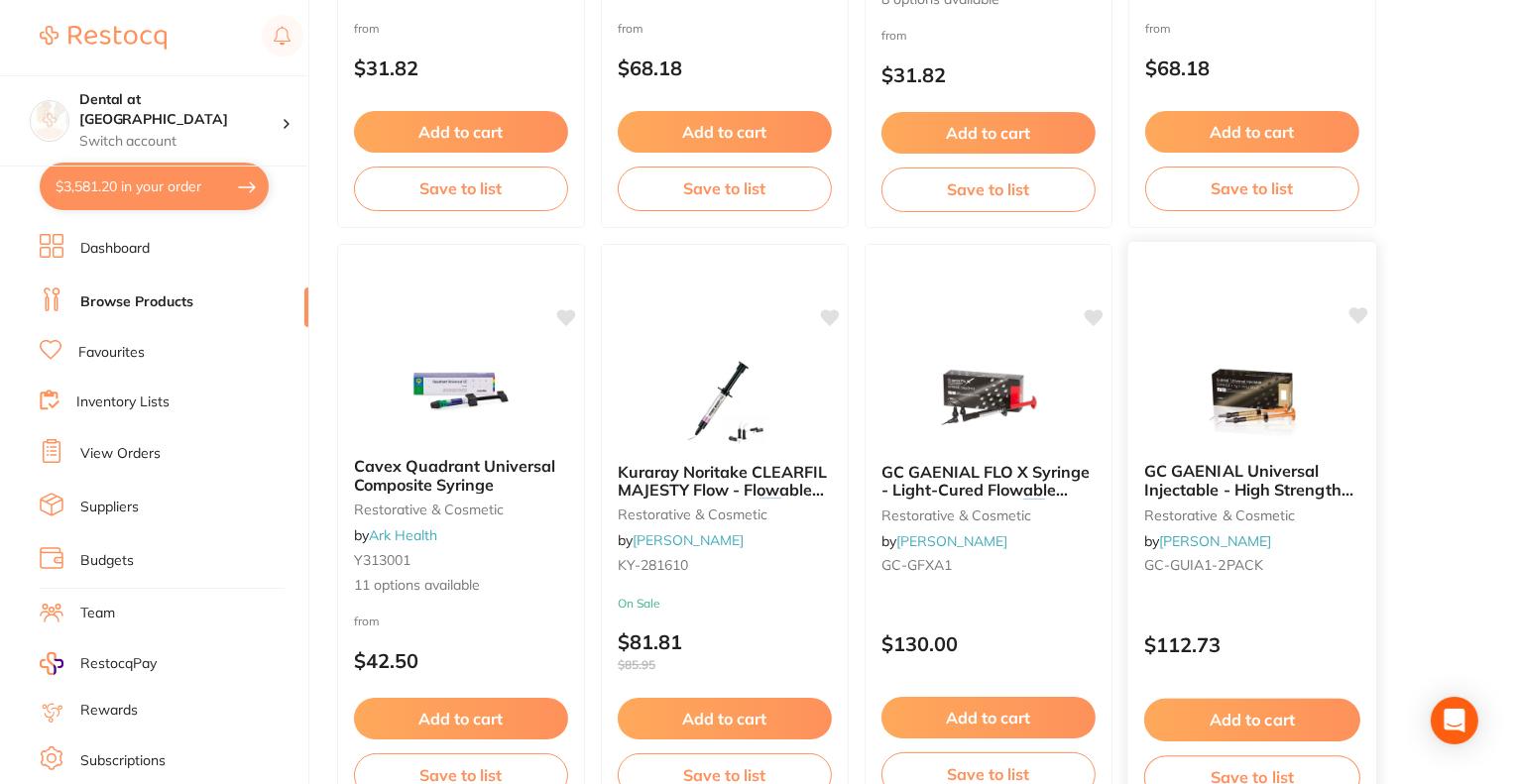 type on "a1 gen" 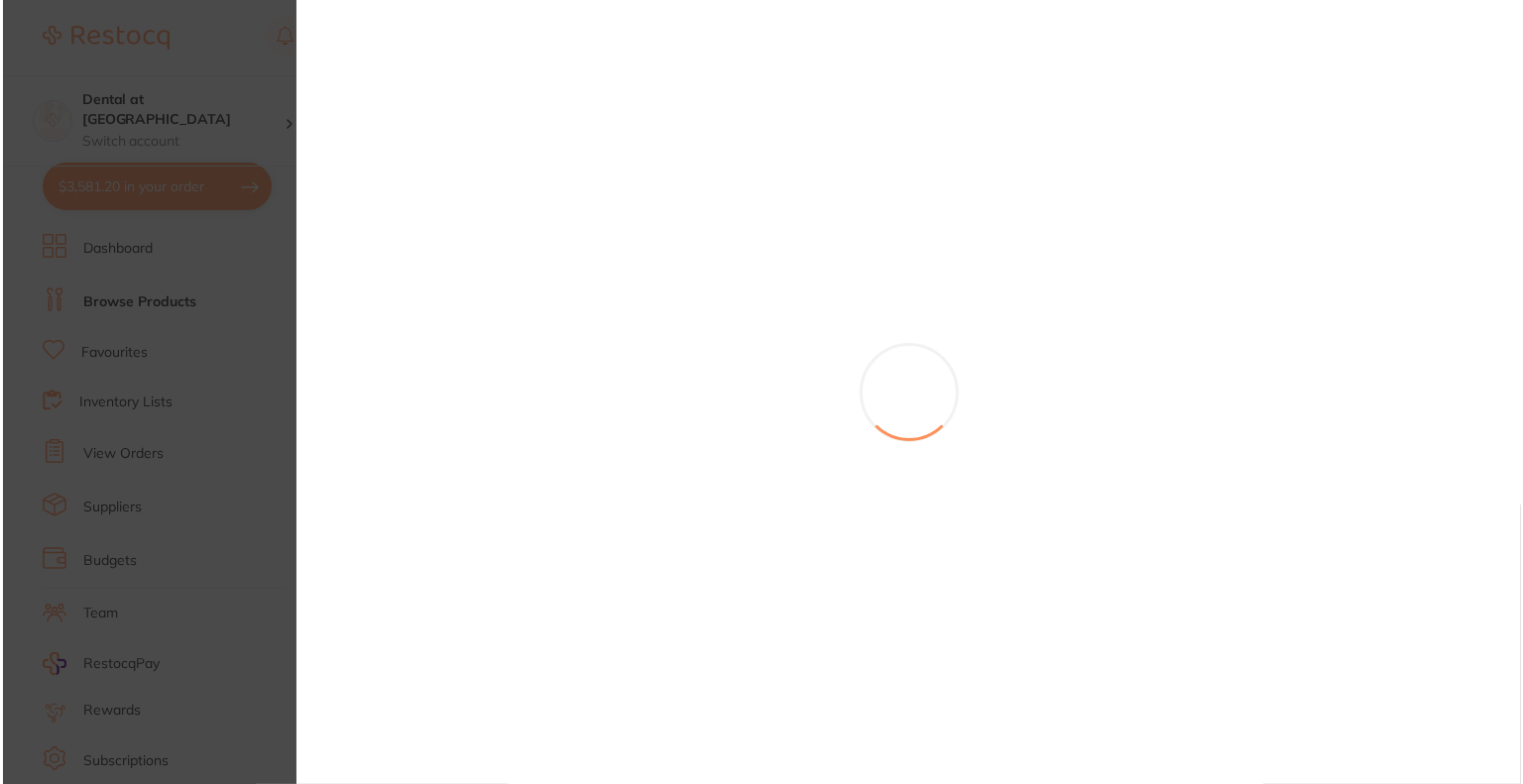 scroll, scrollTop: 0, scrollLeft: 0, axis: both 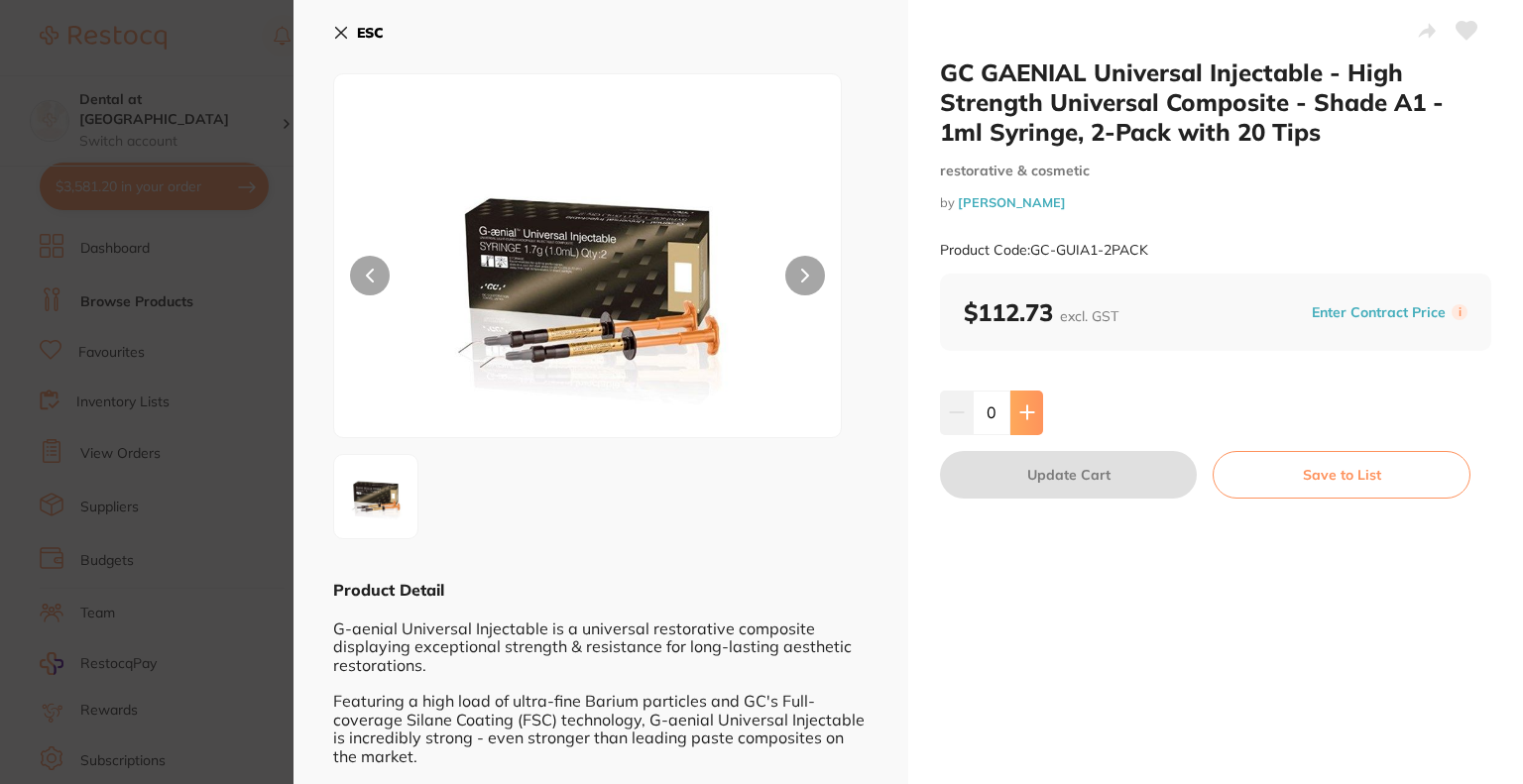 click 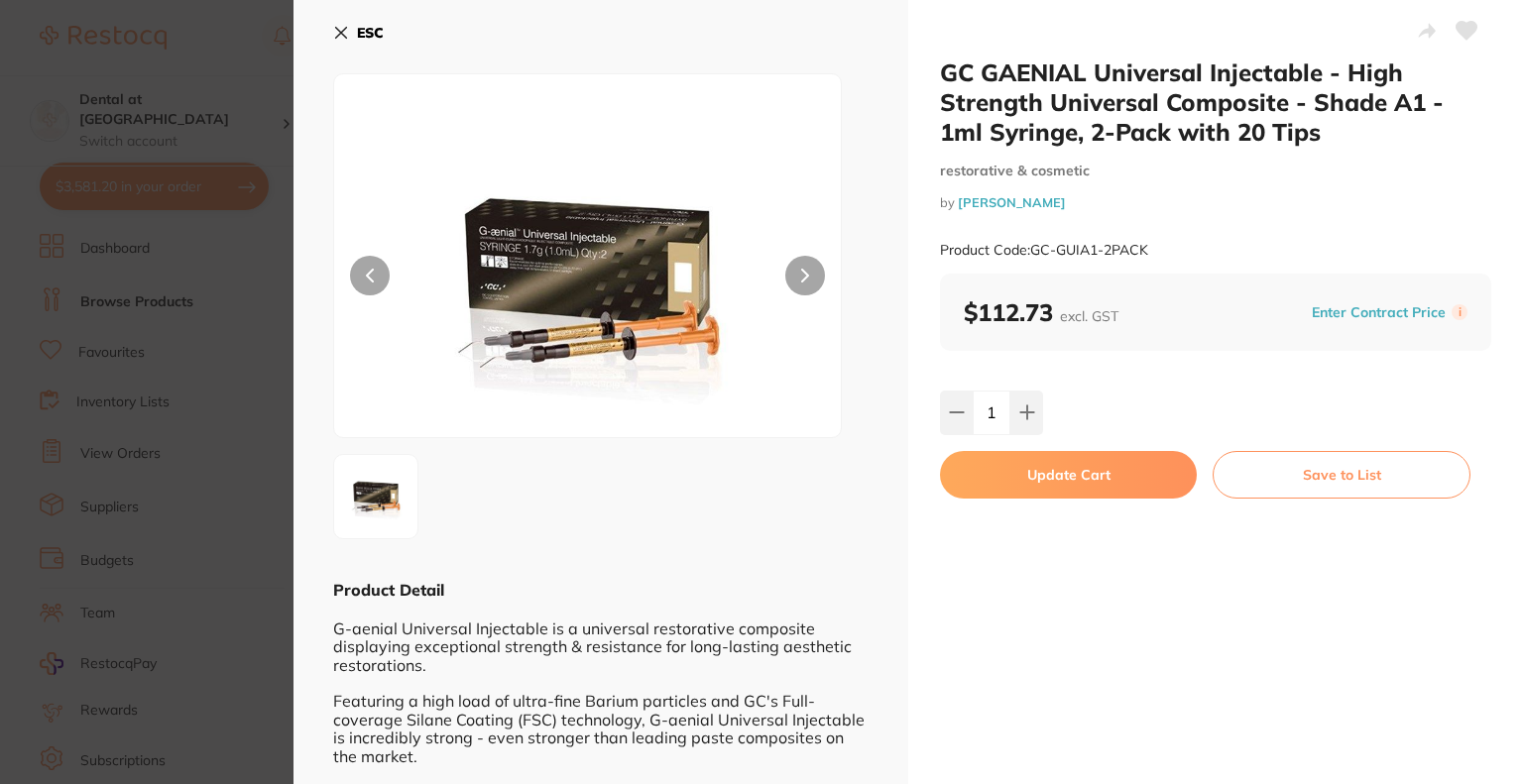 click on "ESC         Product Detail
G-aenial Universal Injectable is a universal restorative composite displaying exceptional strength & resistance for long-lasting aesthetic restorations.
Featuring a high load of ultra-fine Barium particles and GC's Full-coverage Silane Coating (FSC) technology, G-aenial Universal Injectable is incredibly strong - even stronger than leading paste composites on the market.
Thanks to these amazing properties, G-aenial Universal Injectable is indicated for all cavity classes without covering layer.
It also features a high radiopacity of 252% - ideal to follow up your restorations and to easily detect any secondary [MEDICAL_DATA].
Its unique highly thixotropic viscosity adapts to any clinical situation: the material does not slump during placement, but can flow when moved around with an instrument. It also does not stick to the tip, which eases the application.
Why choose G-ænial™ Universal Injectable?
Suitable for any cavity class without size limitation" at bounding box center [601, 901] 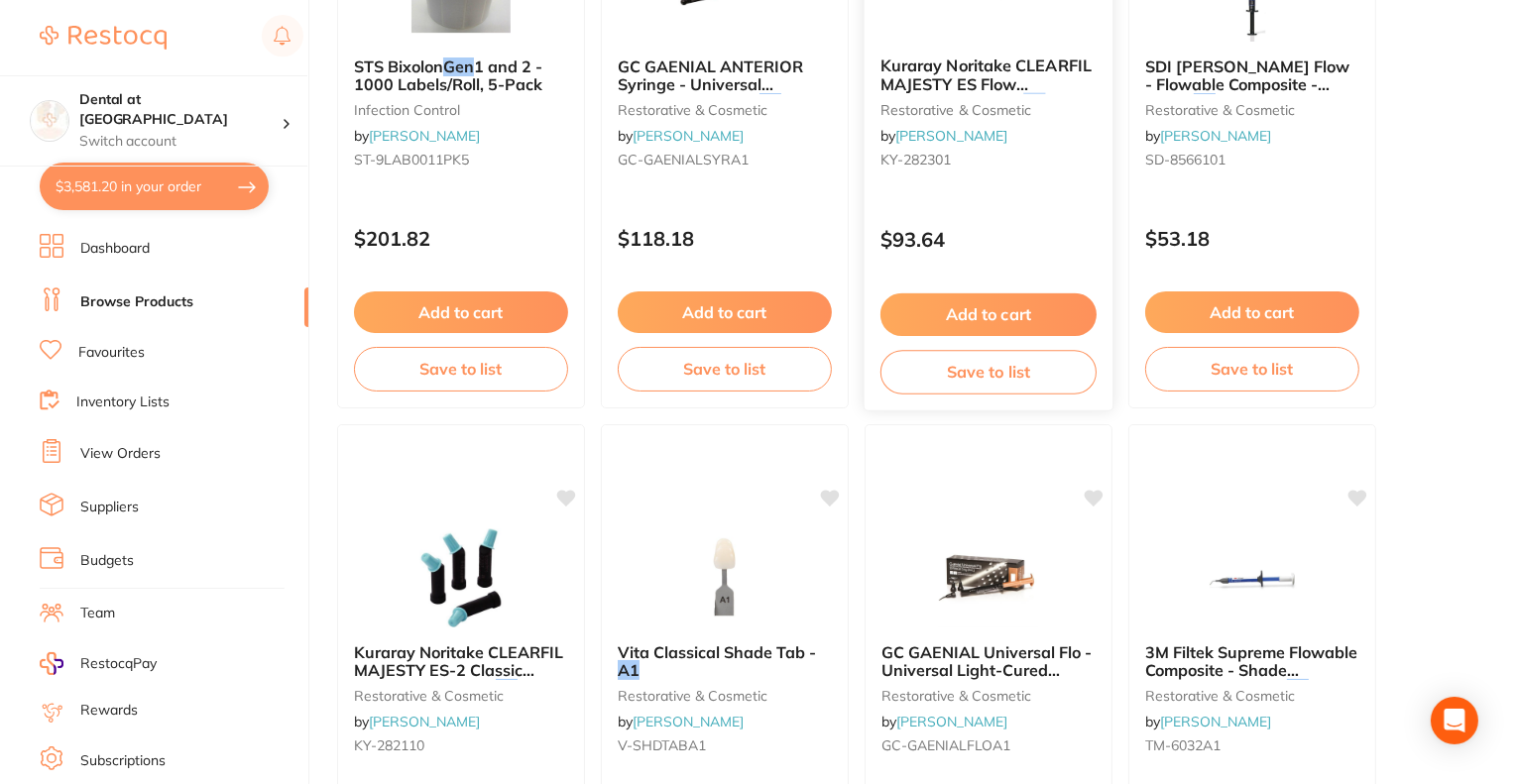scroll, scrollTop: 3469, scrollLeft: 0, axis: vertical 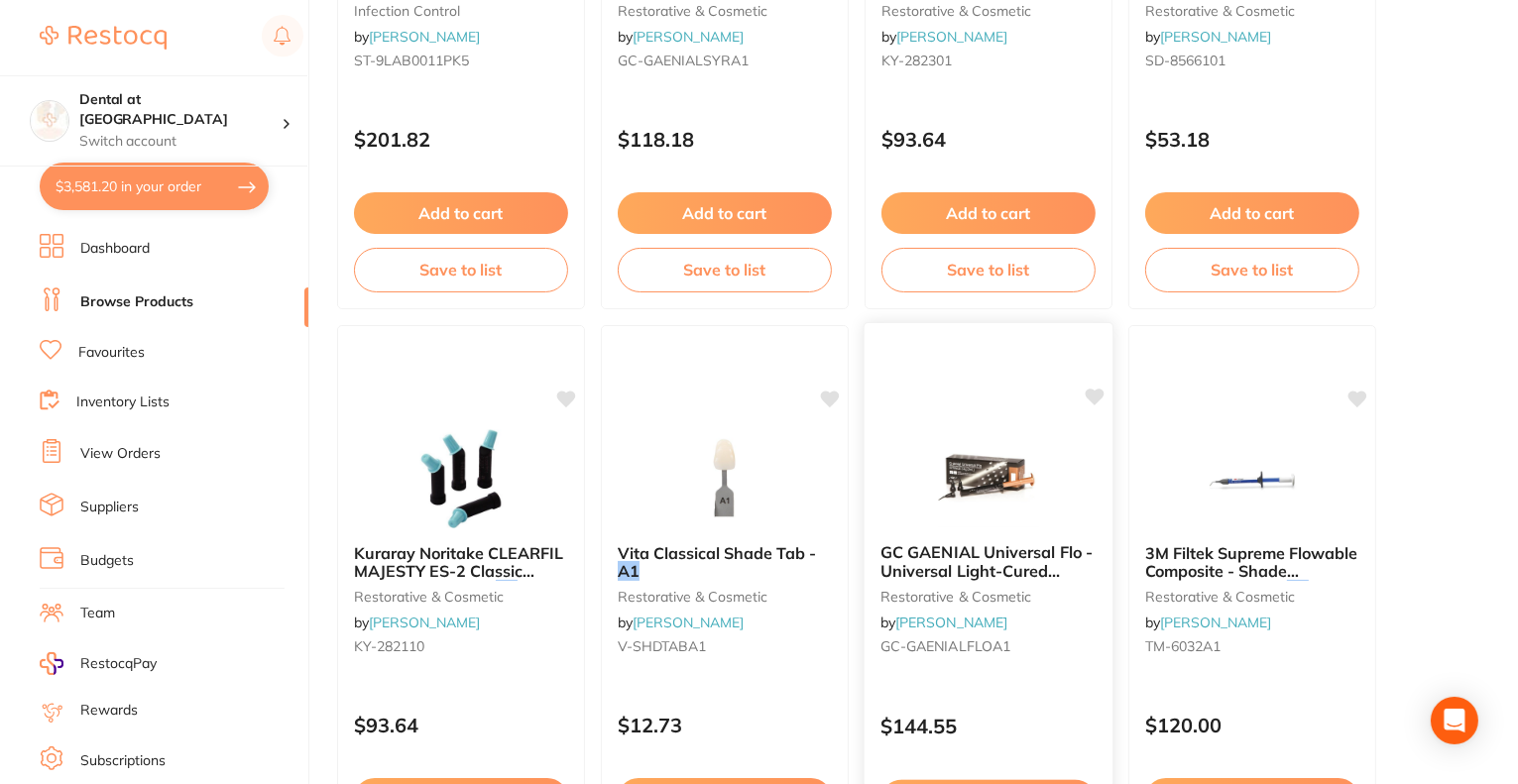 click at bounding box center (988, 477) 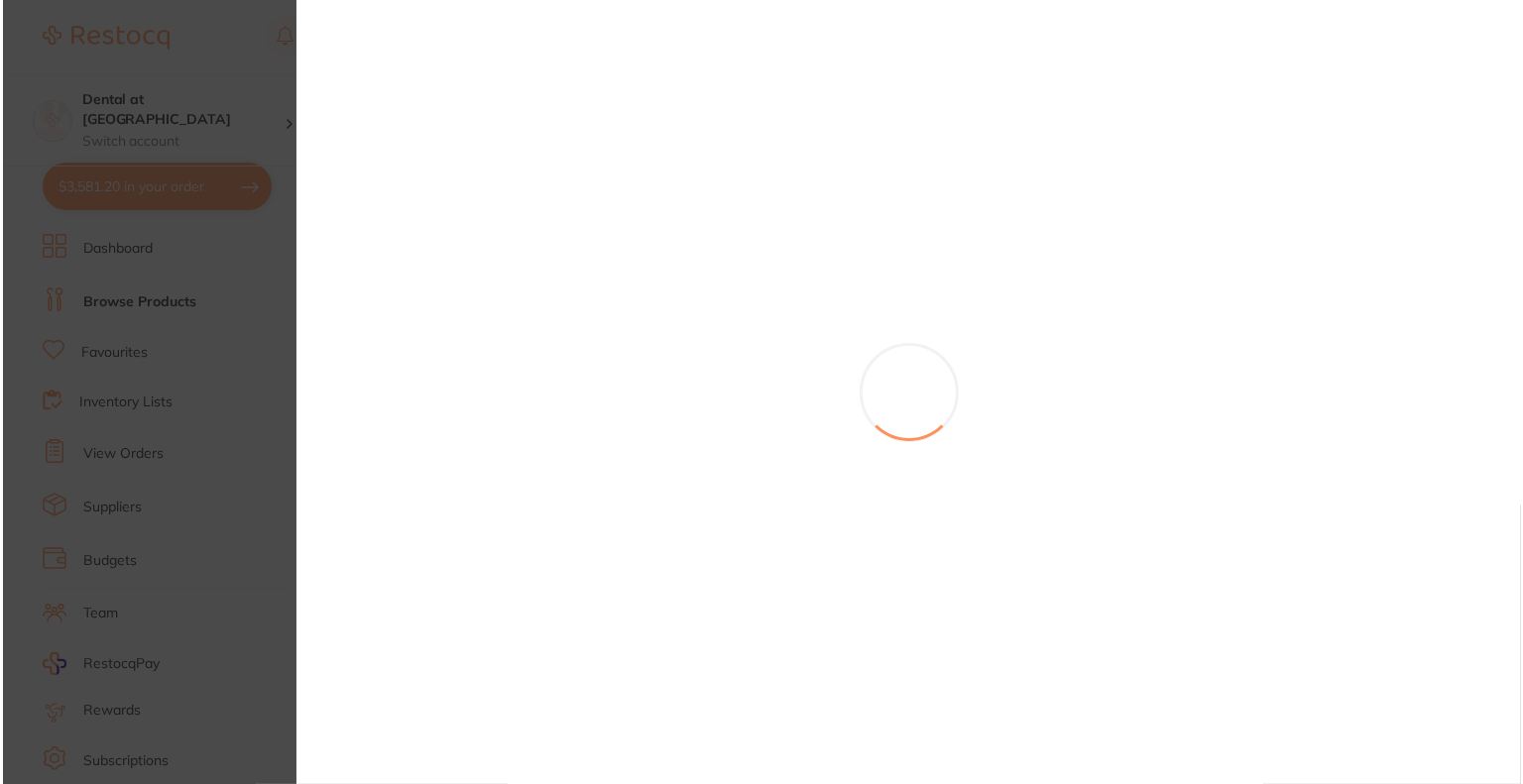 scroll, scrollTop: 0, scrollLeft: 0, axis: both 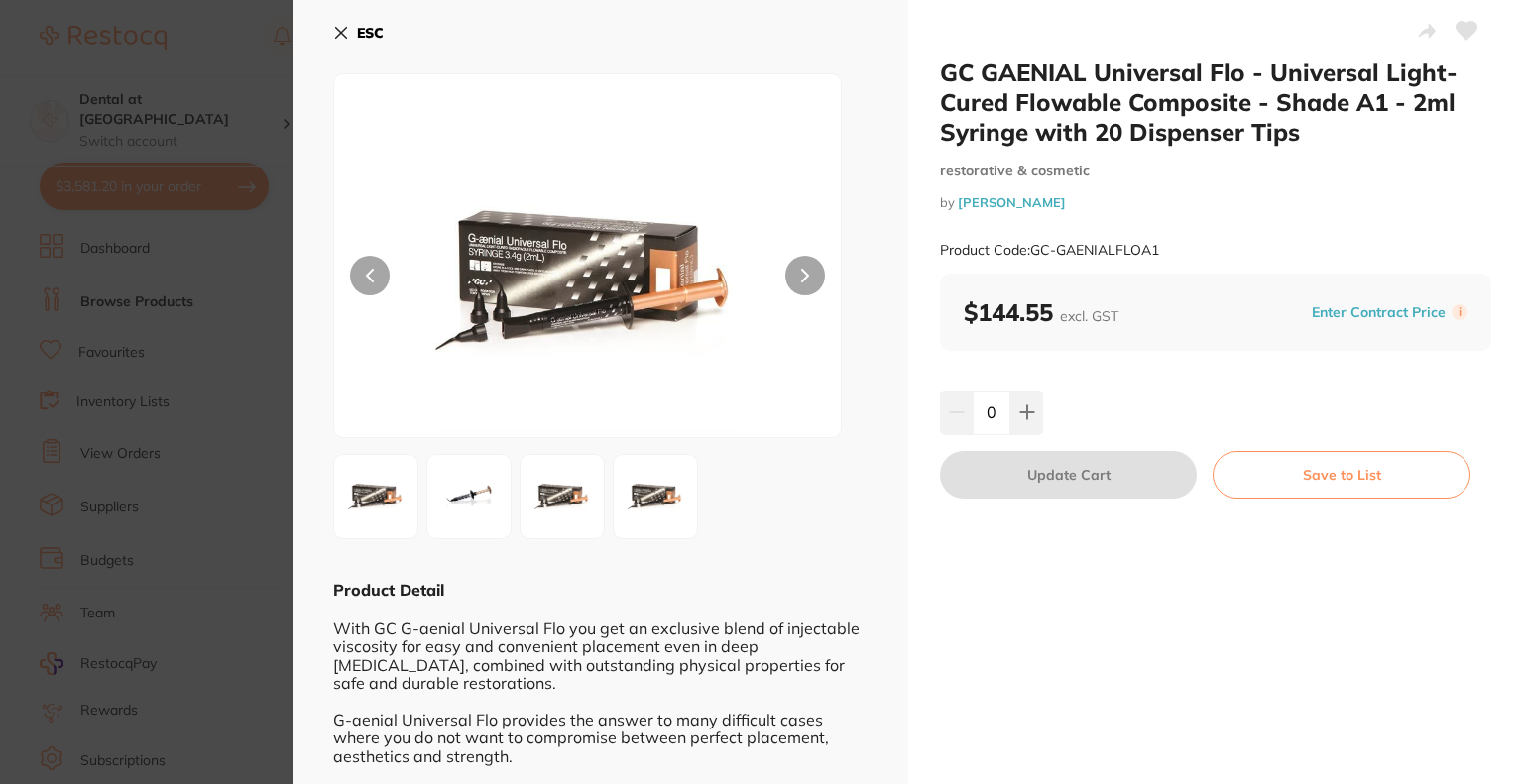 drag, startPoint x: 1032, startPoint y: 403, endPoint x: 1035, endPoint y: 438, distance: 35.128336 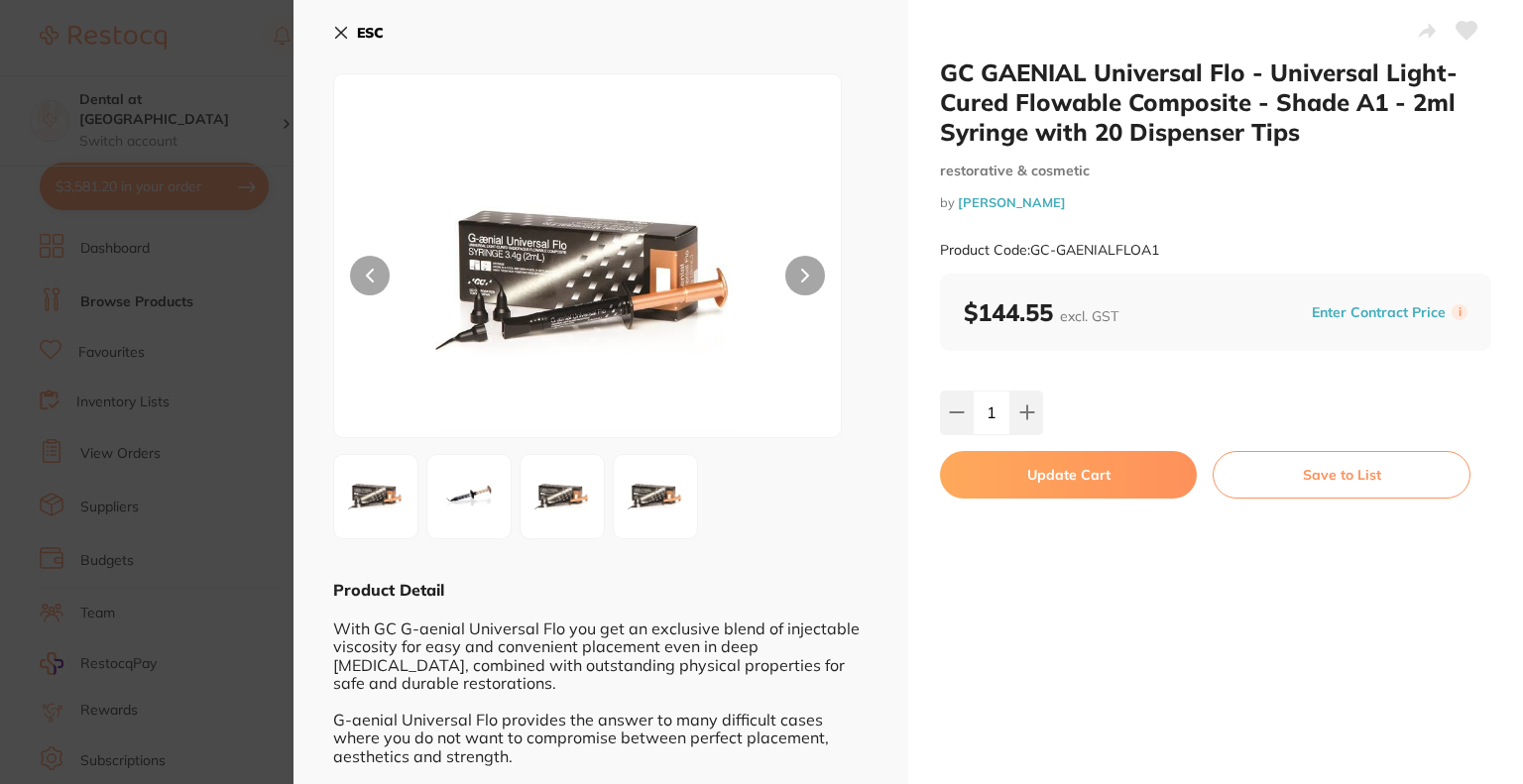 click on "Update Cart" at bounding box center [1068, 475] 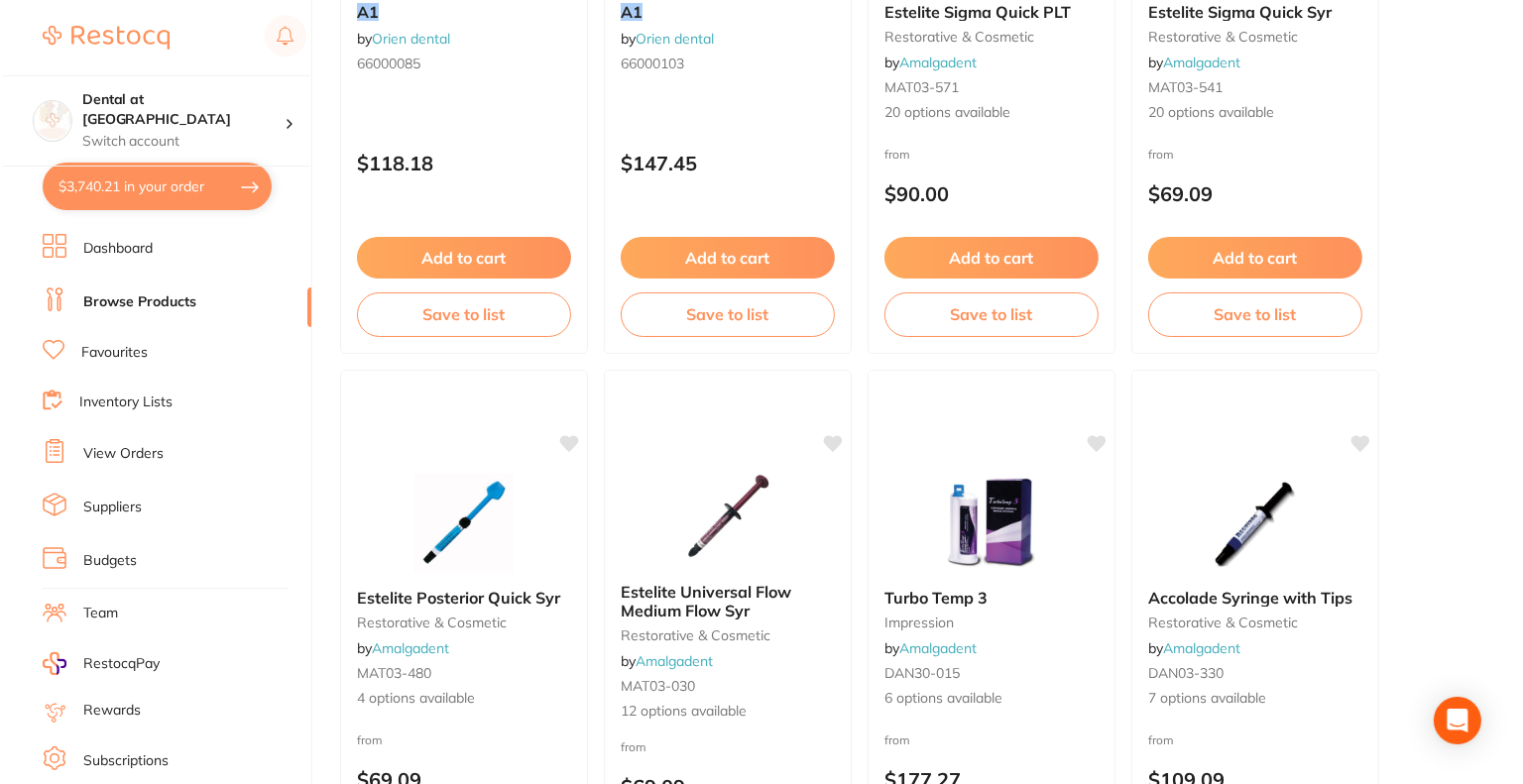 scroll, scrollTop: 0, scrollLeft: 0, axis: both 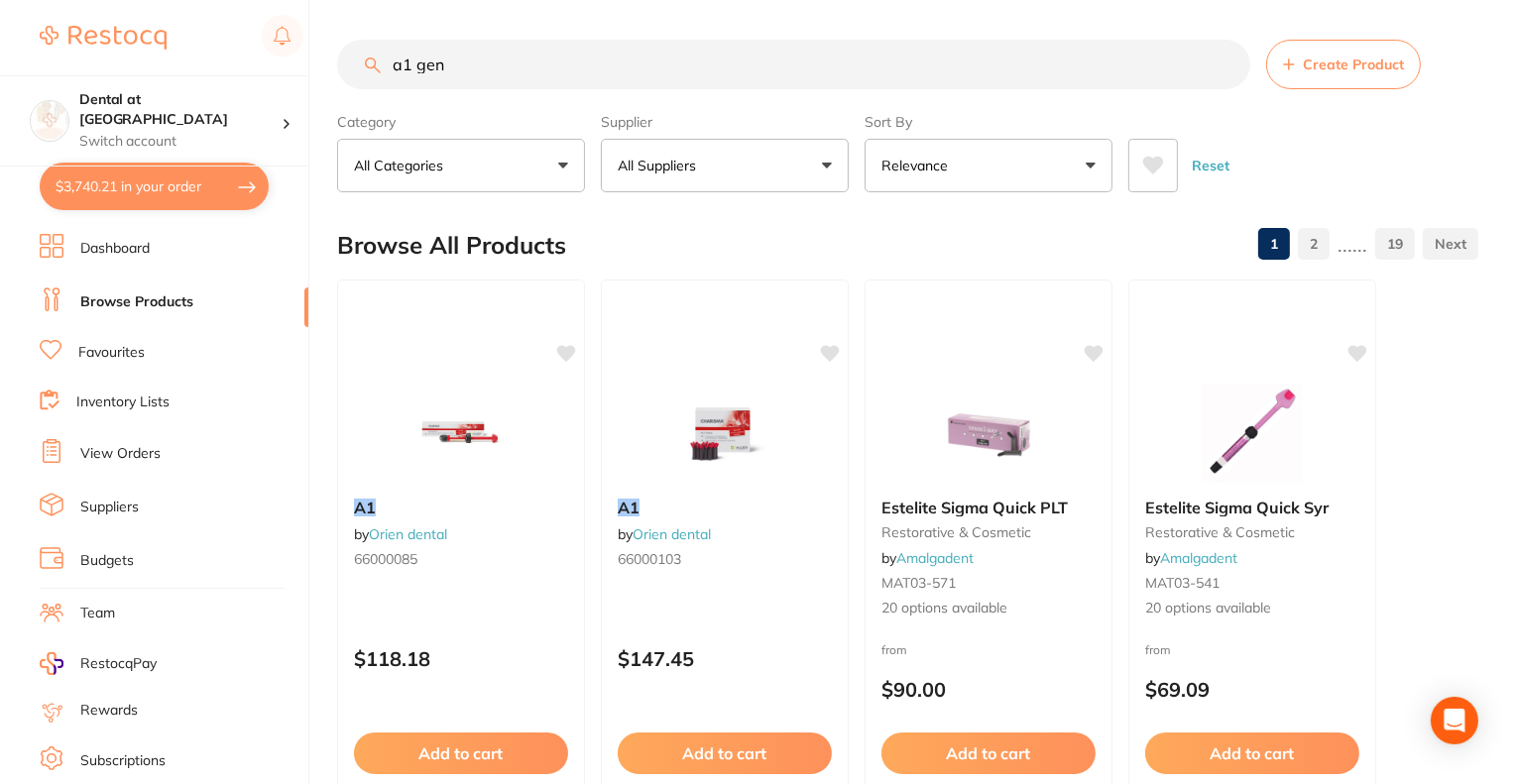 drag, startPoint x: 463, startPoint y: 62, endPoint x: 326, endPoint y: 58, distance: 137.05838 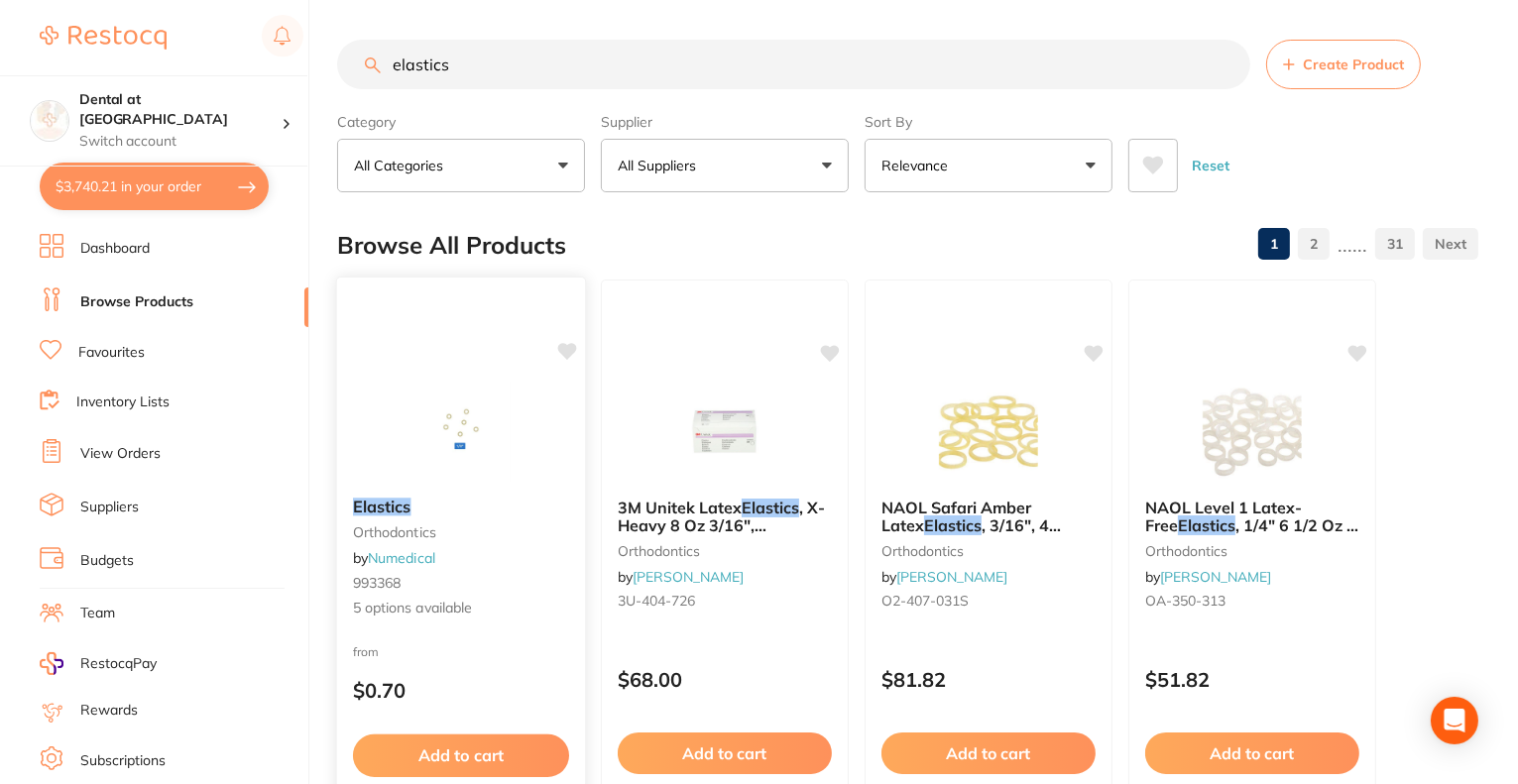 type on "elastics" 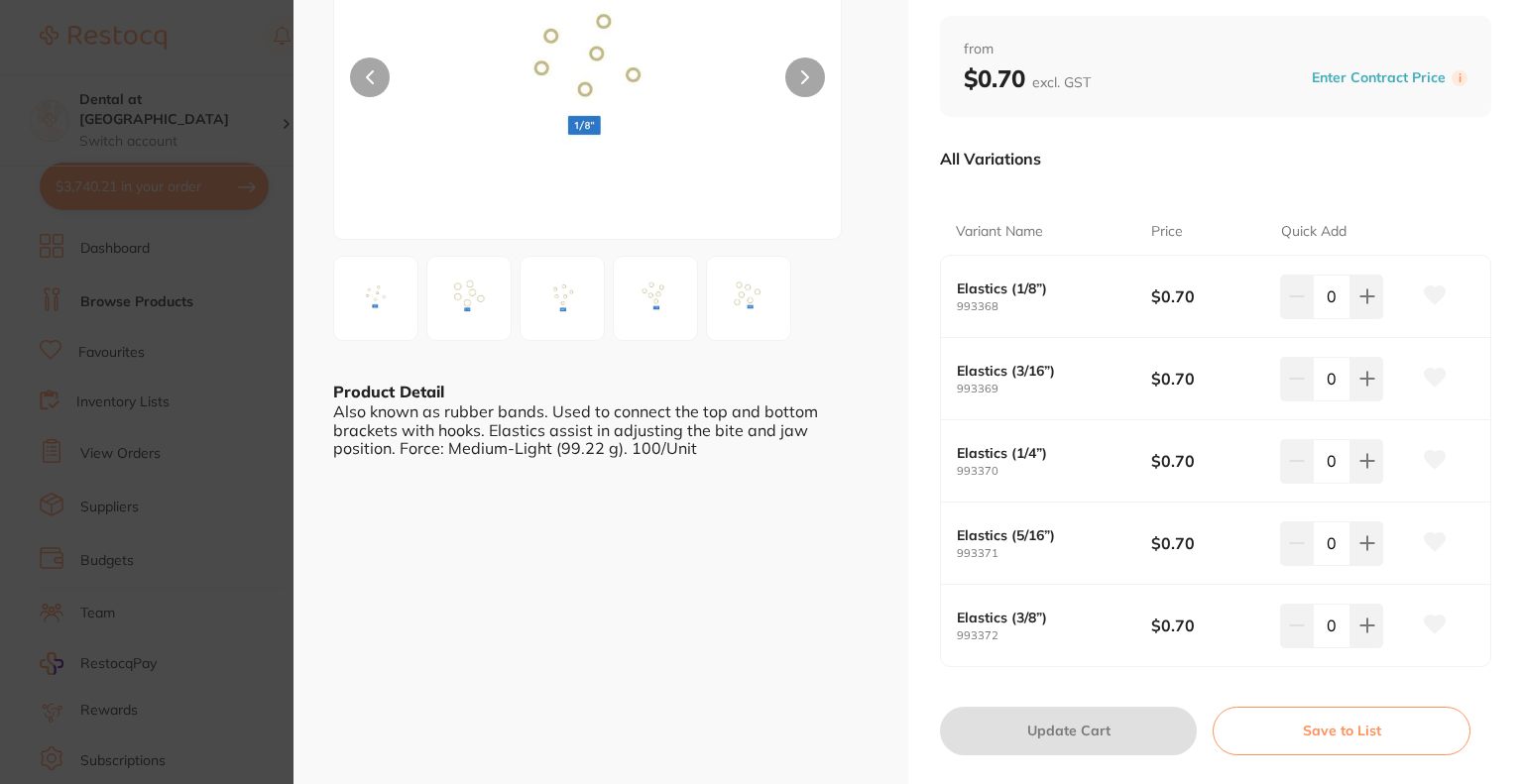 scroll, scrollTop: 0, scrollLeft: 0, axis: both 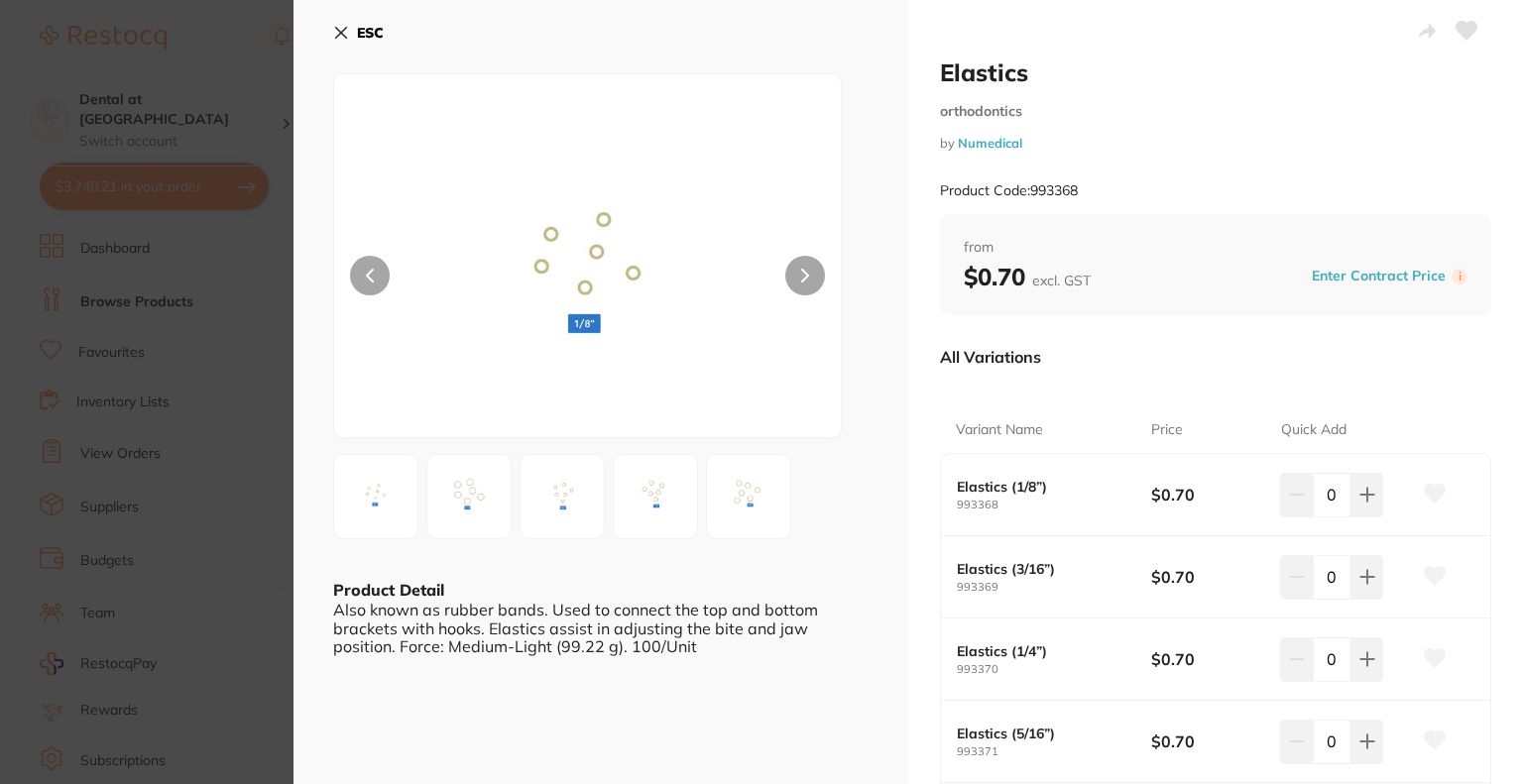 click 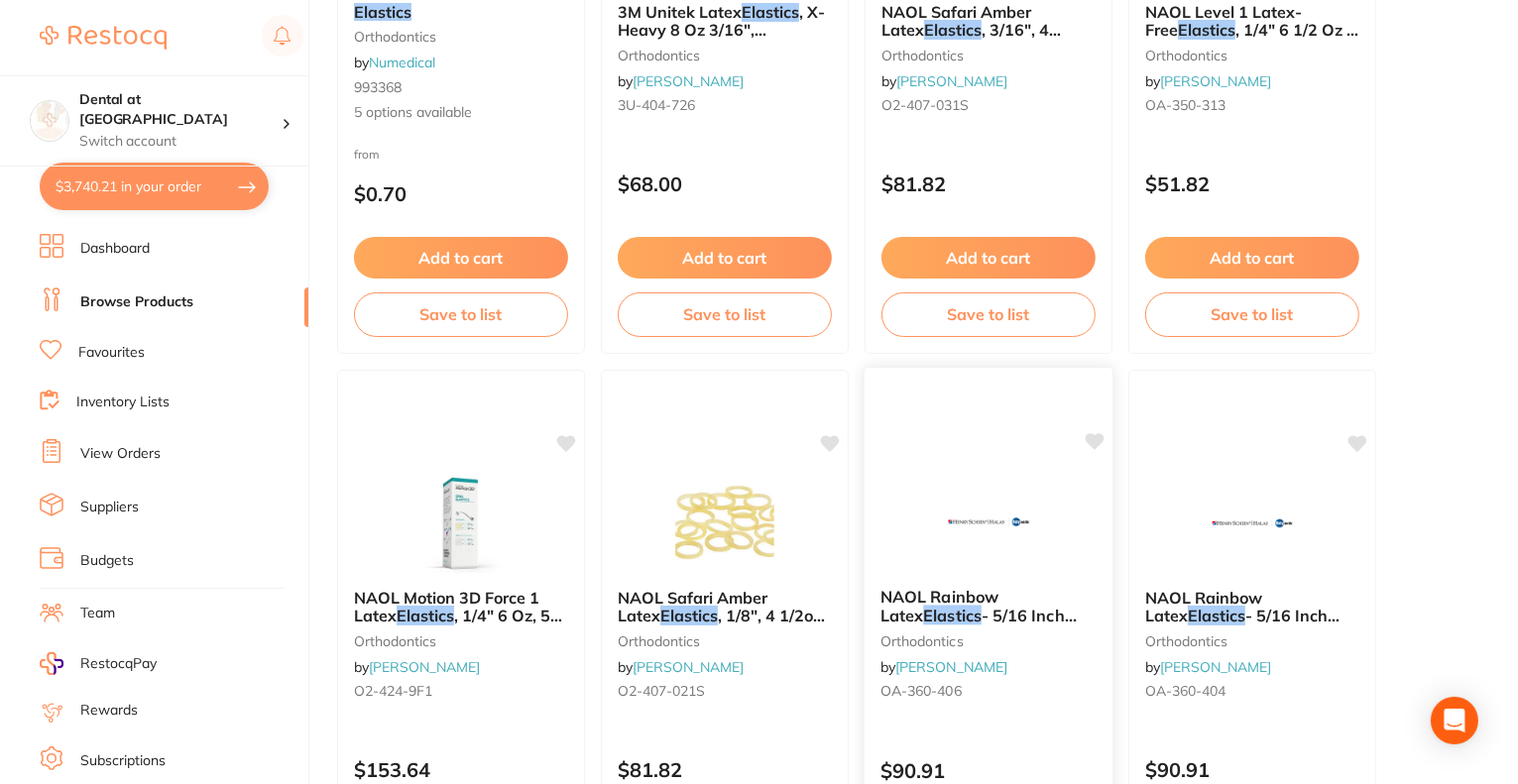 scroll, scrollTop: 793, scrollLeft: 0, axis: vertical 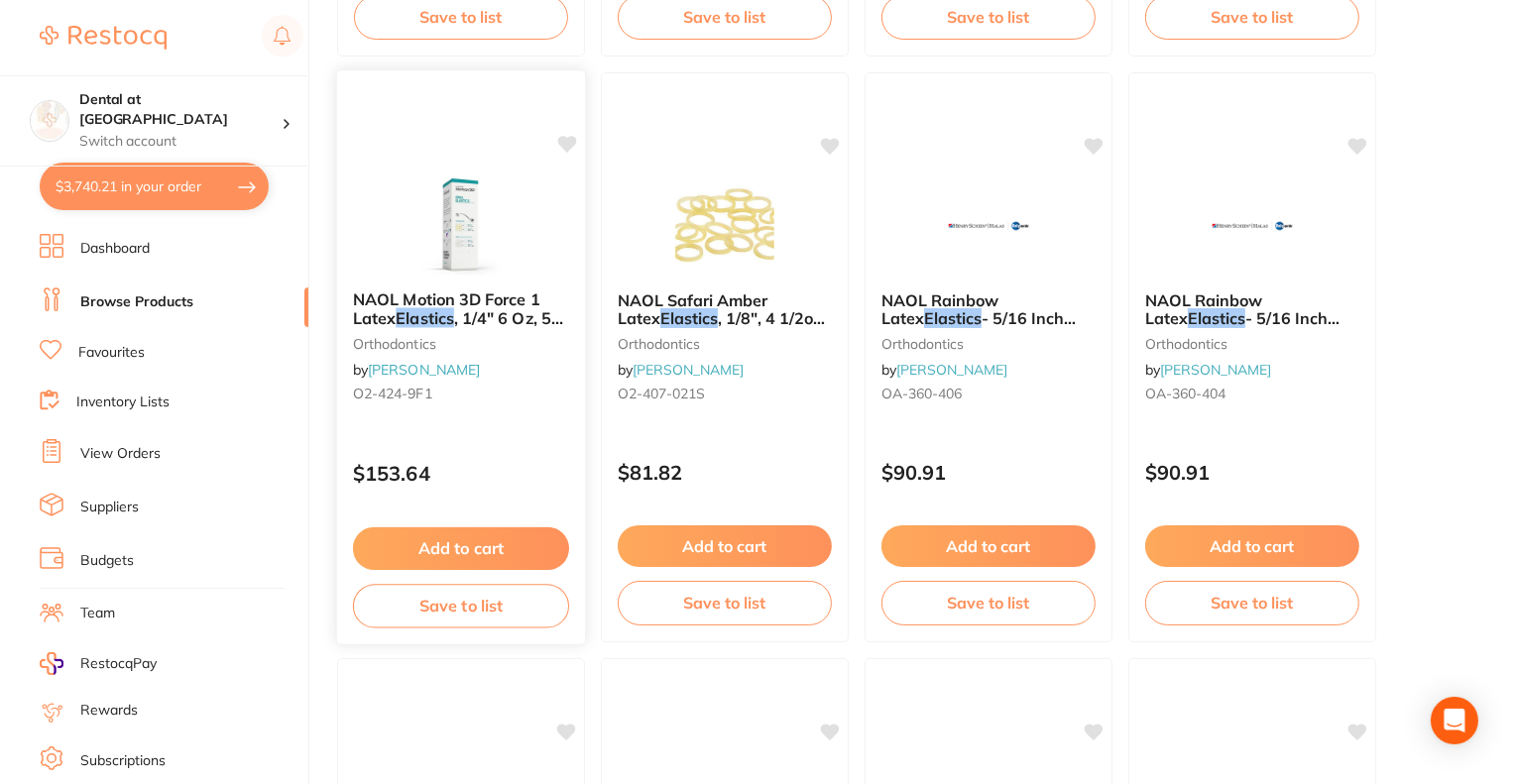 click on ", 1/4" 6 Oz, 50-Pack" at bounding box center (460, 327) 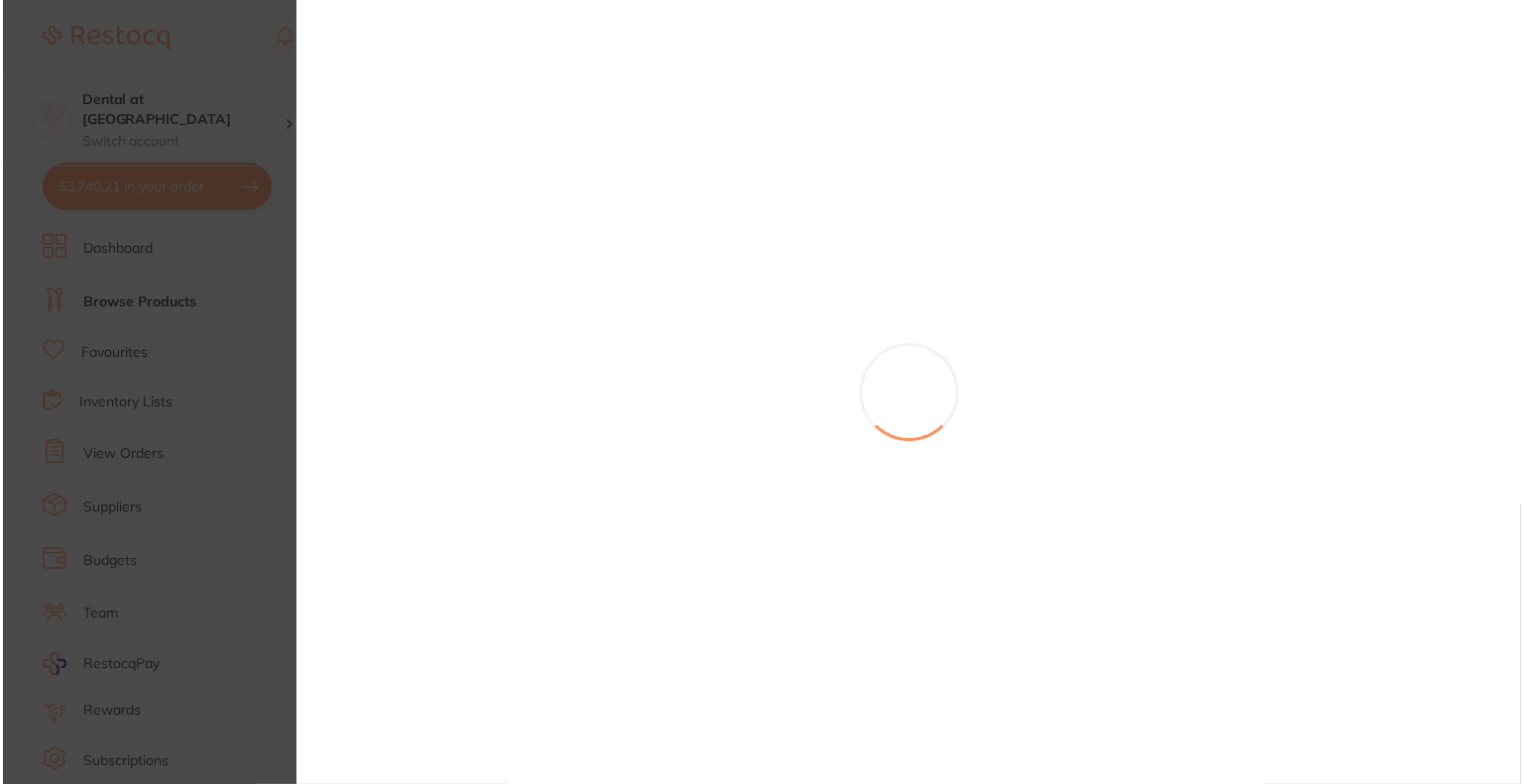 scroll, scrollTop: 0, scrollLeft: 0, axis: both 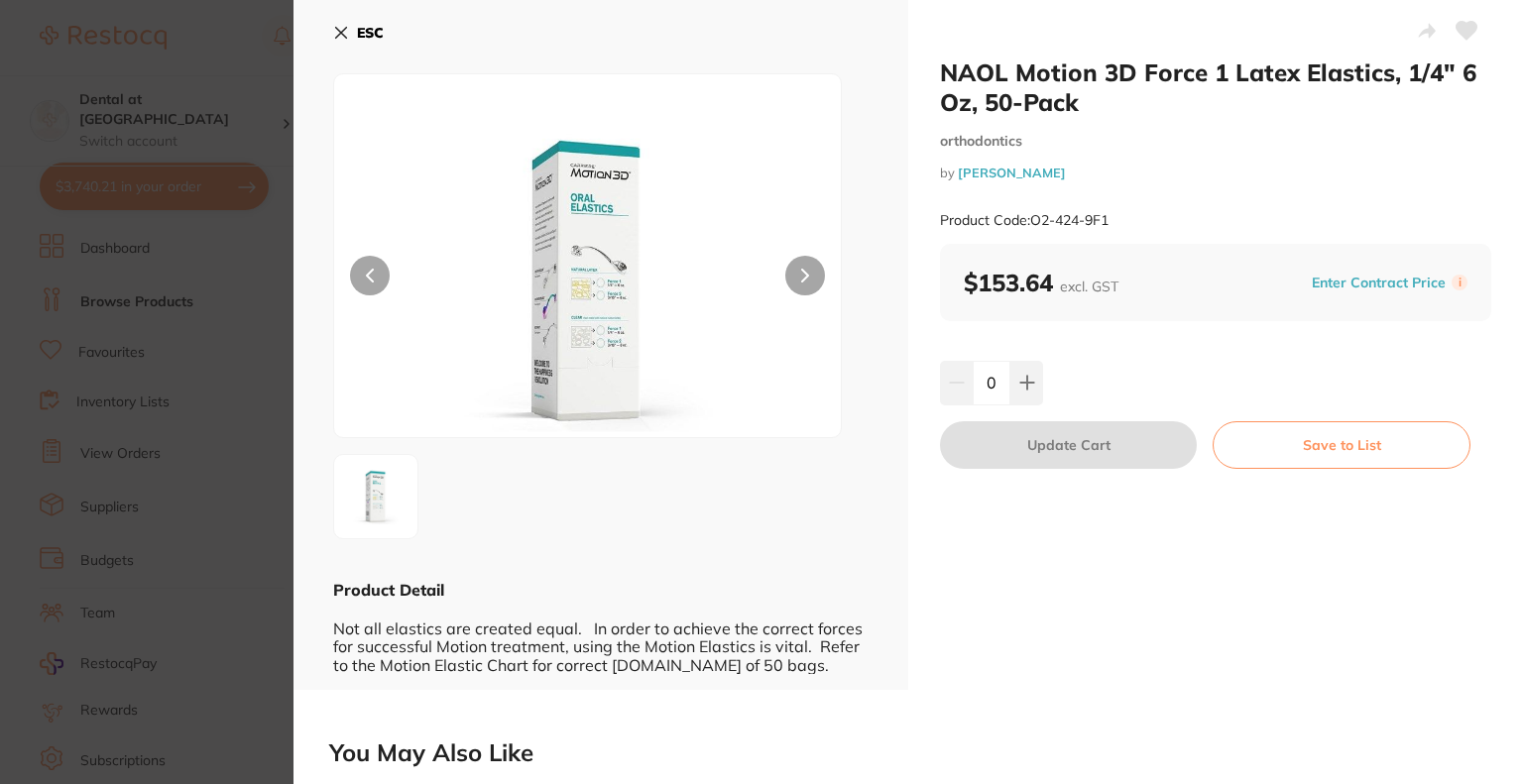 click 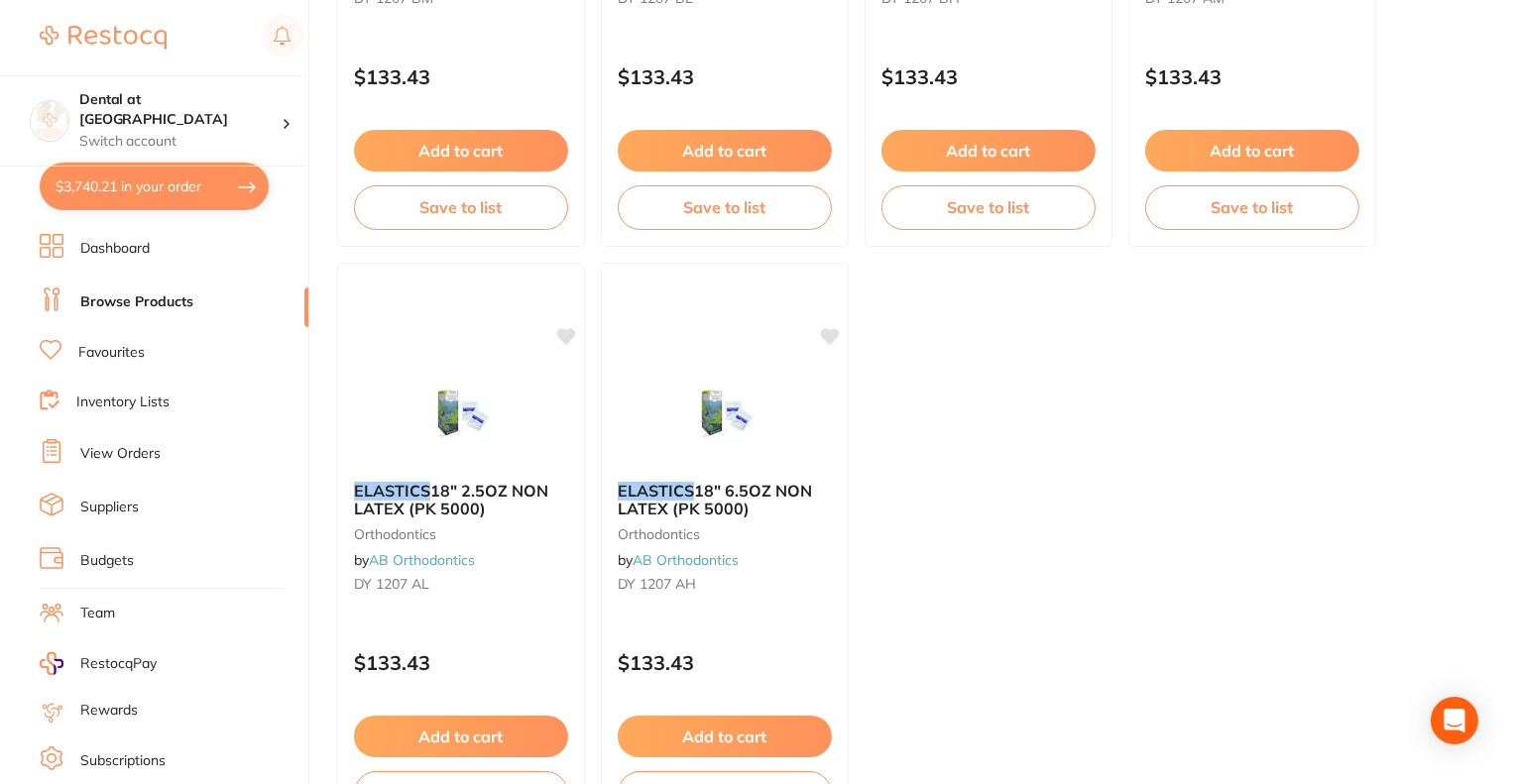 scroll, scrollTop: 7731, scrollLeft: 0, axis: vertical 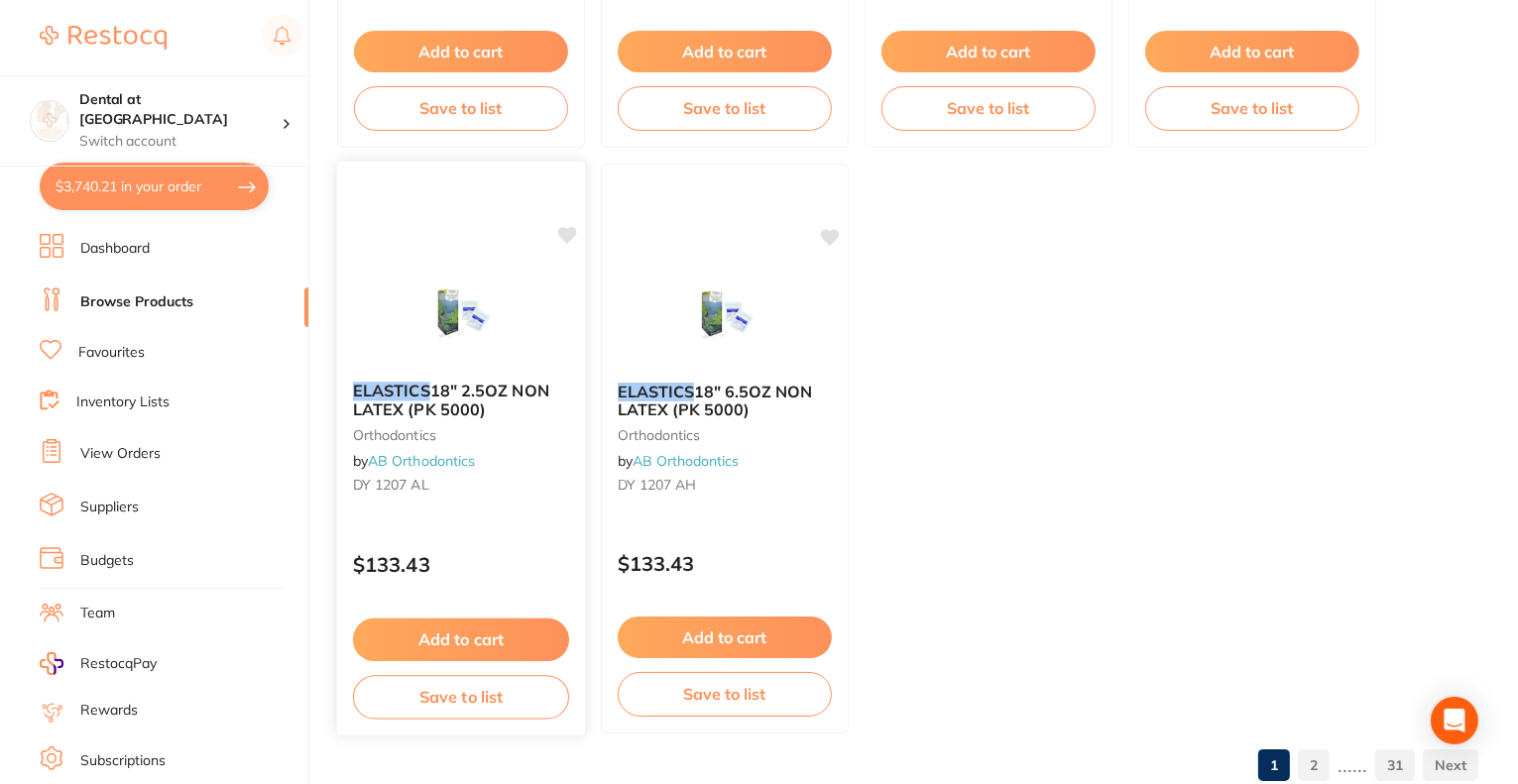 click on "18" 2.5OZ NON LATEX (PK 5000)" at bounding box center [451, 399] 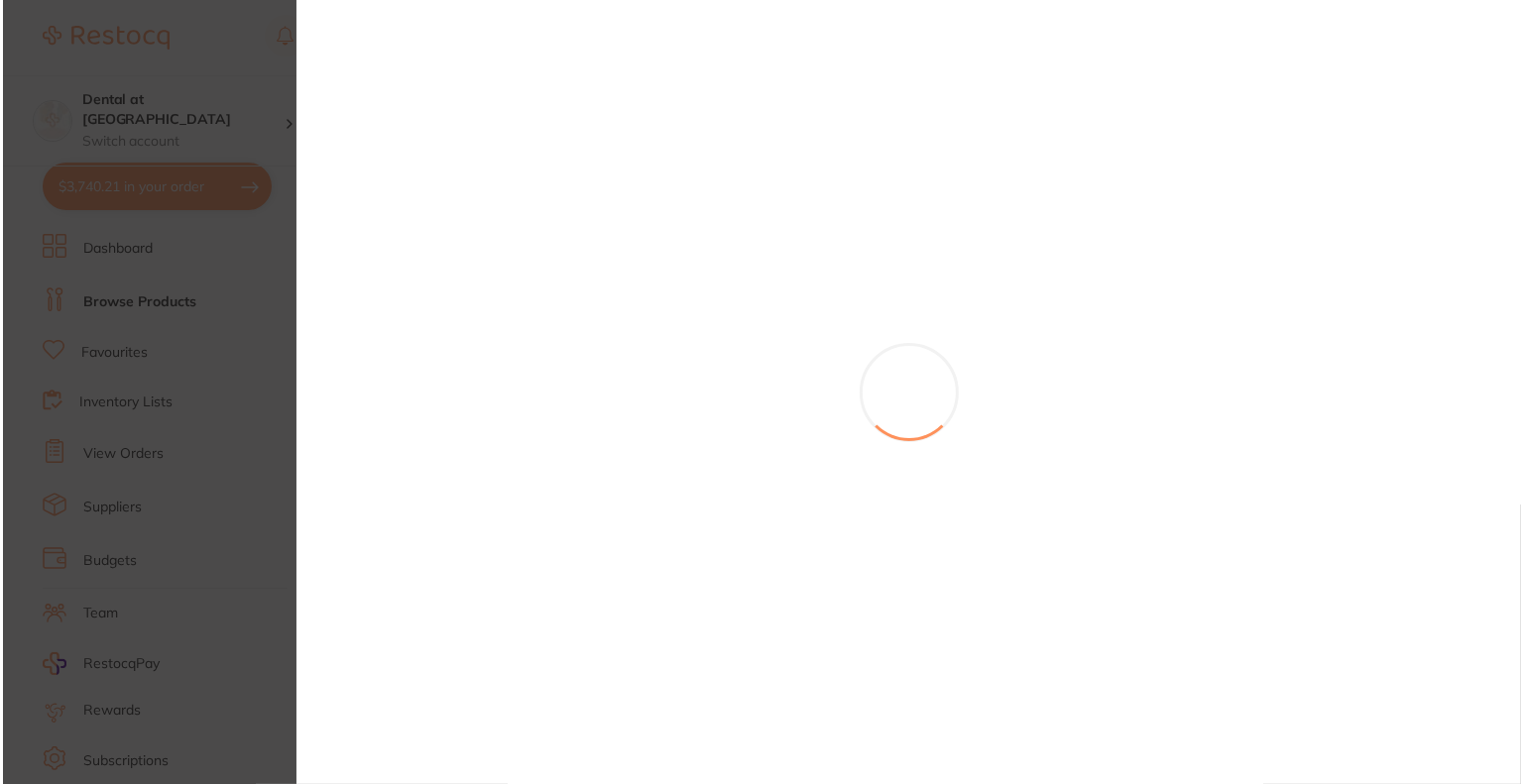 scroll, scrollTop: 0, scrollLeft: 0, axis: both 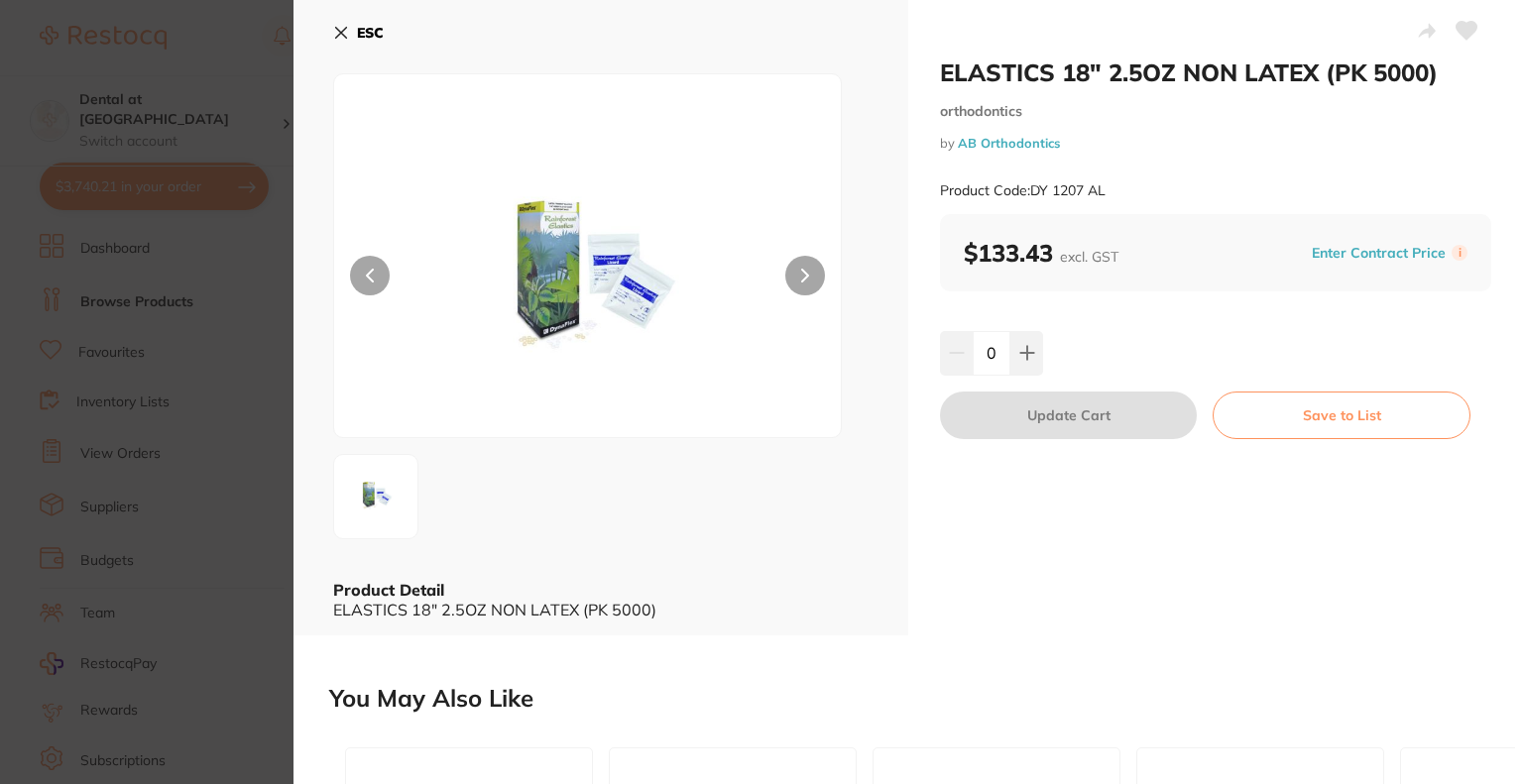 click 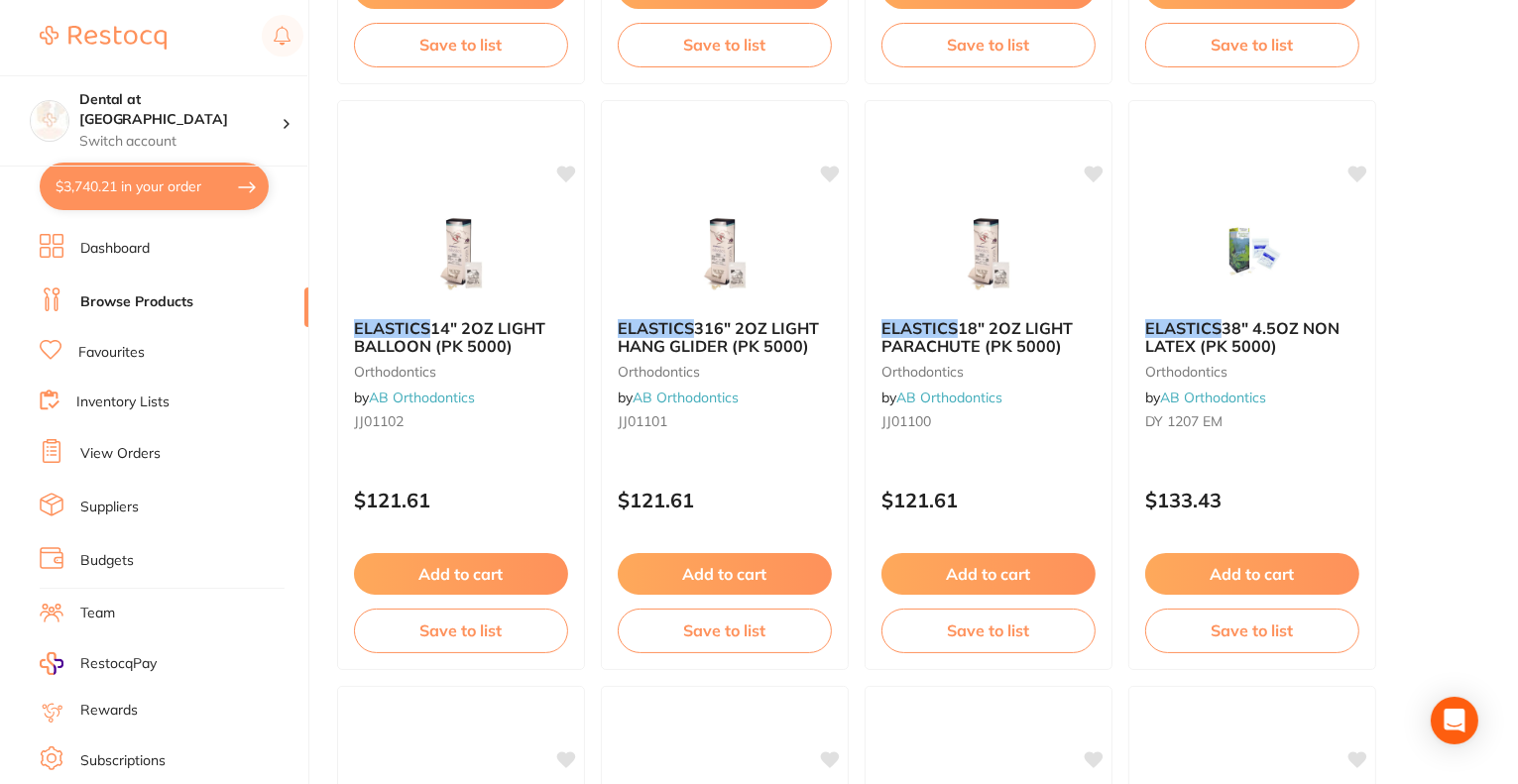 scroll, scrollTop: 5154, scrollLeft: 0, axis: vertical 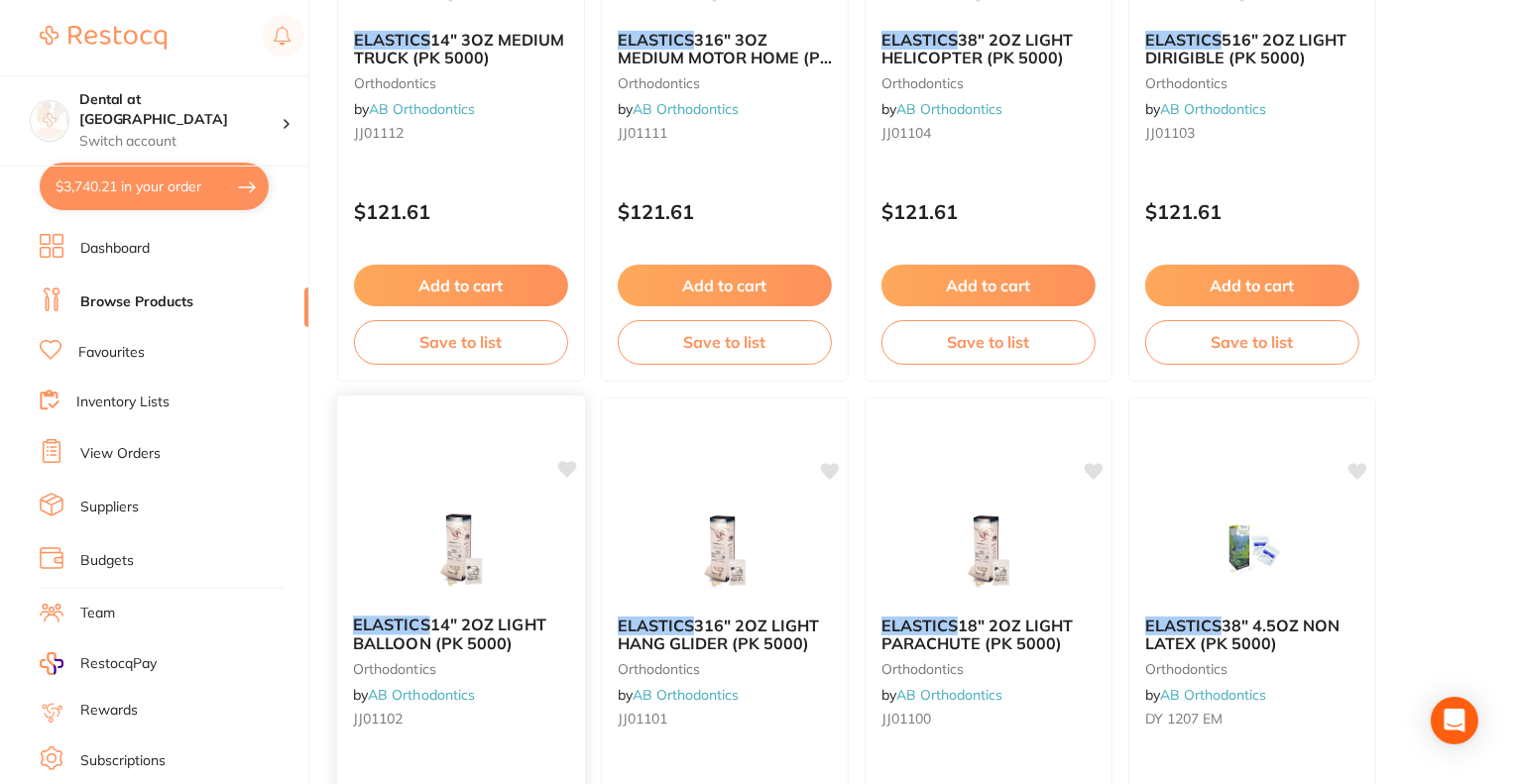 click at bounding box center [460, 549] 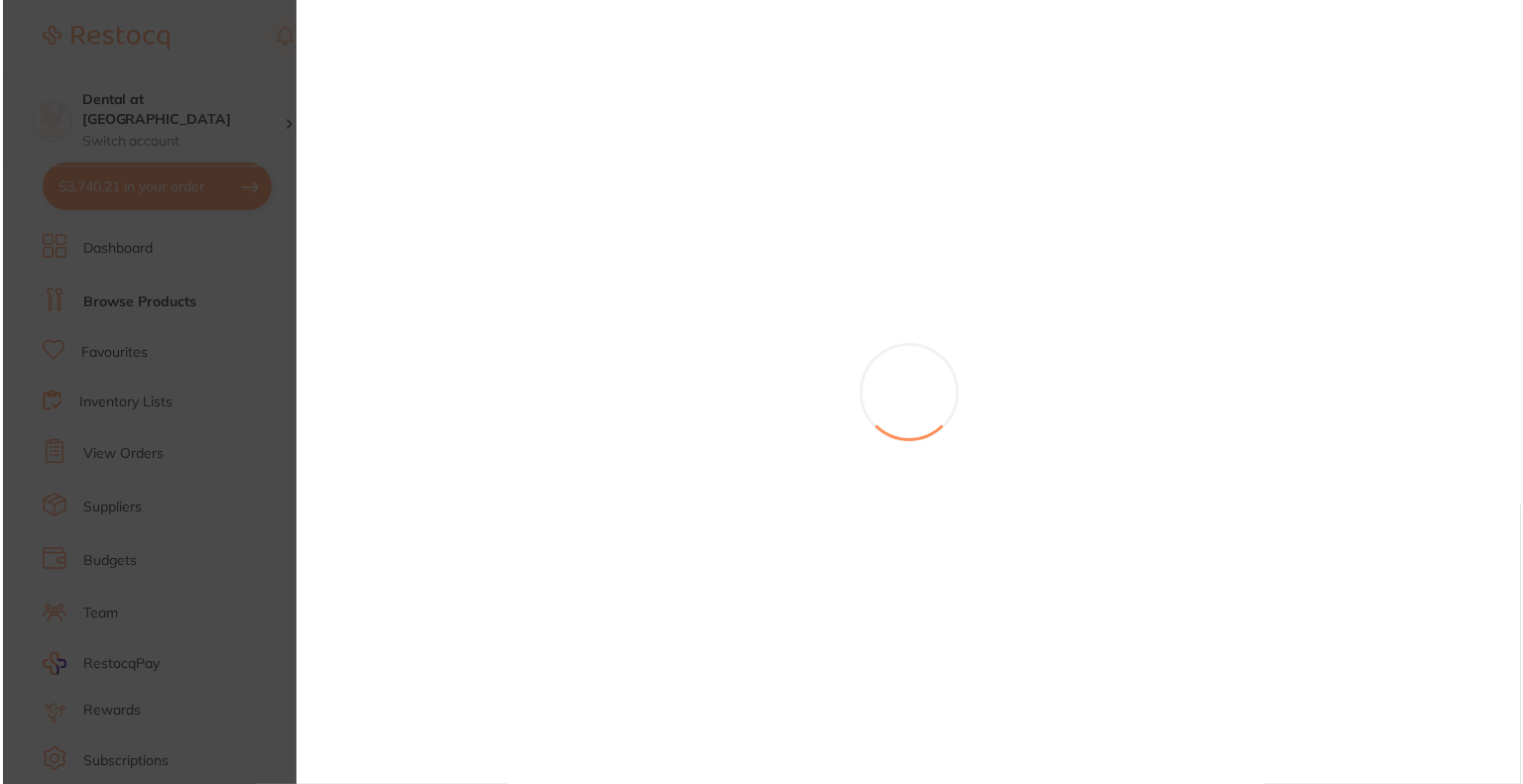 scroll, scrollTop: 0, scrollLeft: 0, axis: both 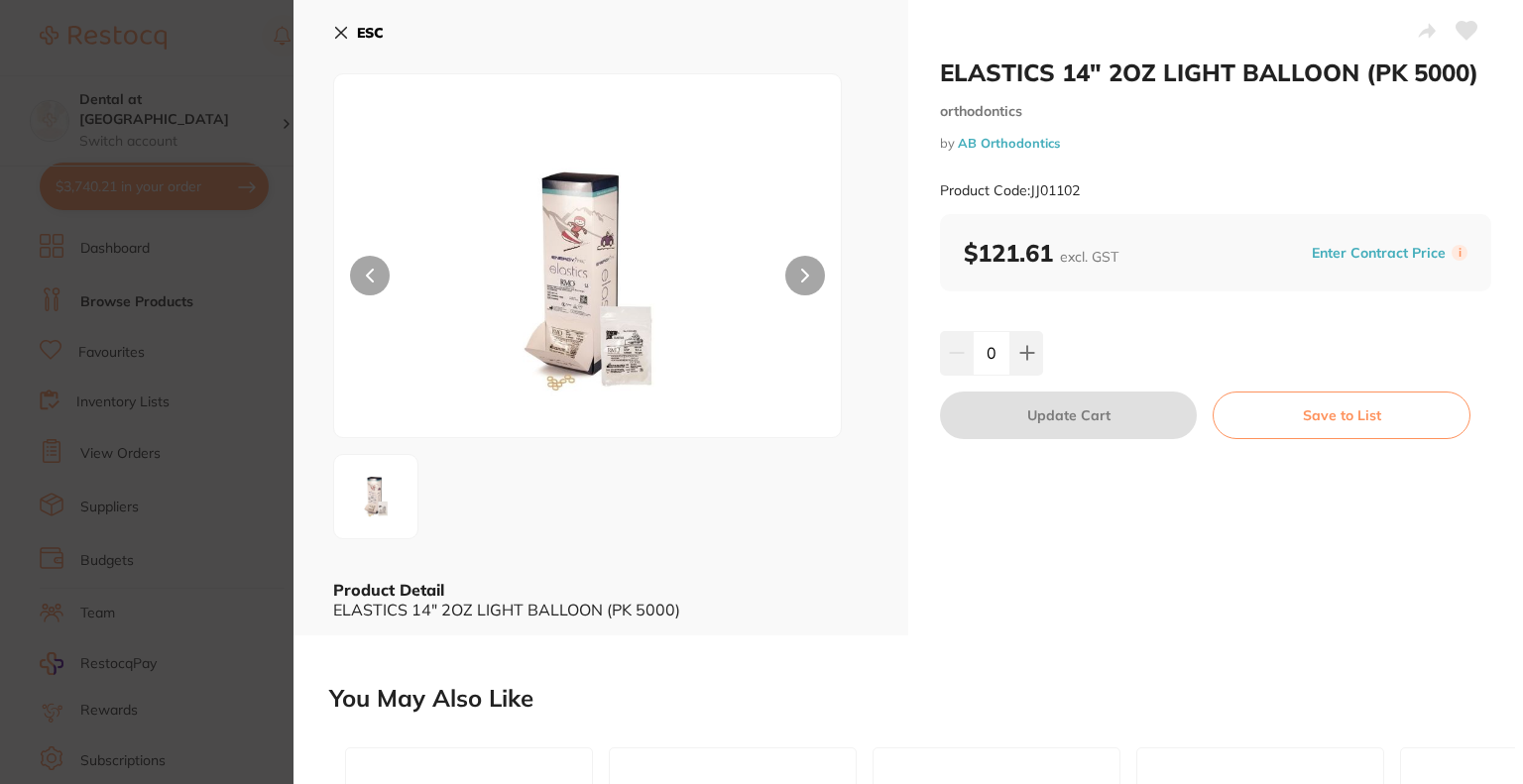 click 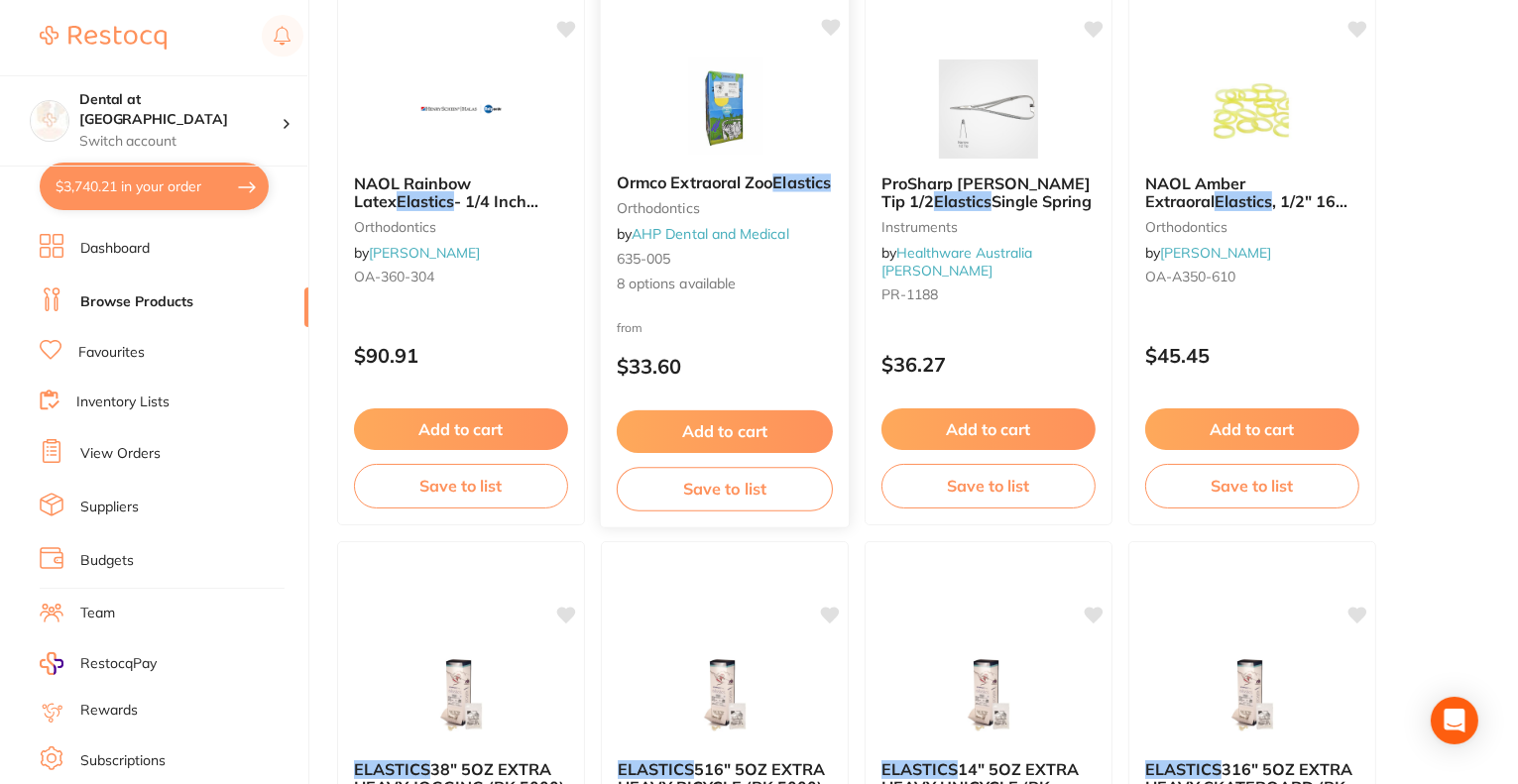 scroll, scrollTop: 1883, scrollLeft: 0, axis: vertical 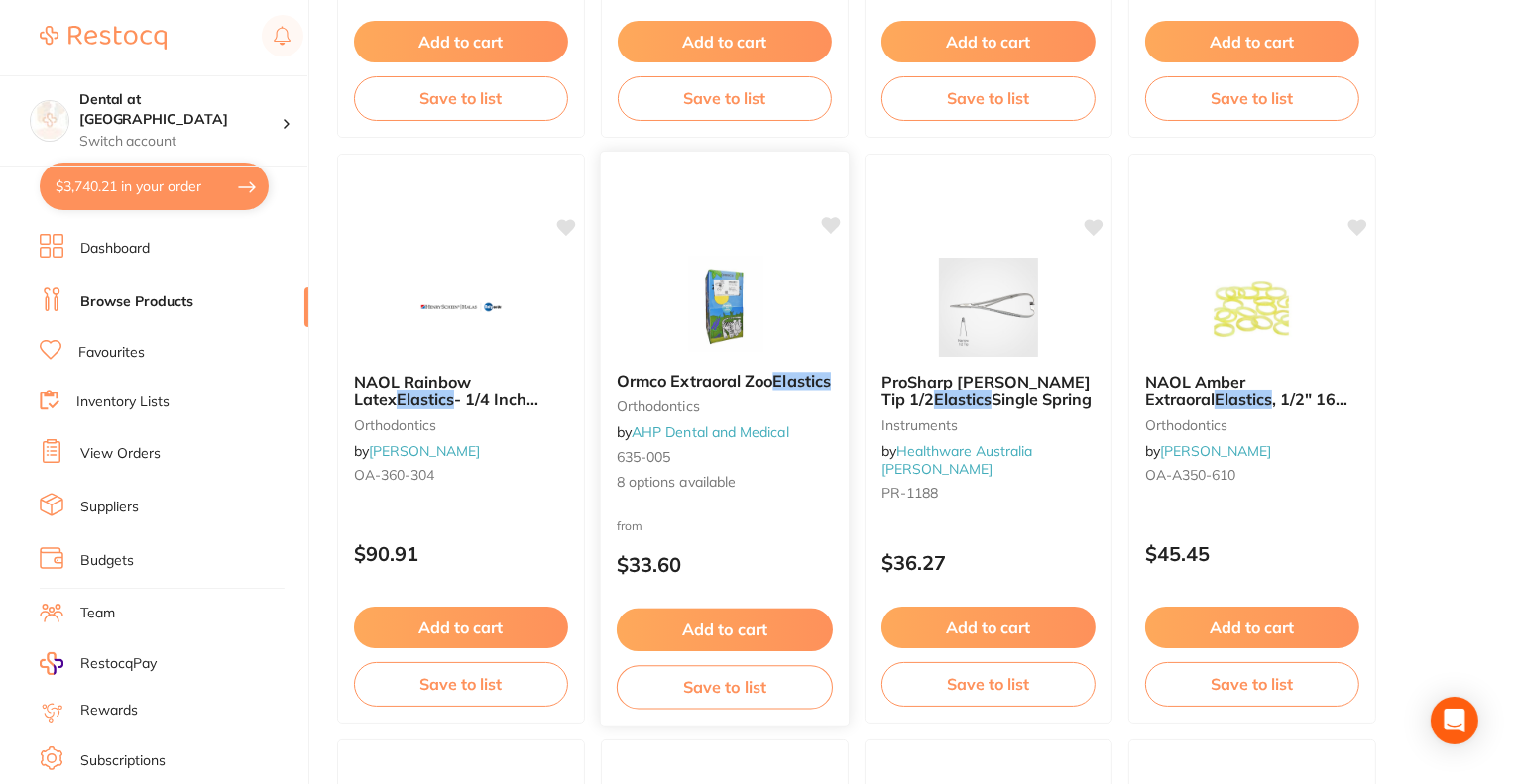 click on "Ormco Extraoral Zoo" at bounding box center (695, 381) 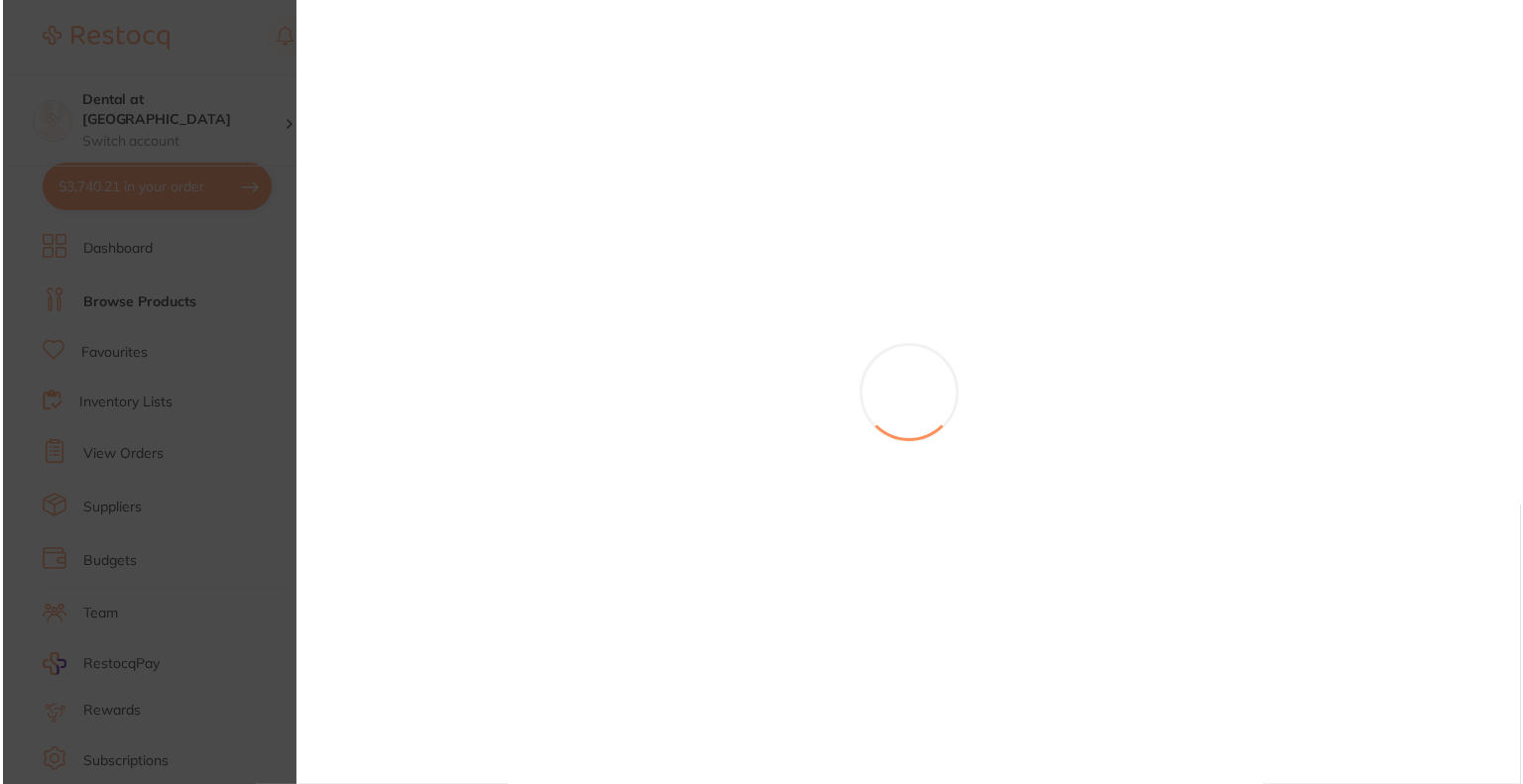 scroll, scrollTop: 0, scrollLeft: 0, axis: both 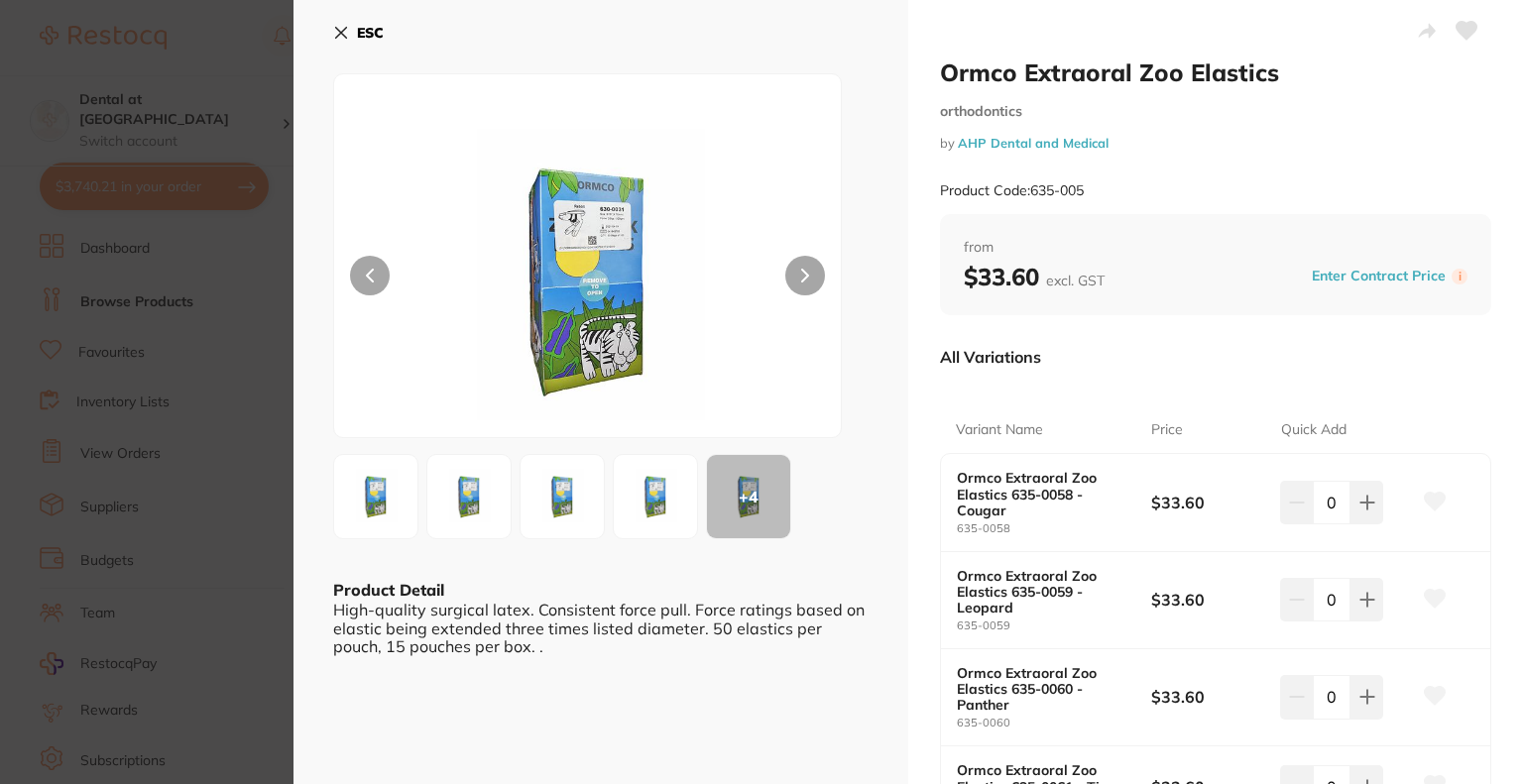 drag, startPoint x: 349, startPoint y: 35, endPoint x: 361, endPoint y: 60, distance: 27.730849 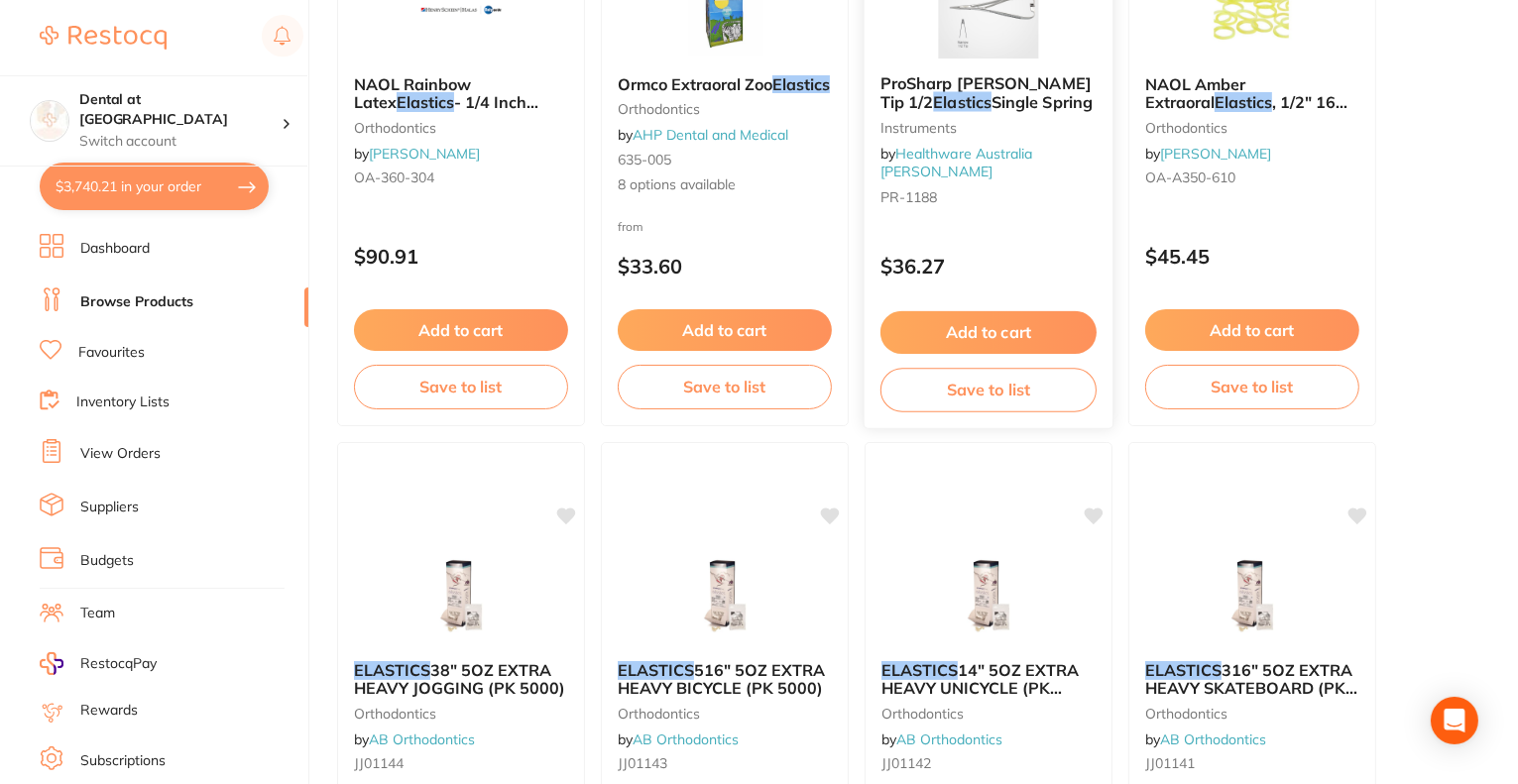 scroll, scrollTop: 2379, scrollLeft: 0, axis: vertical 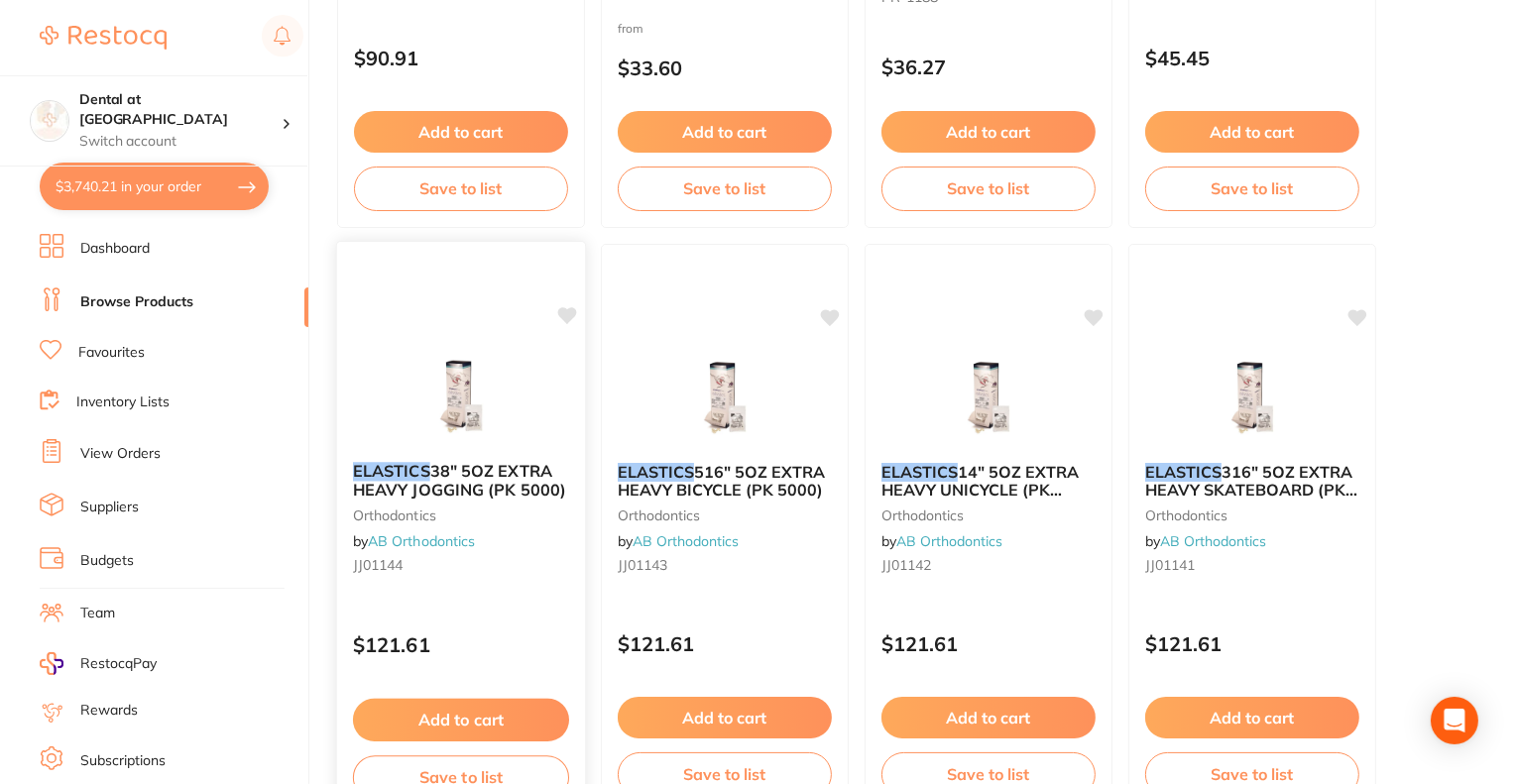 click on "38" 5OZ EXTRA HEAVY JOGGING (PK 5000)" at bounding box center [459, 480] 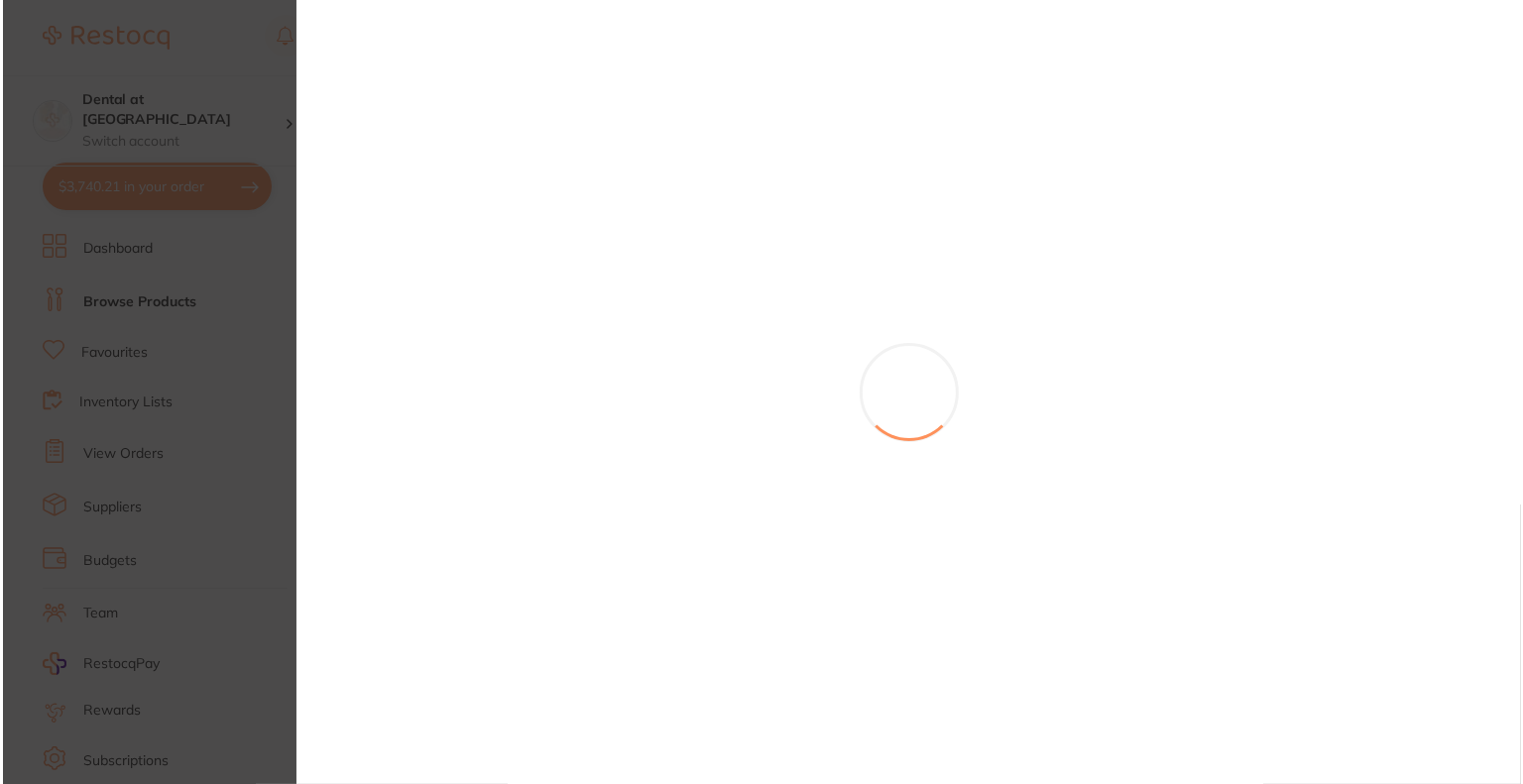 scroll, scrollTop: 0, scrollLeft: 0, axis: both 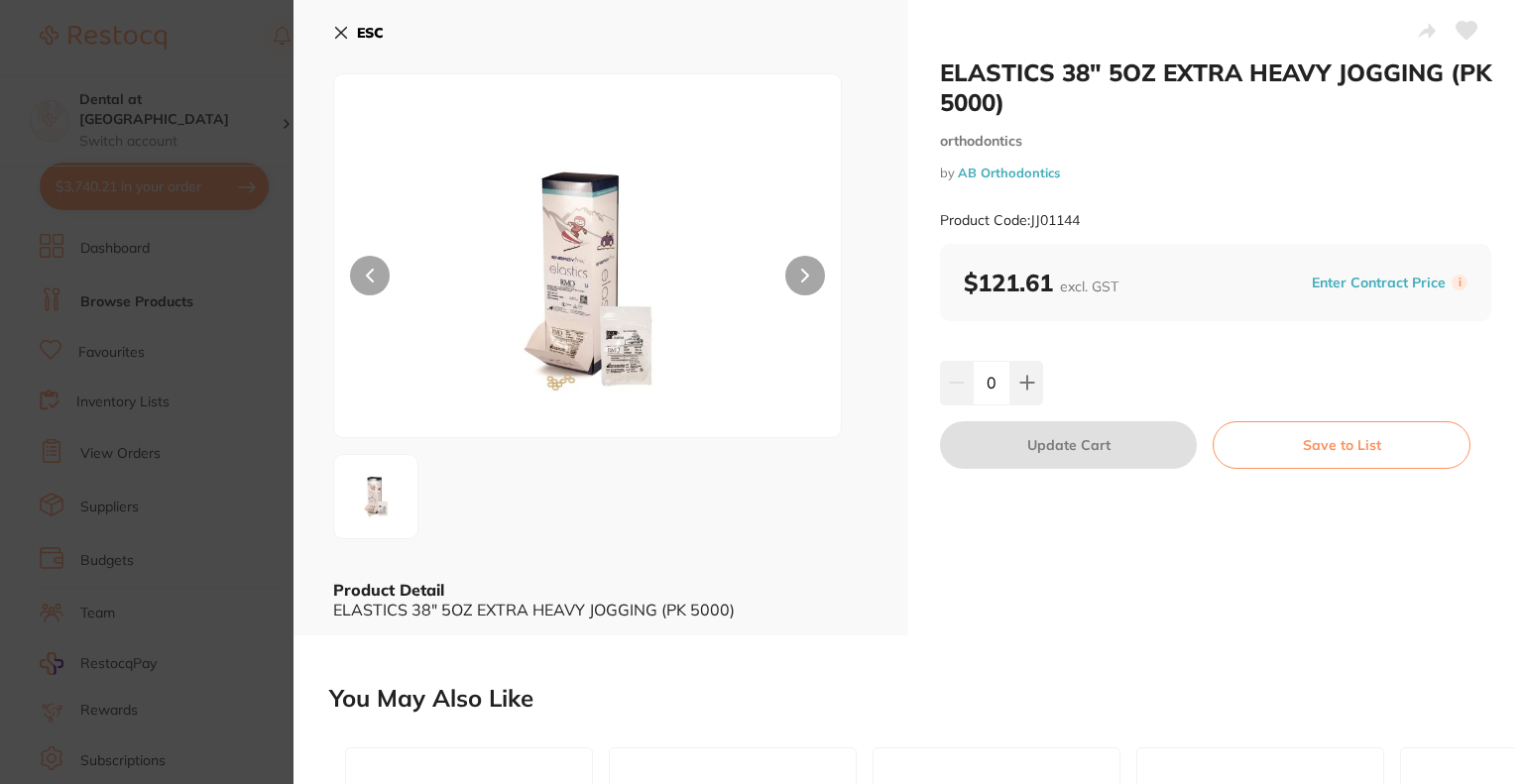 click 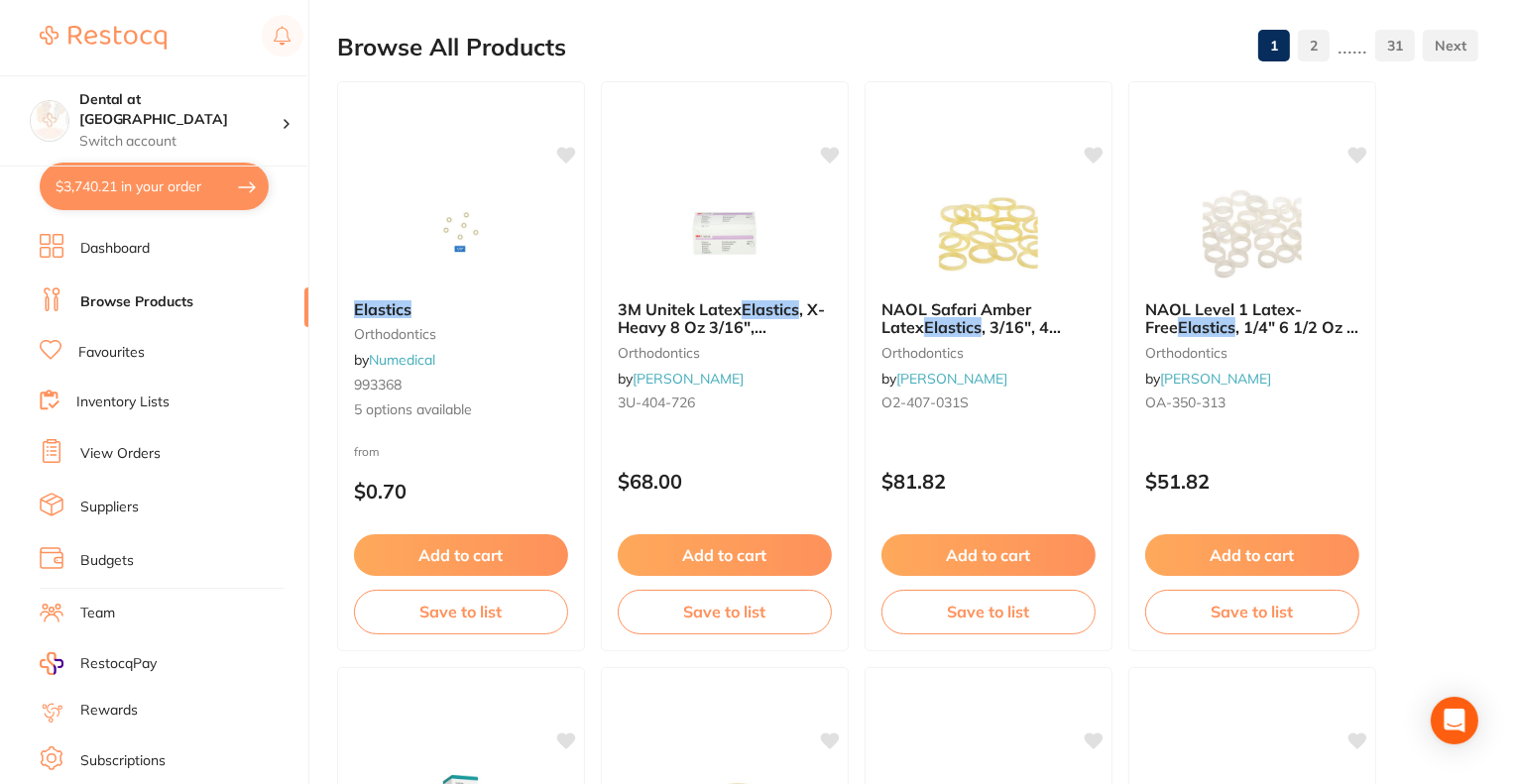 scroll, scrollTop: 0, scrollLeft: 0, axis: both 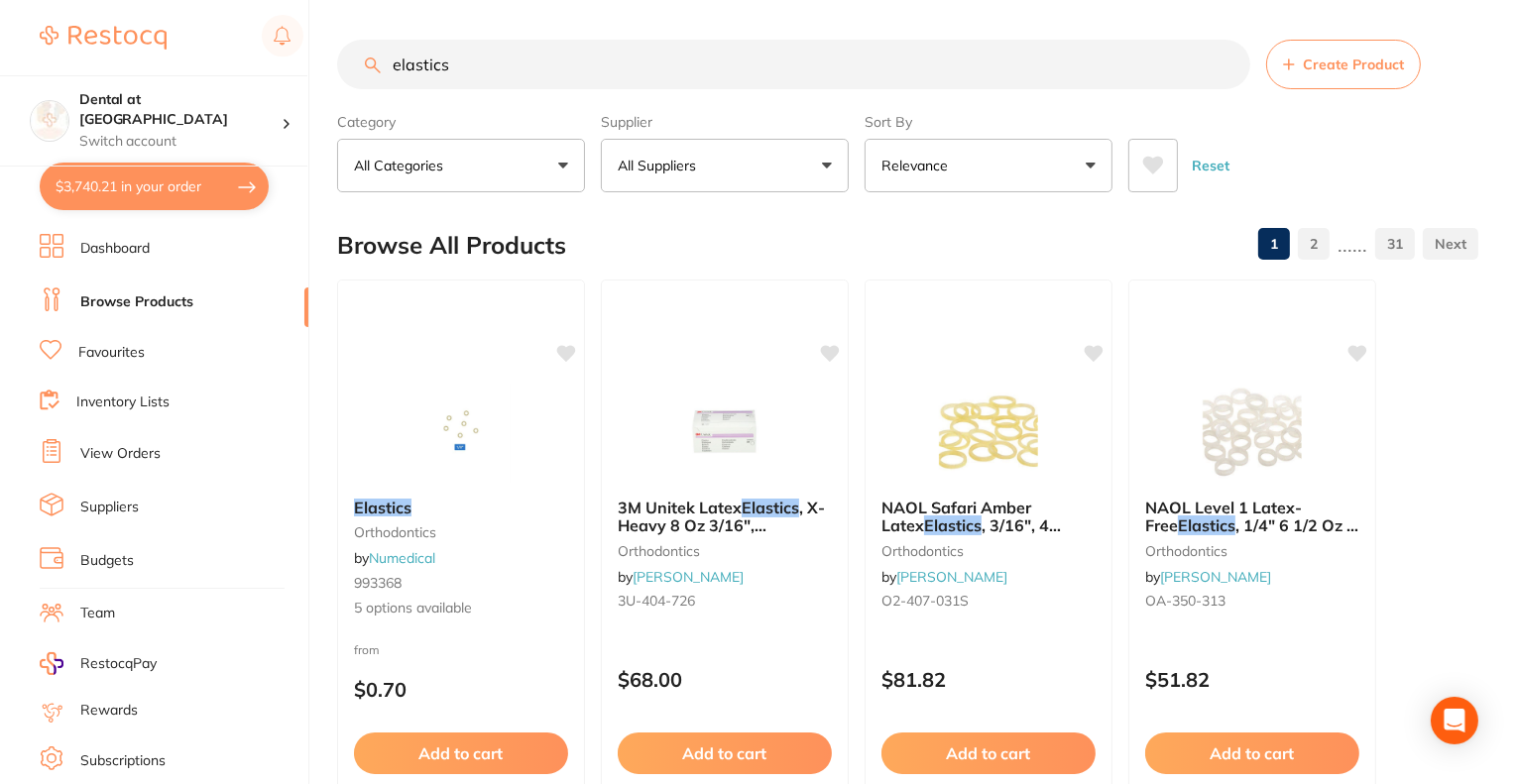 drag, startPoint x: 418, startPoint y: 64, endPoint x: 246, endPoint y: 47, distance: 172.83807 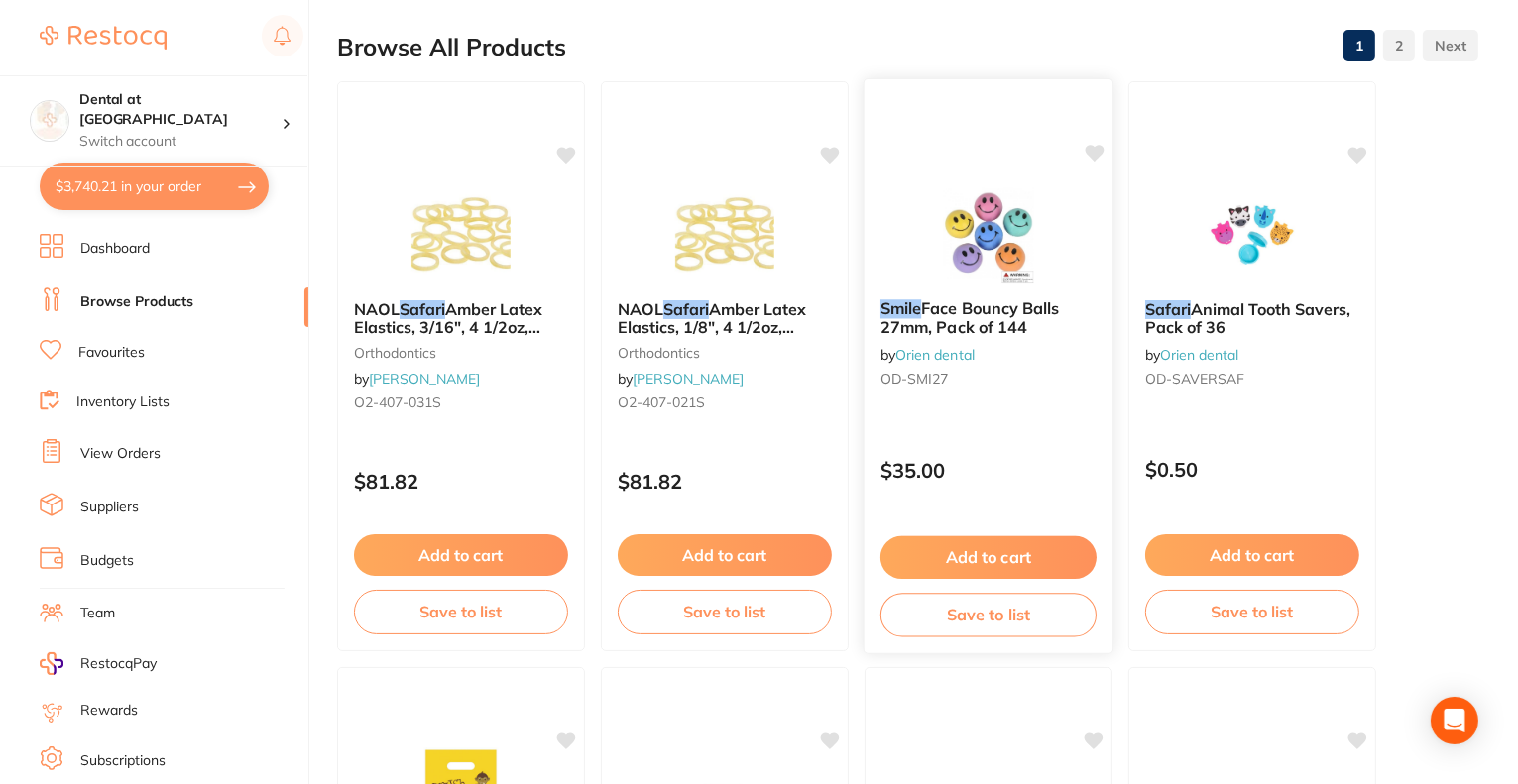 scroll, scrollTop: 0, scrollLeft: 0, axis: both 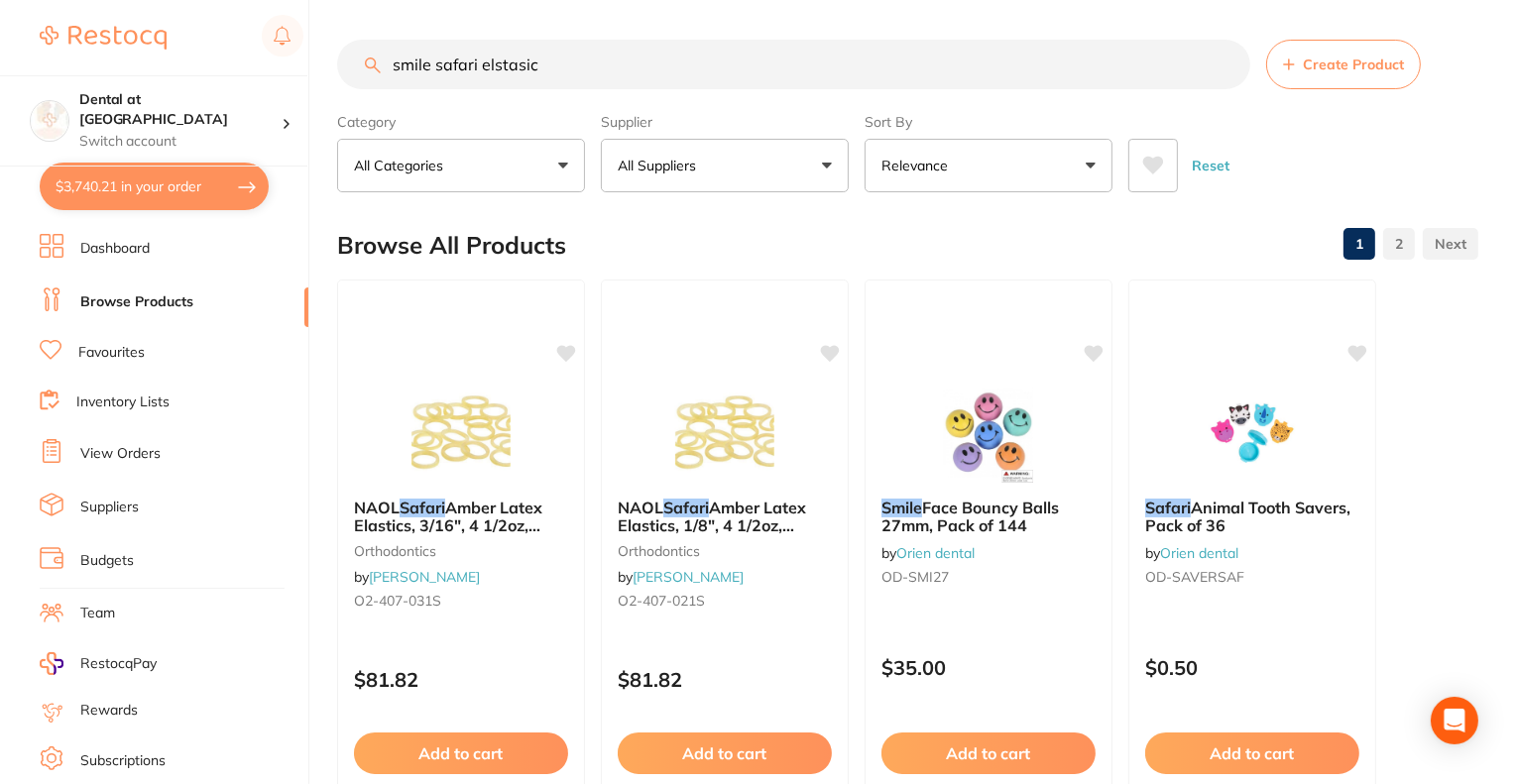 type on "smile safari elstasics" 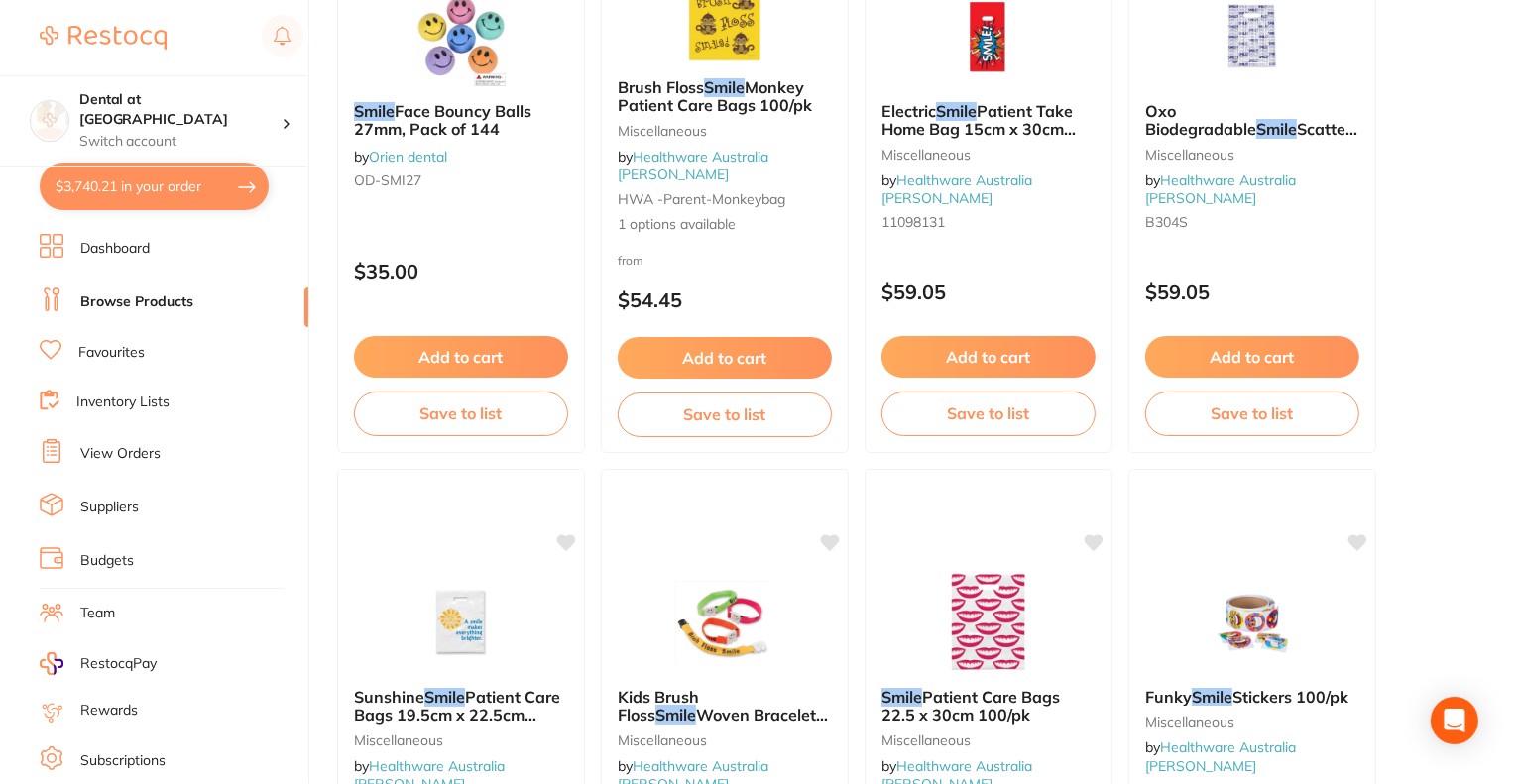 scroll, scrollTop: 0, scrollLeft: 0, axis: both 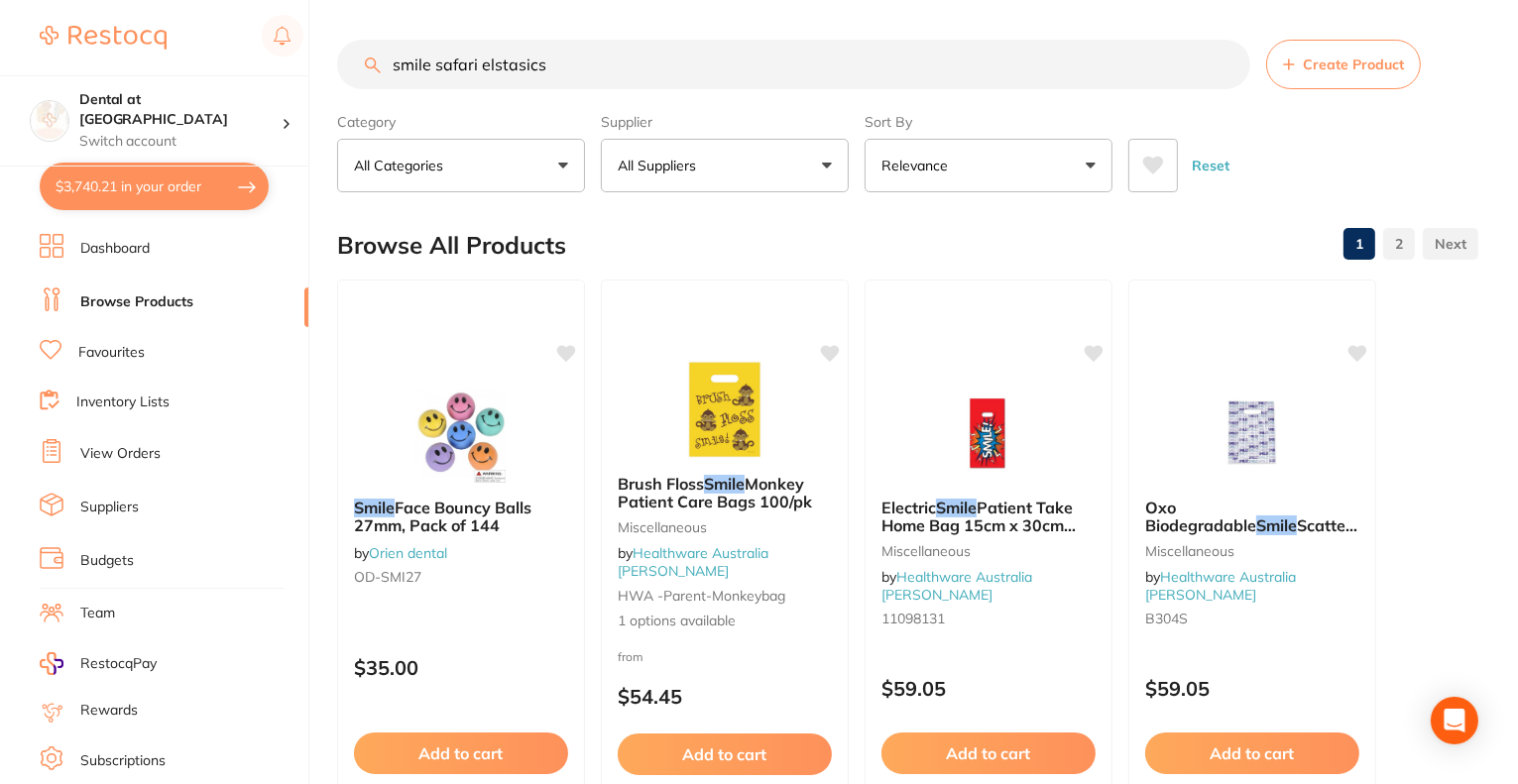 drag, startPoint x: 545, startPoint y: 62, endPoint x: 349, endPoint y: 65, distance: 196.02296 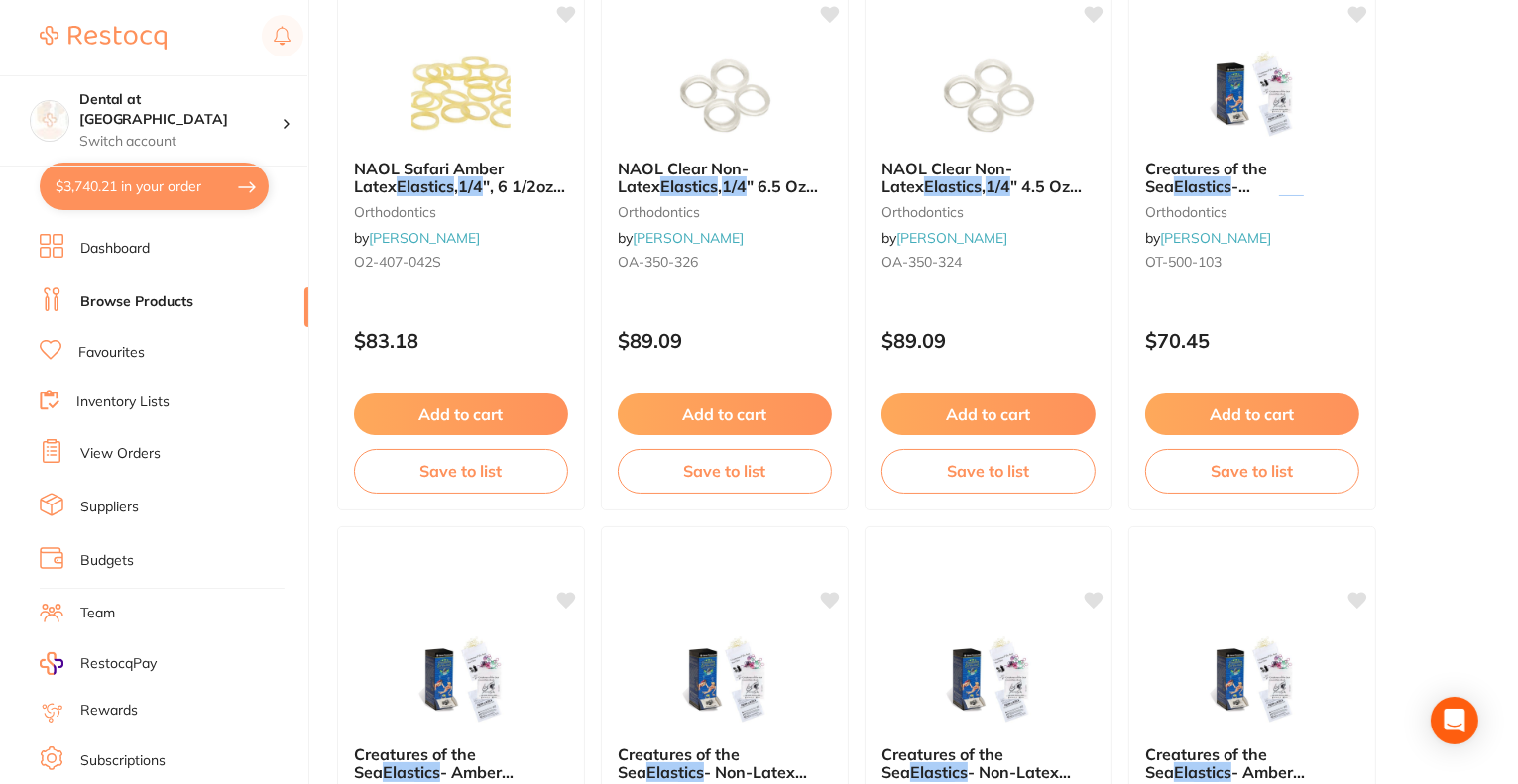scroll, scrollTop: 2583, scrollLeft: 0, axis: vertical 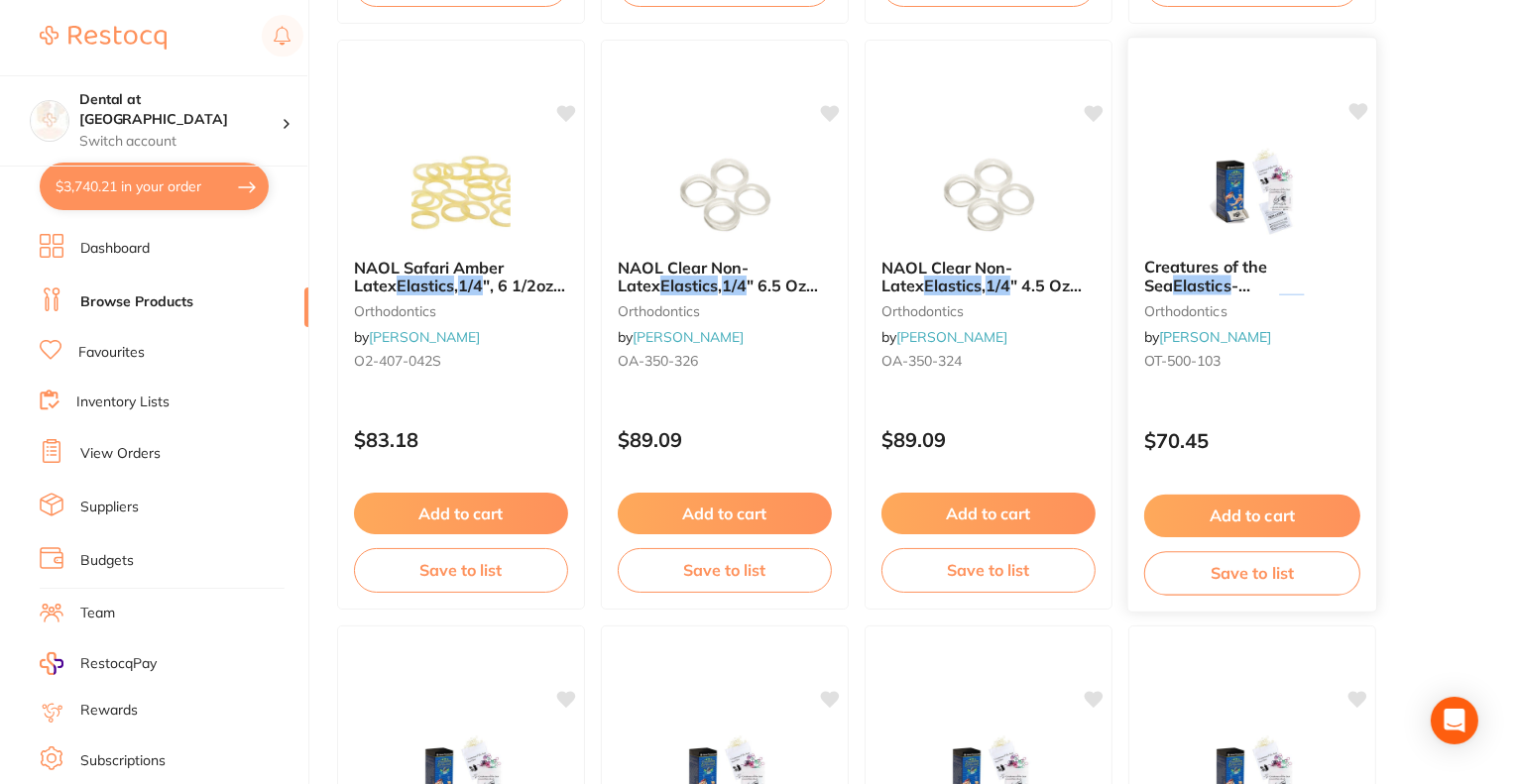 type on "1/4" elastics" 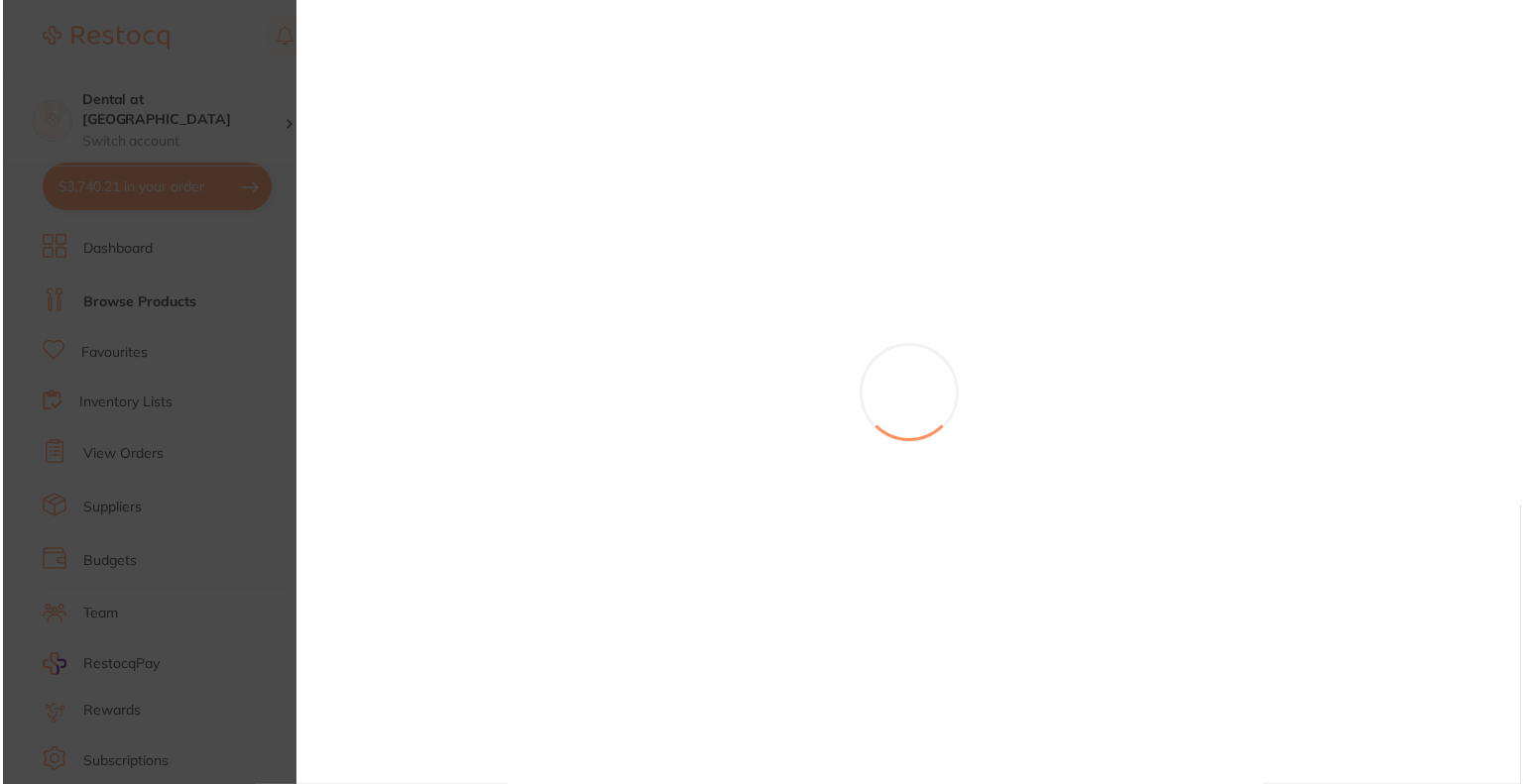 scroll, scrollTop: 0, scrollLeft: 0, axis: both 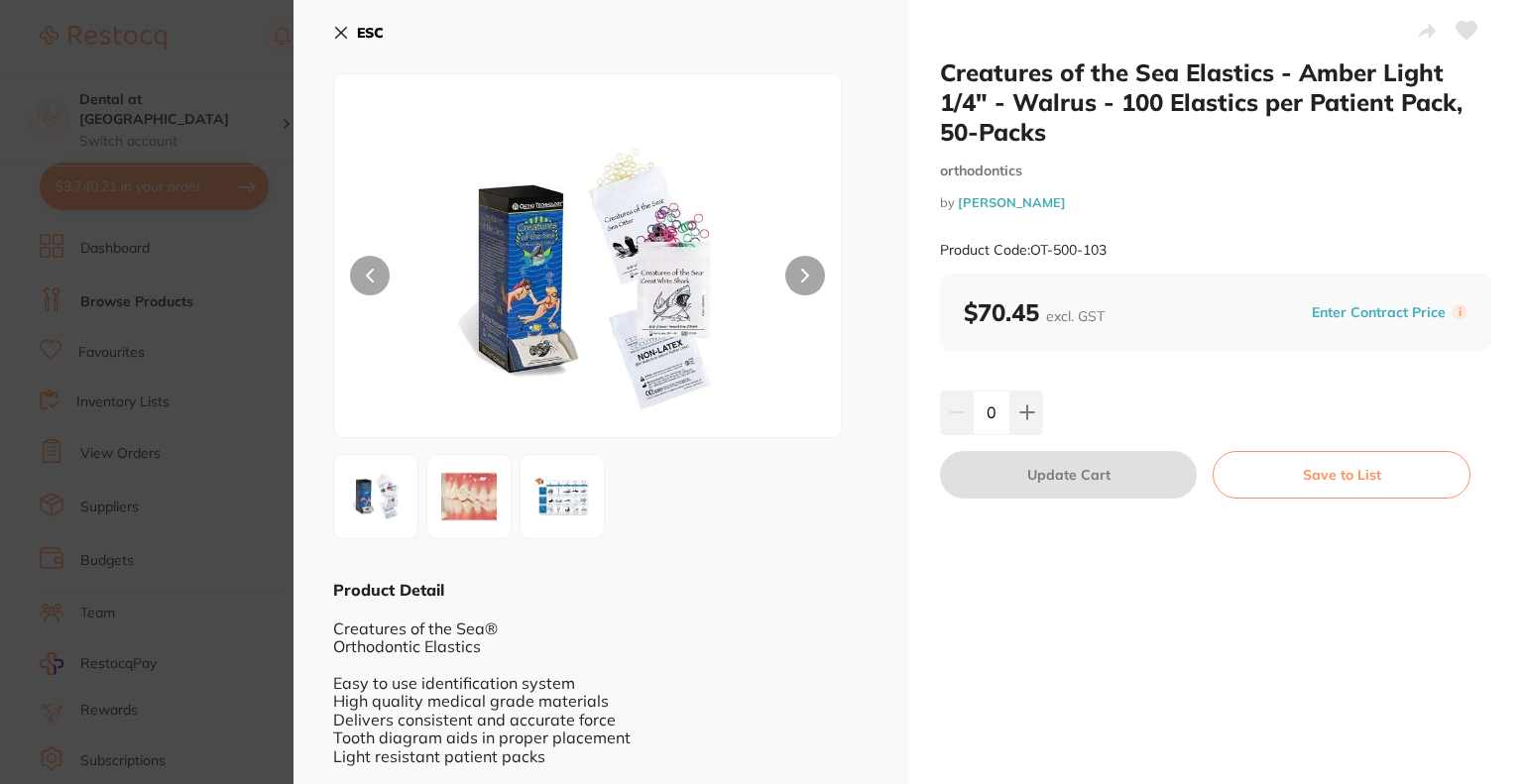 click at bounding box center (376, 497) 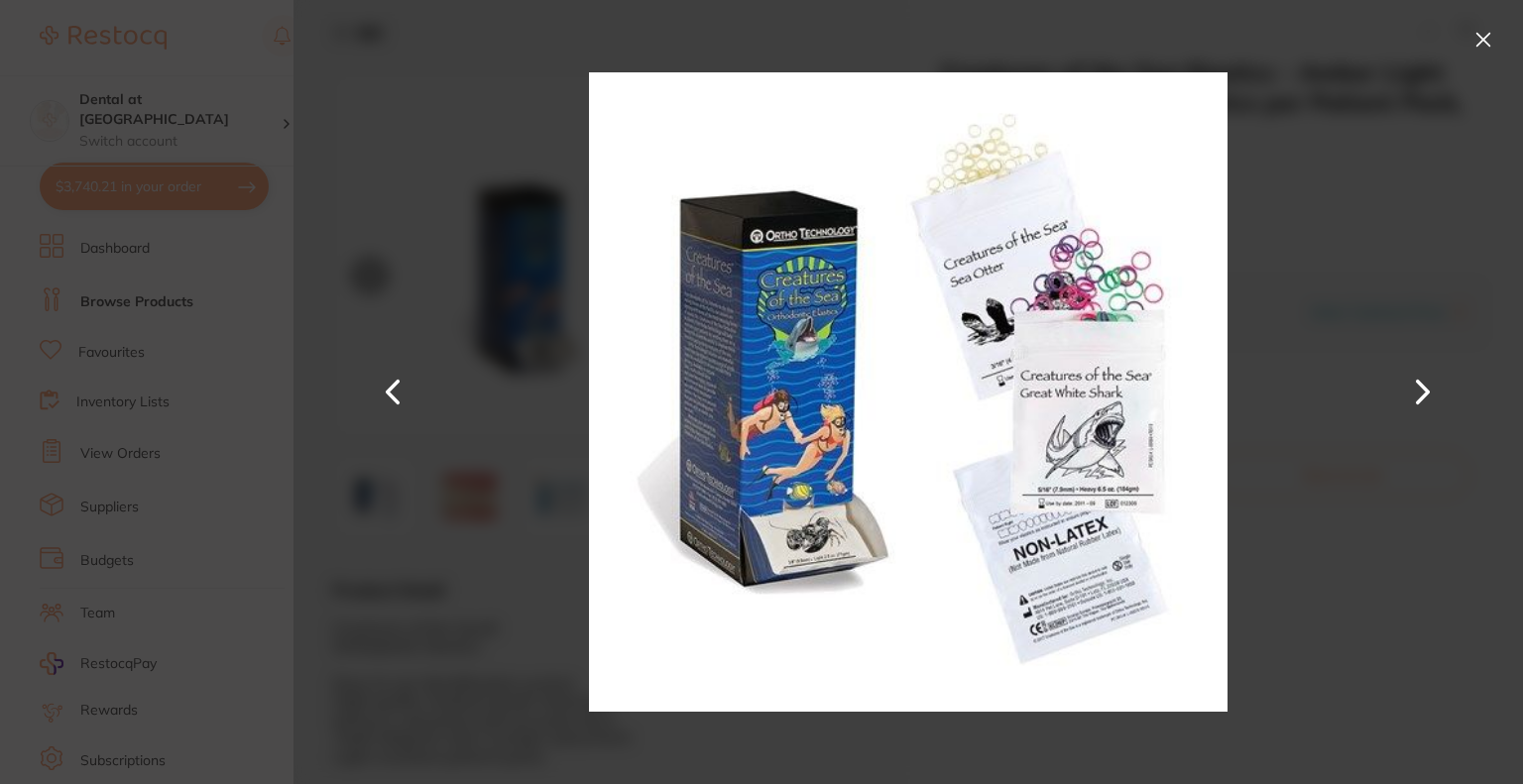 click at bounding box center (1423, 392) 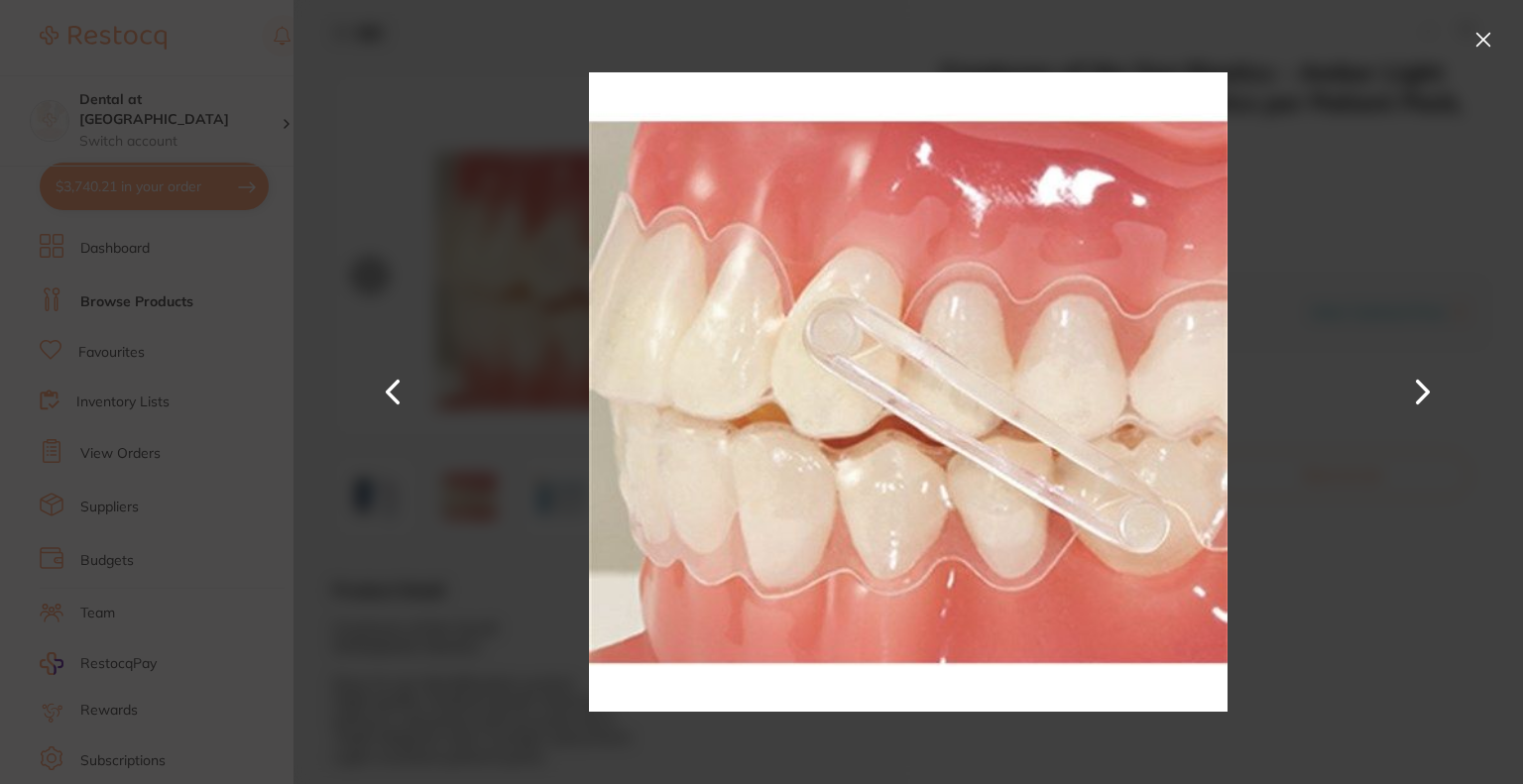 click at bounding box center [1423, 392] 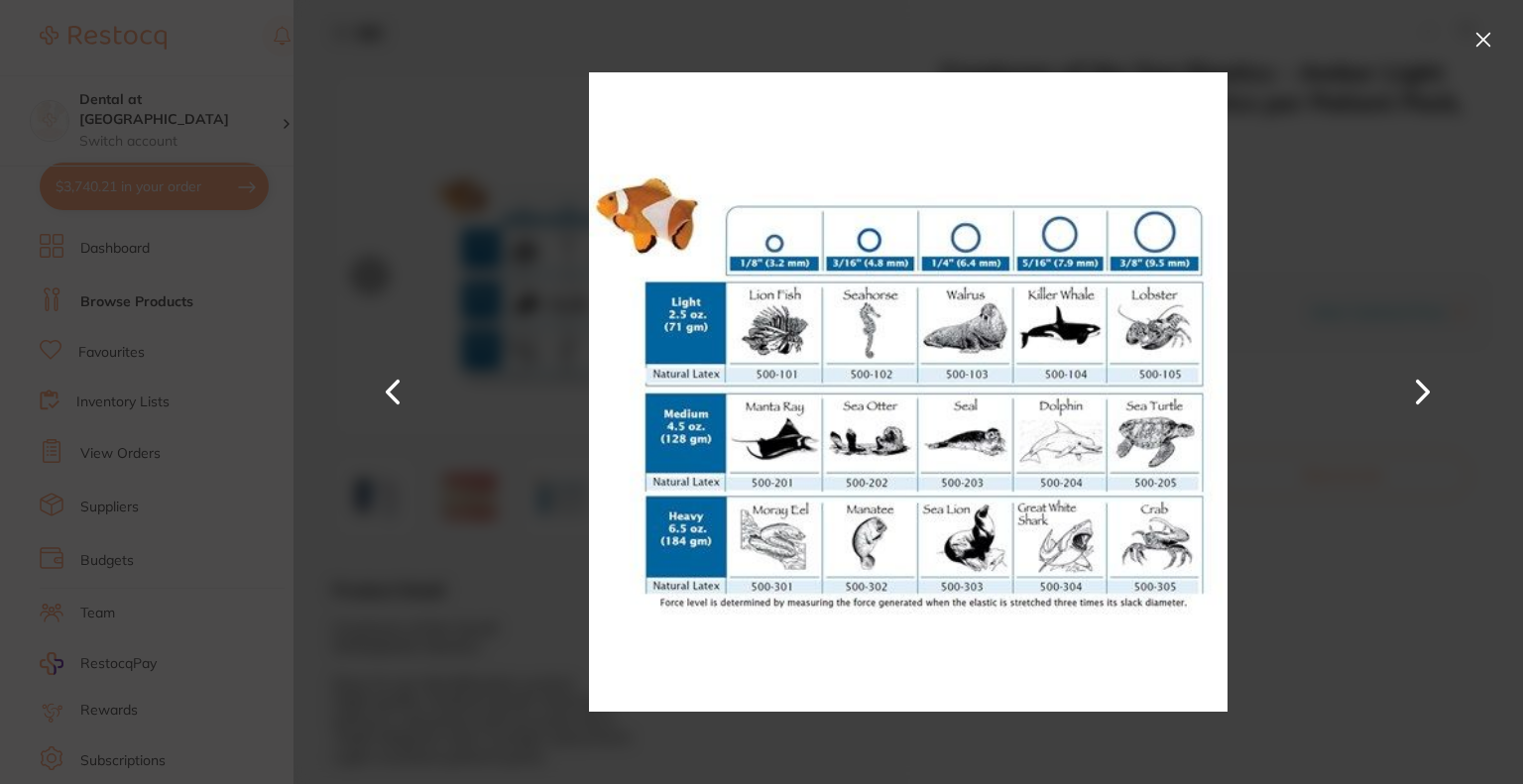 click at bounding box center (1483, 40) 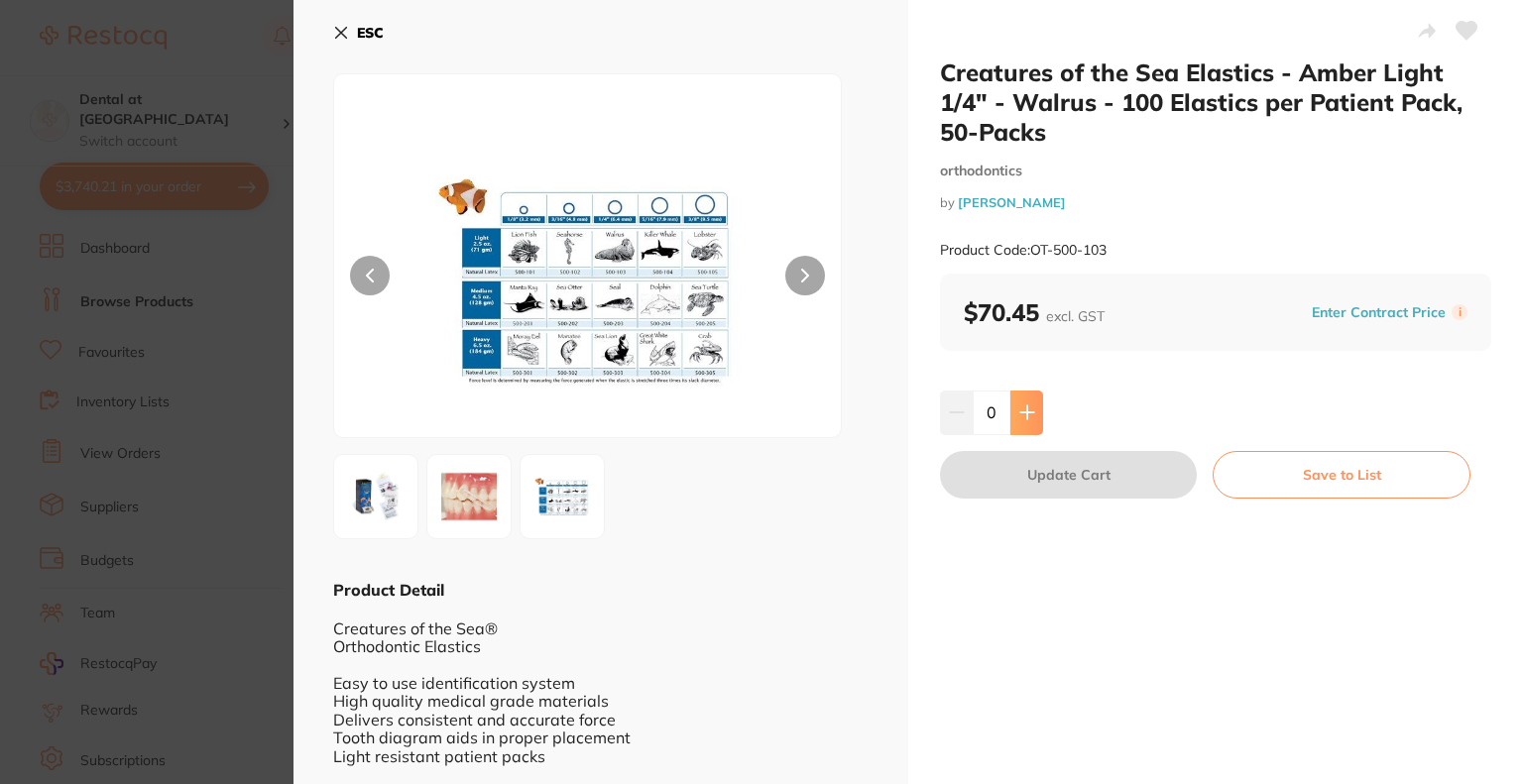 click at bounding box center [1026, 412] 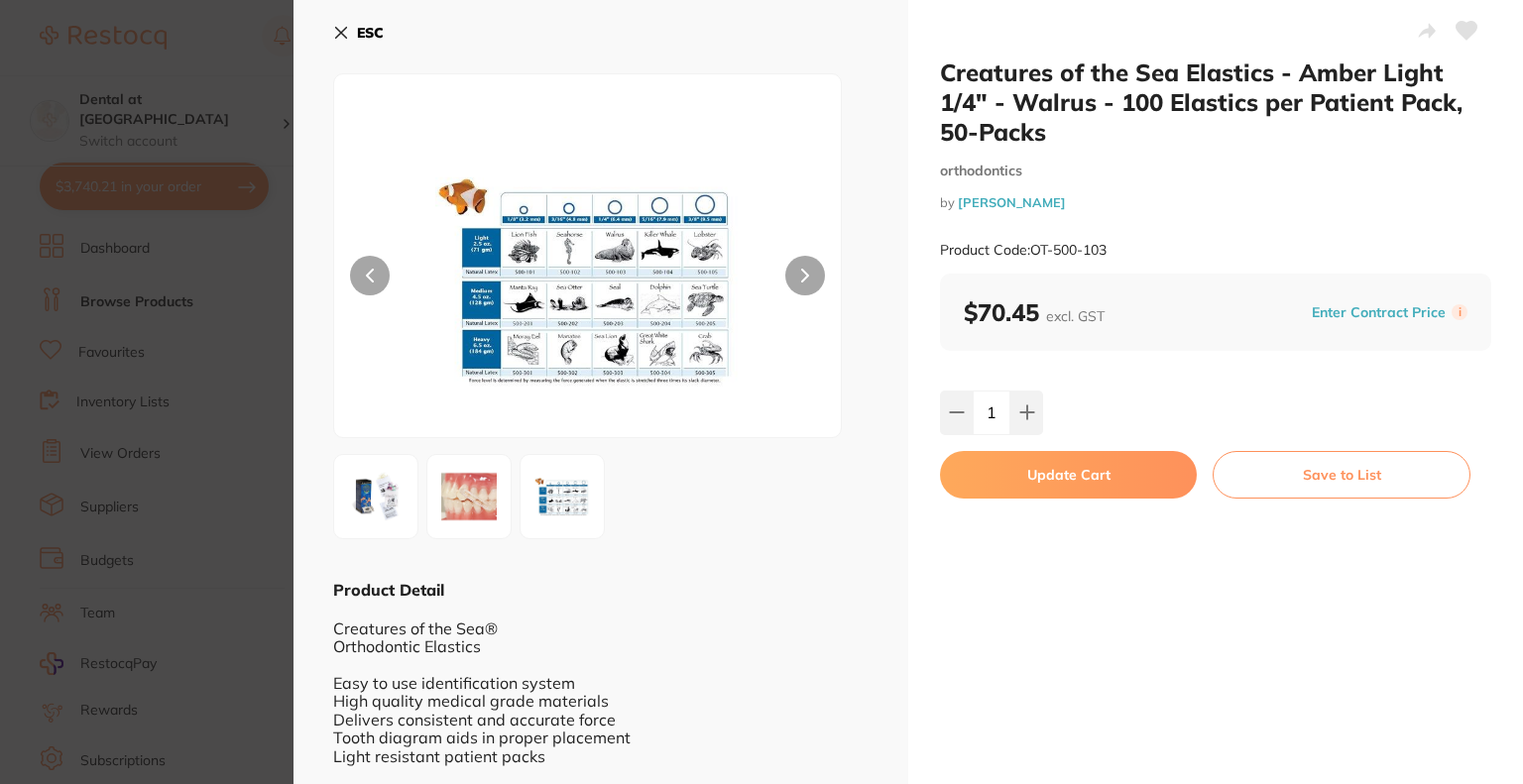 click on "Update Cart" at bounding box center [1068, 475] 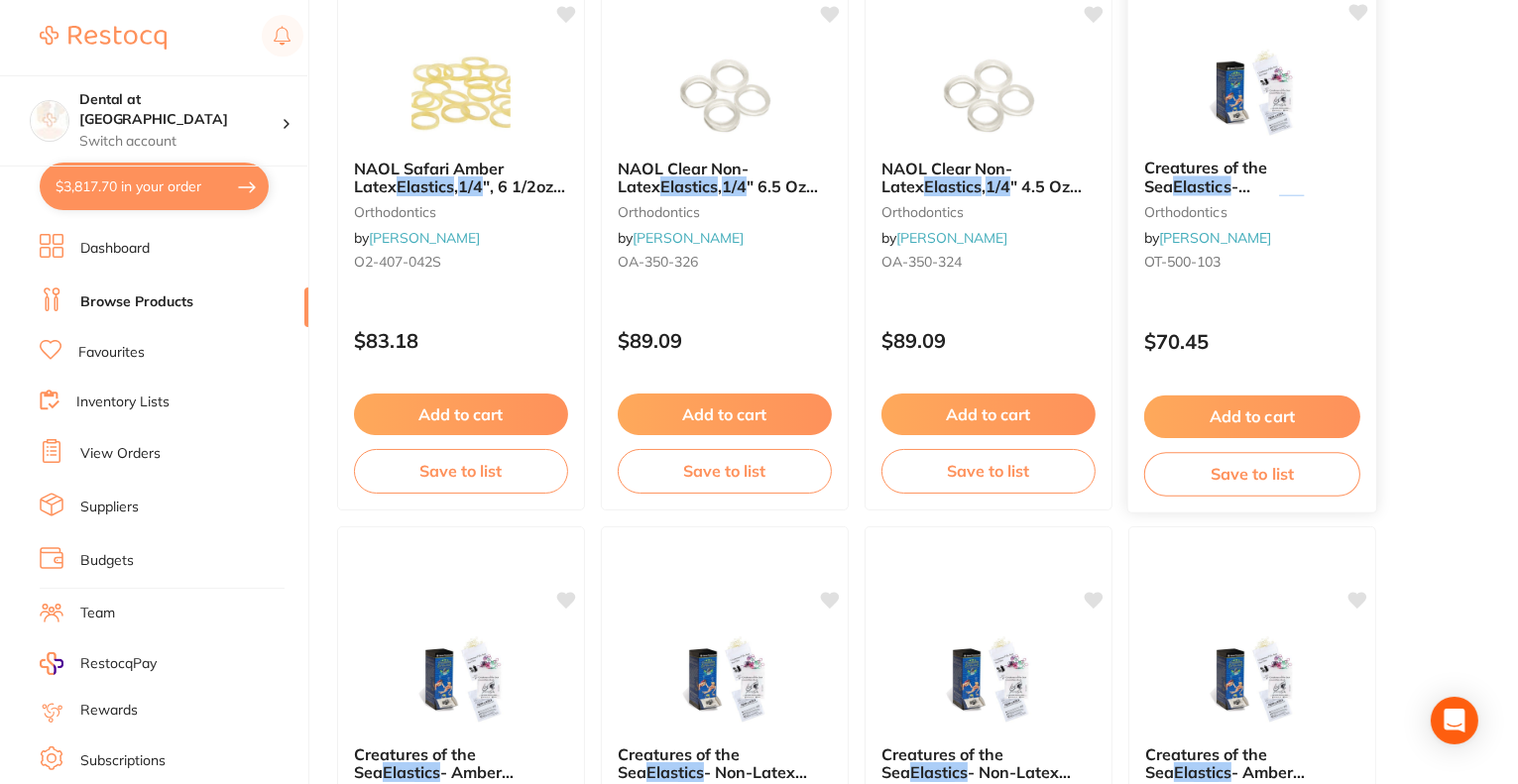 scroll, scrollTop: 2781, scrollLeft: 0, axis: vertical 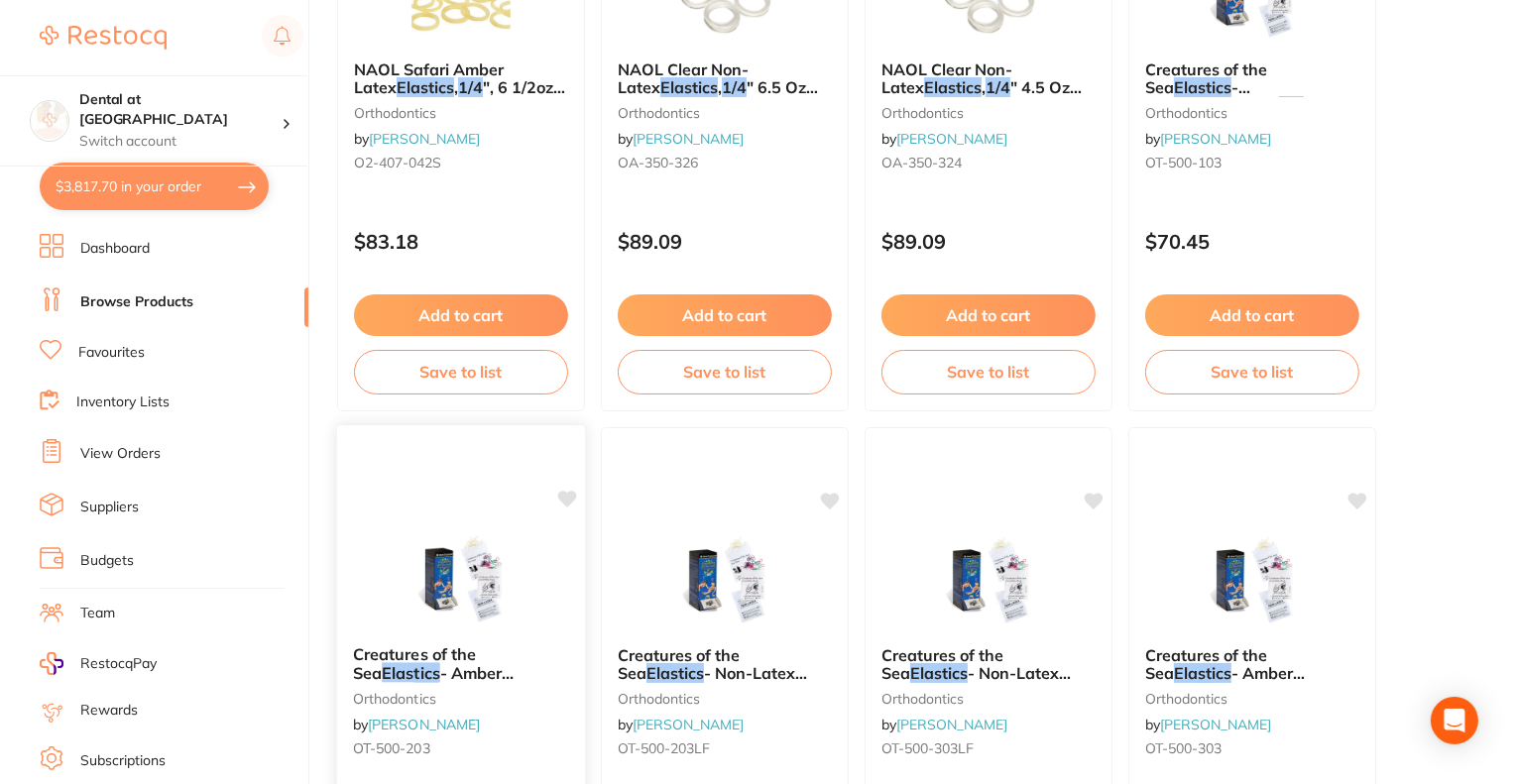 click at bounding box center [460, 579] 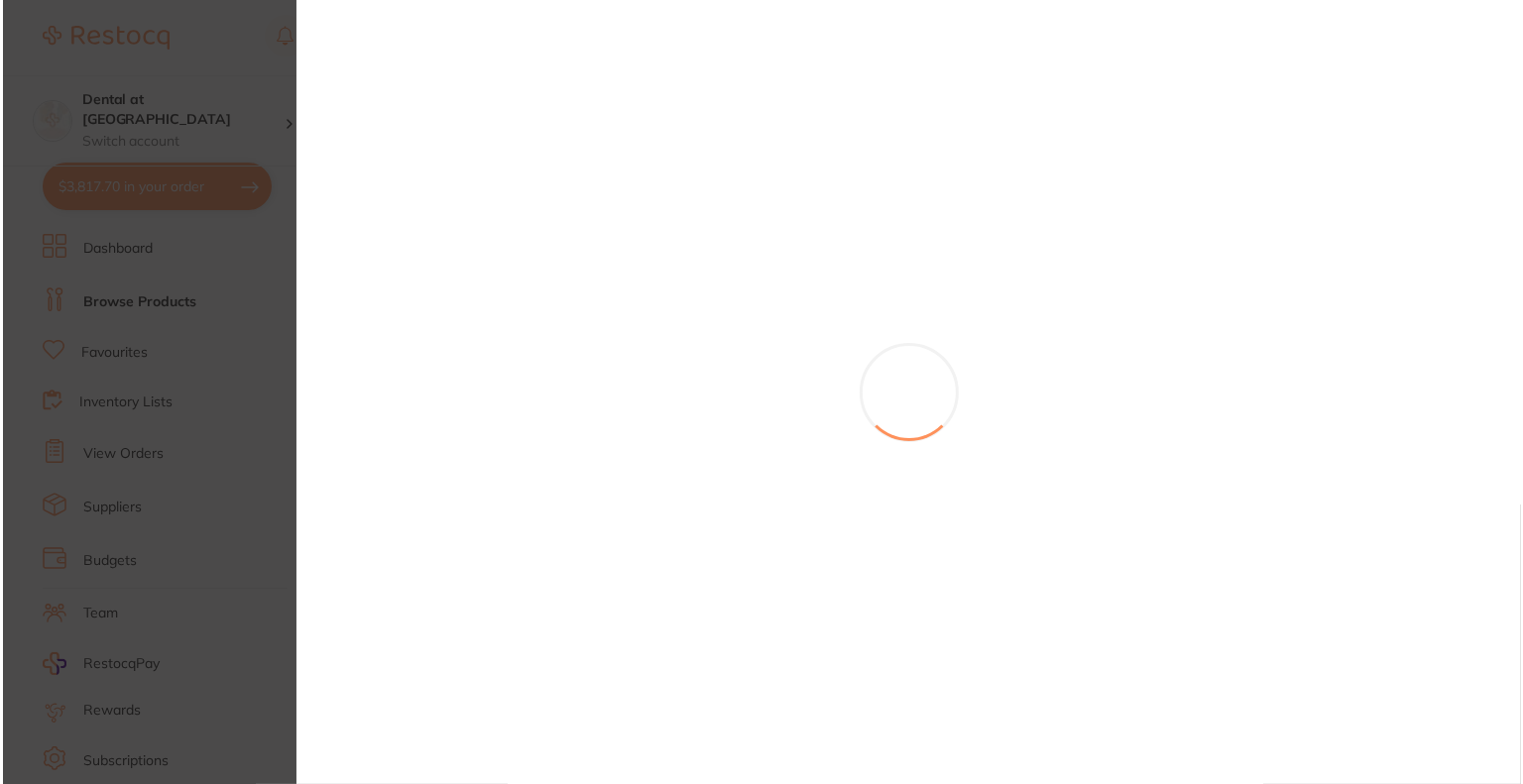 scroll, scrollTop: 0, scrollLeft: 0, axis: both 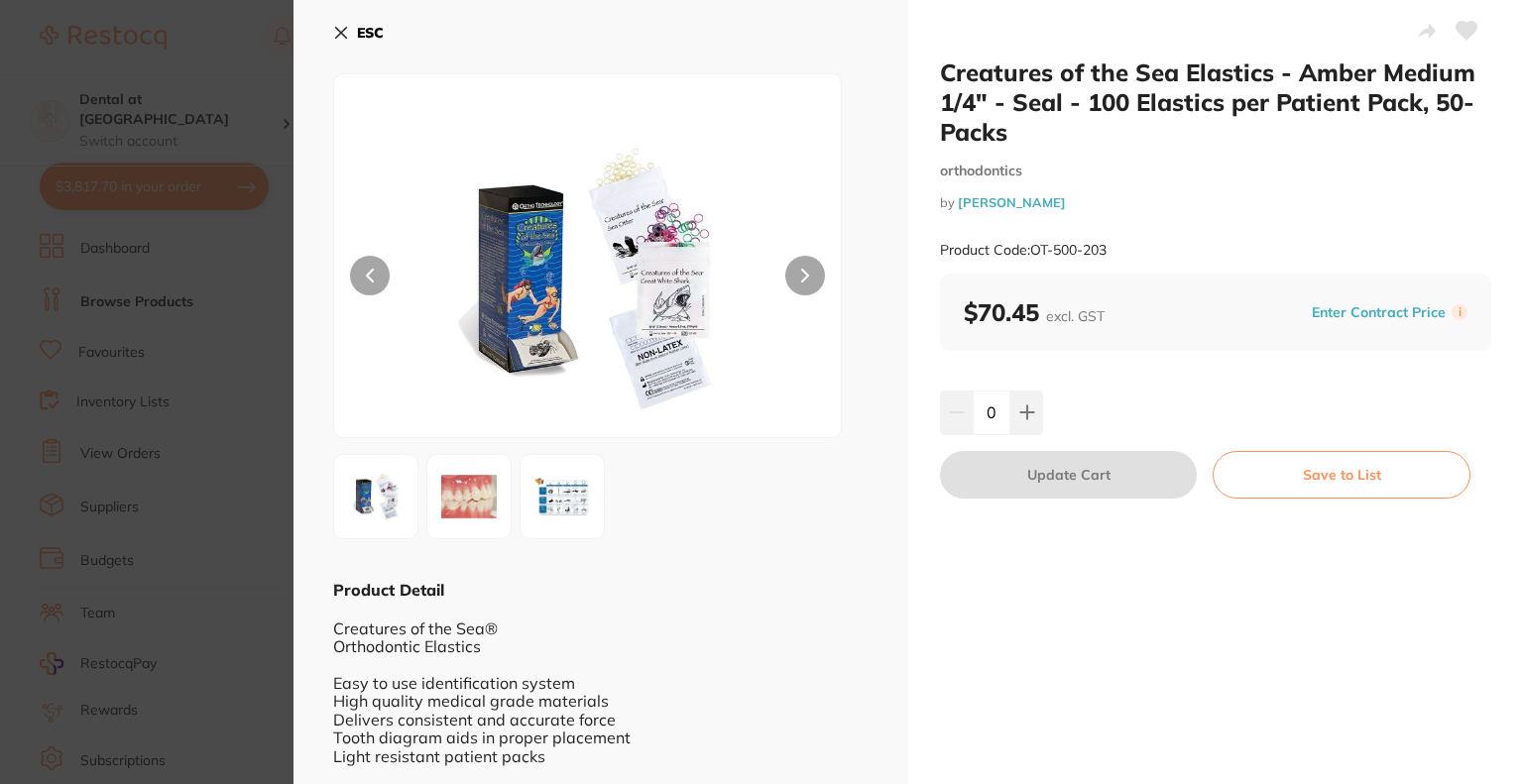 drag, startPoint x: 0, startPoint y: 0, endPoint x: 580, endPoint y: 486, distance: 756.70073 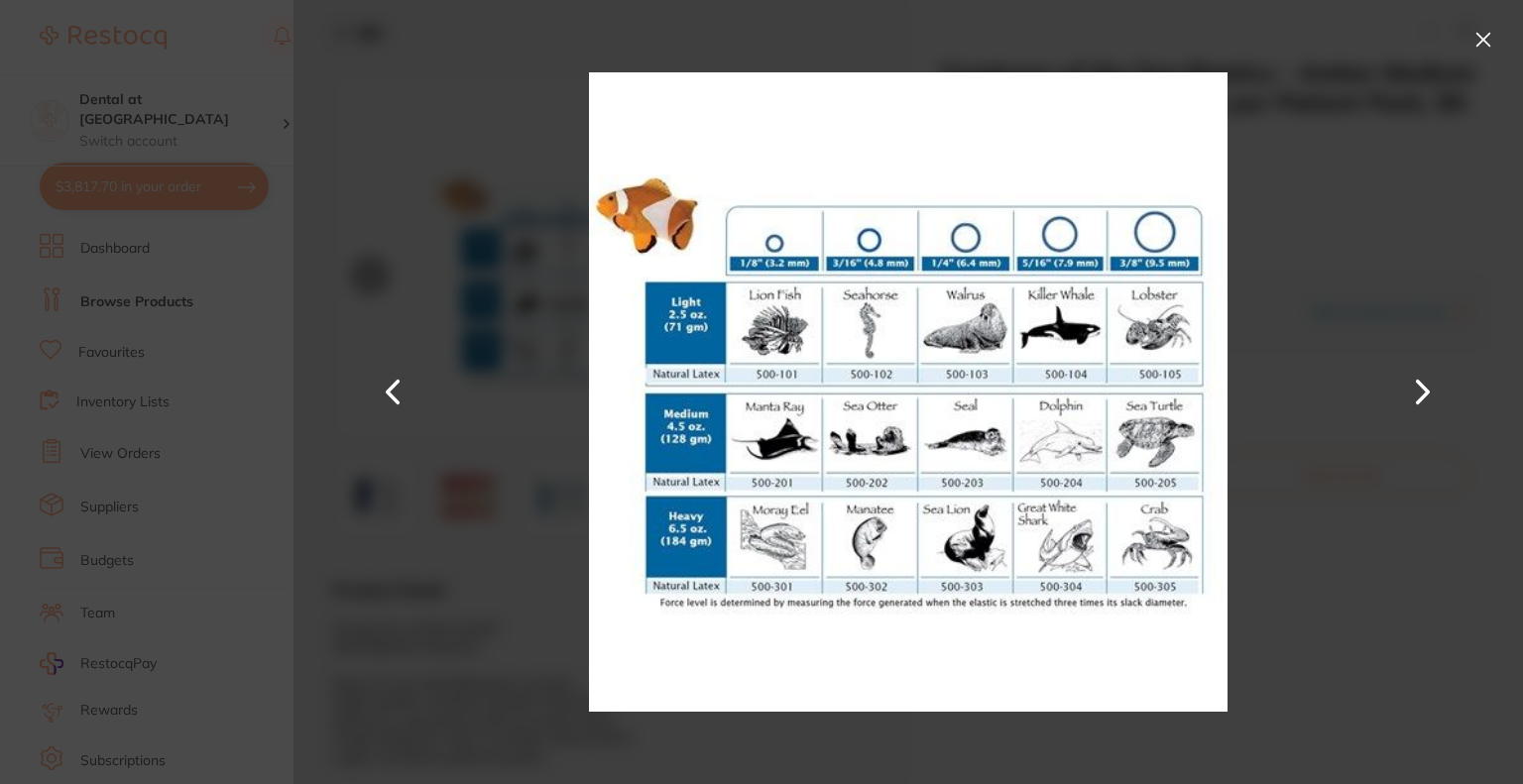 click at bounding box center [1483, 40] 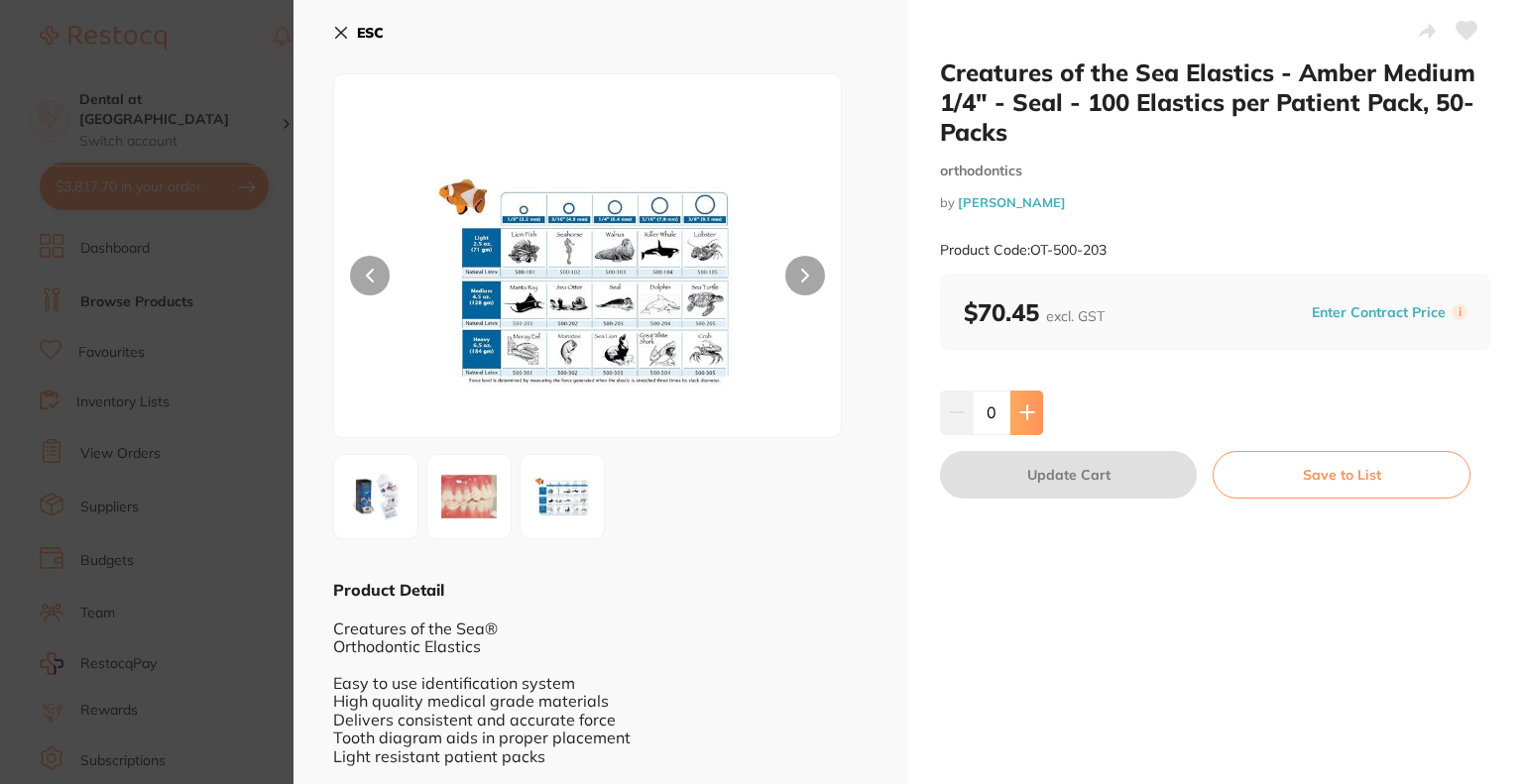click at bounding box center [1026, 412] 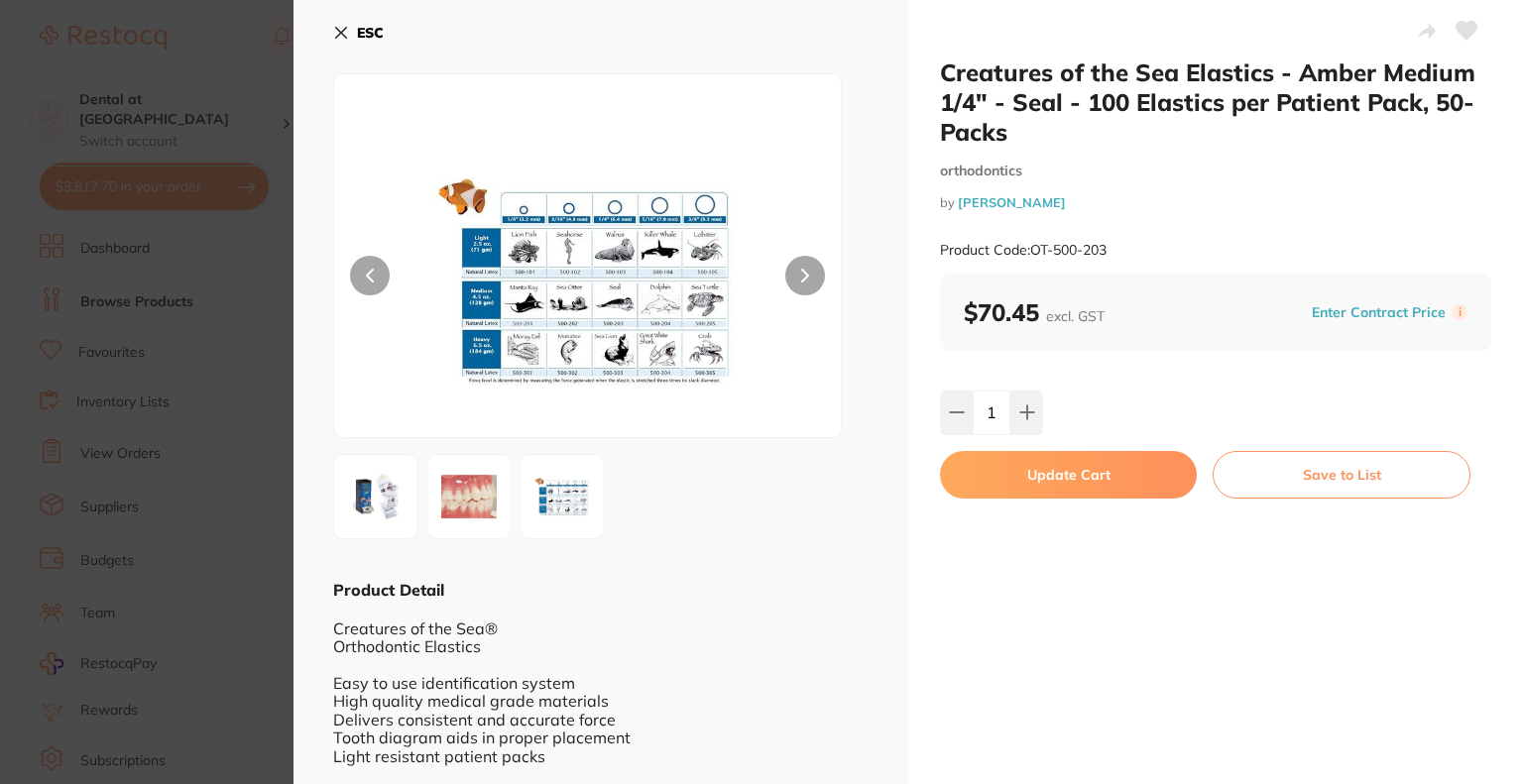 click on "Update Cart" at bounding box center (1068, 475) 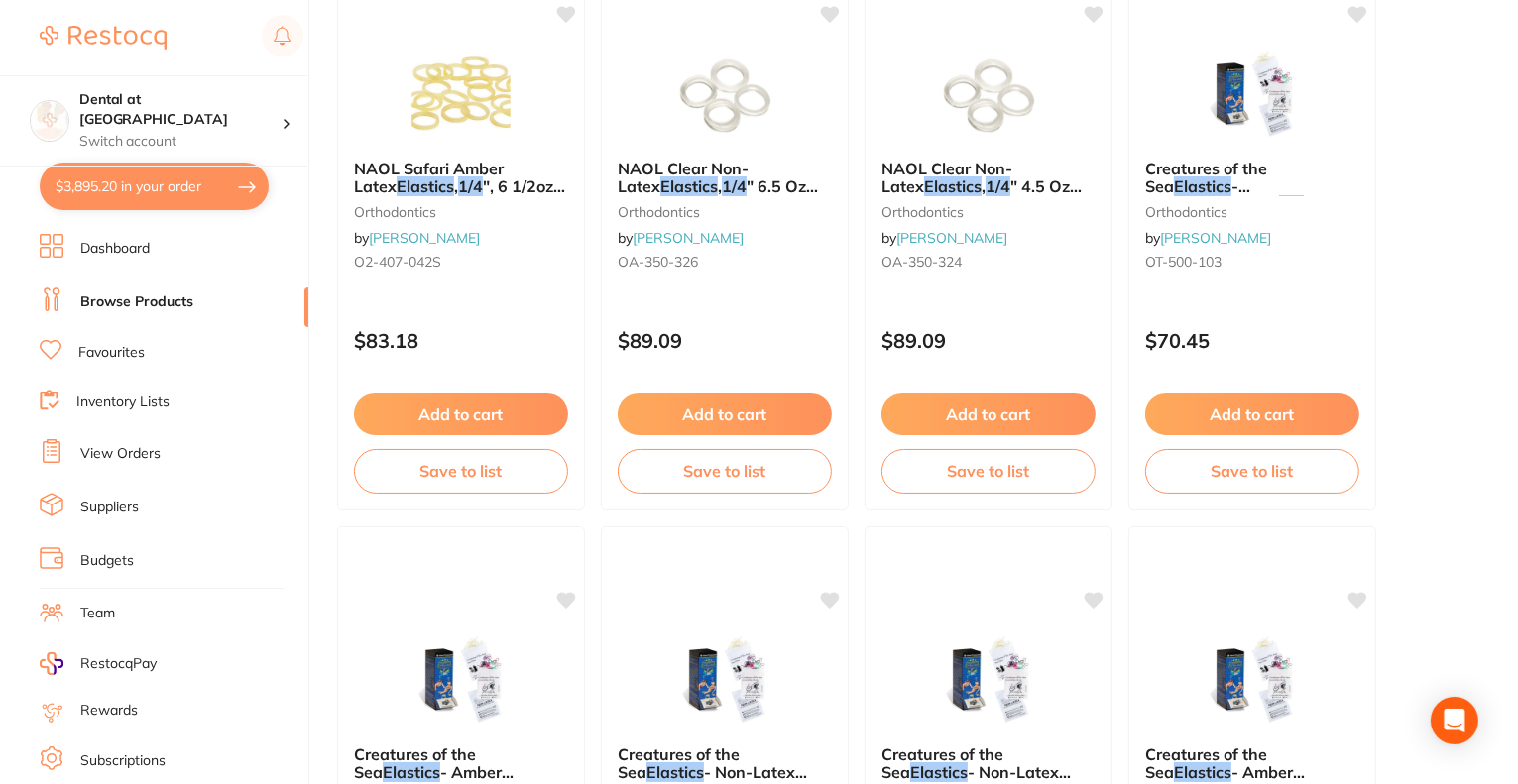 scroll, scrollTop: 2286, scrollLeft: 0, axis: vertical 